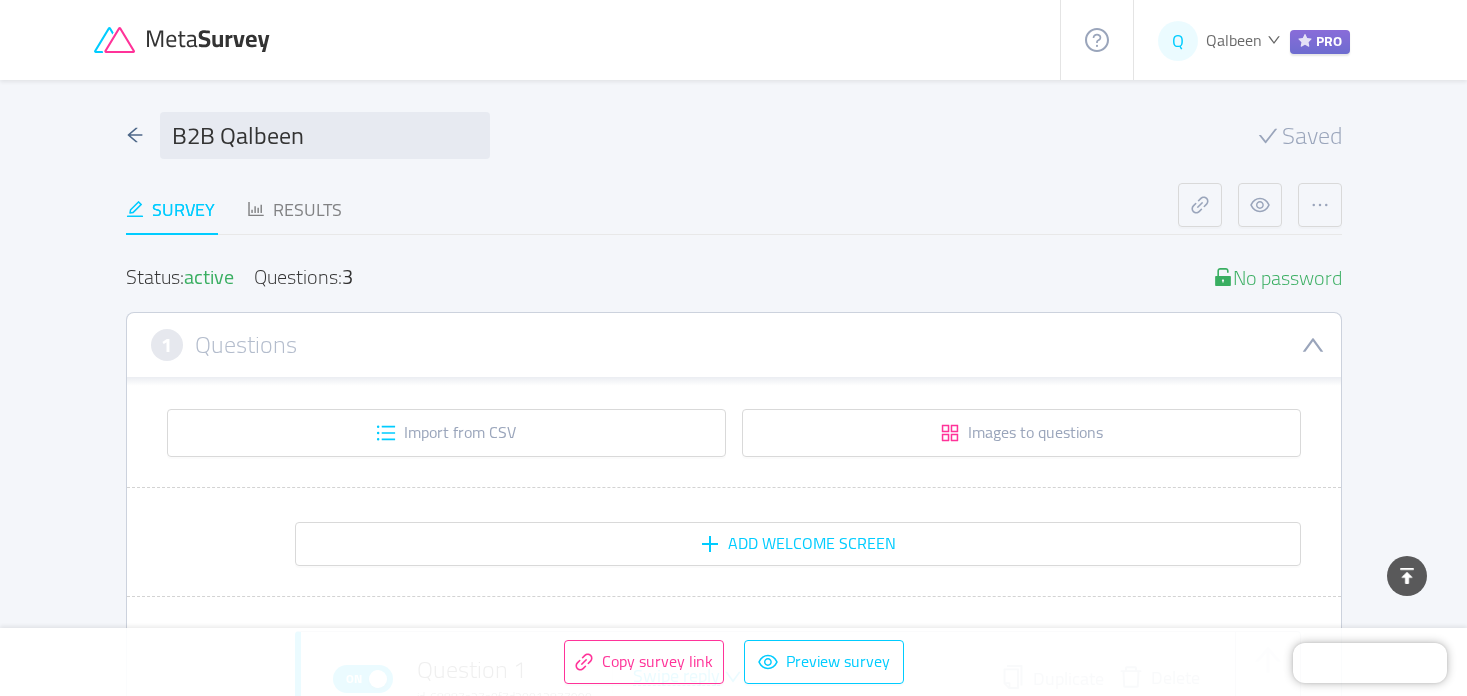 click at bounding box center (877, 2621) 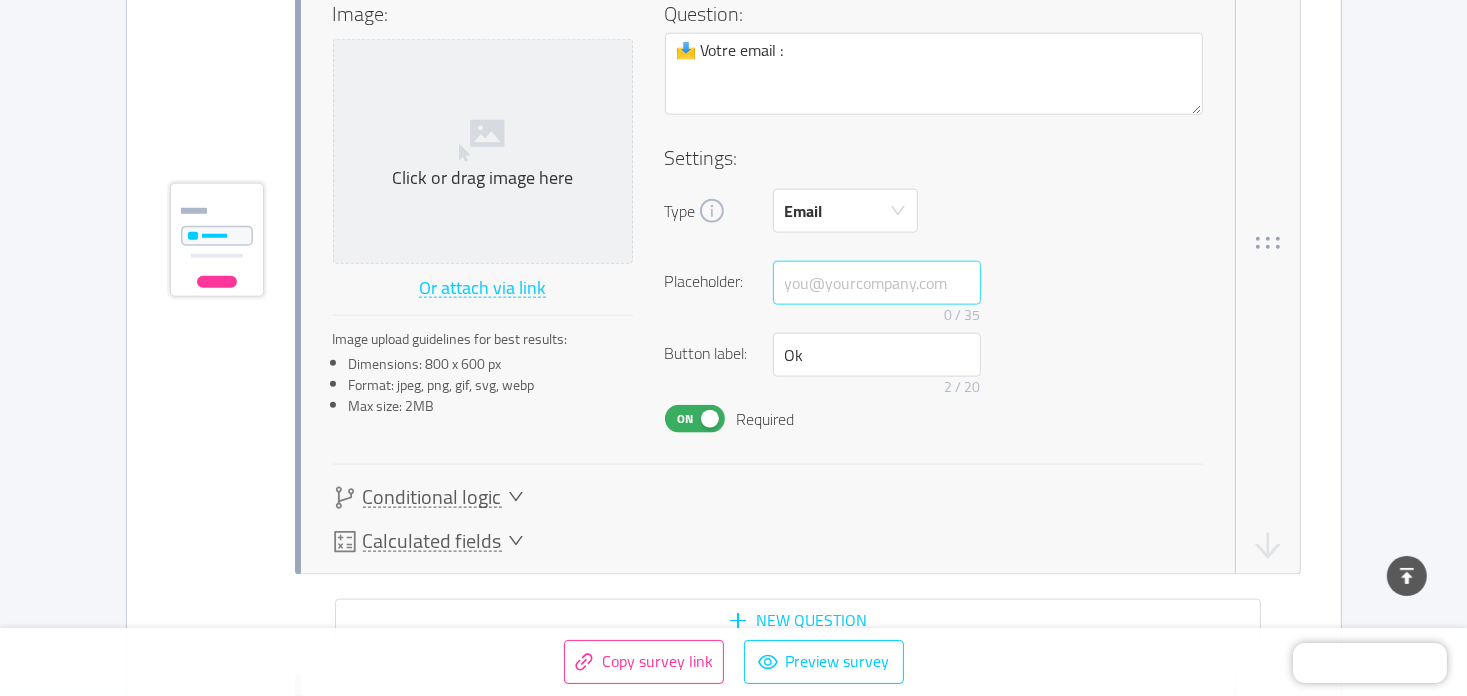 click at bounding box center [877, 283] 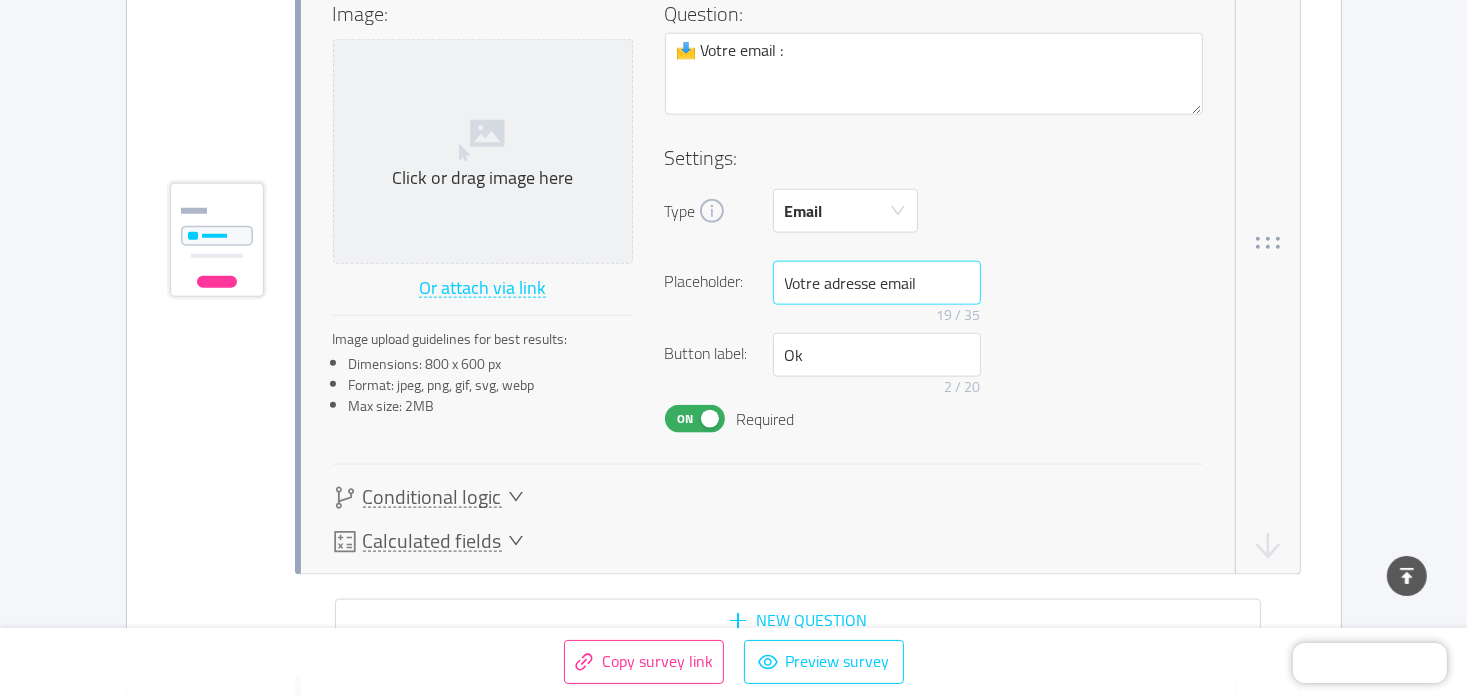 type on "@" 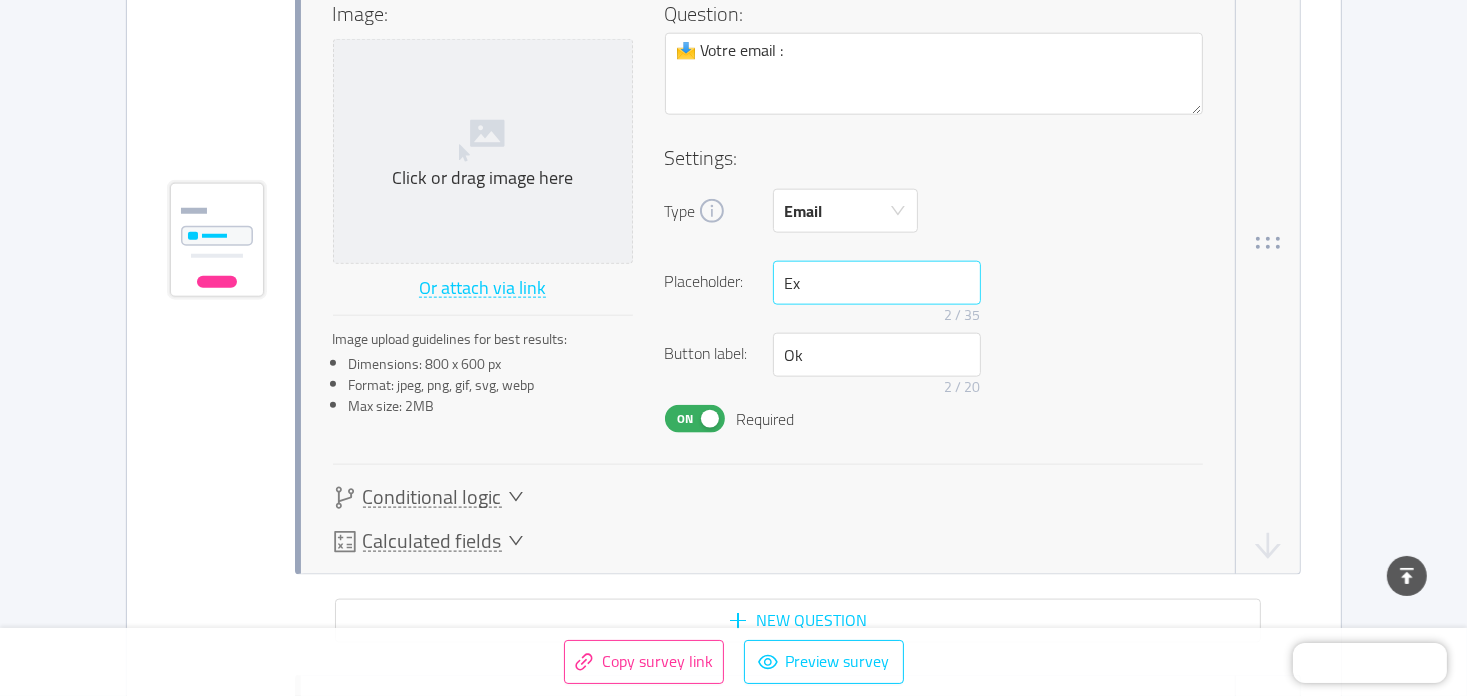 type on "E" 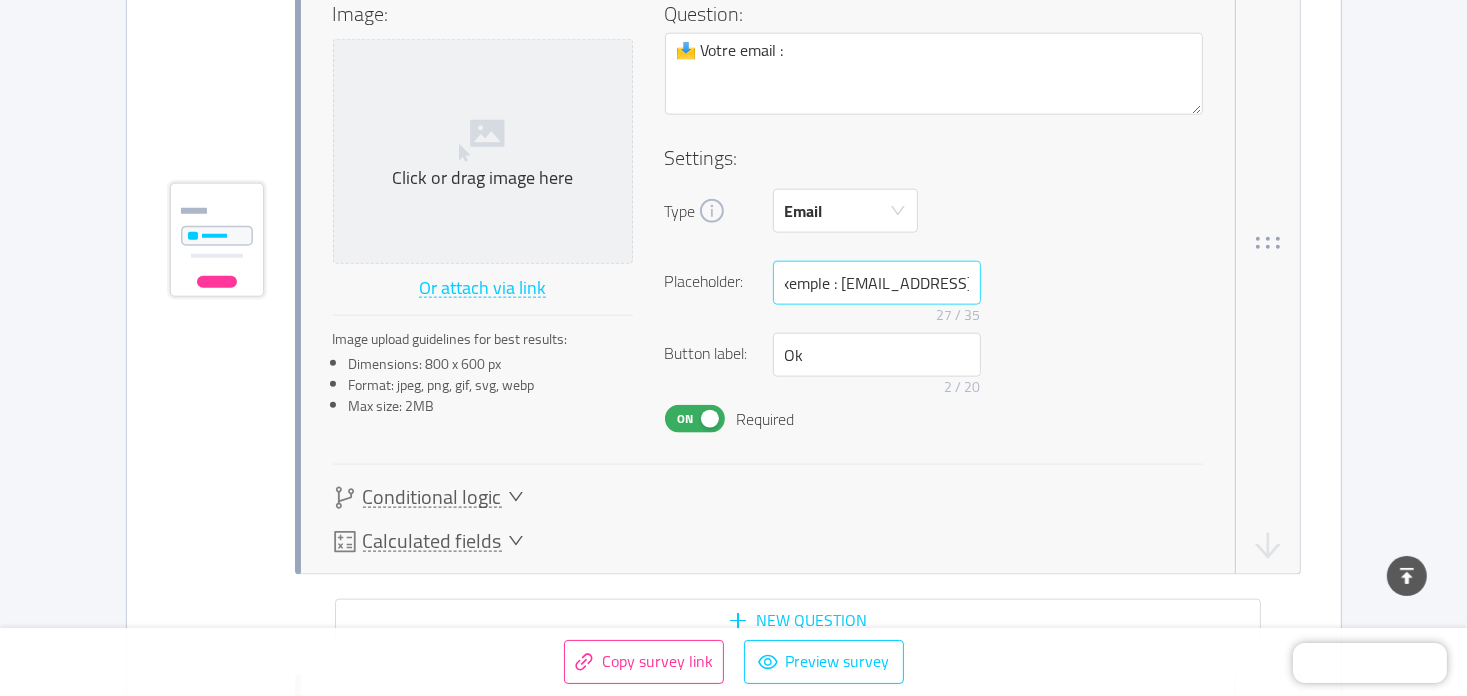 scroll, scrollTop: 0, scrollLeft: 25, axis: horizontal 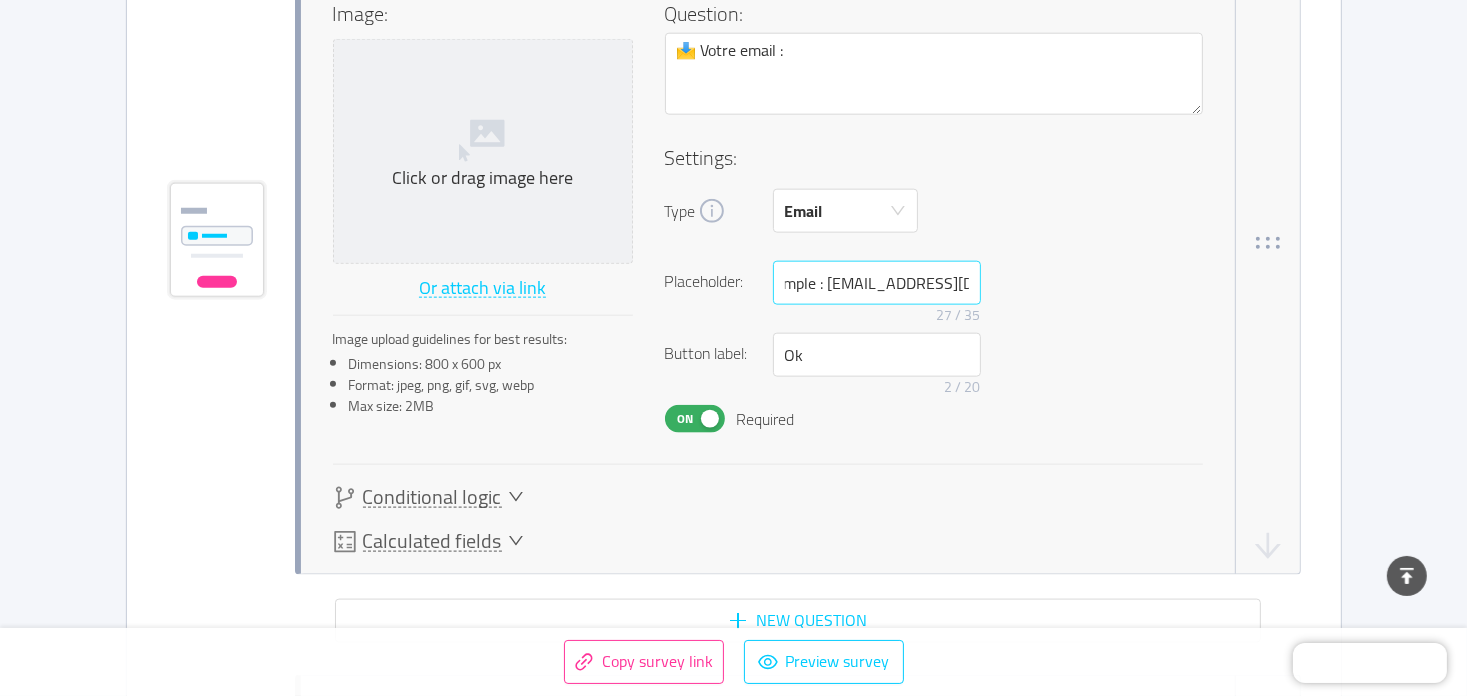 click on "Exemple : salam@qalbeen.com" at bounding box center [877, 283] 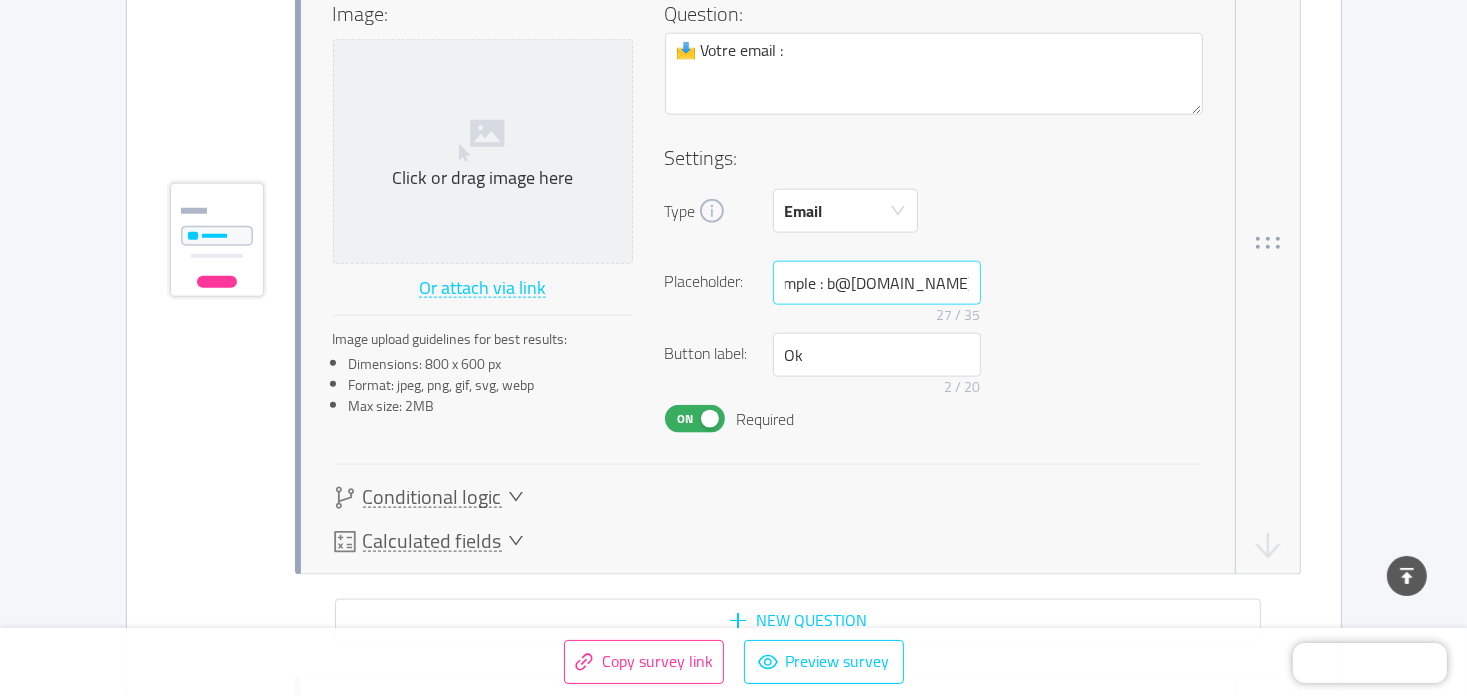 scroll, scrollTop: 0, scrollLeft: 0, axis: both 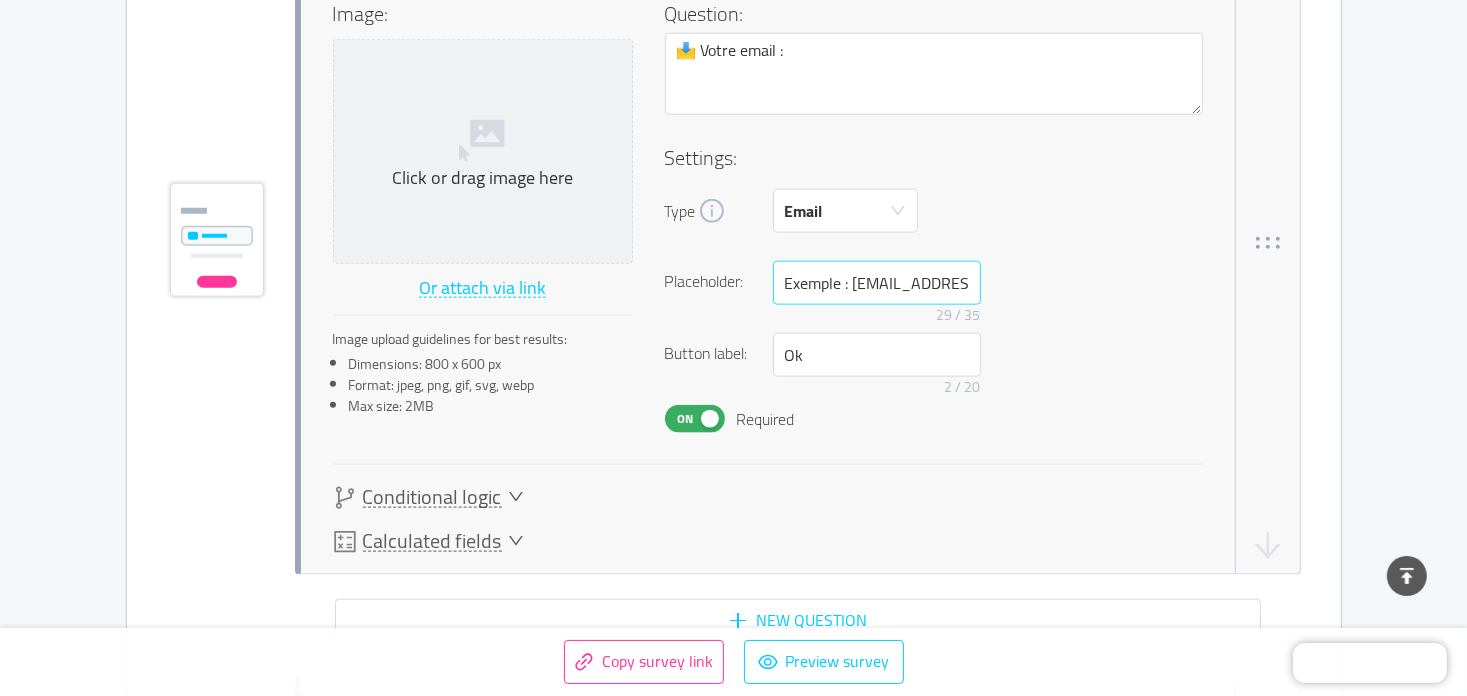 click on "Exemple : bonjour@qalbeen.com" at bounding box center [877, 283] 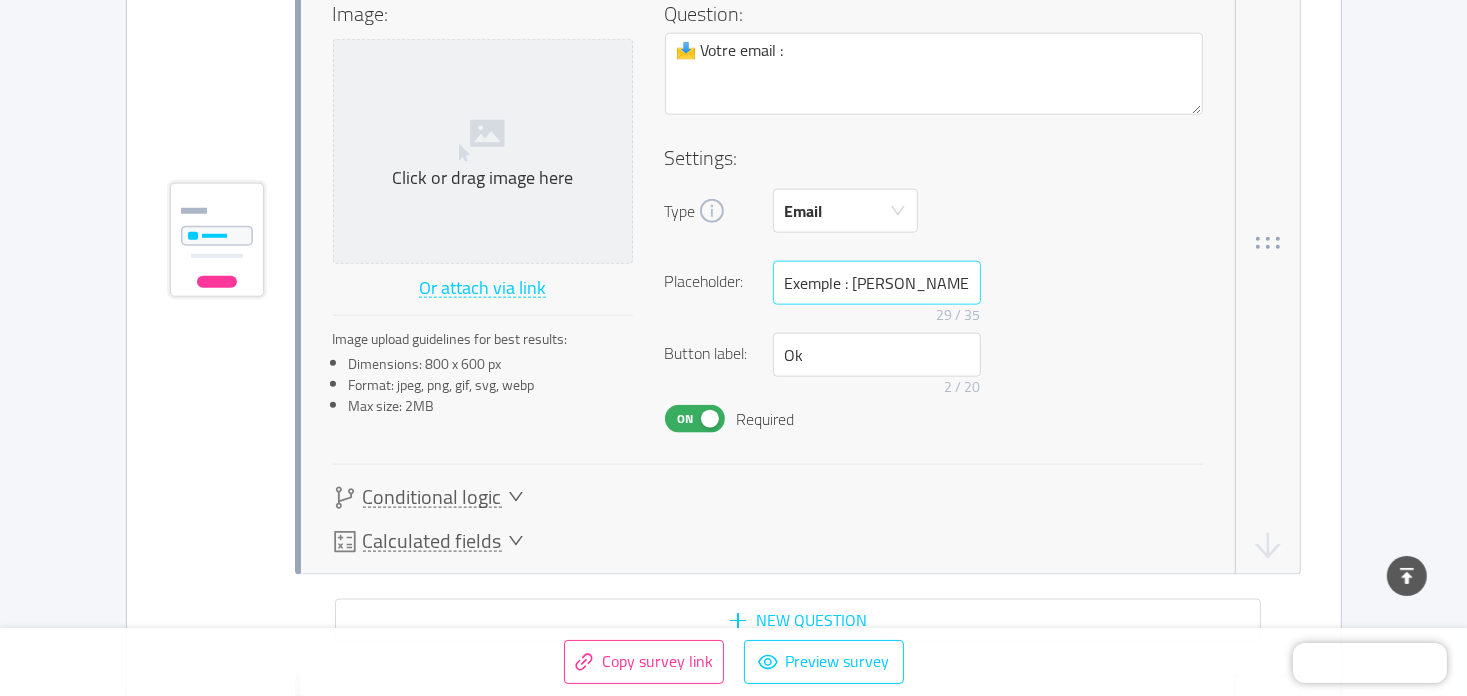 click on "Exemple : mohamed@qalbeen.com" at bounding box center [877, 283] 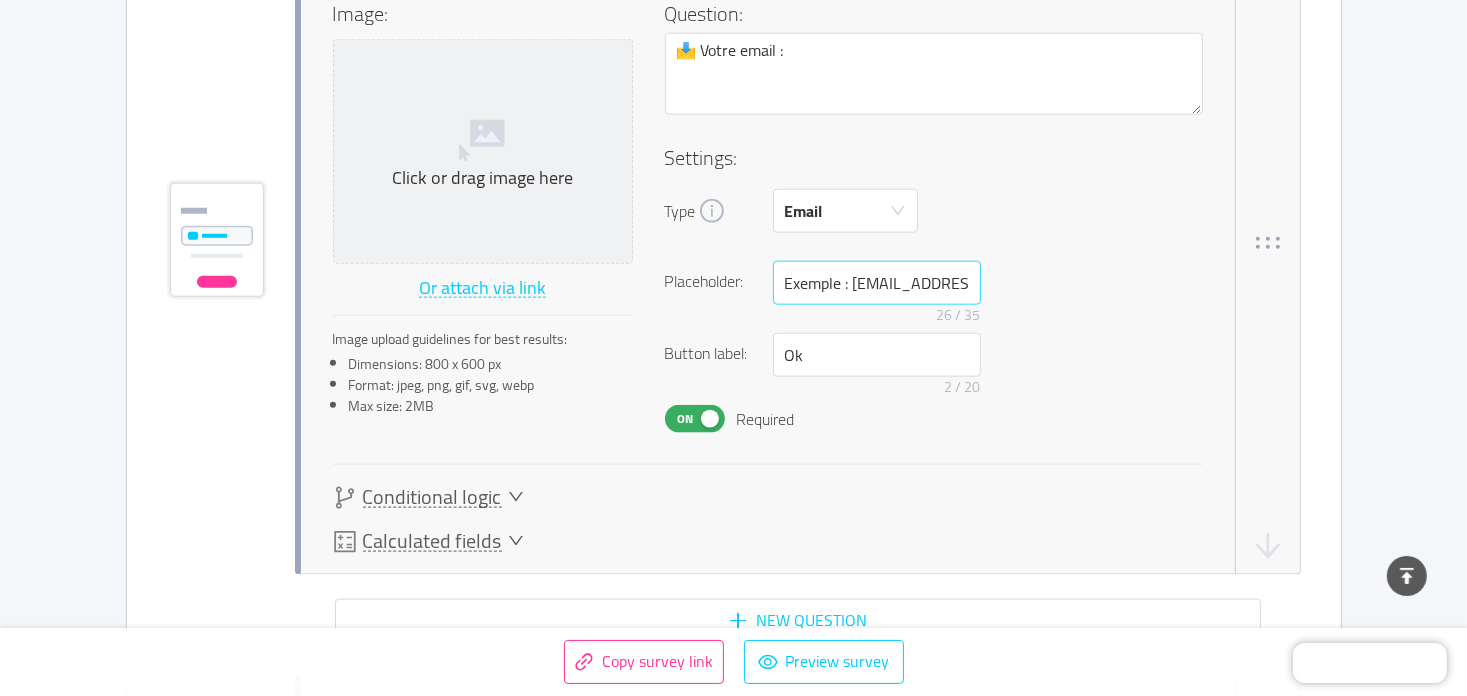 scroll, scrollTop: 0, scrollLeft: 4, axis: horizontal 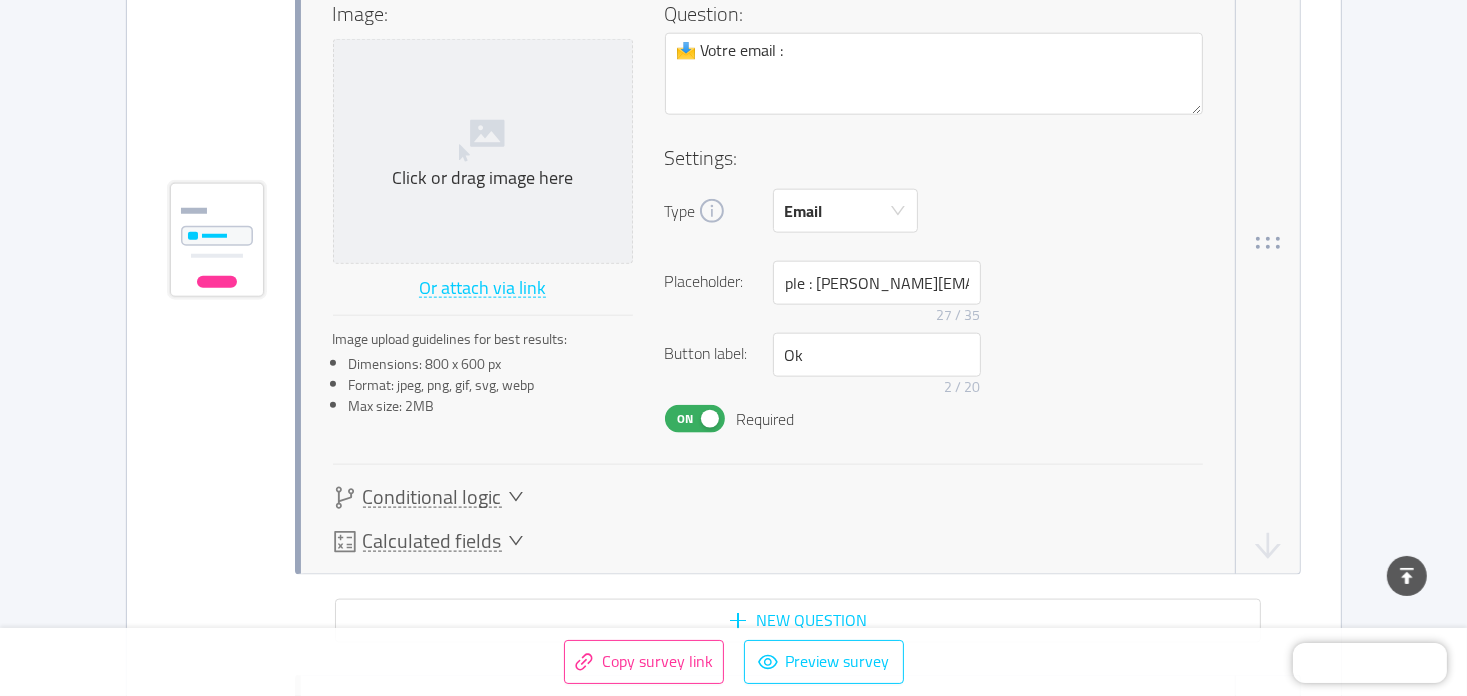 drag, startPoint x: 944, startPoint y: 275, endPoint x: 1068, endPoint y: 285, distance: 124.40257 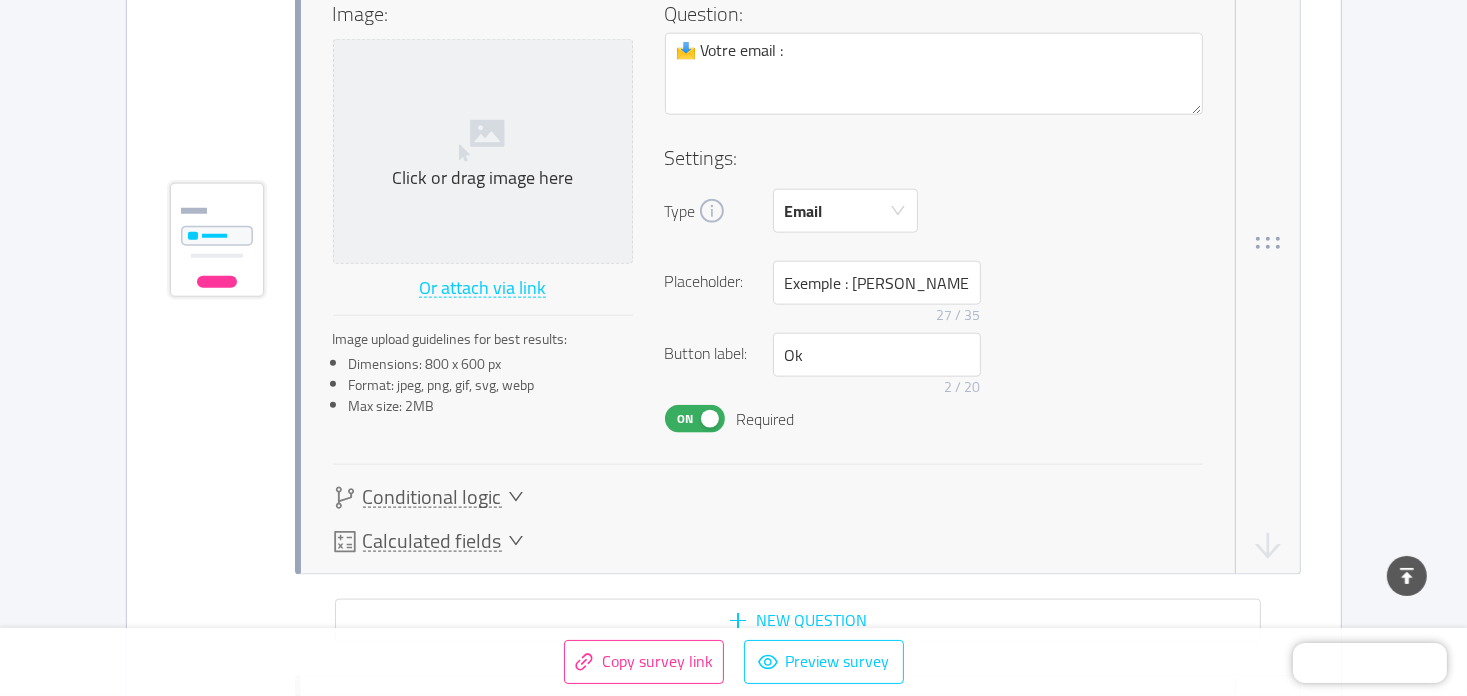 click on "Dimensions: 800 x 600 px" at bounding box center [491, 364] 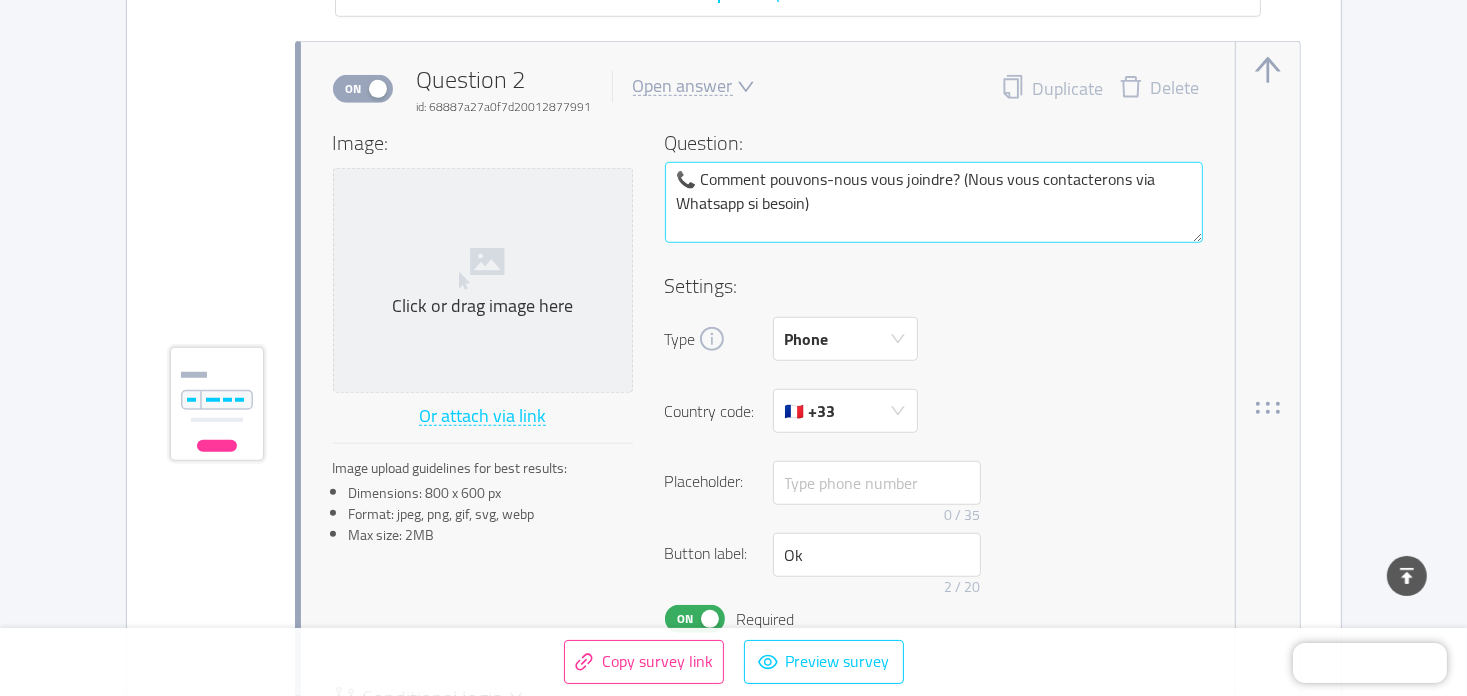 scroll, scrollTop: 1400, scrollLeft: 0, axis: vertical 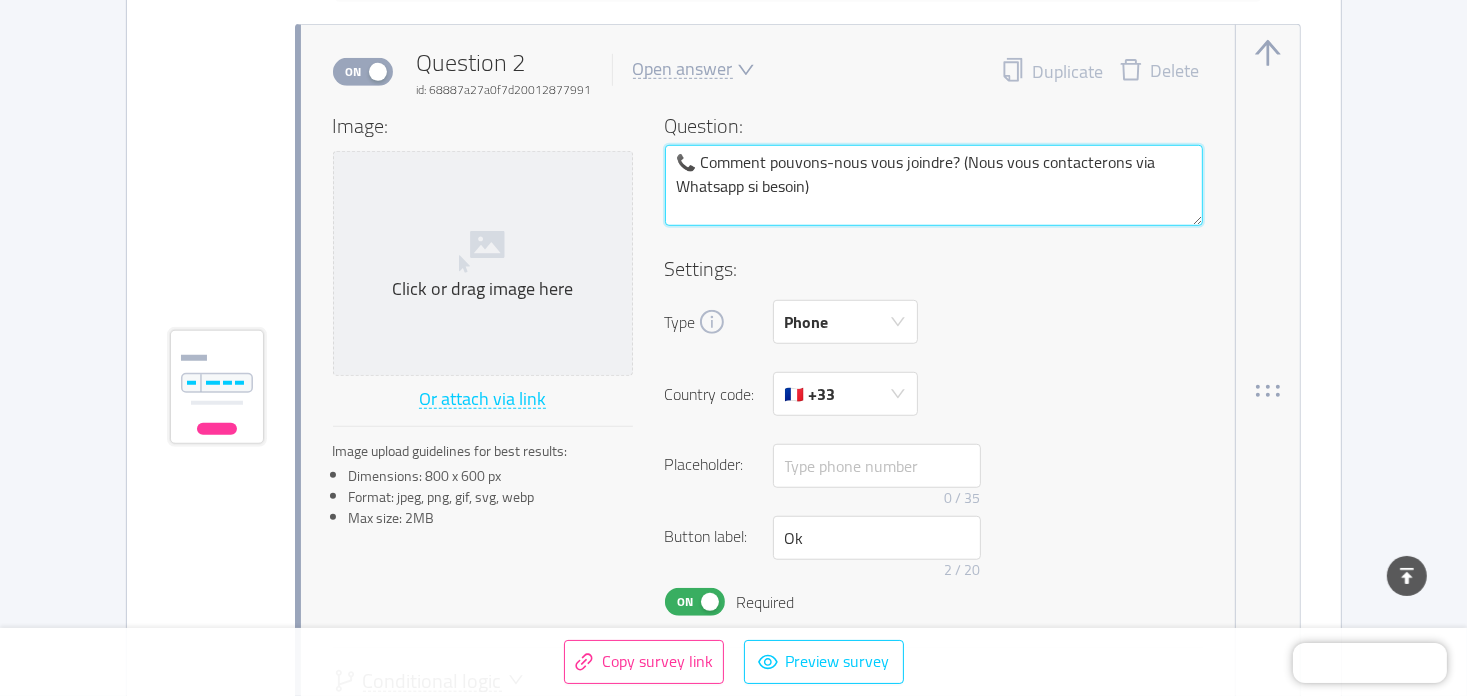 click on "📞 Comment pouvons-nous vous joindre? (Nous vous contacterons via Whatsapp si besoin)" at bounding box center [934, 186] 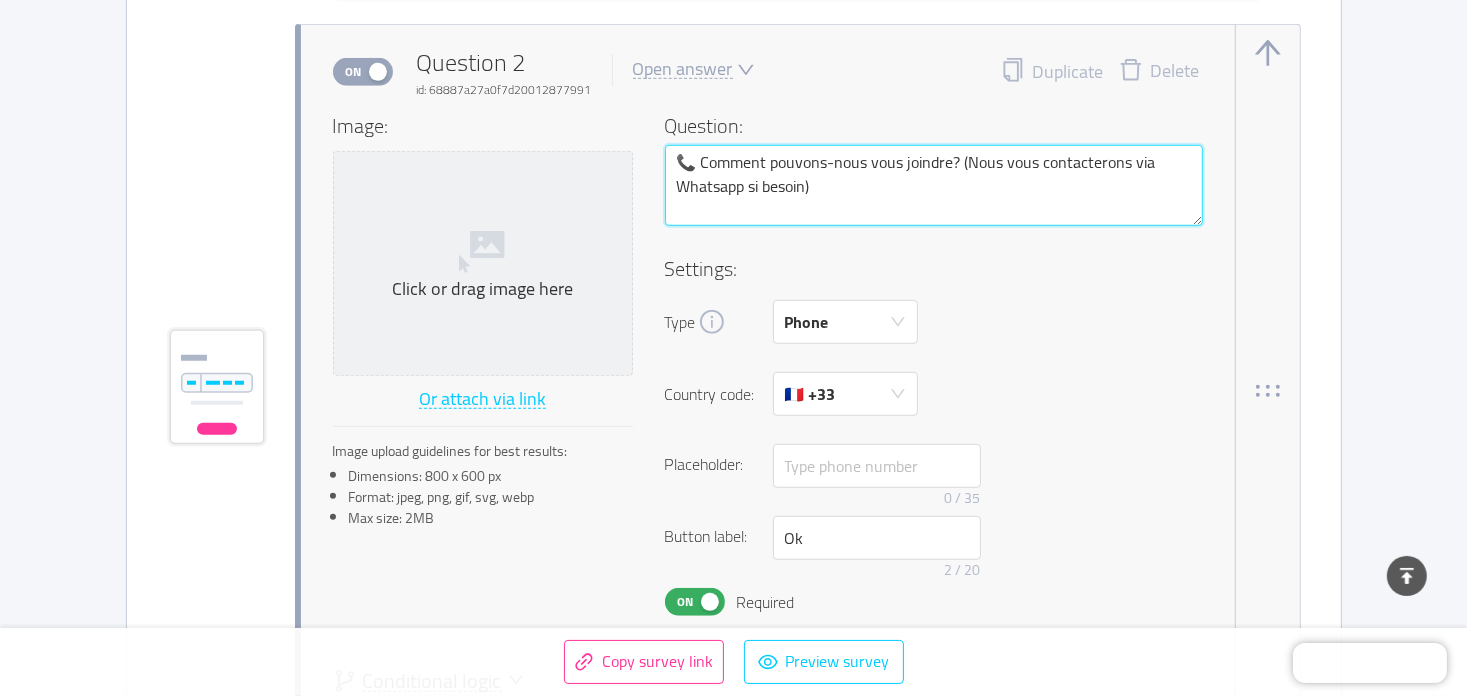 drag, startPoint x: 984, startPoint y: 158, endPoint x: 1133, endPoint y: 167, distance: 149.27156 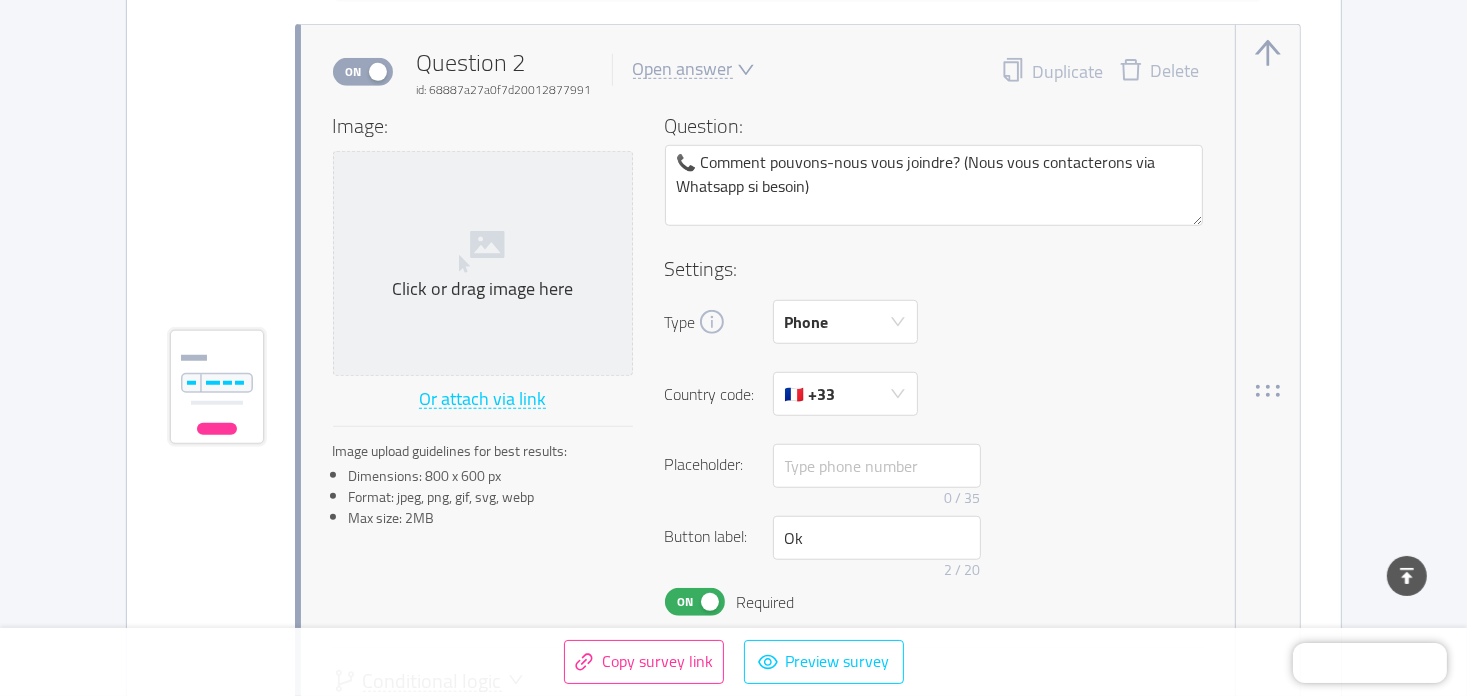 click on "Settings:" at bounding box center [934, 269] 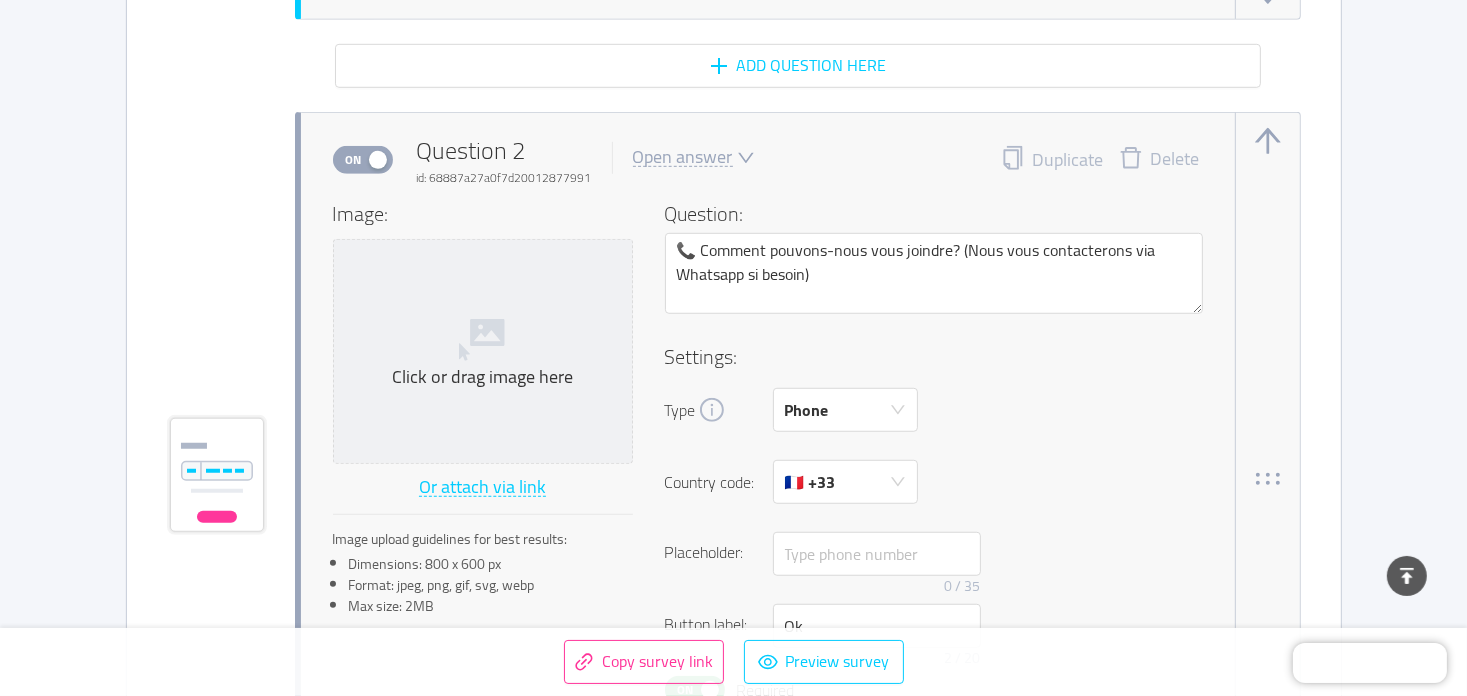 scroll, scrollTop: 1300, scrollLeft: 0, axis: vertical 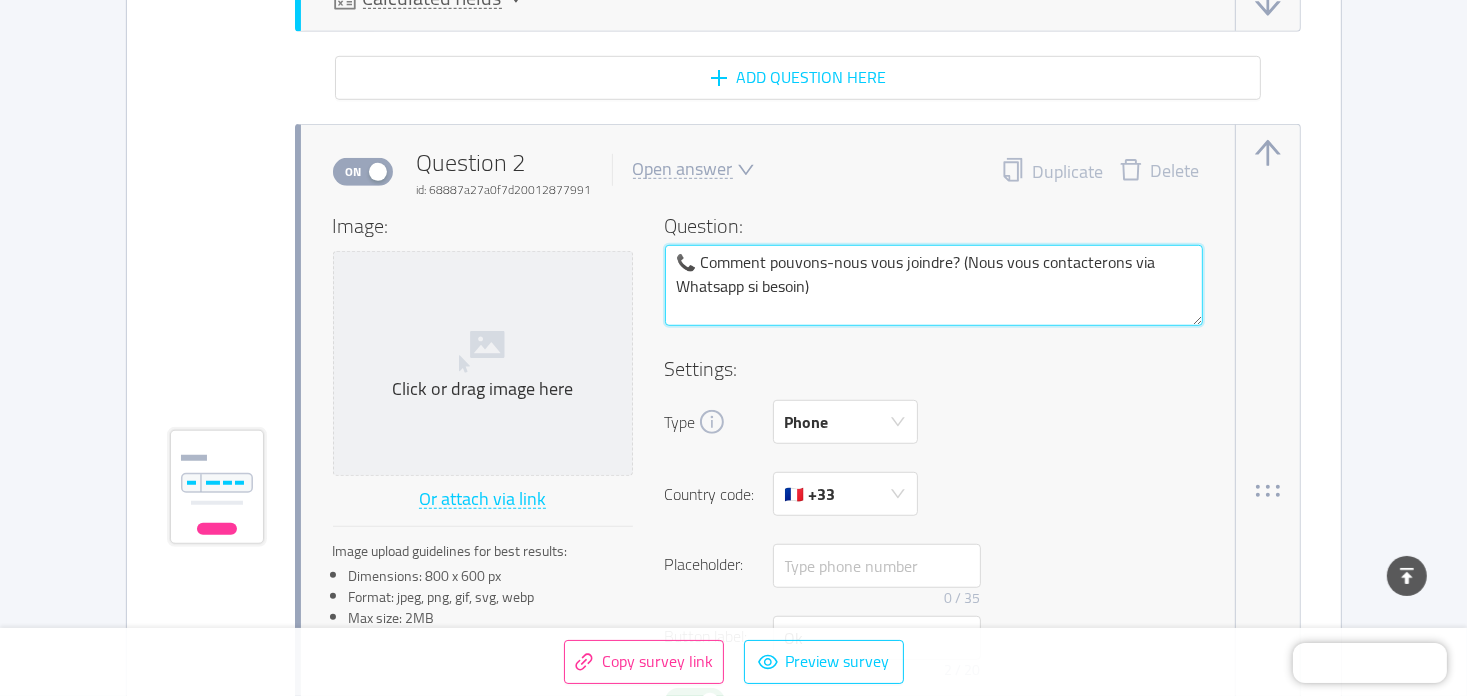 drag, startPoint x: 965, startPoint y: 259, endPoint x: 989, endPoint y: 279, distance: 31.241 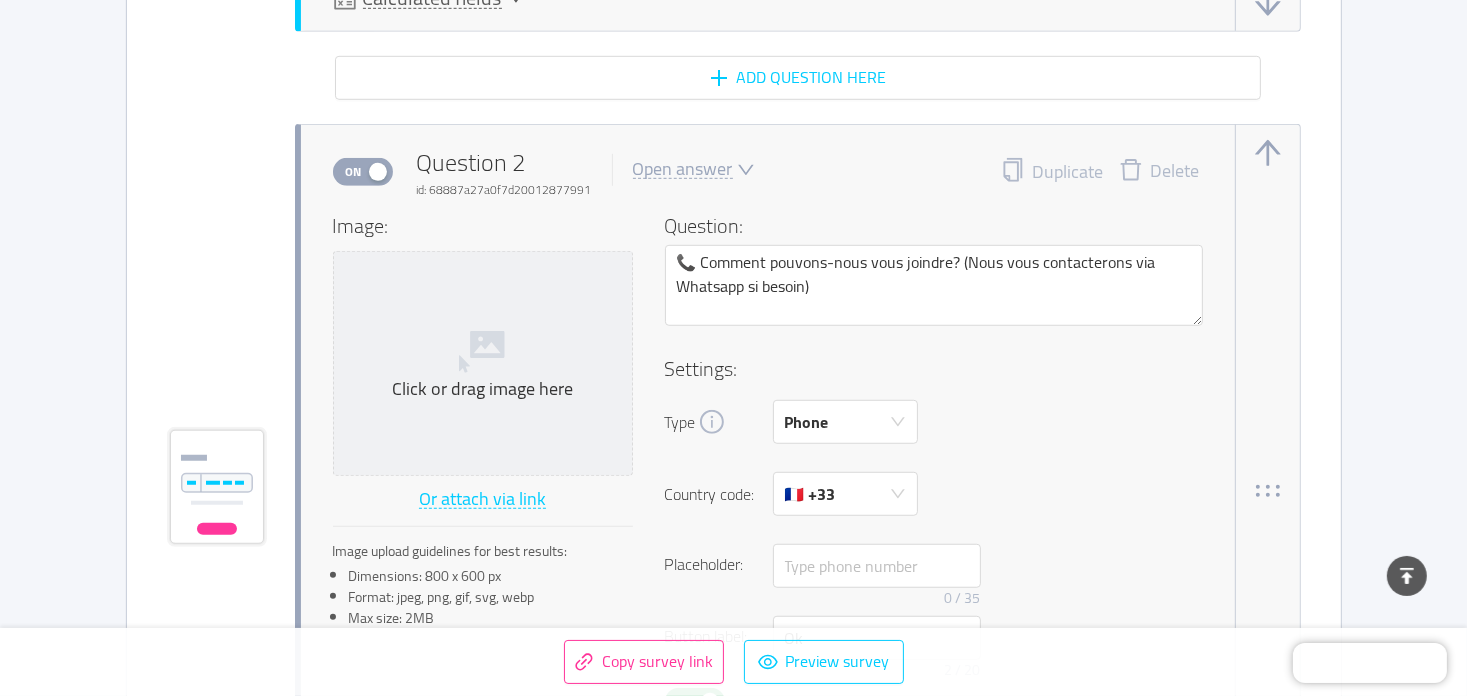 click on "Settings:" at bounding box center (934, 369) 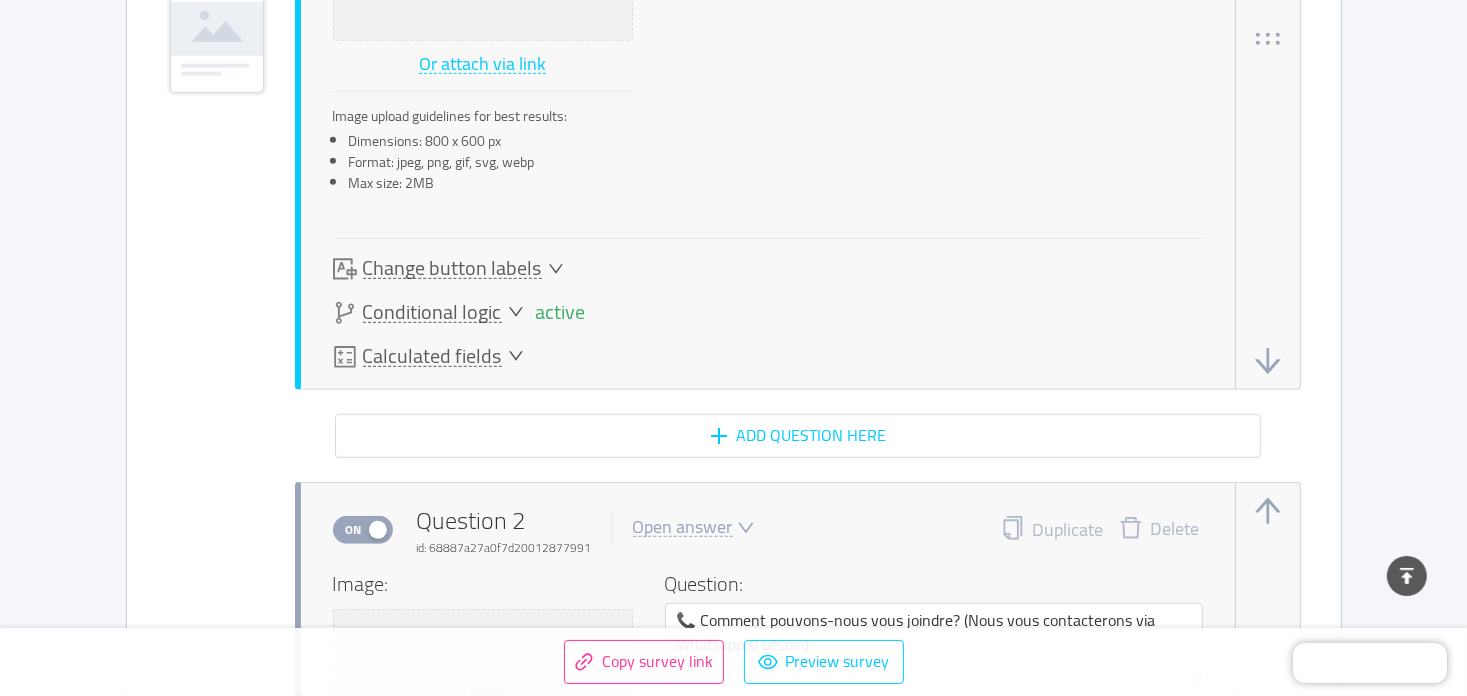 scroll, scrollTop: 700, scrollLeft: 0, axis: vertical 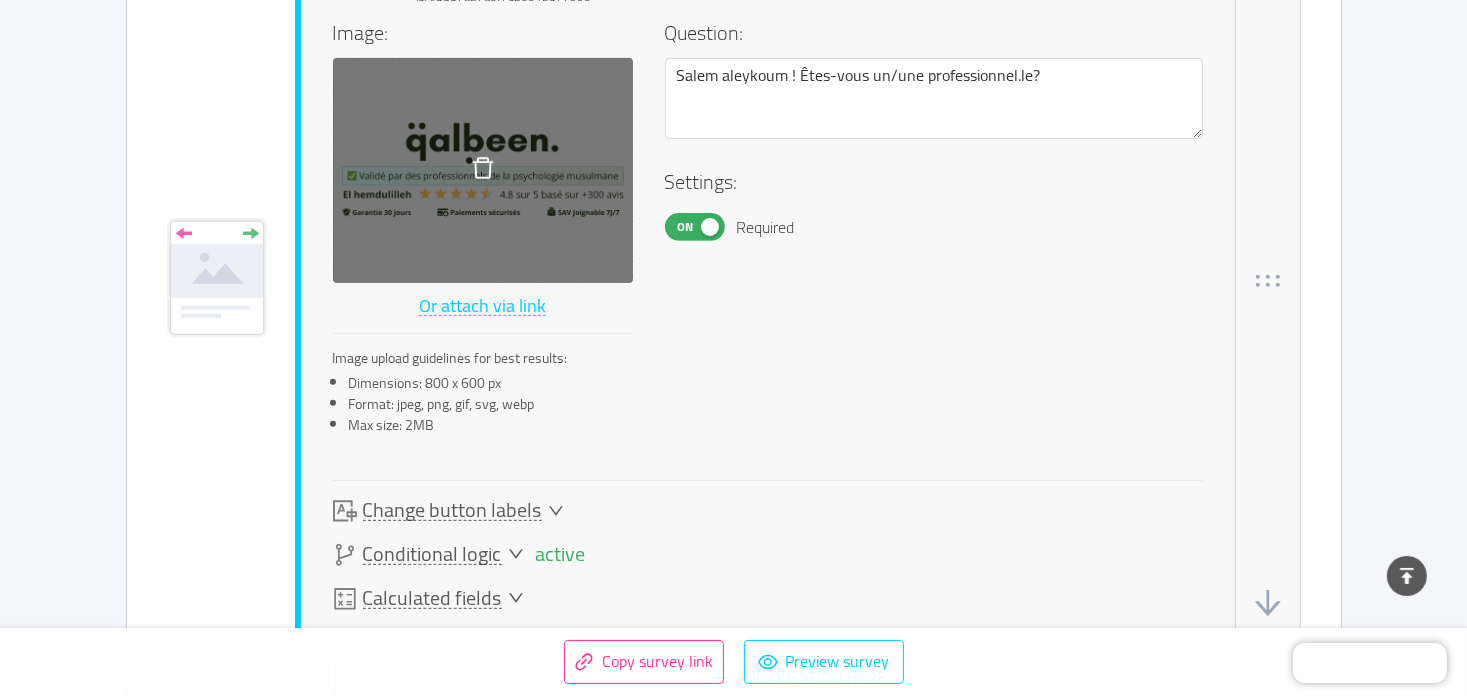 click 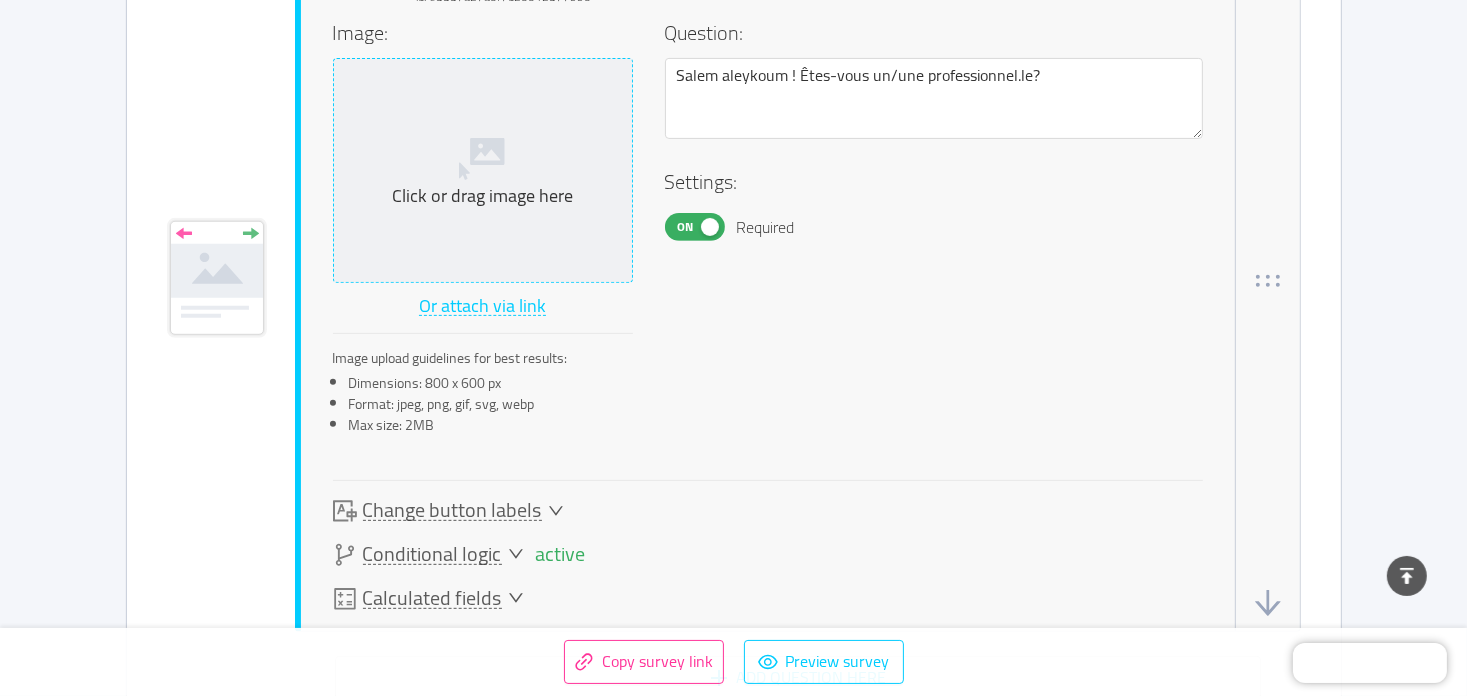 click 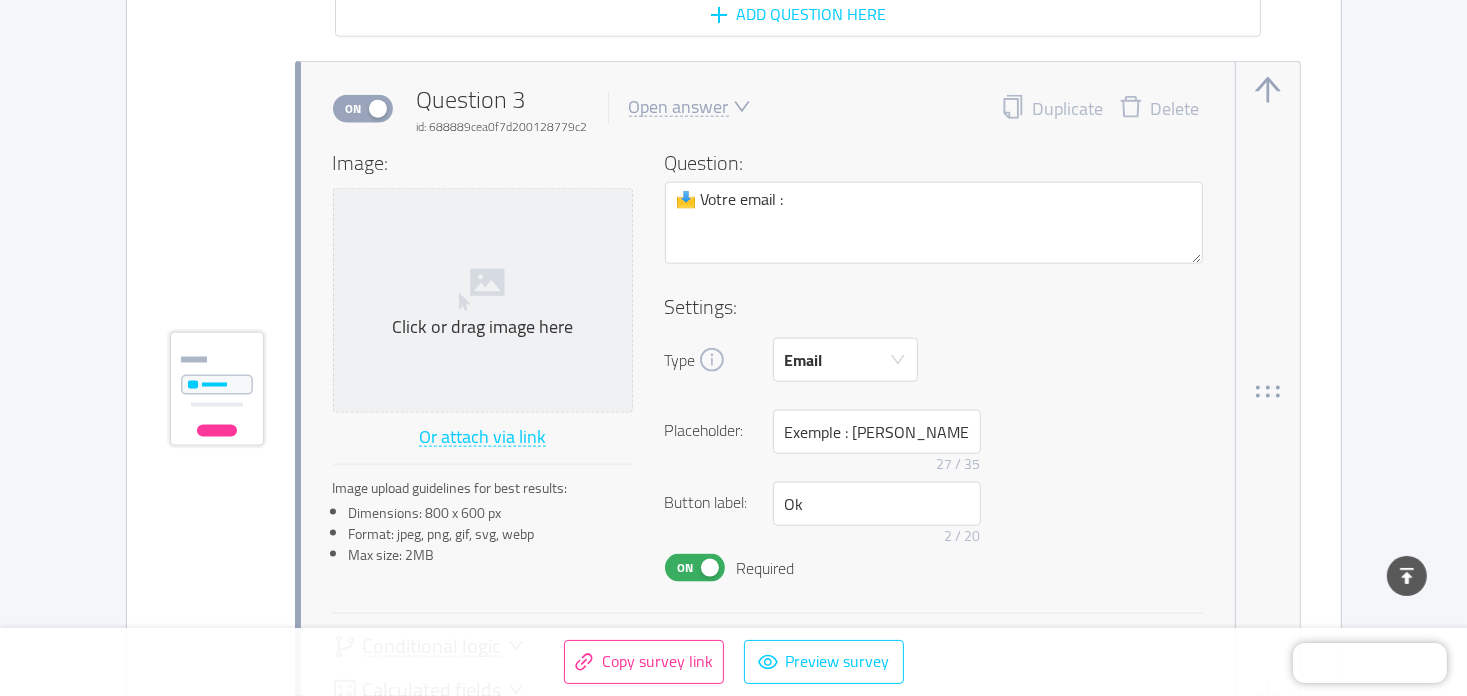 scroll, scrollTop: 2308, scrollLeft: 0, axis: vertical 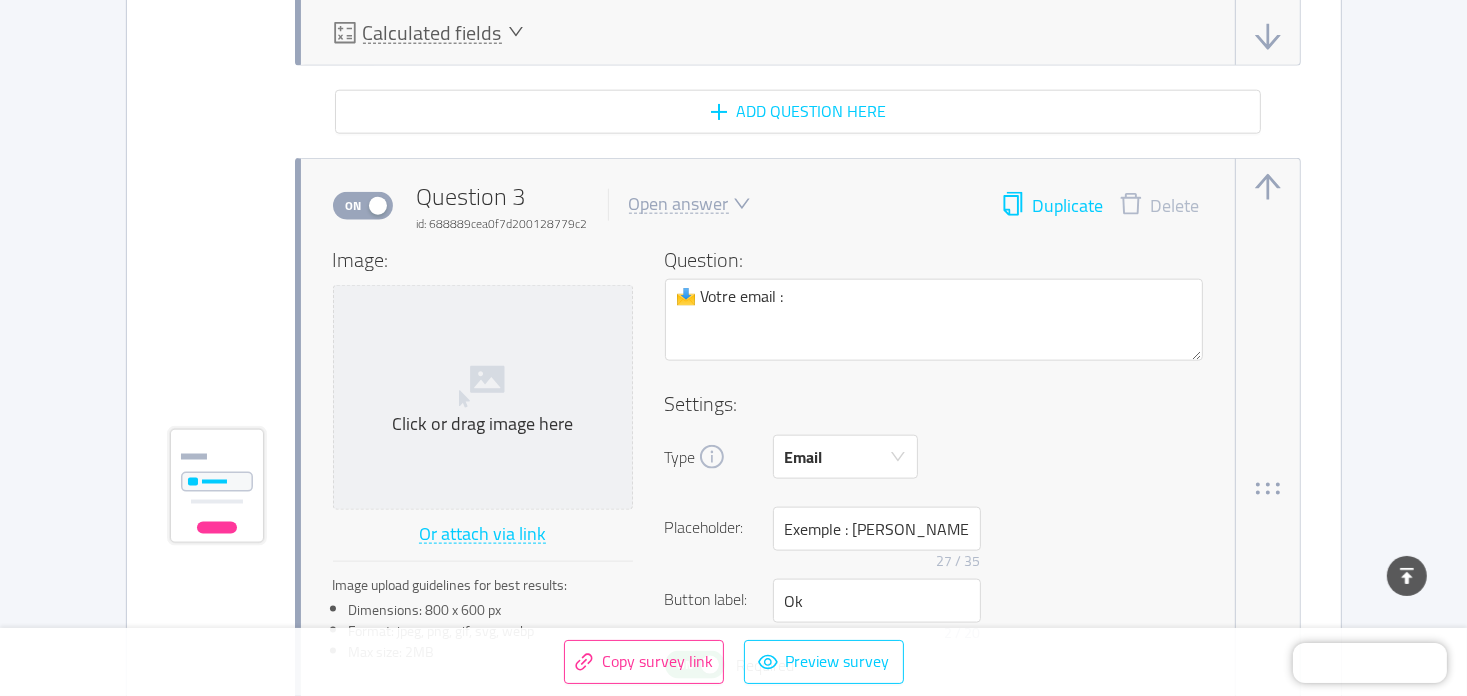 click on "Duplicate" at bounding box center (1052, 206) 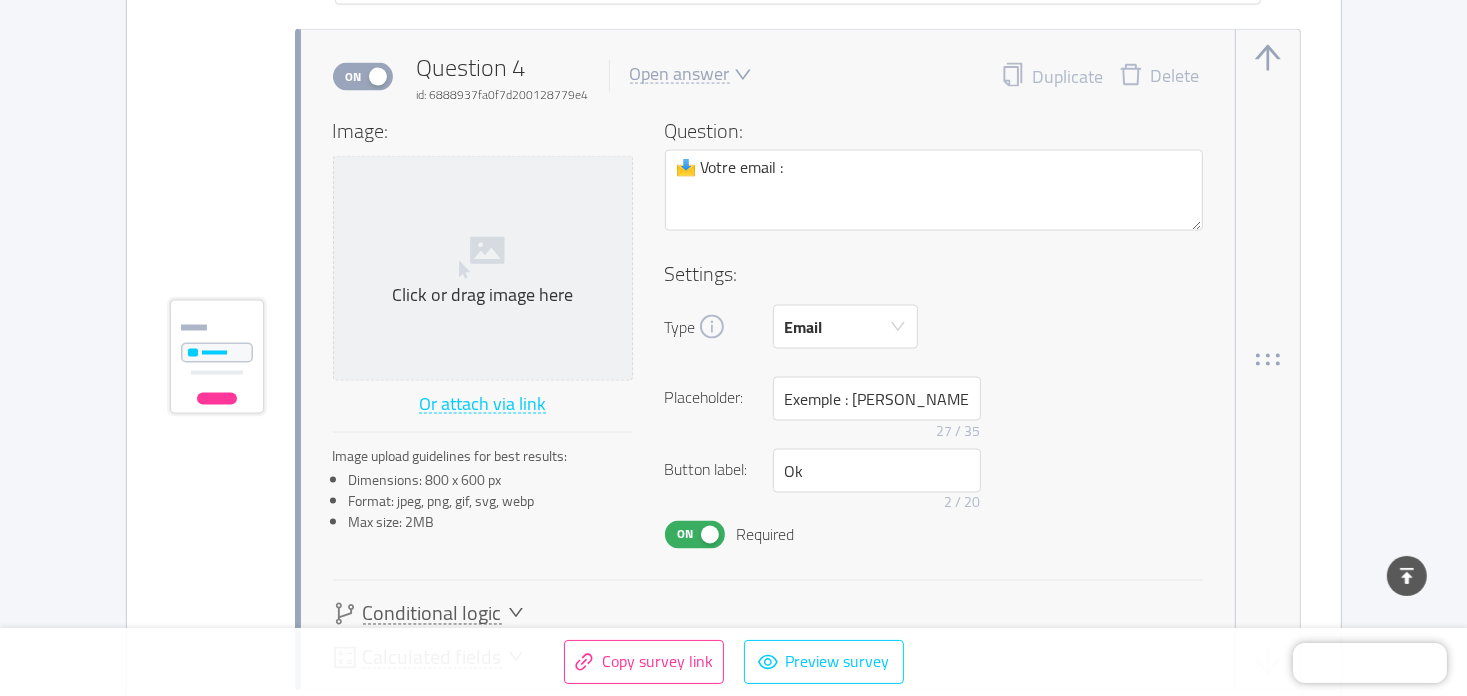 scroll, scrollTop: 3208, scrollLeft: 0, axis: vertical 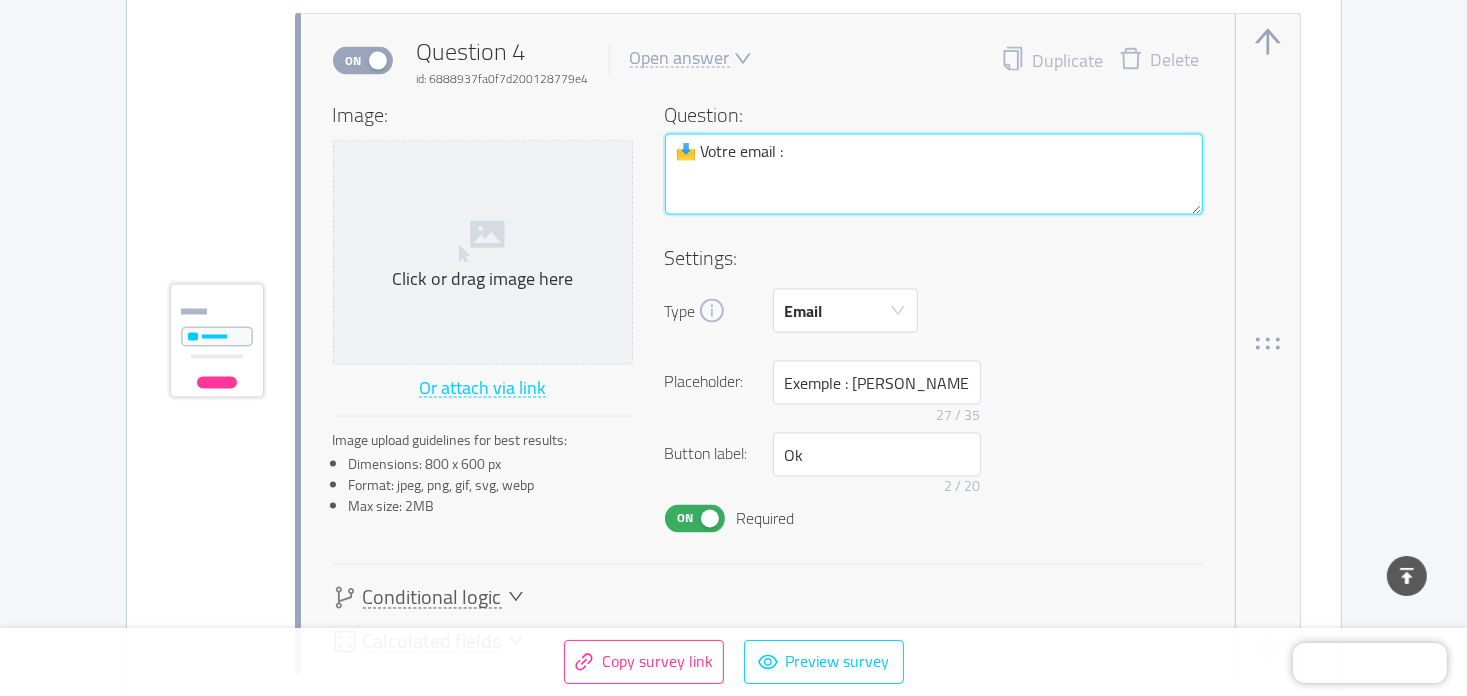 click on "📩 Votre email :" at bounding box center [934, 175] 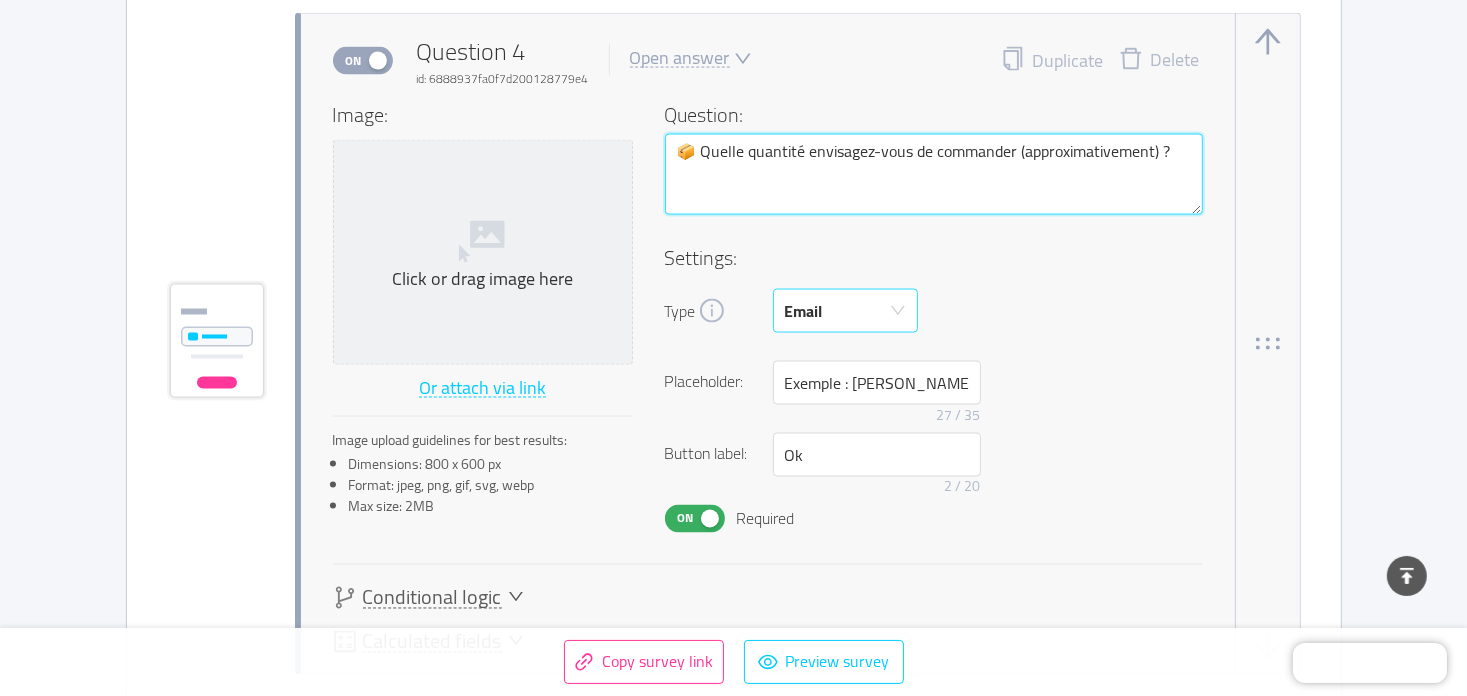 type on "📦 Quelle quantité envisagez-vous de commander (approximativement) ?" 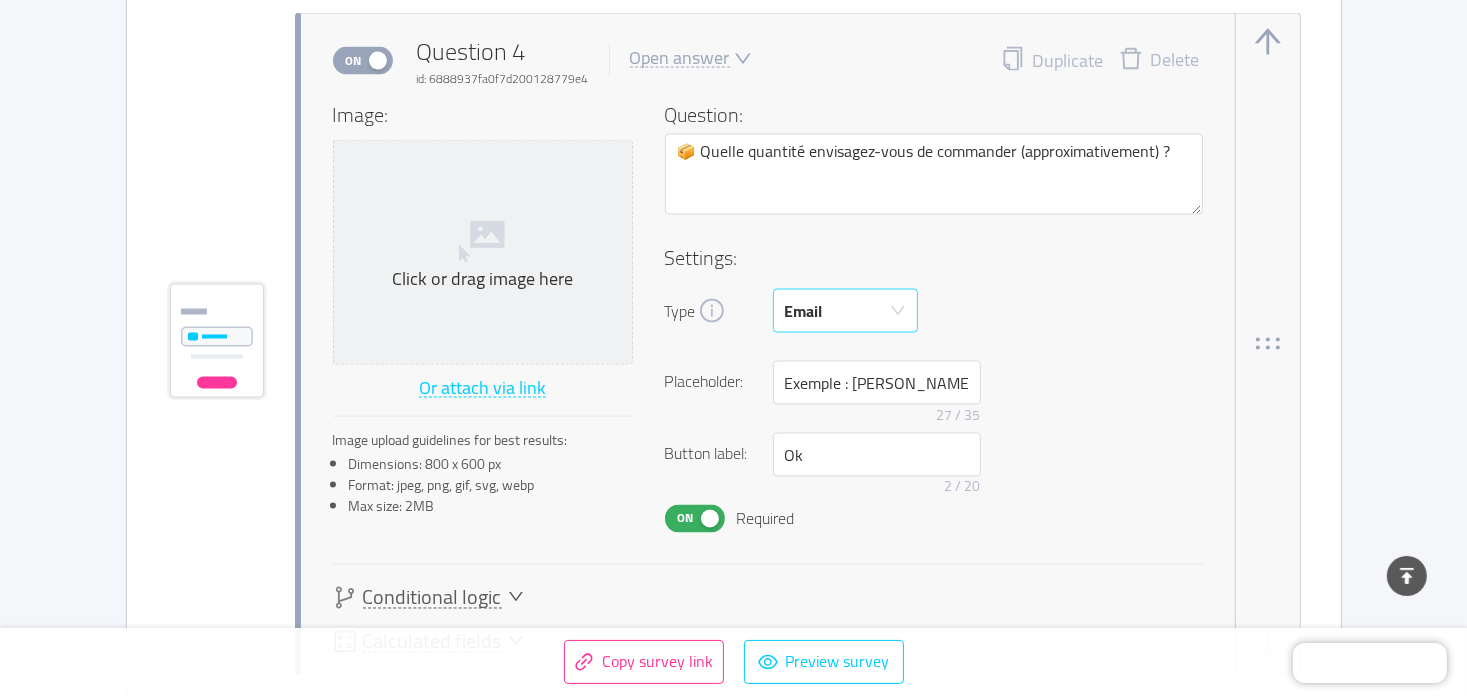 click on "Email" at bounding box center [839, 311] 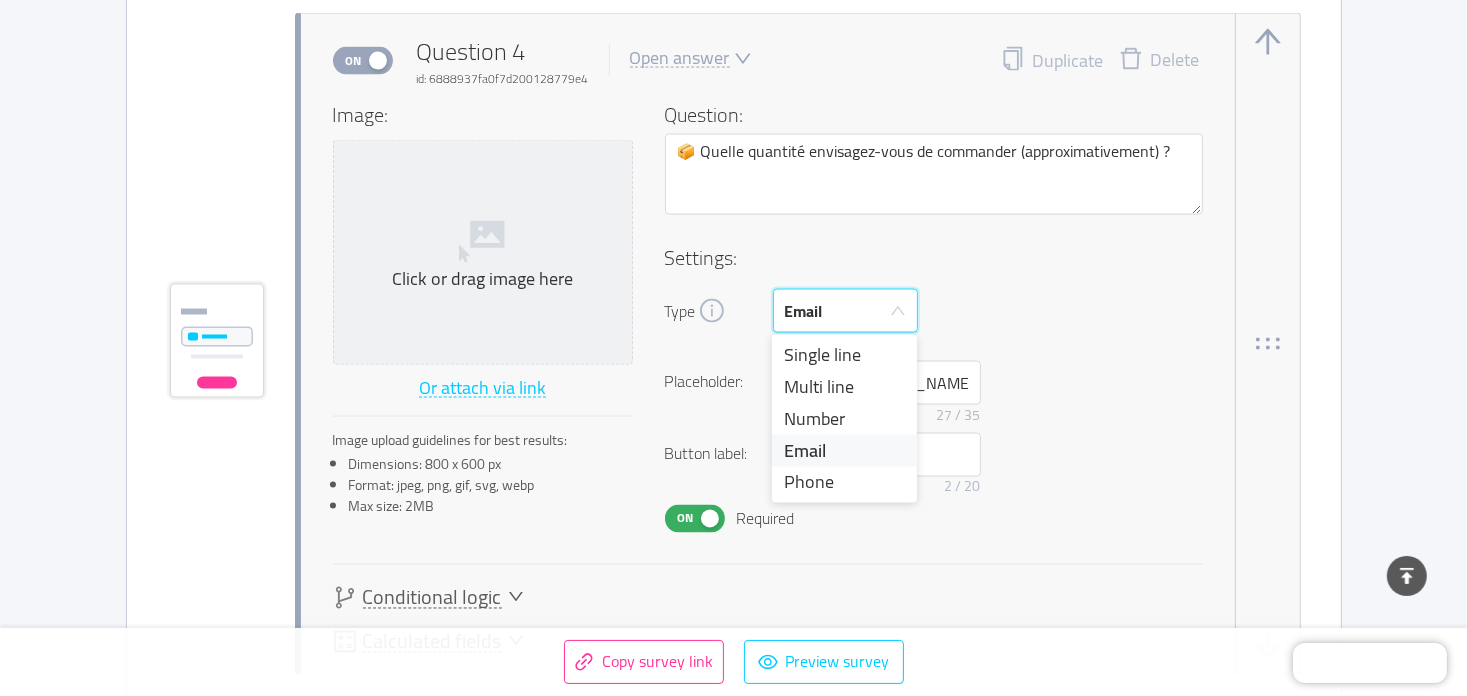 click on "Open answer" at bounding box center (680, 58) 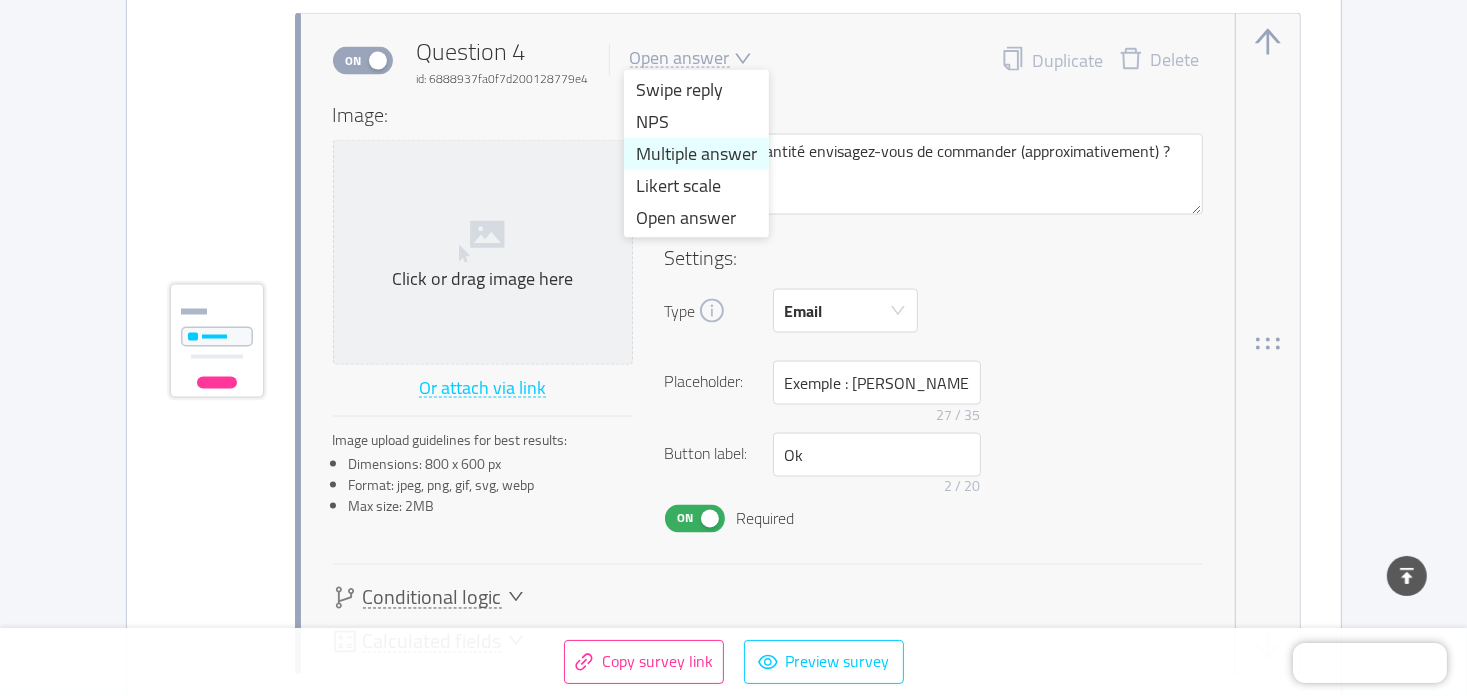 click on "Multiple answer" at bounding box center [696, 154] 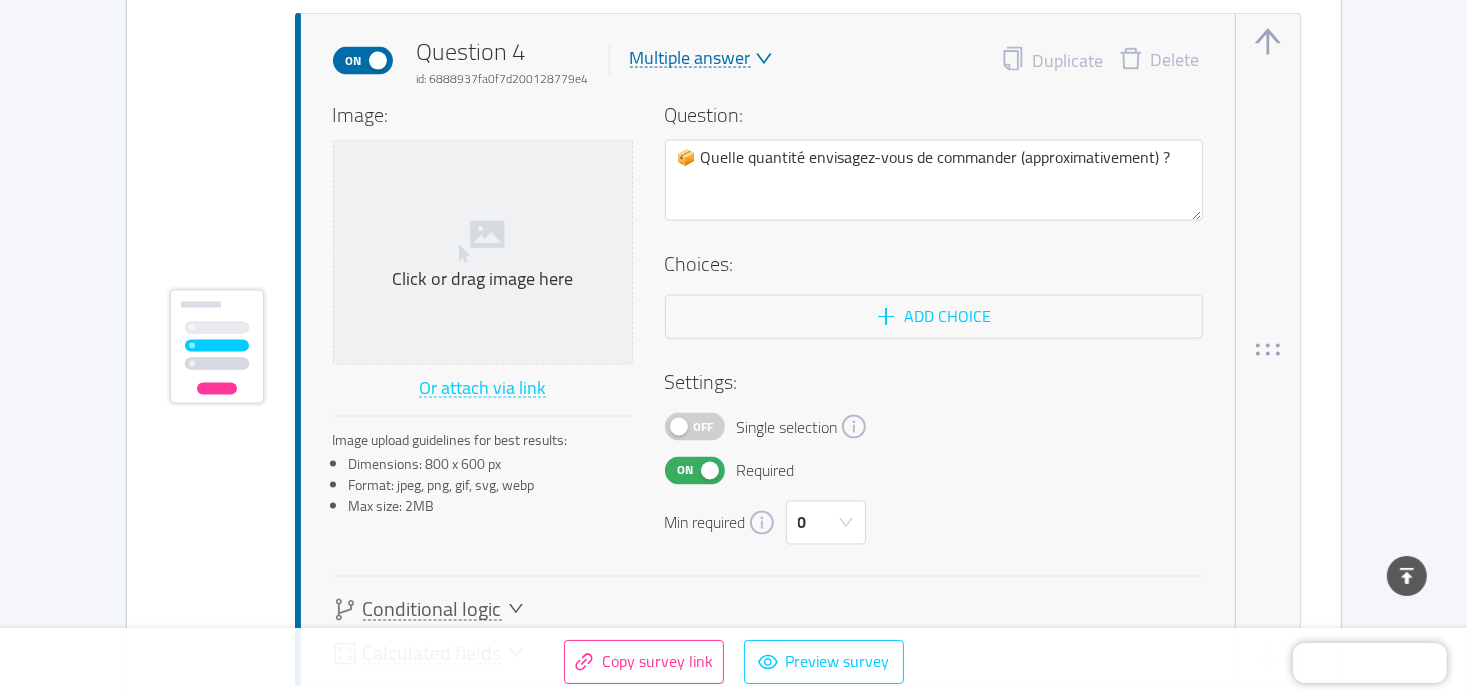type 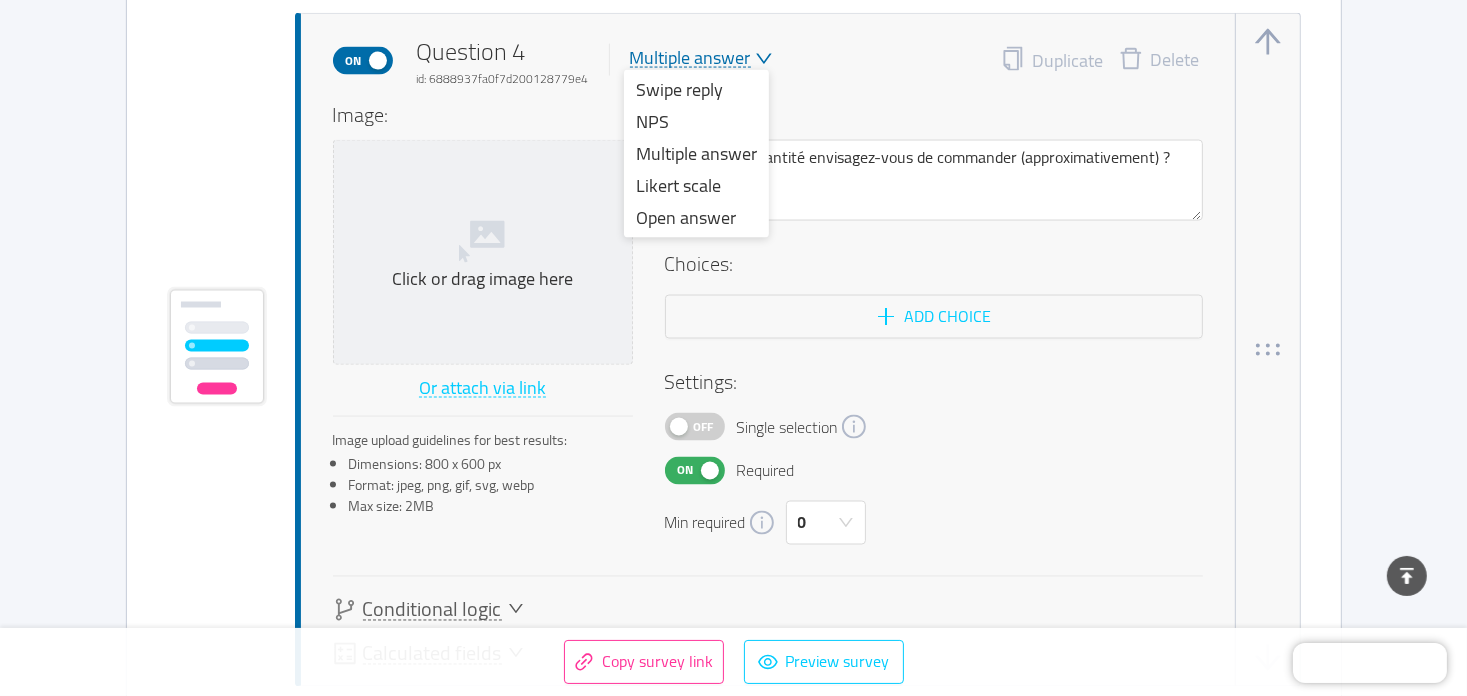 click on "Choices:" at bounding box center [934, 264] 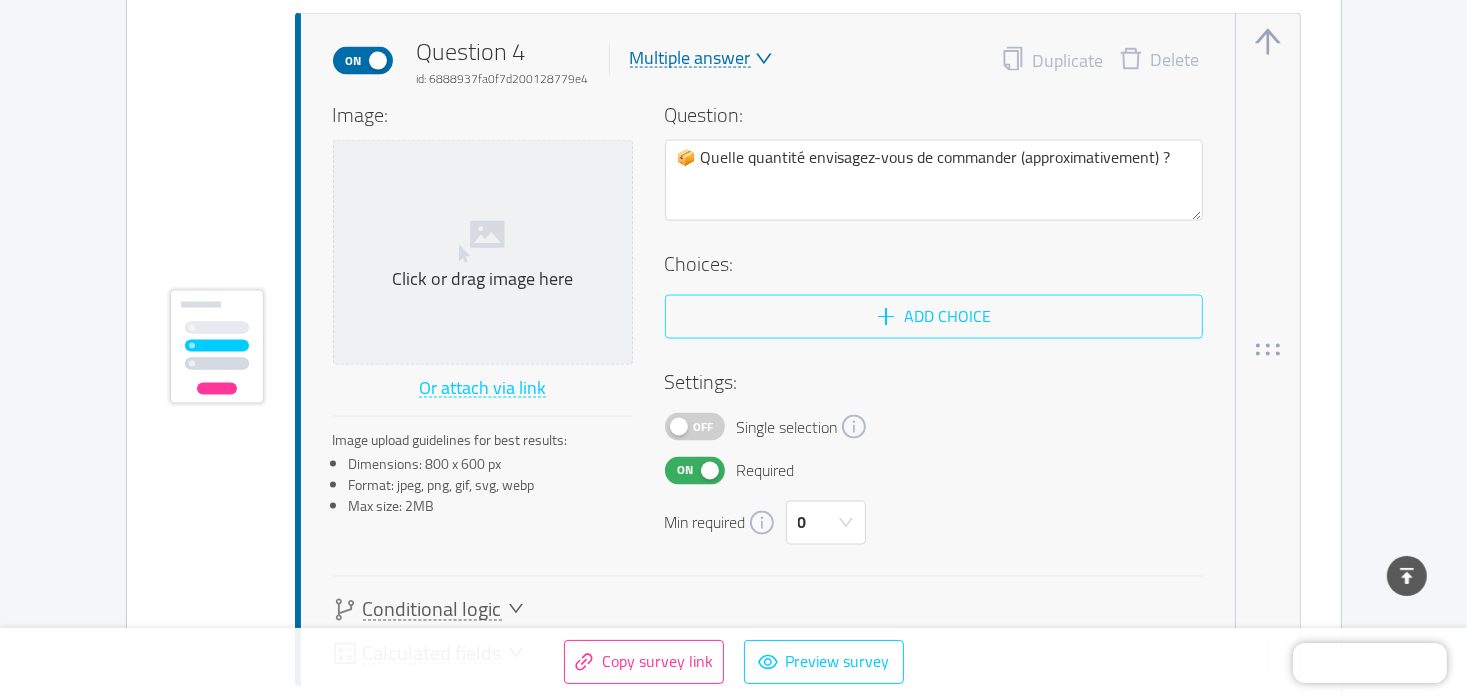 click on "Add choice" at bounding box center [934, 317] 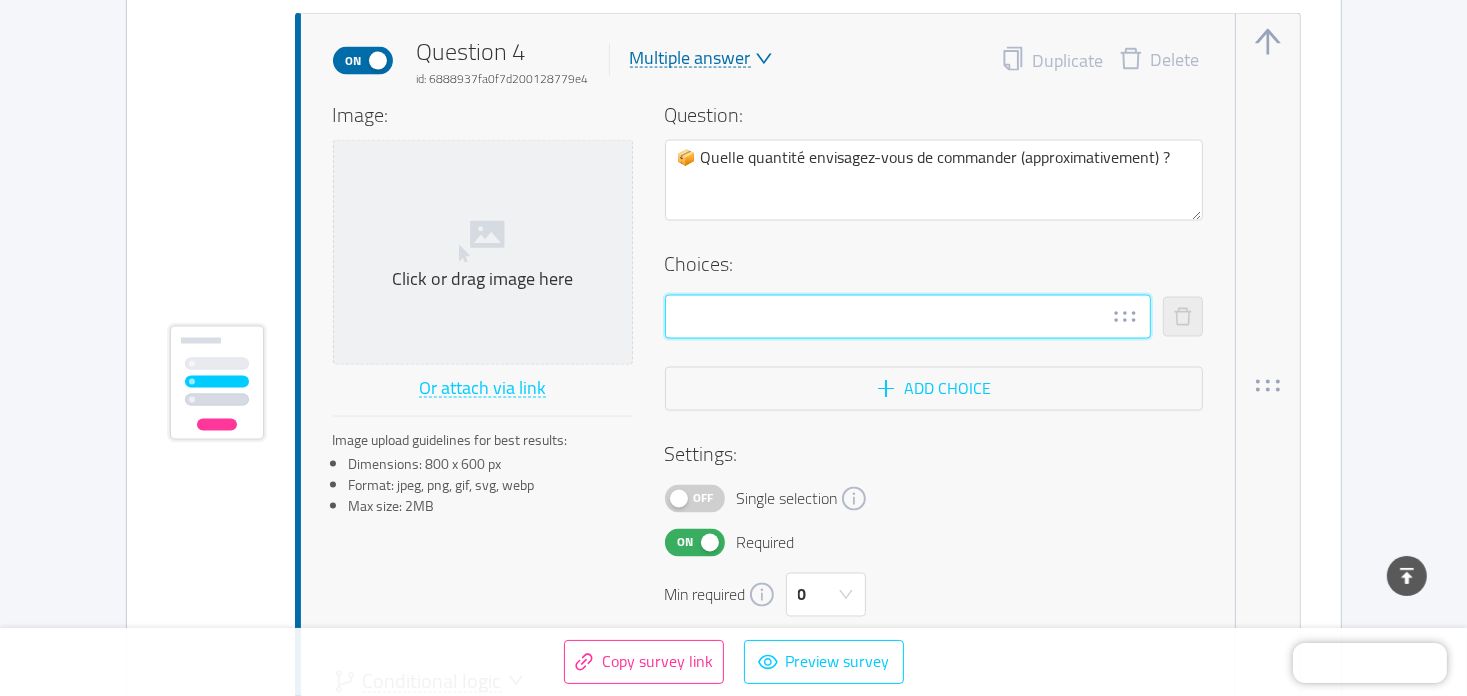click at bounding box center (908, 317) 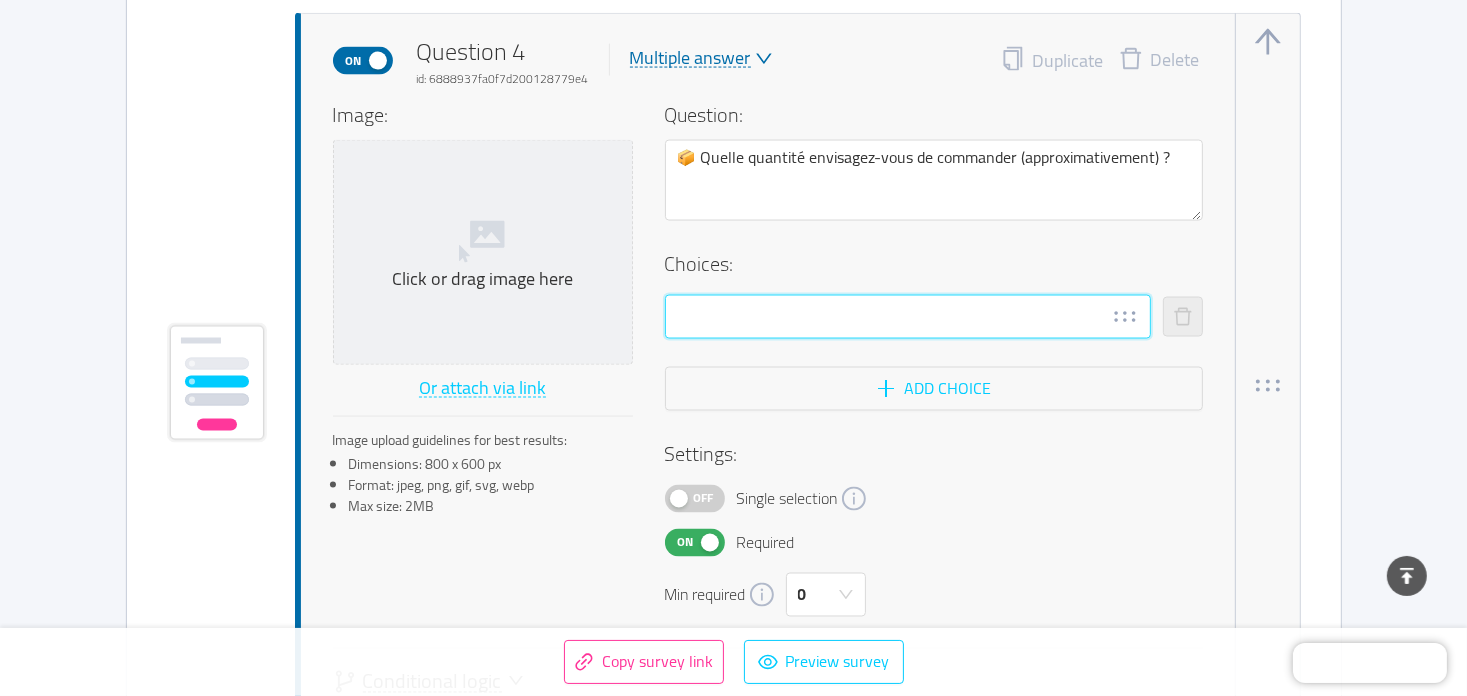 paste on "10 de chaque référence" 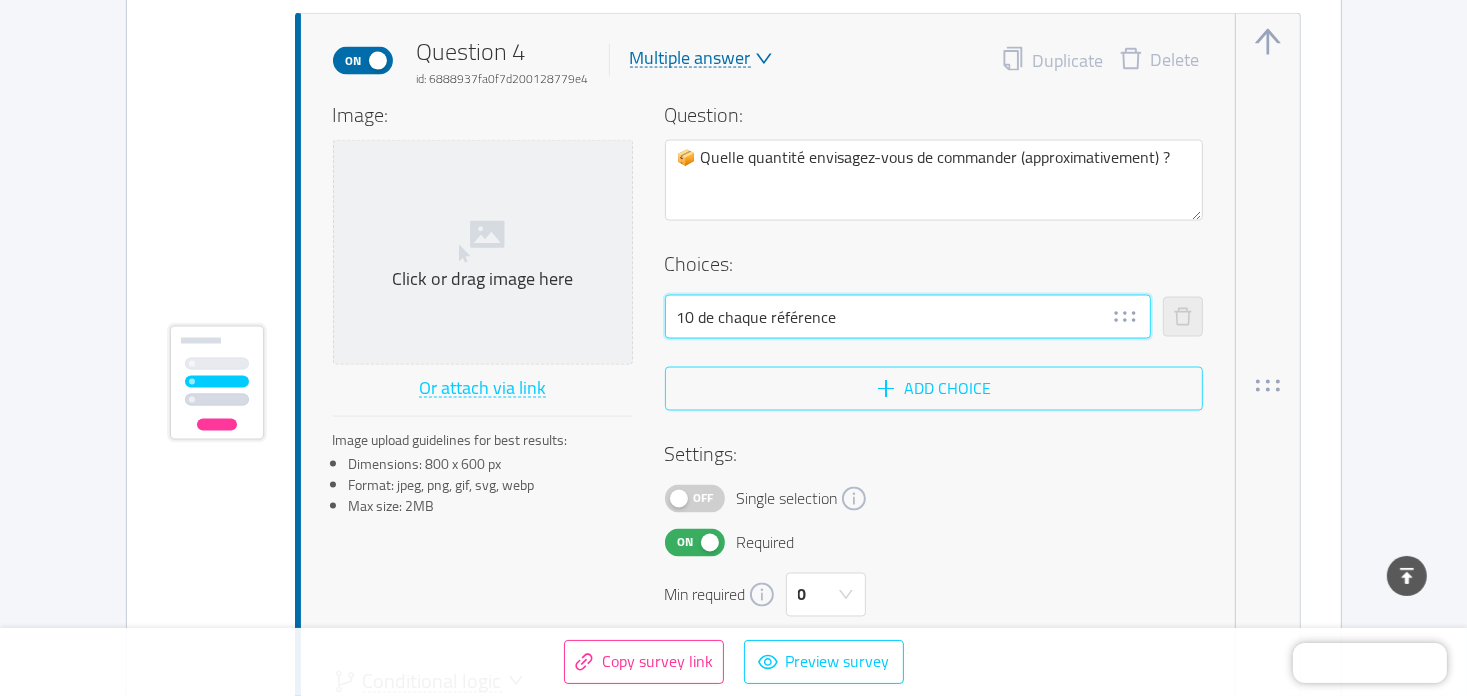 type on "10 de chaque référence" 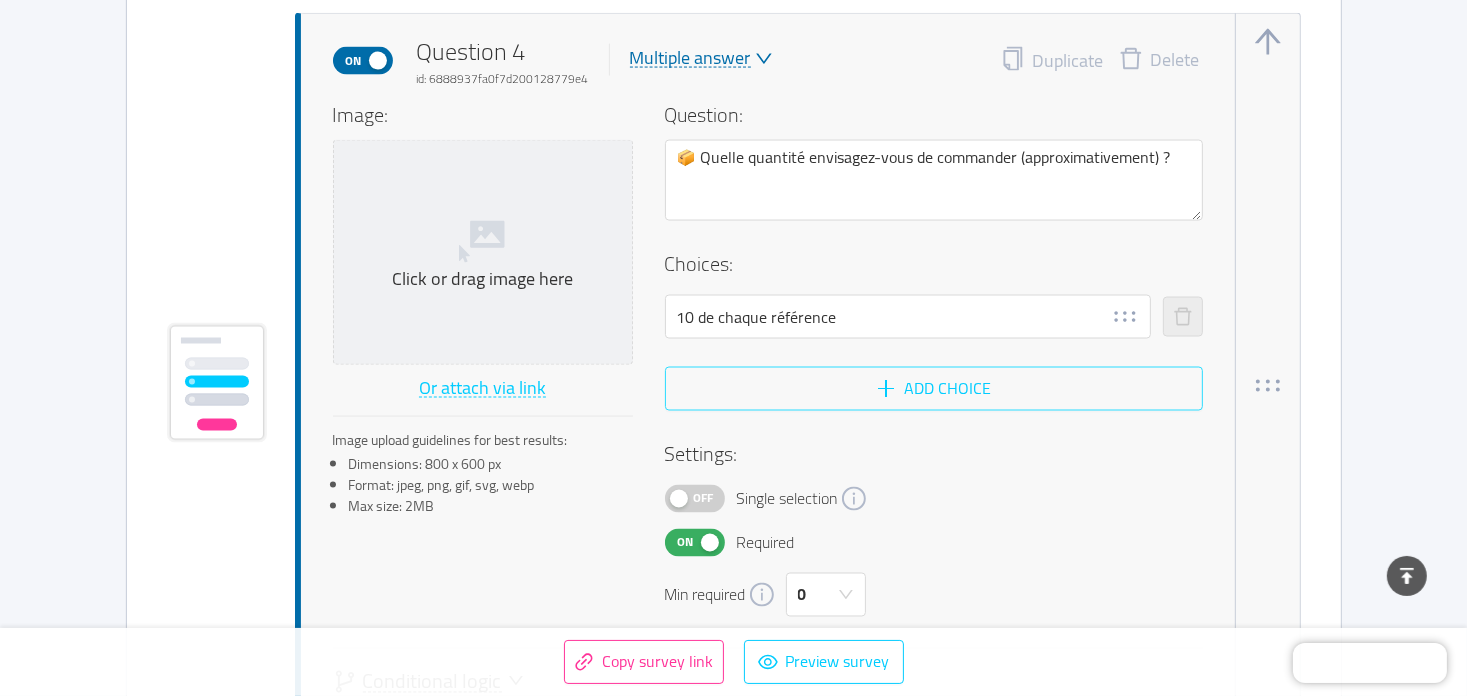 click on "Add choice" at bounding box center (934, 389) 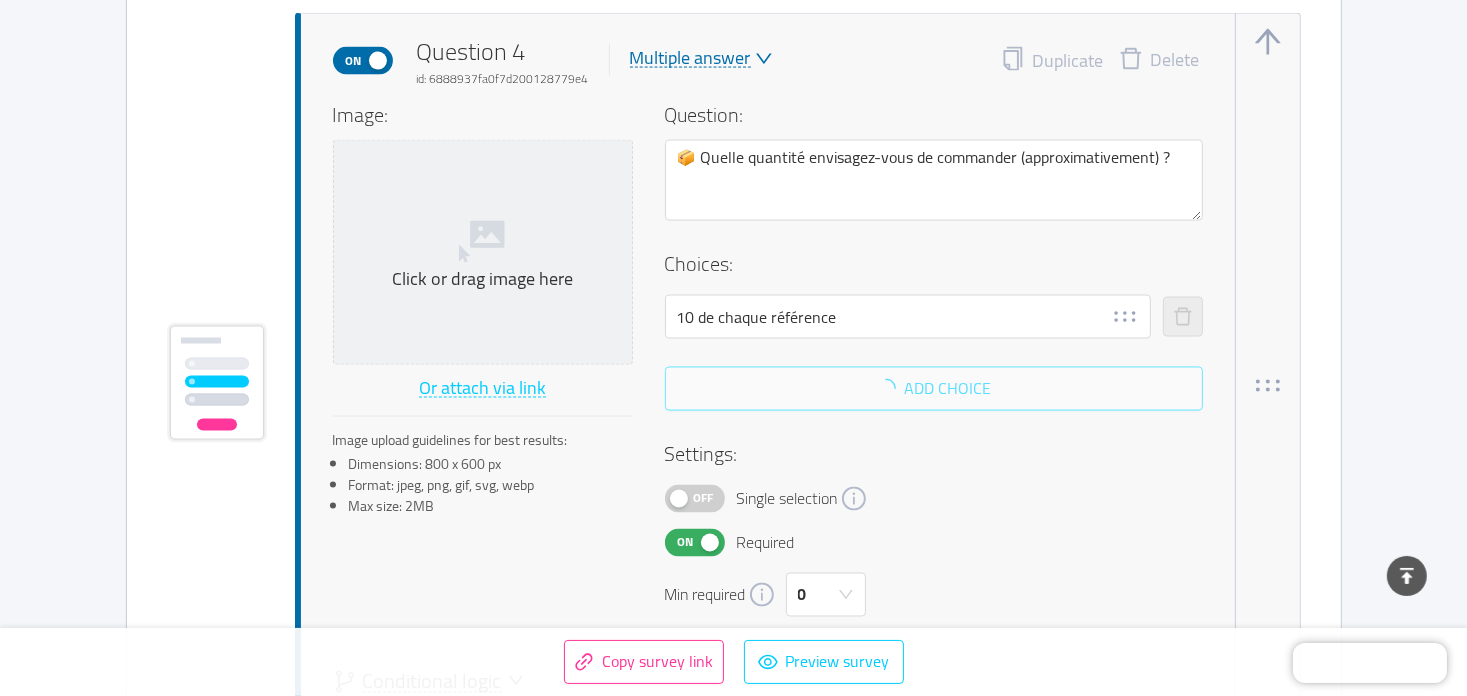 type 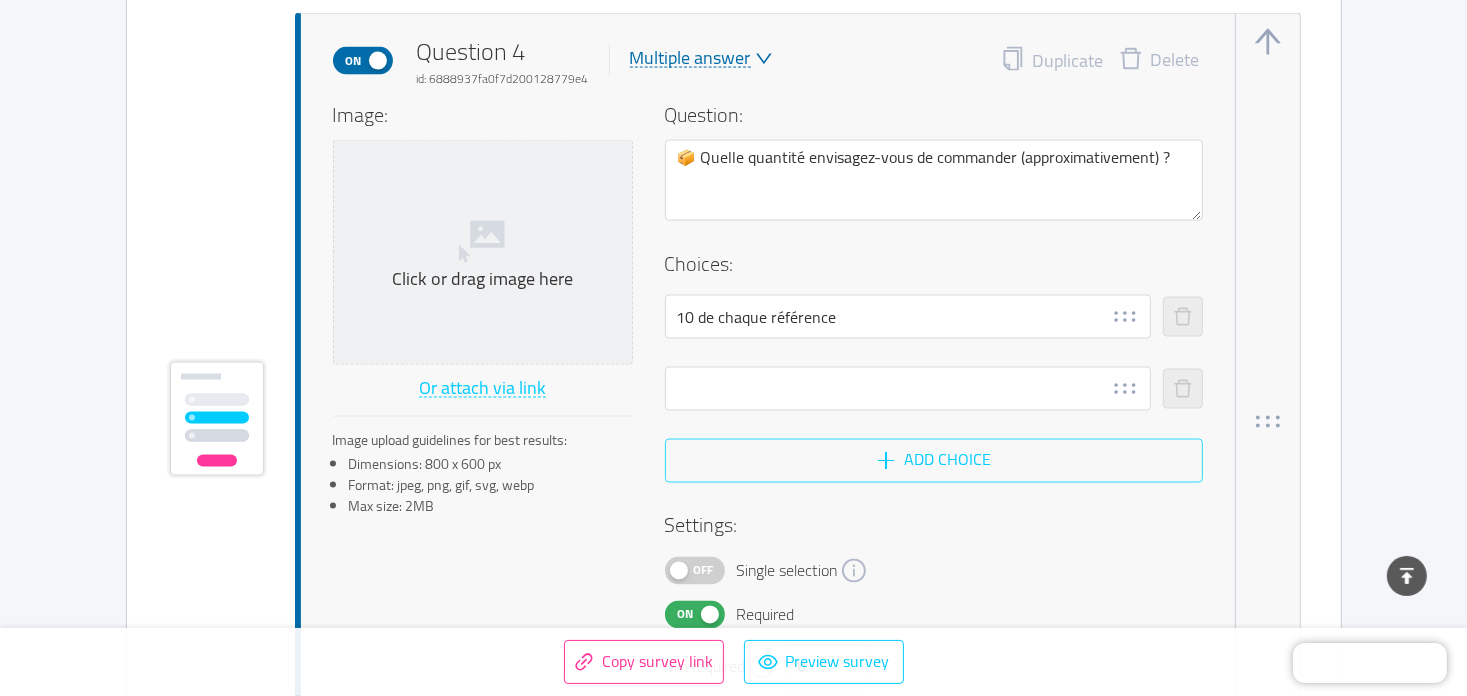 scroll, scrollTop: 3244, scrollLeft: 0, axis: vertical 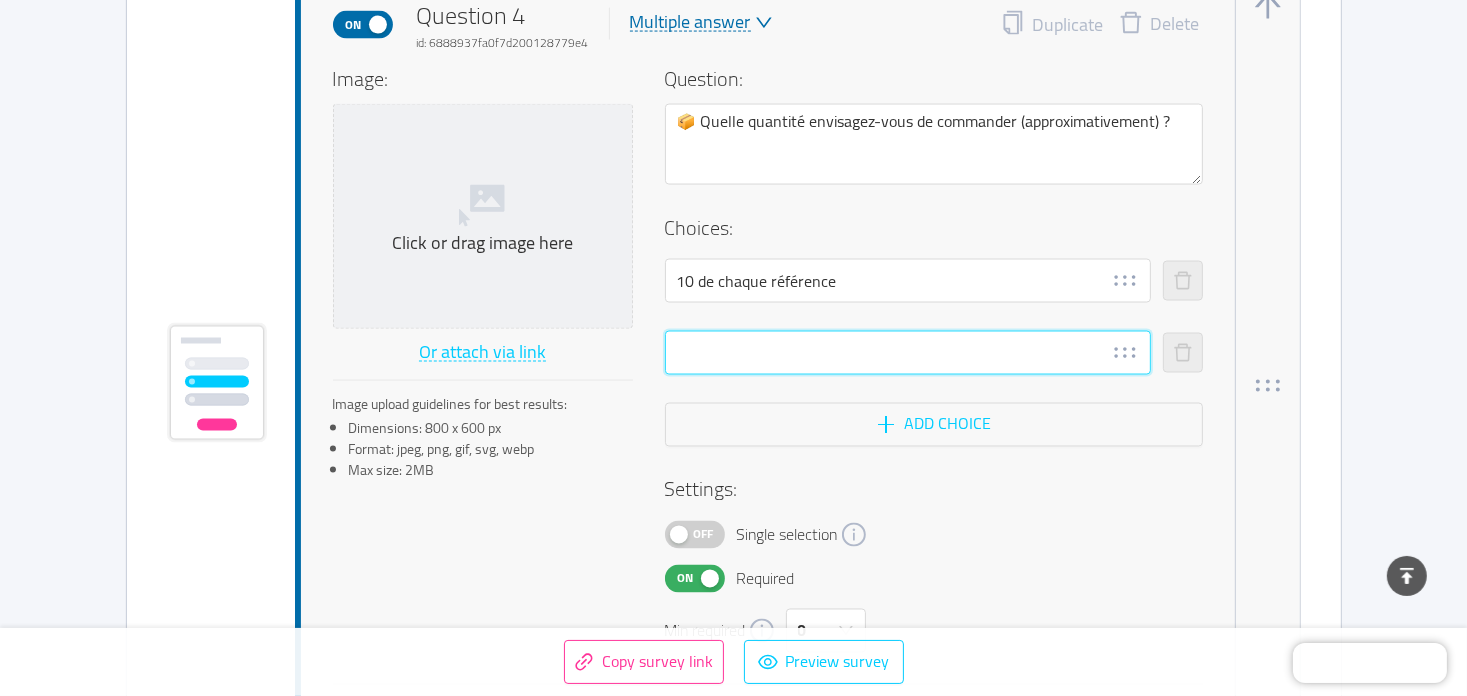 click at bounding box center (908, 353) 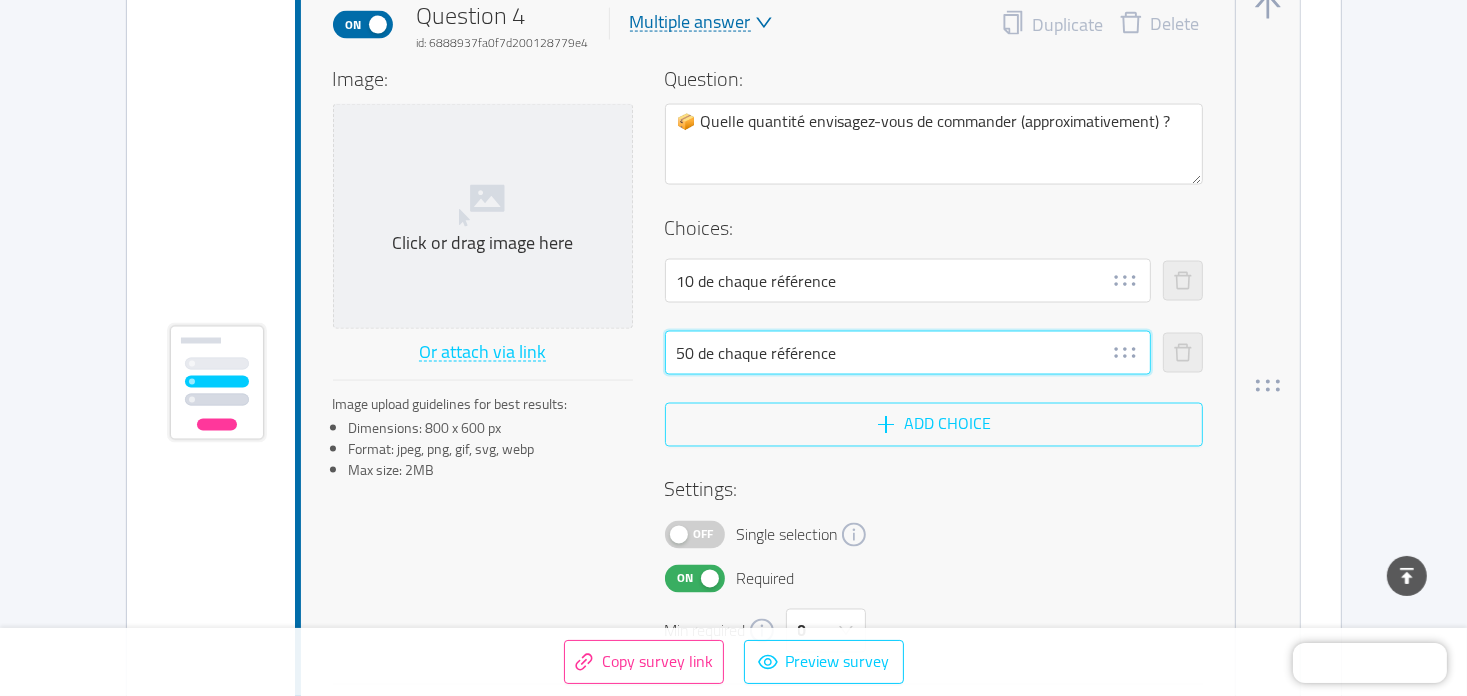 type on "50 de chaque référence" 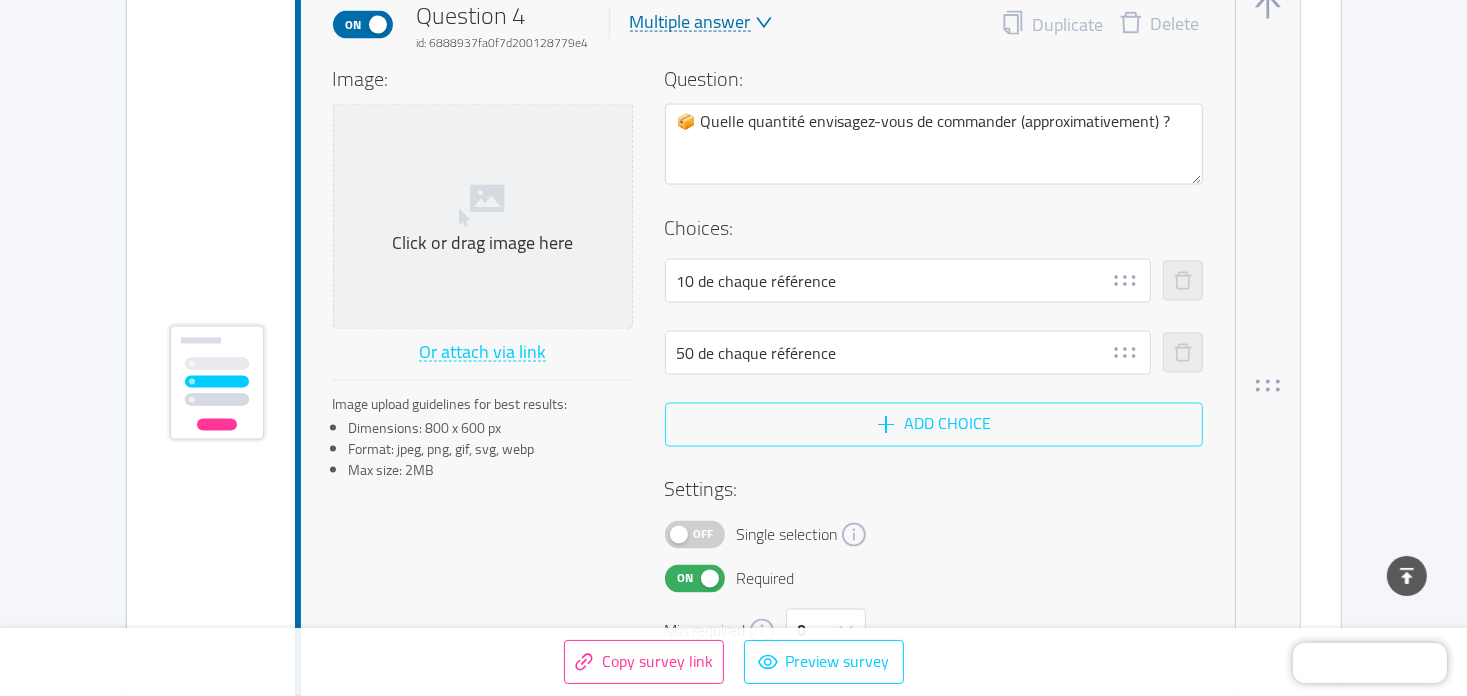 click on "Add choice" at bounding box center [934, 425] 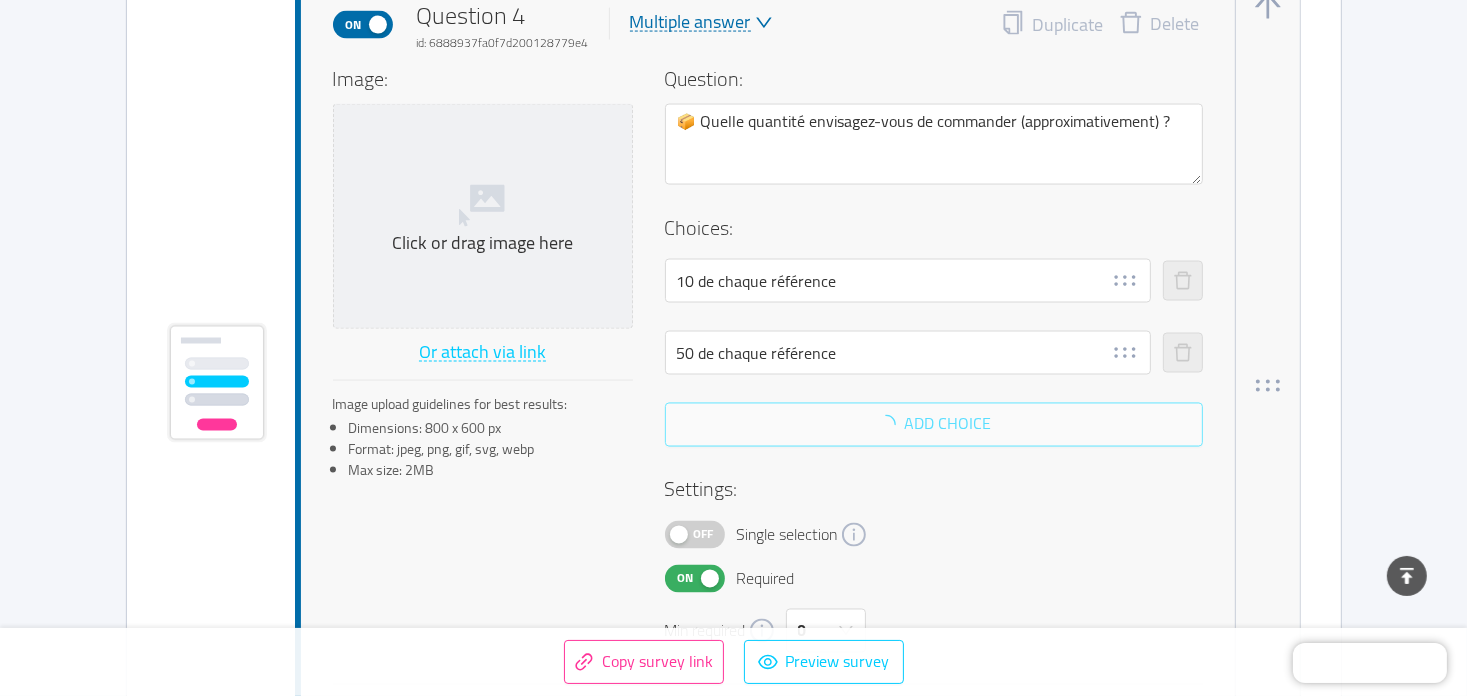 scroll, scrollTop: 3280, scrollLeft: 0, axis: vertical 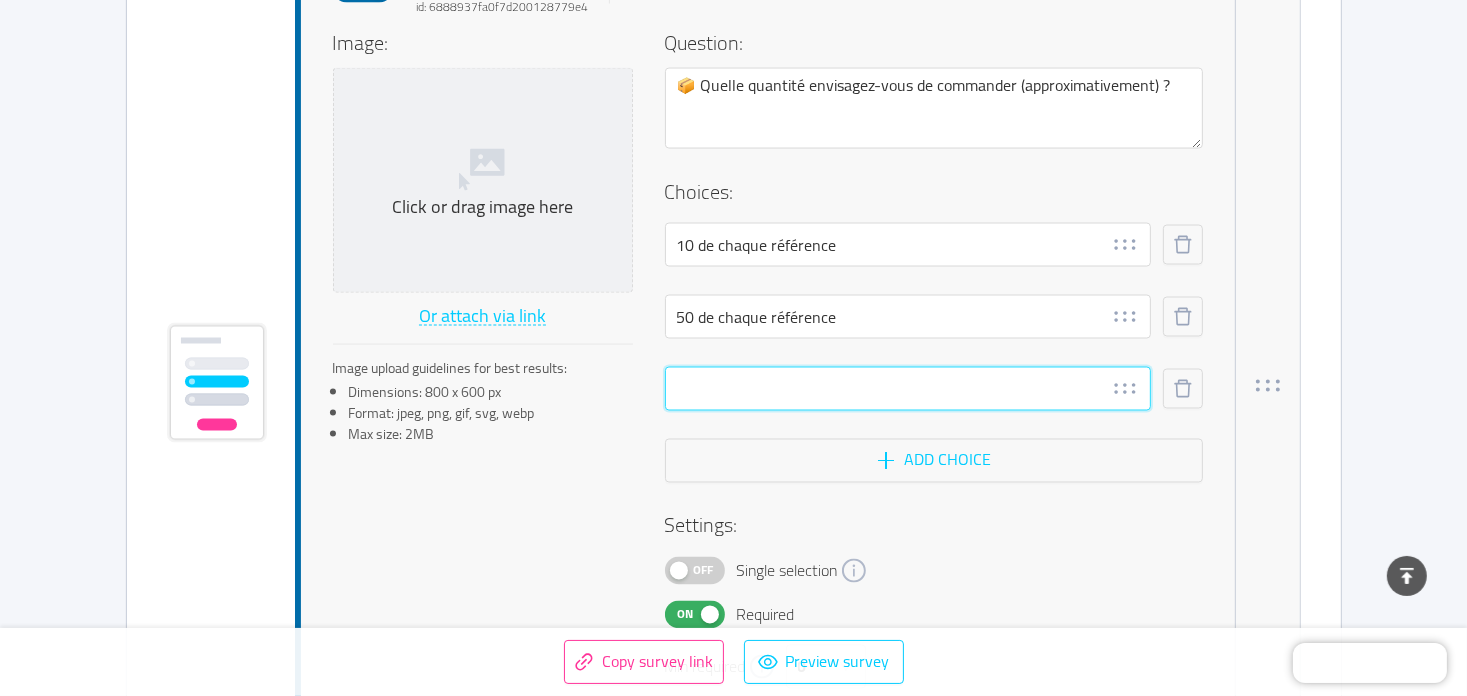click at bounding box center (908, 389) 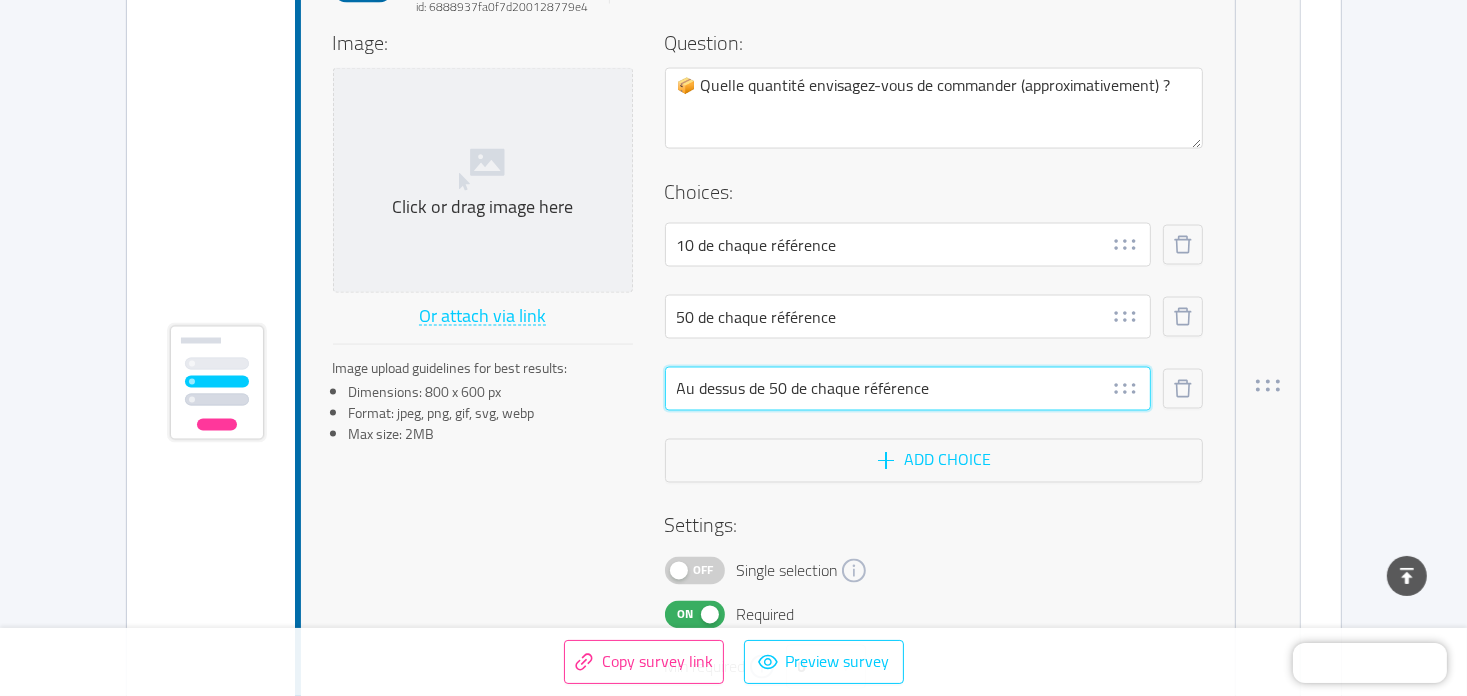 type on "Au dessus de 50 de chaque référence" 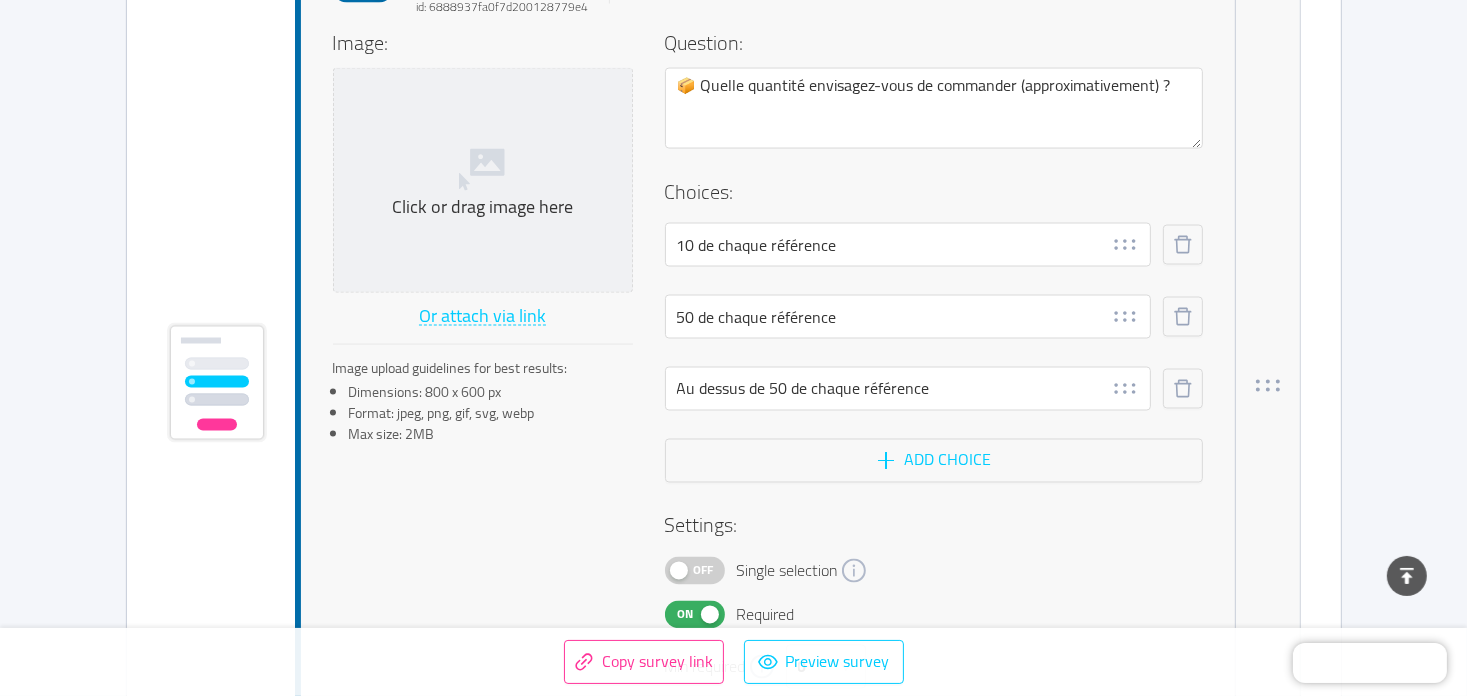 click on "Question: 📦 Quelle quantité envisagez-vous de commander (approximativement) ? Choices: 10 de chaque référence   50 de chaque référence   Au dessus de 50 de chaque référence   Add choice Settings: Off Single selection On Required Min required 0" at bounding box center (934, 359) 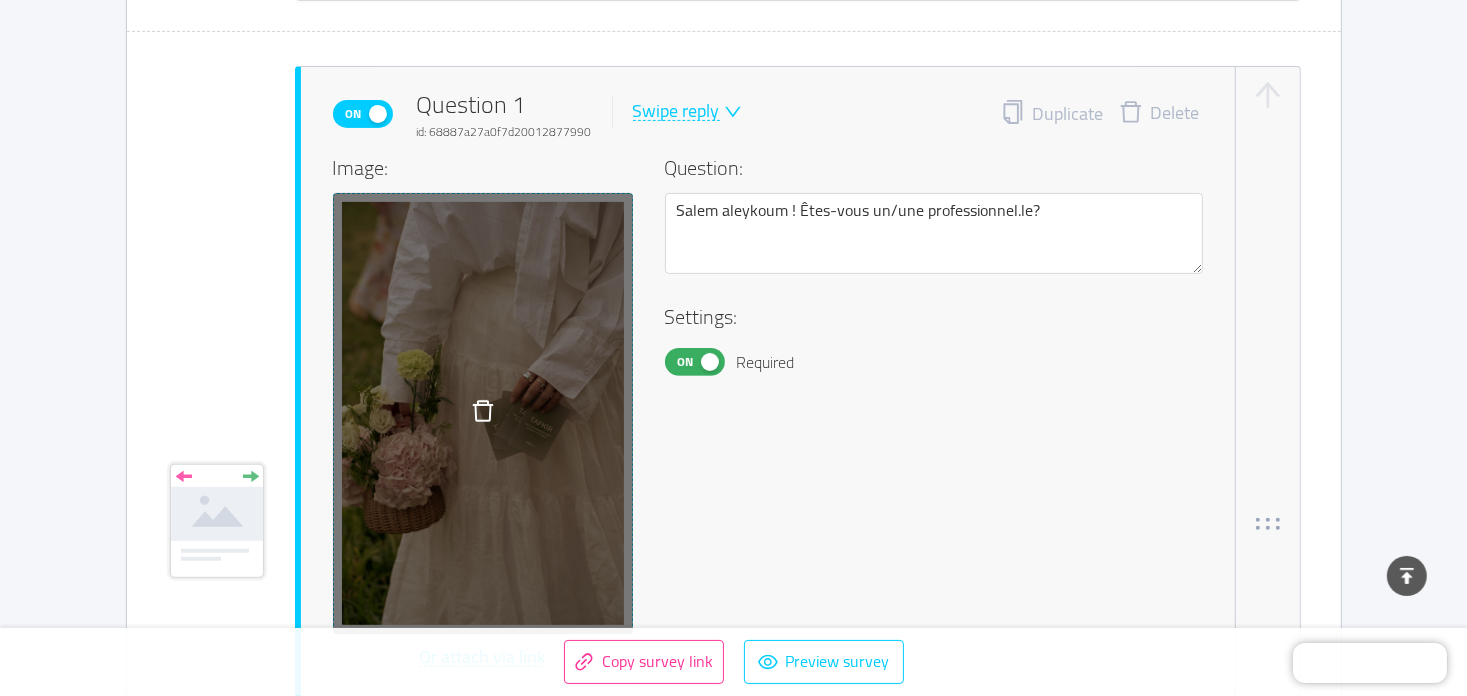 scroll, scrollTop: 580, scrollLeft: 0, axis: vertical 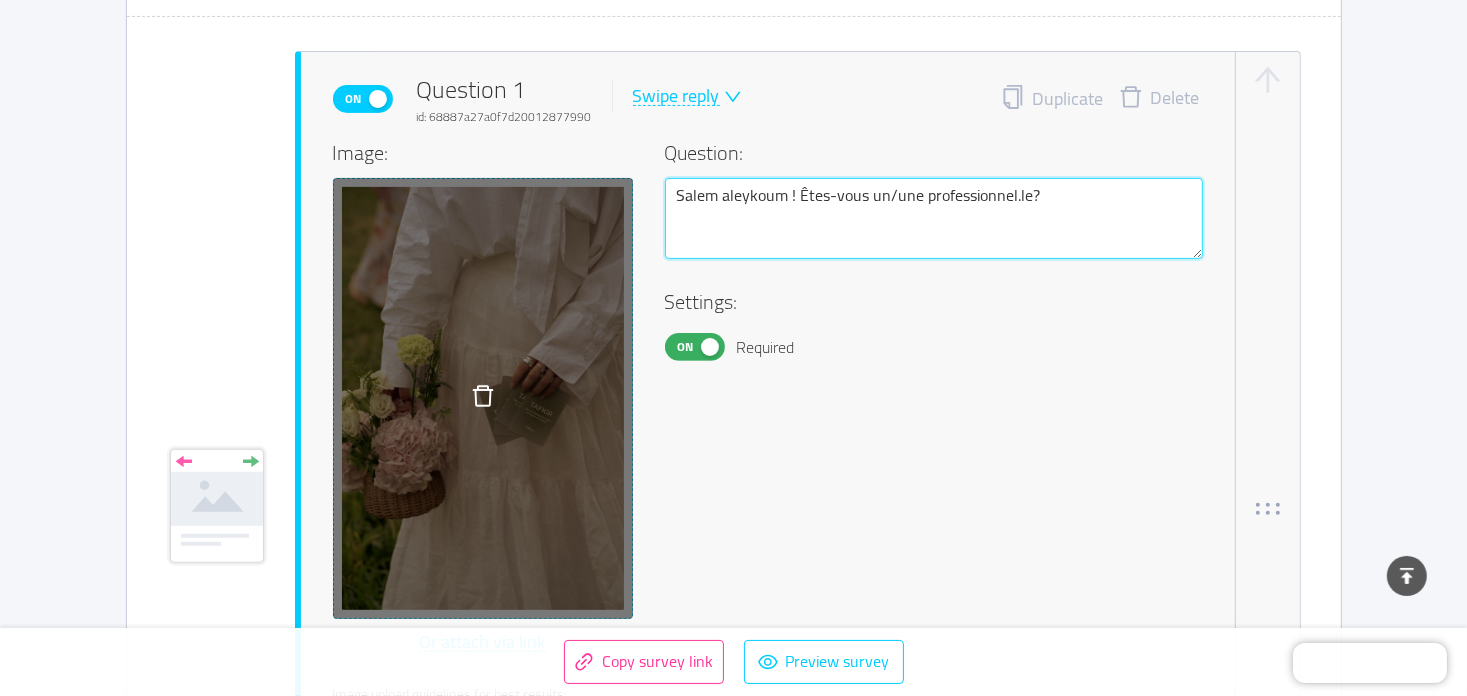 drag, startPoint x: 797, startPoint y: 192, endPoint x: 674, endPoint y: 193, distance: 123.00407 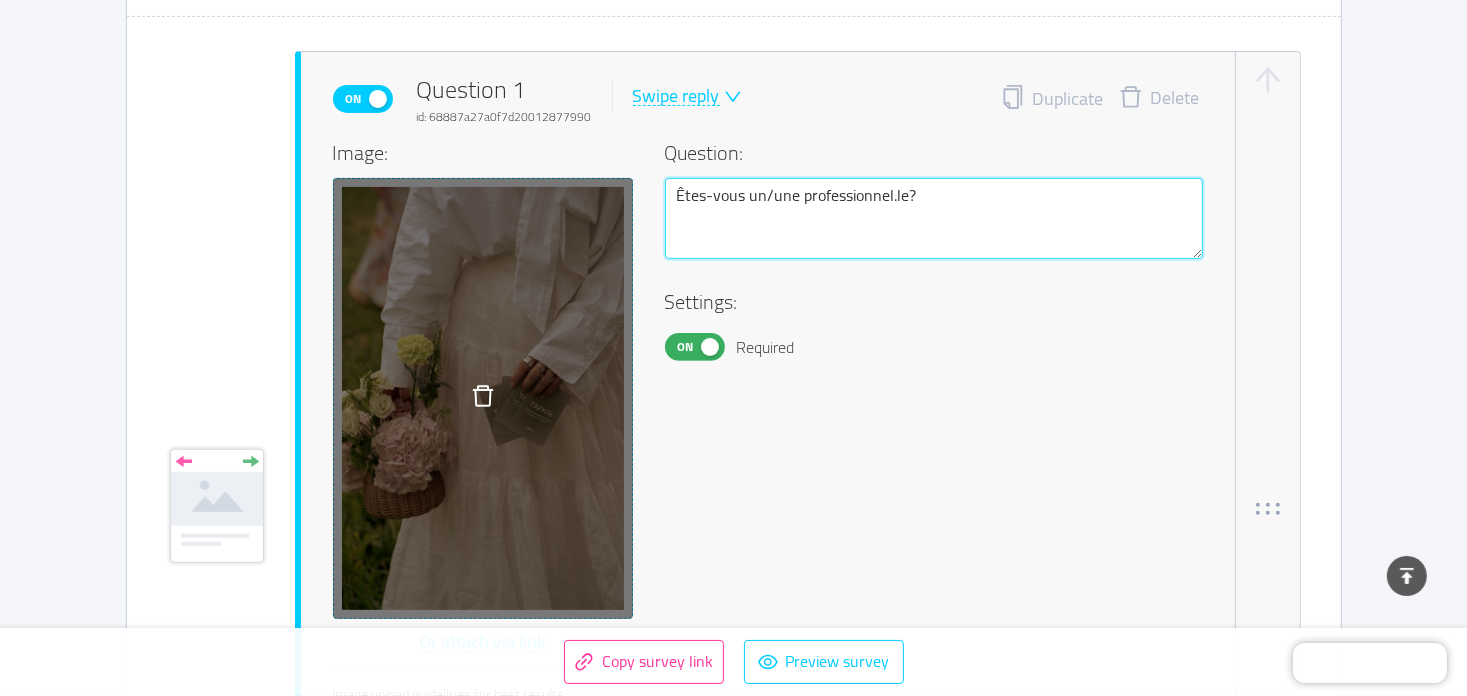 type on "Êtes-vous un/une professionnel.le?" 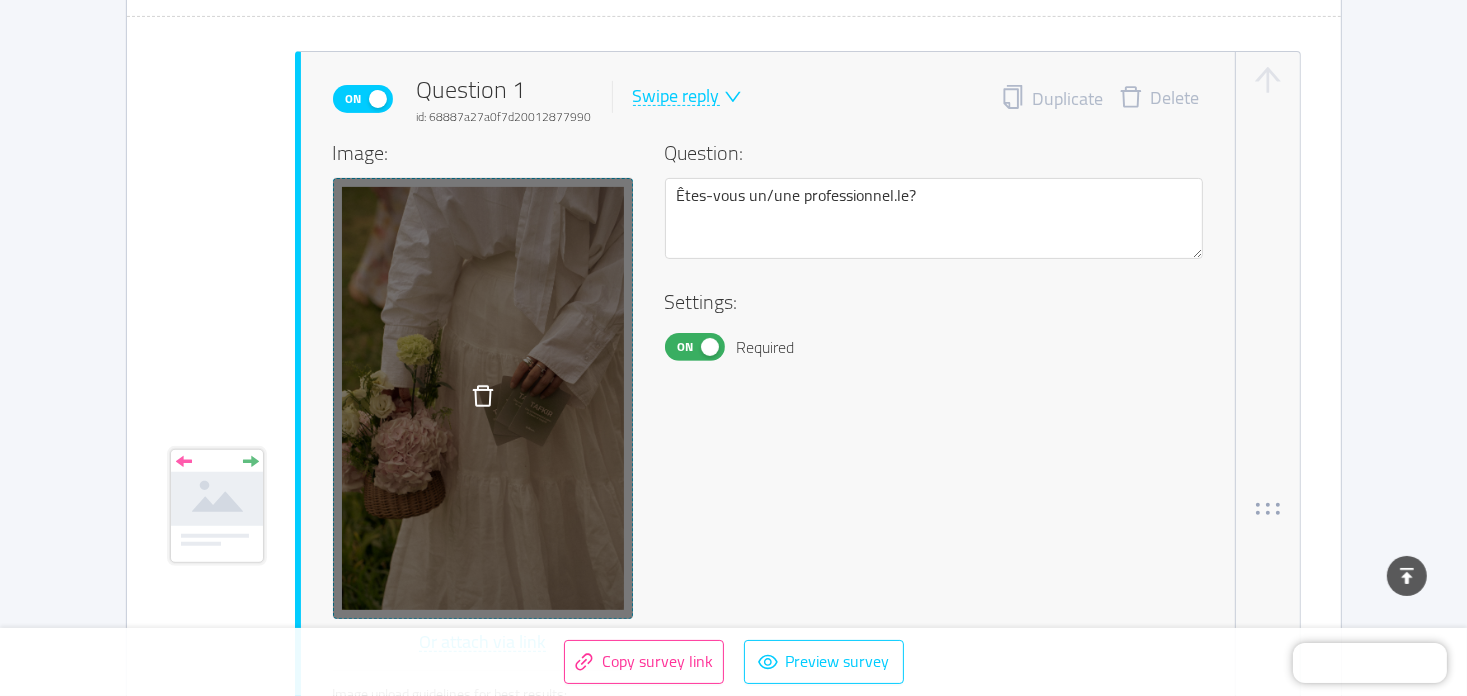 click at bounding box center (934, 273) 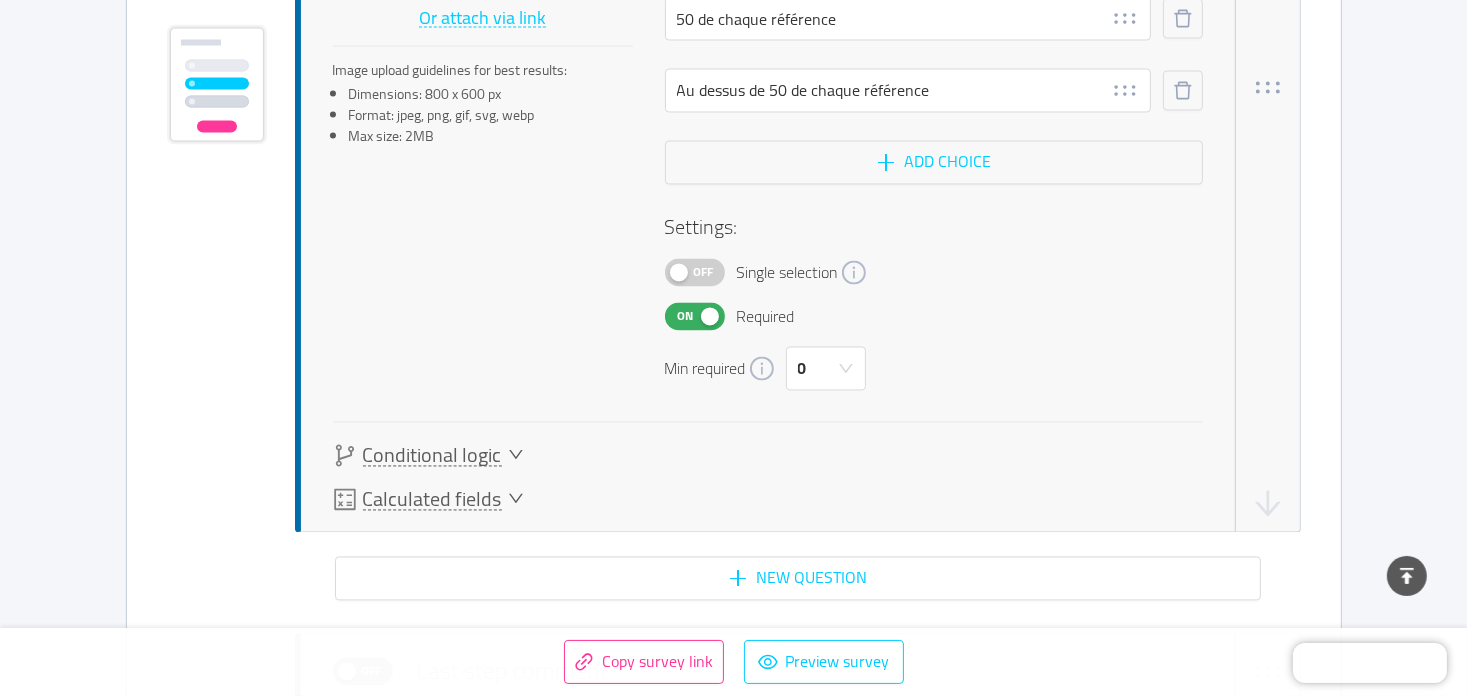 scroll, scrollTop: 3580, scrollLeft: 0, axis: vertical 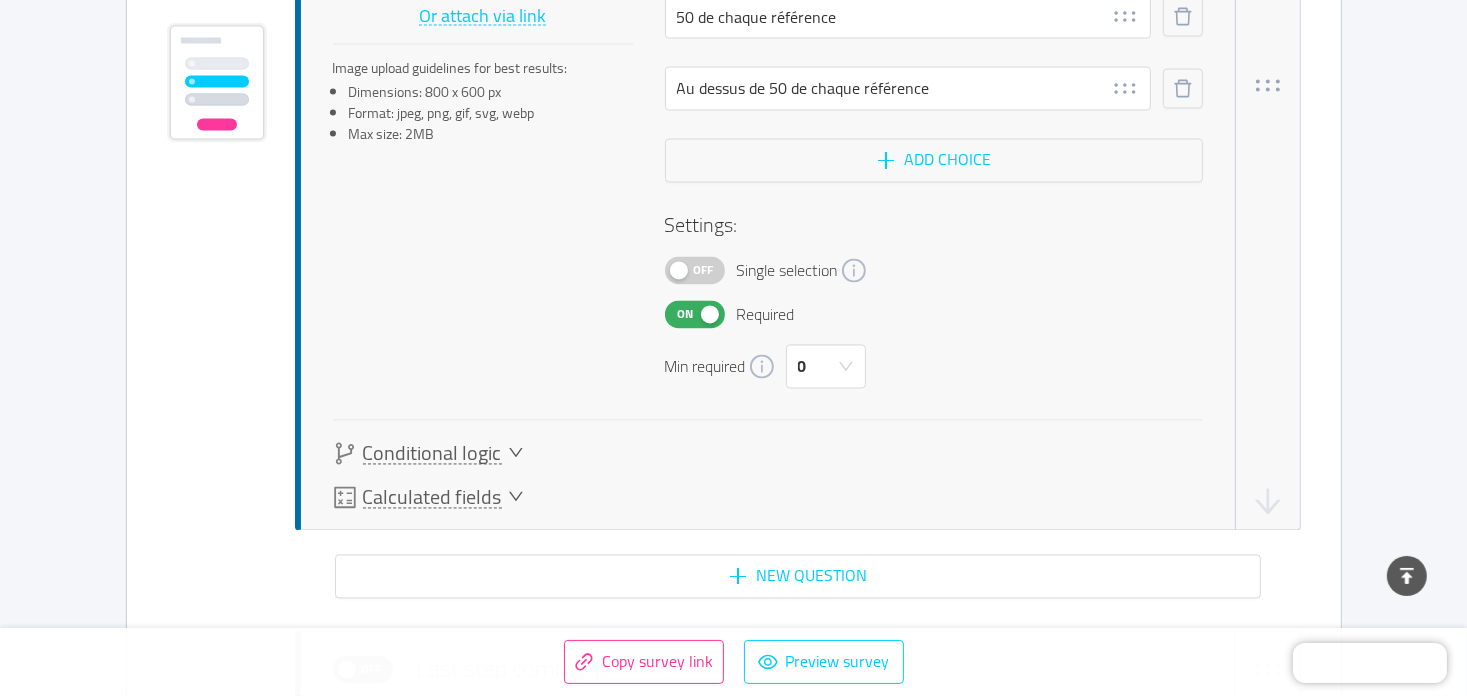 click on "Off" at bounding box center (695, 271) 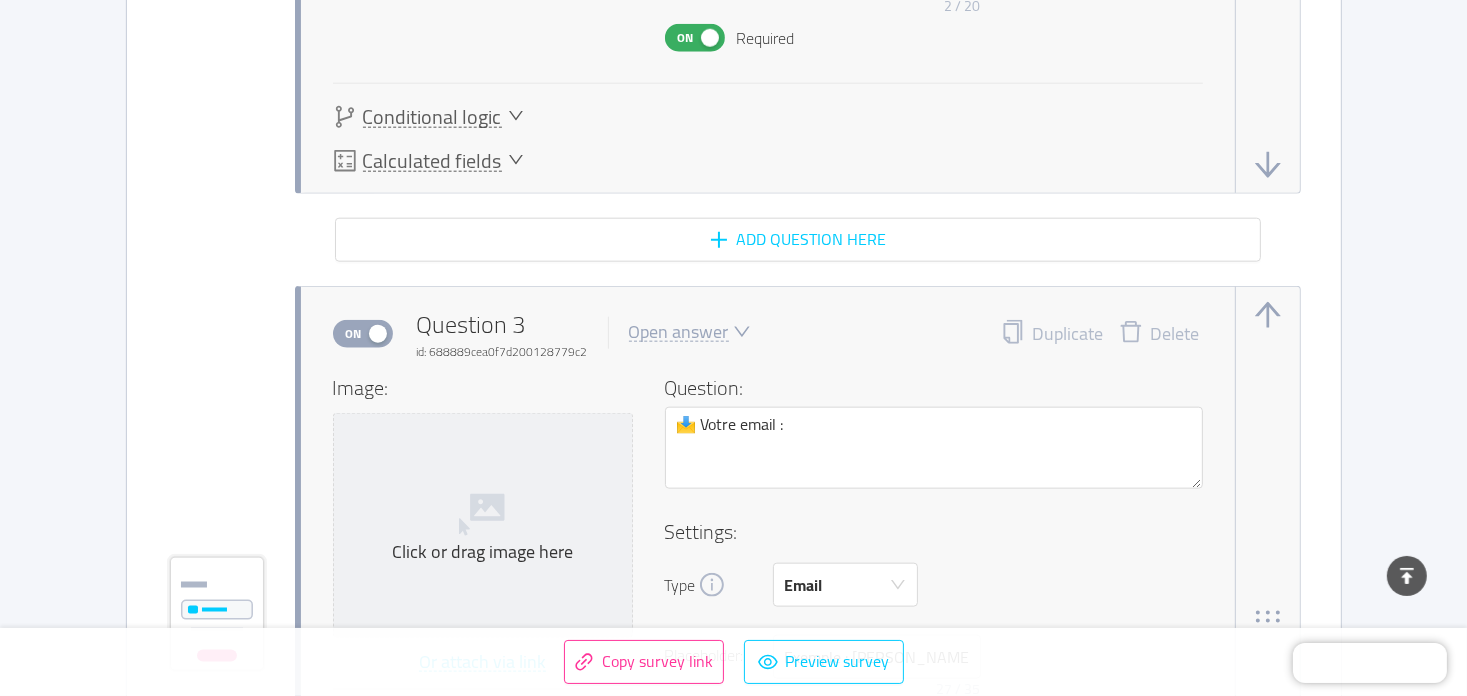 scroll, scrollTop: 2280, scrollLeft: 0, axis: vertical 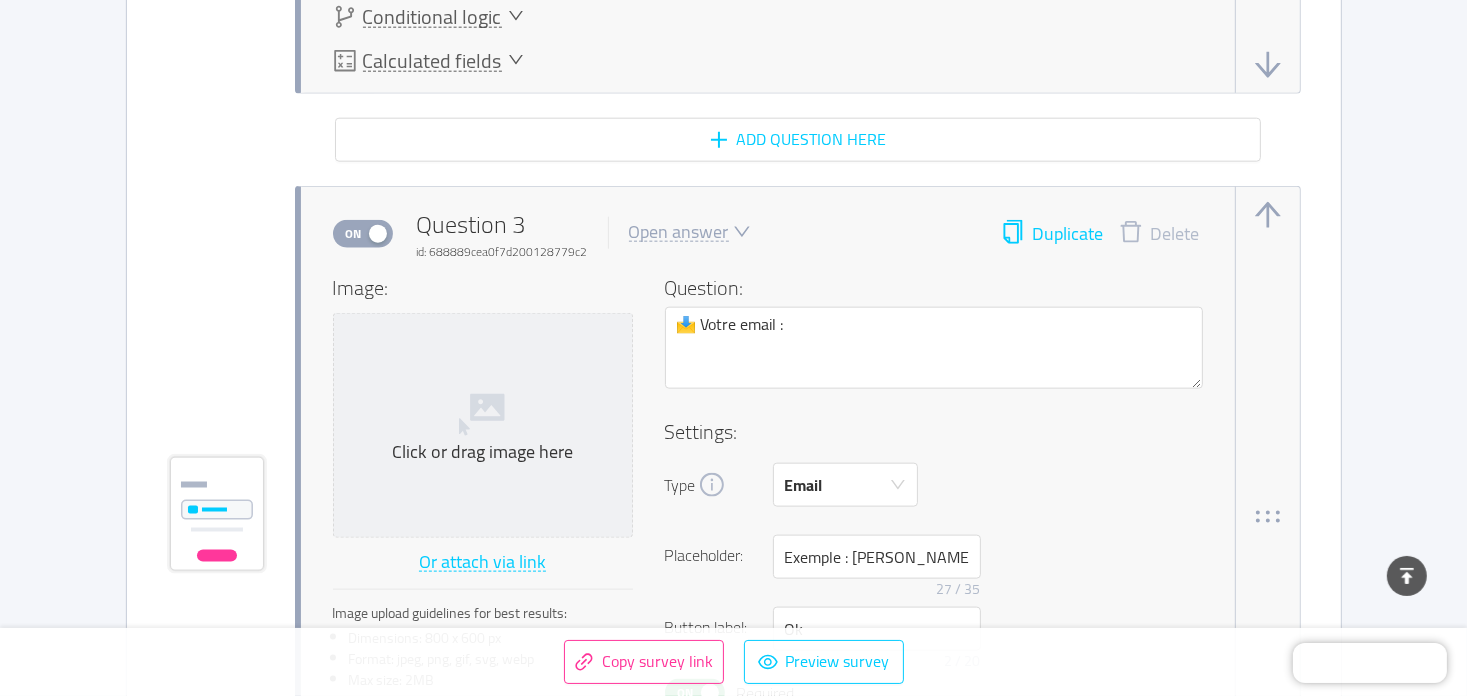 click on "Duplicate" at bounding box center (1052, 234) 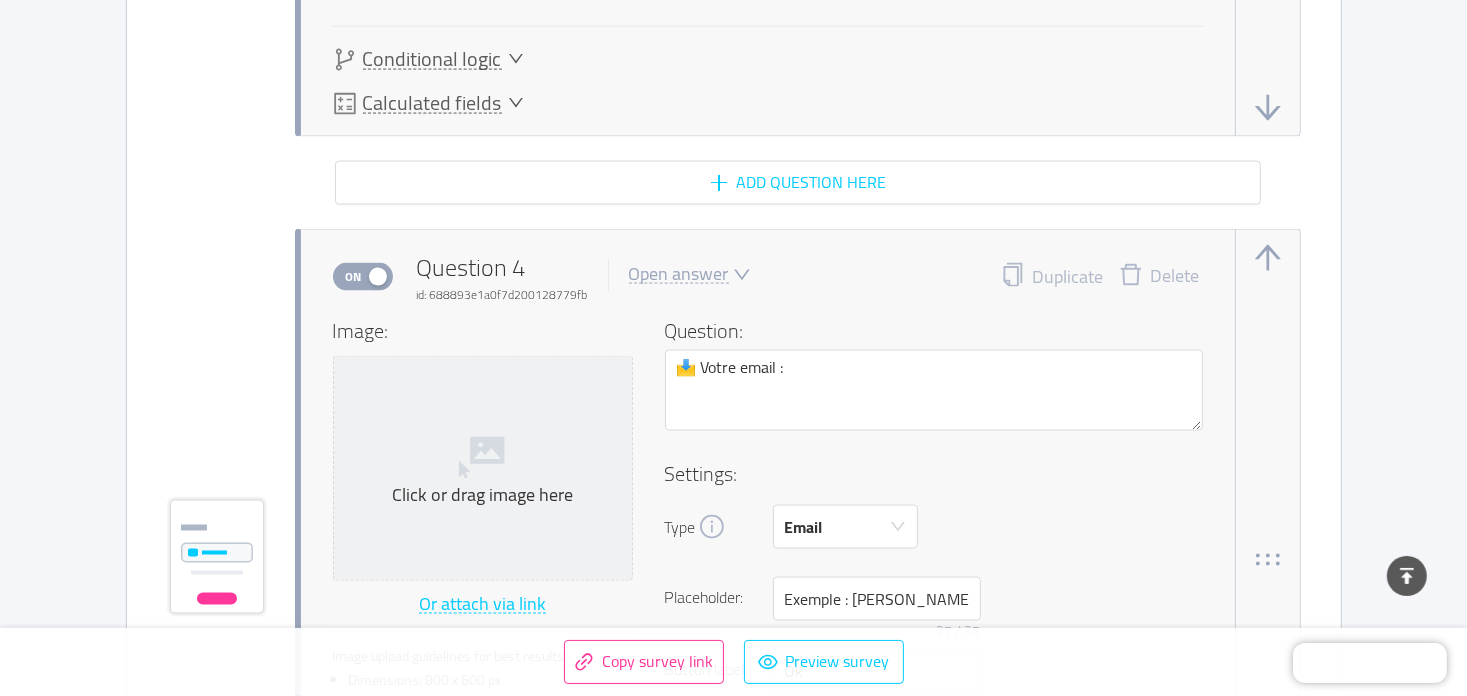 scroll, scrollTop: 3008, scrollLeft: 0, axis: vertical 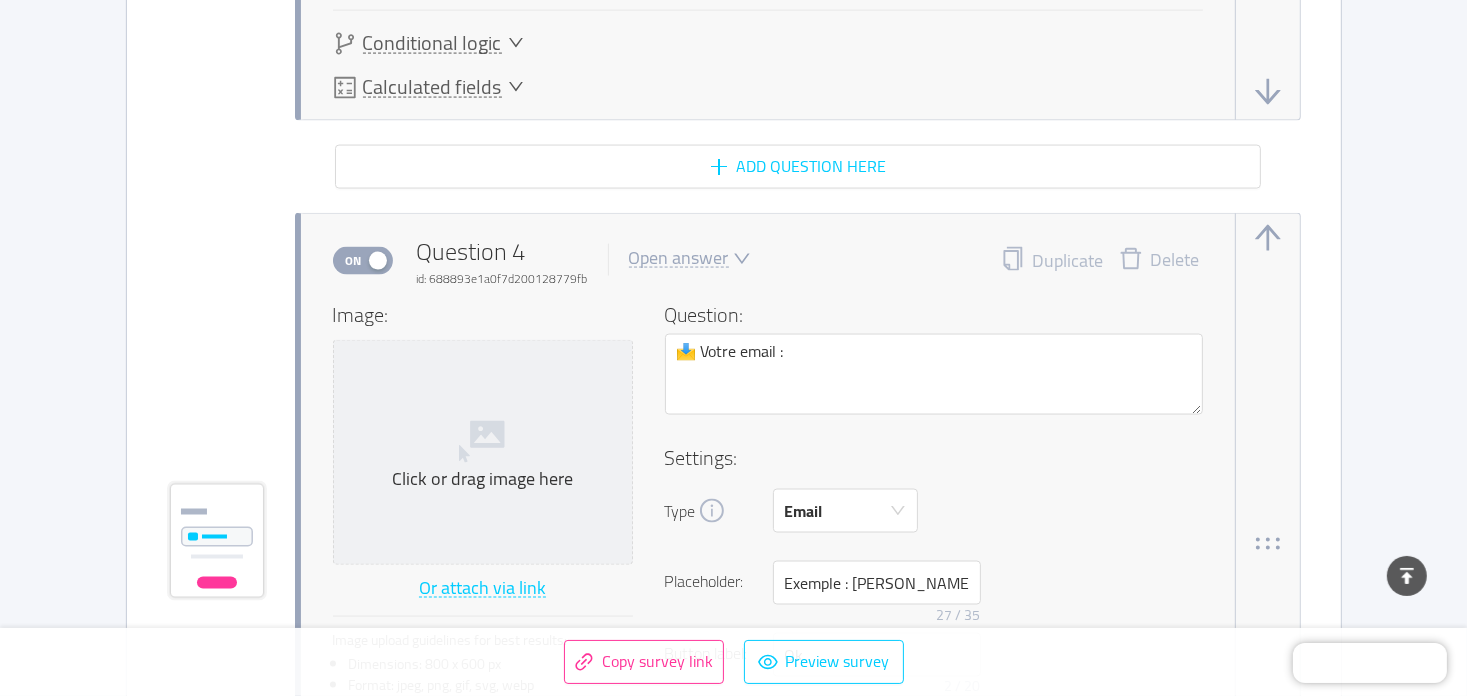 click at bounding box center [1268, 238] 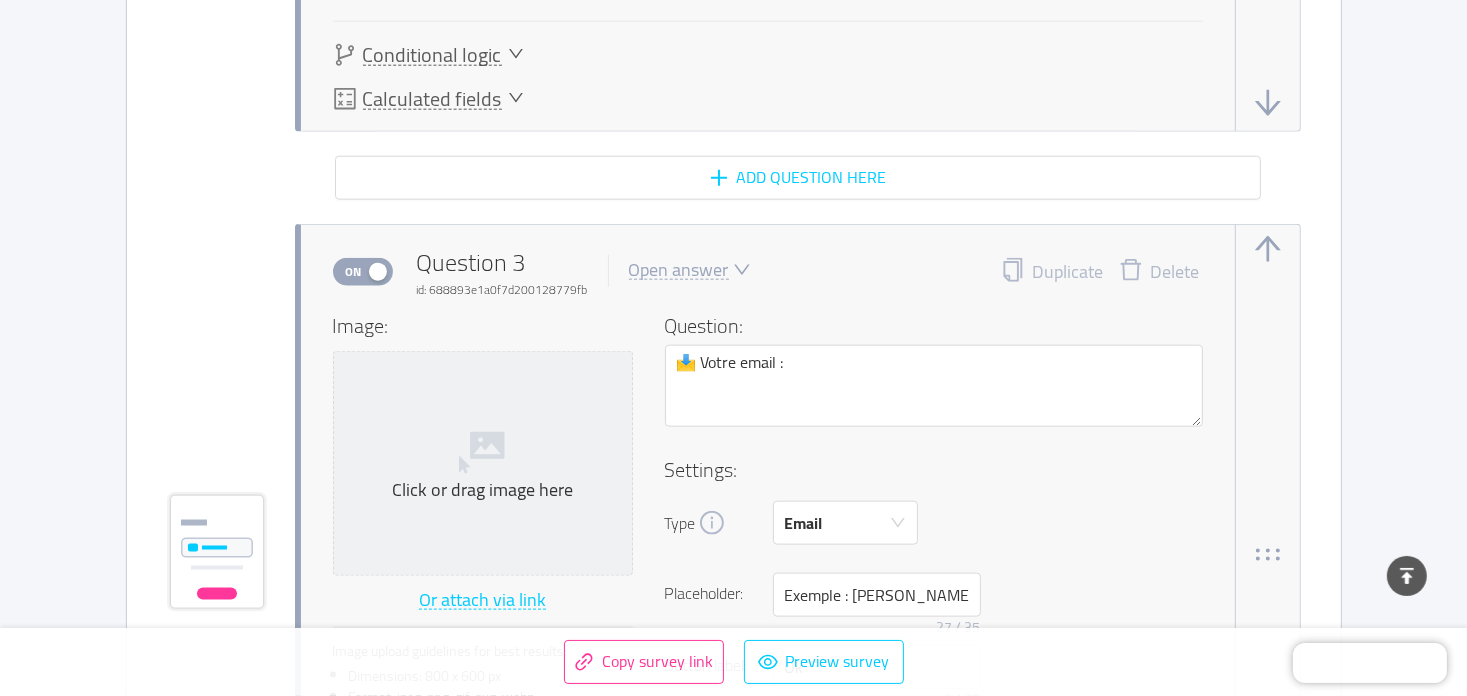 scroll, scrollTop: 2254, scrollLeft: 0, axis: vertical 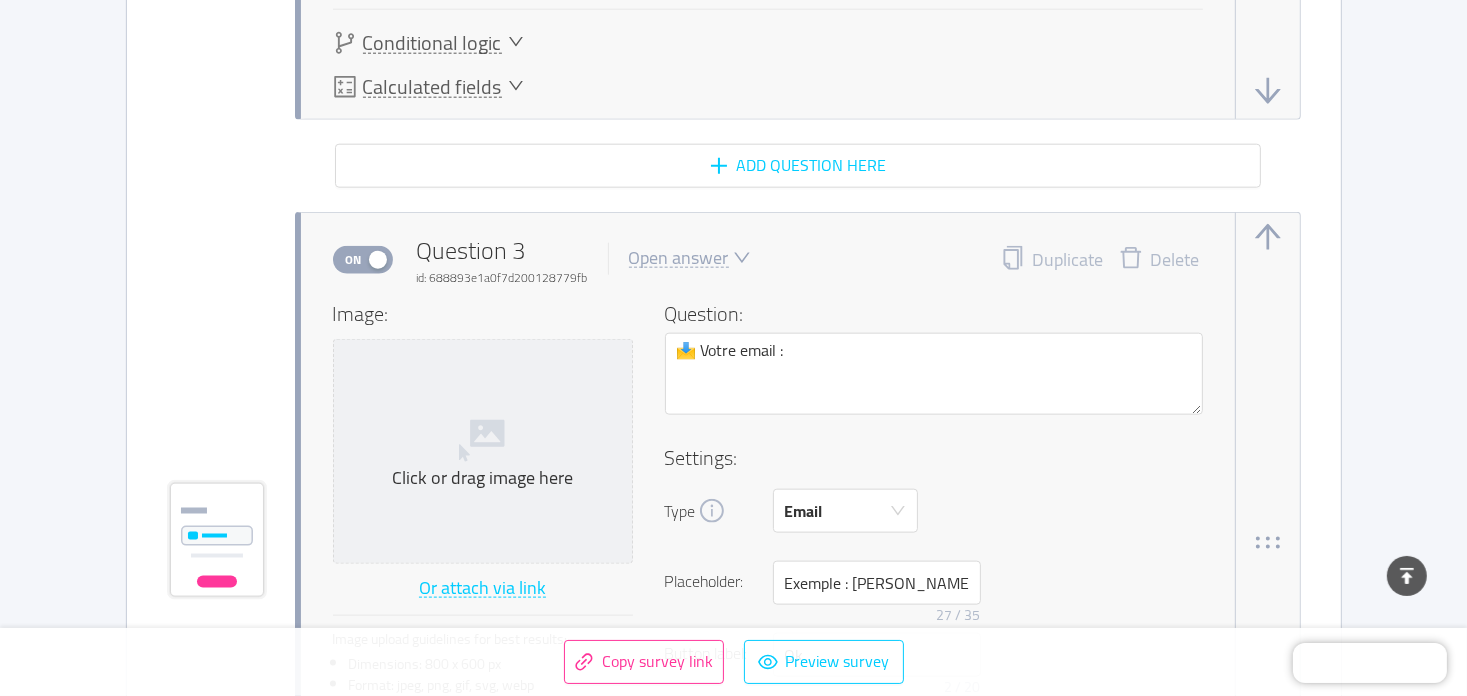 click at bounding box center (1268, 237) 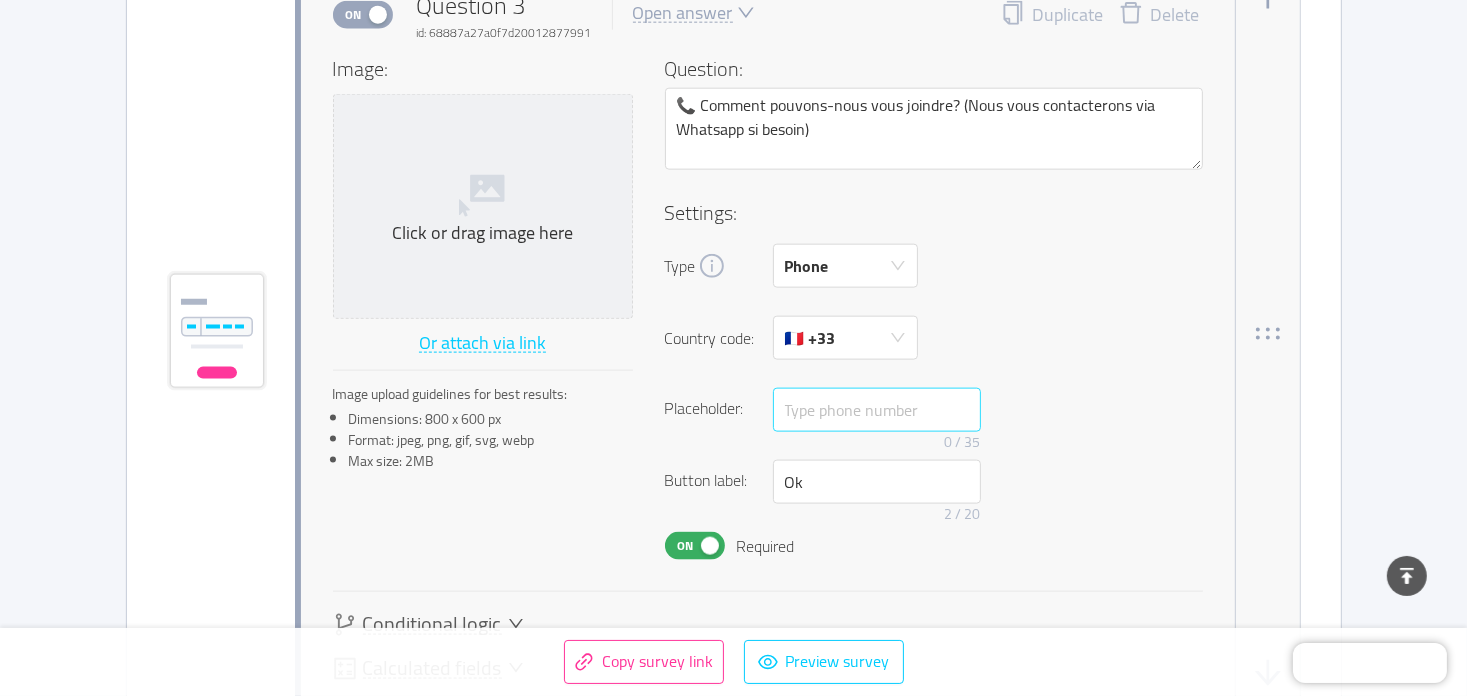 scroll, scrollTop: 2428, scrollLeft: 0, axis: vertical 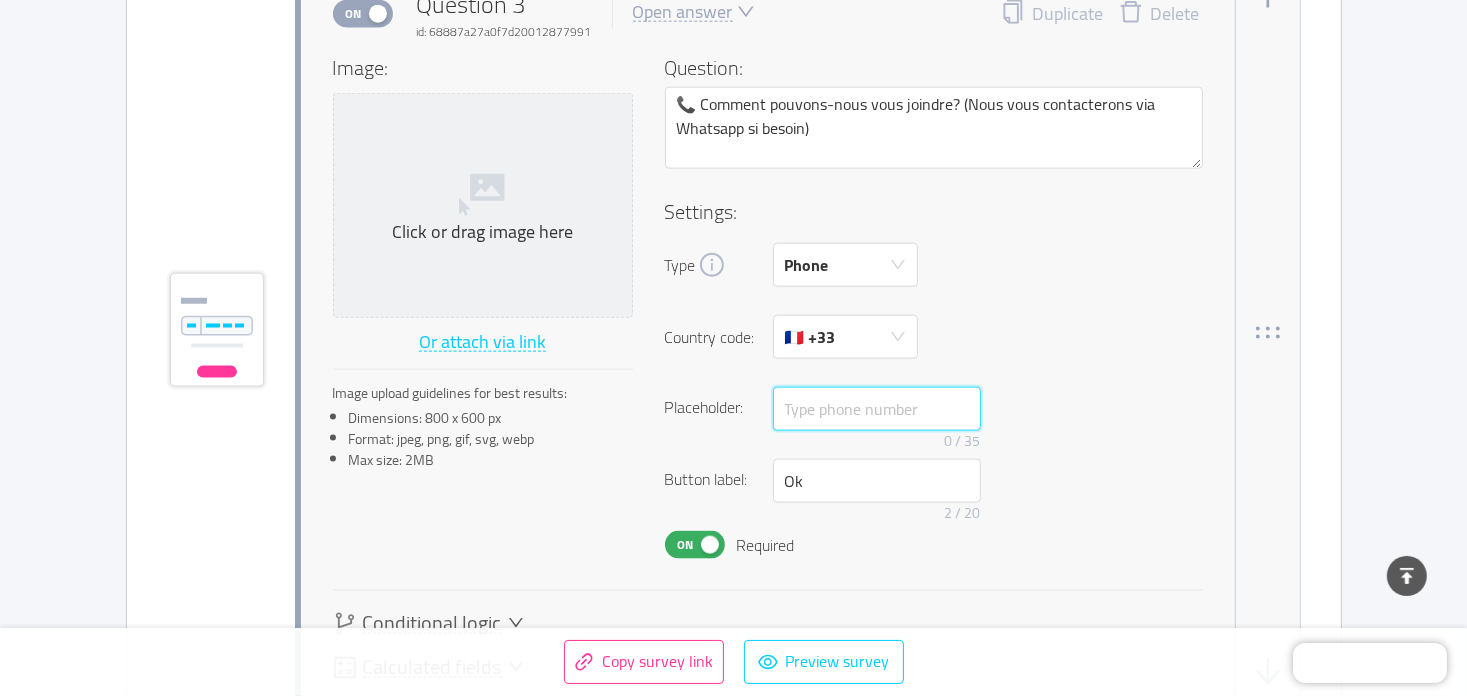 click at bounding box center [877, 409] 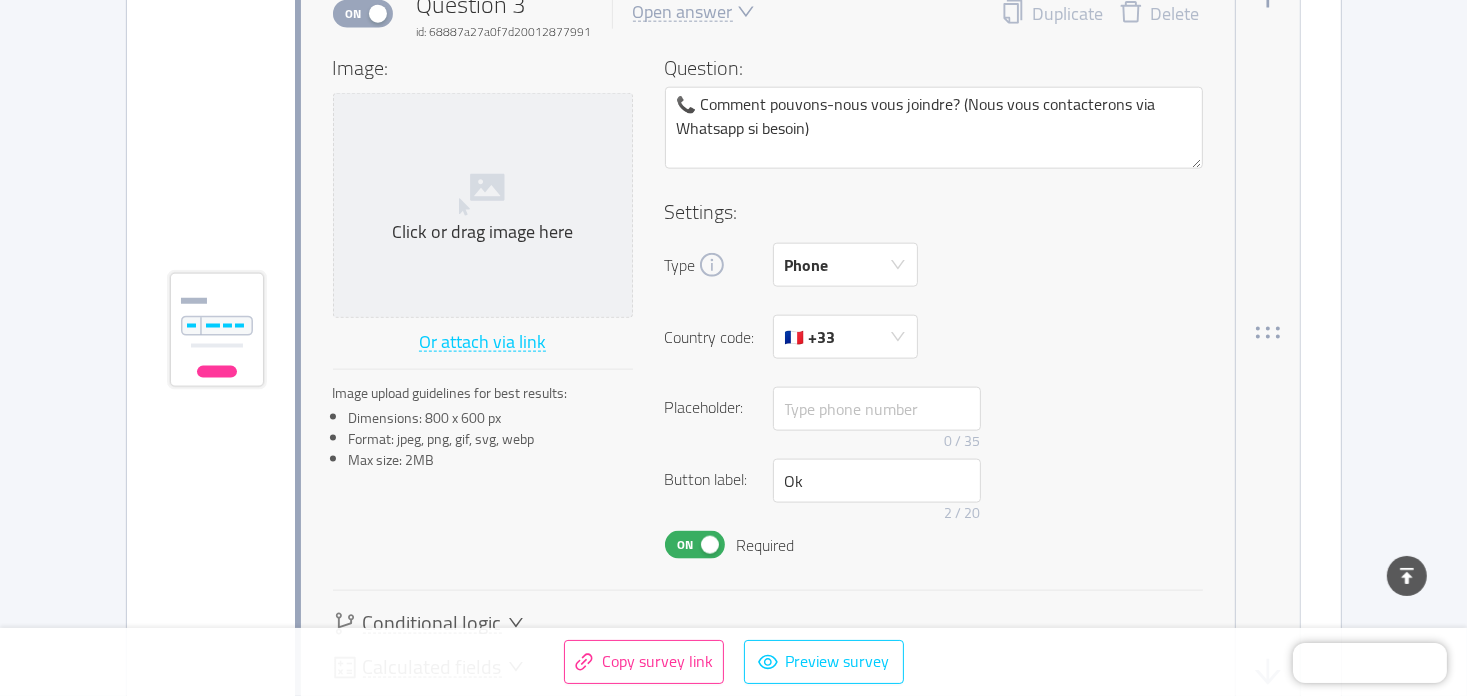 click on "Placeholder:  0 / 35" at bounding box center [934, 423] 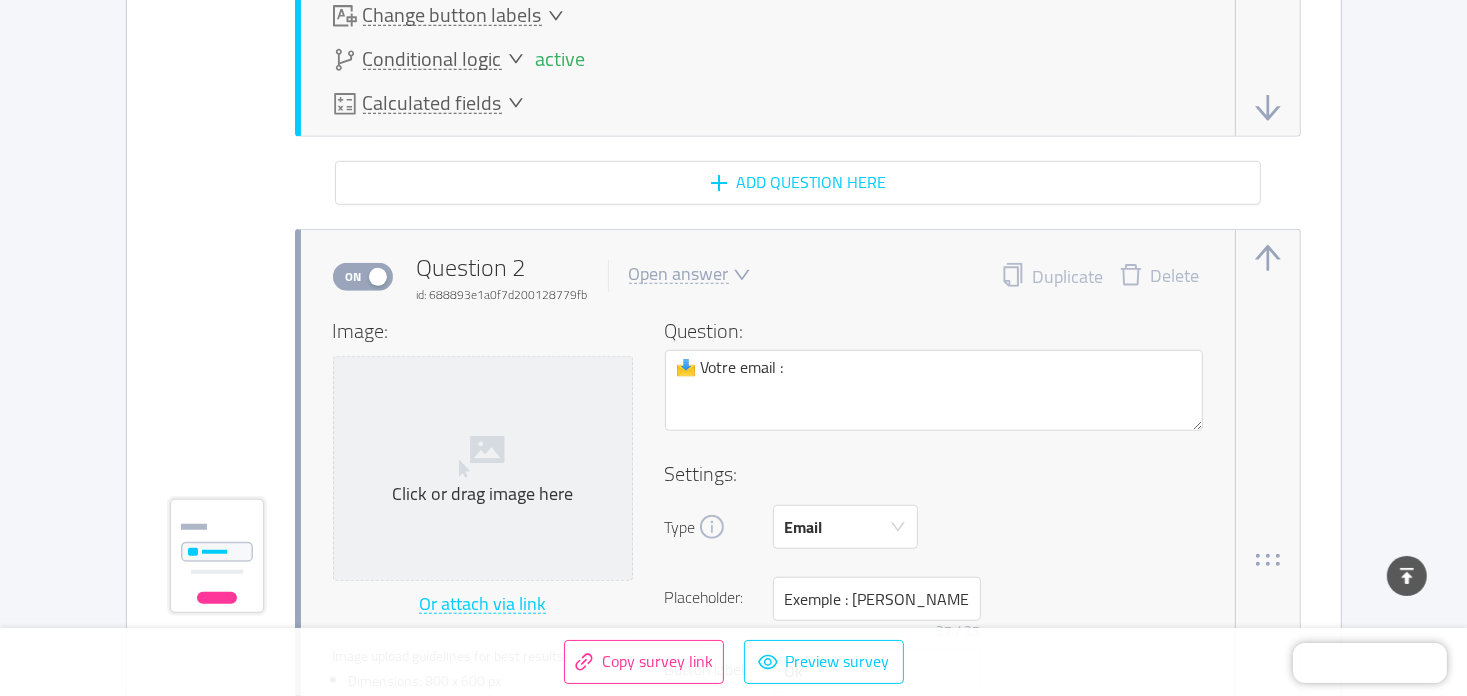 scroll, scrollTop: 1428, scrollLeft: 0, axis: vertical 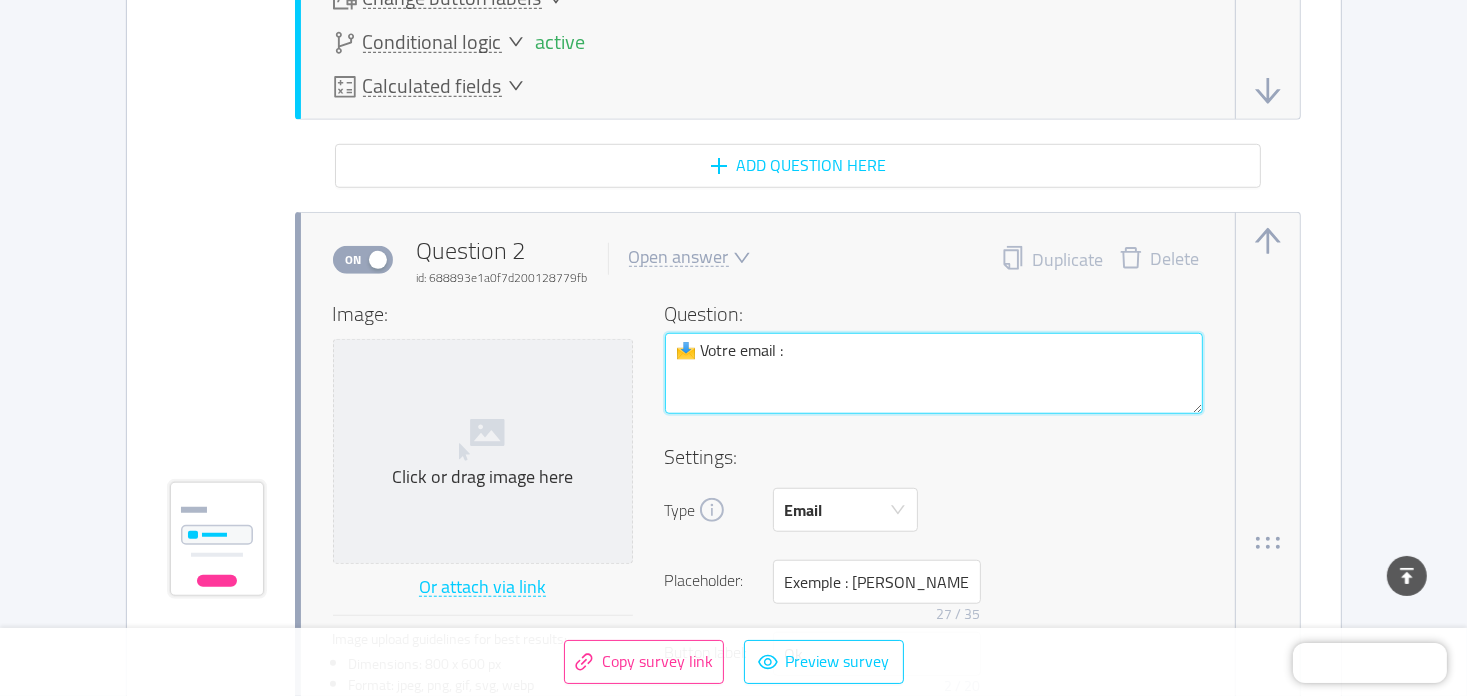 click on "📩 Votre email :" at bounding box center [934, 374] 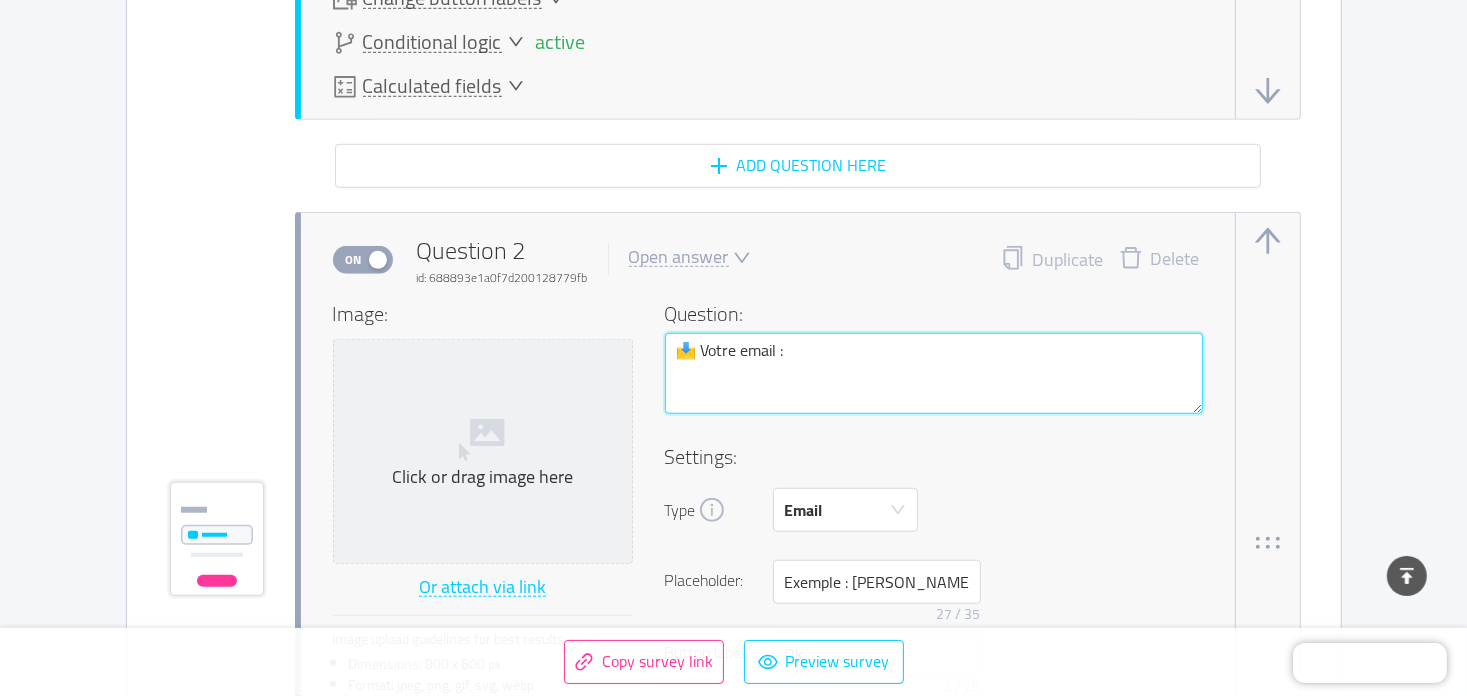 click on "📩 Votre email :" at bounding box center [934, 374] 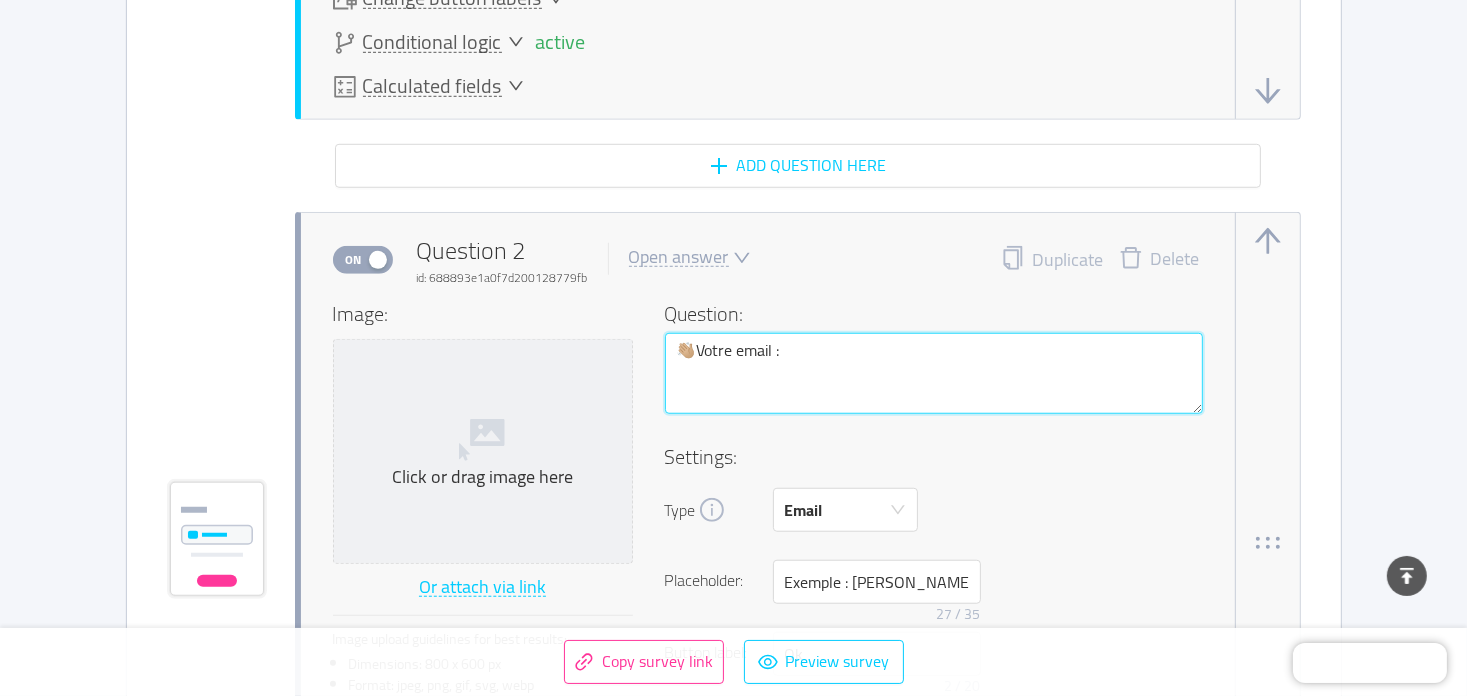 type on "👋🏼Votre email :" 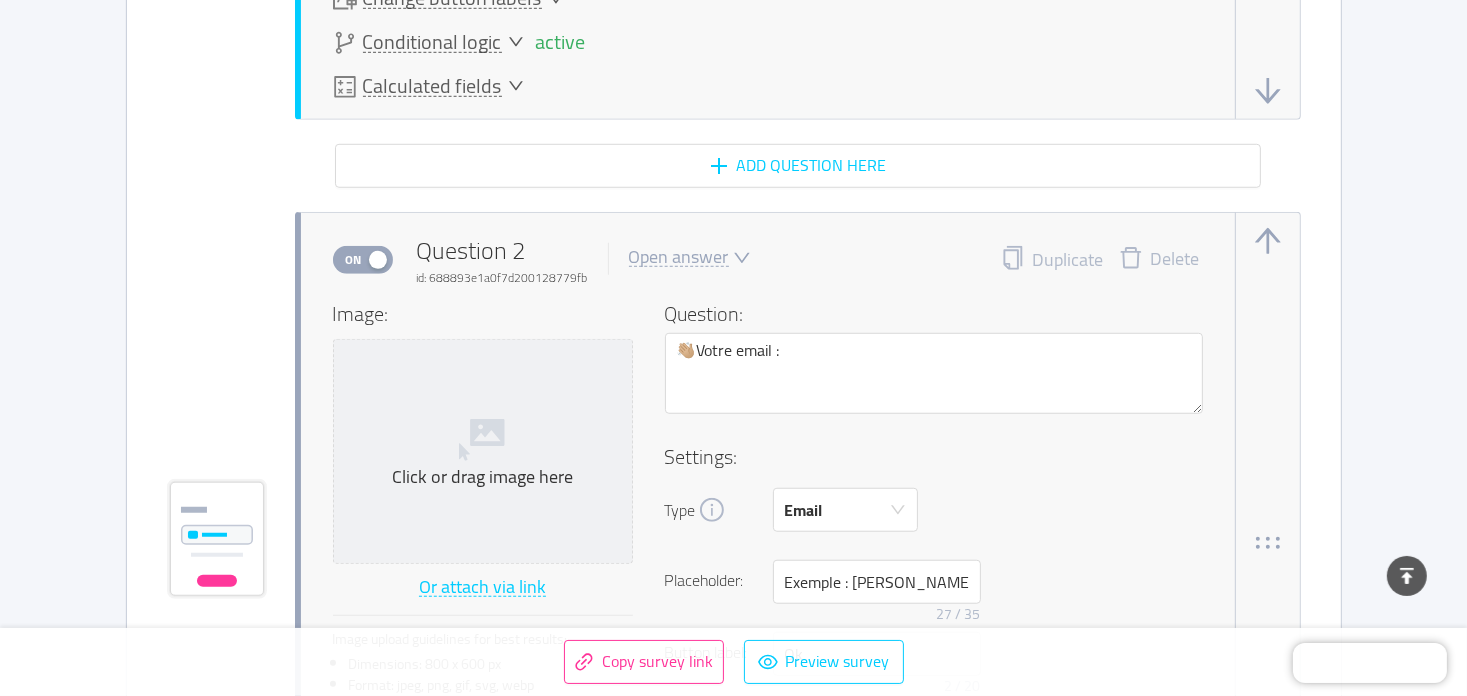 scroll, scrollTop: 1528, scrollLeft: 0, axis: vertical 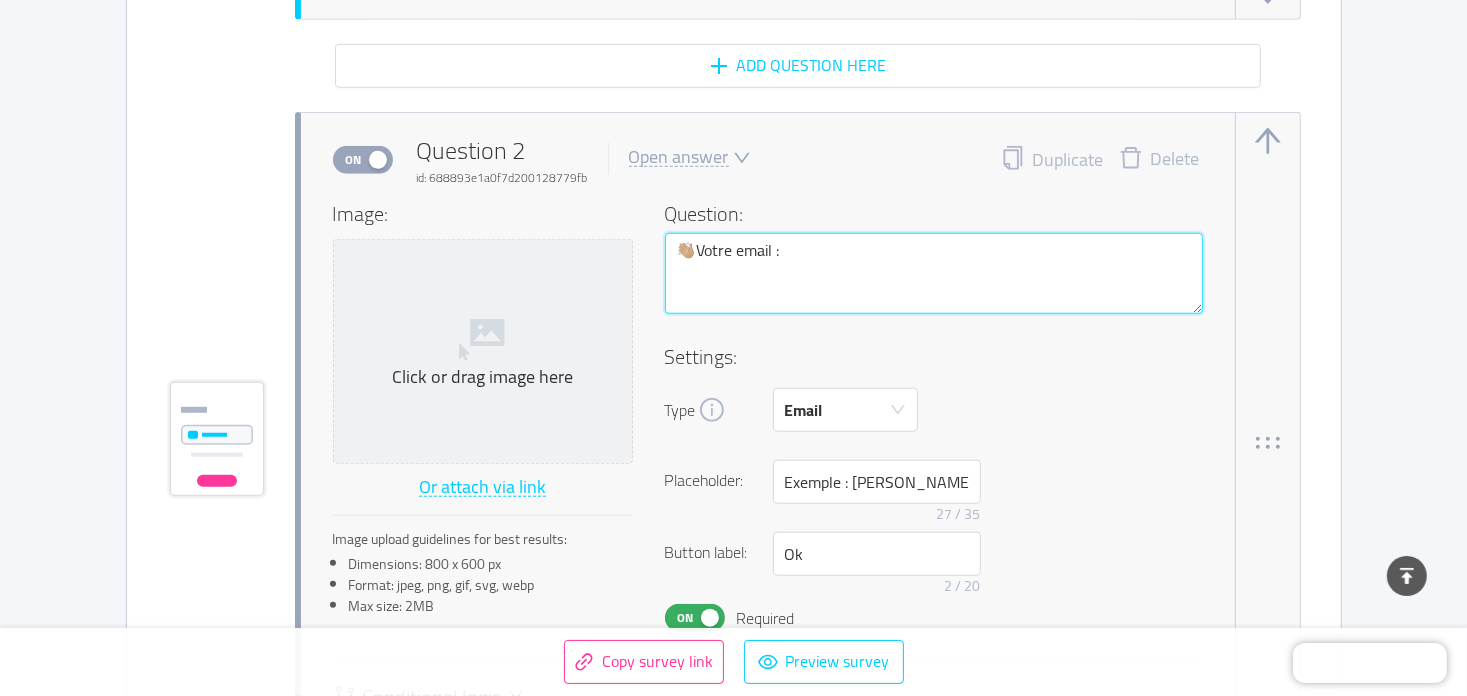click on "👋🏼Votre email :" at bounding box center [934, 274] 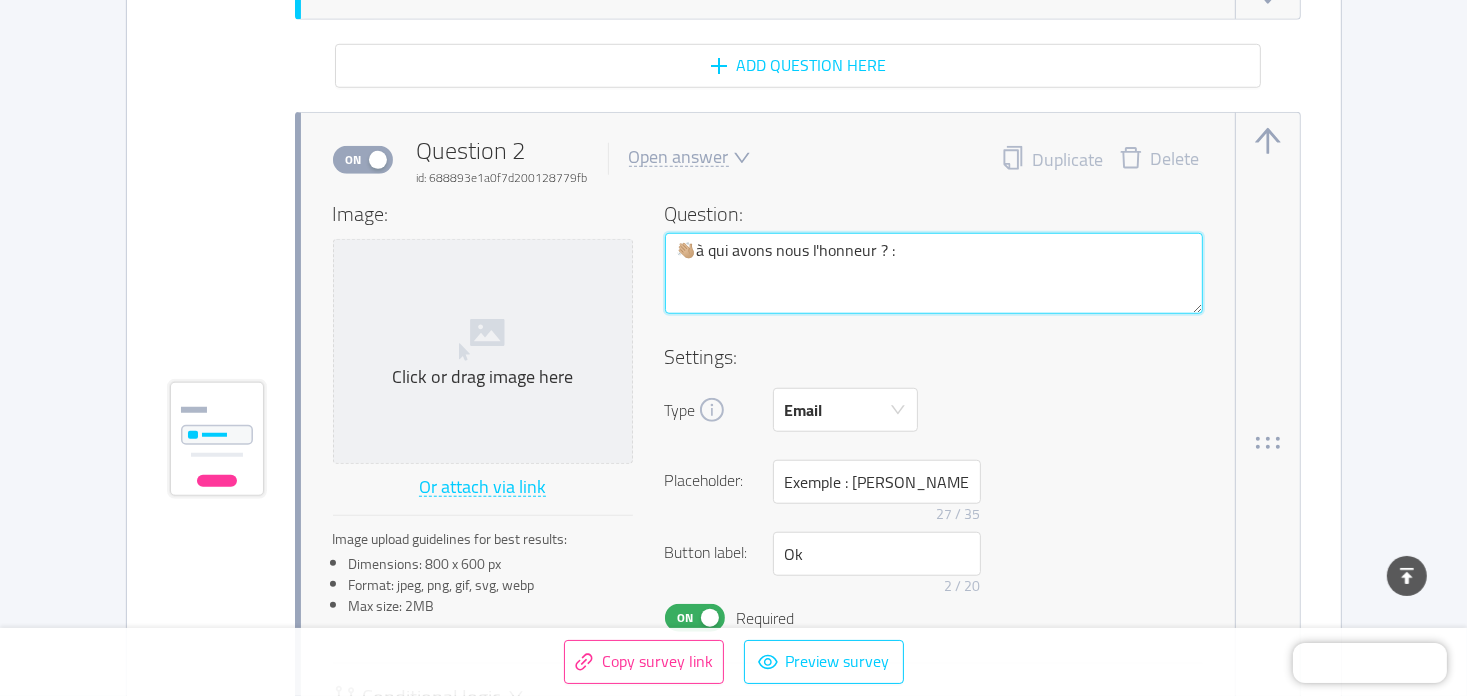click on "👋🏼à qui avons nous l'honneur ? :" at bounding box center [934, 274] 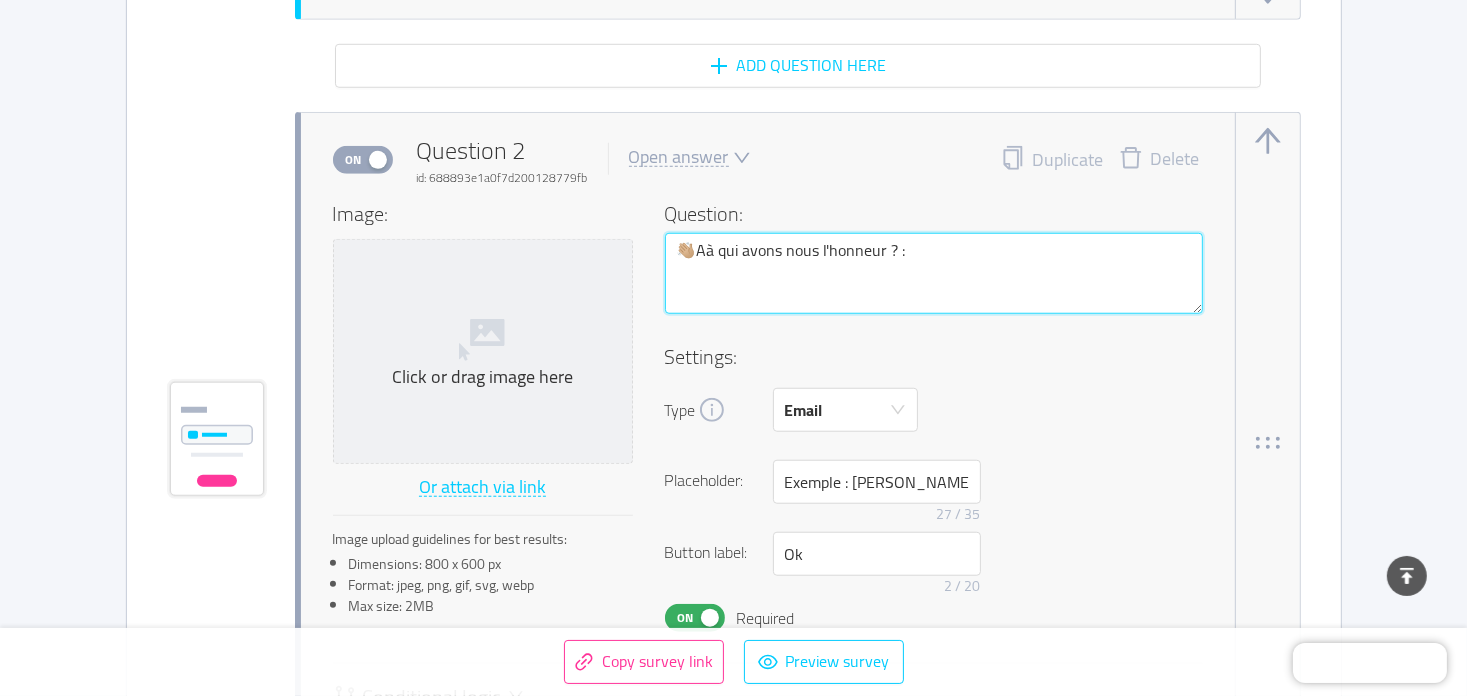 type on "👋🏼Avà qui avons nous l'honneur ? :" 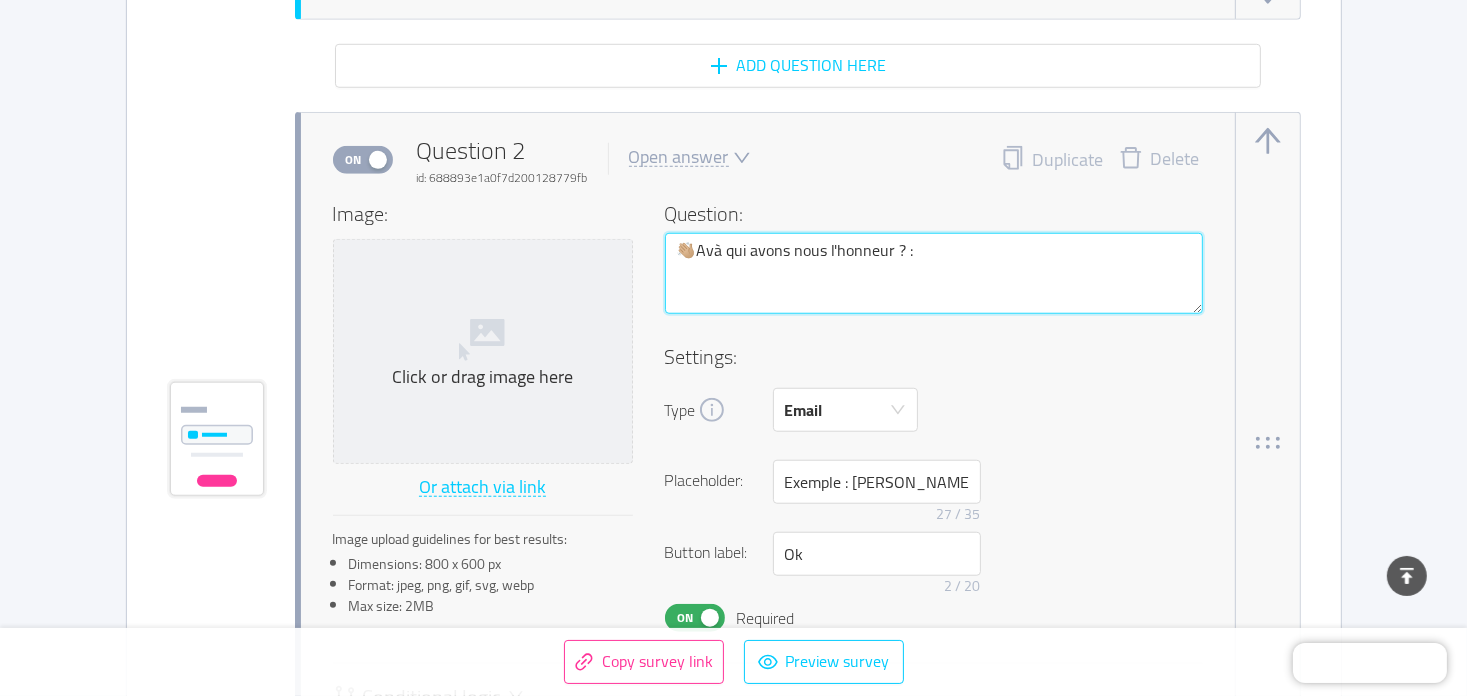type 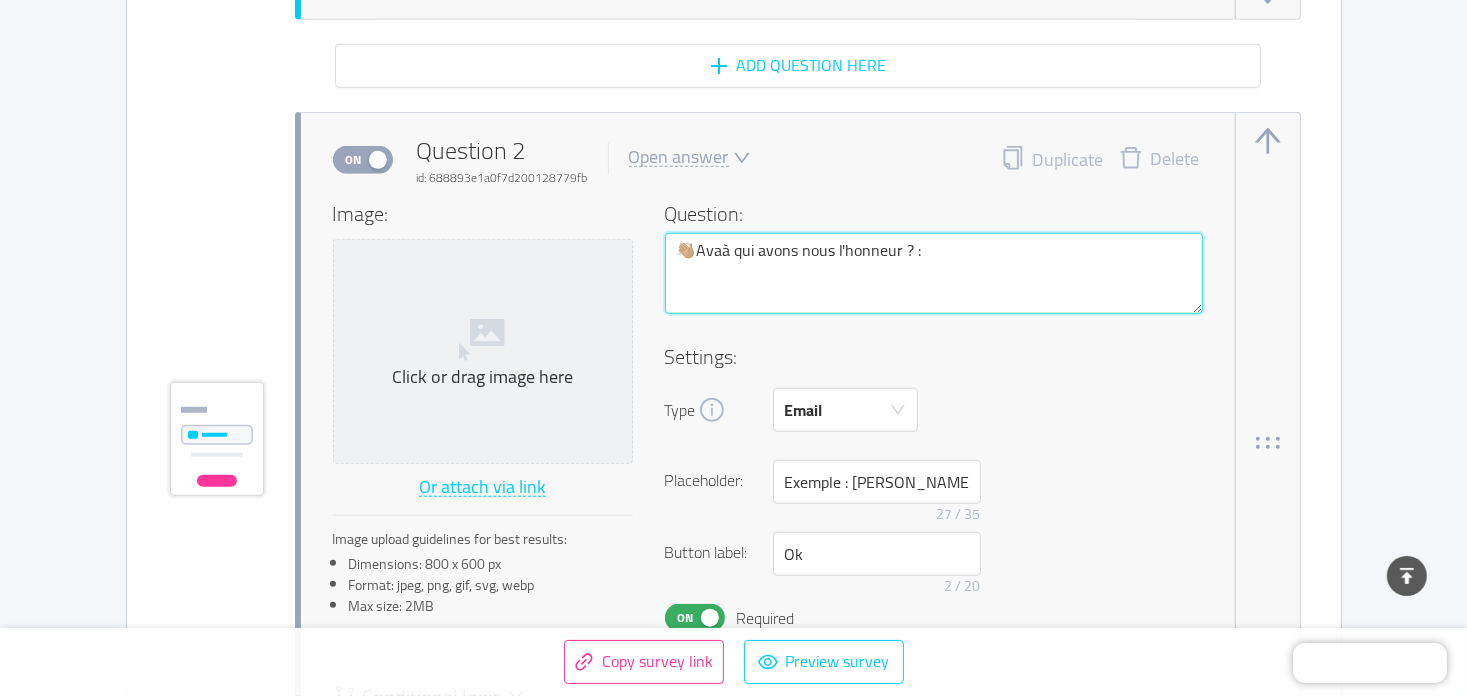 type 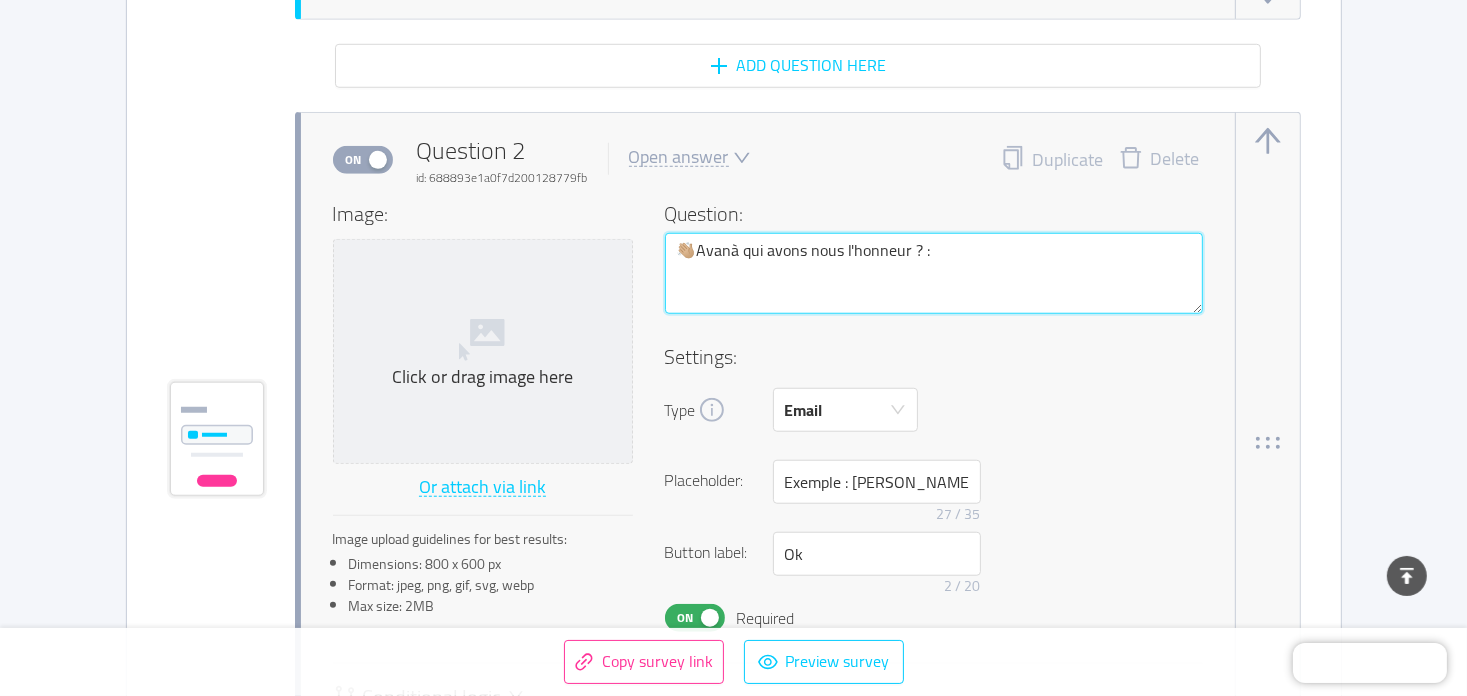 type 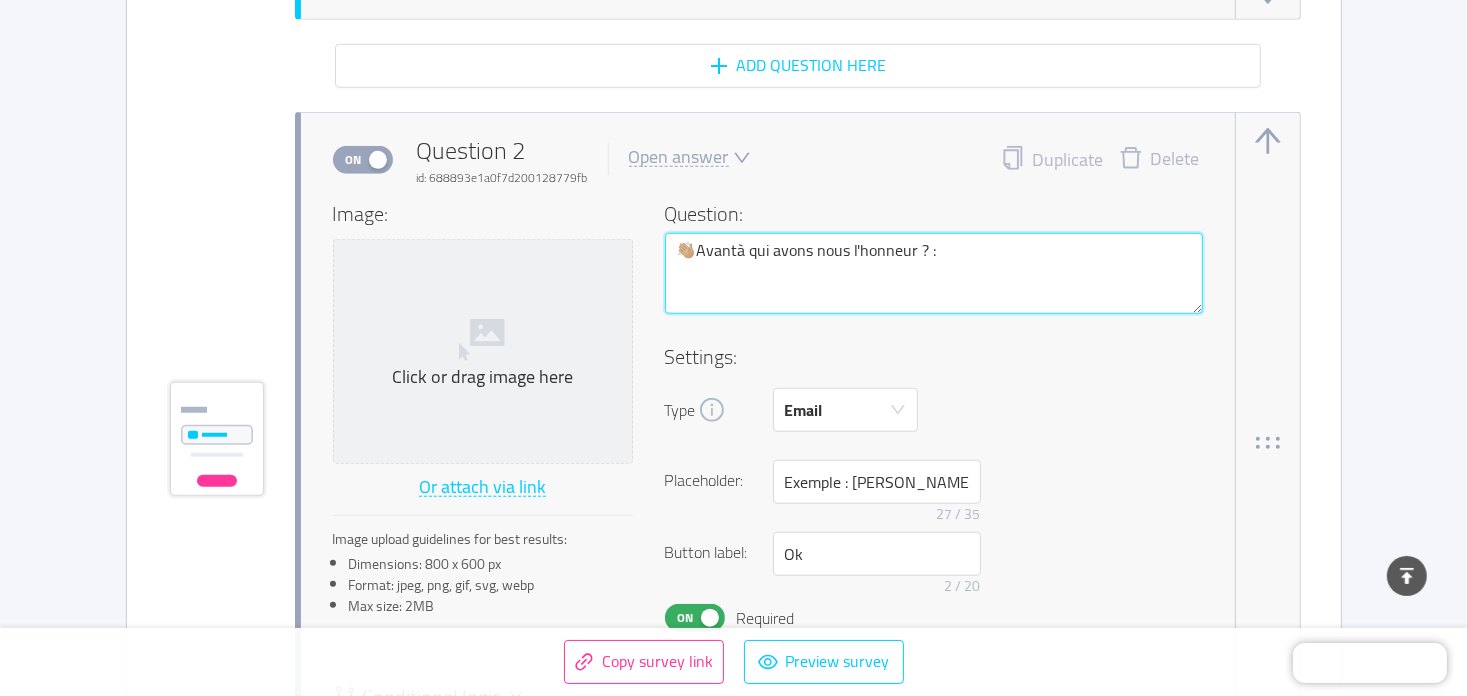 type 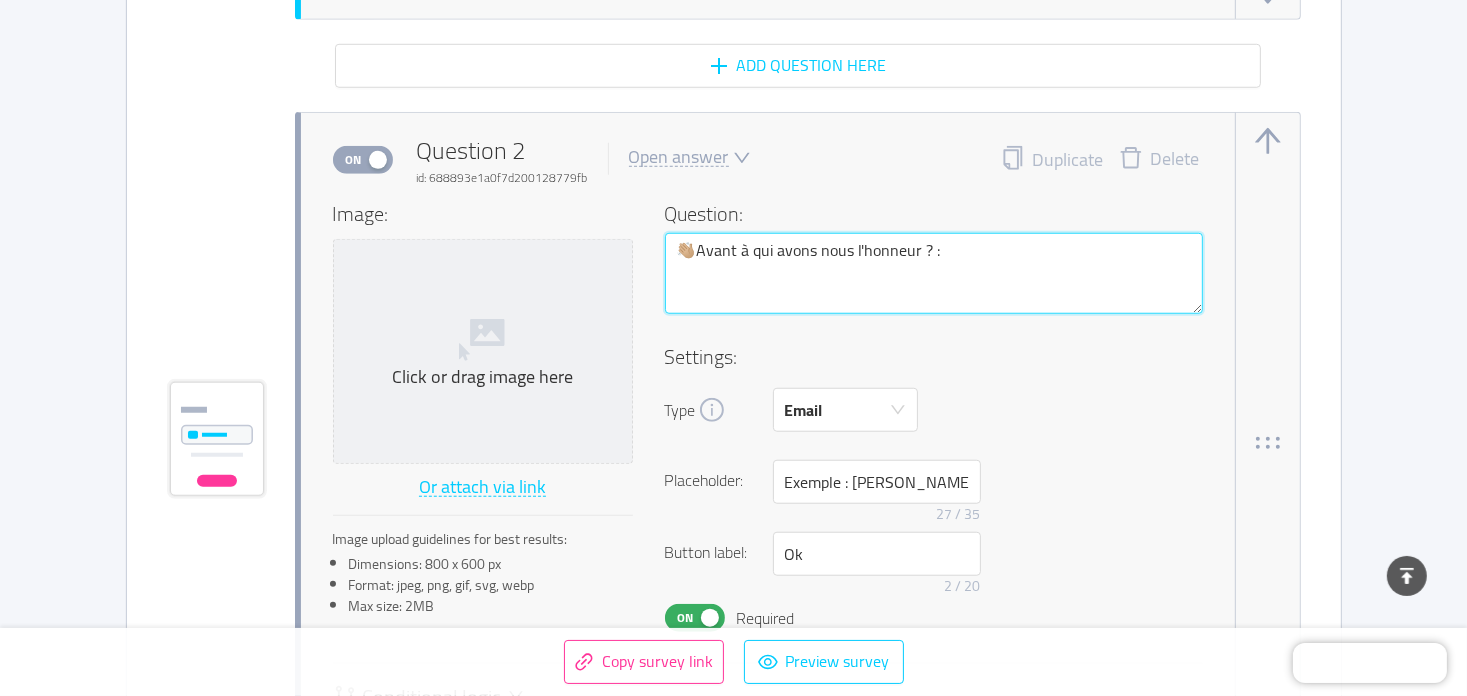 type 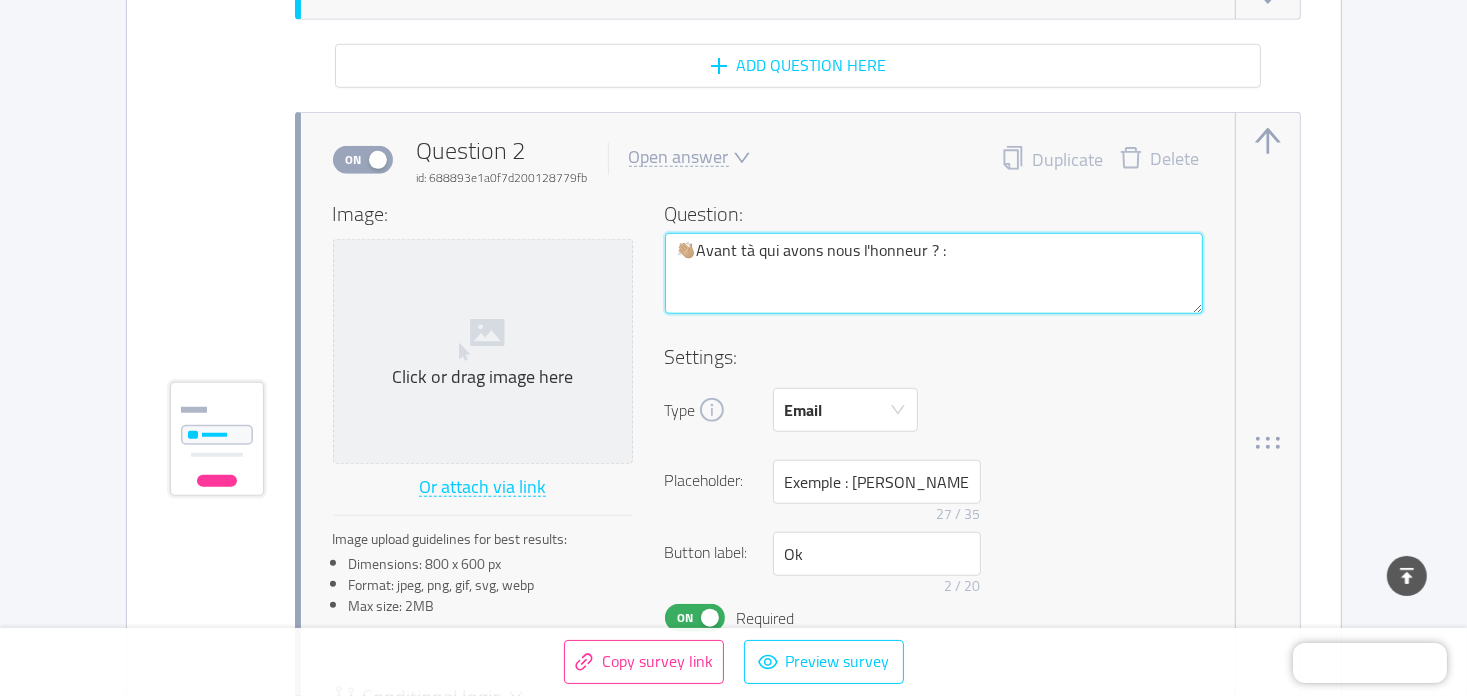 type 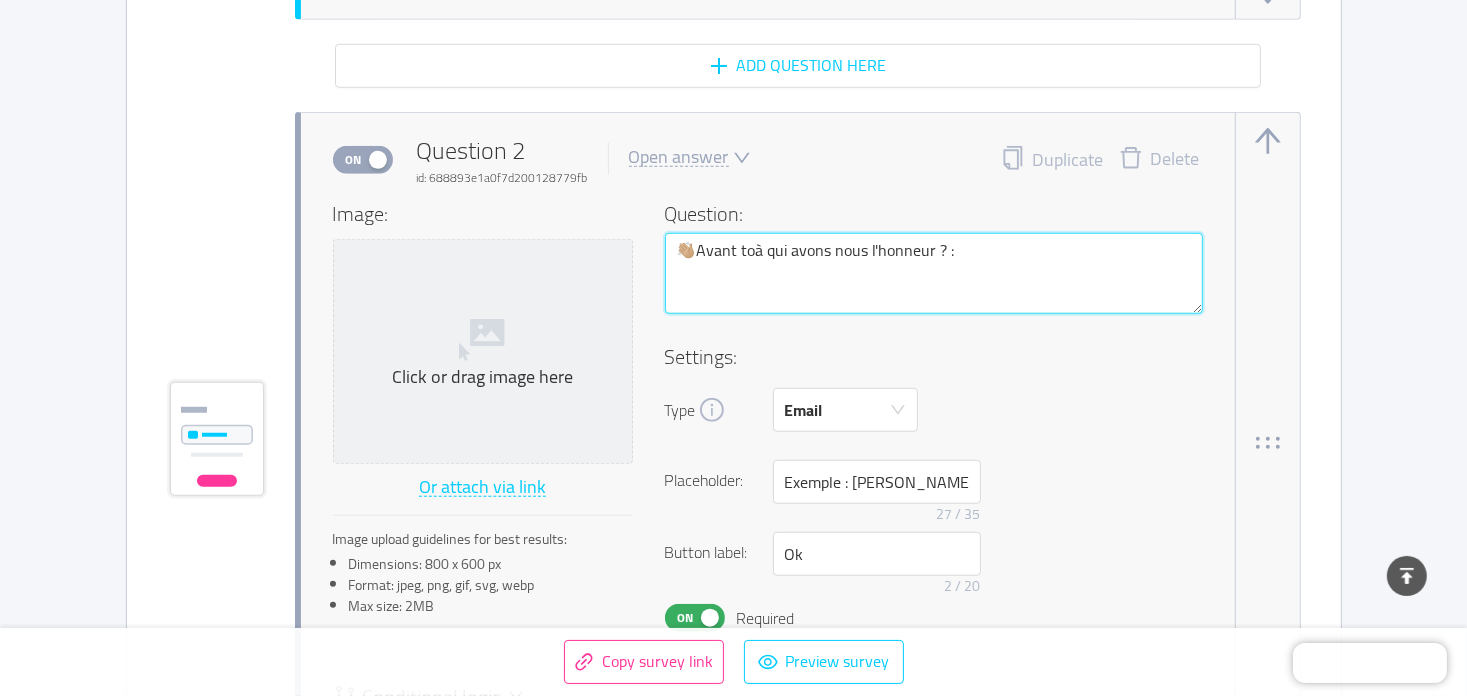 type 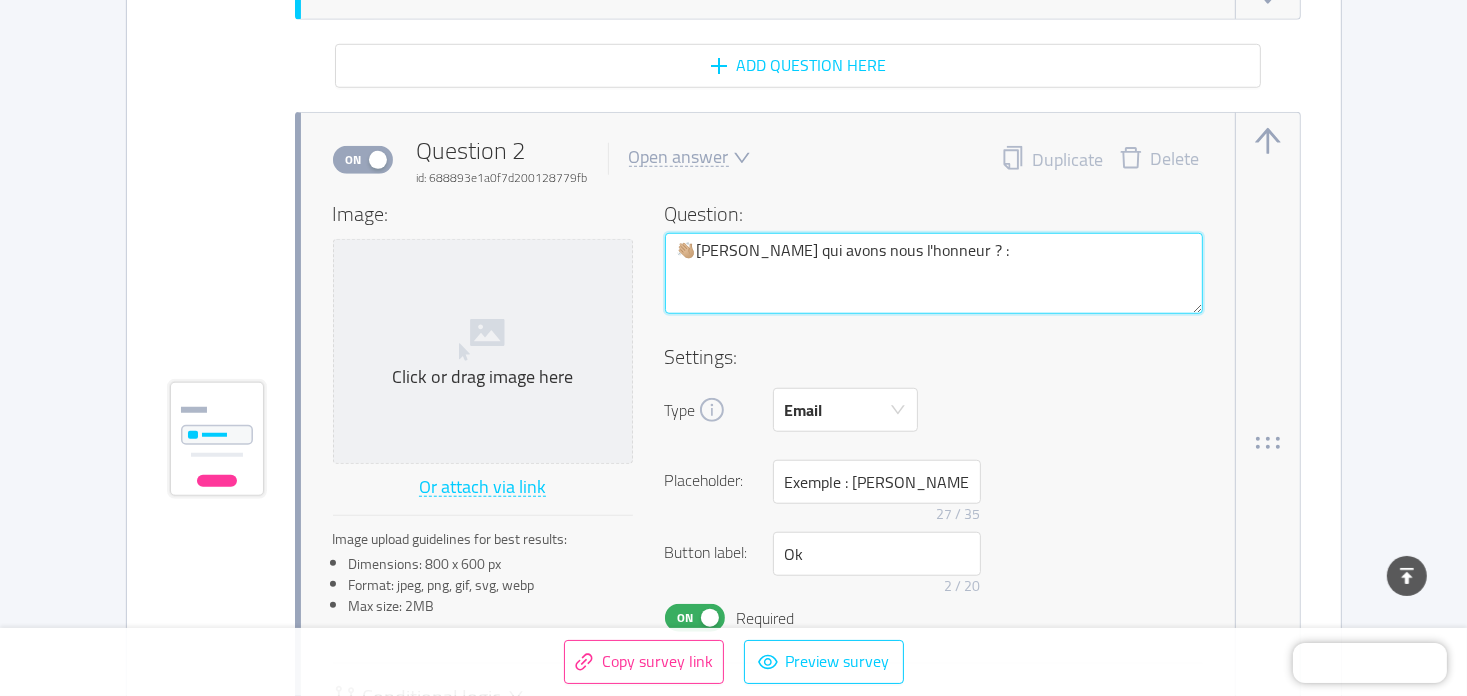 type 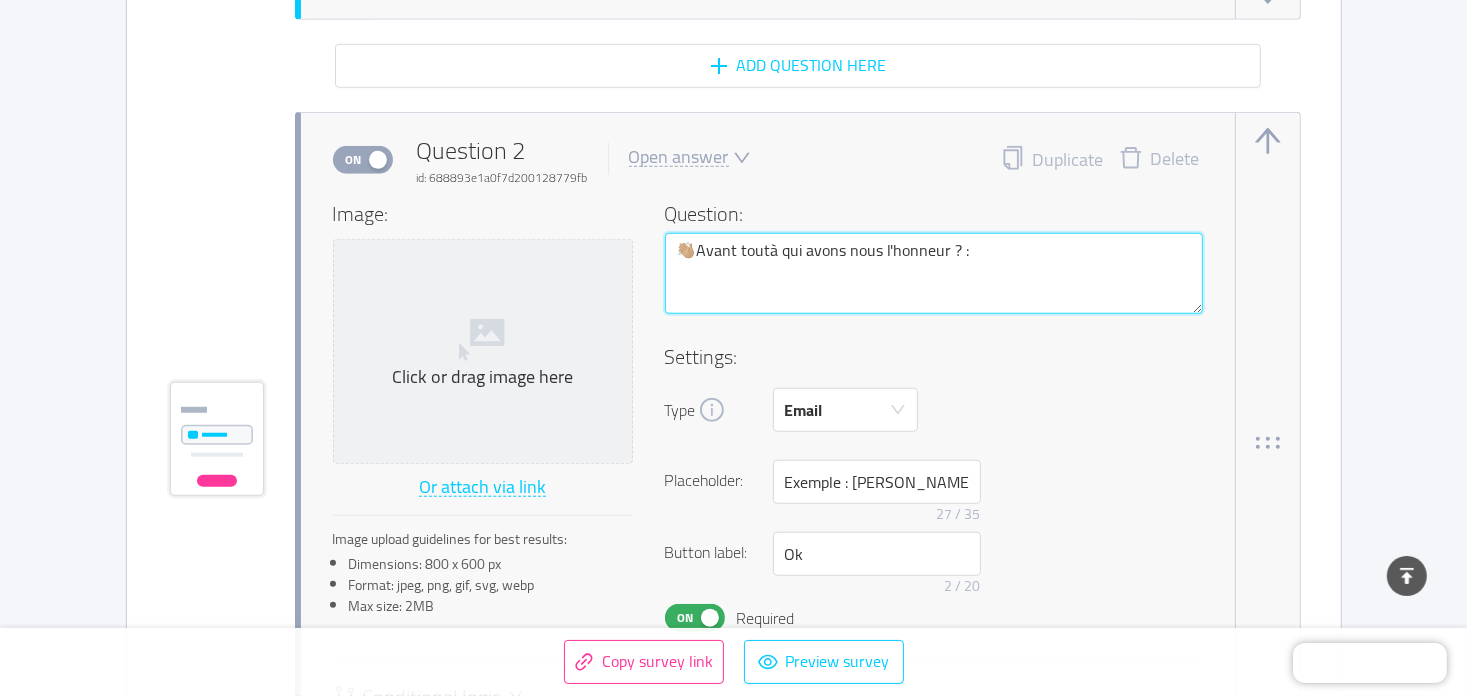 type 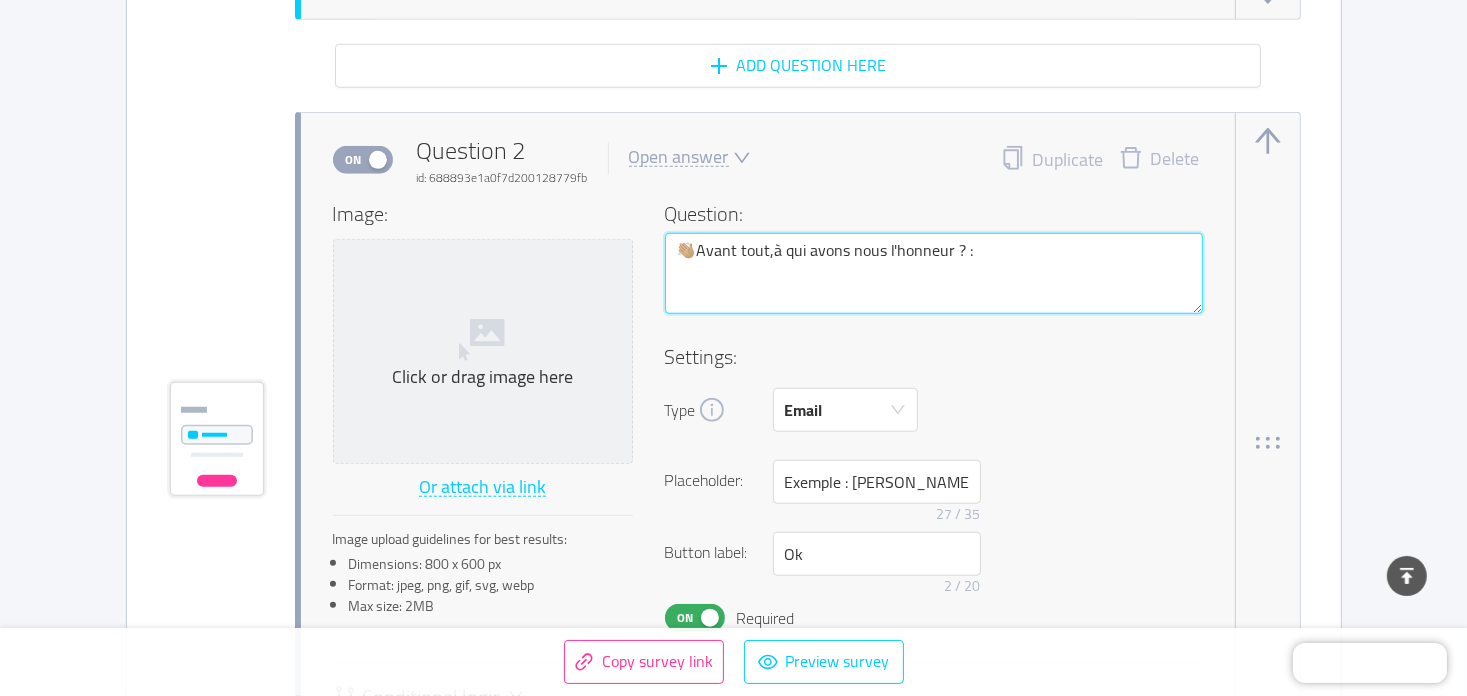 type 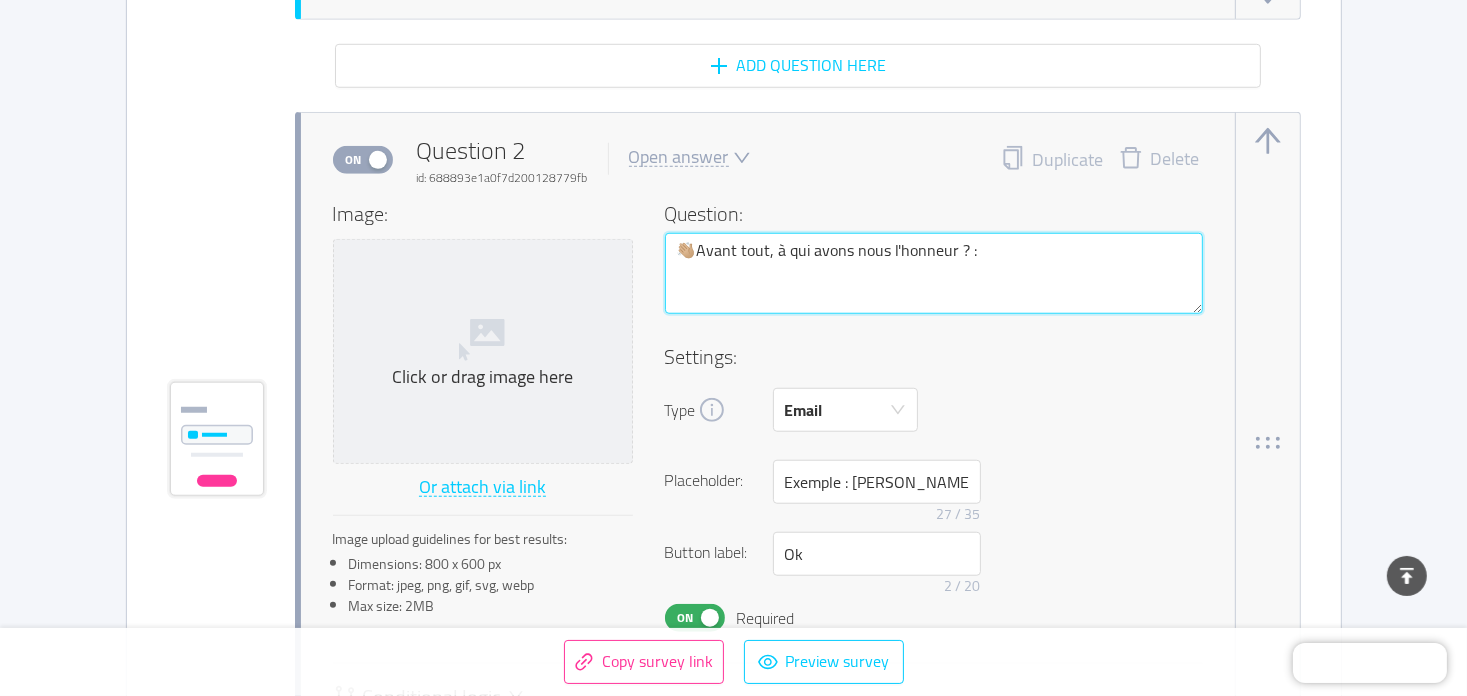 click on "👋🏼Avant tout, à qui avons nous l'honneur ? :" at bounding box center [934, 274] 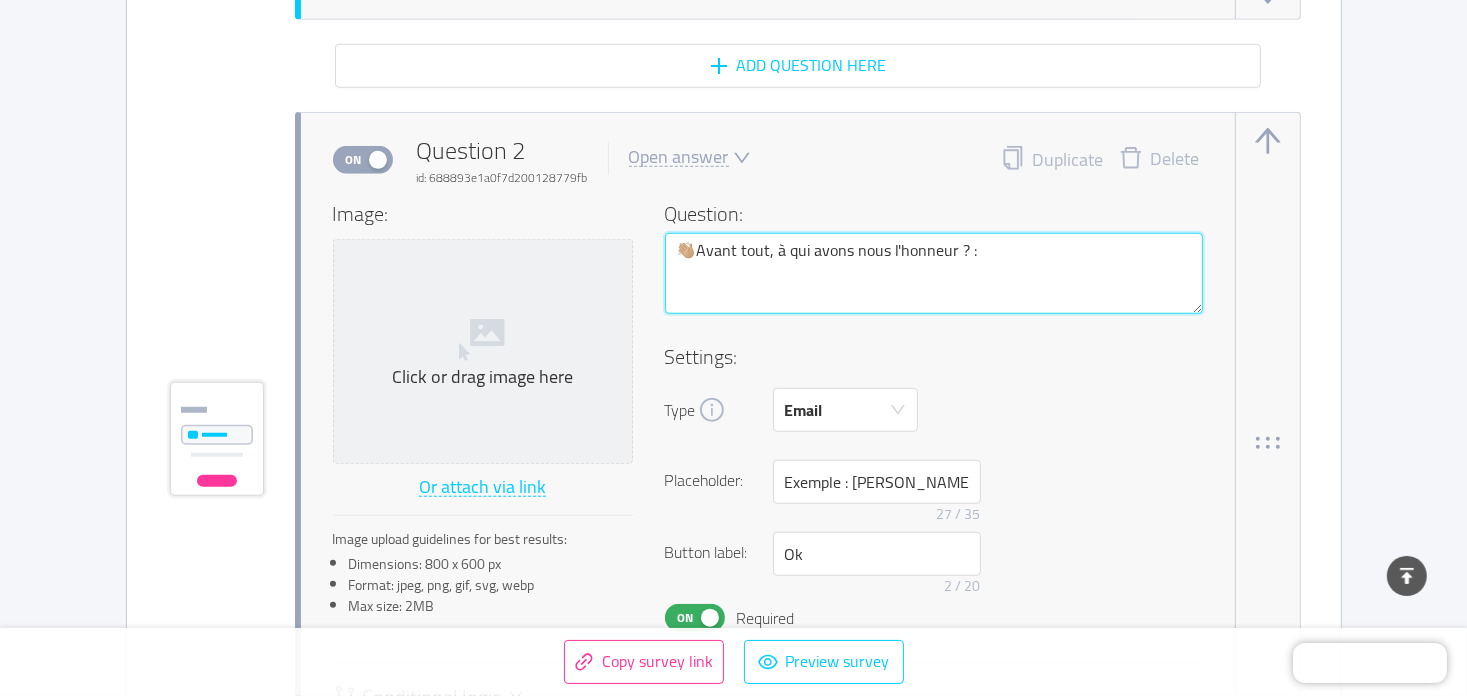 type 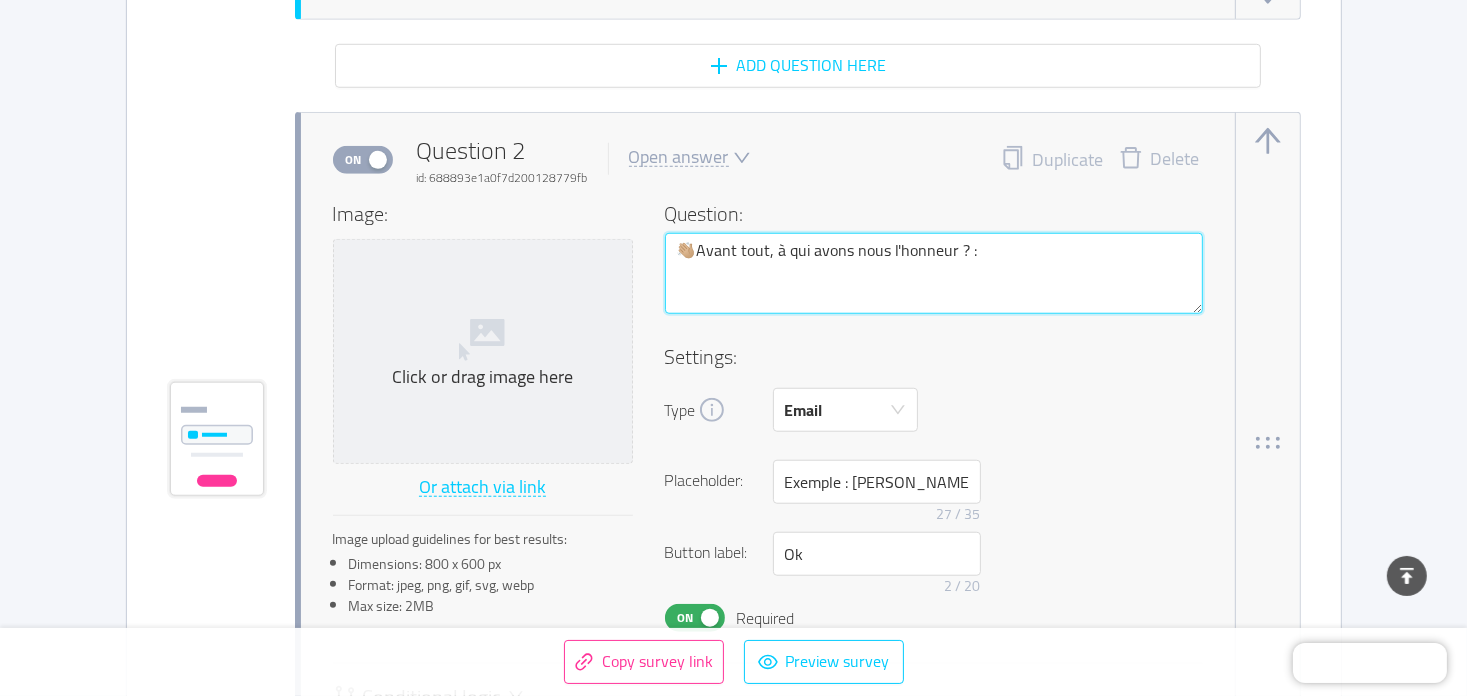 type on "👋🏼Avant tout, à qui avons nous l'honneur ?" 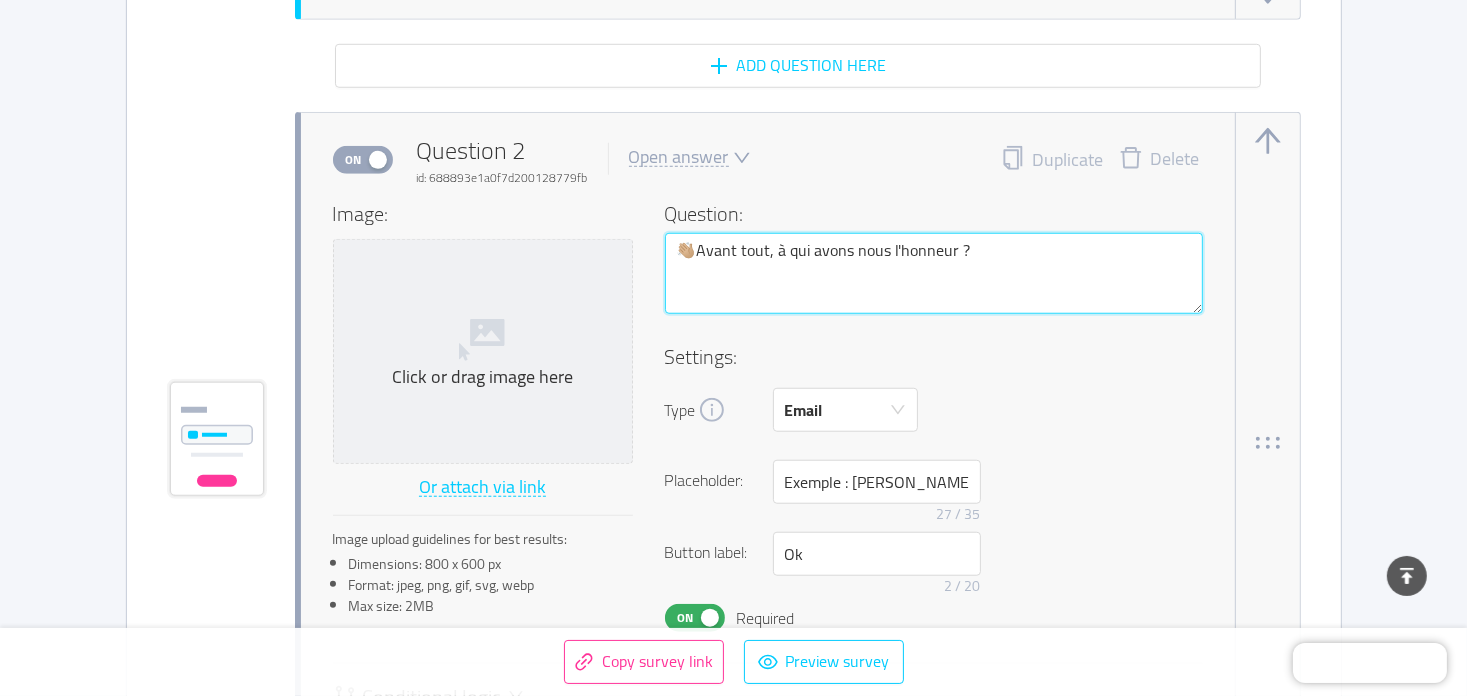 type 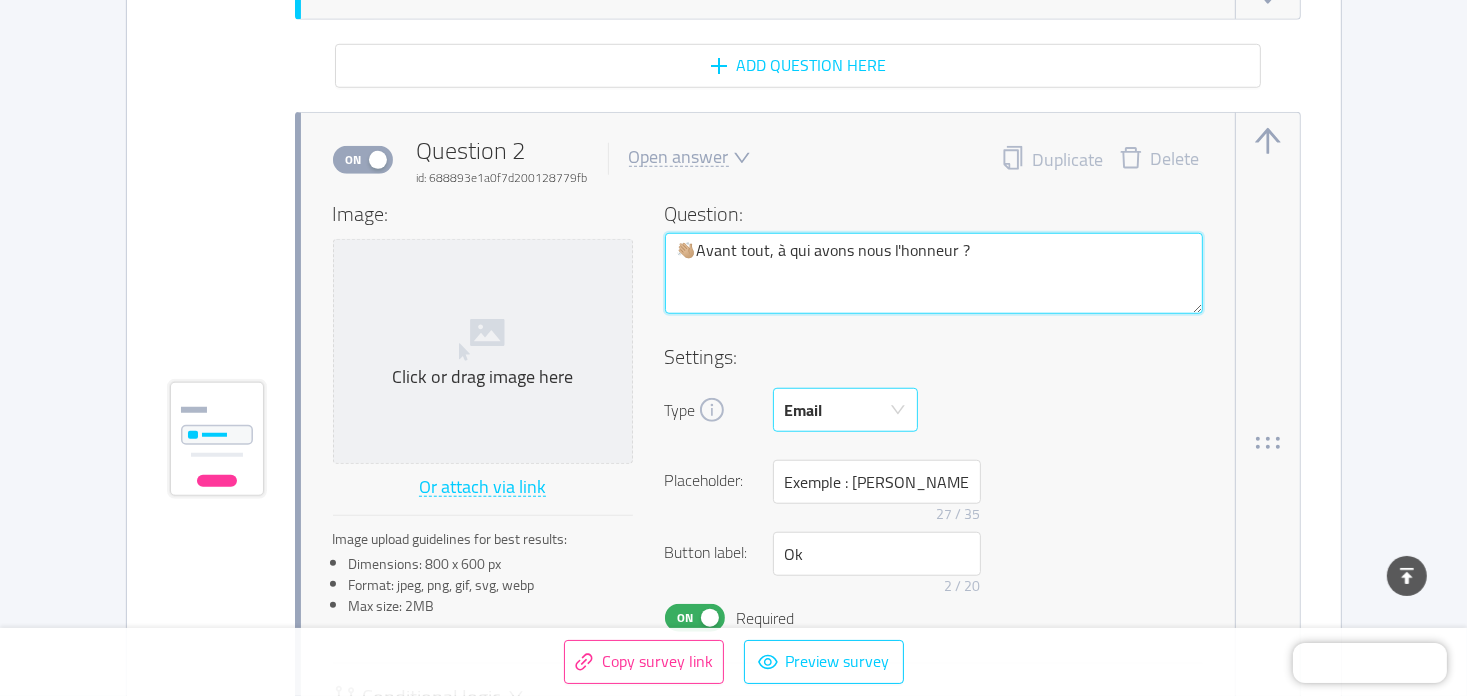 type on "👋🏼Avant tout, à qui avons nous l'honneur ?" 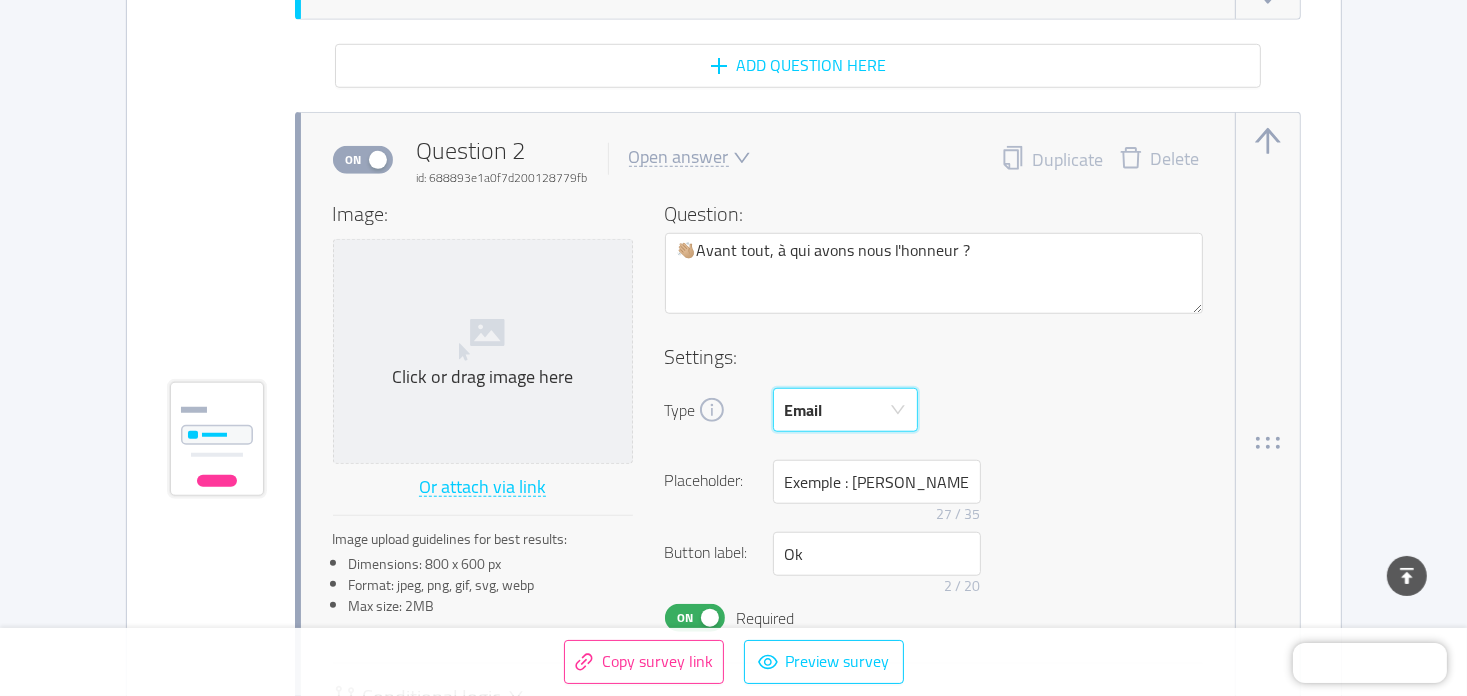 click on "Email" at bounding box center (839, 410) 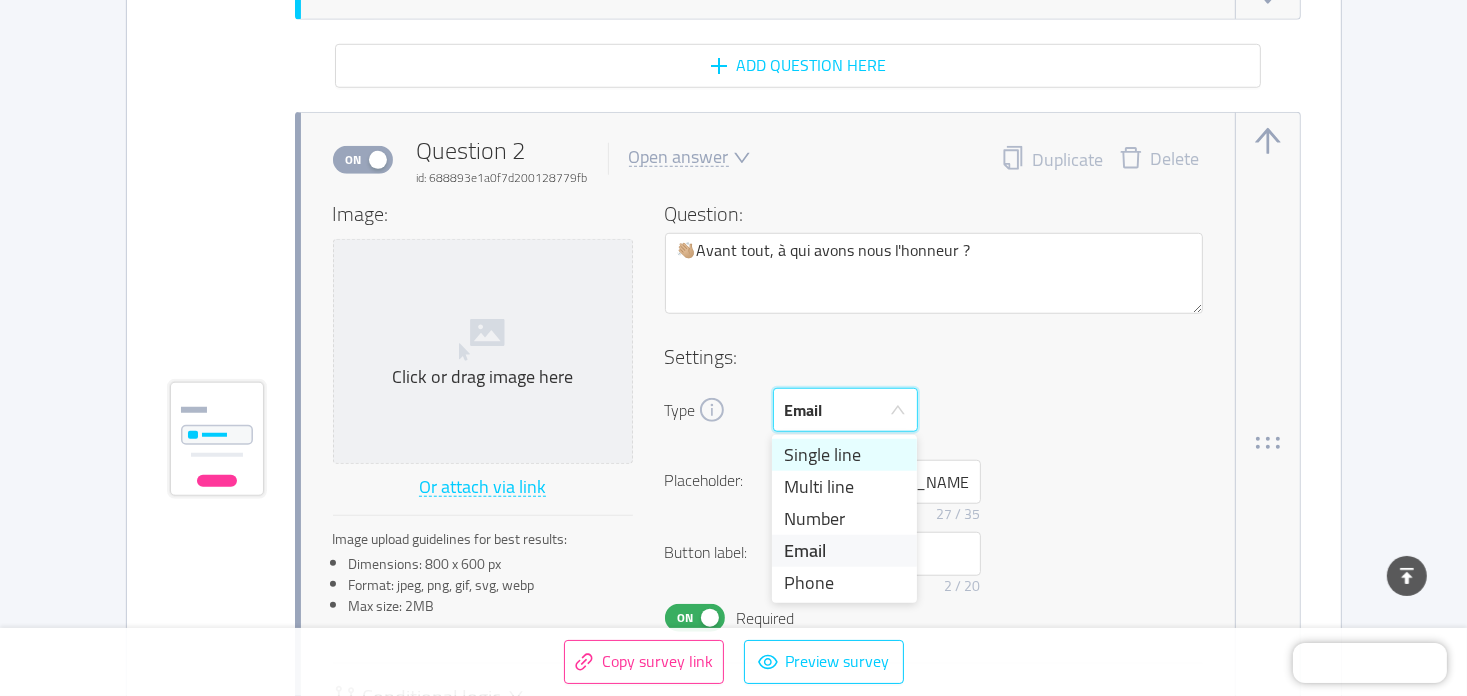 click on "Single line" at bounding box center [844, 455] 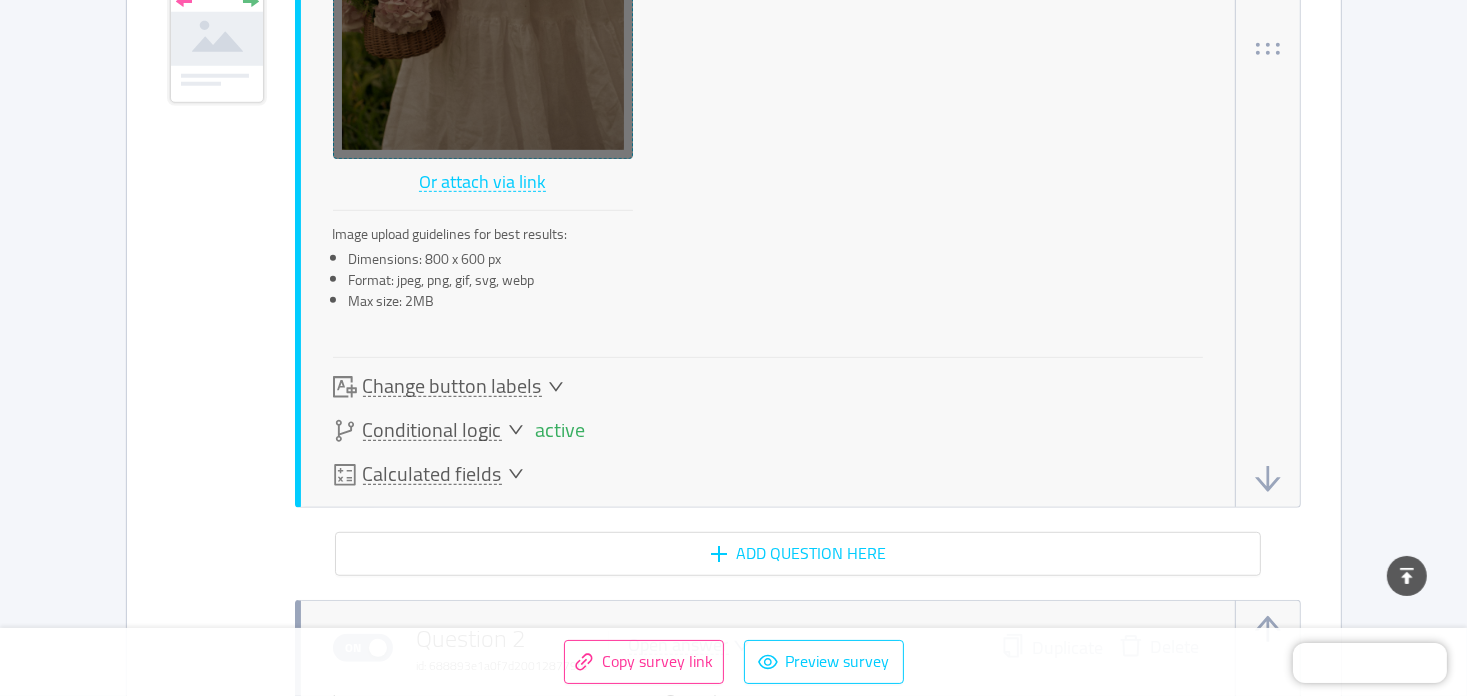 scroll, scrollTop: 1328, scrollLeft: 0, axis: vertical 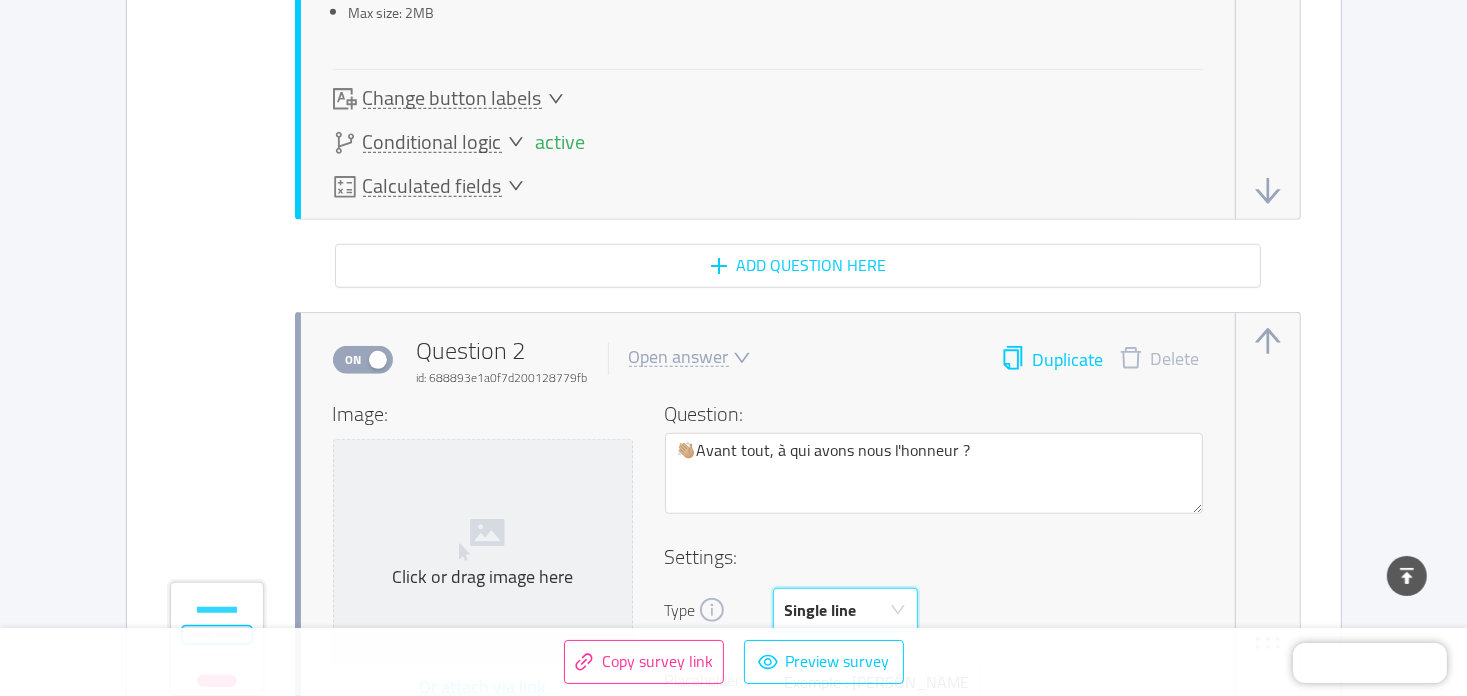 click on "Duplicate" at bounding box center (1052, 360) 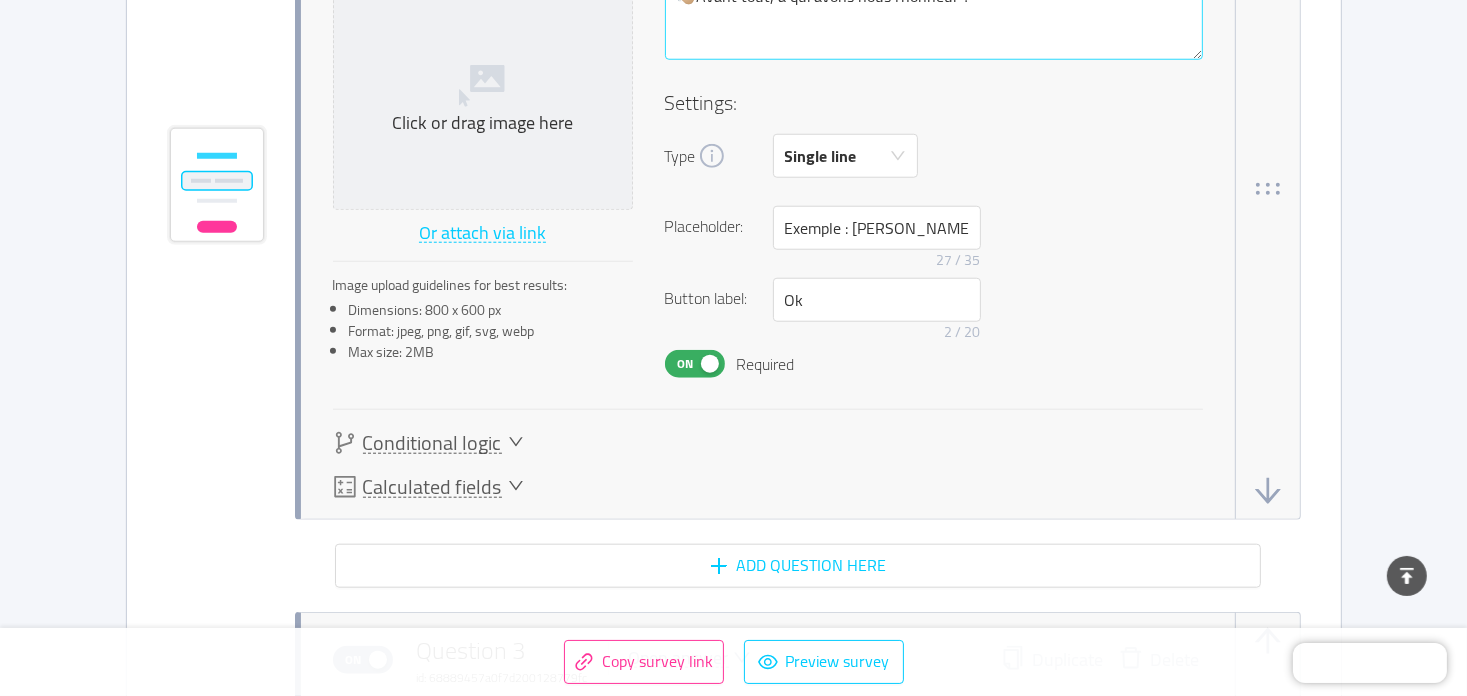 scroll, scrollTop: 1582, scrollLeft: 0, axis: vertical 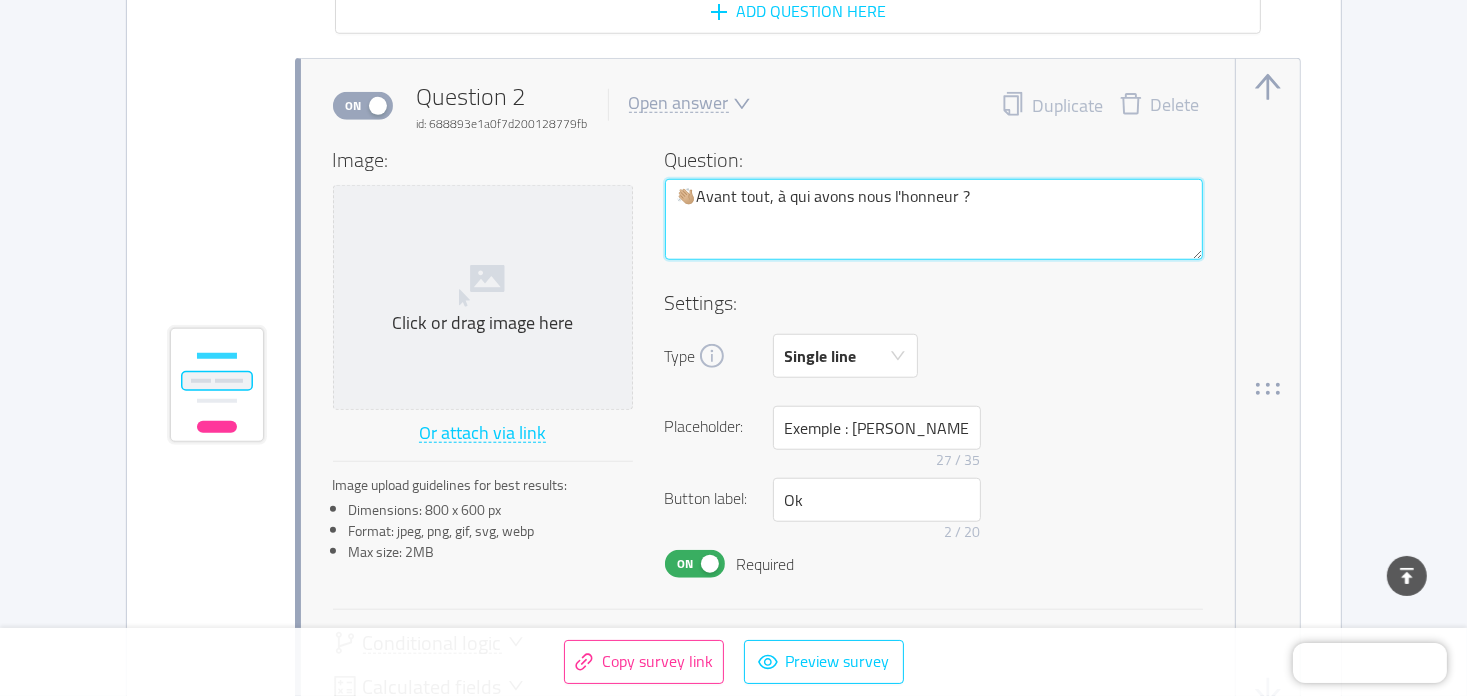 click on "👋🏼Avant tout, à qui avons nous l'honneur ?" at bounding box center [934, 220] 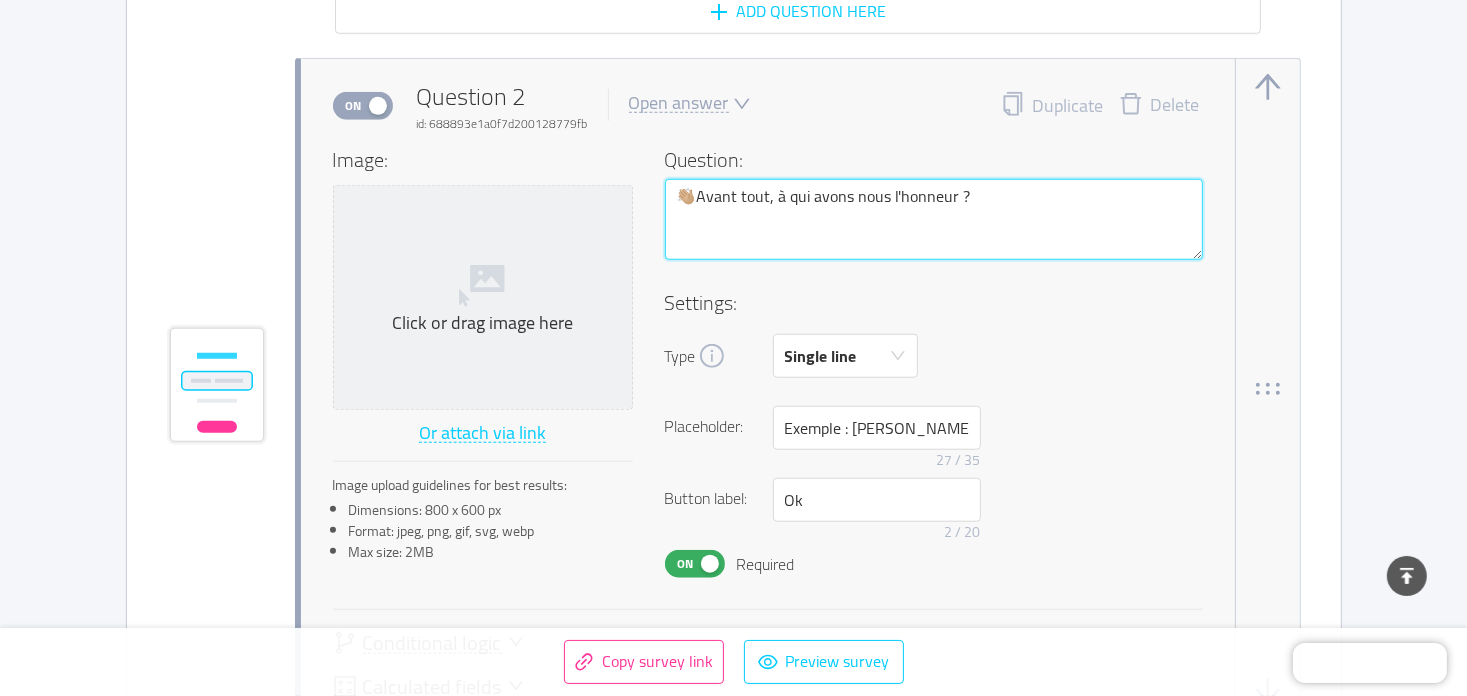 type 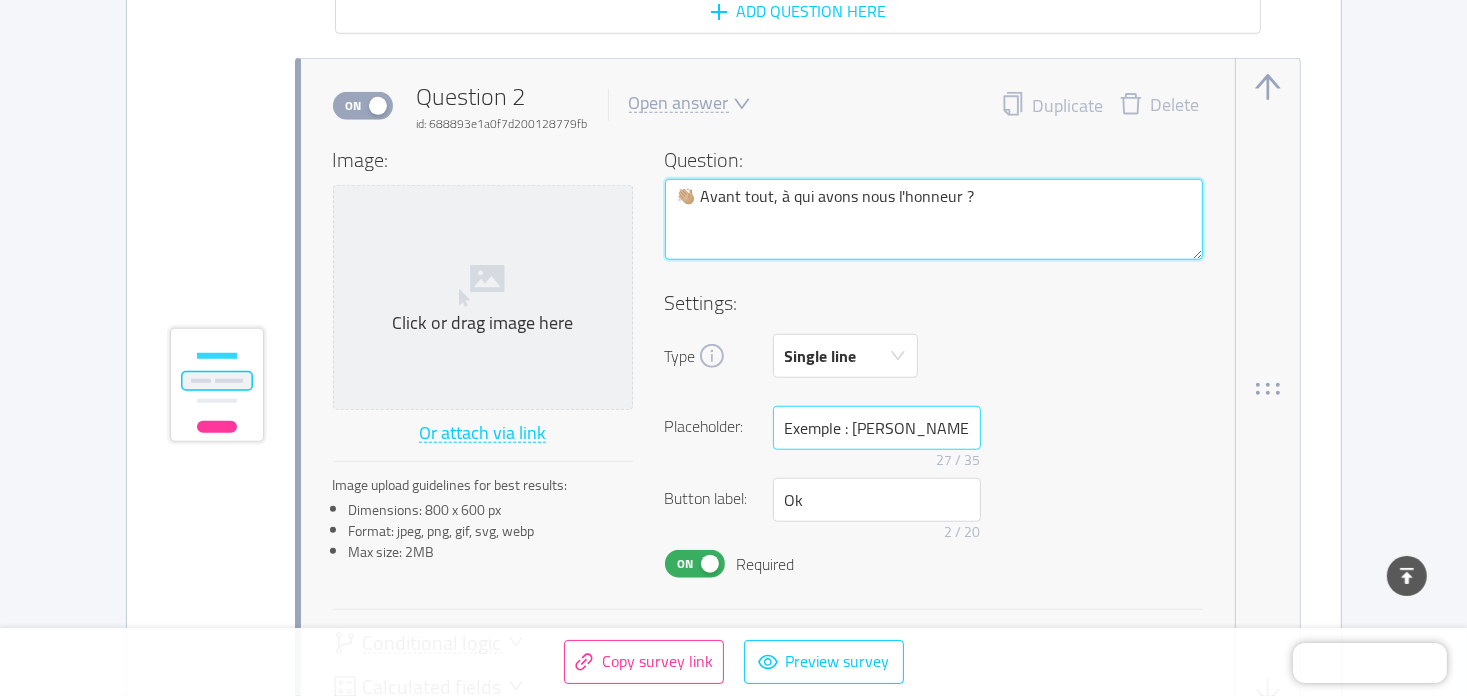 type on "👋🏼 Avant tout, à qui avons nous l'honneur ?" 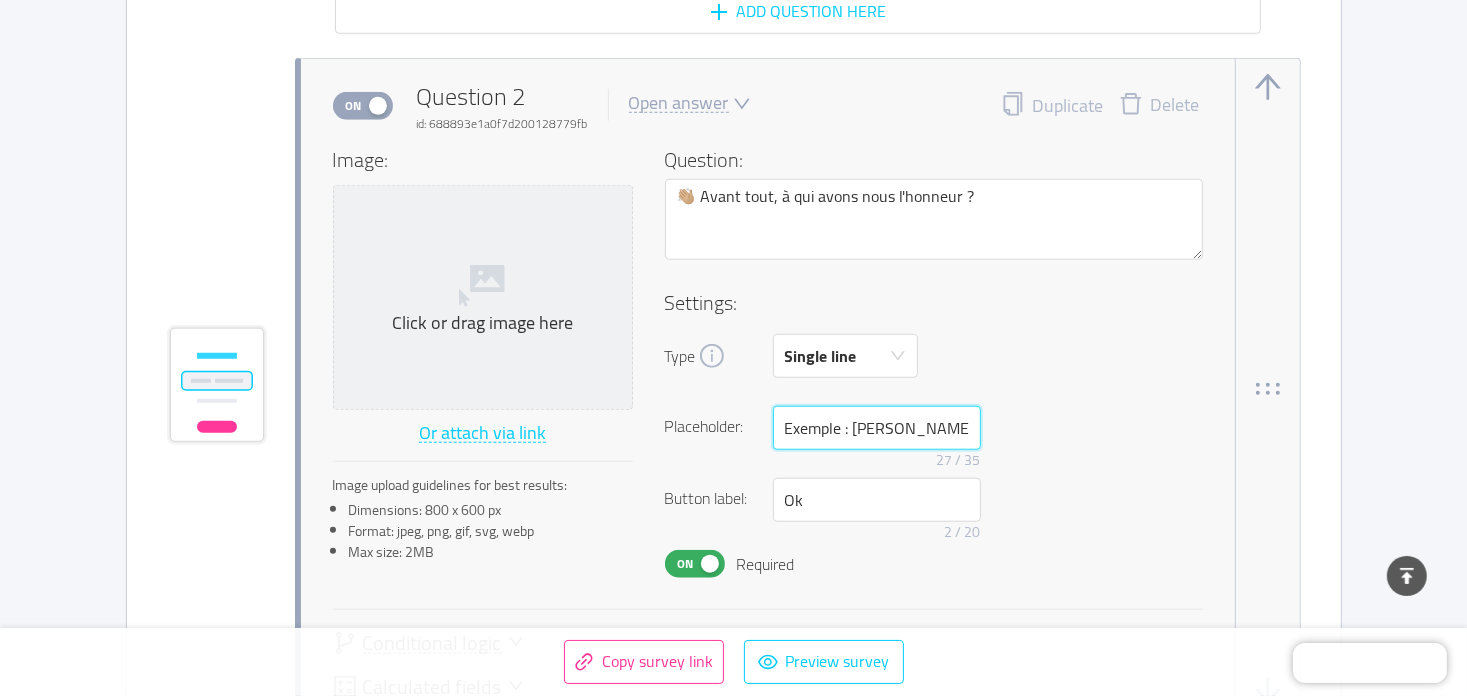 click on "Exemple : mohamed@gmail.com" at bounding box center (877, 428) 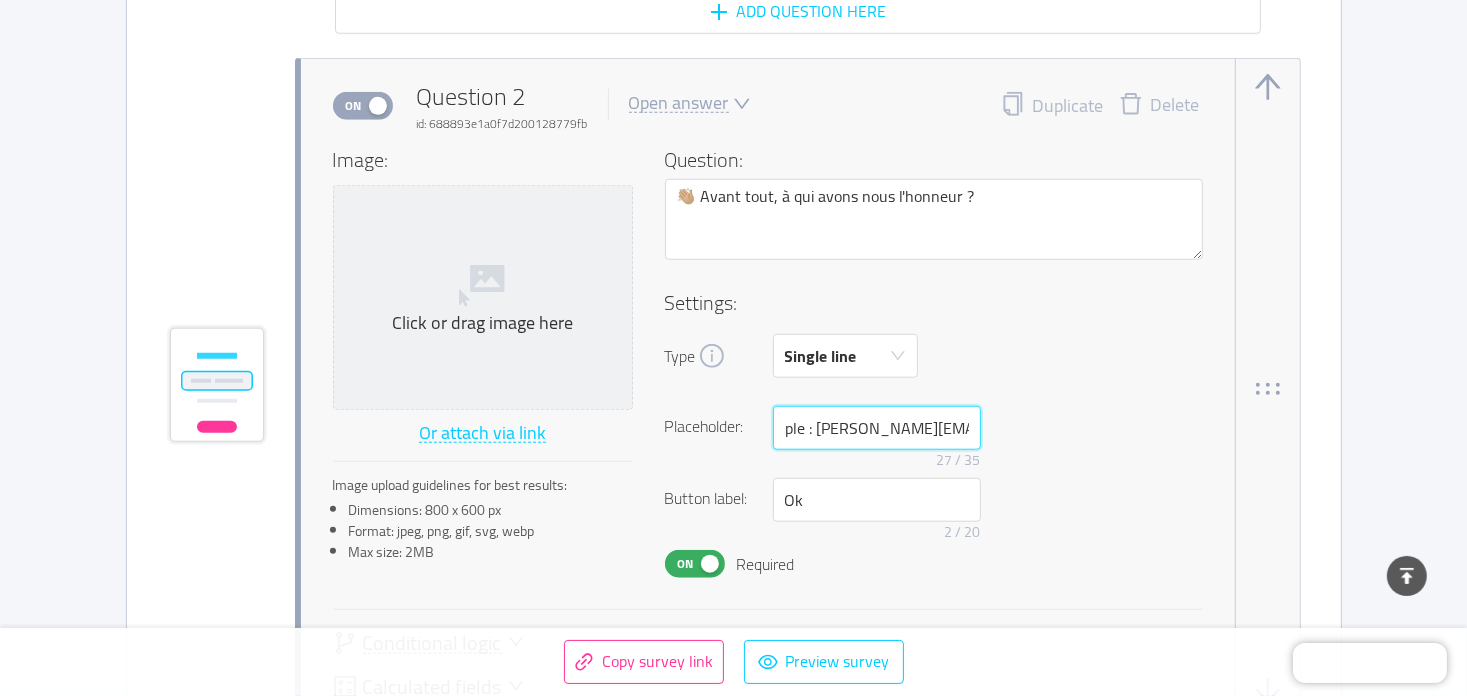 drag, startPoint x: 811, startPoint y: 428, endPoint x: 1133, endPoint y: 428, distance: 322 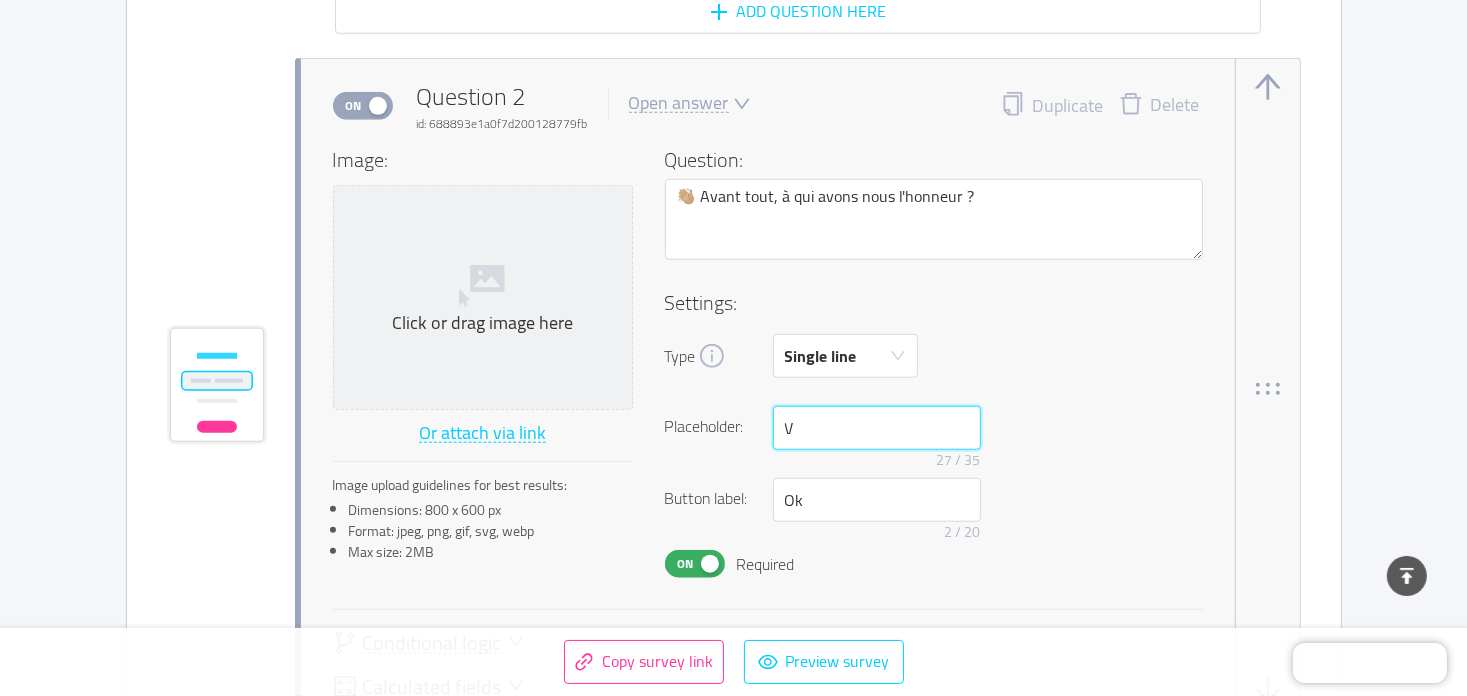 scroll, scrollTop: 0, scrollLeft: 0, axis: both 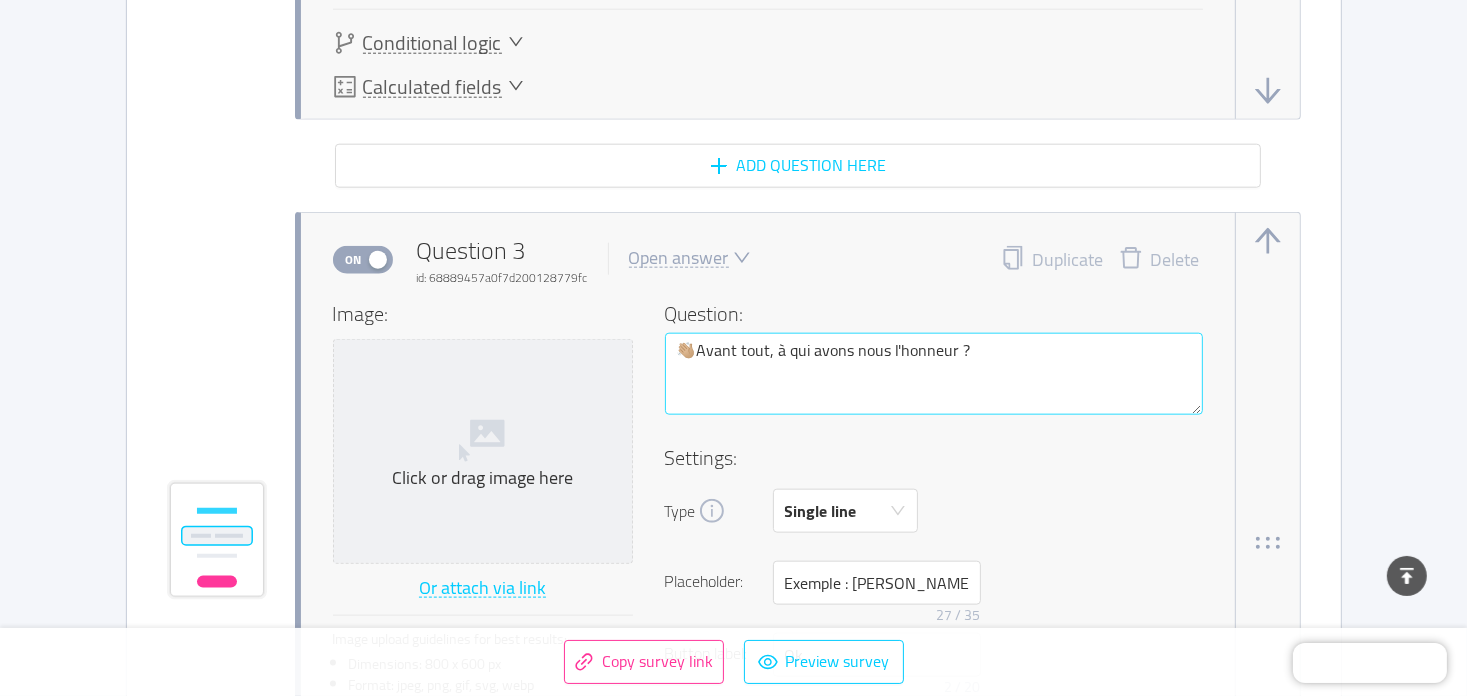 type on "Votre prénom" 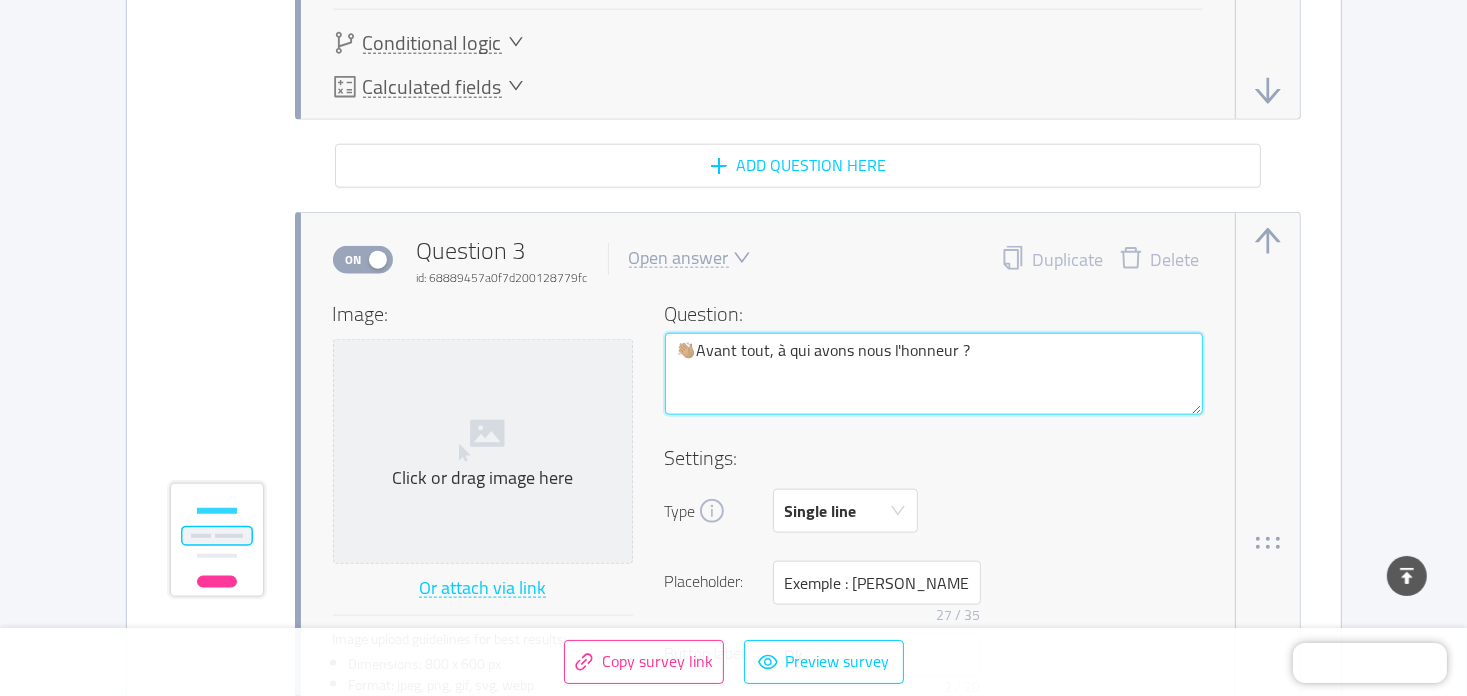 drag, startPoint x: 986, startPoint y: 343, endPoint x: 633, endPoint y: 345, distance: 353.00568 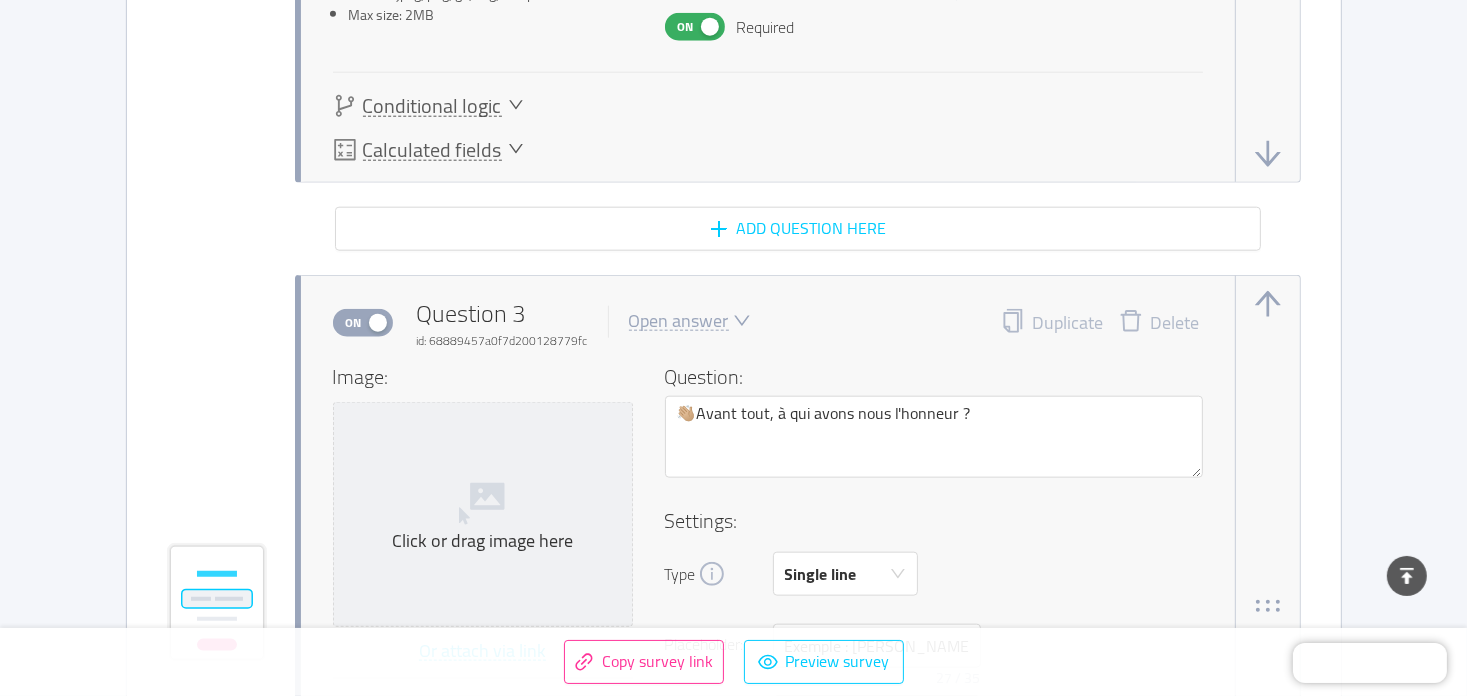 scroll, scrollTop: 2182, scrollLeft: 0, axis: vertical 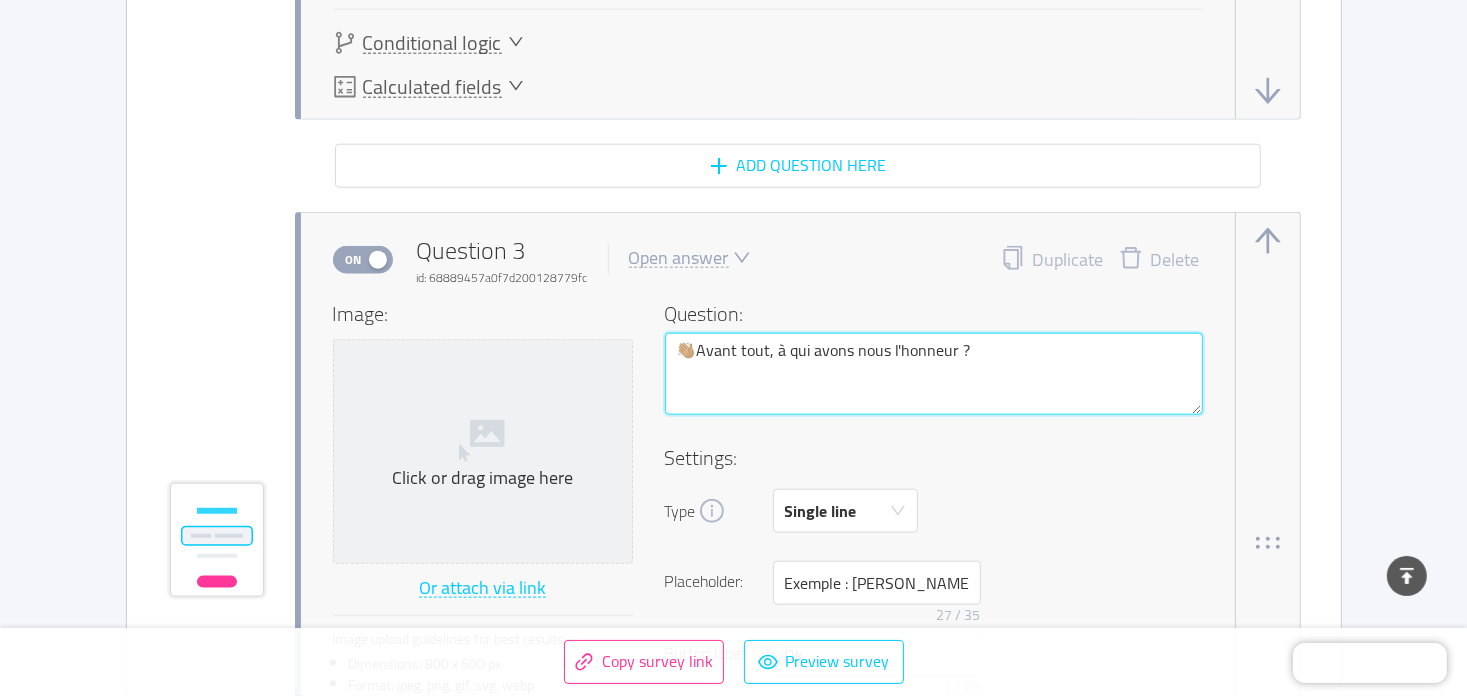 click on "👋🏼Avant tout, à qui avons nous l'honneur ?" at bounding box center (934, 374) 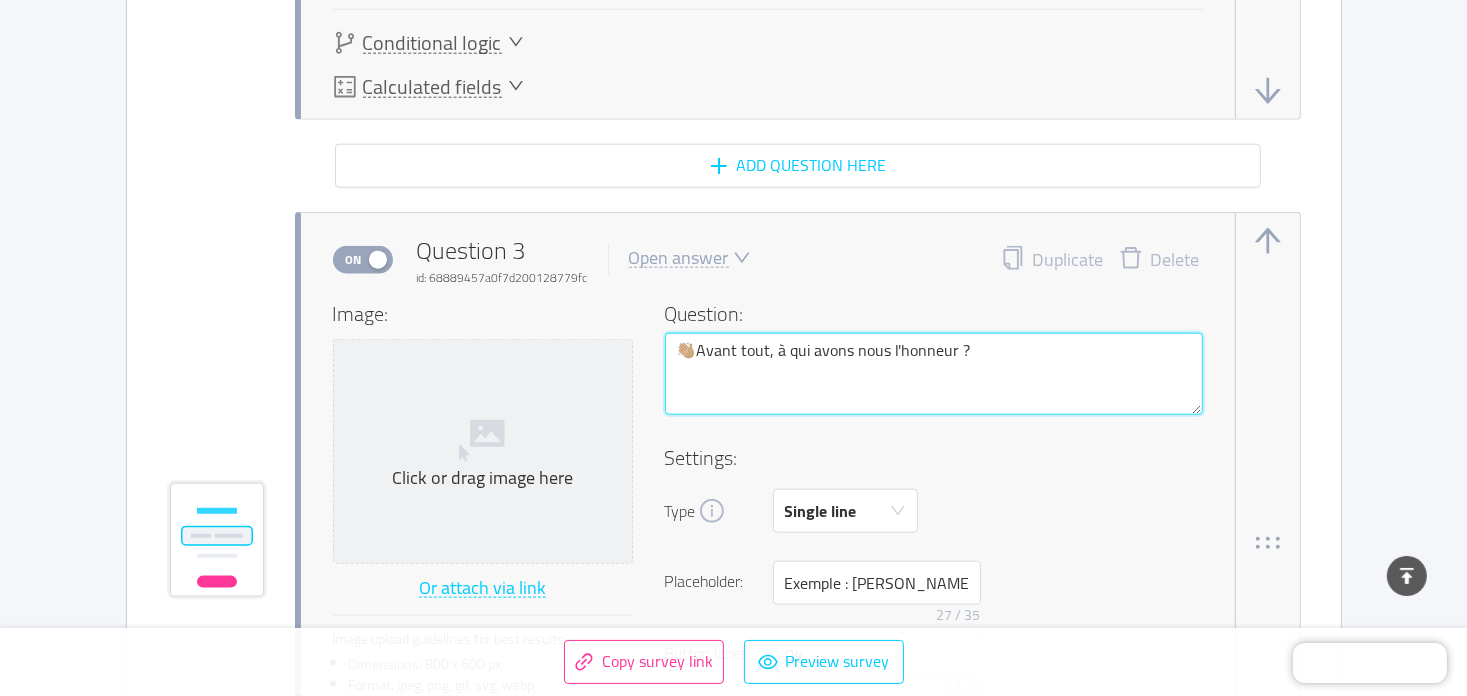 click on "👋🏼Avant tout, à qui avons nous l'honneur ?" at bounding box center [934, 374] 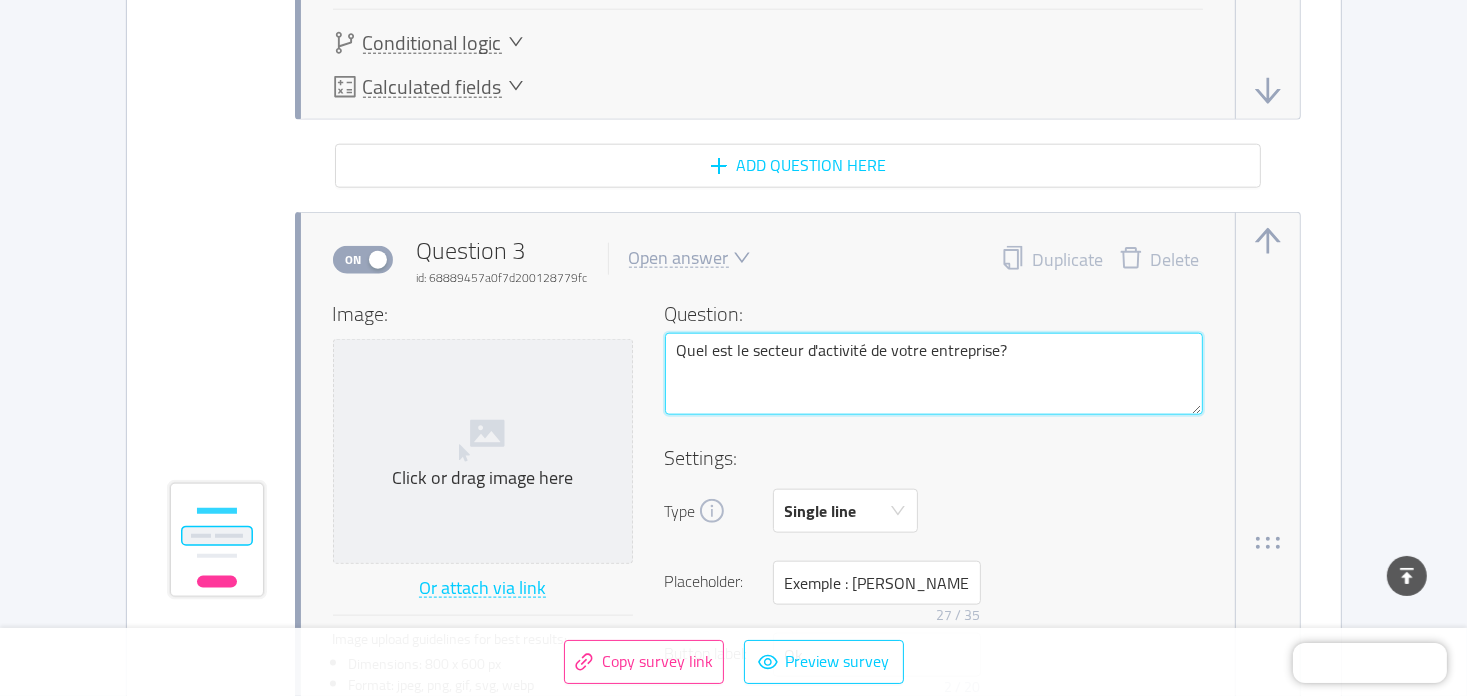 click on "Quel est le secteur d'activité de votre entreprise?" at bounding box center (934, 374) 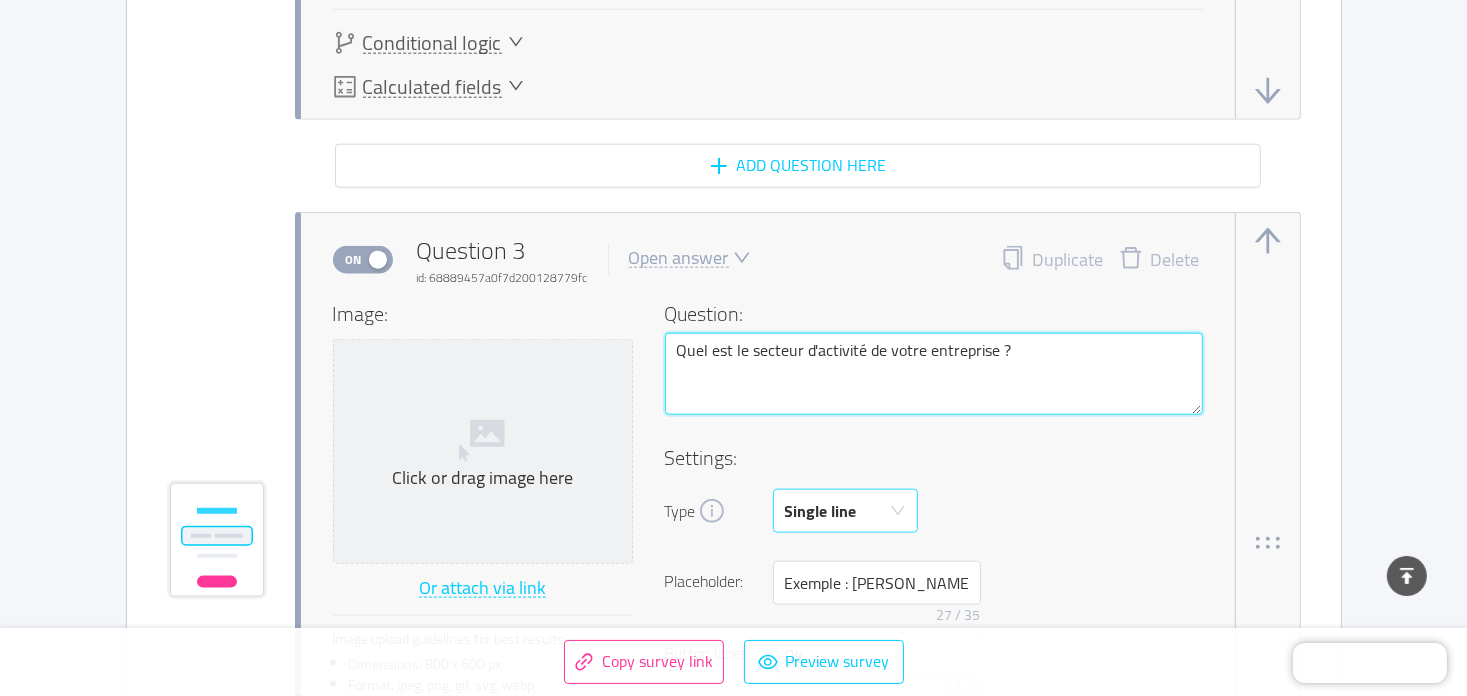 type on "Quel est le secteur d'activité de votre entreprise ?" 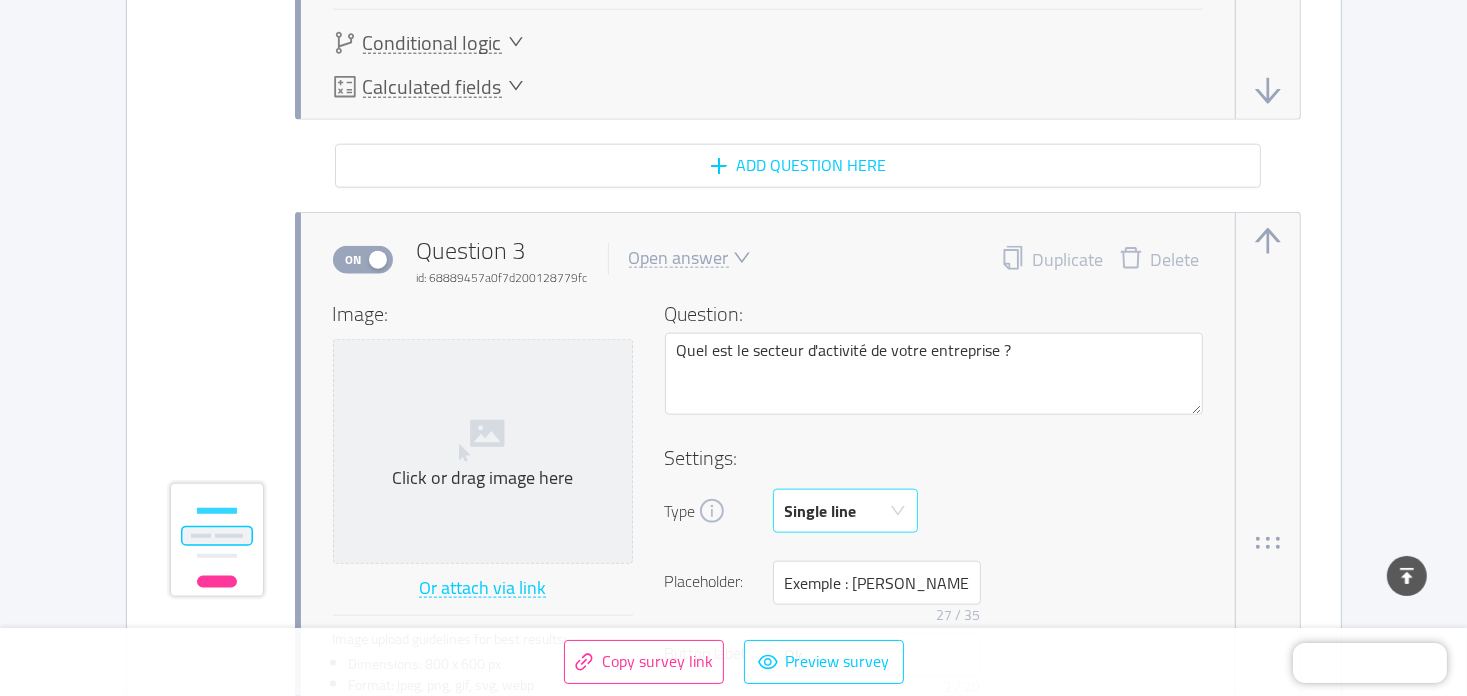 click on "Single line" at bounding box center (839, 511) 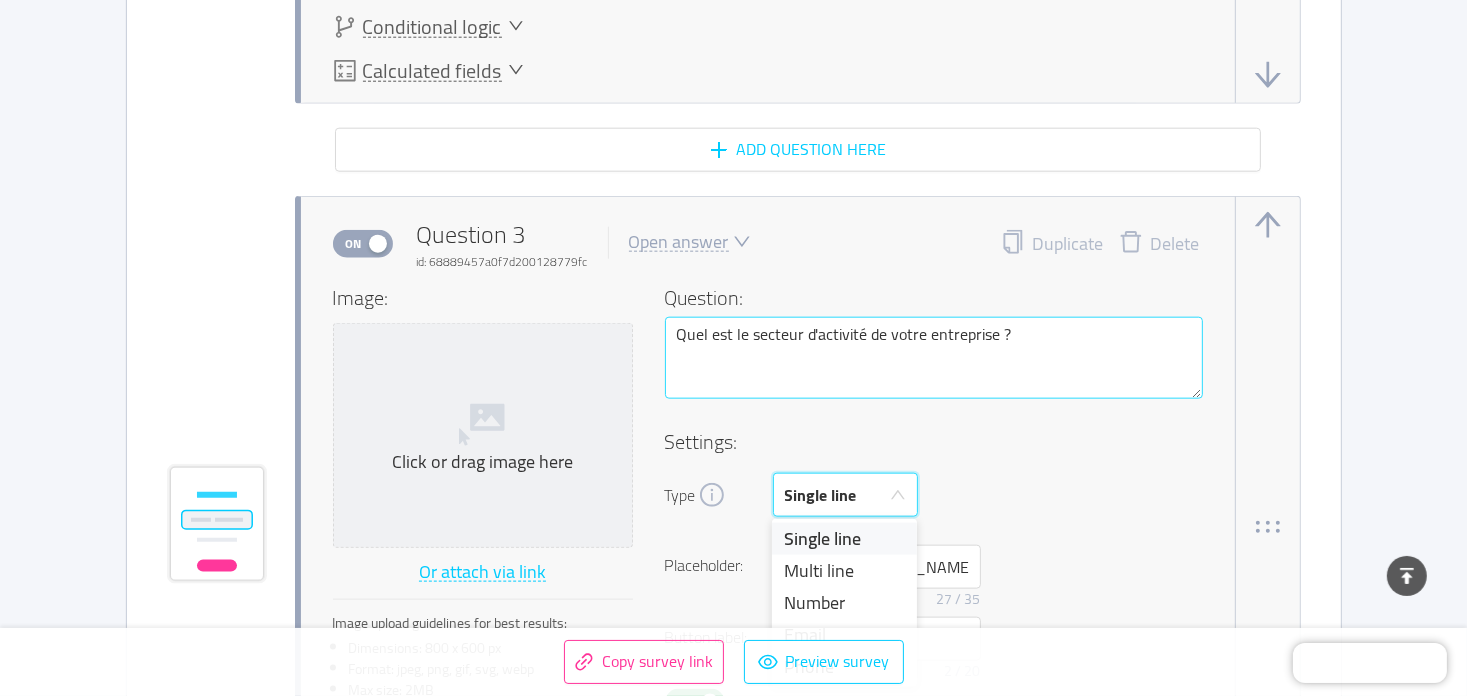 scroll, scrollTop: 2182, scrollLeft: 0, axis: vertical 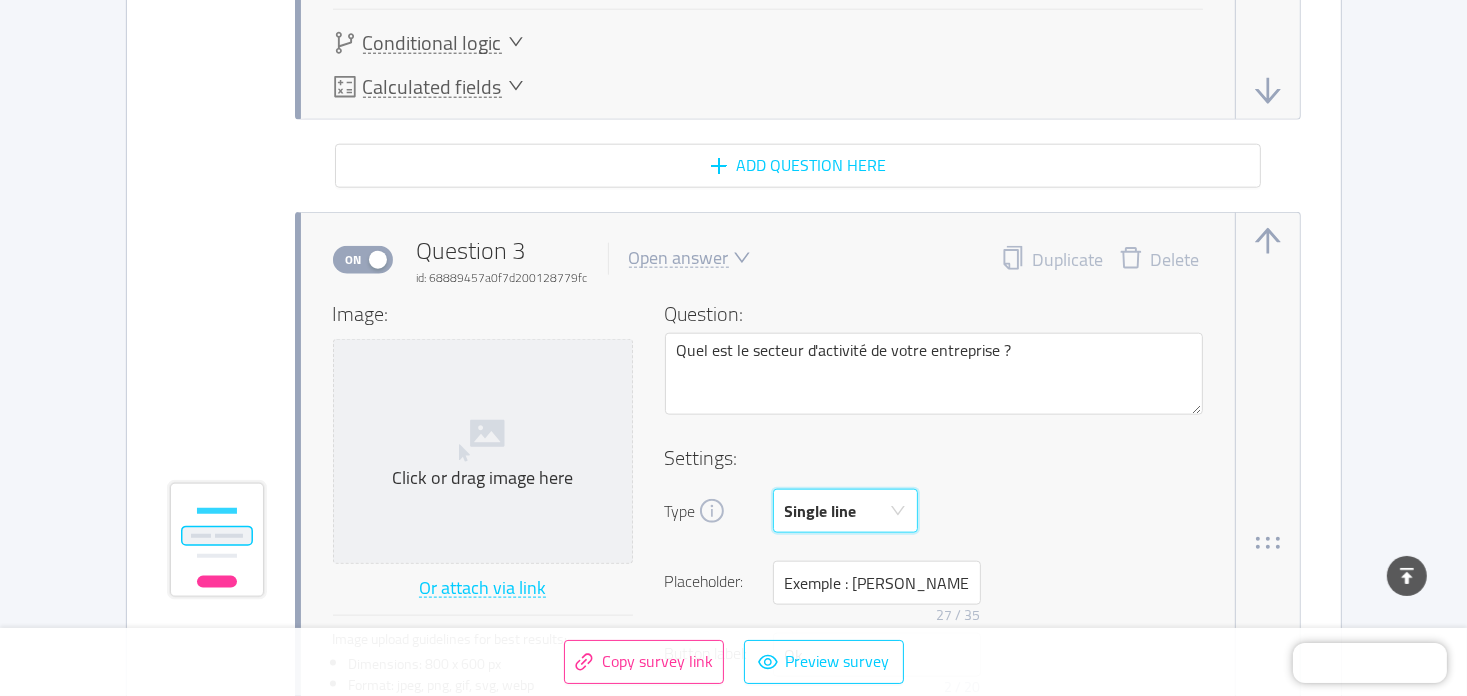 click on "Open answer" at bounding box center [679, 258] 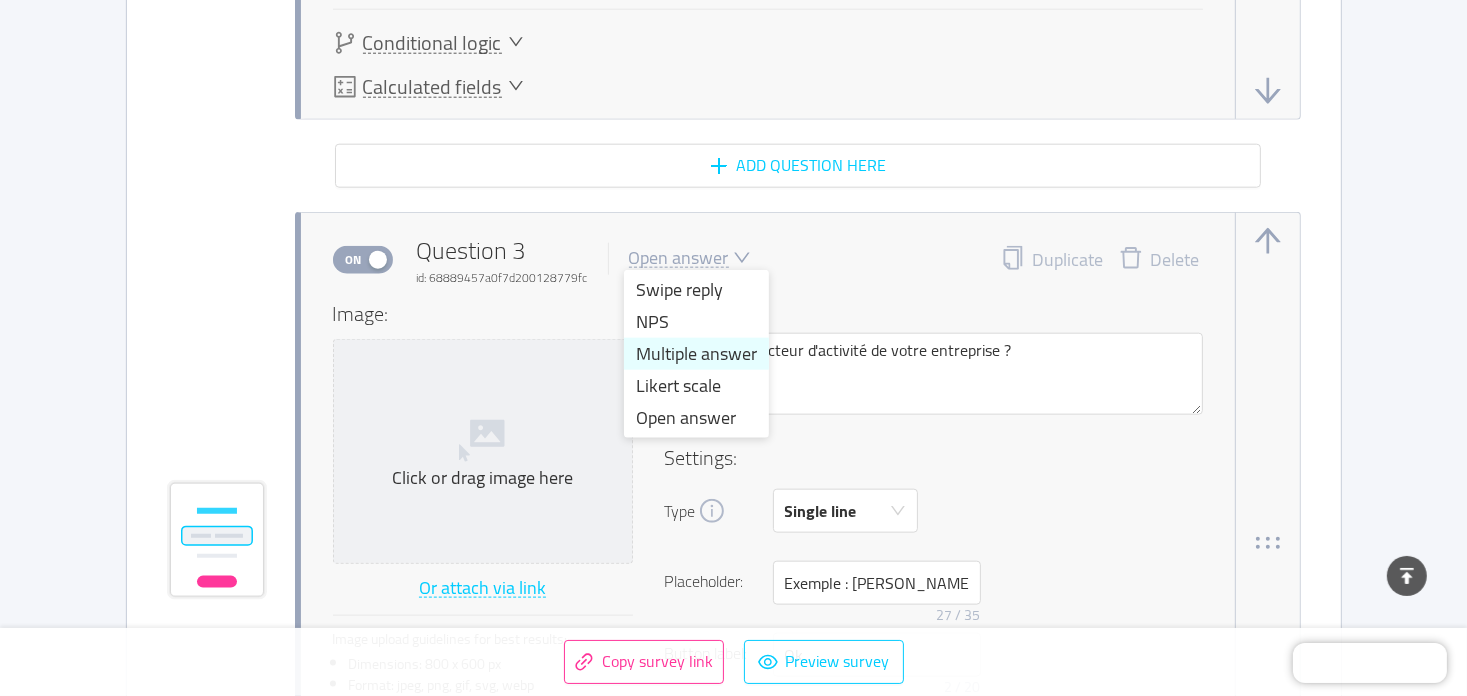 click on "Multiple answer" at bounding box center (696, 354) 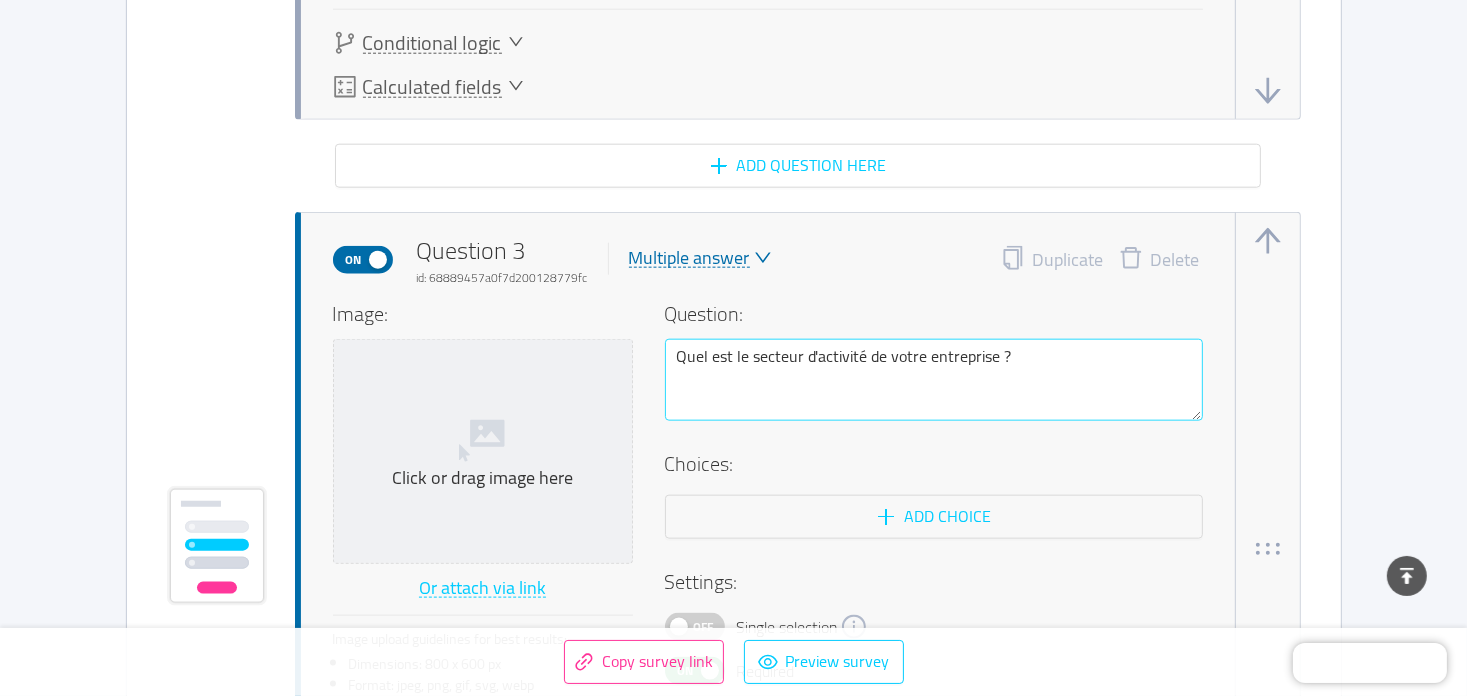 type 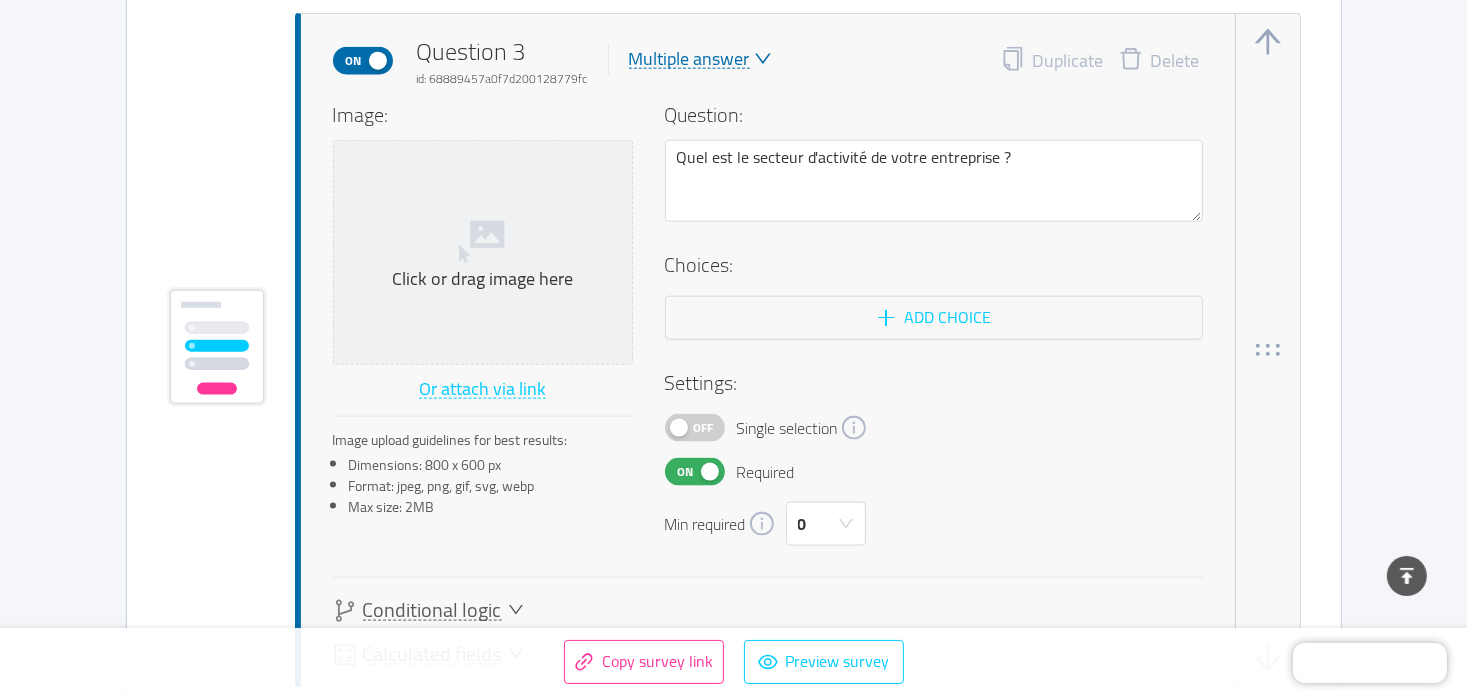 scroll, scrollTop: 2382, scrollLeft: 0, axis: vertical 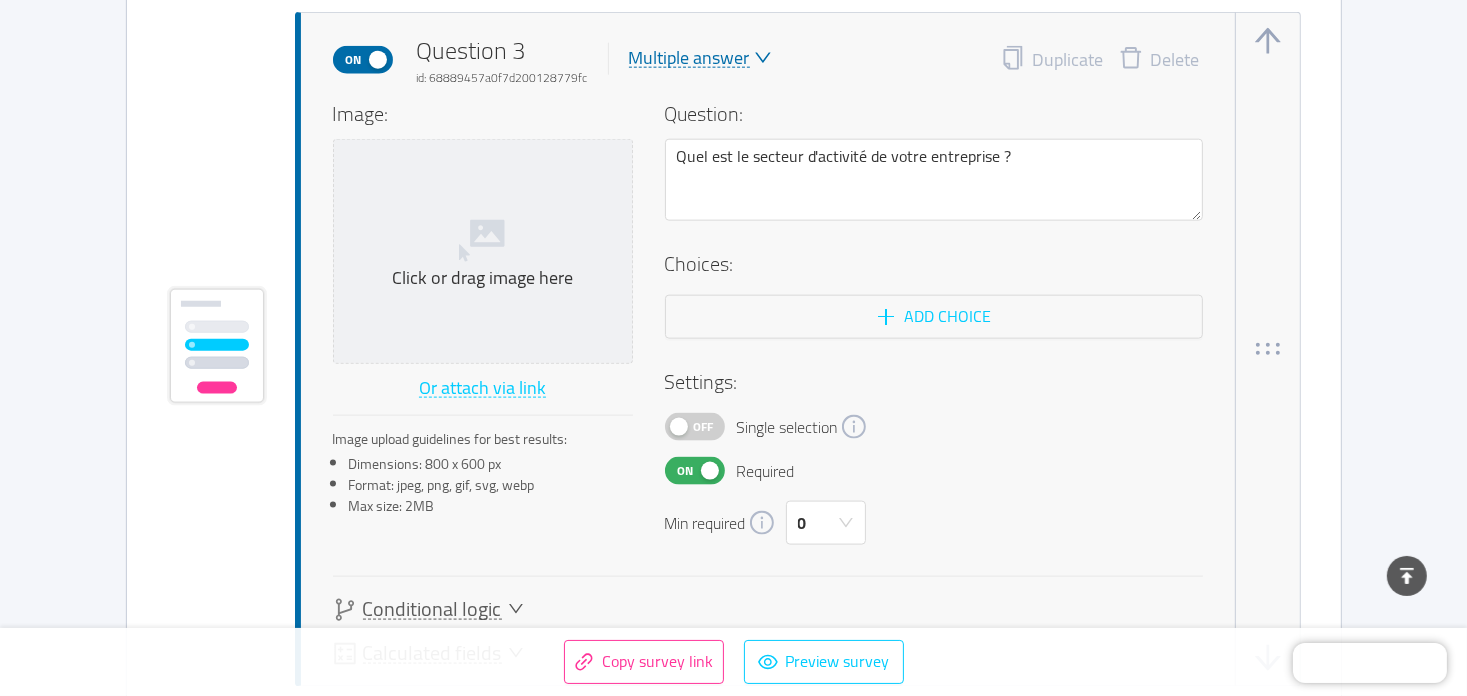 click on "Off" at bounding box center [704, 427] 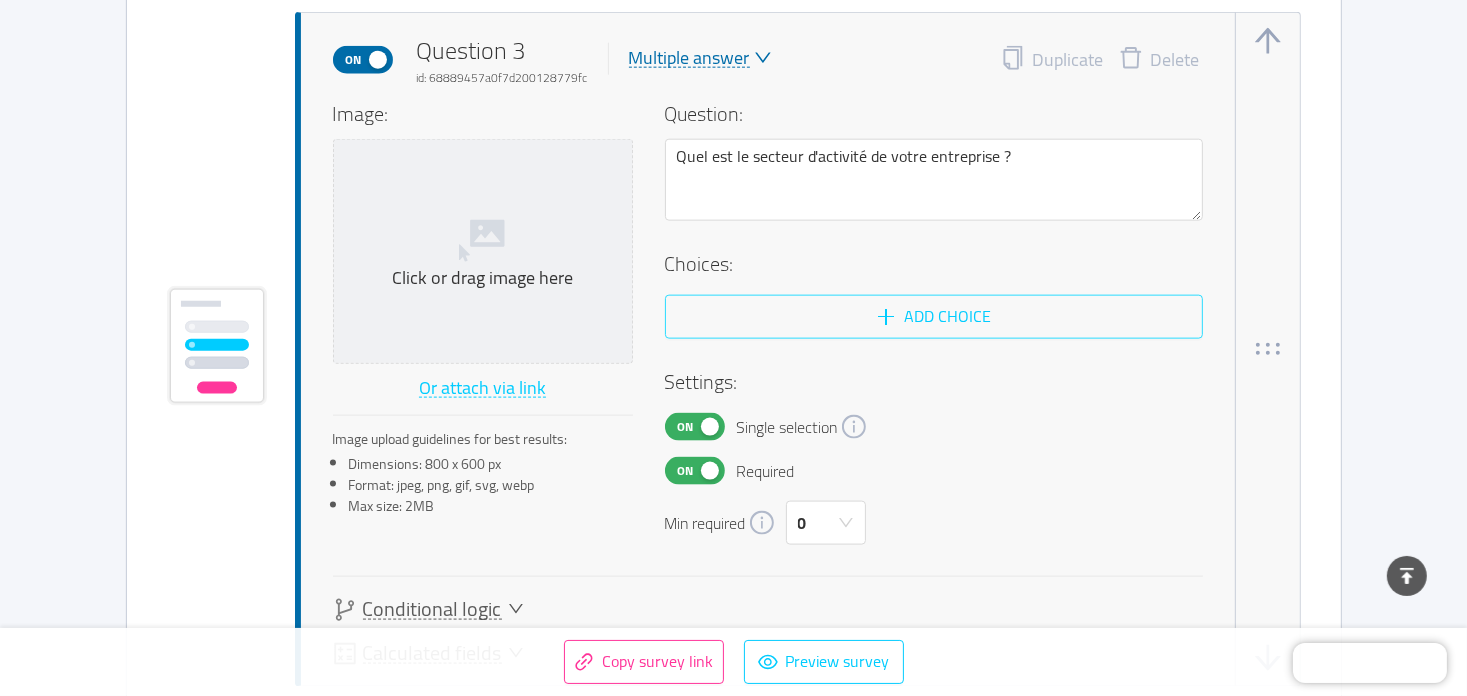 click on "Add choice" at bounding box center [934, 317] 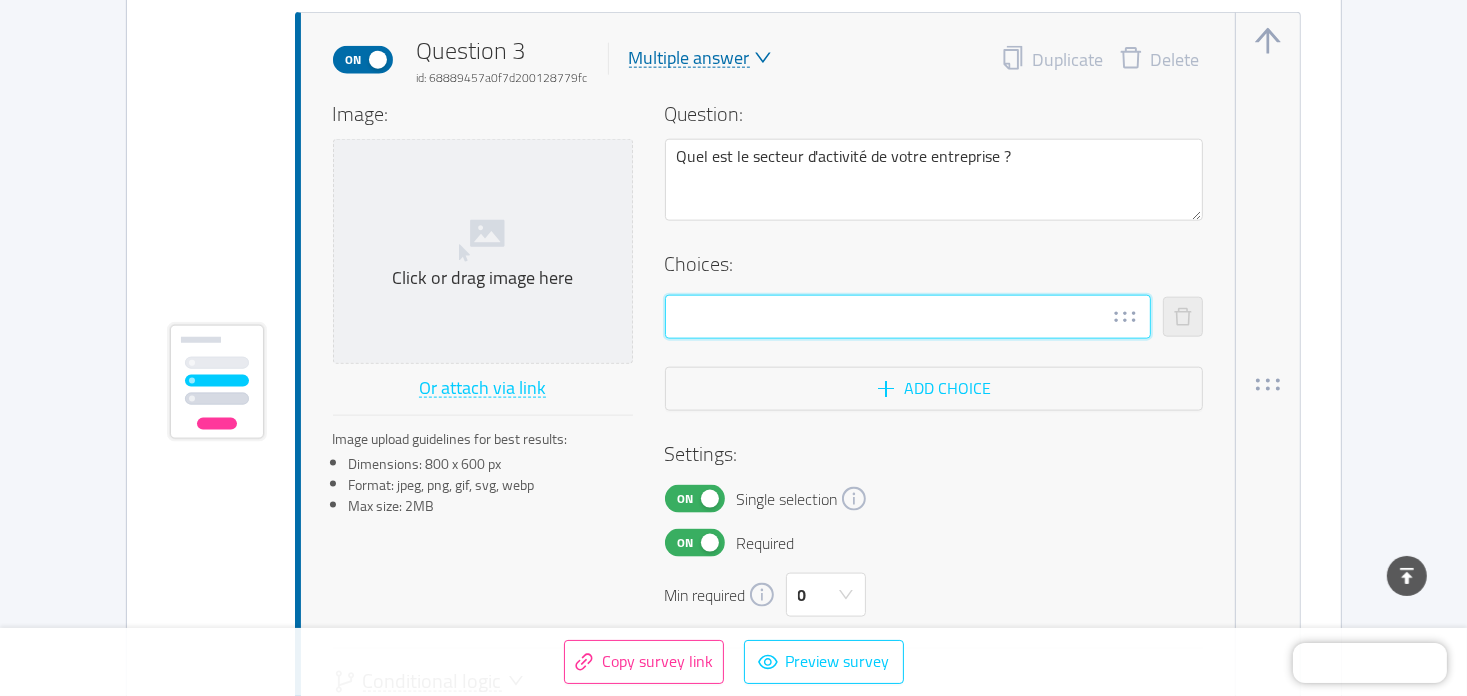 click at bounding box center [908, 317] 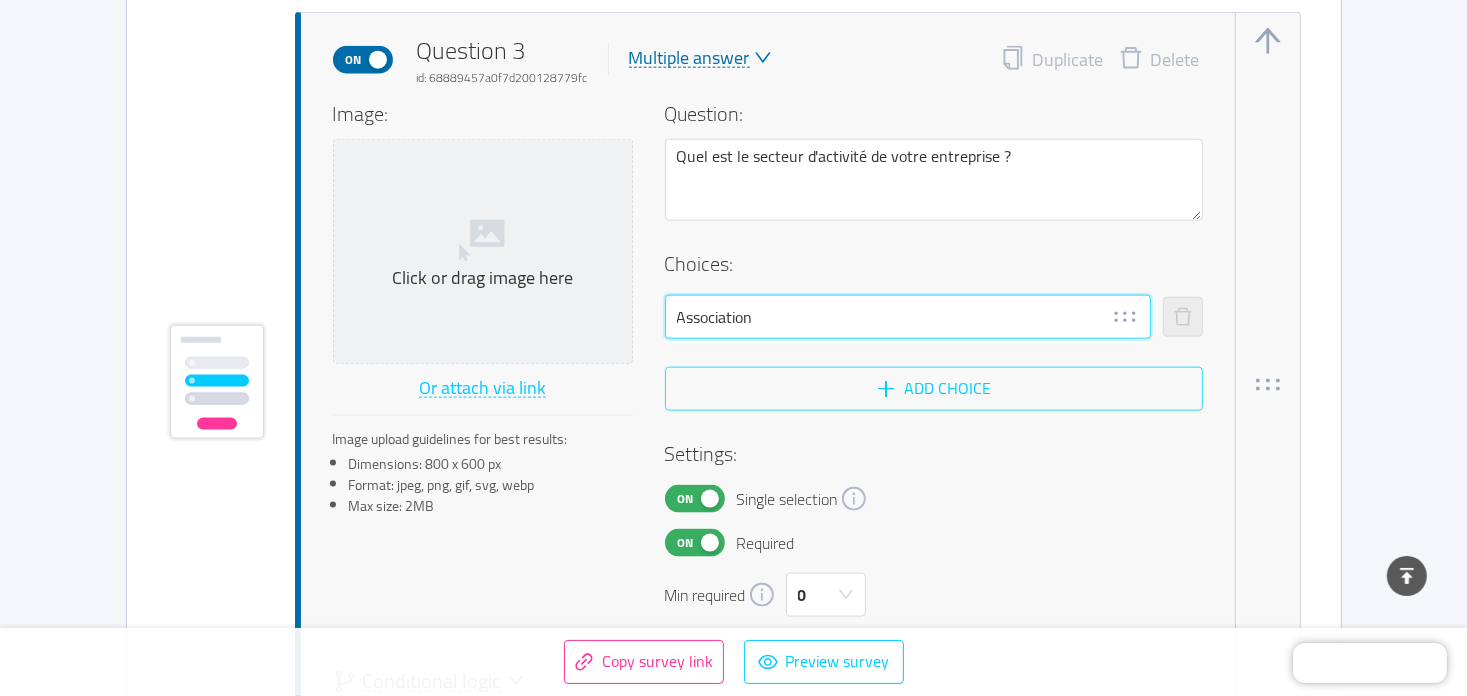 type on "Association" 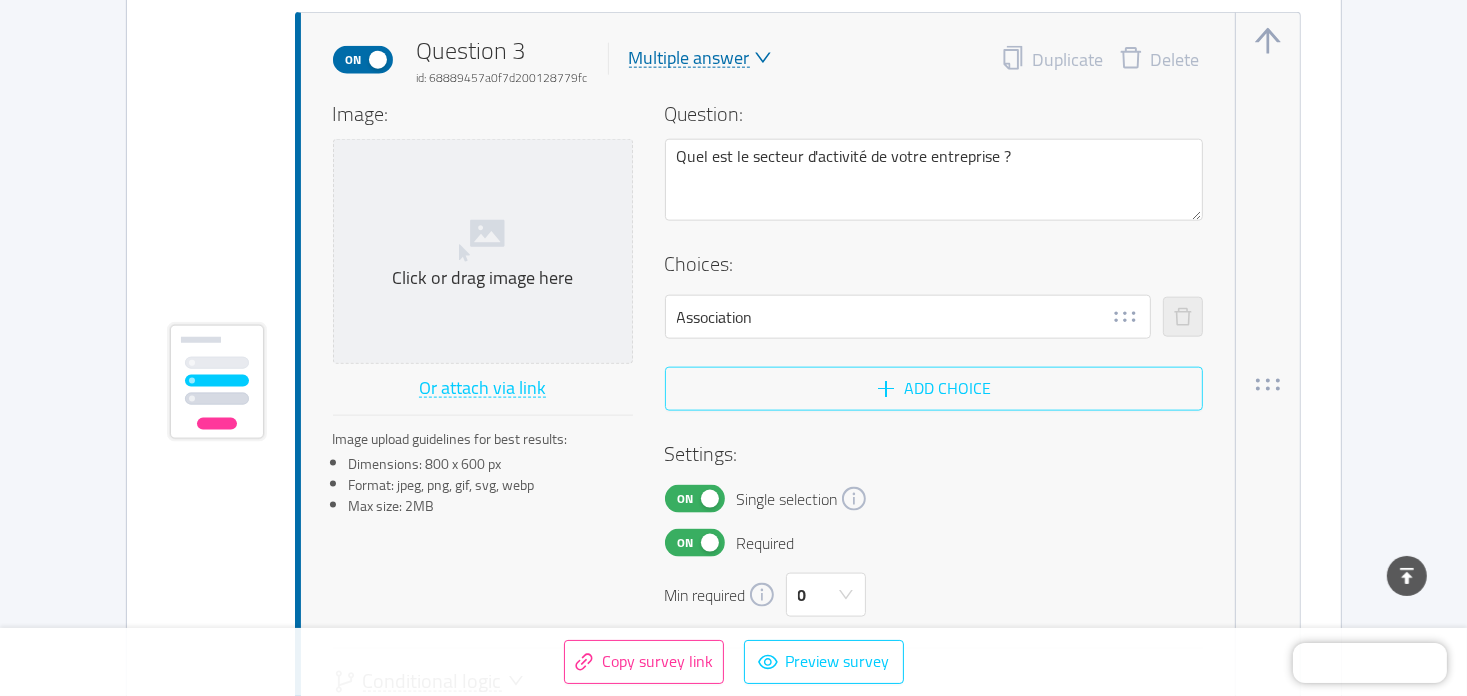 click on "Add choice" at bounding box center [934, 389] 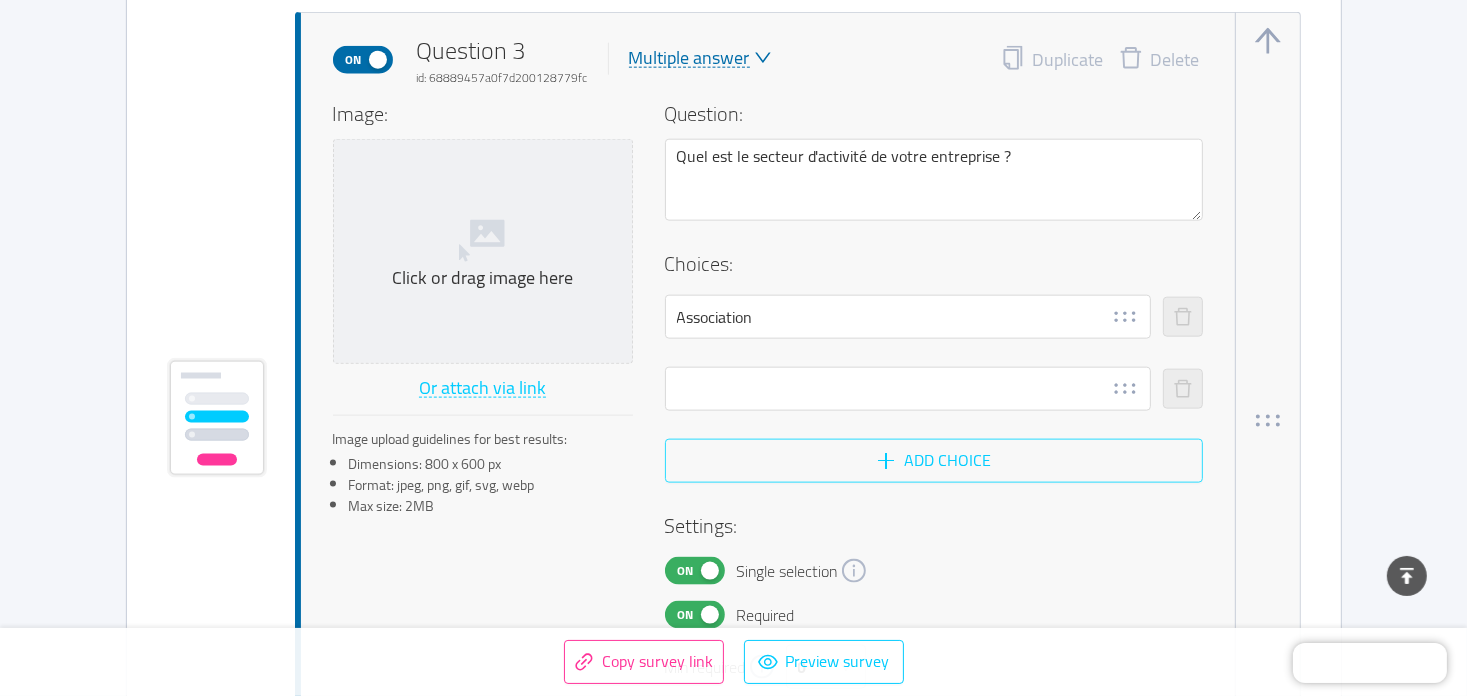 scroll, scrollTop: 2418, scrollLeft: 0, axis: vertical 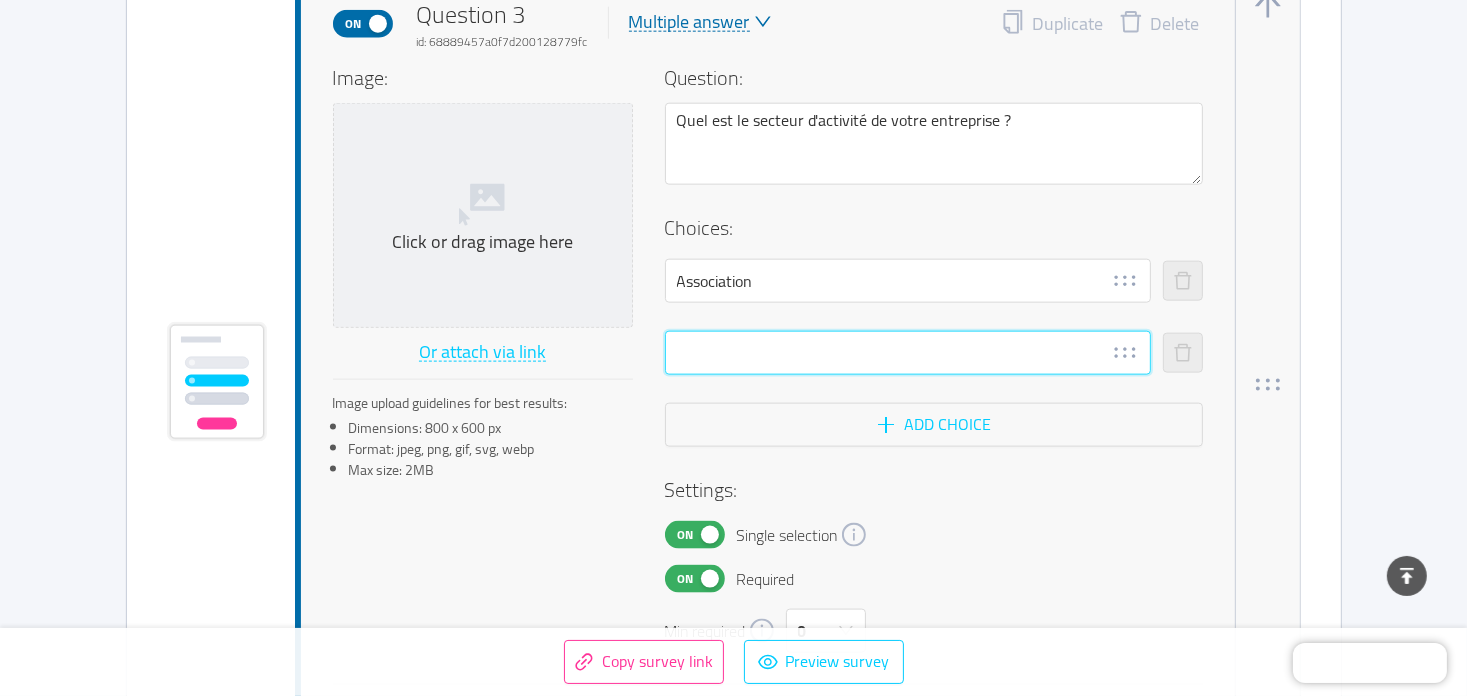 click at bounding box center (908, 353) 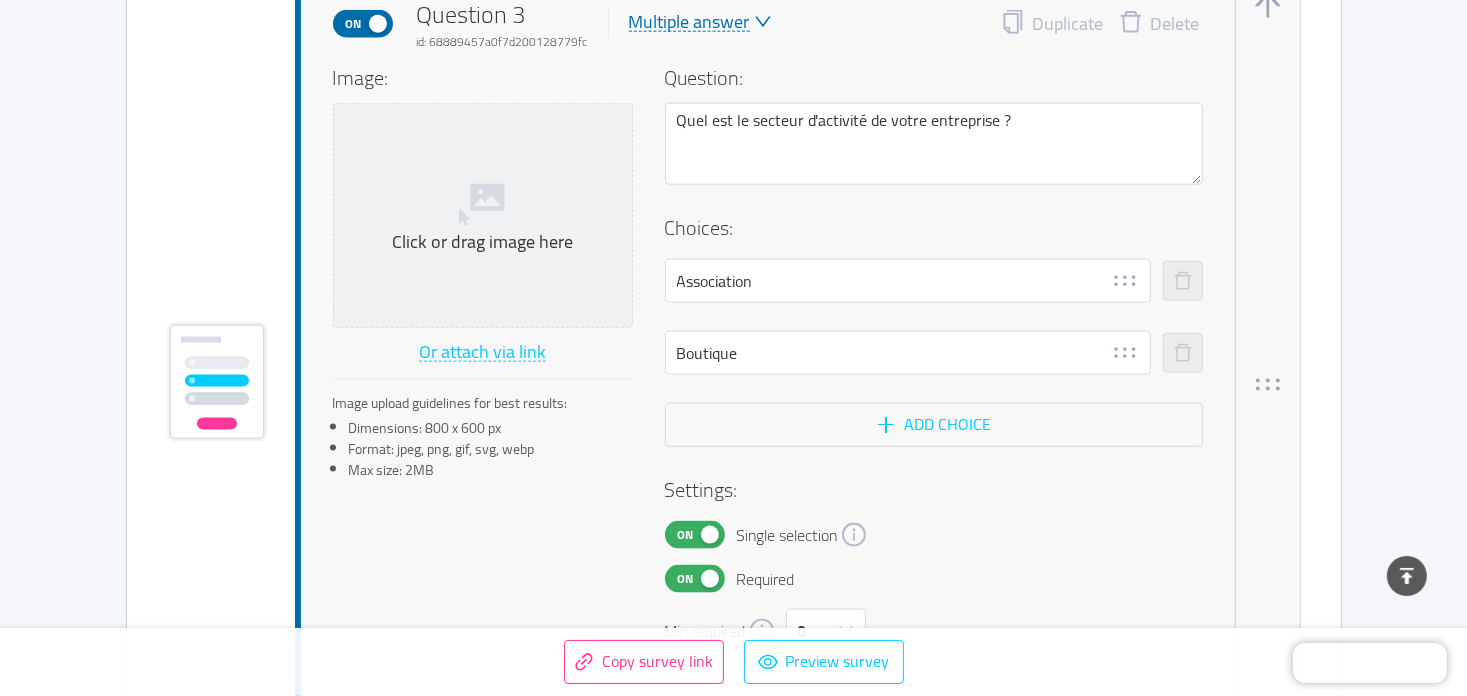 click on "Question: Quel est le secteur d'activité de votre entreprise ? Choices: Association   Boutique   Add choice Settings: On Single selection On Required Min required 0" at bounding box center [934, 358] 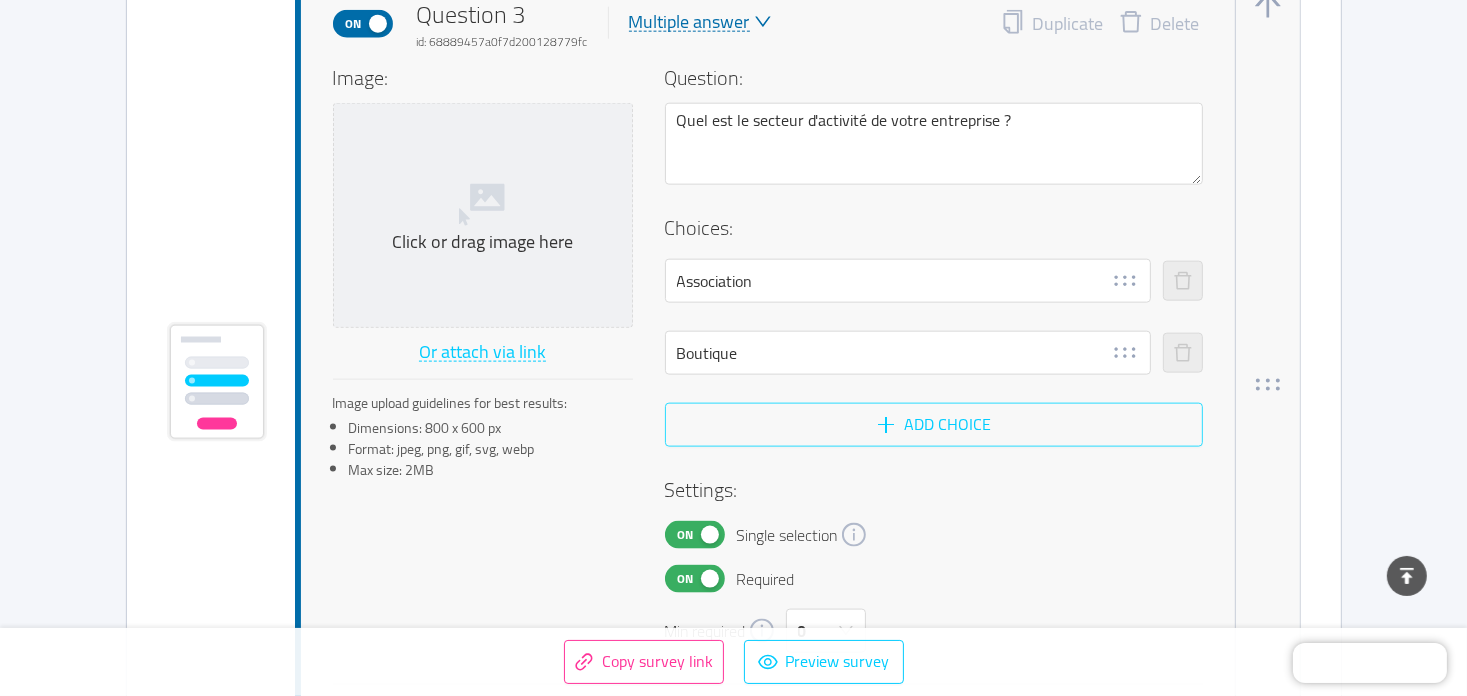 click on "Add choice" at bounding box center [934, 425] 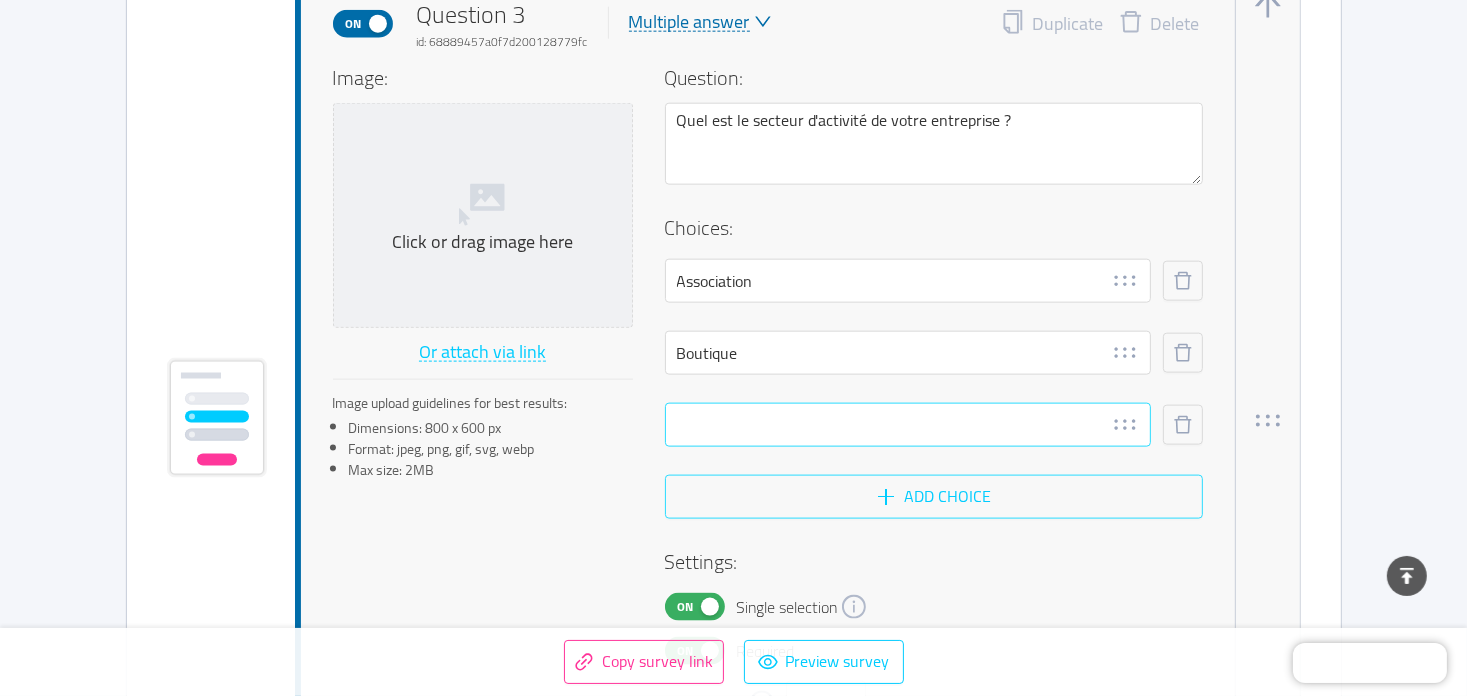 scroll, scrollTop: 2454, scrollLeft: 0, axis: vertical 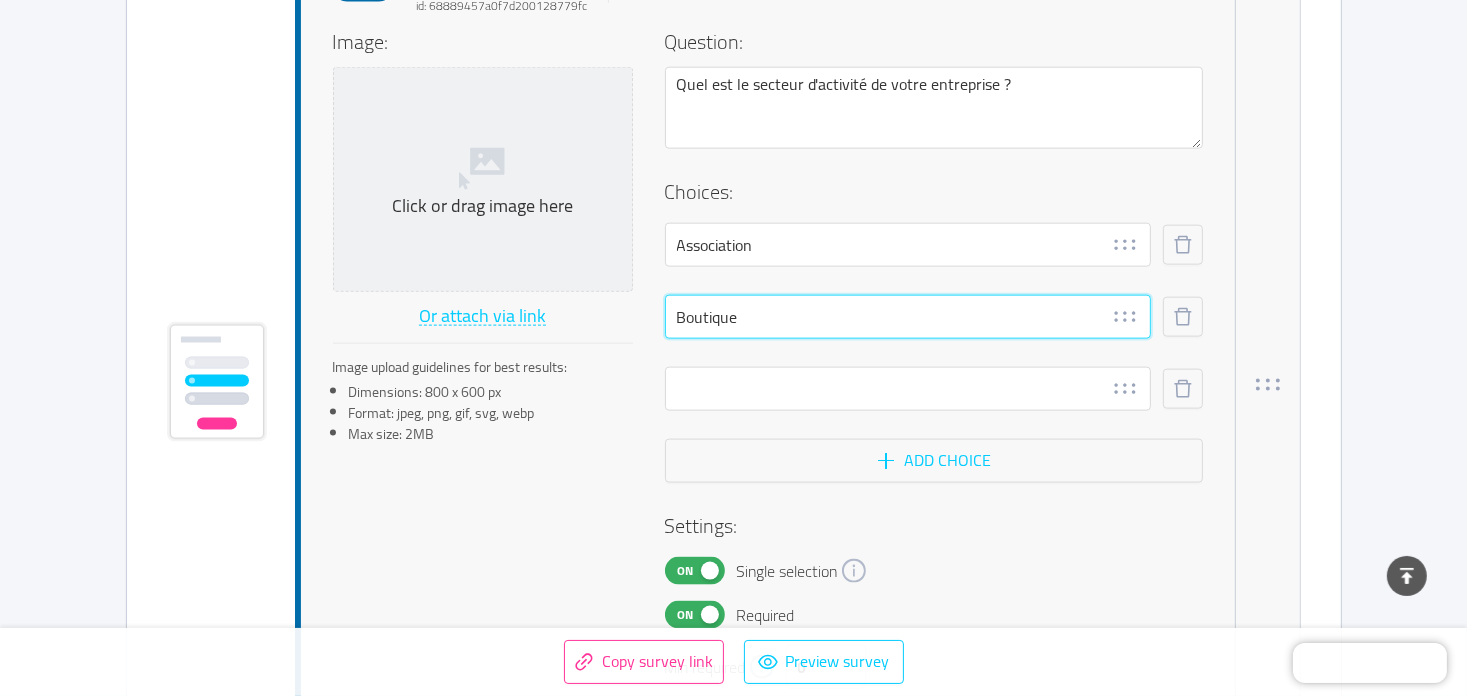 click on "Boutique" at bounding box center [908, 317] 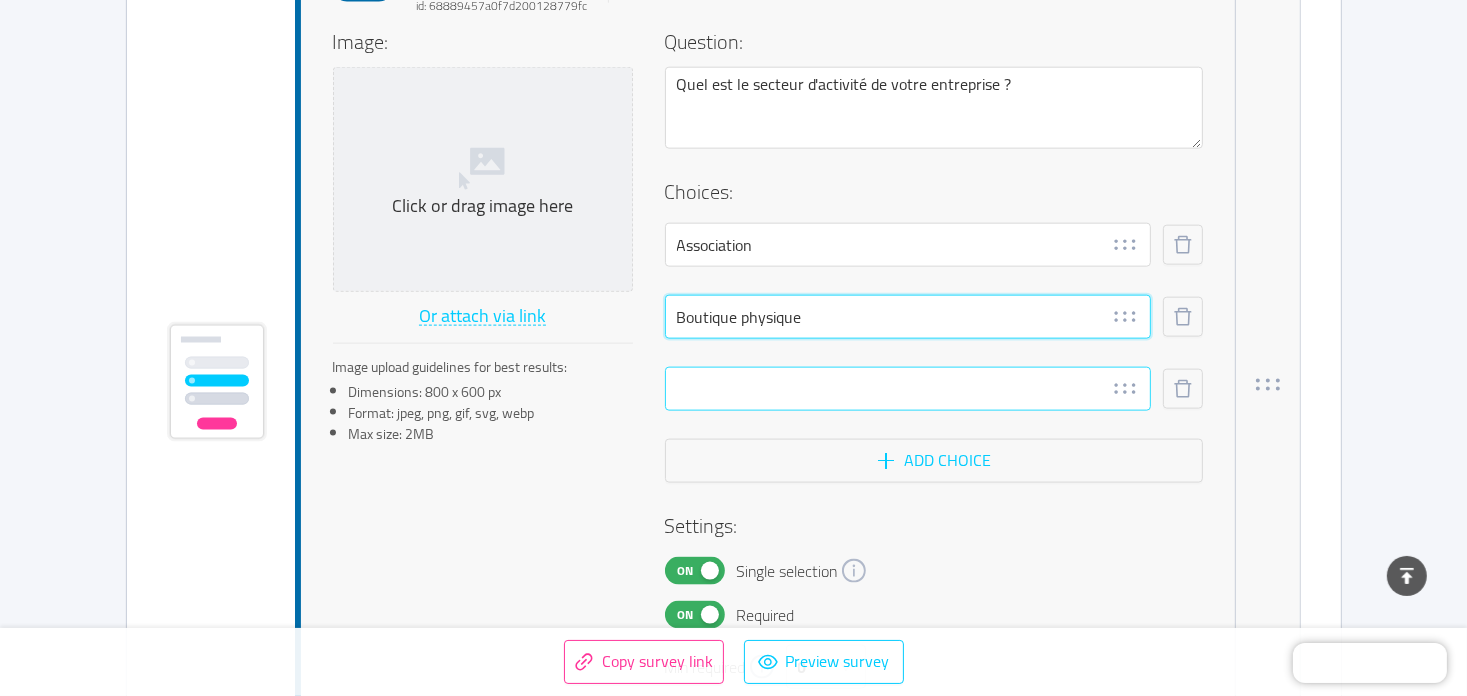 type on "Boutique physique" 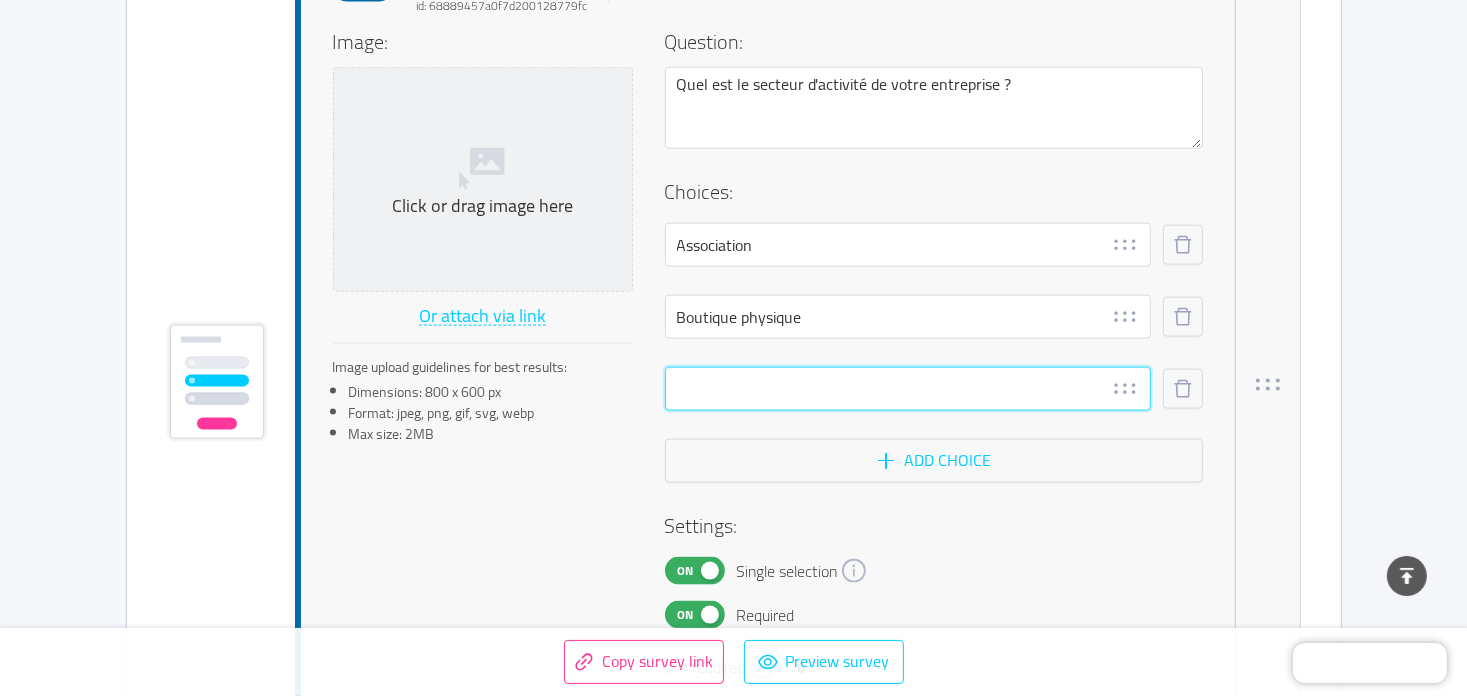 click at bounding box center [908, 389] 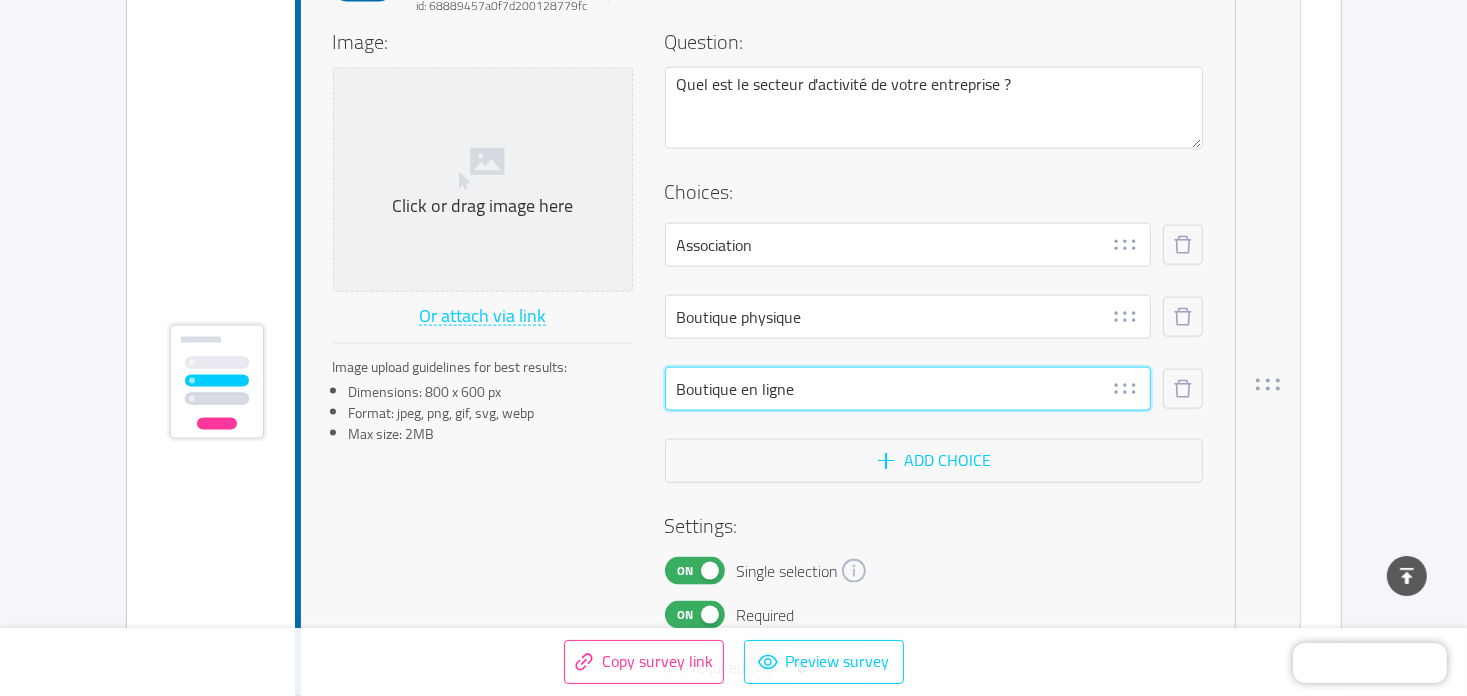 type on "Boutique en ligne" 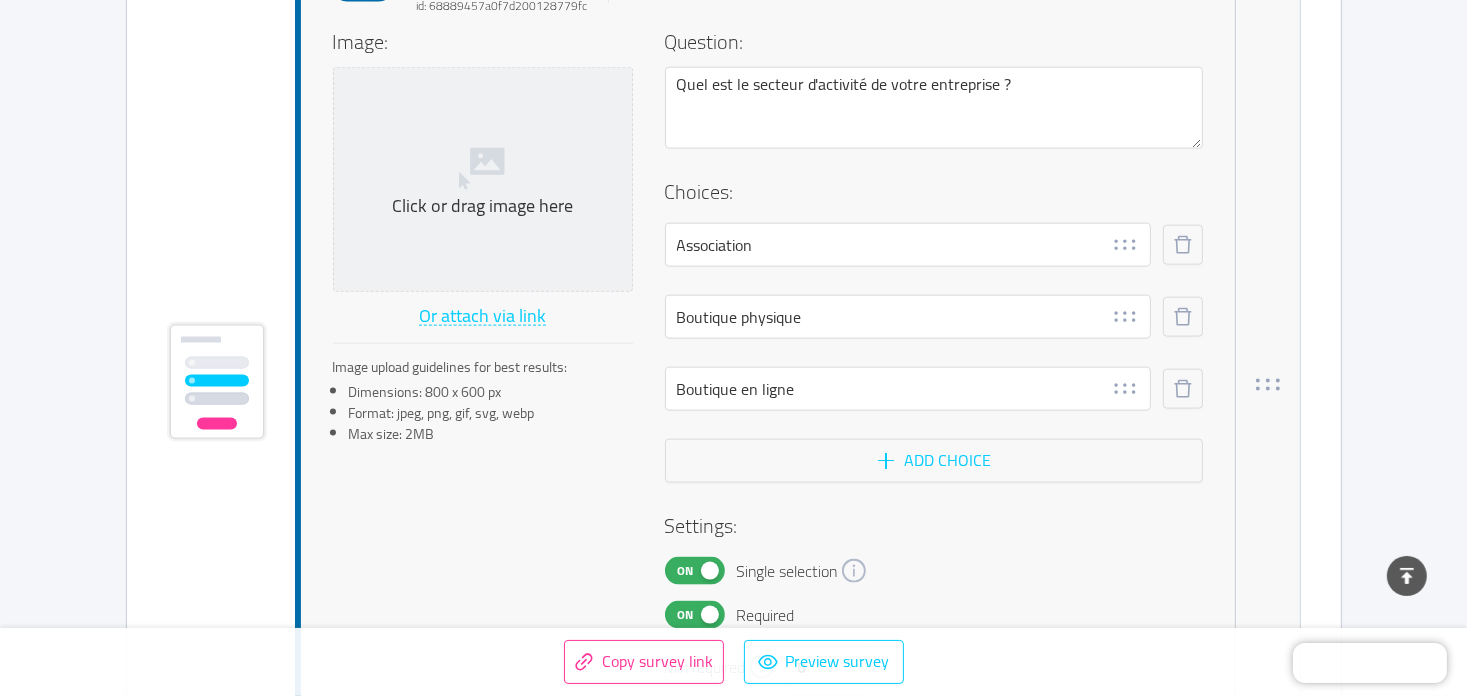 click on "On" at bounding box center [686, 571] 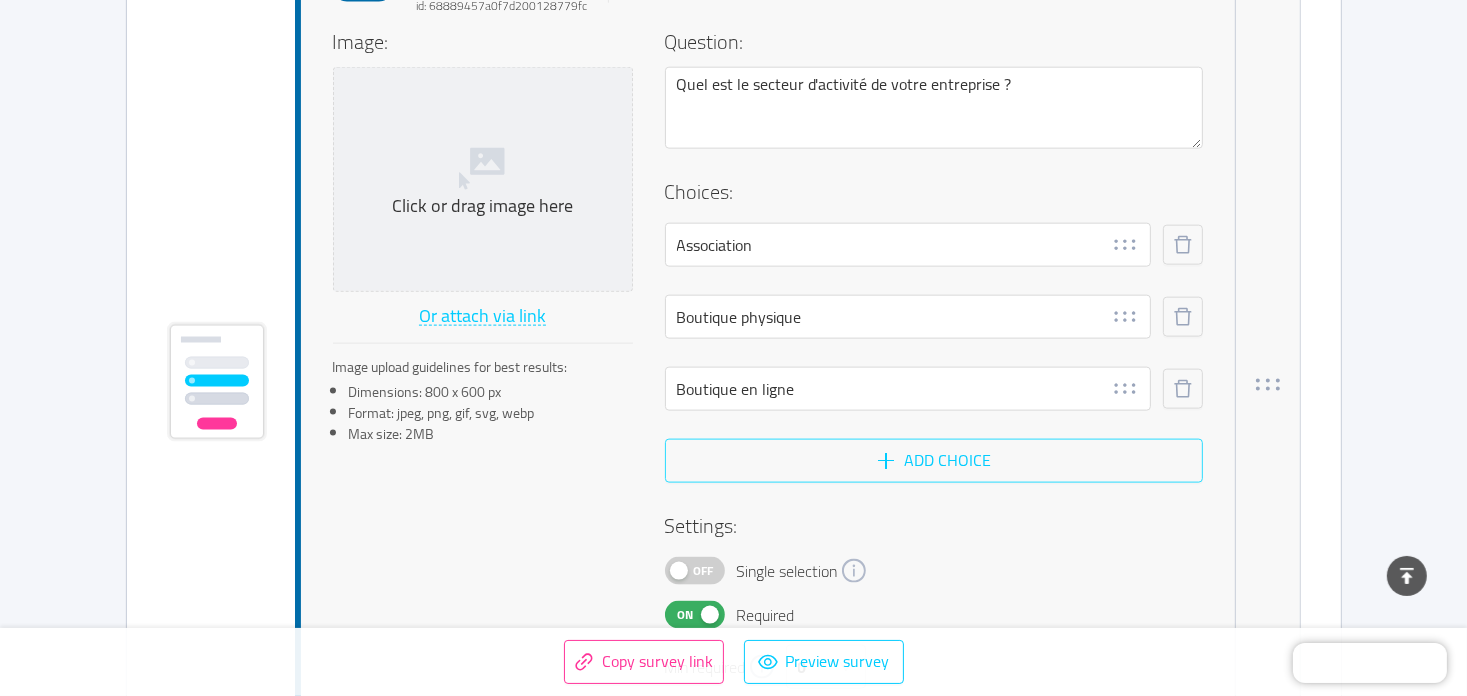 click on "Add choice" at bounding box center [934, 461] 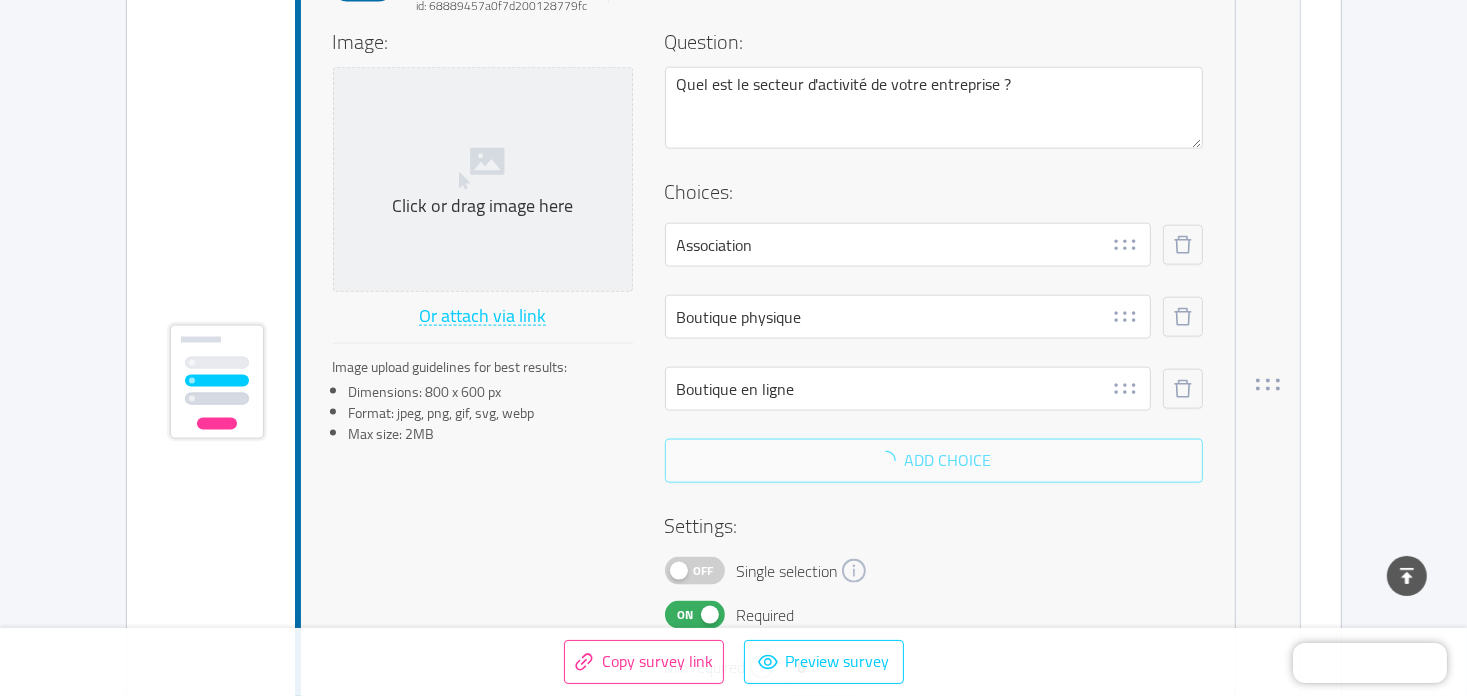 scroll, scrollTop: 2490, scrollLeft: 0, axis: vertical 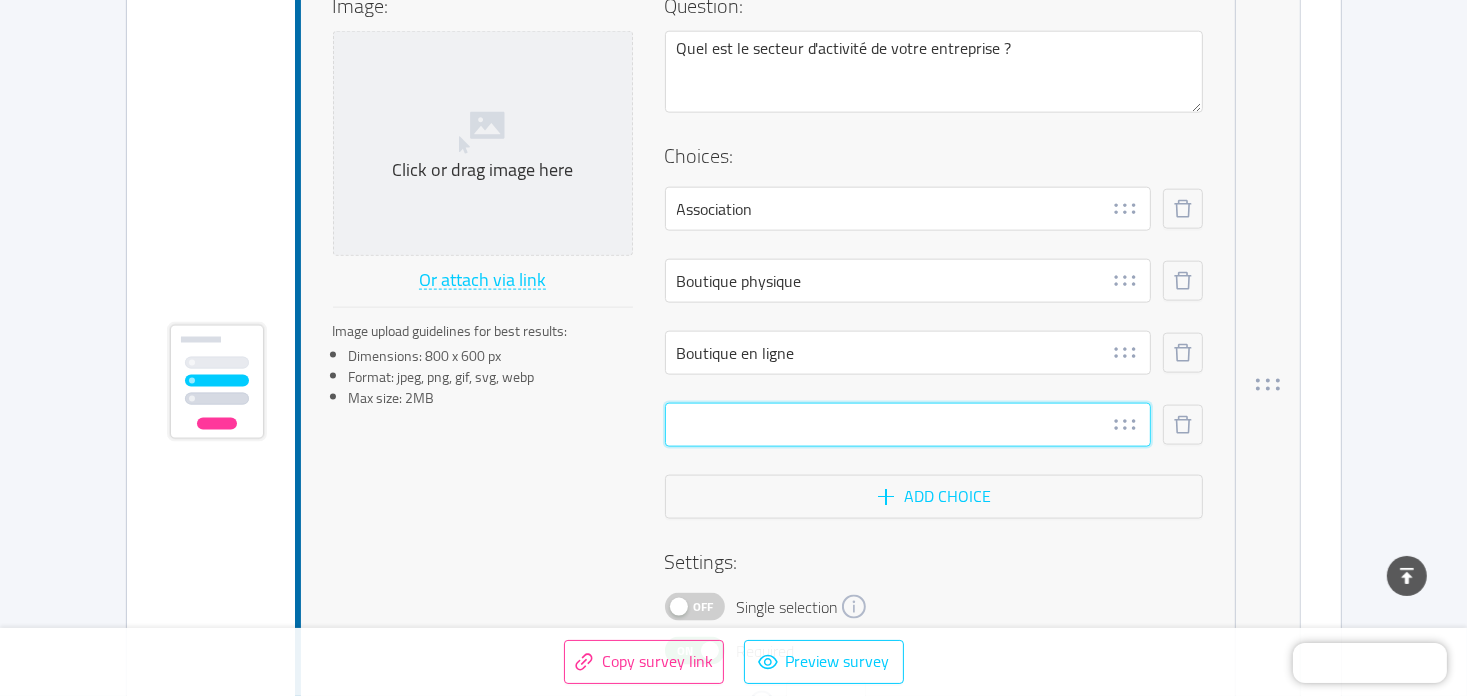 click at bounding box center (908, 425) 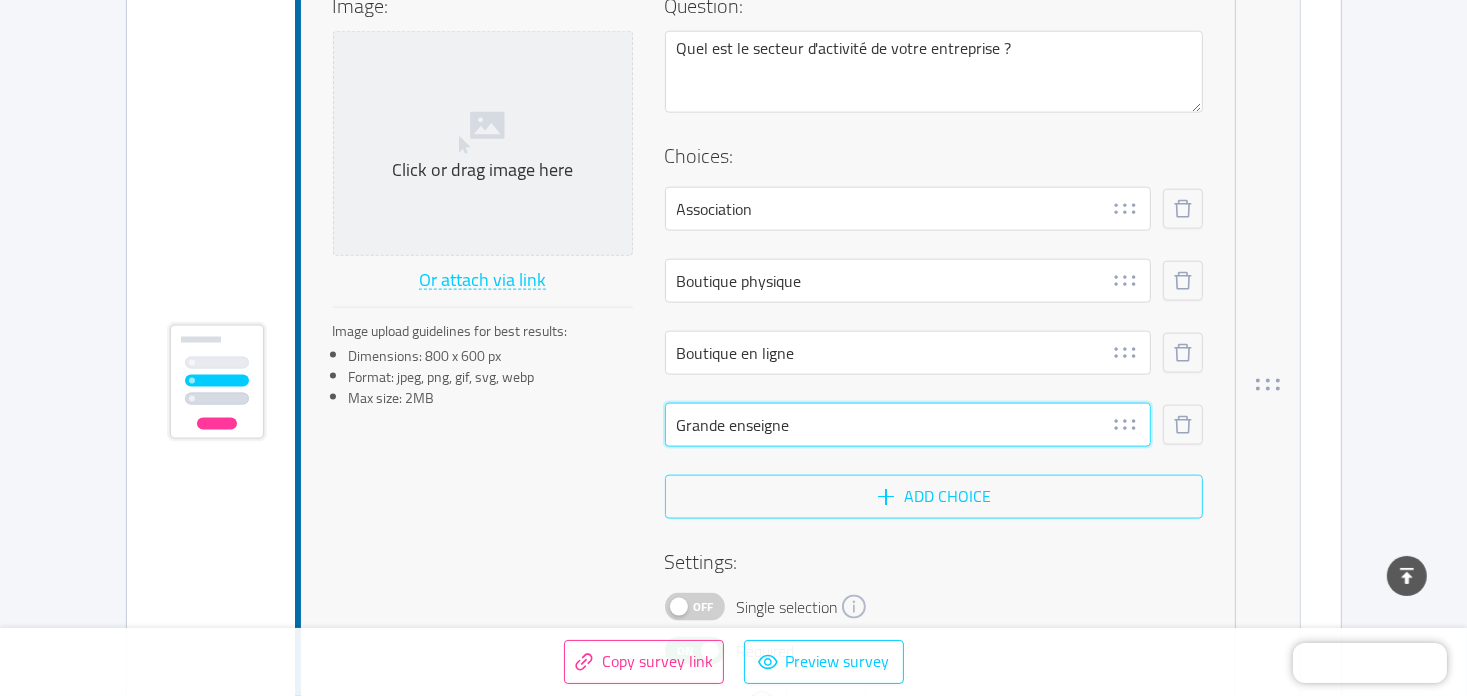type on "Grande enseigne" 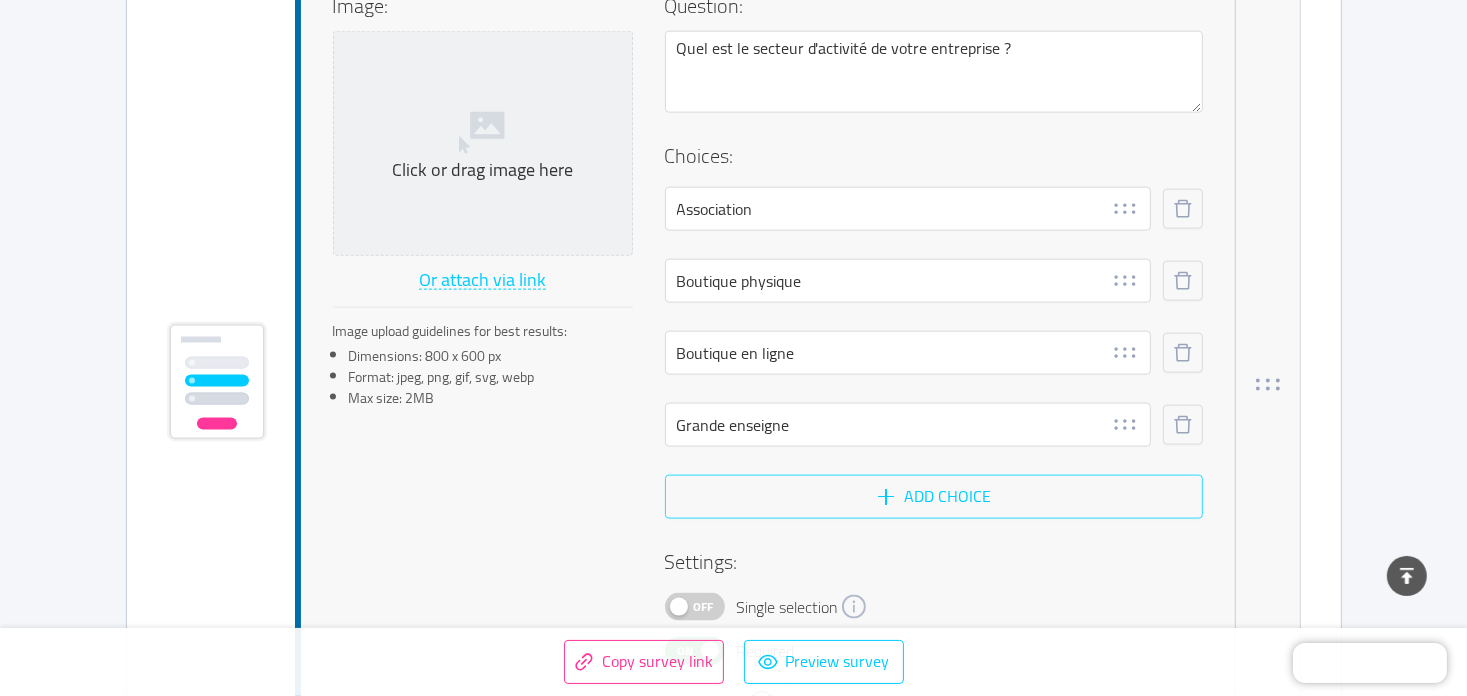 click on "Add choice" at bounding box center (934, 497) 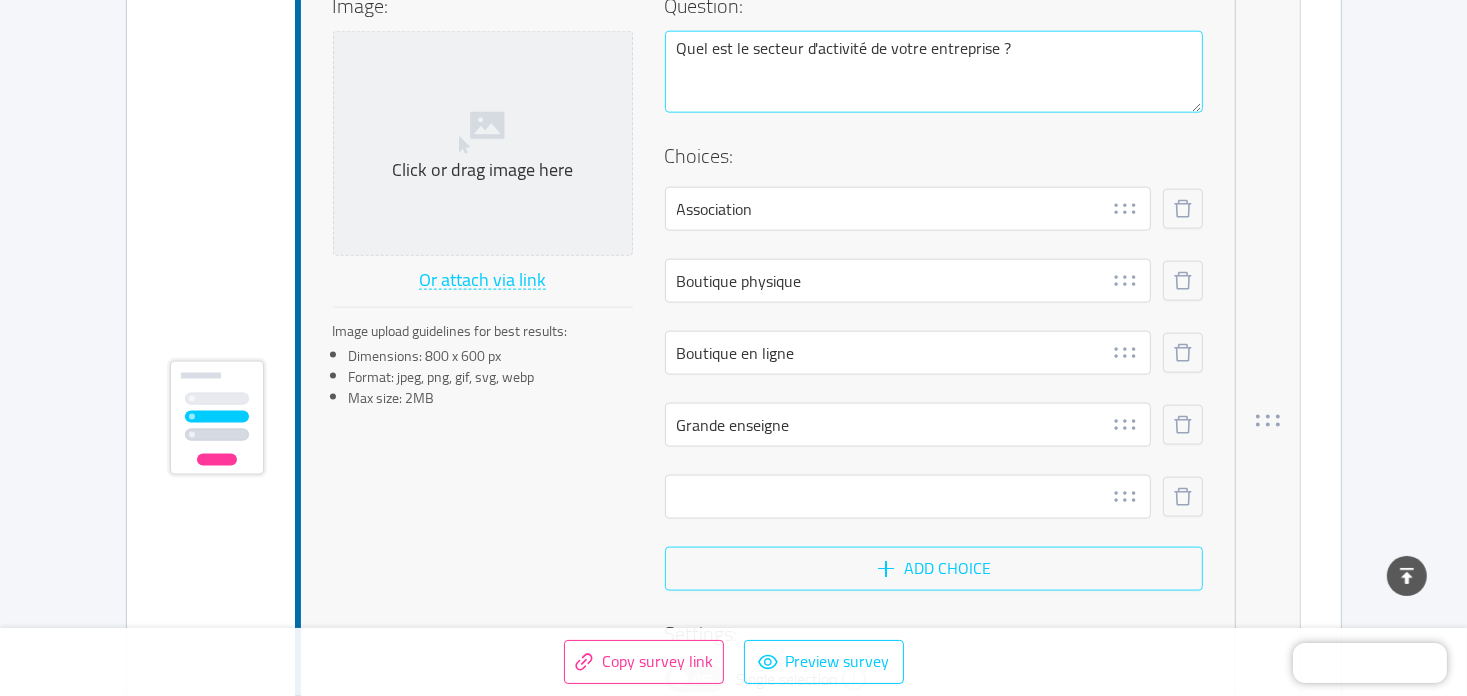 scroll, scrollTop: 2526, scrollLeft: 0, axis: vertical 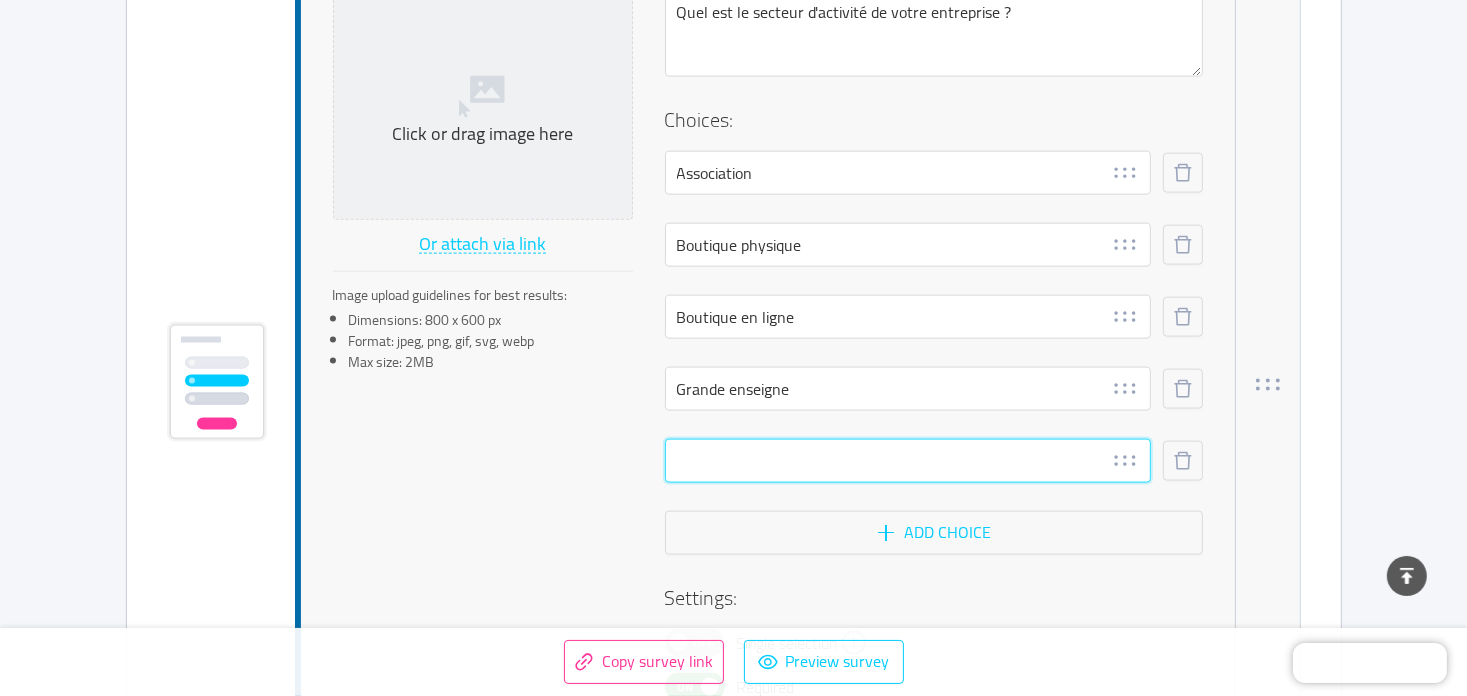click at bounding box center [908, 461] 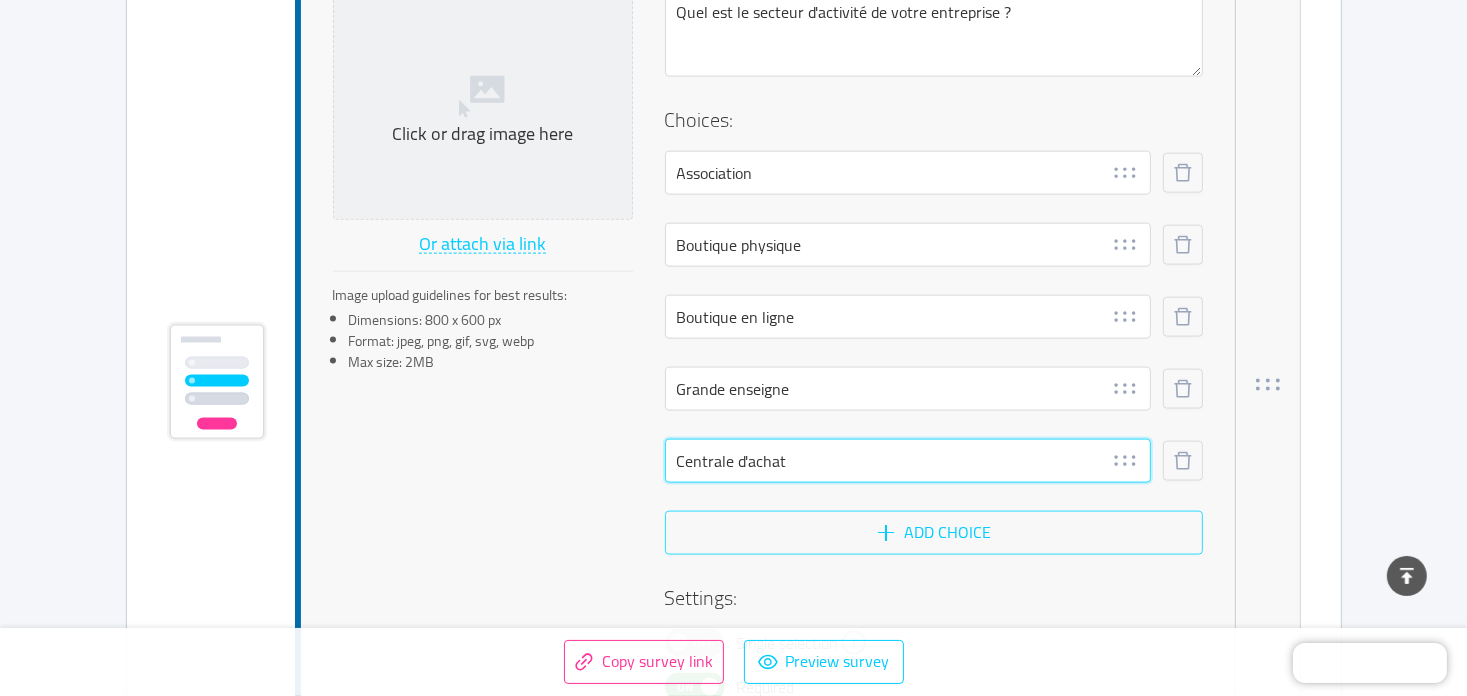 type on "Centrale d'achat" 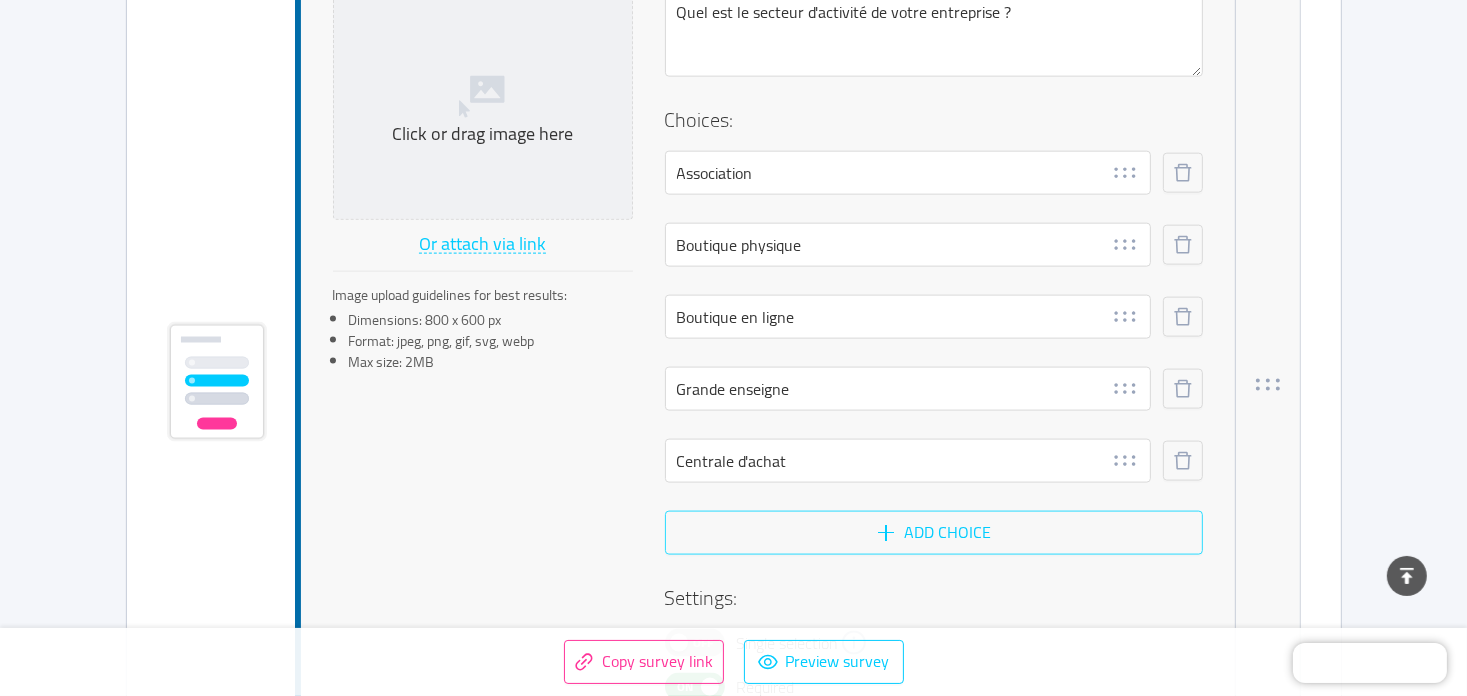 click on "Add choice" at bounding box center (934, 533) 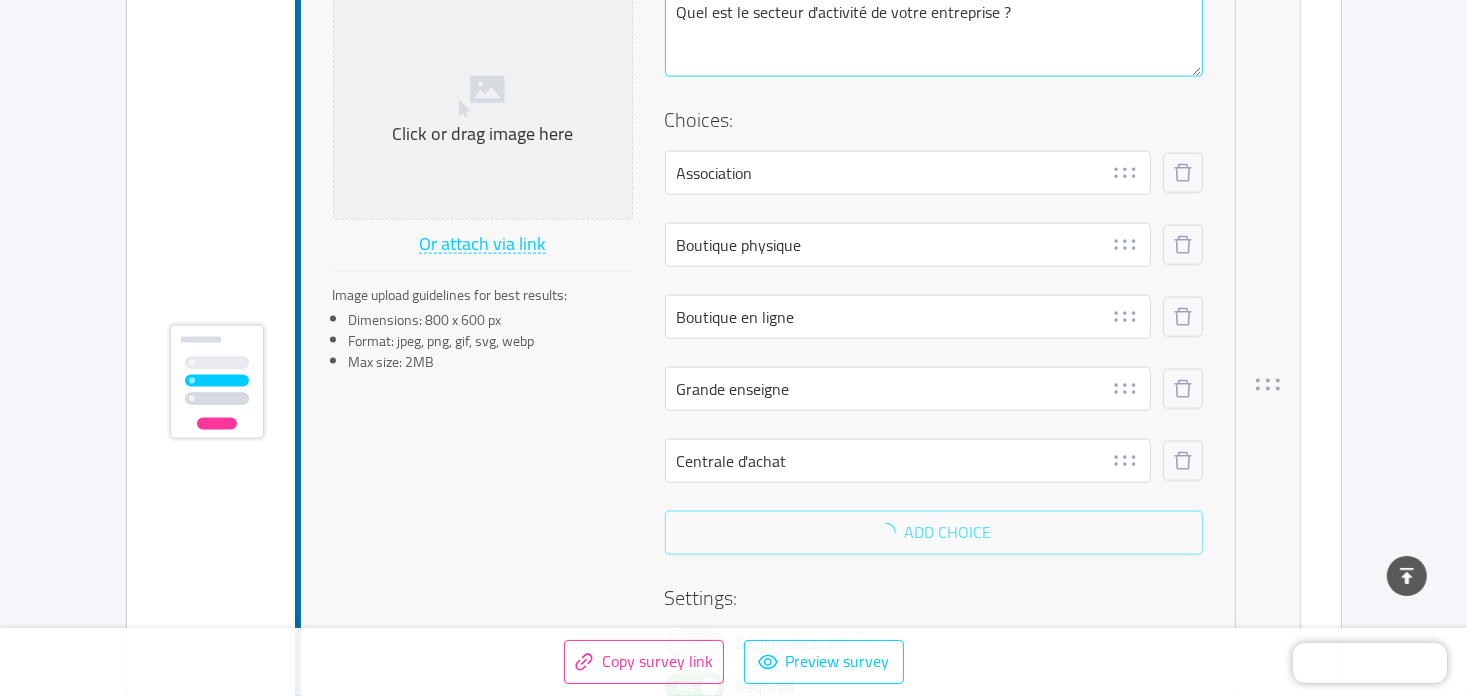 scroll, scrollTop: 2562, scrollLeft: 0, axis: vertical 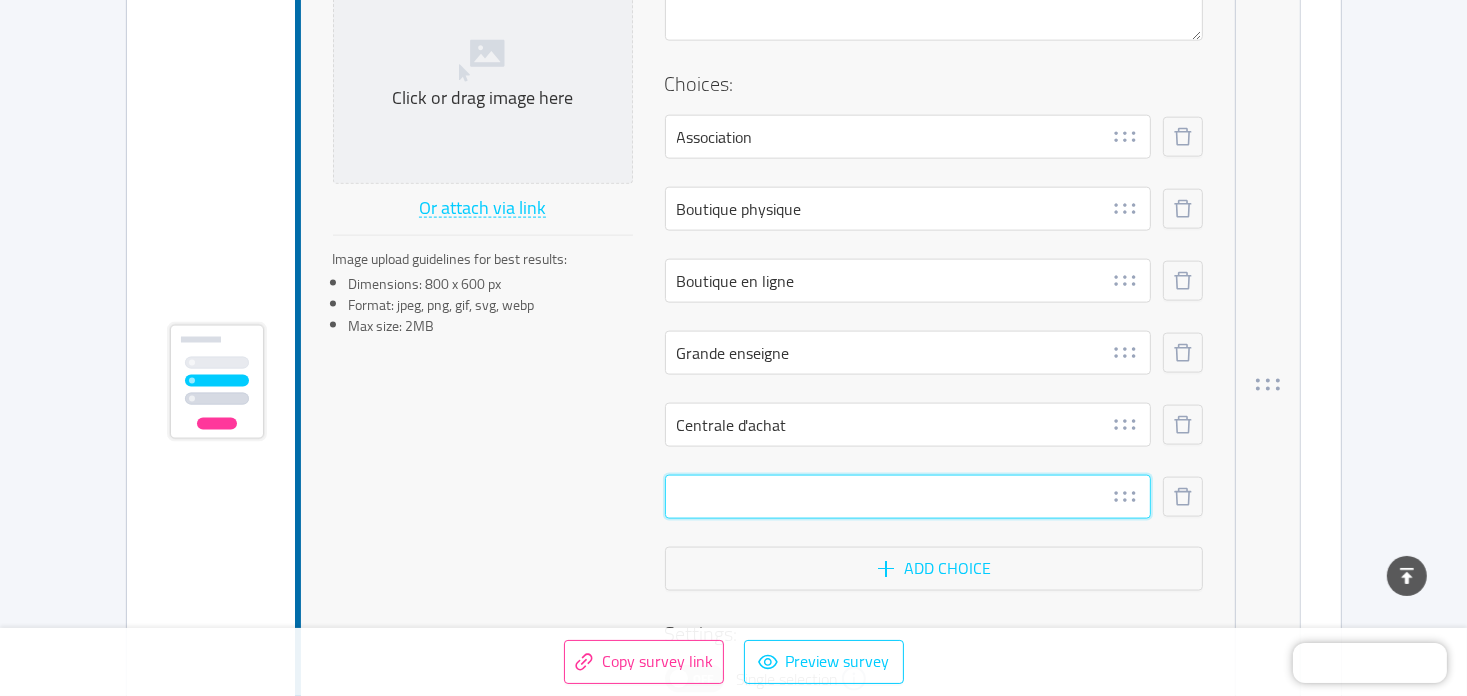 click at bounding box center (908, 497) 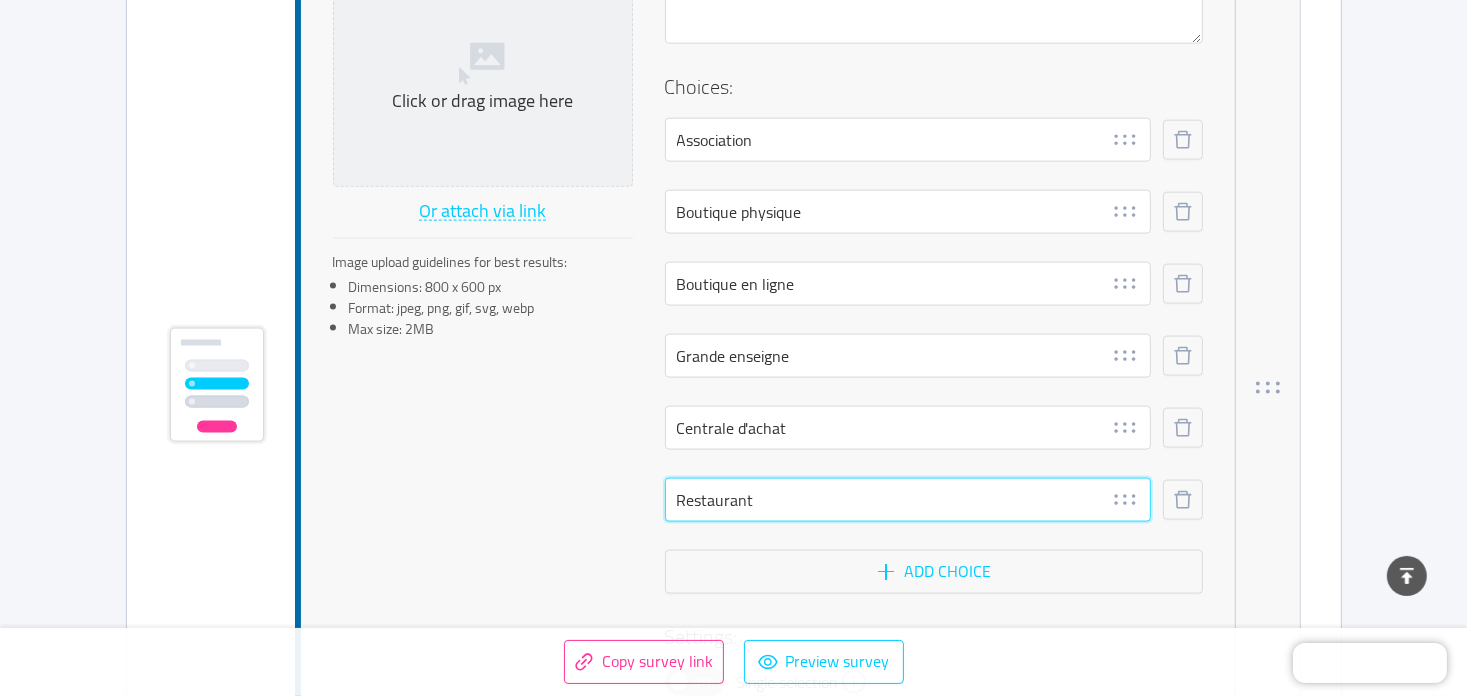 scroll, scrollTop: 2662, scrollLeft: 0, axis: vertical 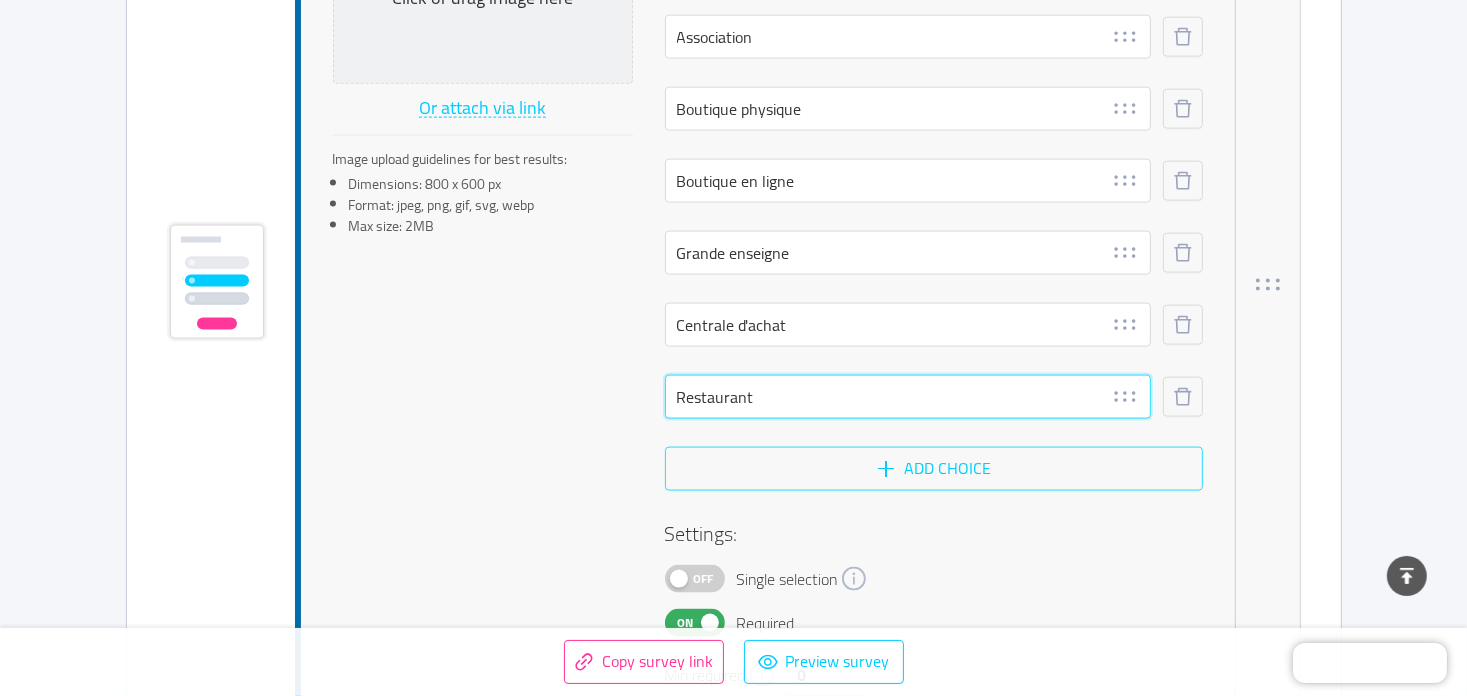 type on "Restaurant" 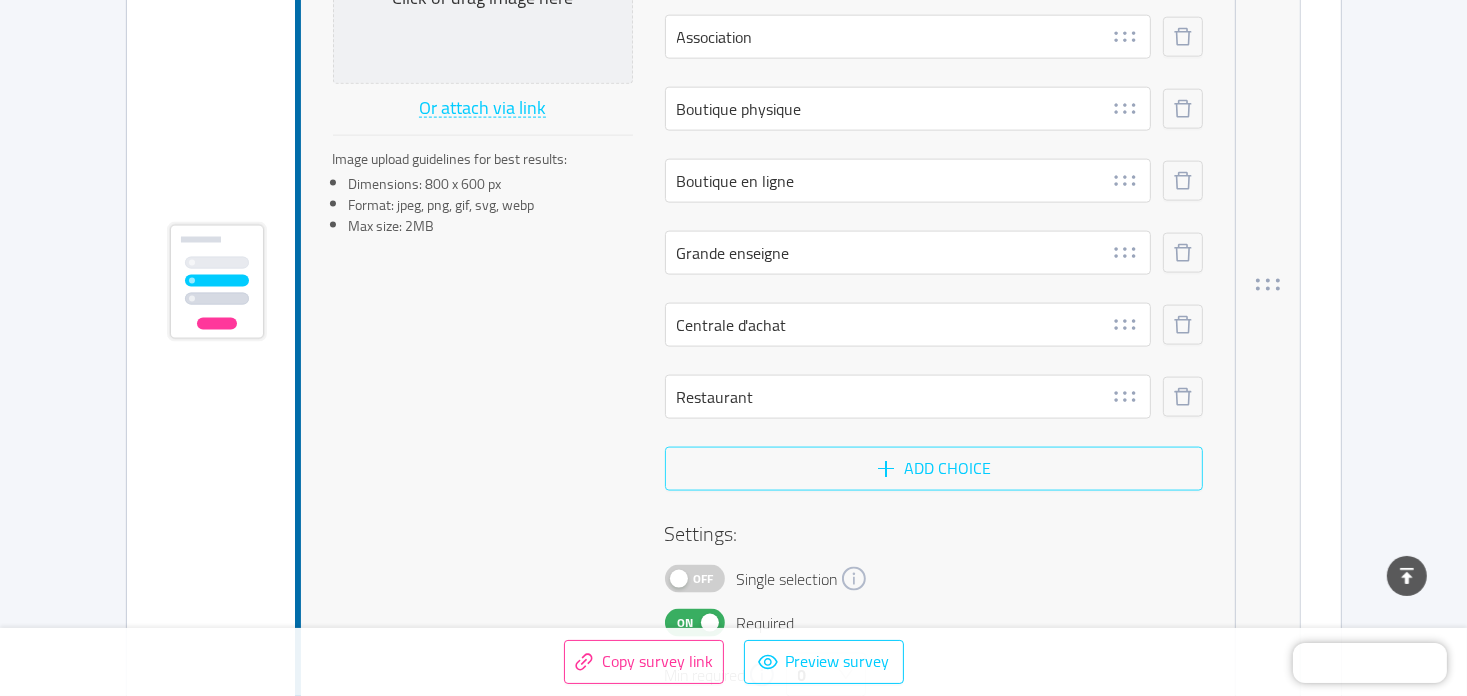 click on "Add choice" at bounding box center (934, 469) 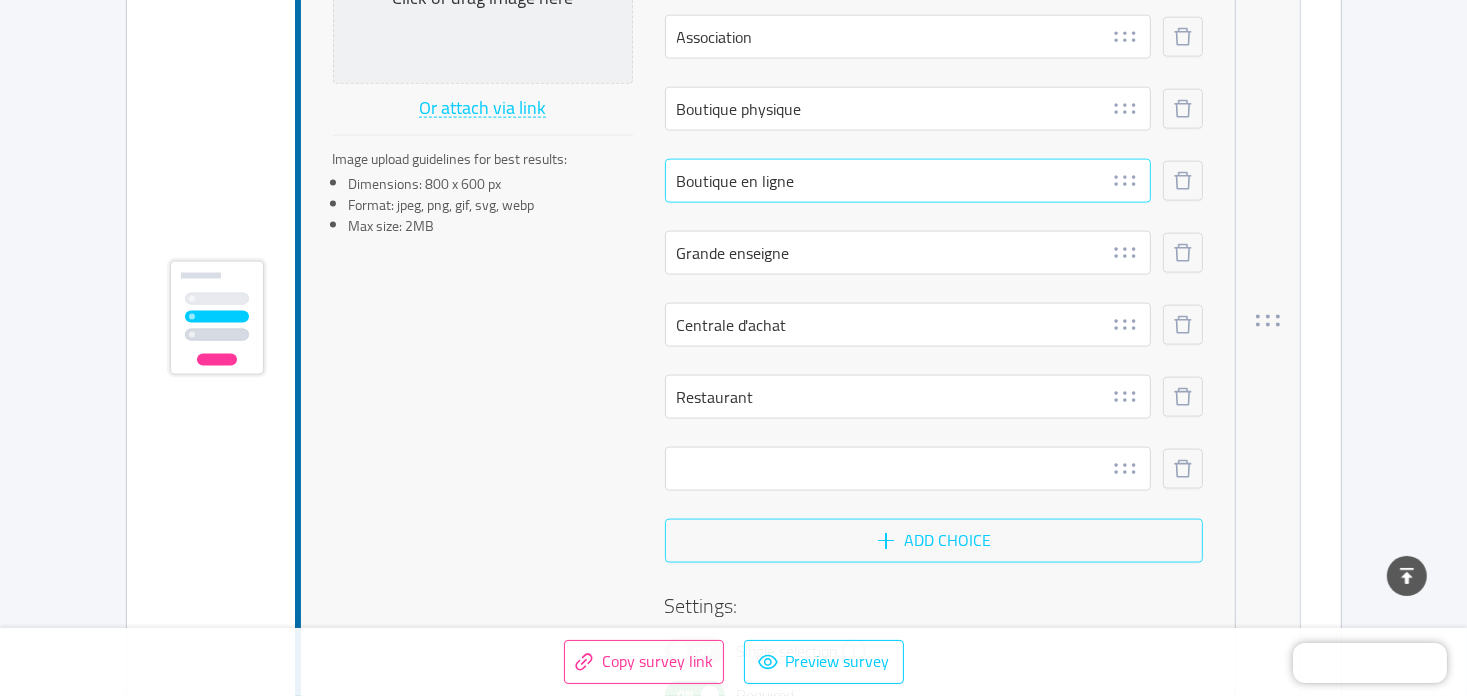 scroll, scrollTop: 2698, scrollLeft: 0, axis: vertical 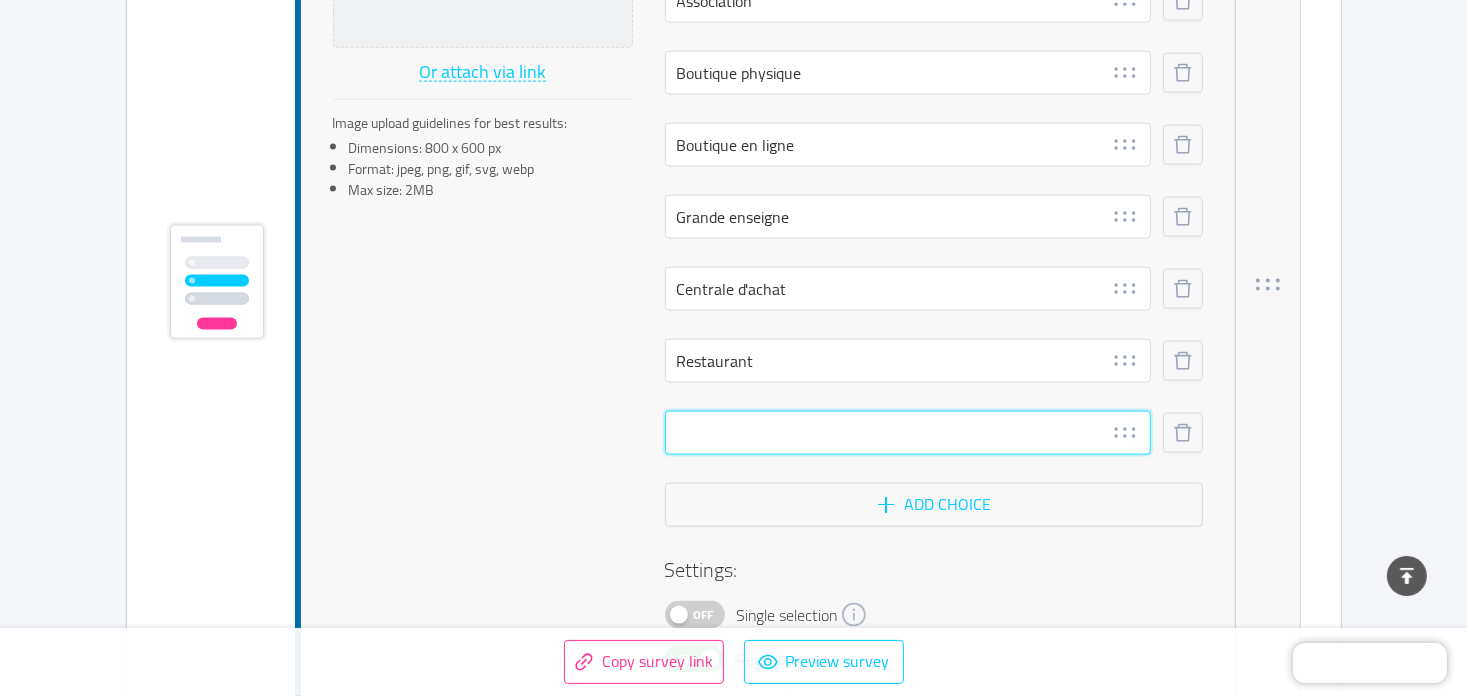 click at bounding box center (908, 433) 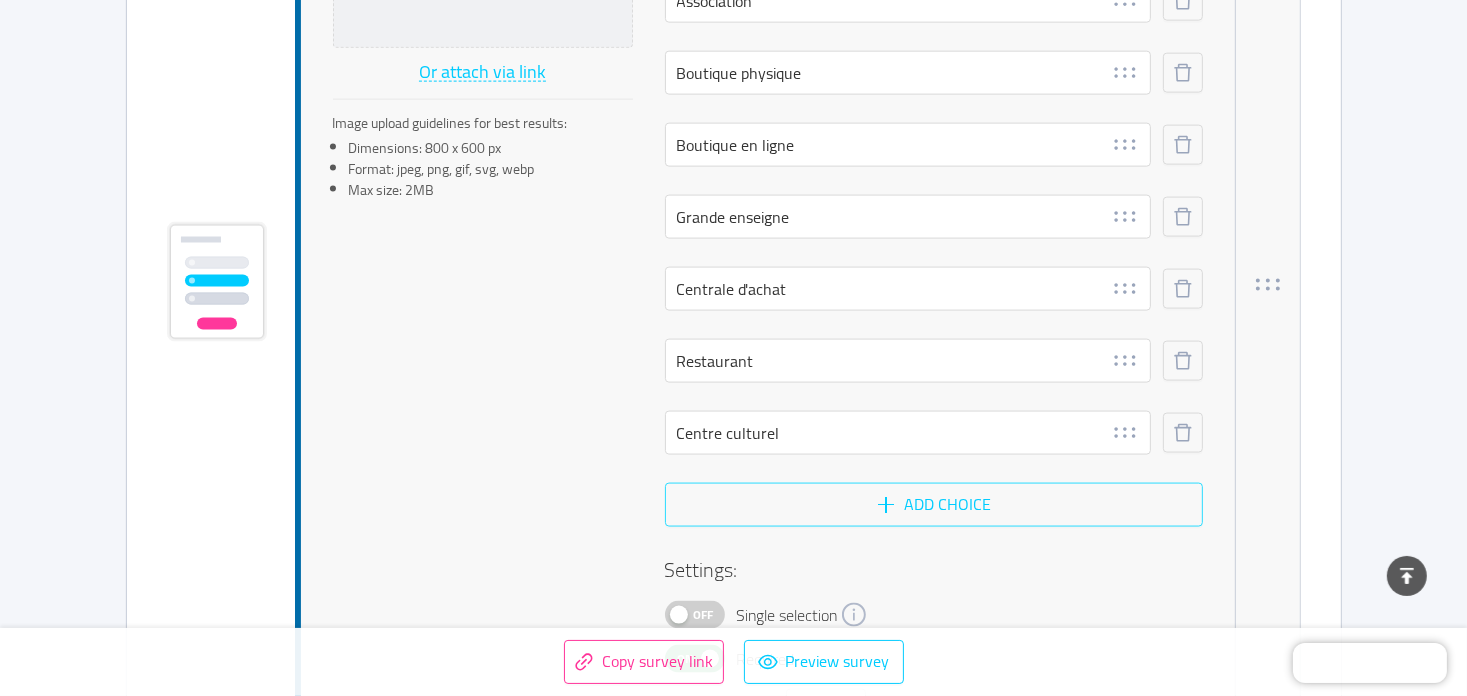 click on "Add choice" at bounding box center (934, 505) 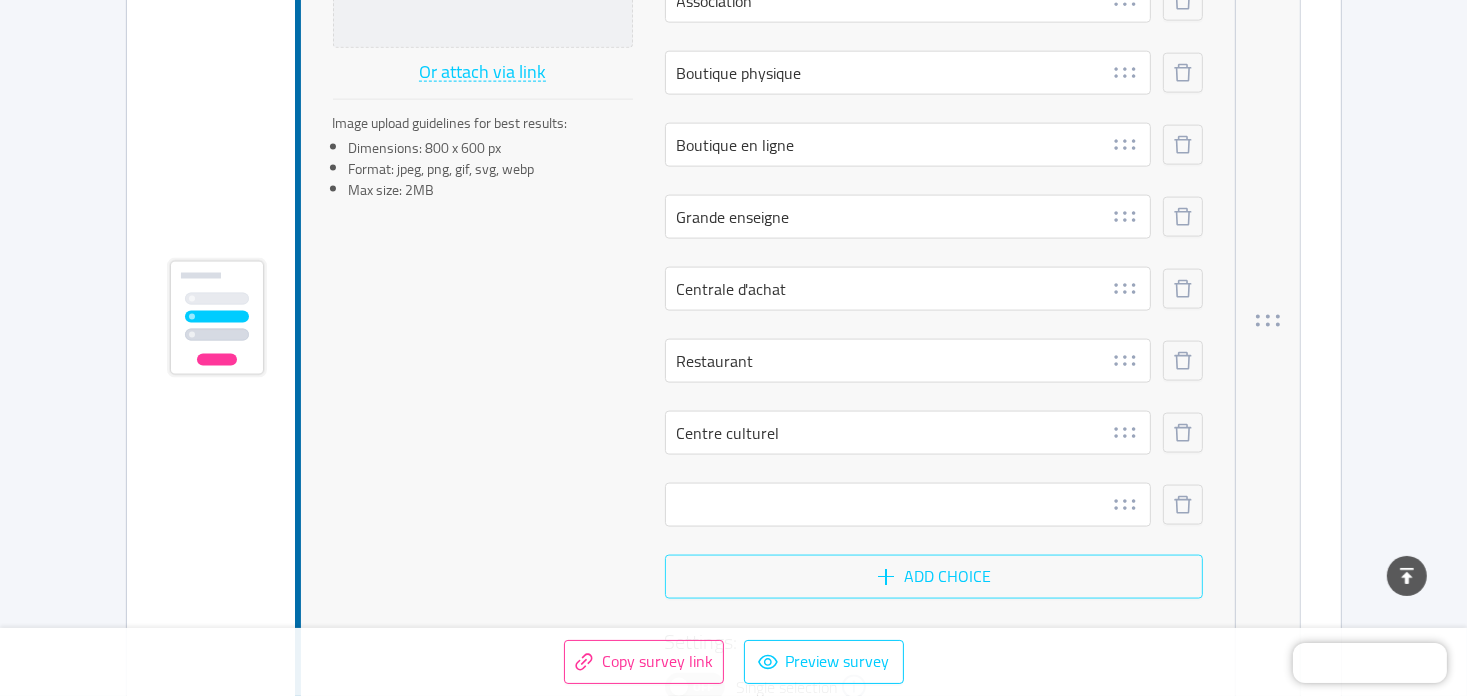 scroll, scrollTop: 2734, scrollLeft: 0, axis: vertical 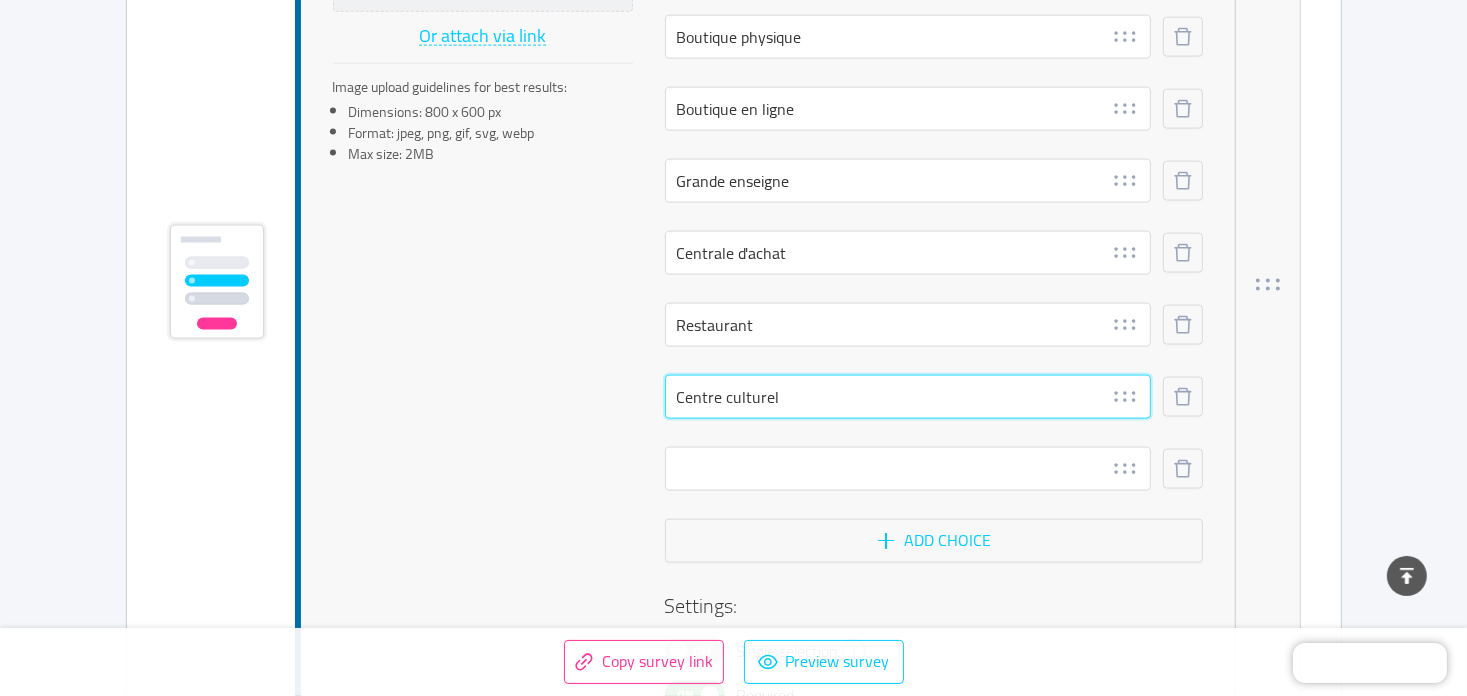click on "Centre culturel" at bounding box center (908, 397) 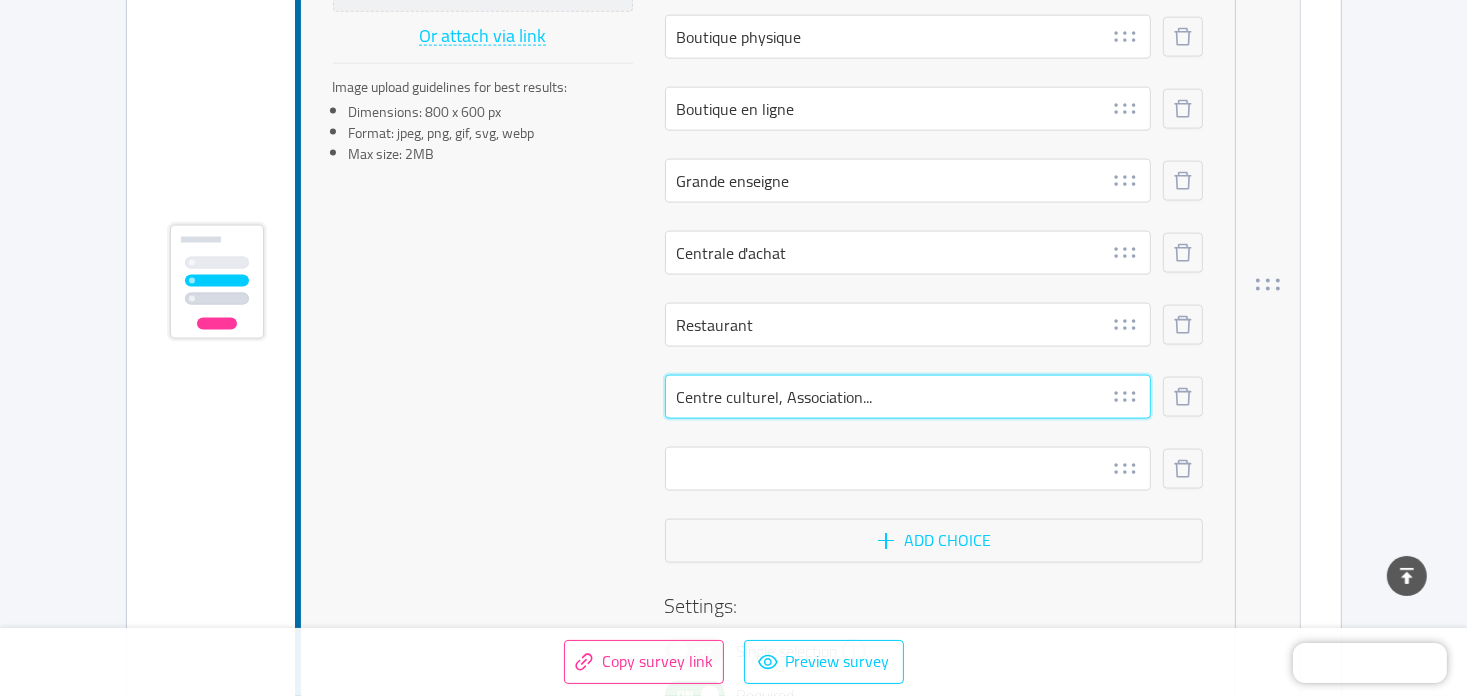 click on "Centre culturel, Association..." at bounding box center [908, 397] 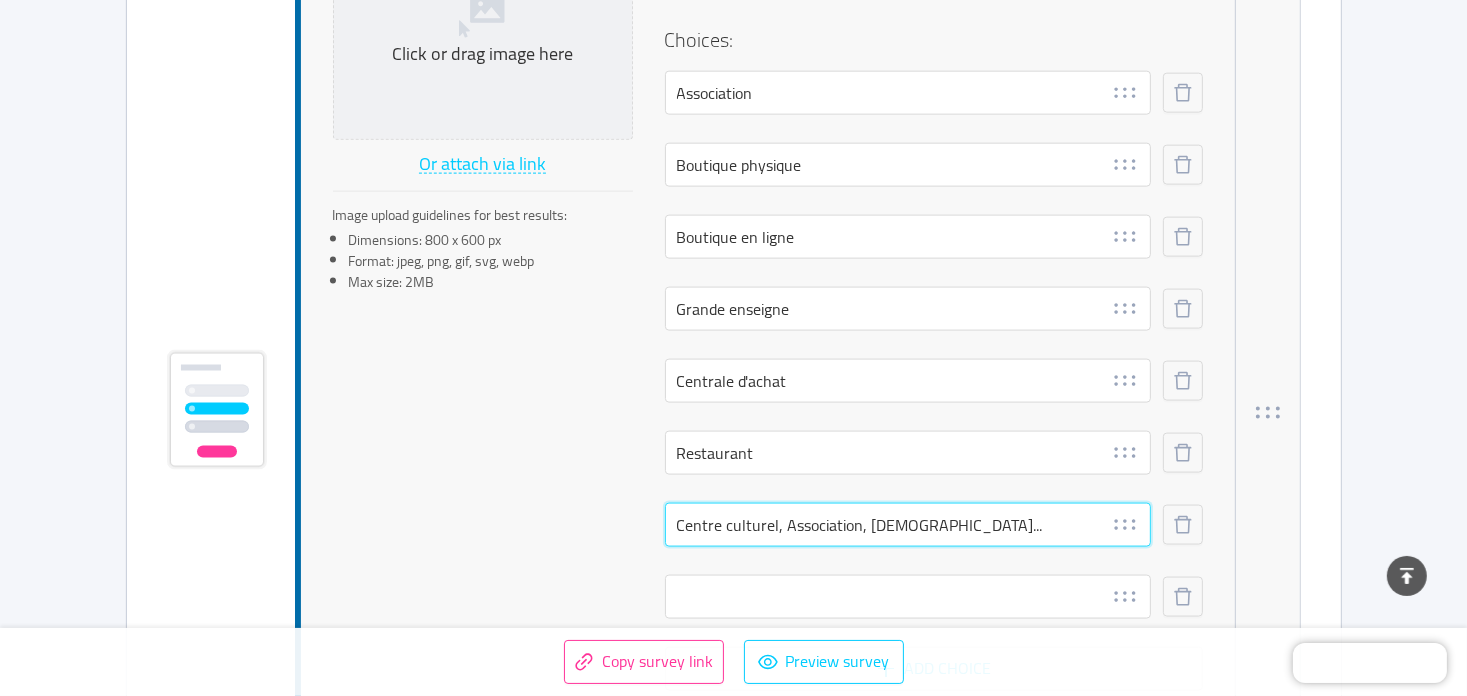 scroll, scrollTop: 2634, scrollLeft: 0, axis: vertical 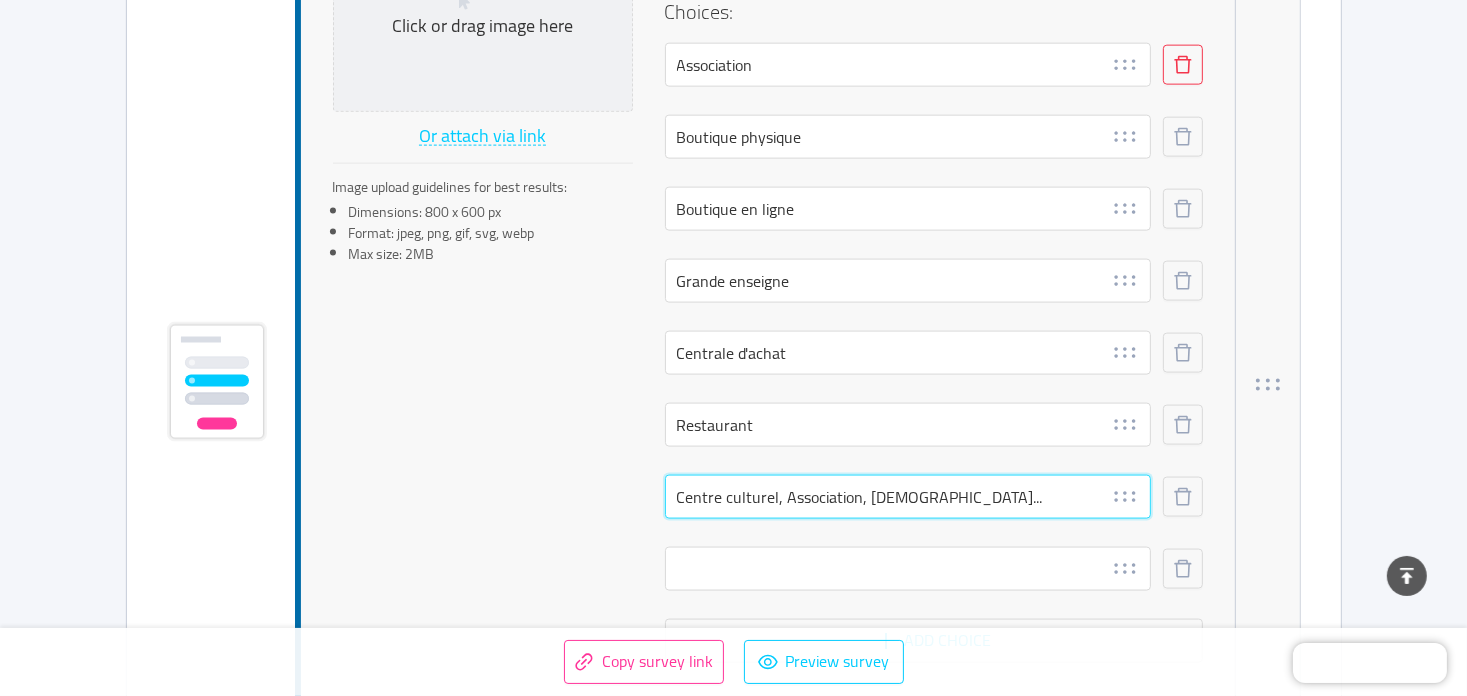 type on "Centre culturel, Association, Mosquée..." 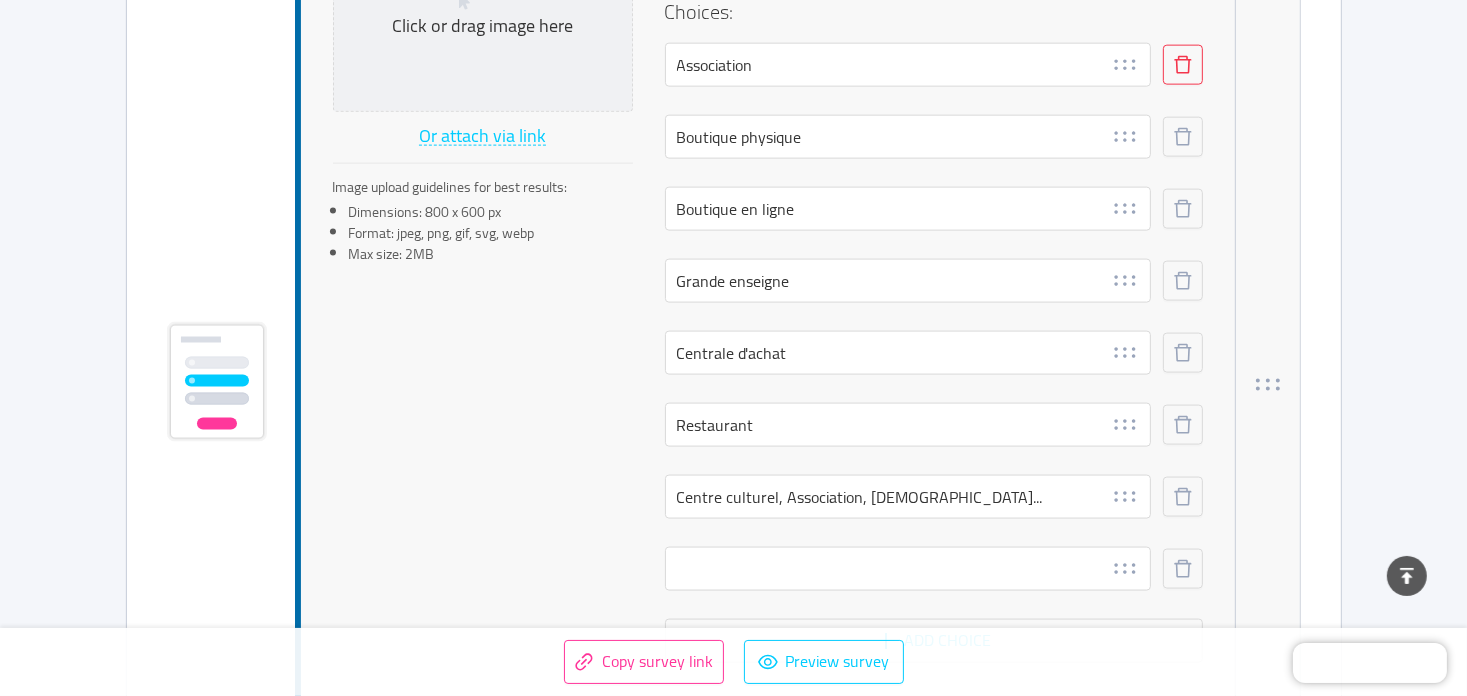 click at bounding box center (1183, 65) 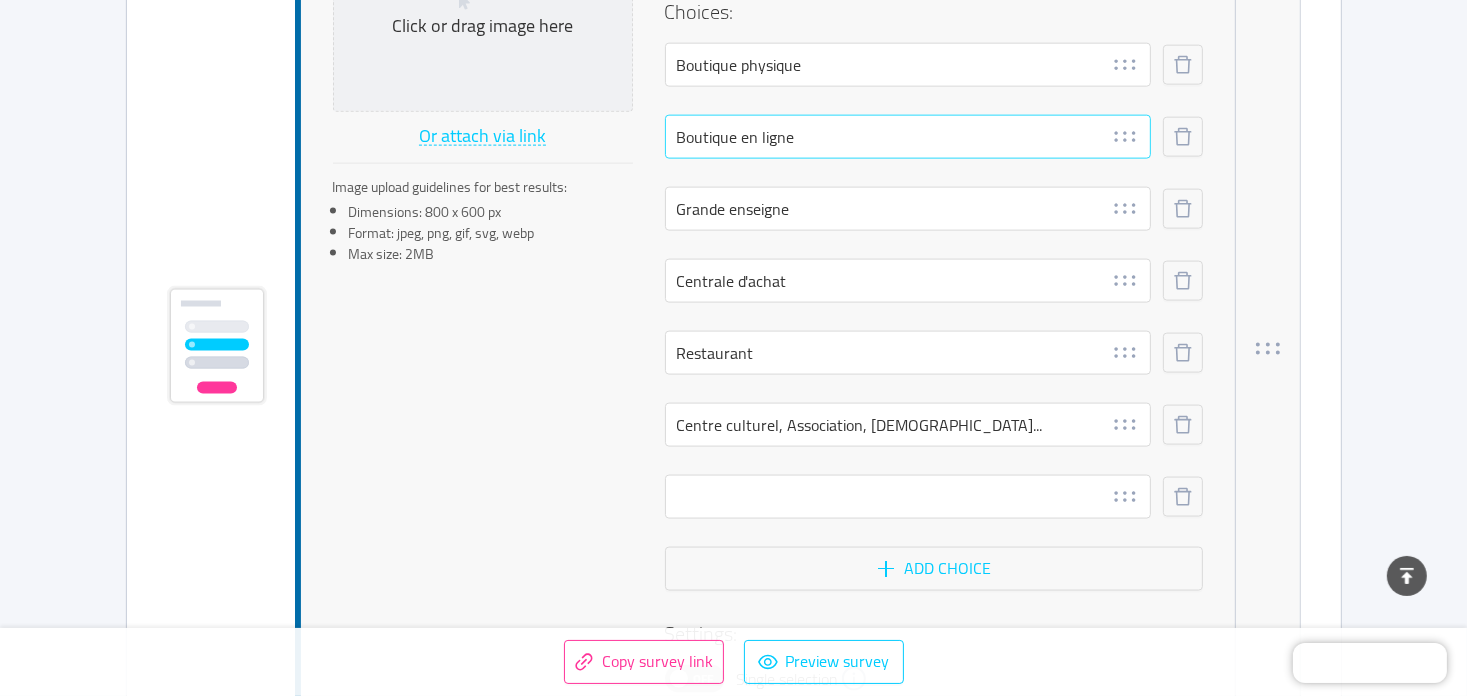 scroll, scrollTop: 2598, scrollLeft: 0, axis: vertical 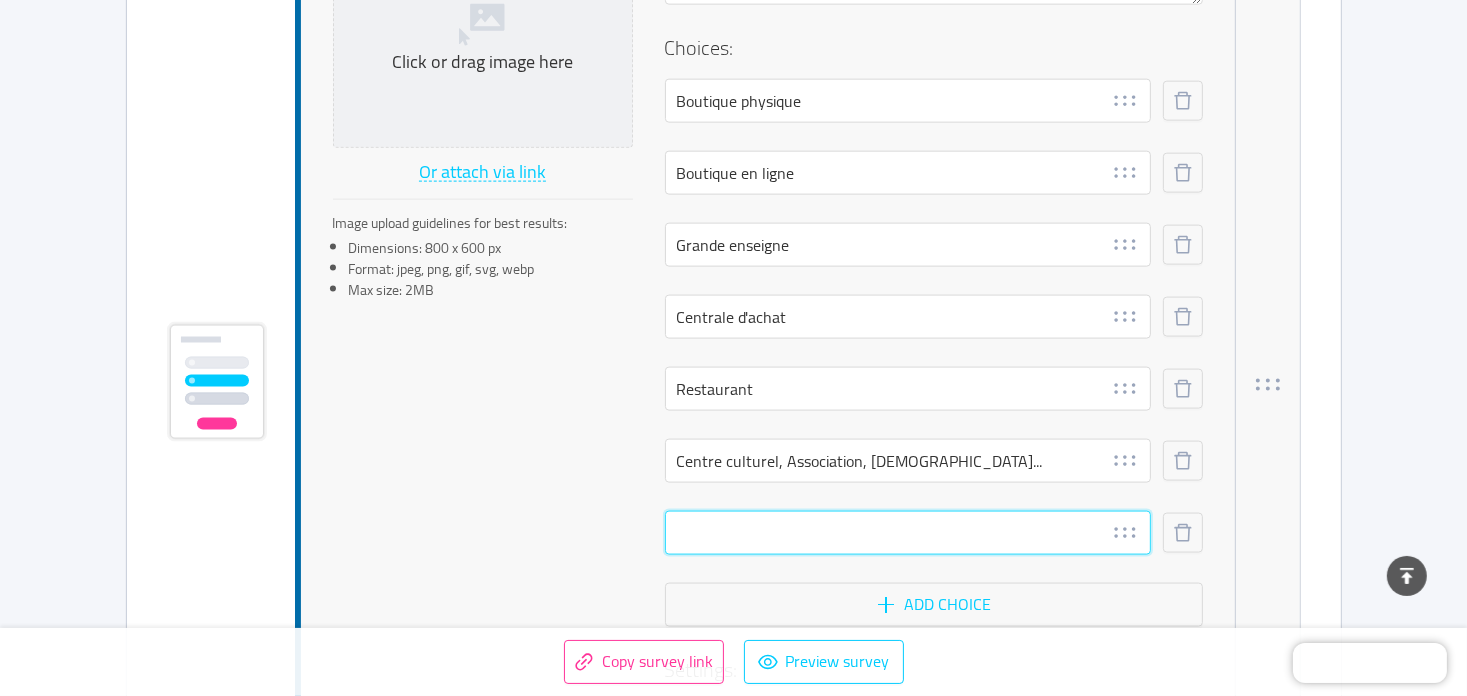 click at bounding box center [908, 533] 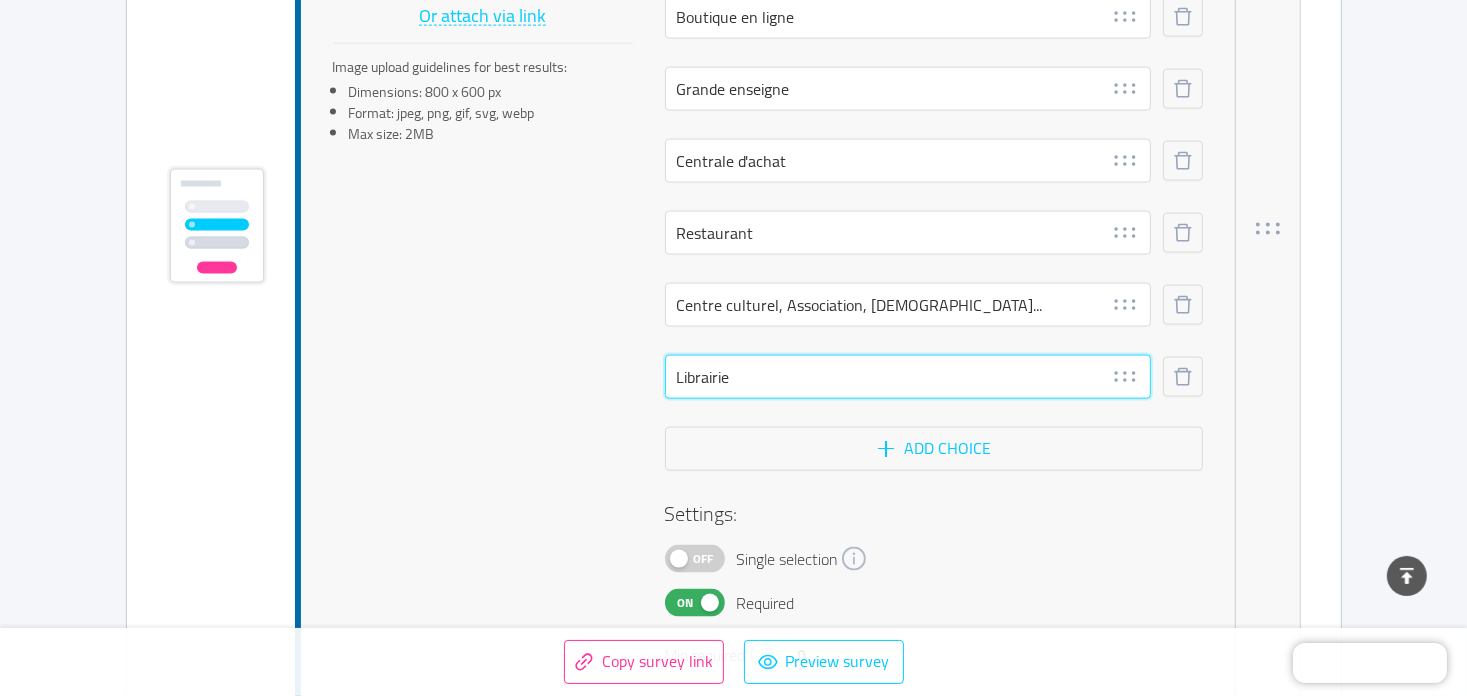 scroll, scrollTop: 2798, scrollLeft: 0, axis: vertical 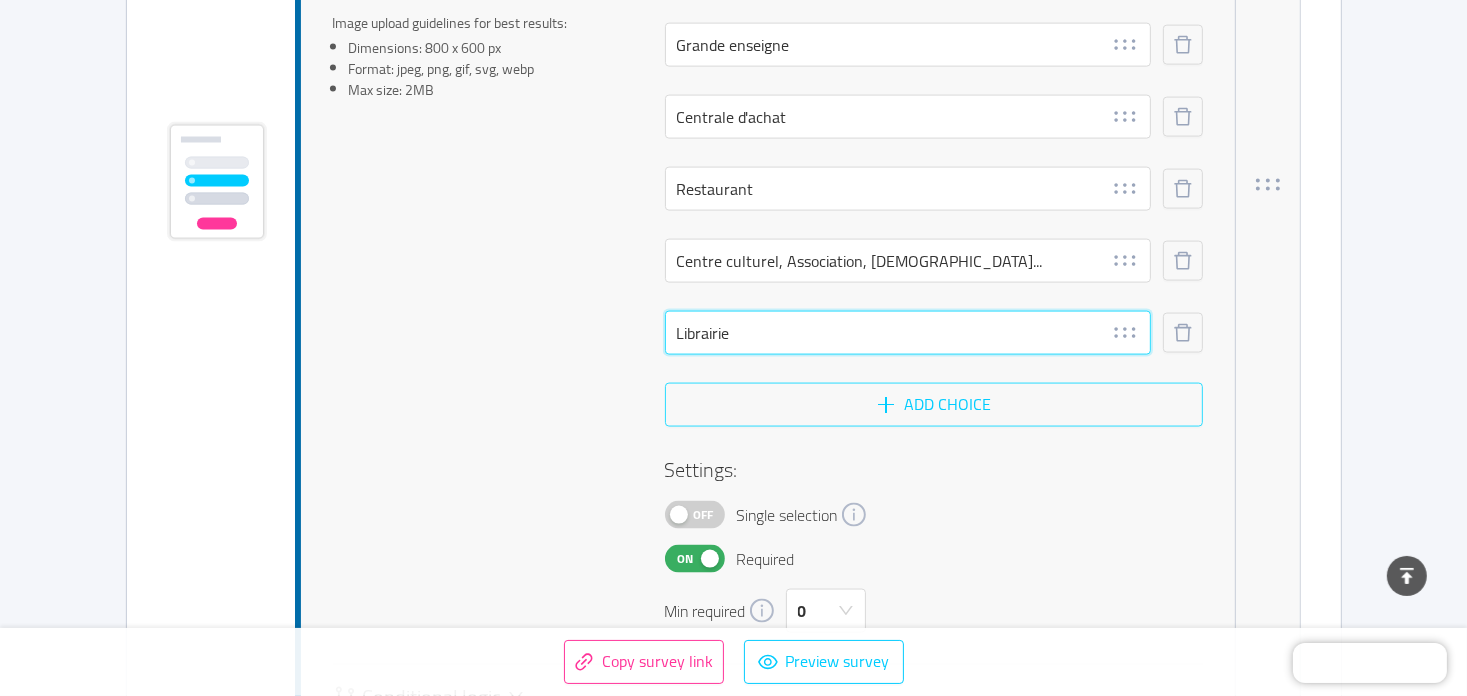 type on "Librairie" 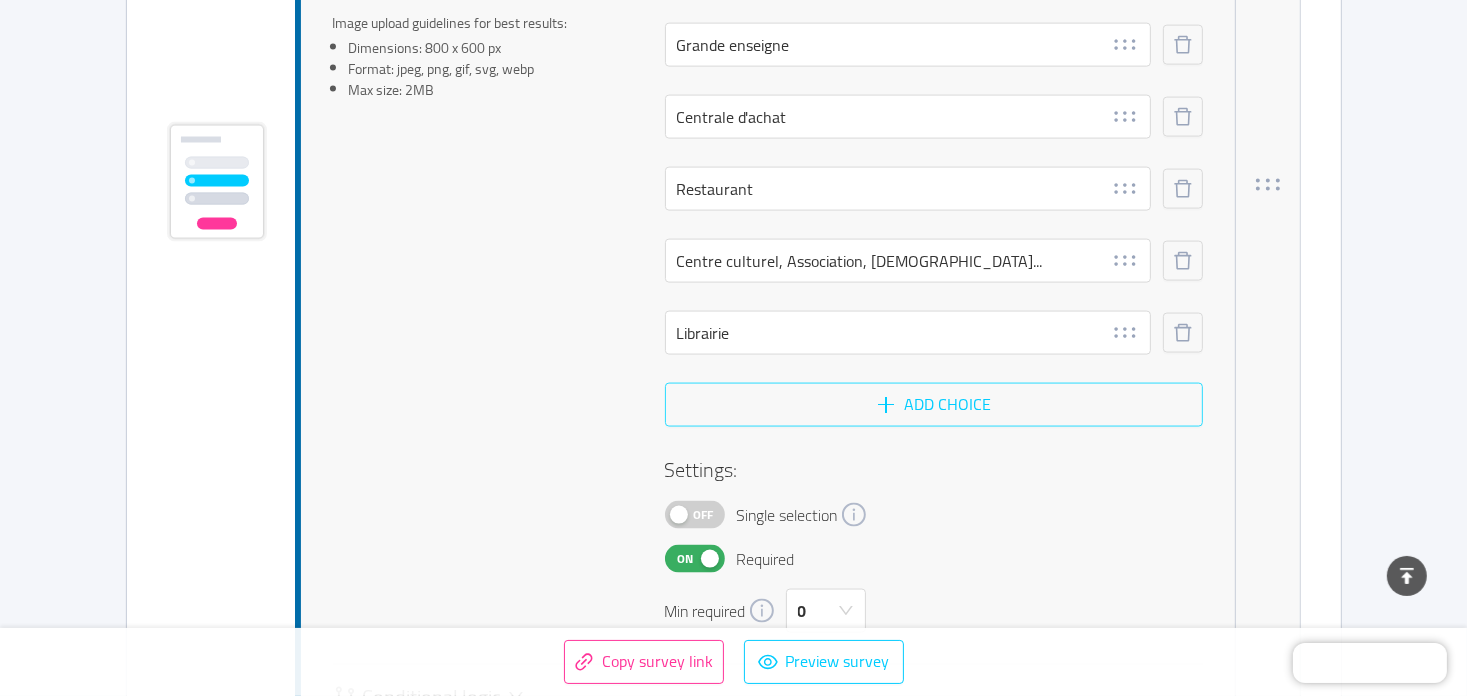 click on "Add choice" at bounding box center (934, 405) 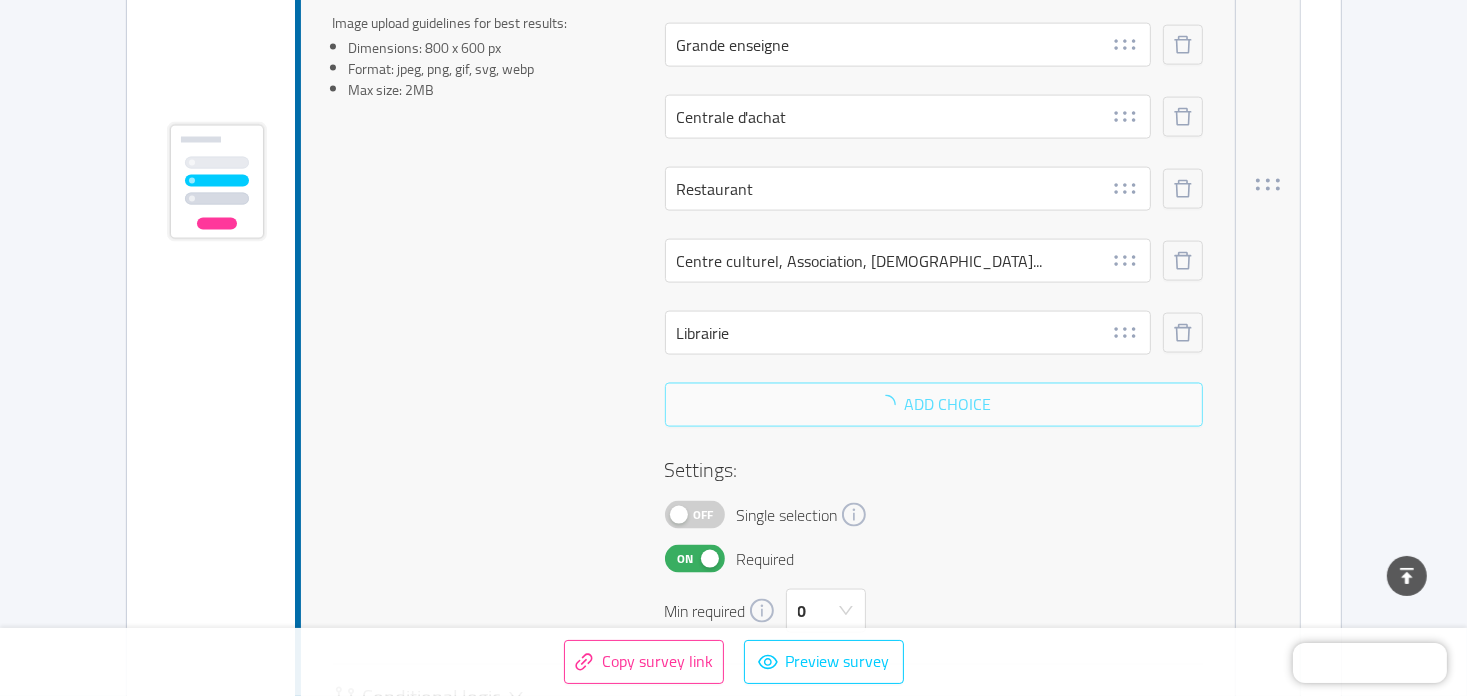 scroll, scrollTop: 2834, scrollLeft: 0, axis: vertical 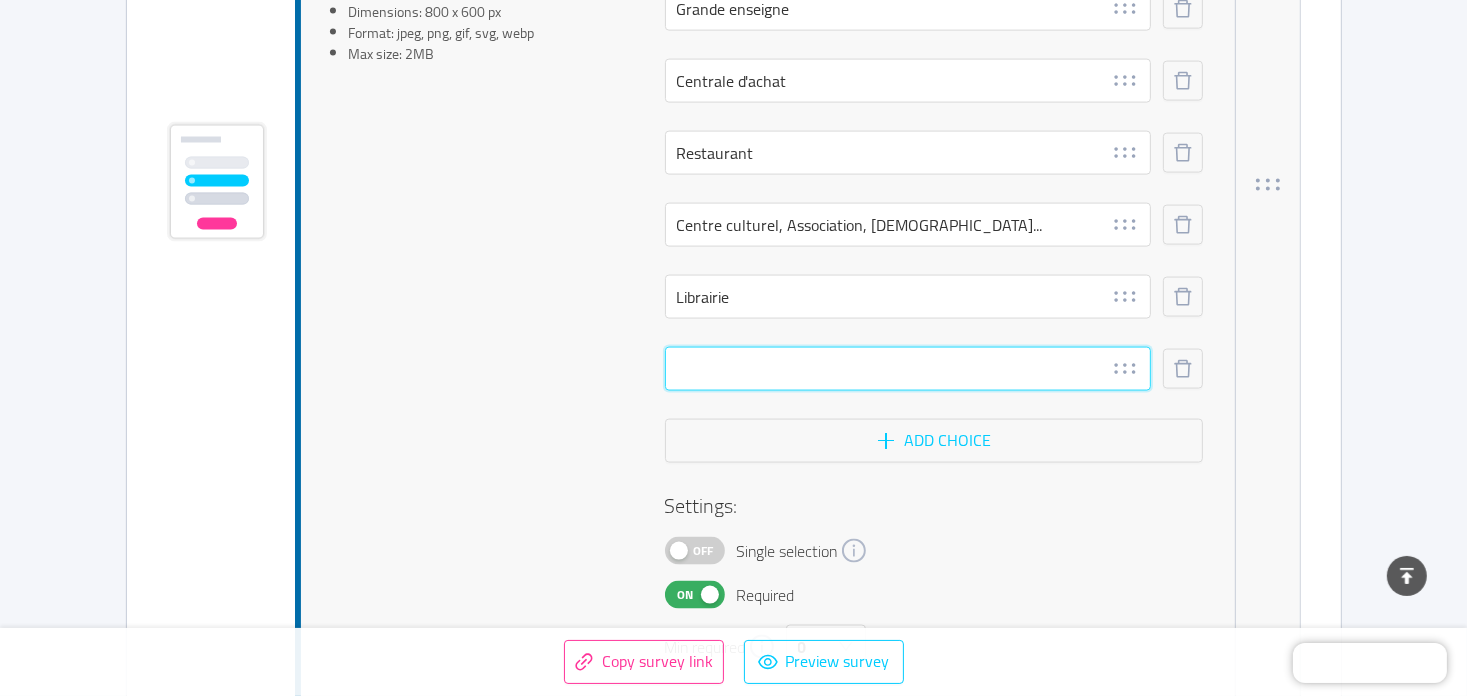 click at bounding box center [908, 369] 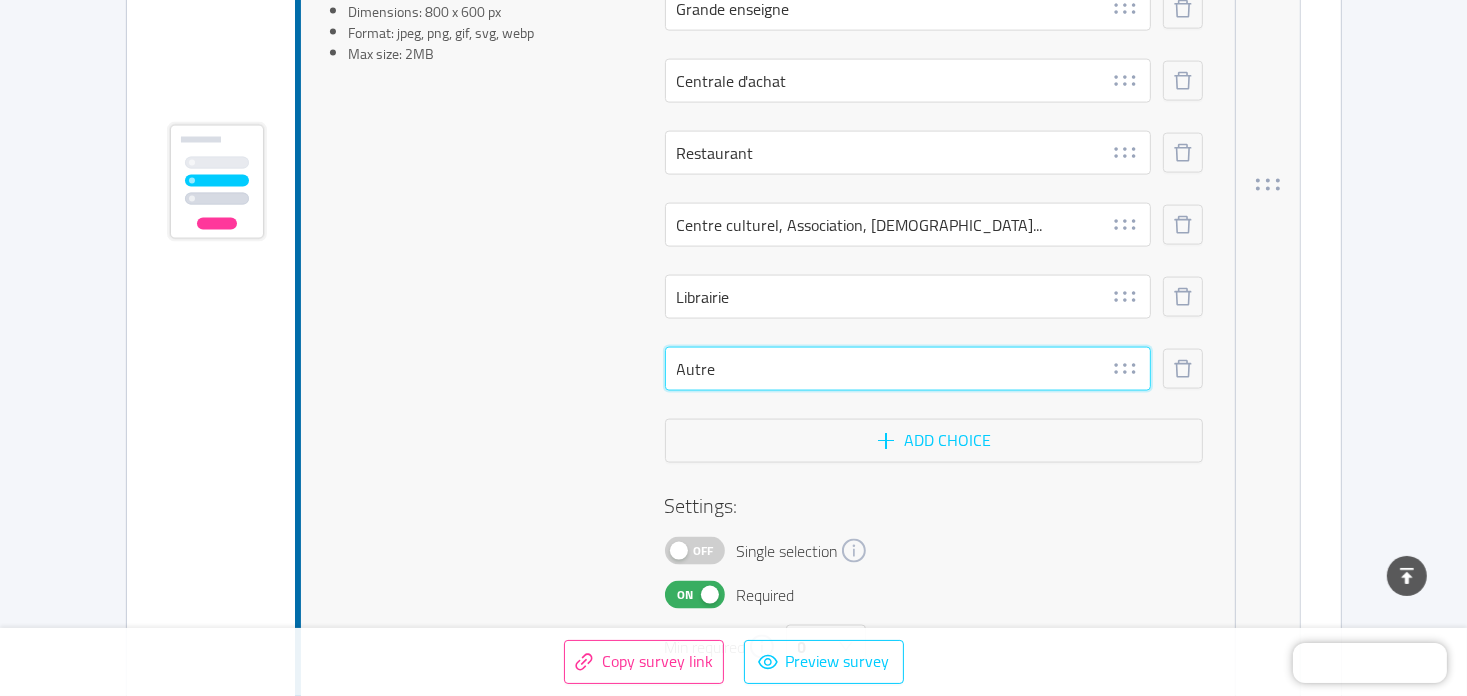 type on "Autre" 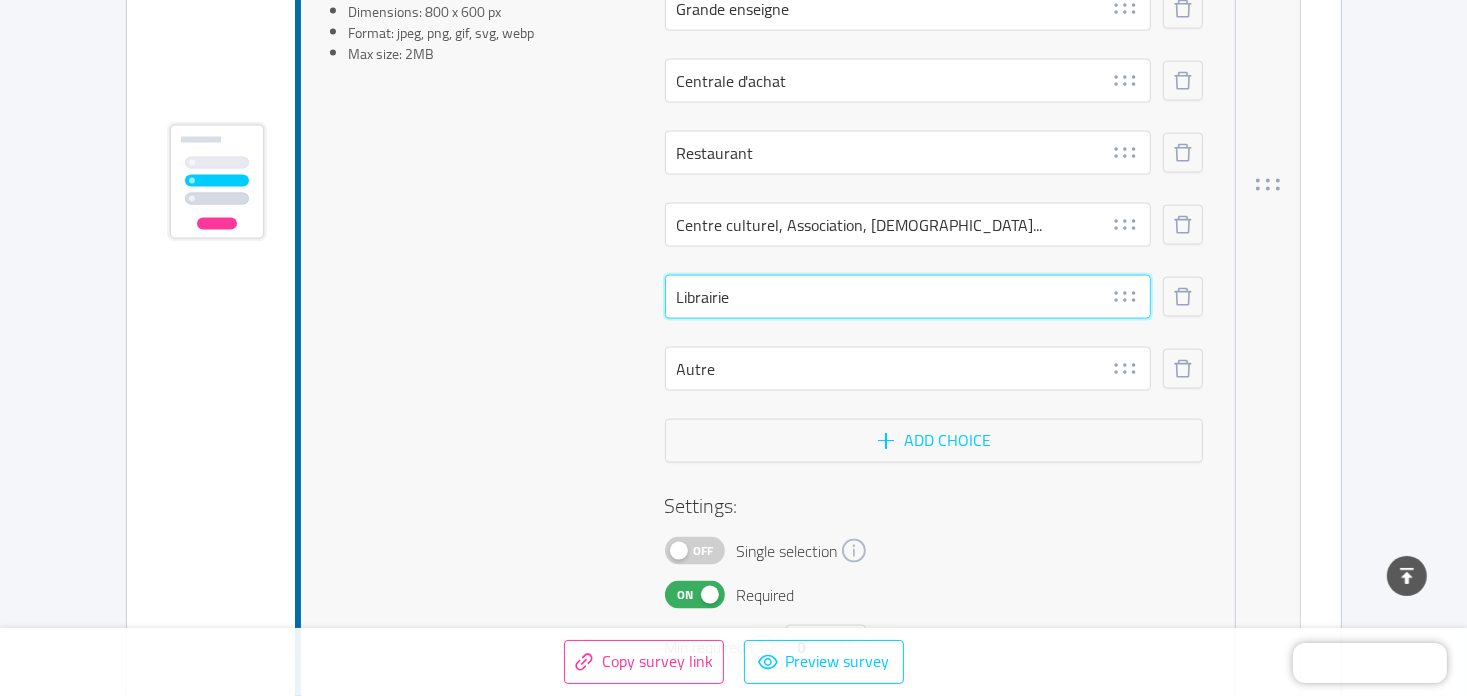click on "Librairie" at bounding box center (908, 297) 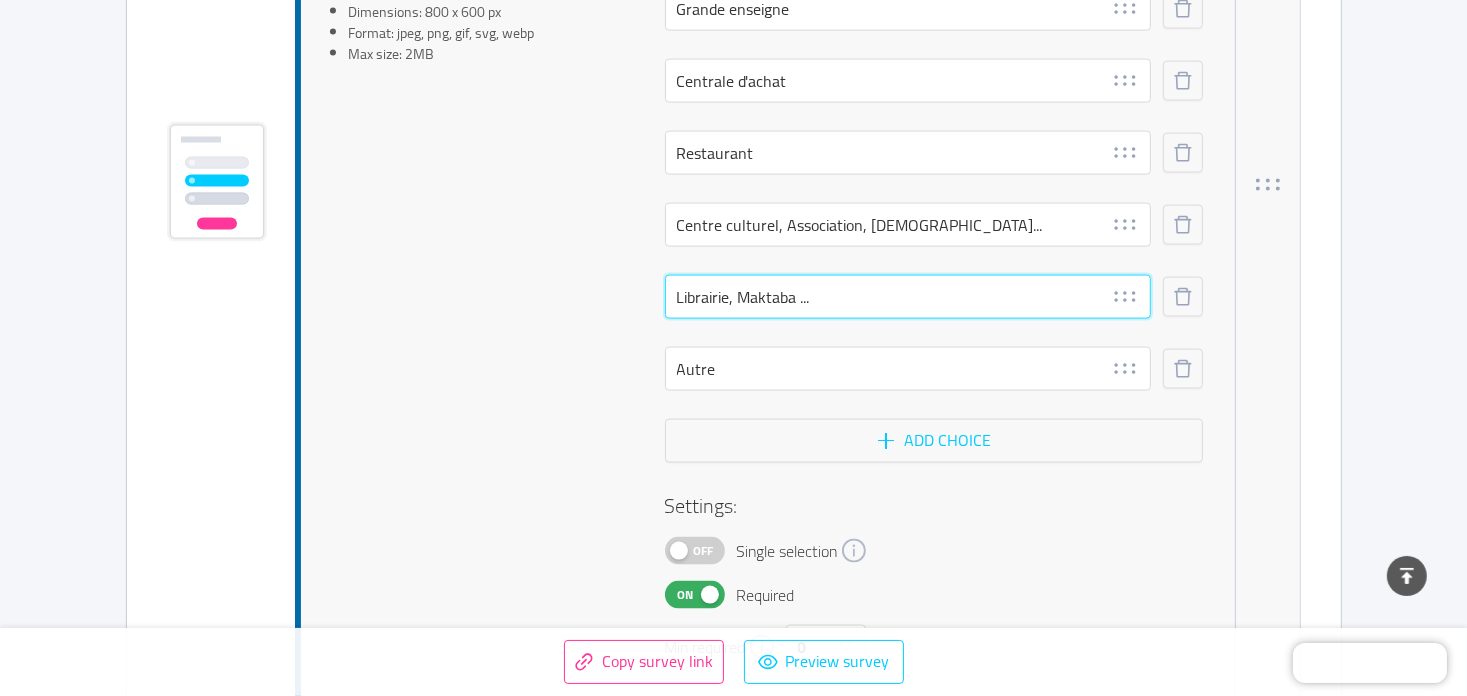 type on "Librairie, Maktaba ..." 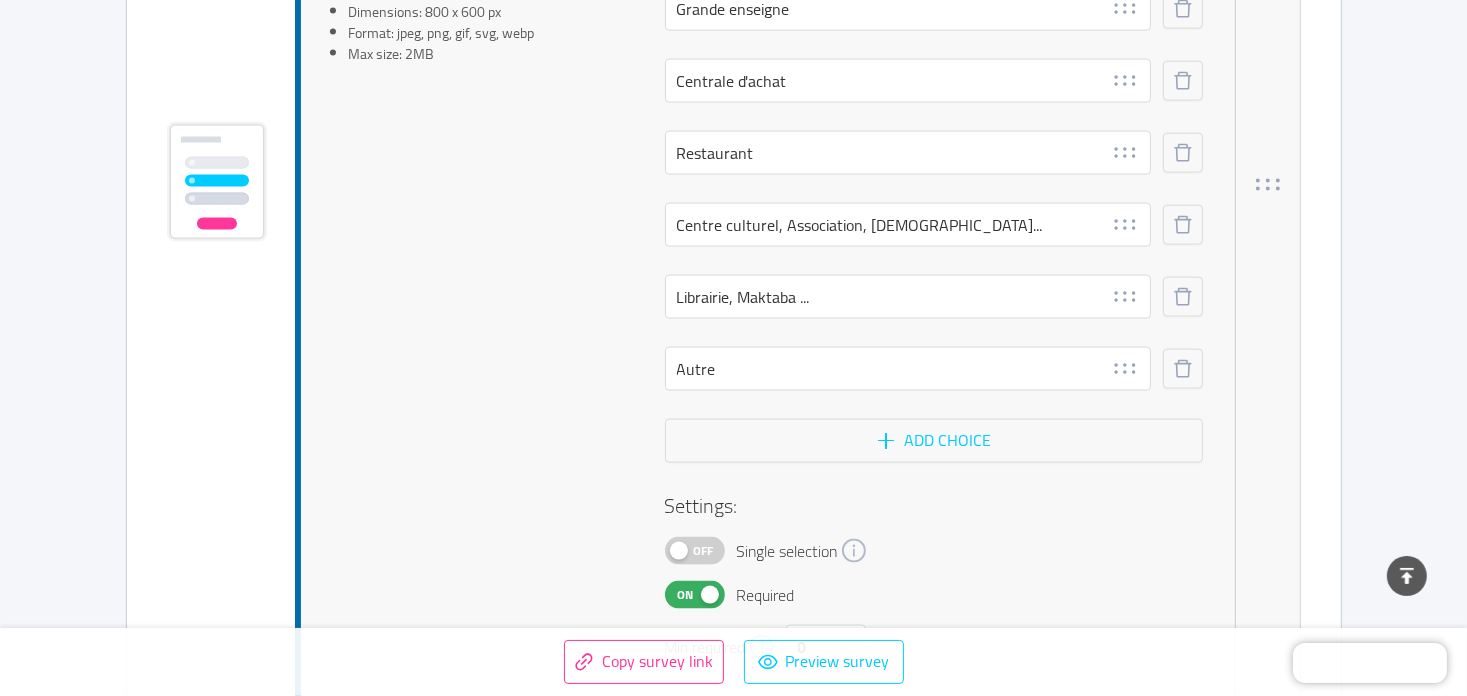 click on "Image:    Click or drag image here  Or attach via link Image upload guidelines for best results: Dimensions: 800 x 600 px Format: jpeg, png, gif, svg, webp Max size: 2MB Question: Quel est le secteur d'activité de votre entreprise ? Choices: Boutique physique   Boutique en ligne   Grande enseigne   Centrale d'achat   Restaurant   Centre culturel, Association, Mosquée...   Librairie, Maktaba ...   Autre   Add choice Settings: Off Single selection On Required Min required 0" at bounding box center (768, 158) 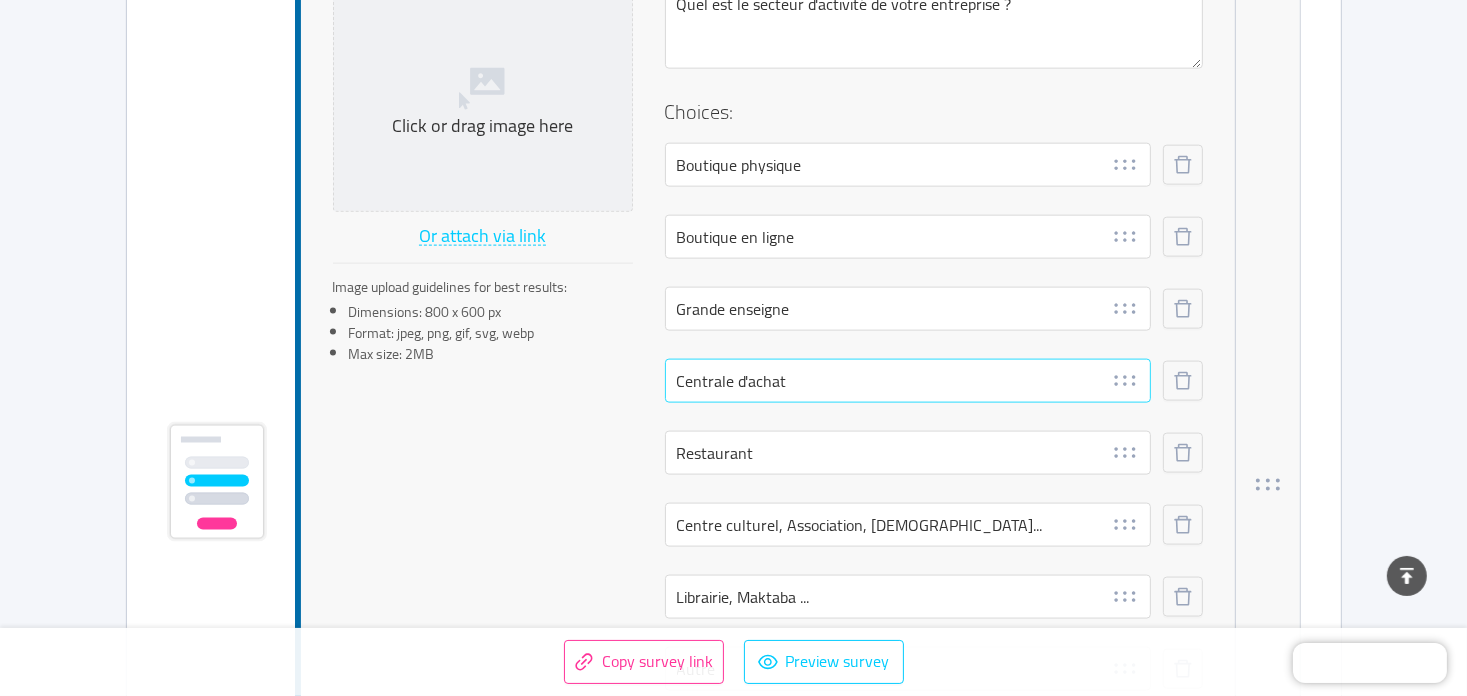 scroll, scrollTop: 2734, scrollLeft: 0, axis: vertical 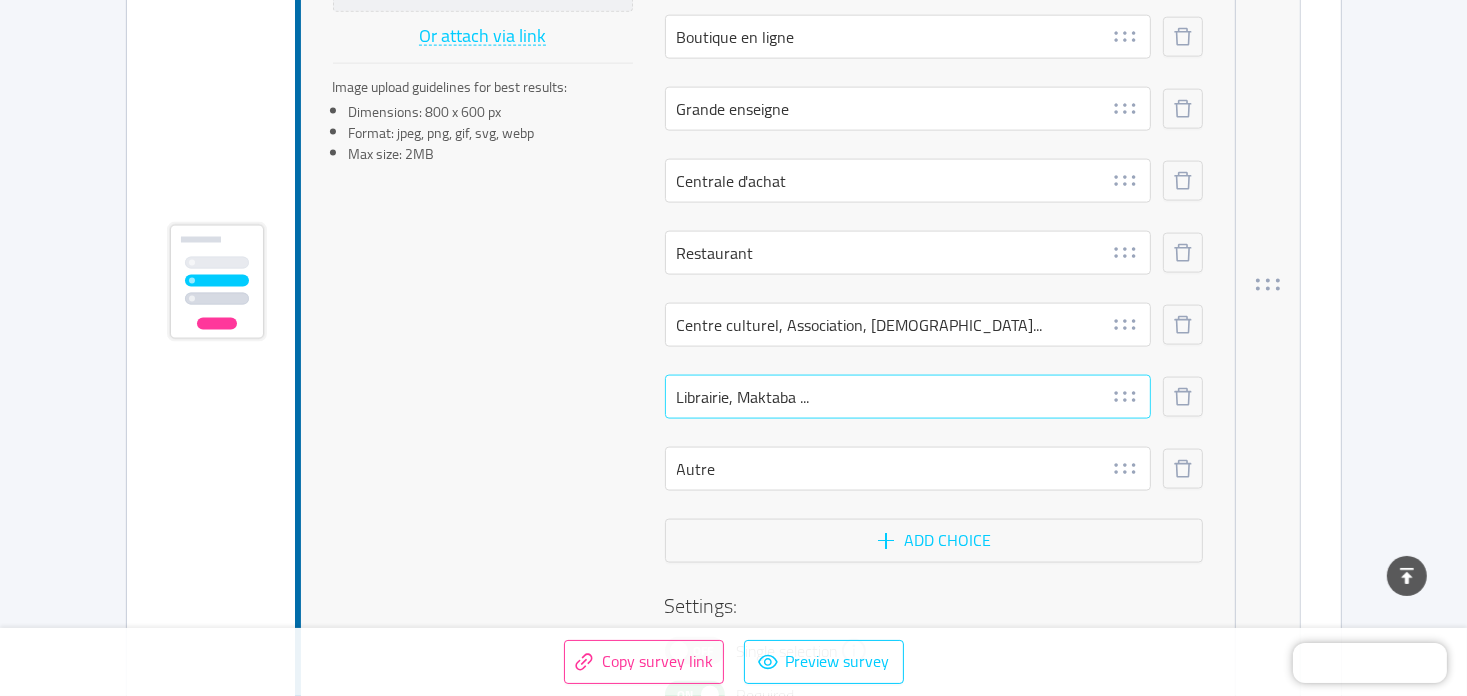type 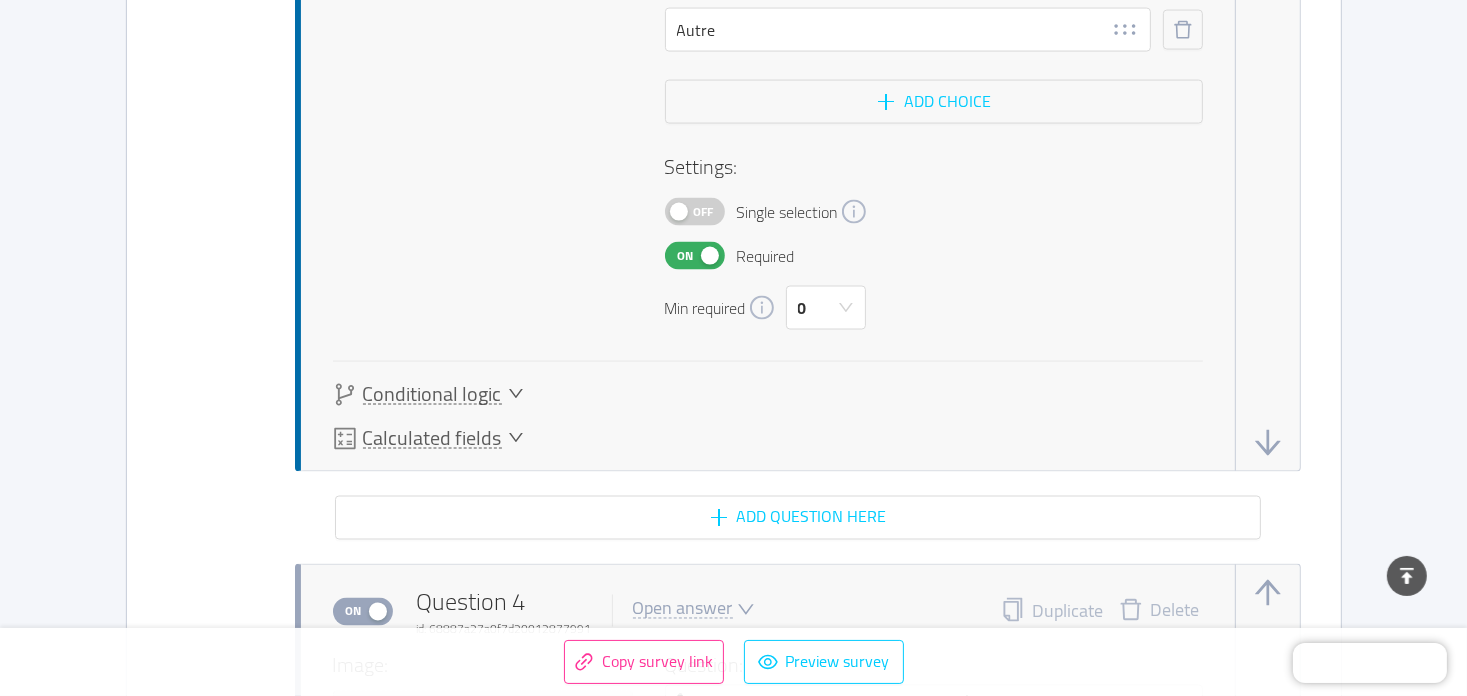 scroll, scrollTop: 3254, scrollLeft: 0, axis: vertical 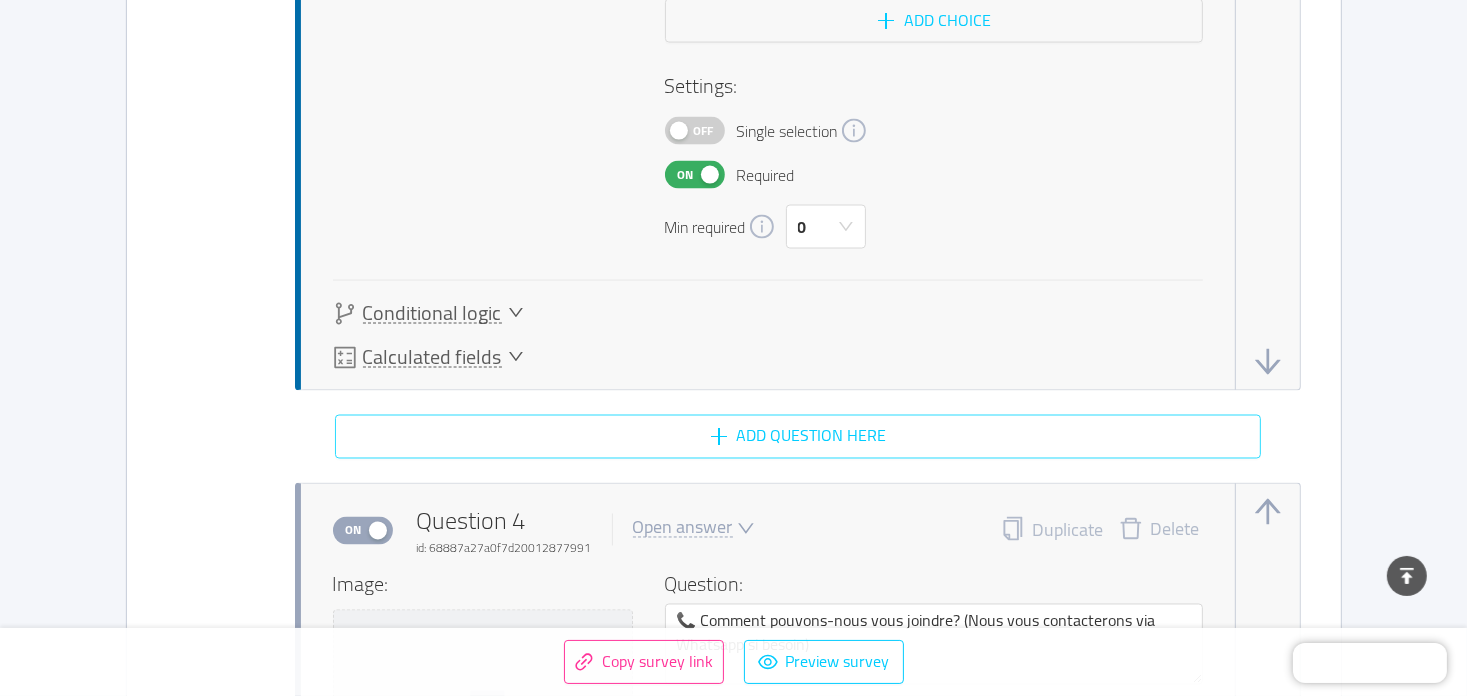 click on "Add question here" at bounding box center (798, 437) 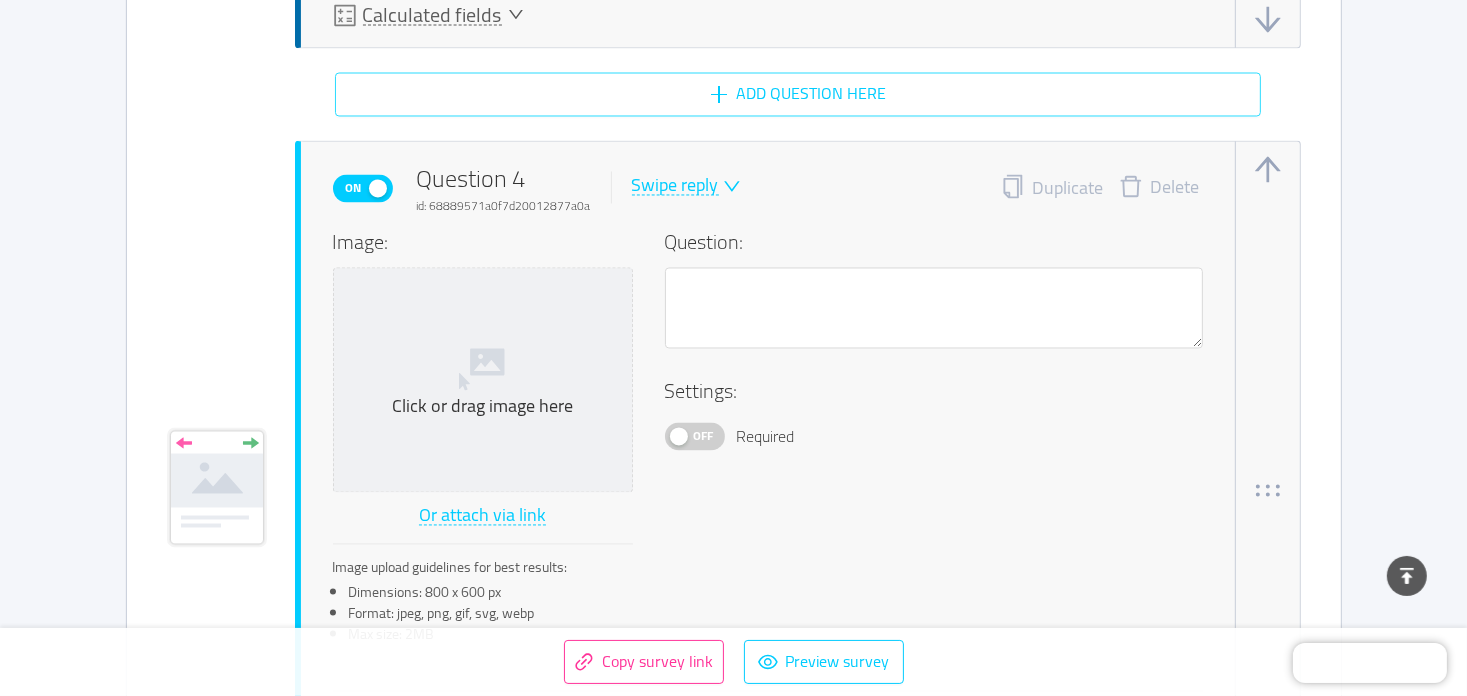 scroll, scrollTop: 3536, scrollLeft: 0, axis: vertical 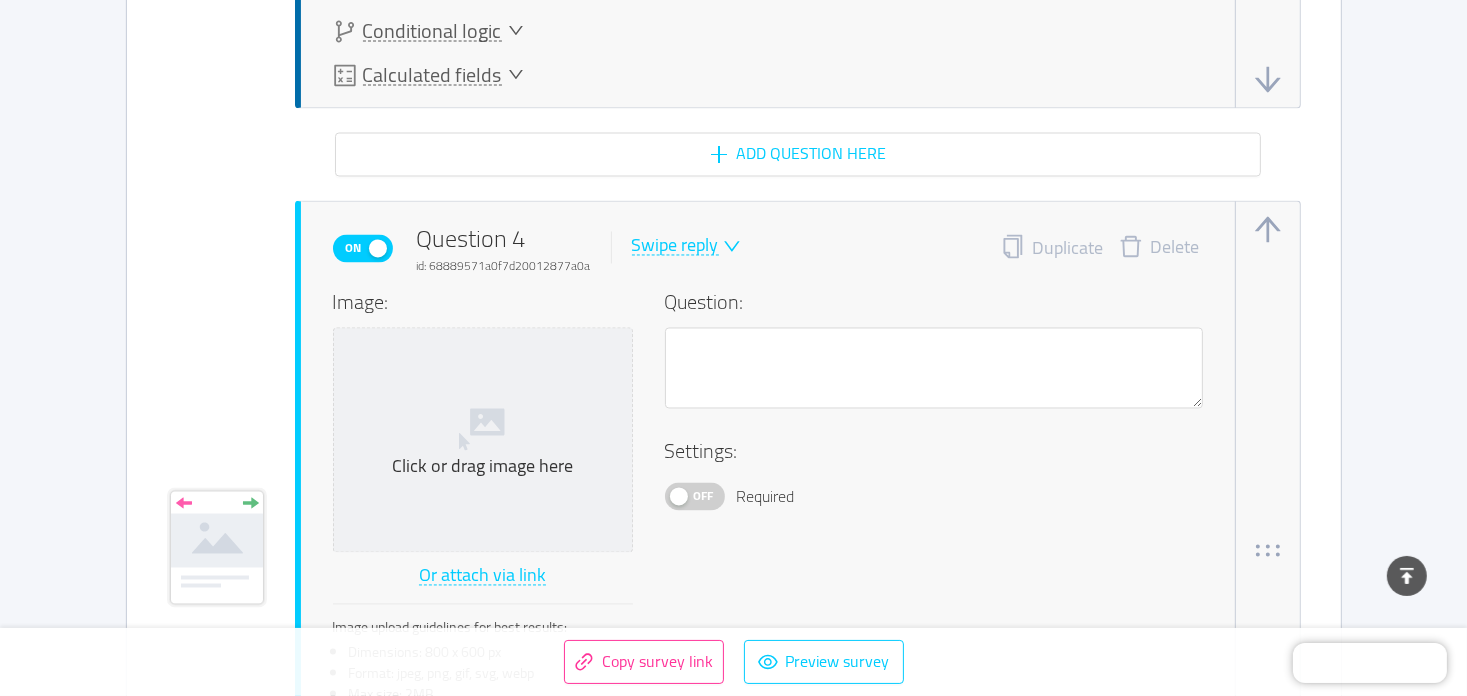 click on "Swipe reply" at bounding box center [675, 246] 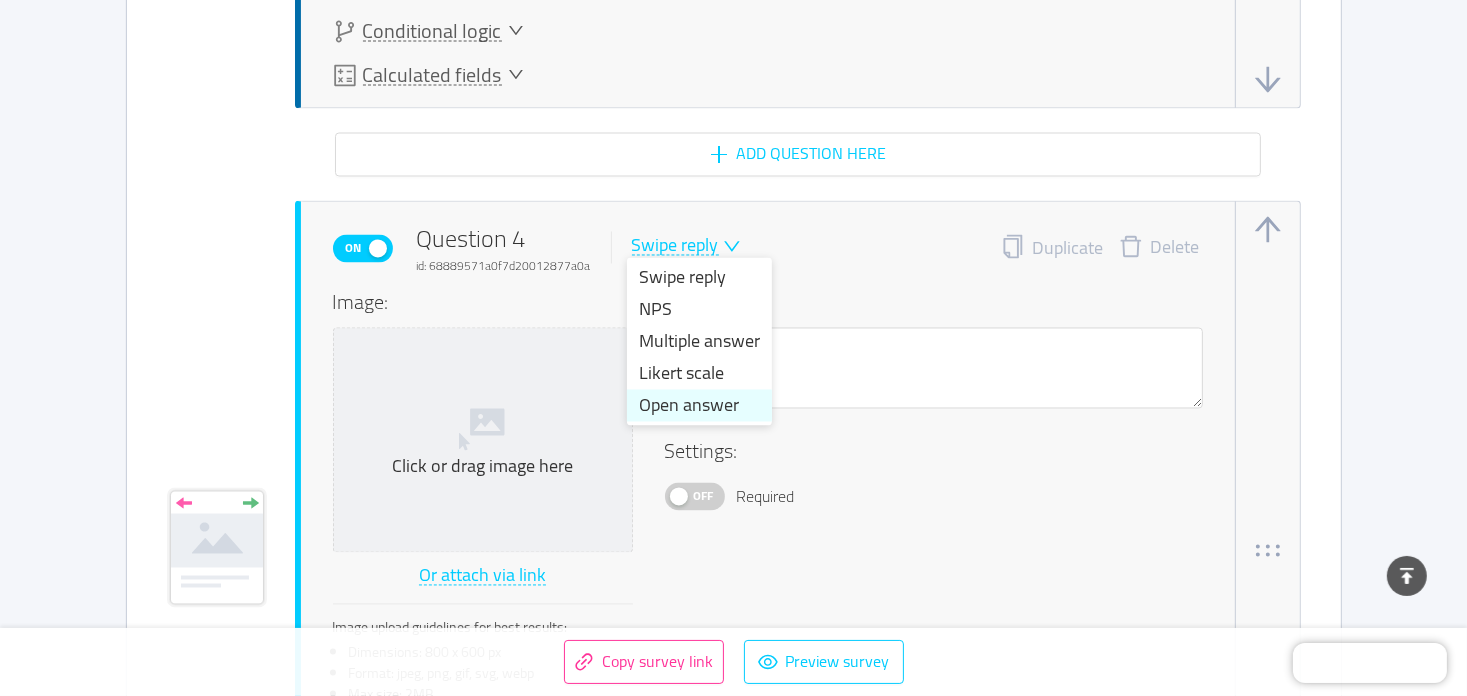 click on "Open answer" at bounding box center [699, 406] 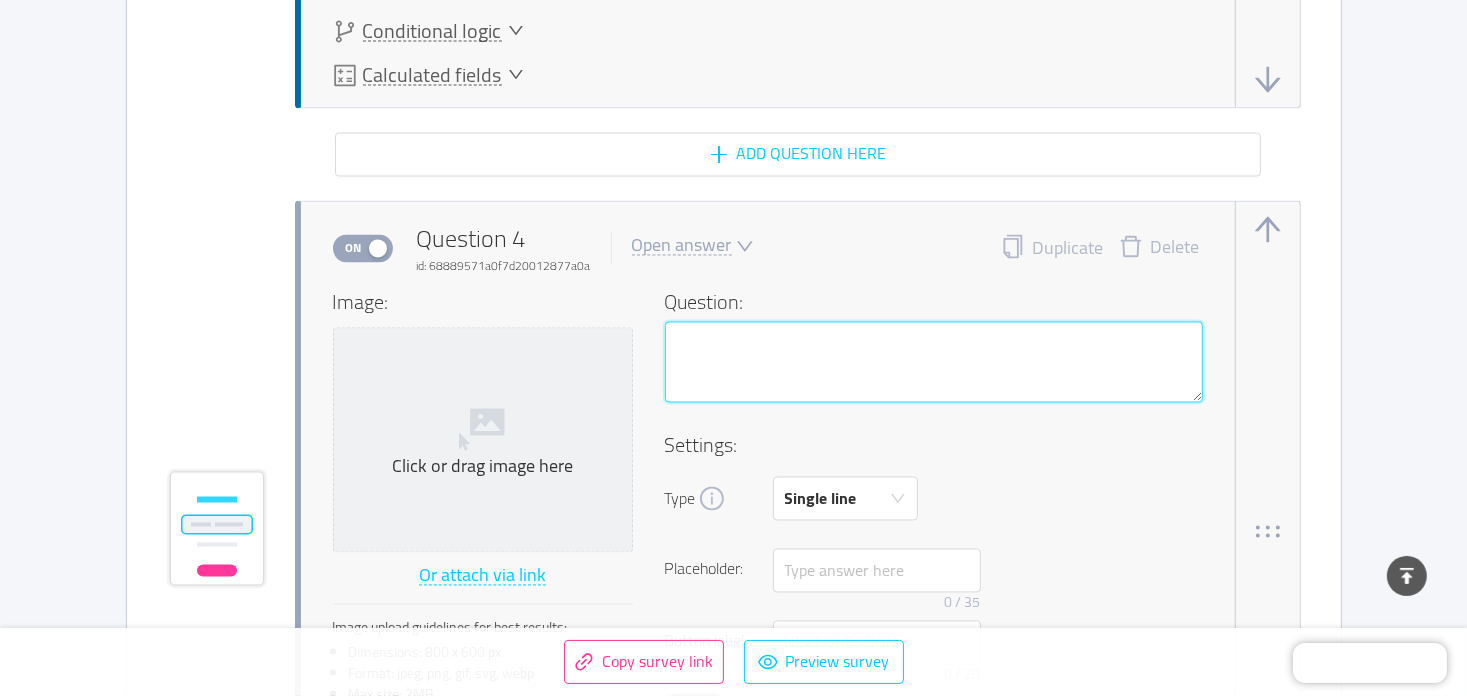 click at bounding box center (934, 363) 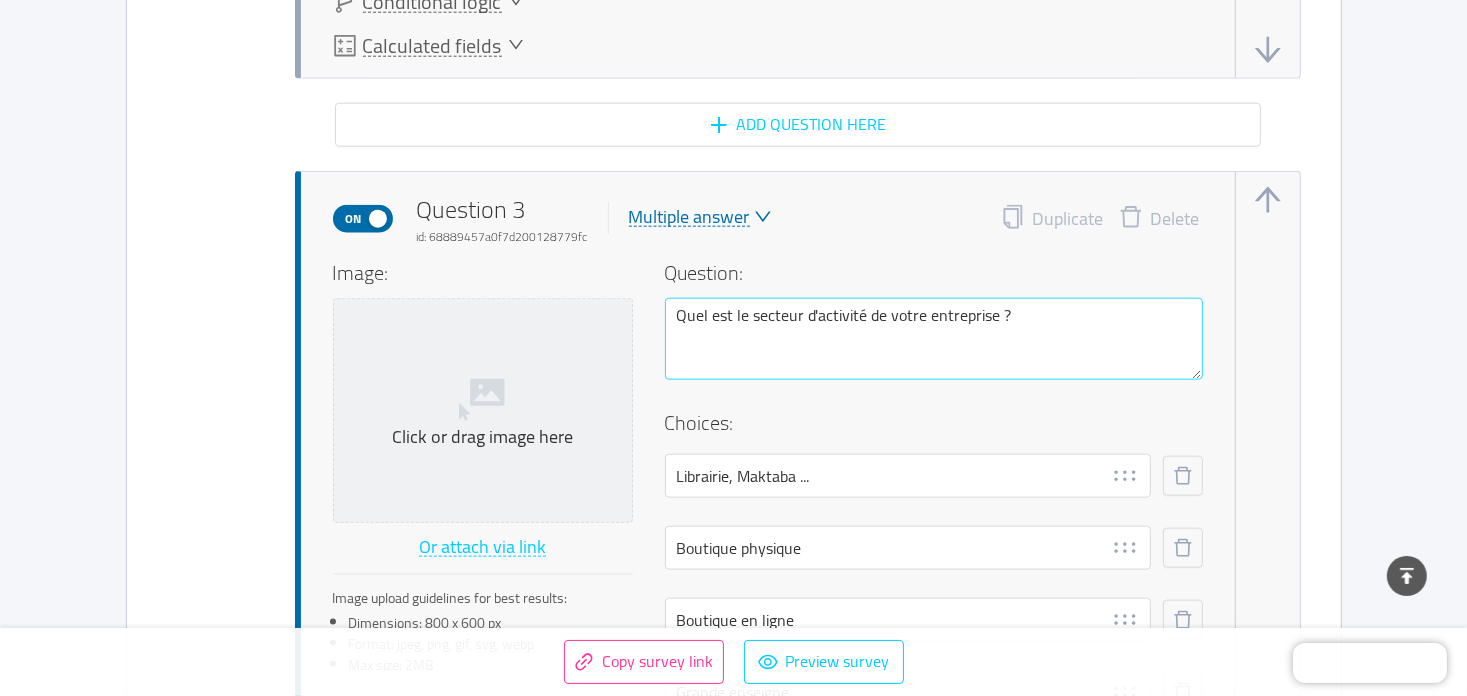 scroll, scrollTop: 2236, scrollLeft: 0, axis: vertical 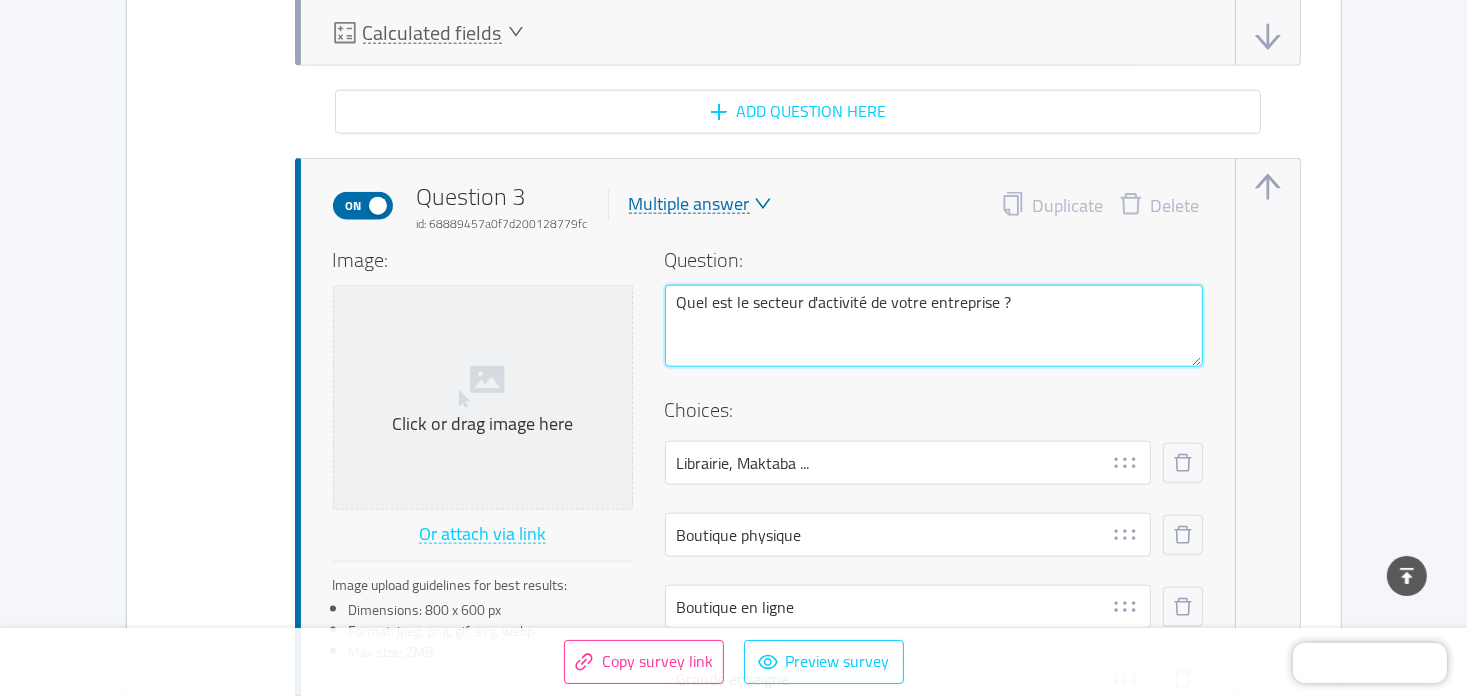 click on "Quel est le secteur d'activité de votre entreprise ?" at bounding box center [934, 326] 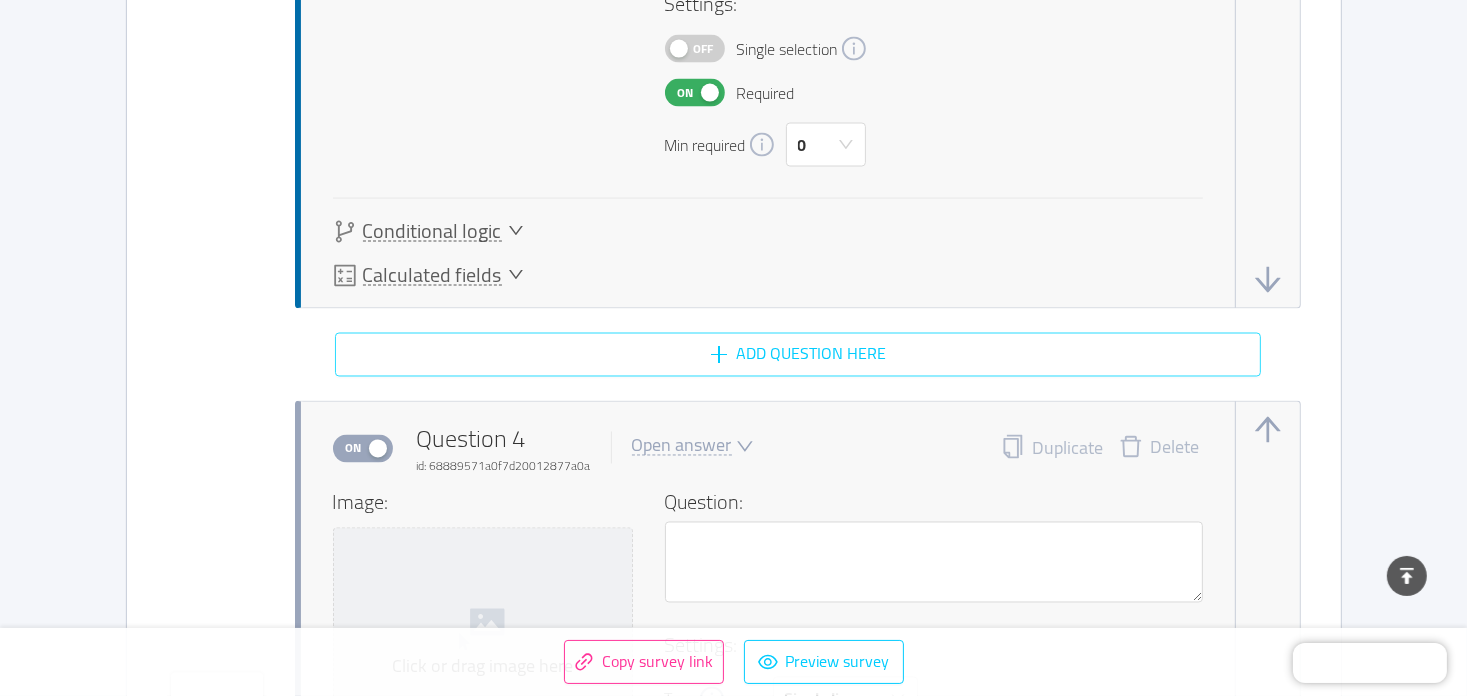 scroll, scrollTop: 3536, scrollLeft: 0, axis: vertical 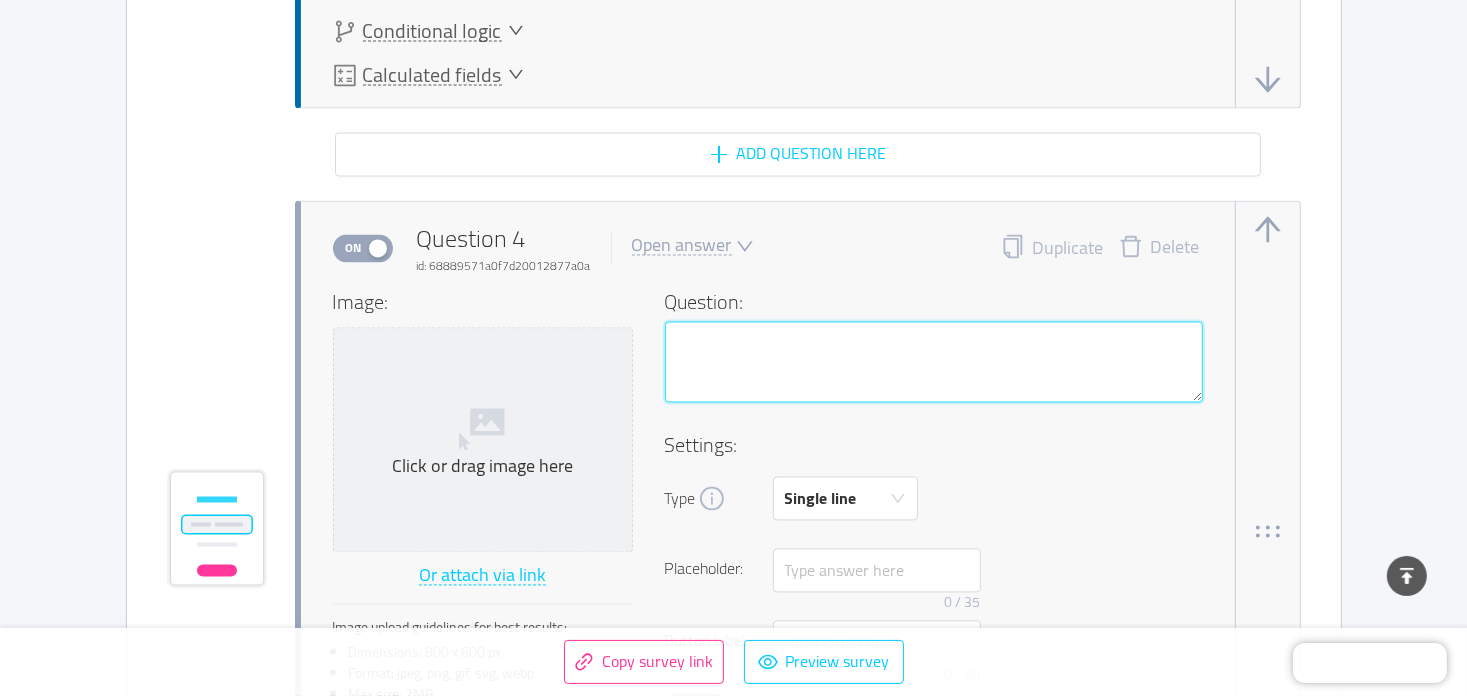 click at bounding box center (934, 363) 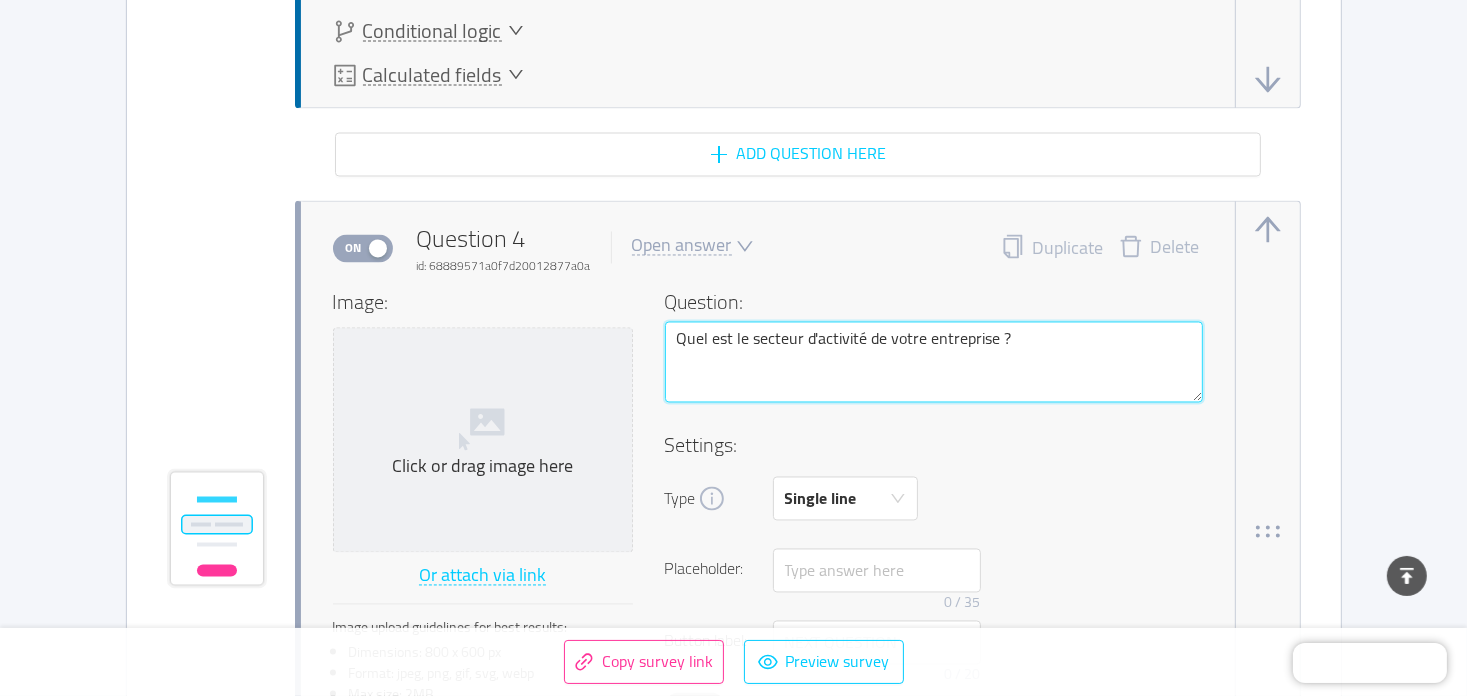 click on "Quel est le secteur d'activité de votre entreprise ?" at bounding box center (934, 363) 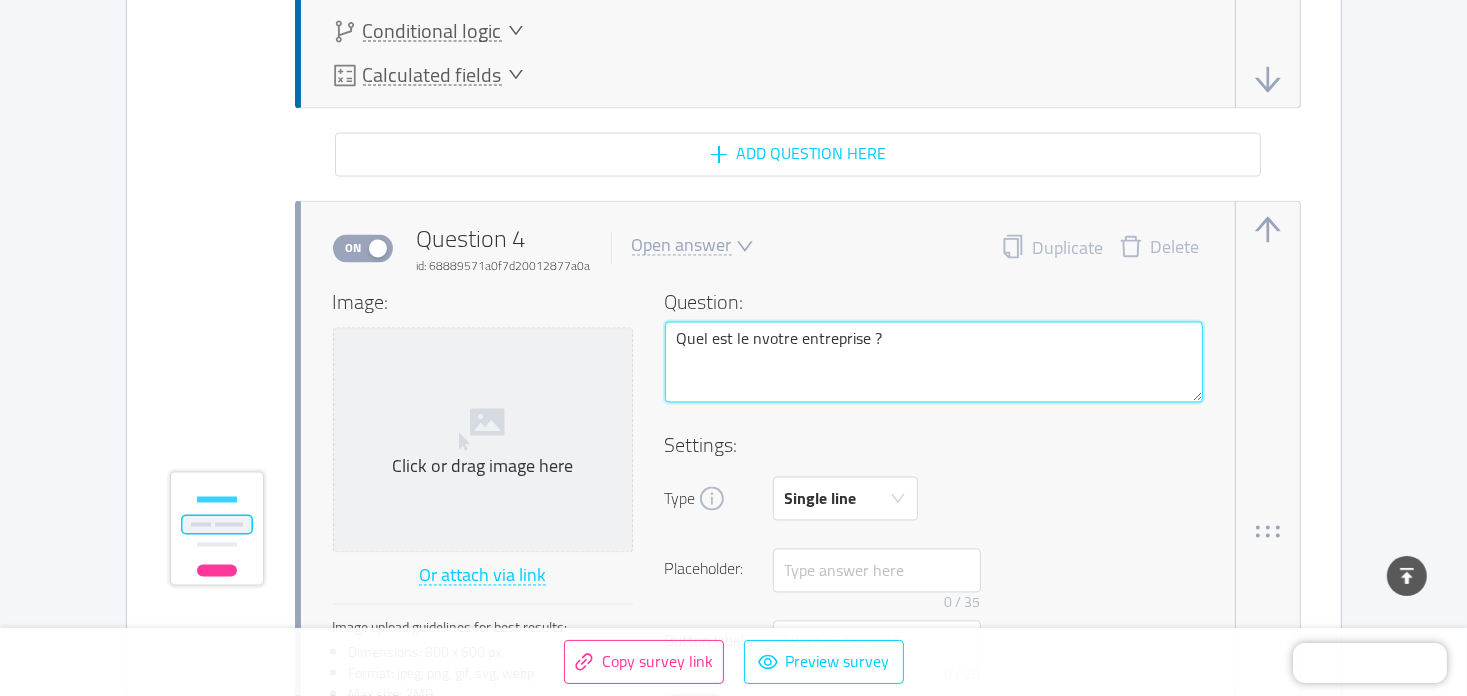 type 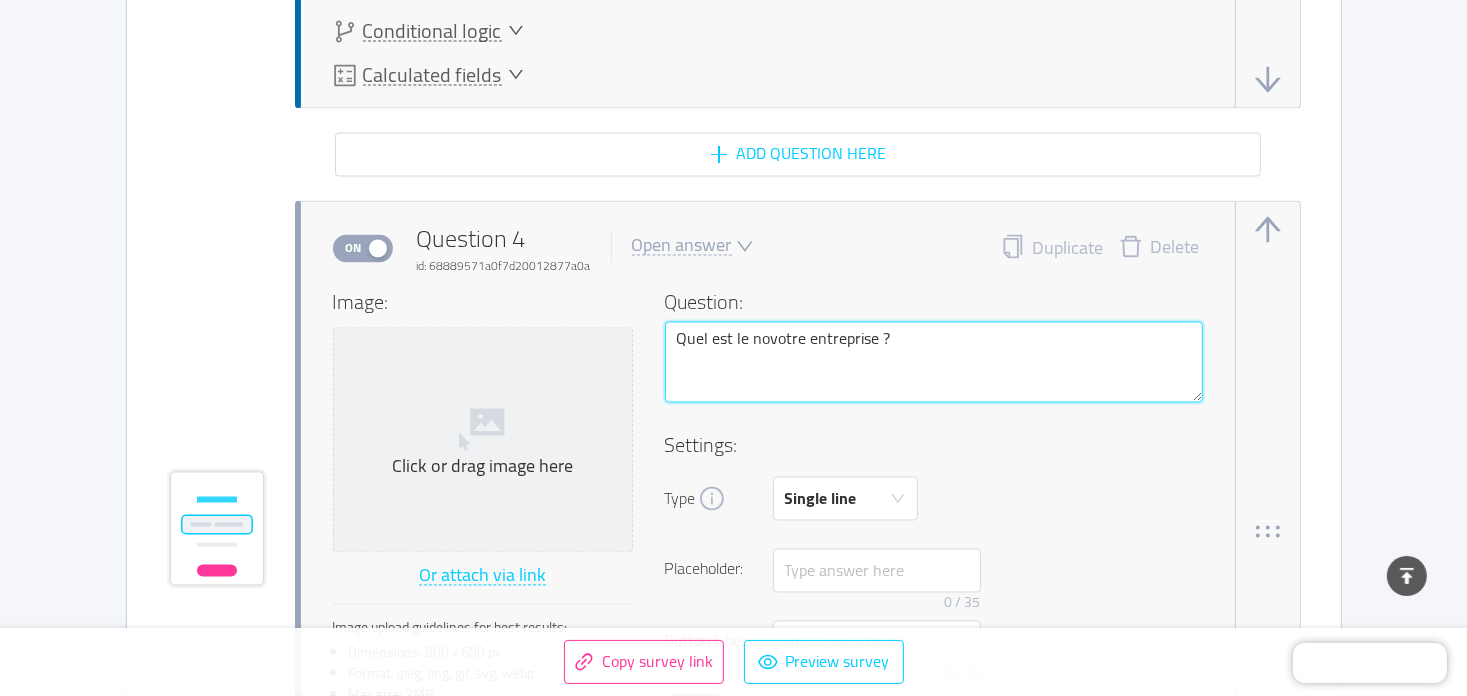 type 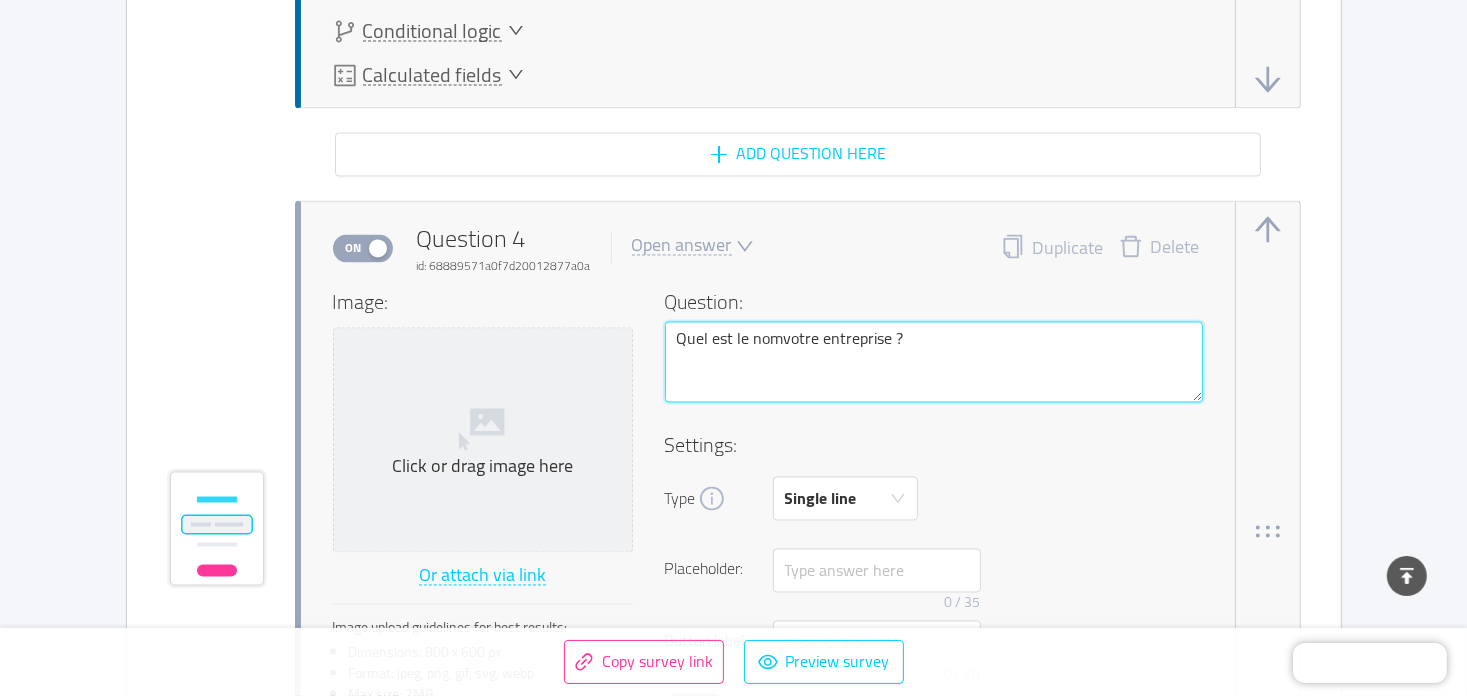 type 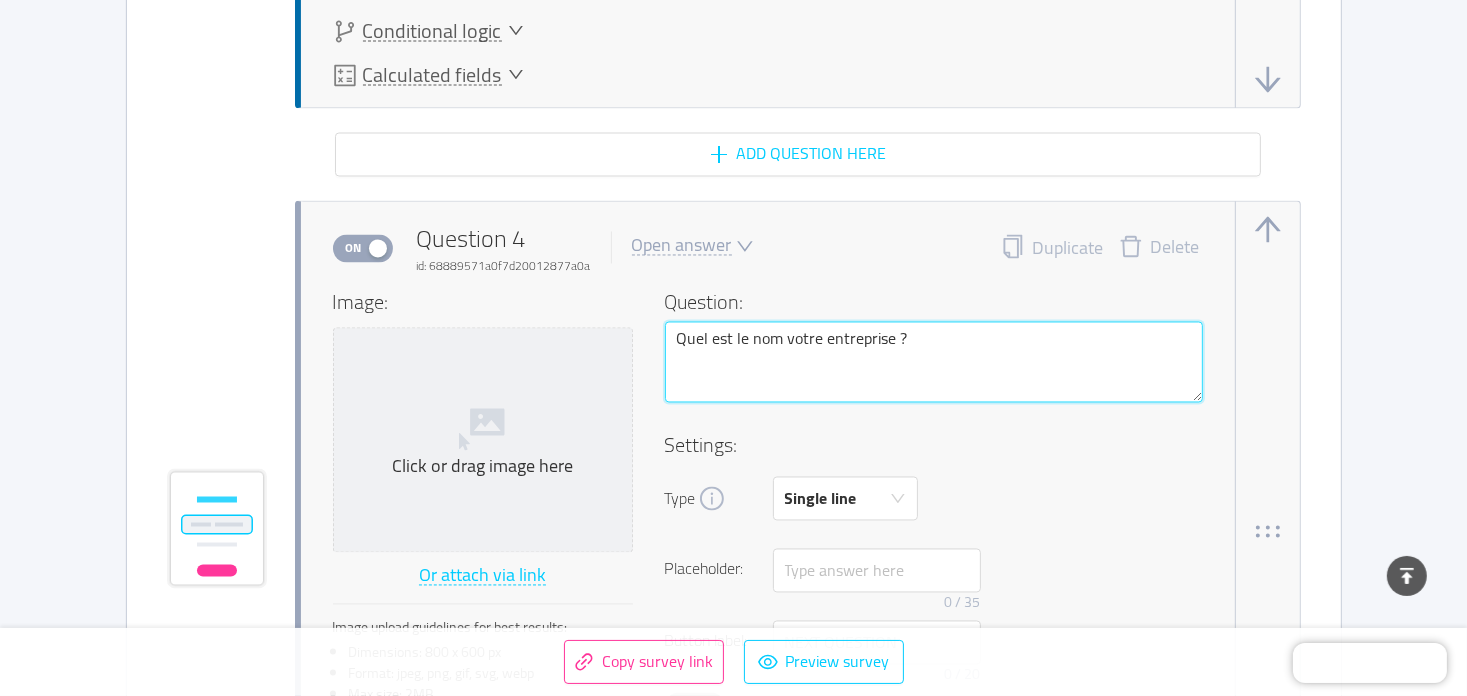 type 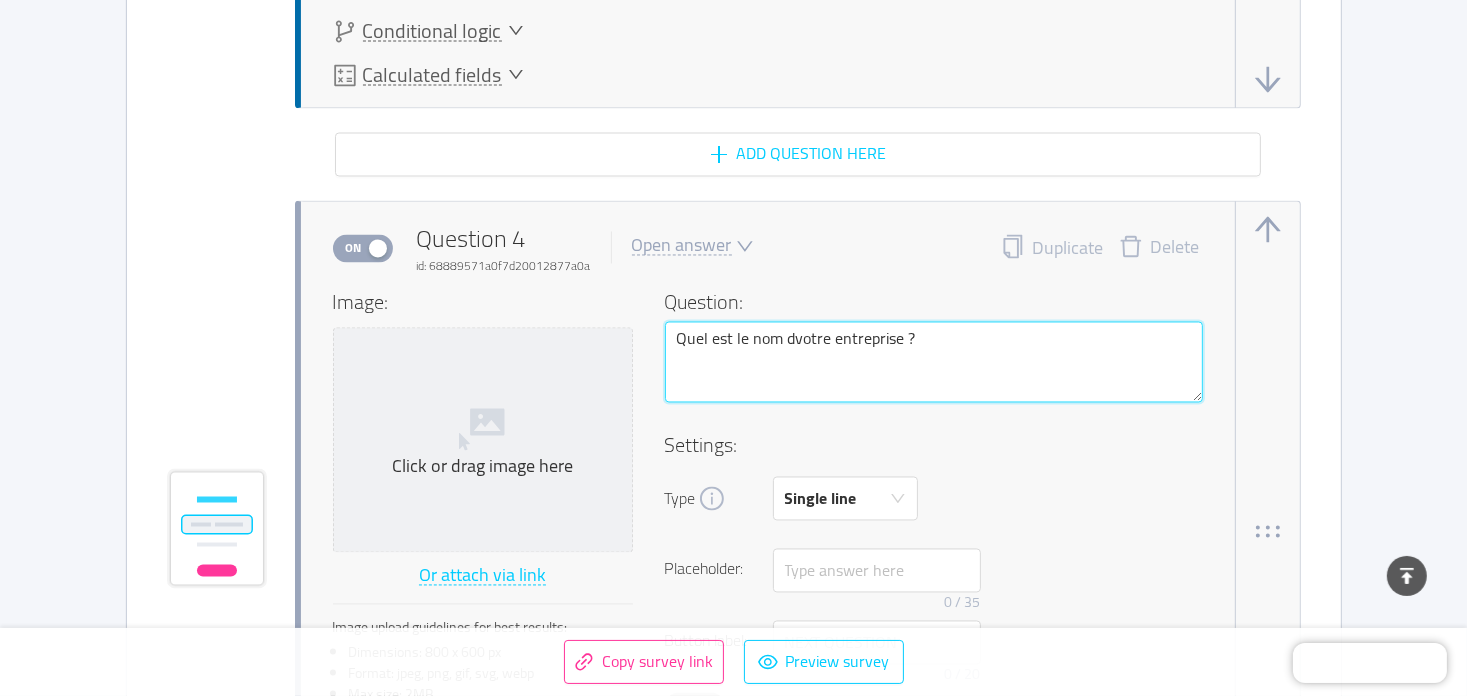type 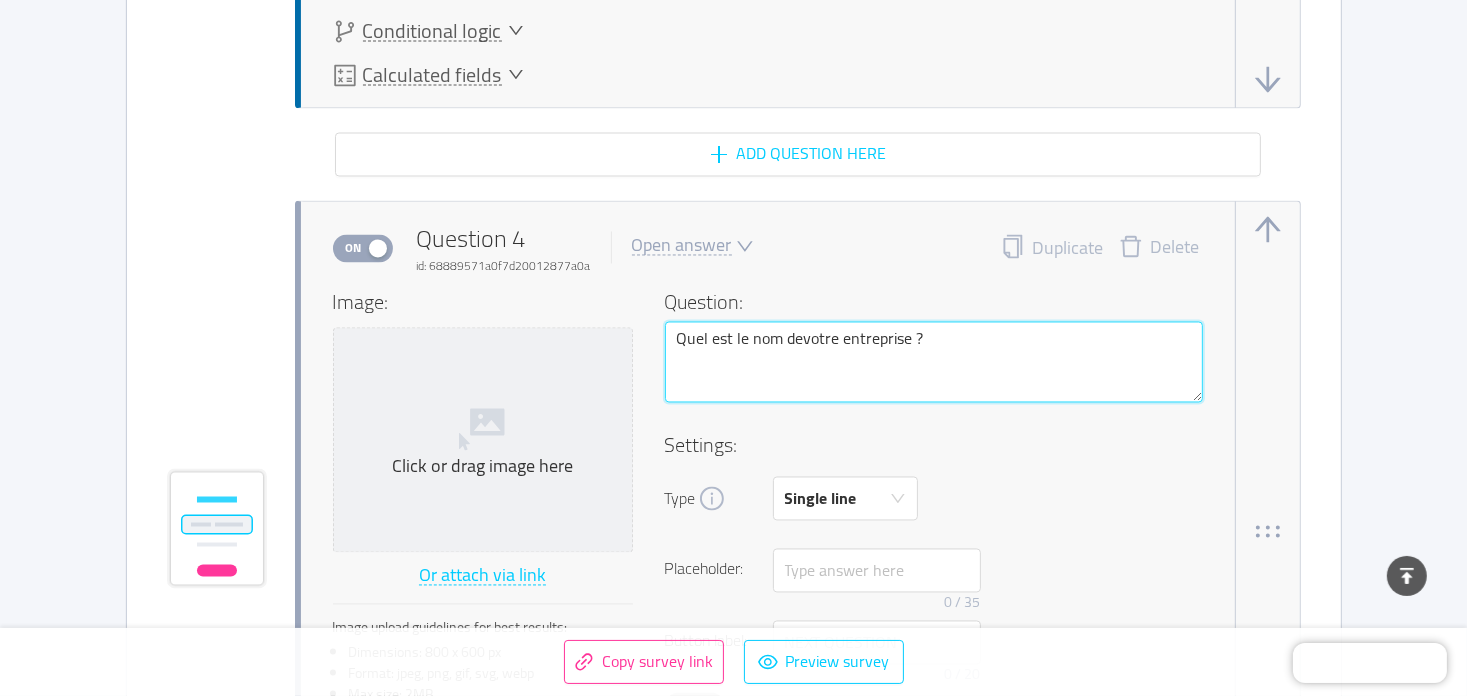 type 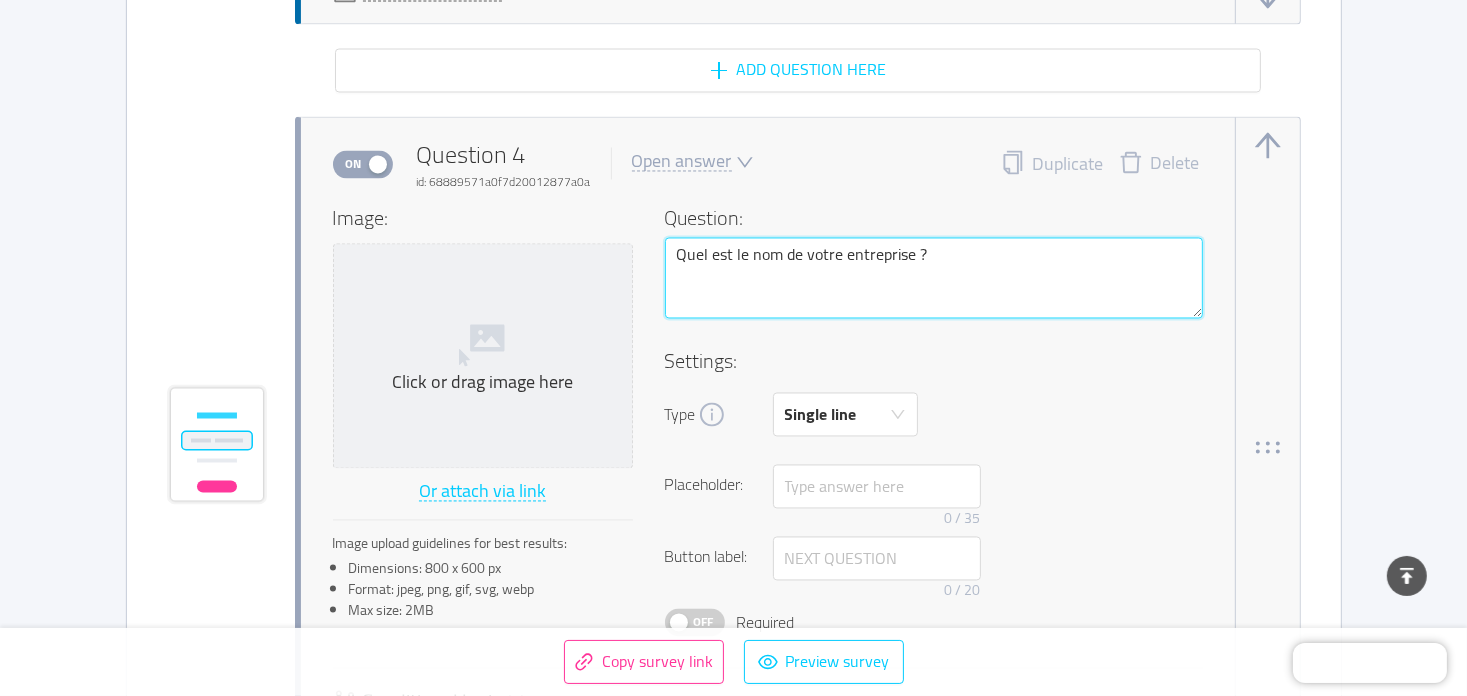 scroll, scrollTop: 3636, scrollLeft: 0, axis: vertical 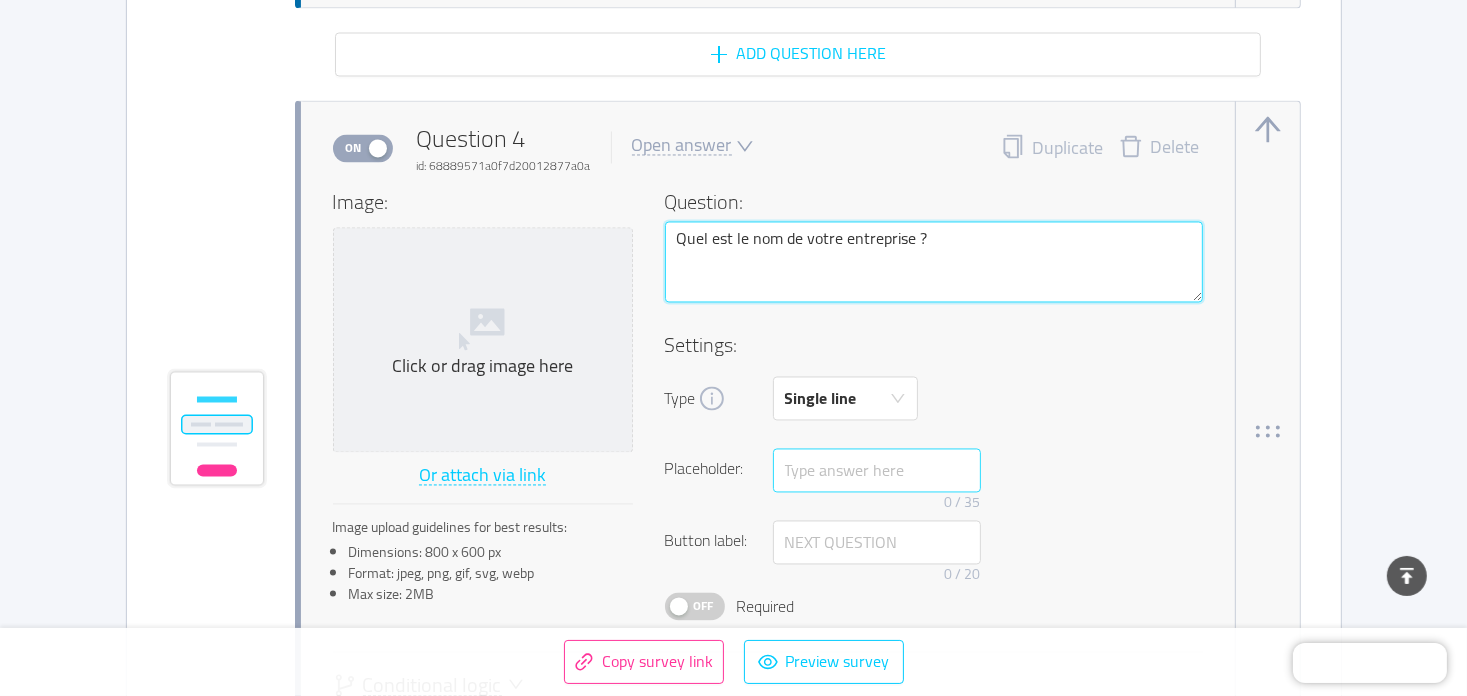 type on "Quel est le nom de votre entreprise ?" 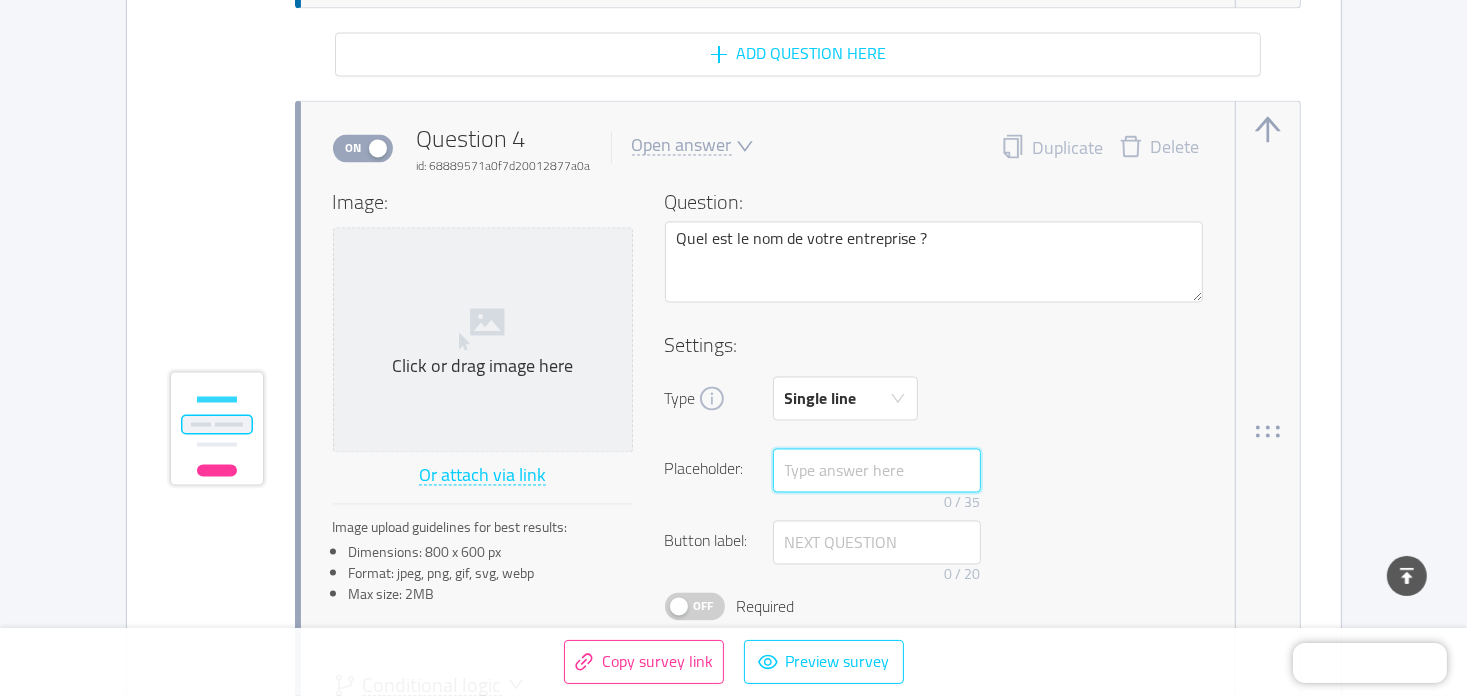 click at bounding box center (877, 471) 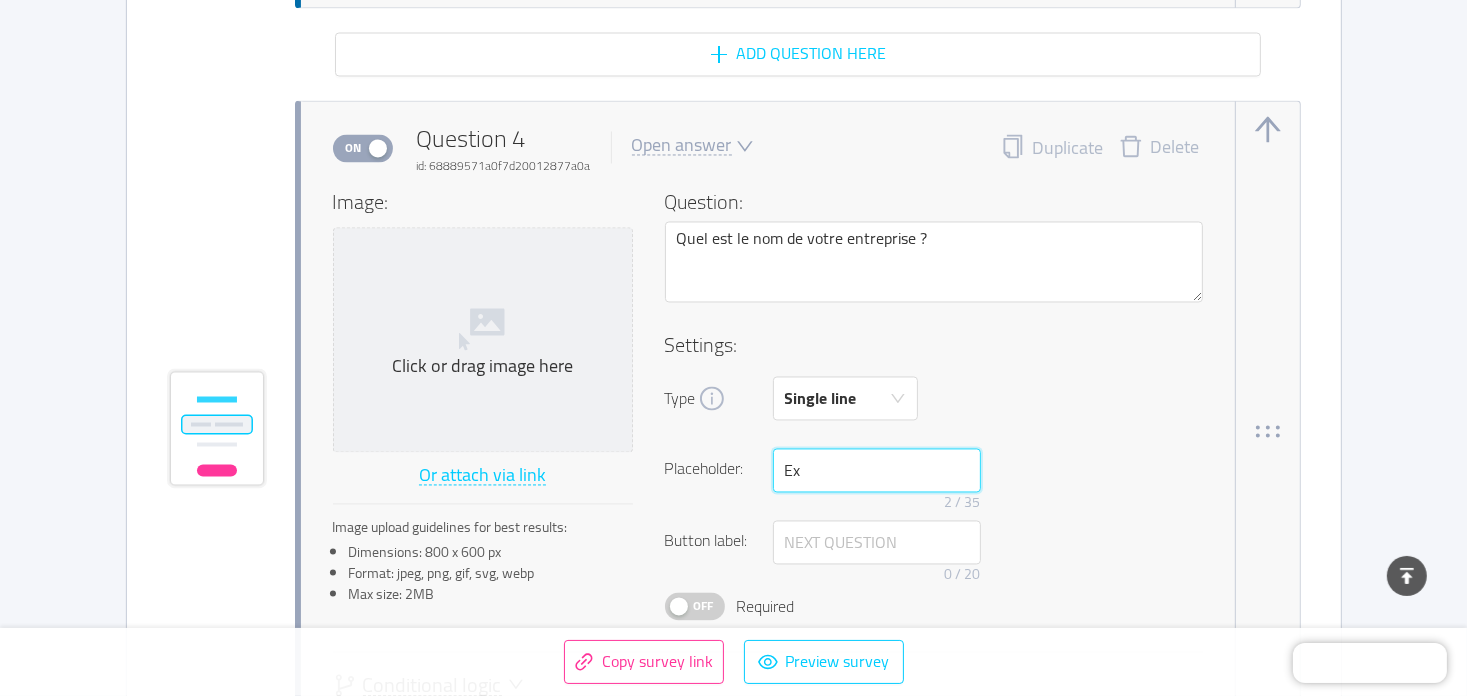 type on "E" 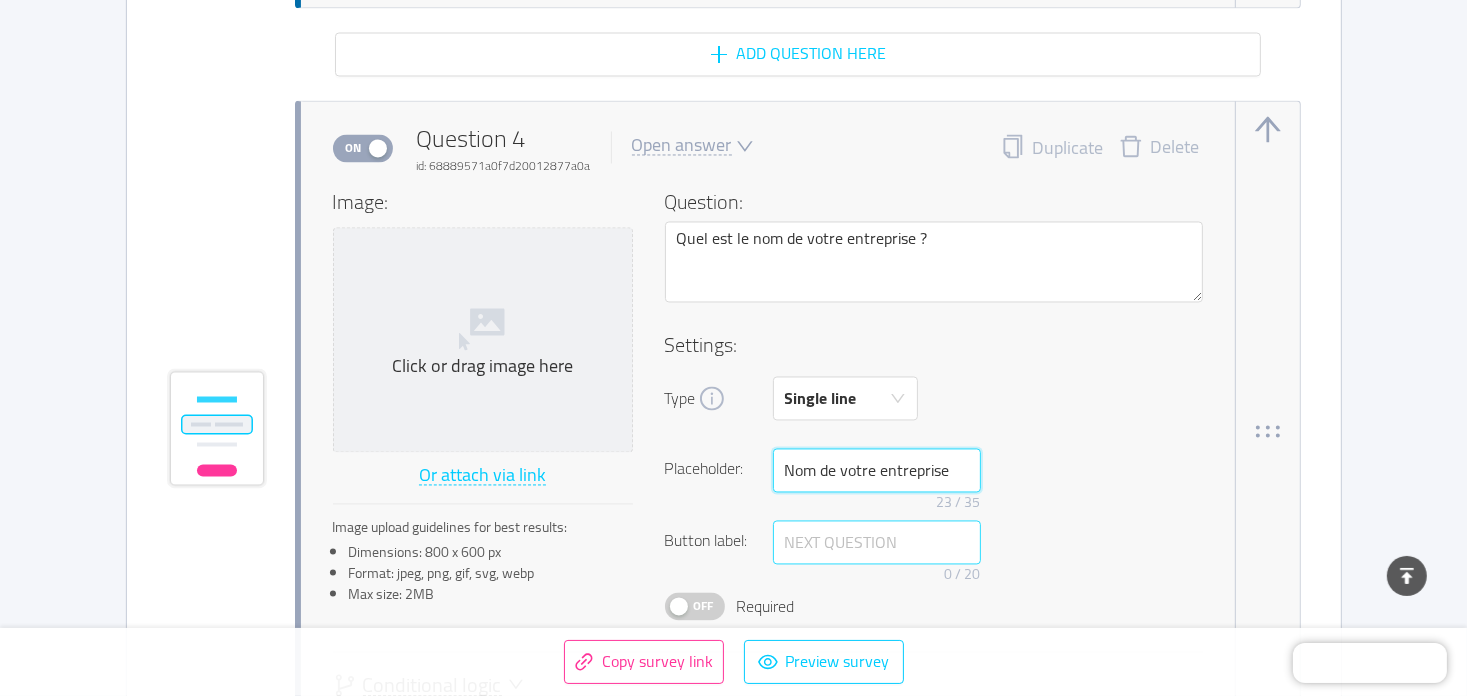 type on "Nom de votre entreprise" 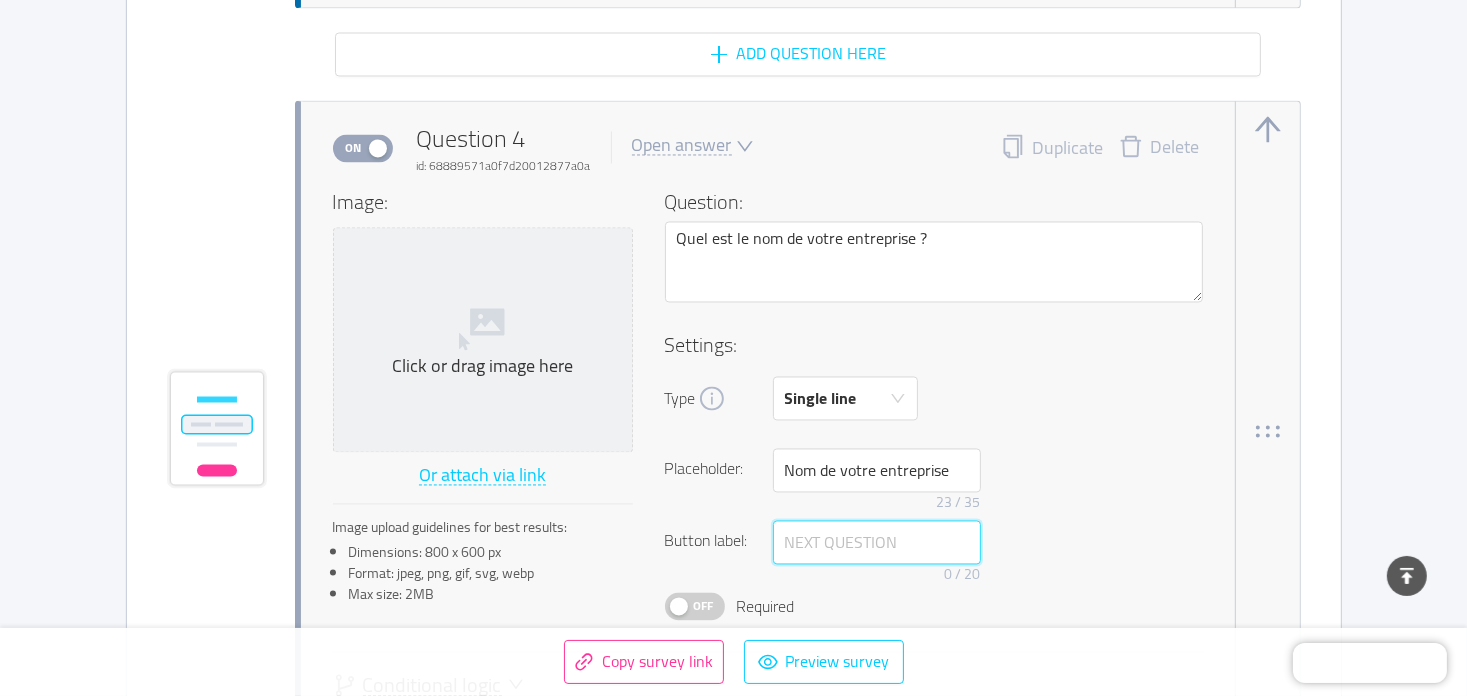 click at bounding box center (877, 543) 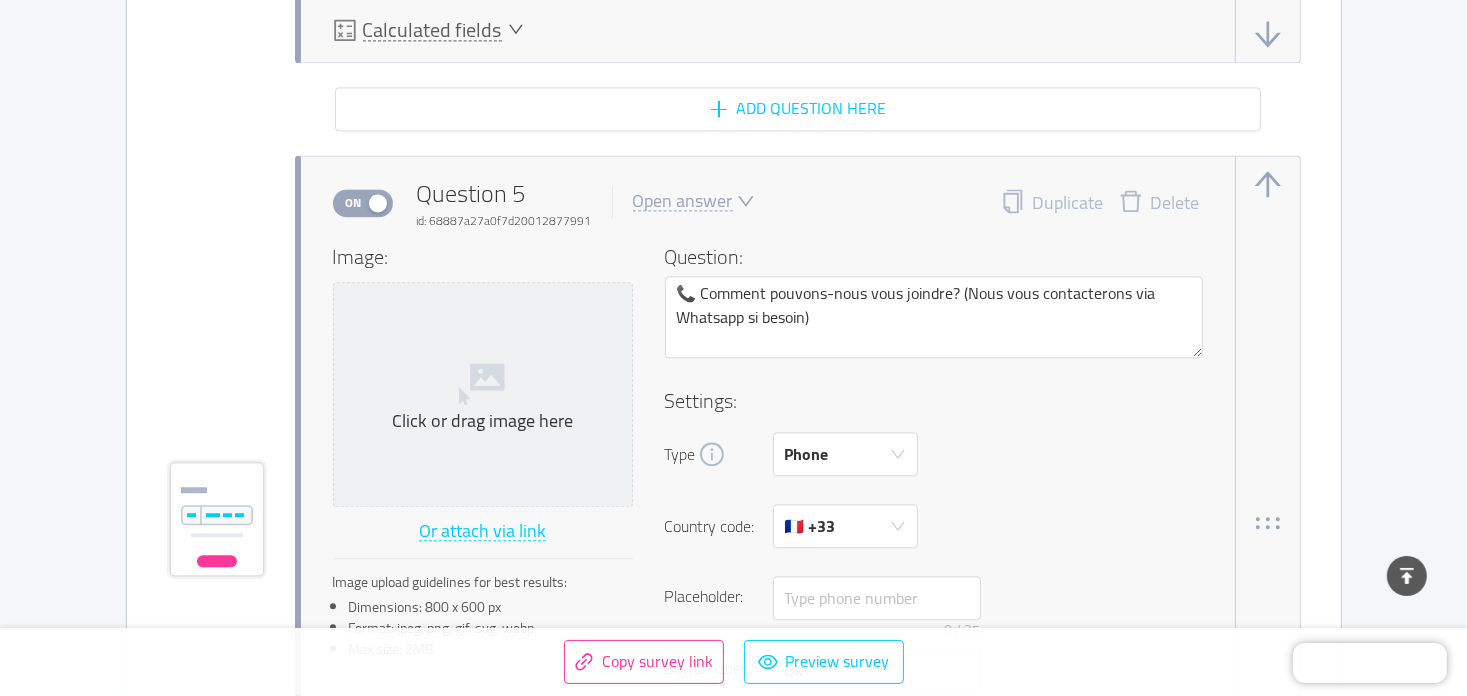 scroll, scrollTop: 4436, scrollLeft: 0, axis: vertical 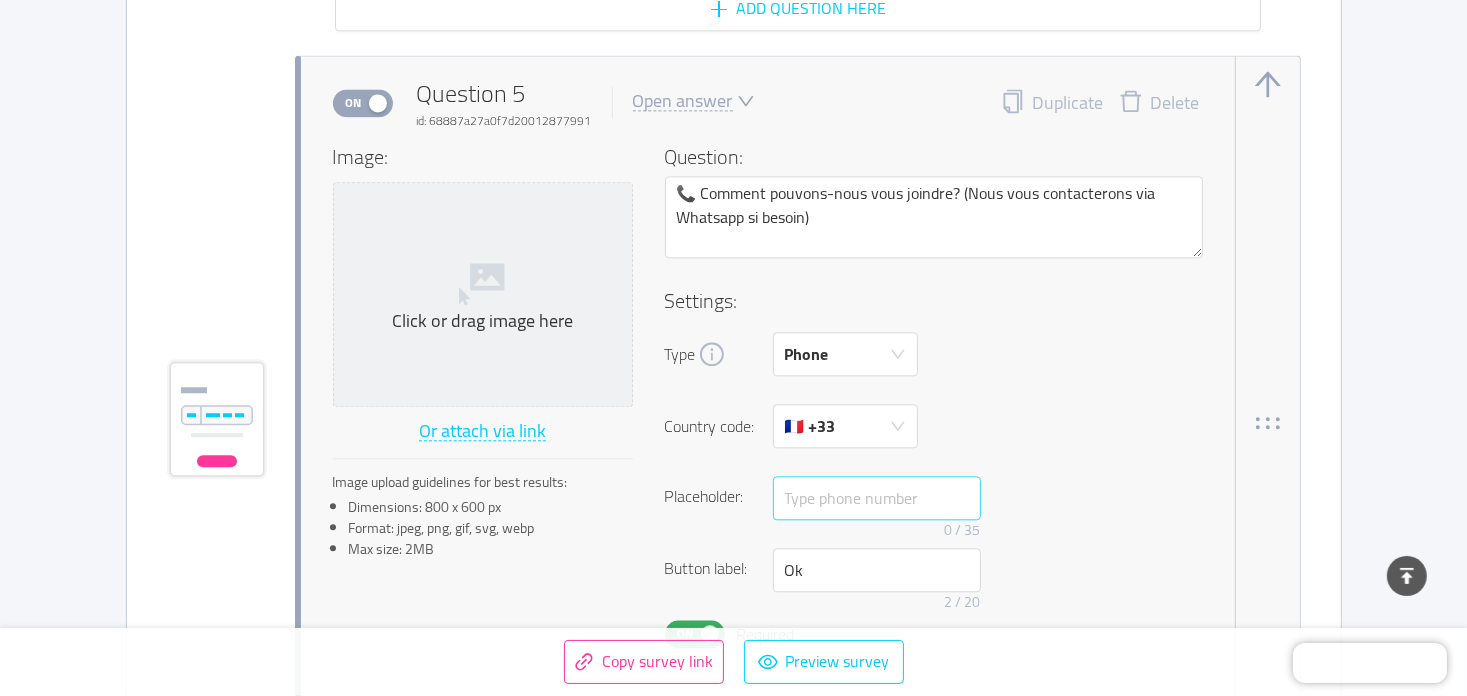 type on "Ok" 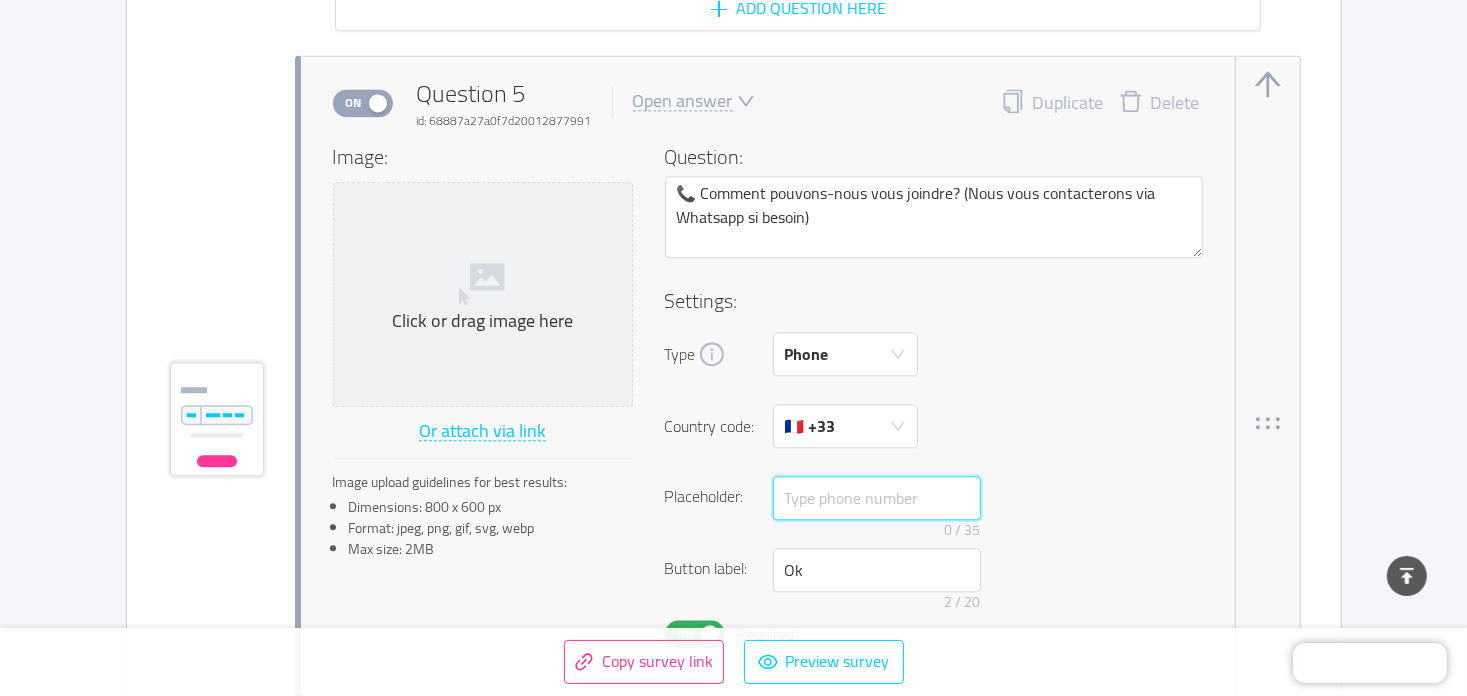 click at bounding box center [877, 498] 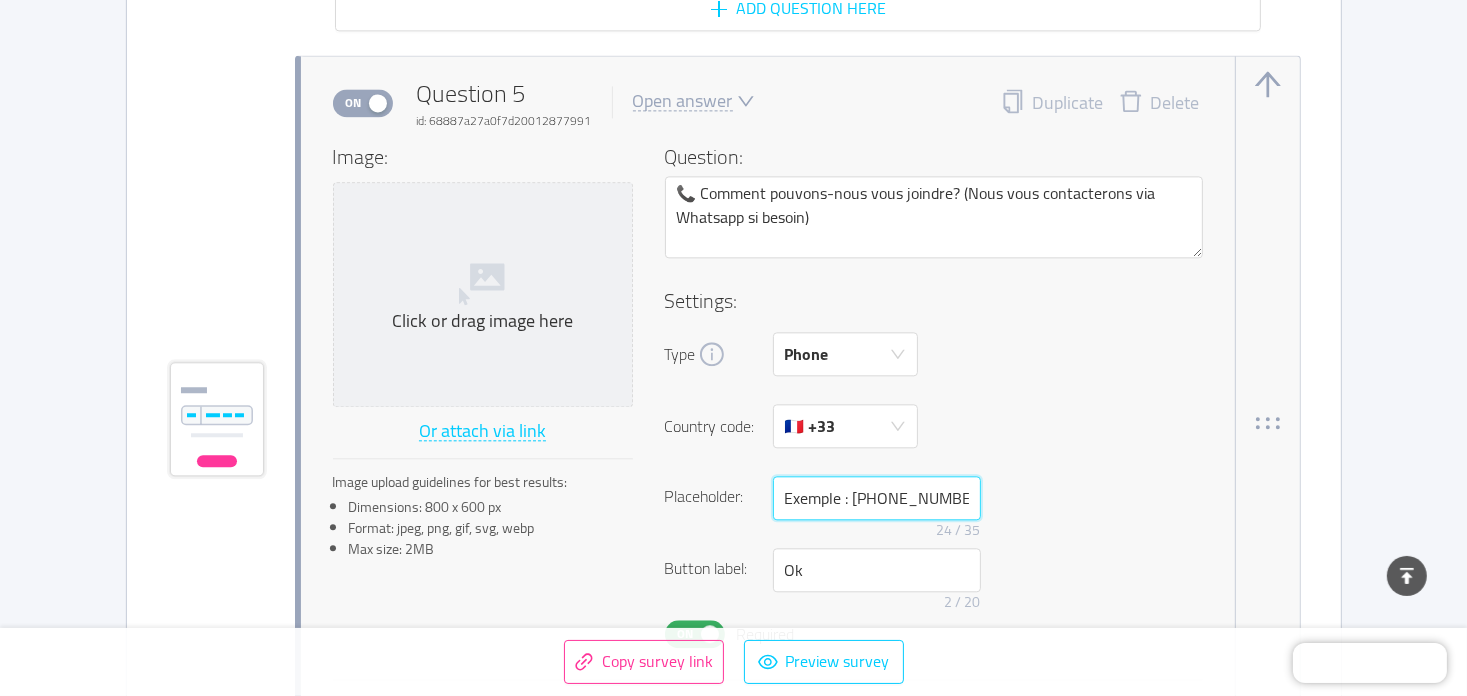 click on "Exemple : 06.12.34.56.78" at bounding box center [877, 498] 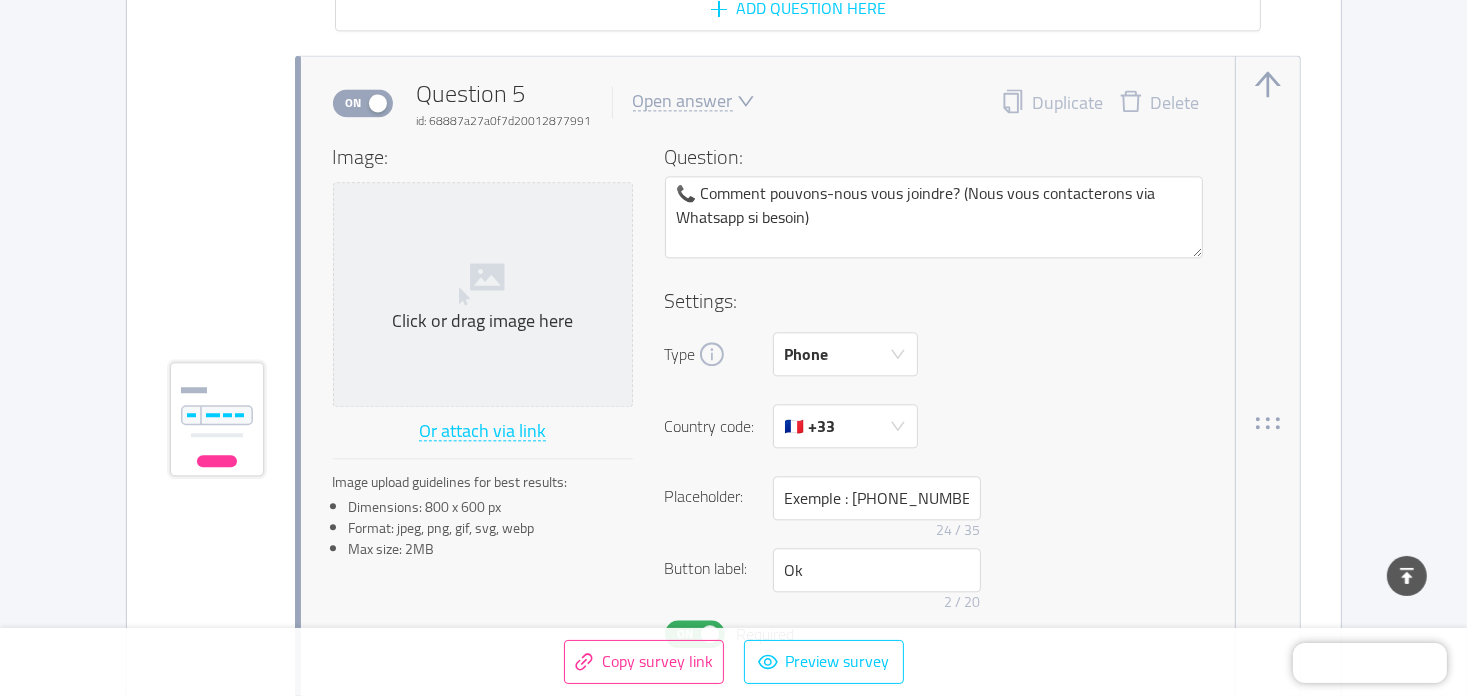 click on "Placeholder: Exemple : 06.12.34.56.78  24 / 35" at bounding box center (934, 512) 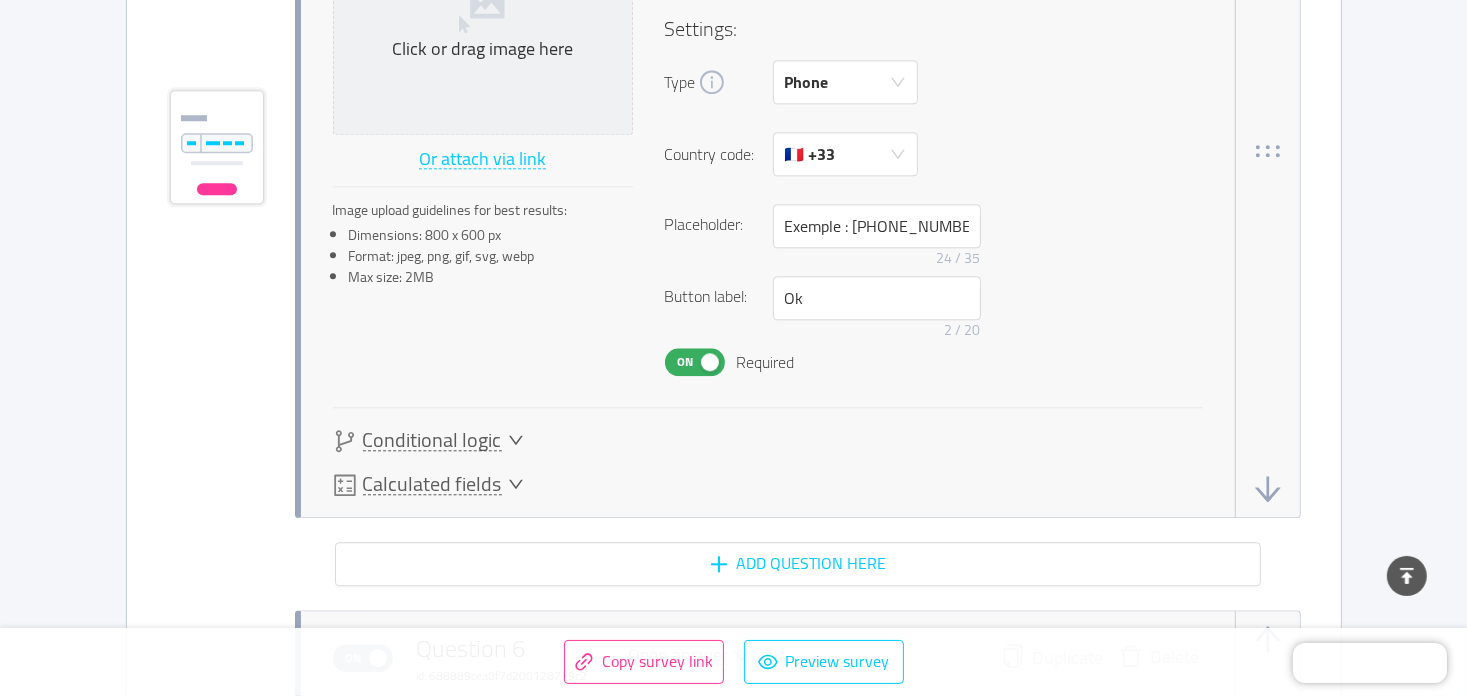 scroll, scrollTop: 4736, scrollLeft: 0, axis: vertical 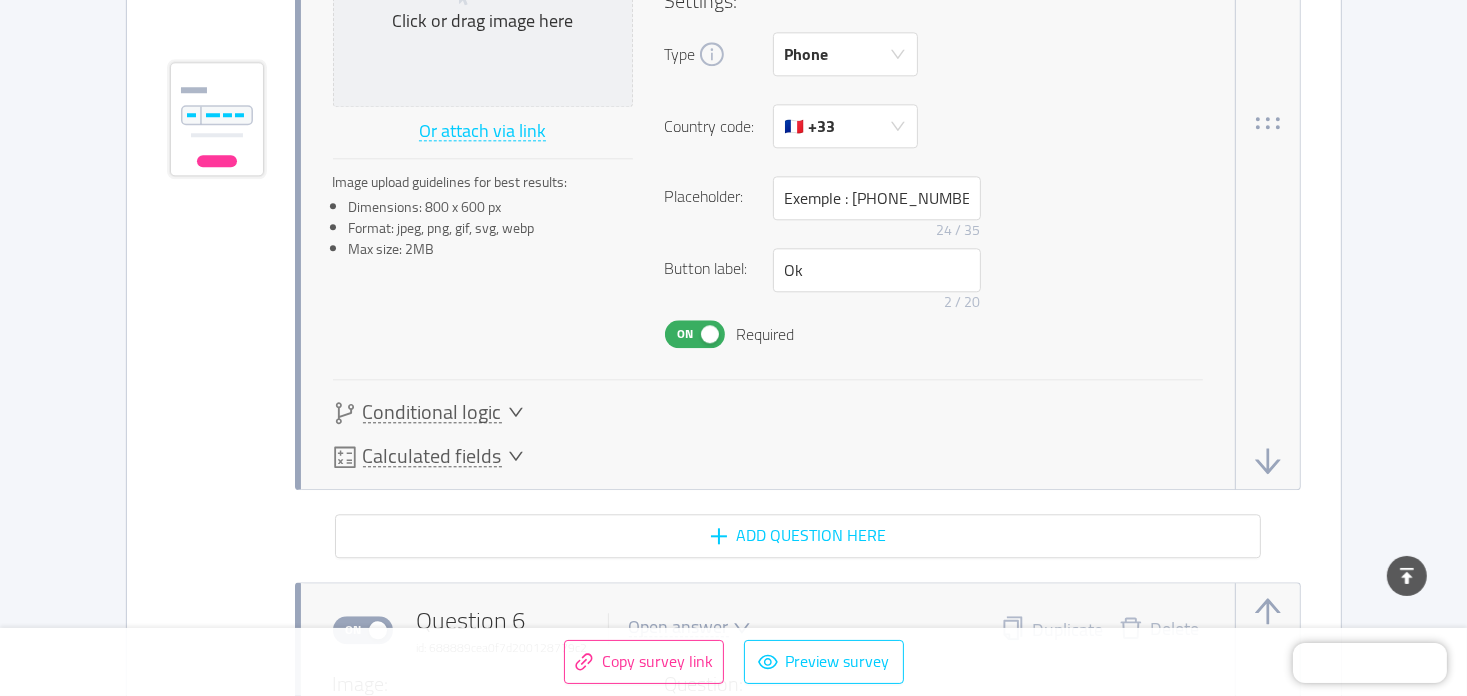 click on "Button label: Ok  2 / 20" at bounding box center (934, 284) 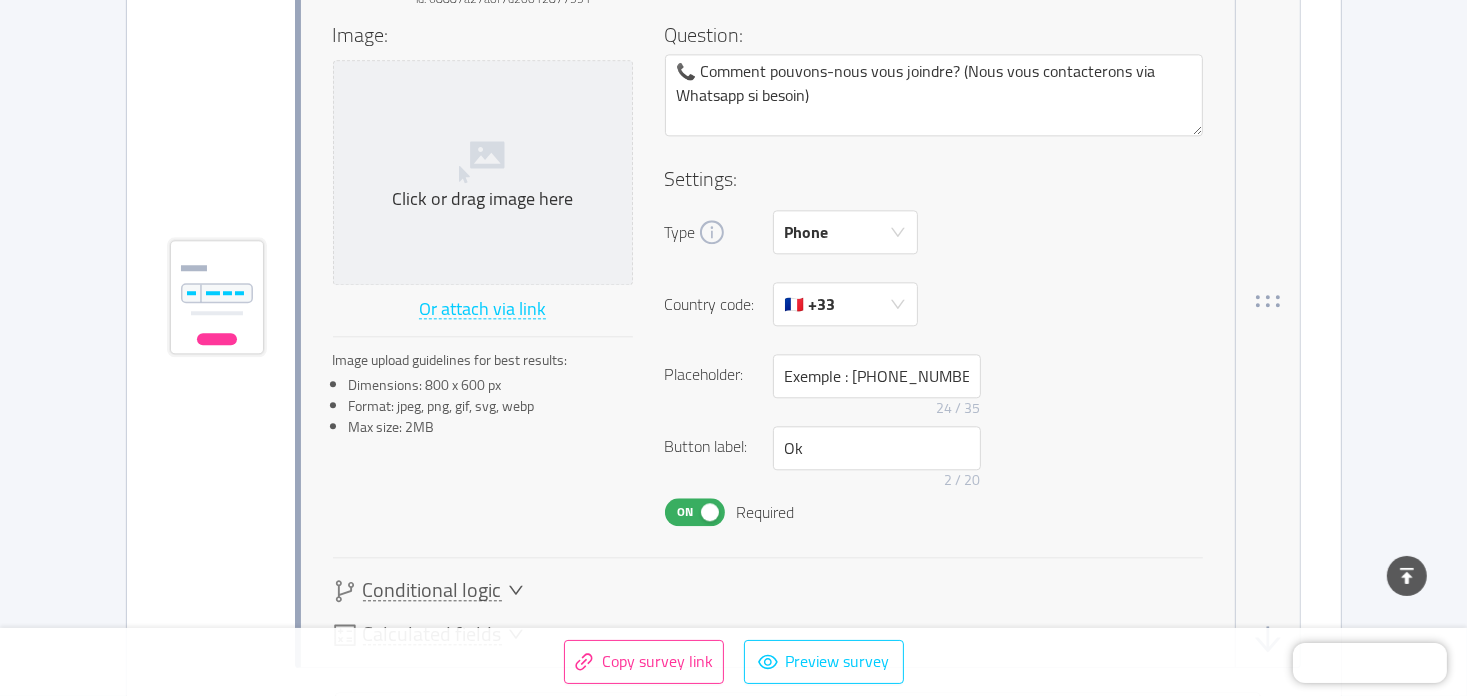 scroll, scrollTop: 4536, scrollLeft: 0, axis: vertical 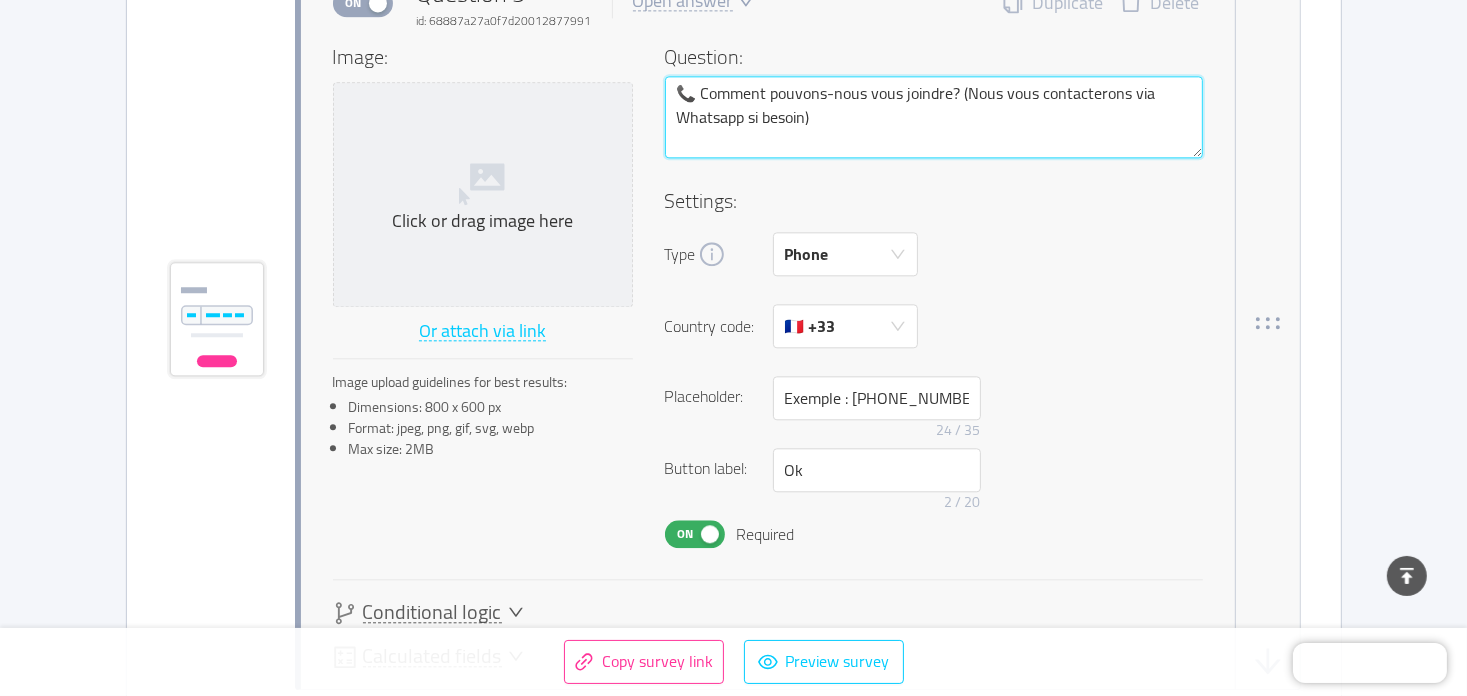 type 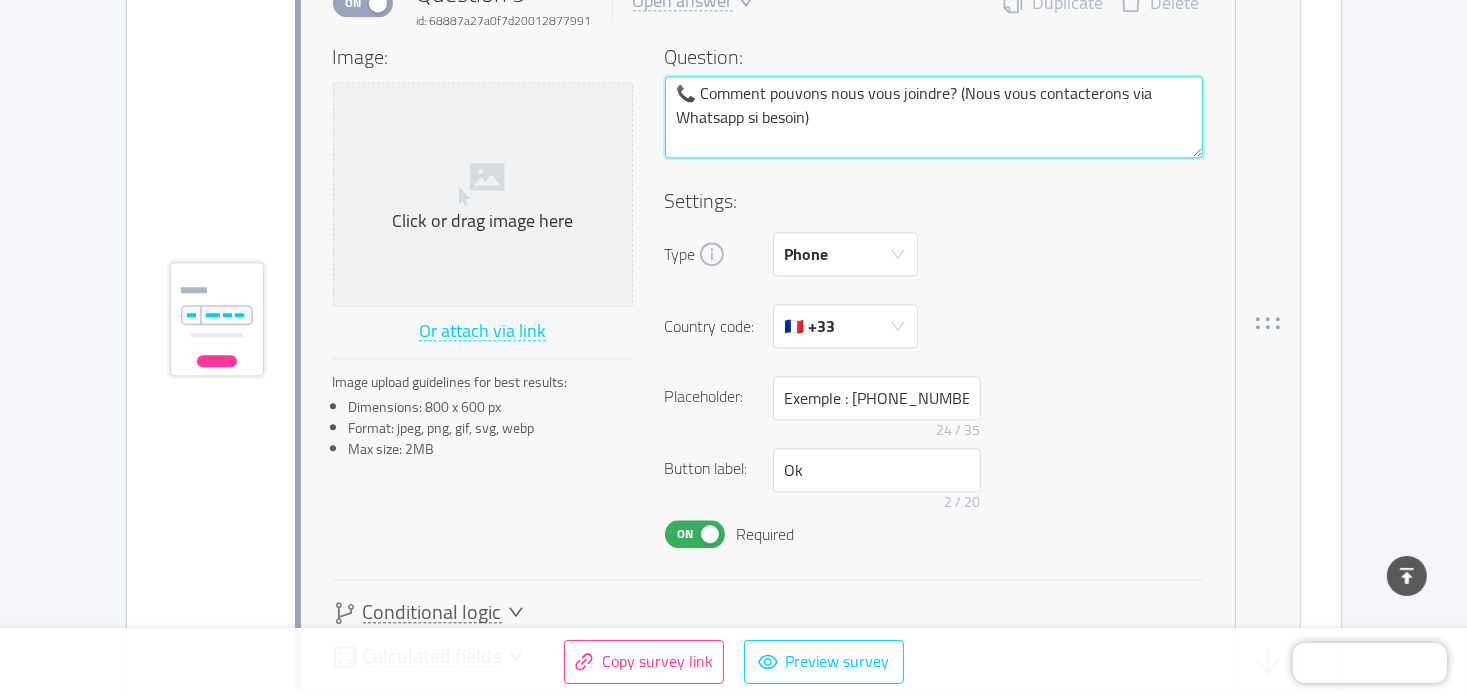 type on "📞 Comment pouvons nous vous joindre? (Nous vous contacterons via Whatsapp si besoin)" 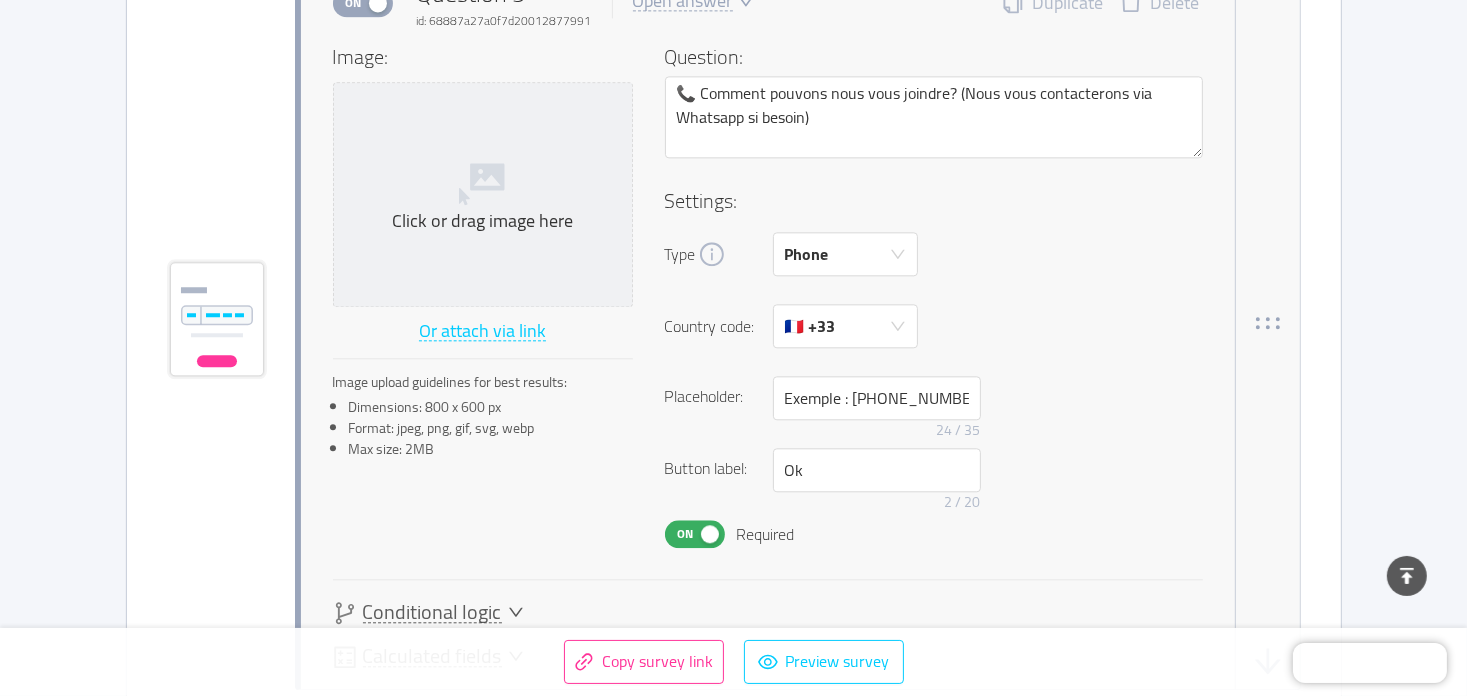 click on "Settings: Type  Phone  Country code: 🇫🇷 +33   Placeholder: Exemple : 06.12.34.56.78  24 / 35  Button label: Ok  2 / 20  On Required" at bounding box center [934, 367] 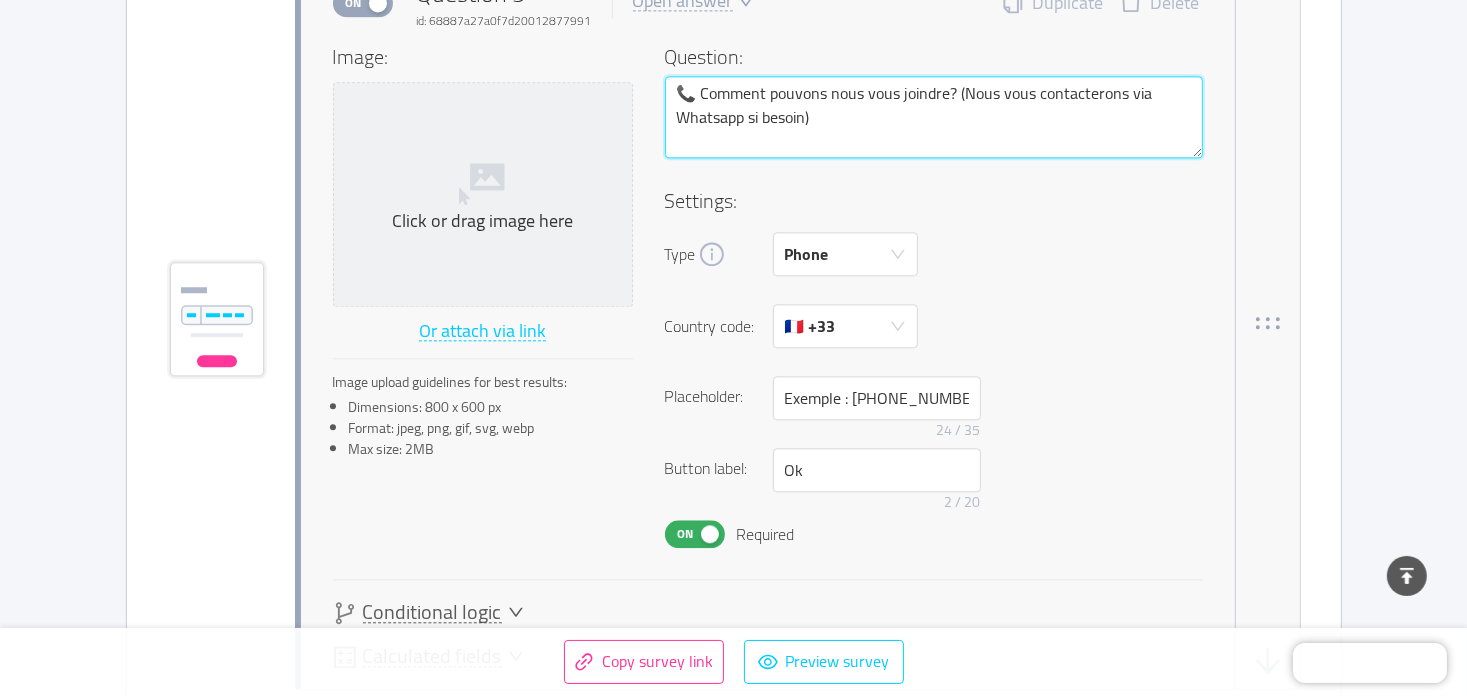 click on "📞 Comment pouvons nous vous joindre? (Nous vous contacterons via Whatsapp si besoin)" at bounding box center (934, 117) 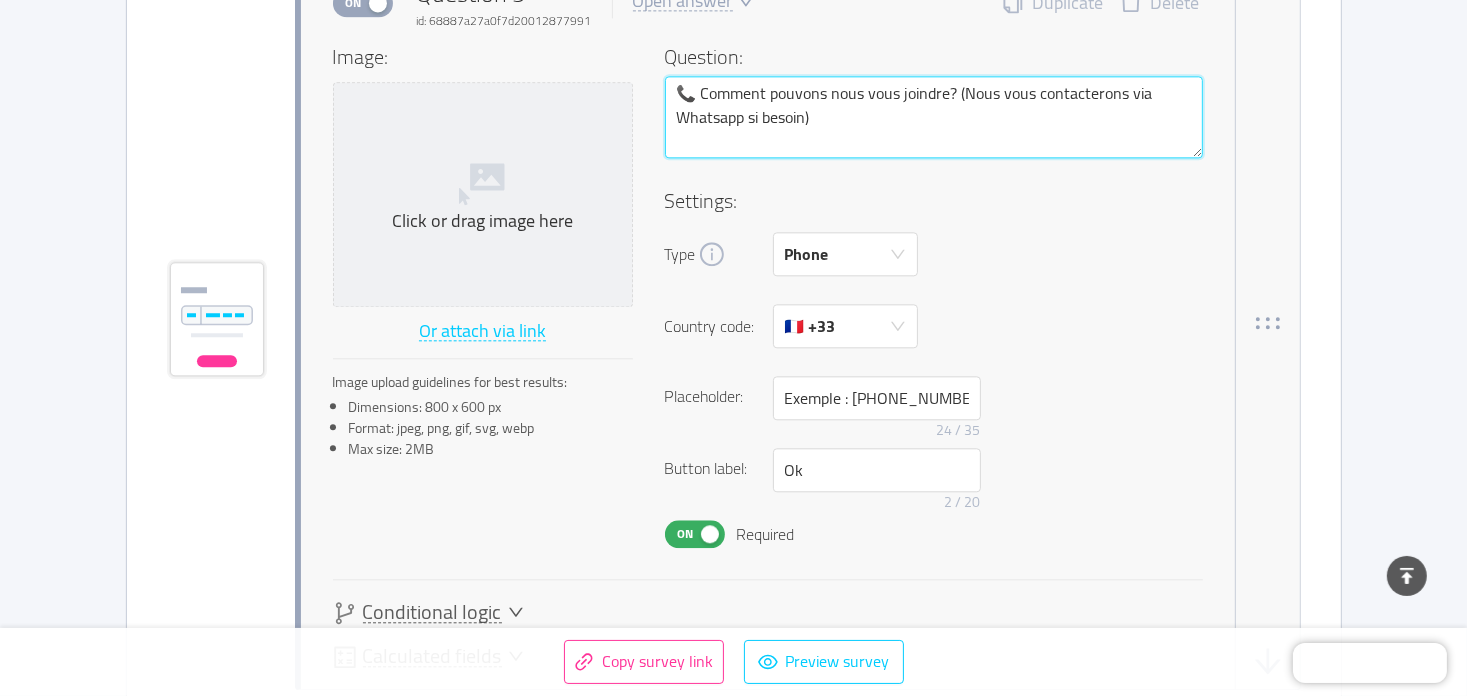 drag, startPoint x: 990, startPoint y: 113, endPoint x: 959, endPoint y: 87, distance: 40.459858 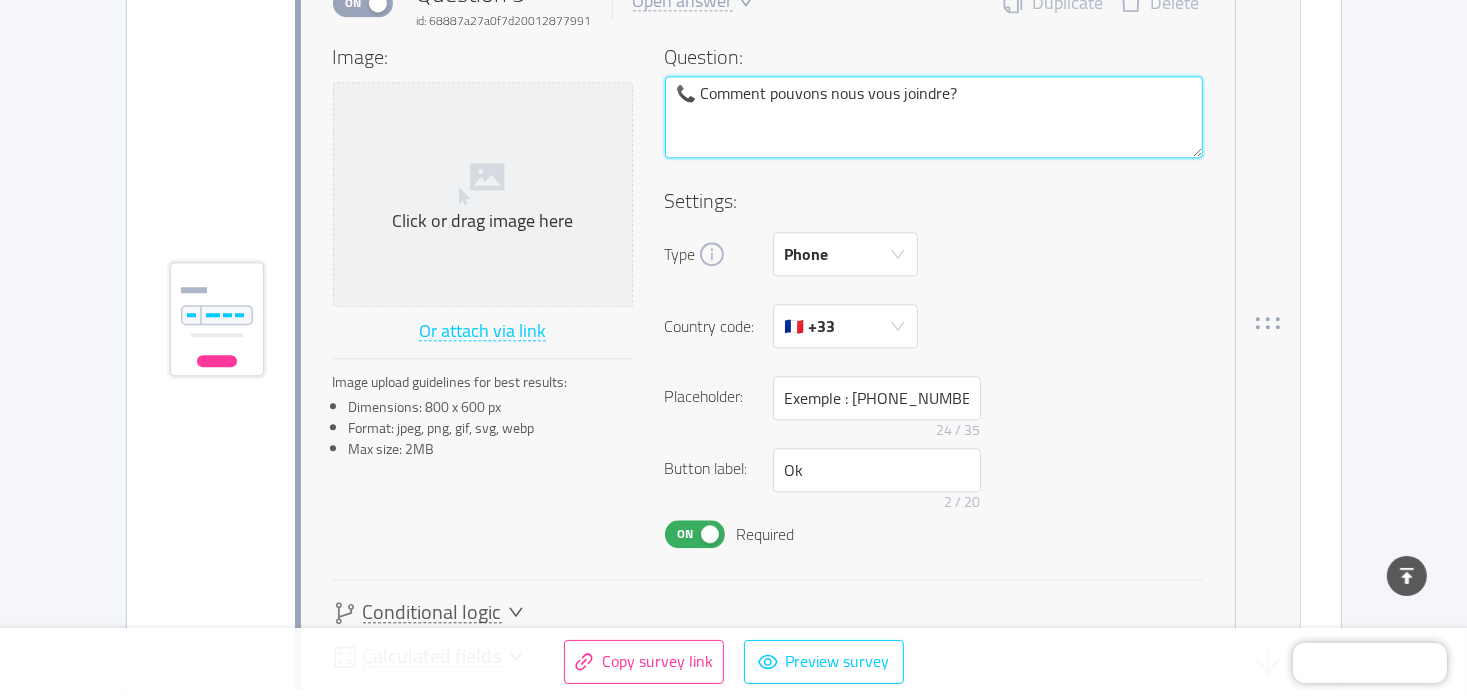type 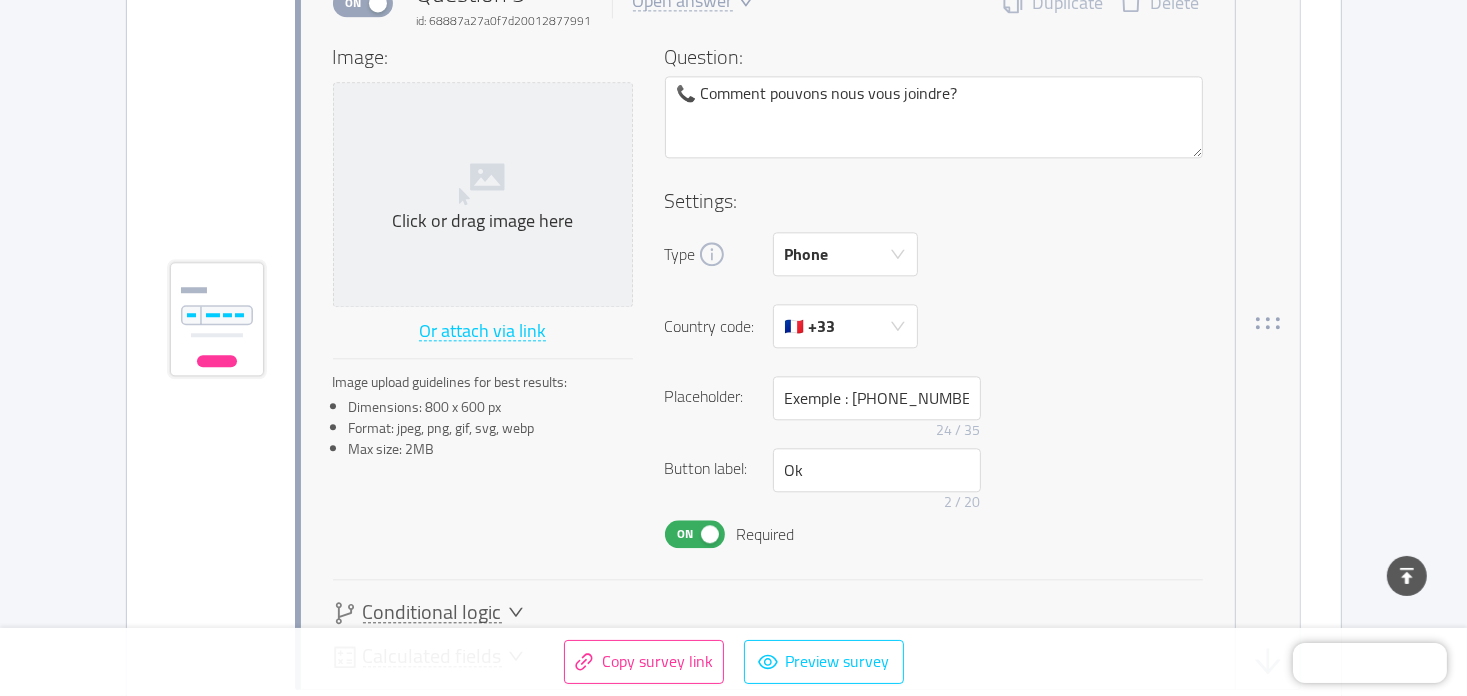 click on "Placeholder: Exemple : 06.12.34.56.78  24 / 35" at bounding box center (934, 412) 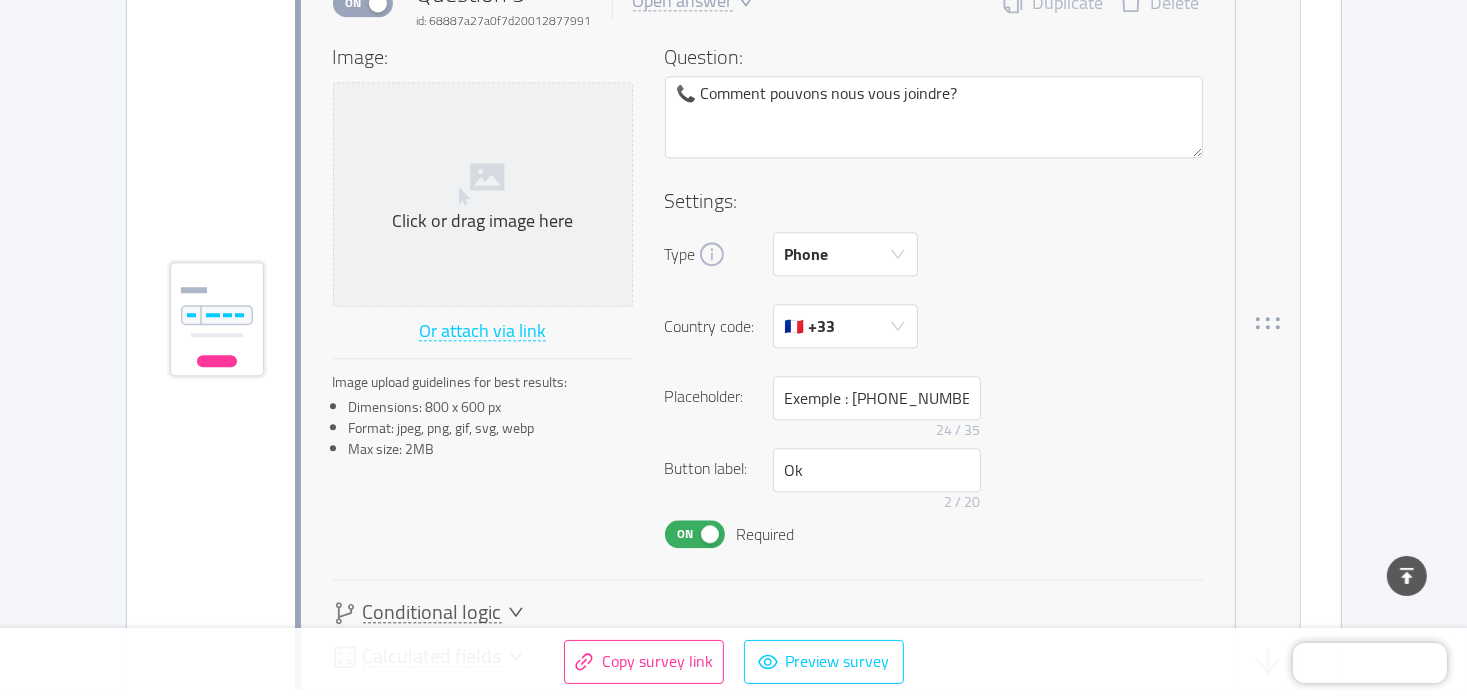 click on "Button label: Ok  2 / 20" at bounding box center [934, 484] 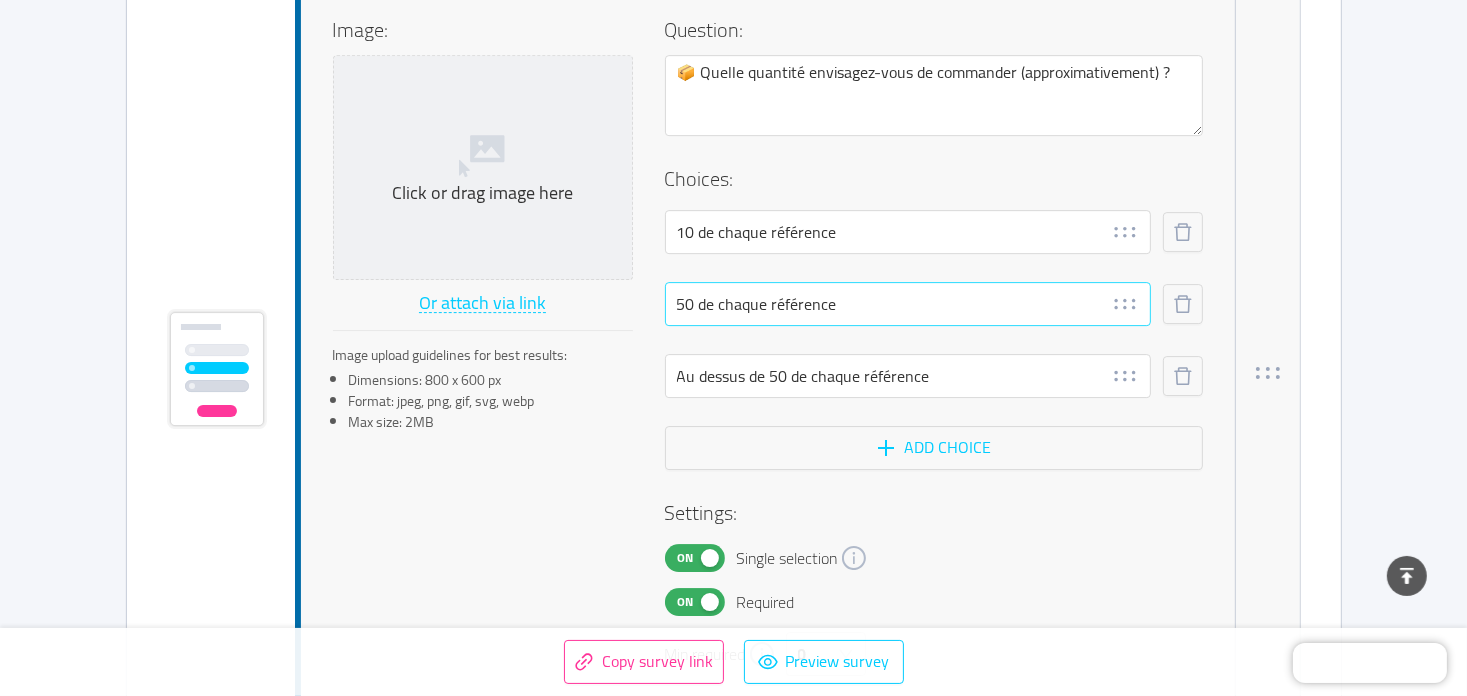 scroll, scrollTop: 6236, scrollLeft: 0, axis: vertical 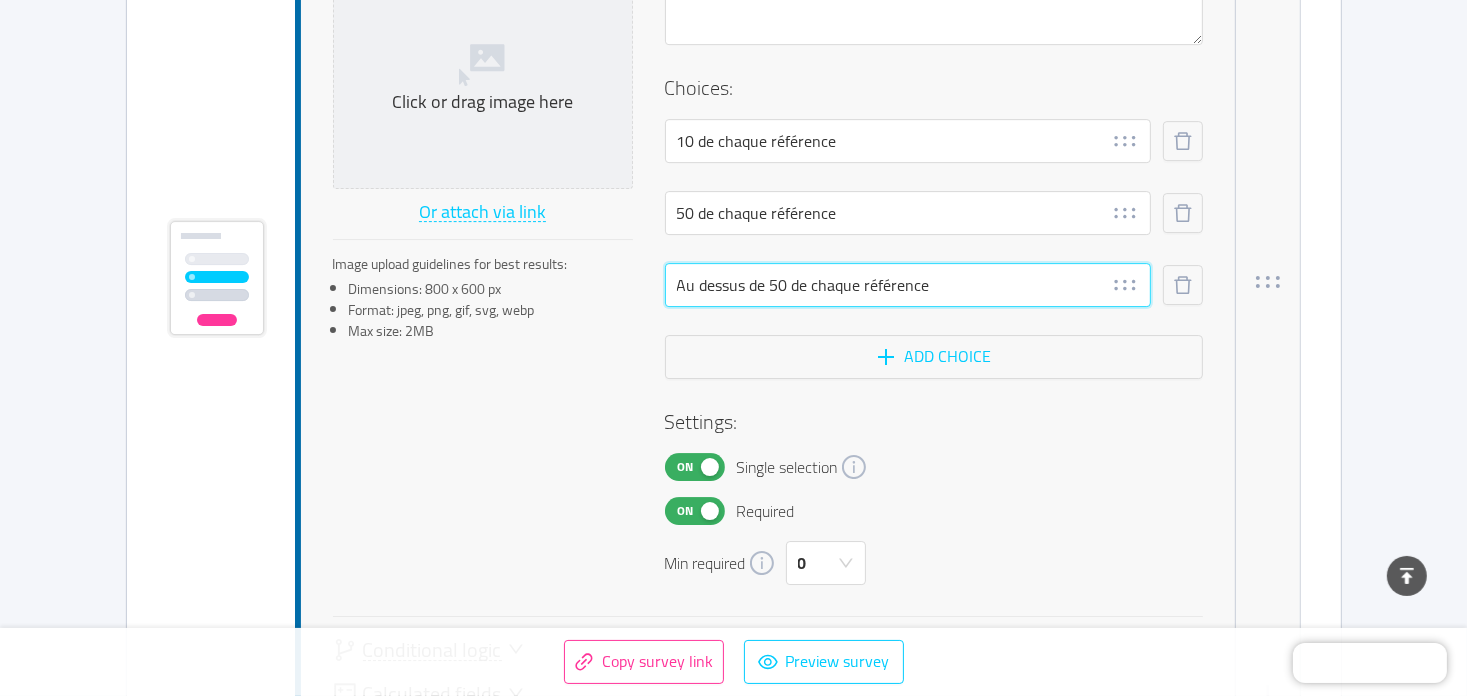 drag, startPoint x: 988, startPoint y: 288, endPoint x: 666, endPoint y: 283, distance: 322.03882 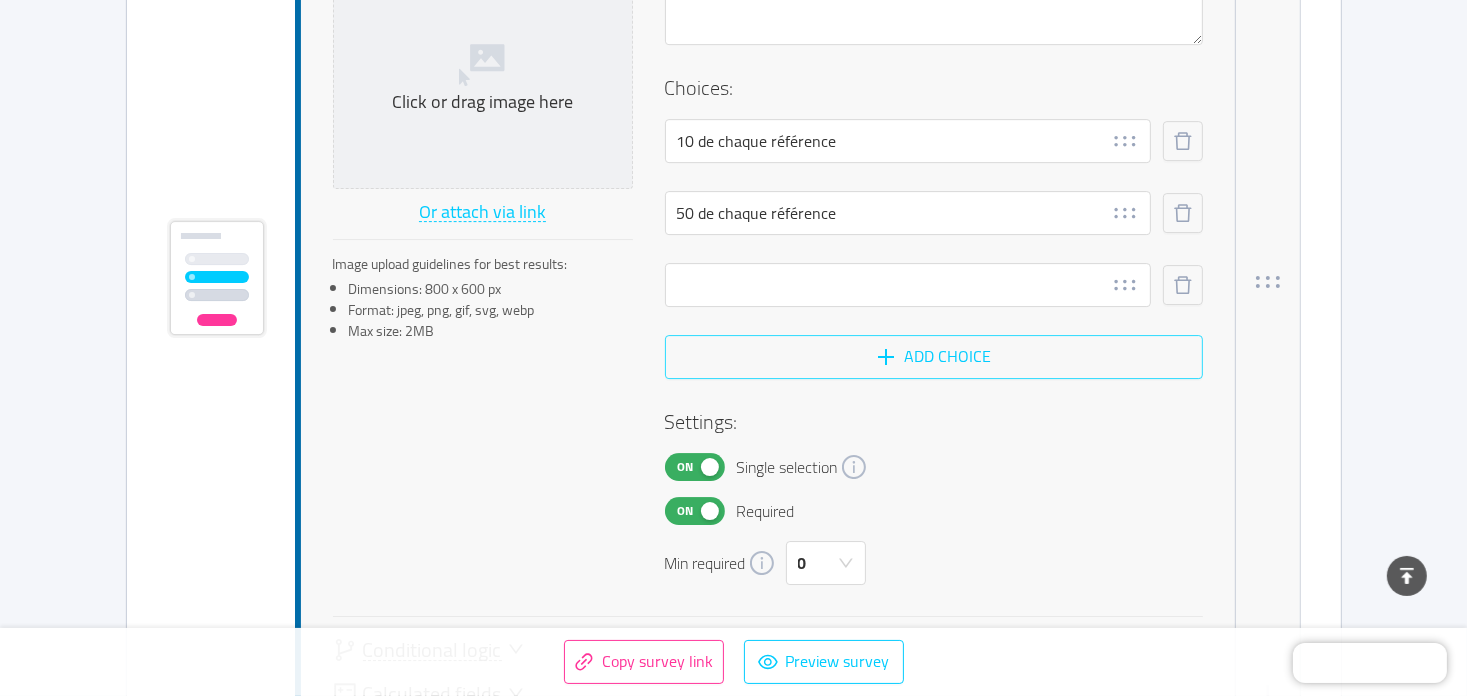click on "Add choice" at bounding box center (934, 357) 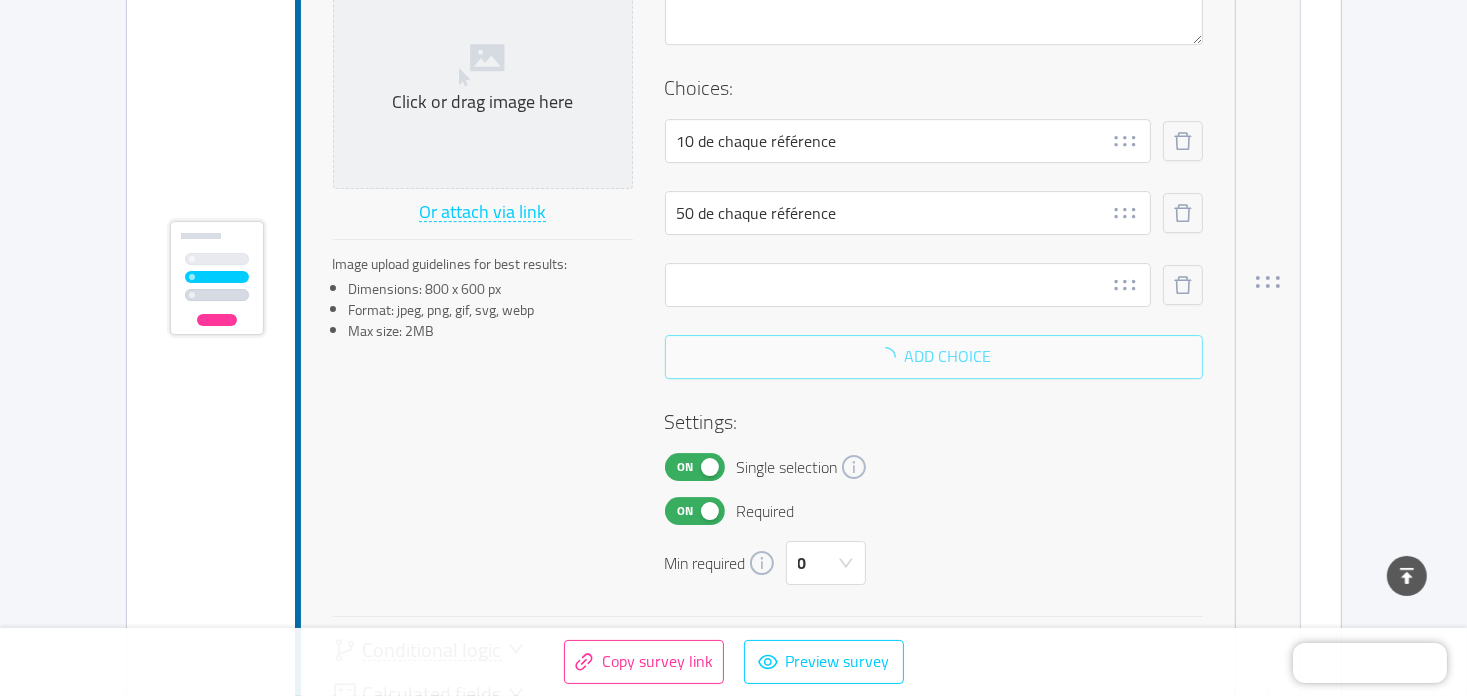 scroll, scrollTop: 6272, scrollLeft: 0, axis: vertical 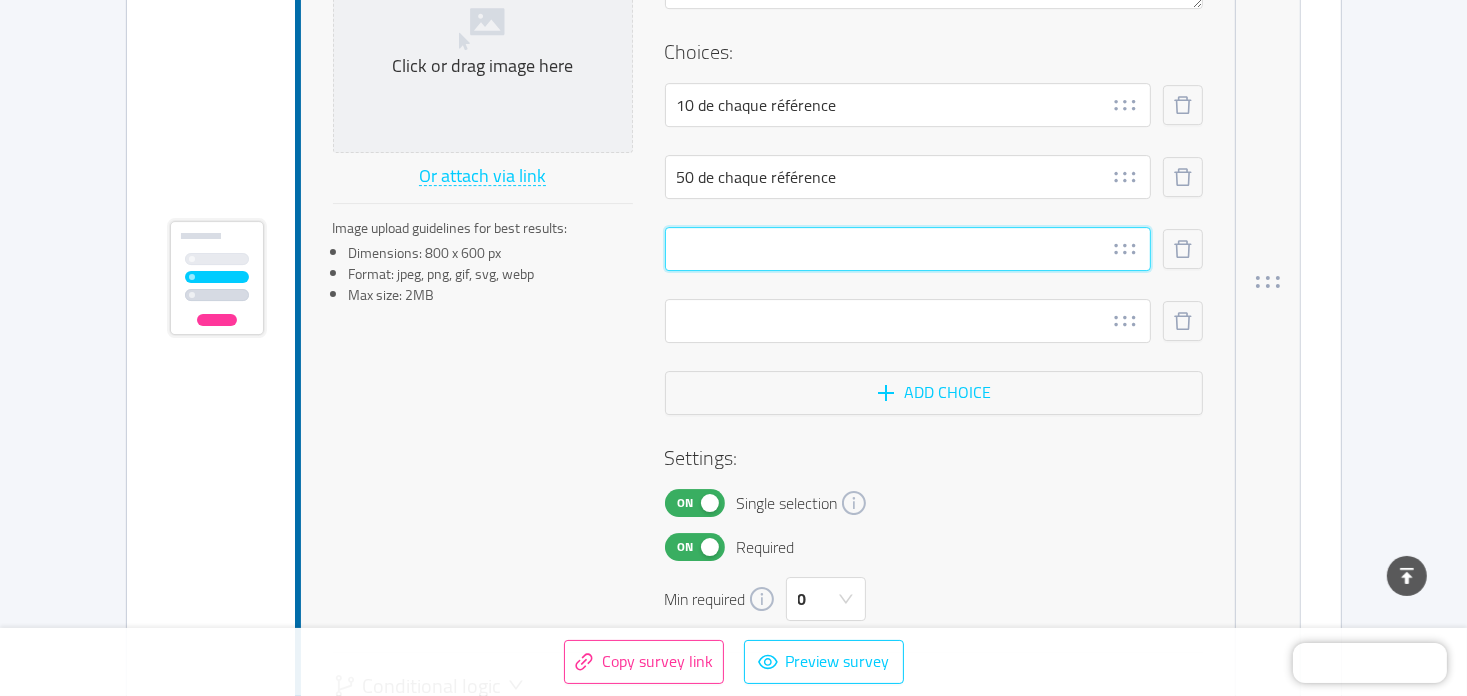 click at bounding box center (908, 249) 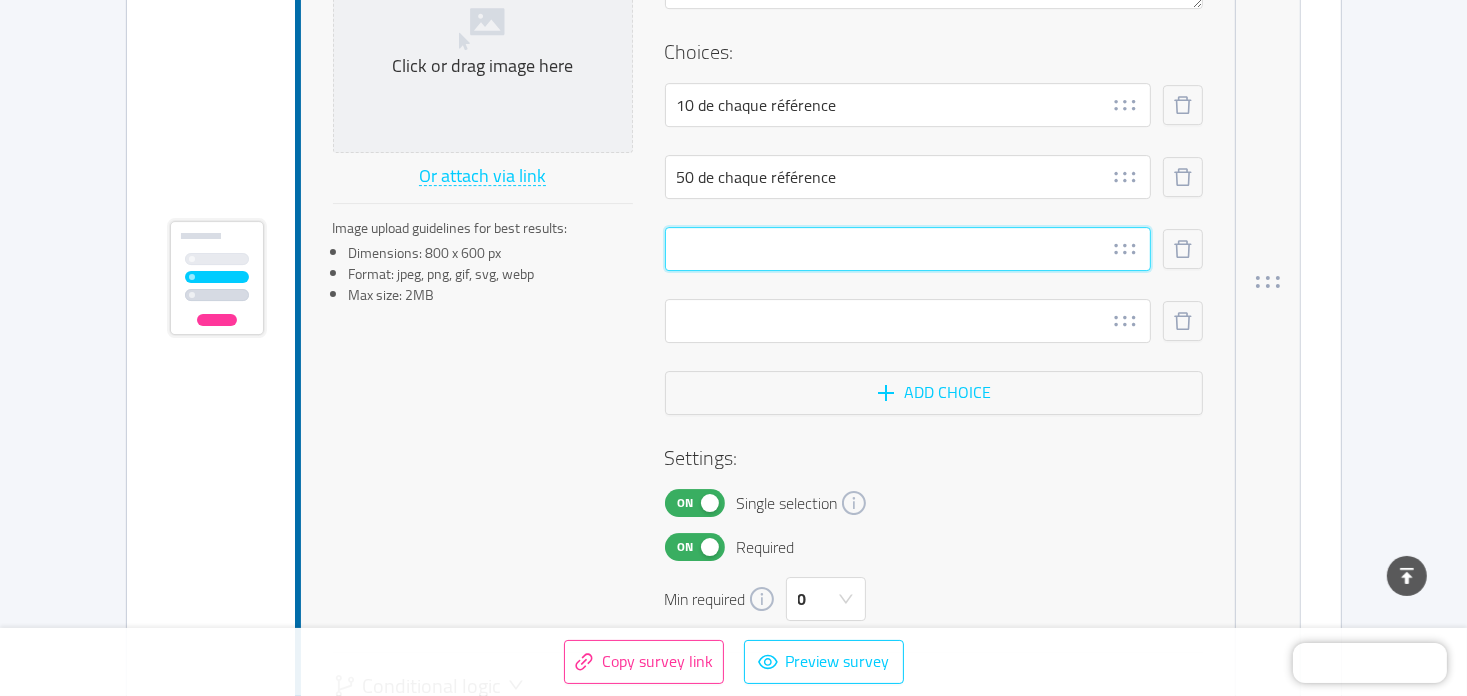 paste on "Au dessus de 50 de chaque référence" 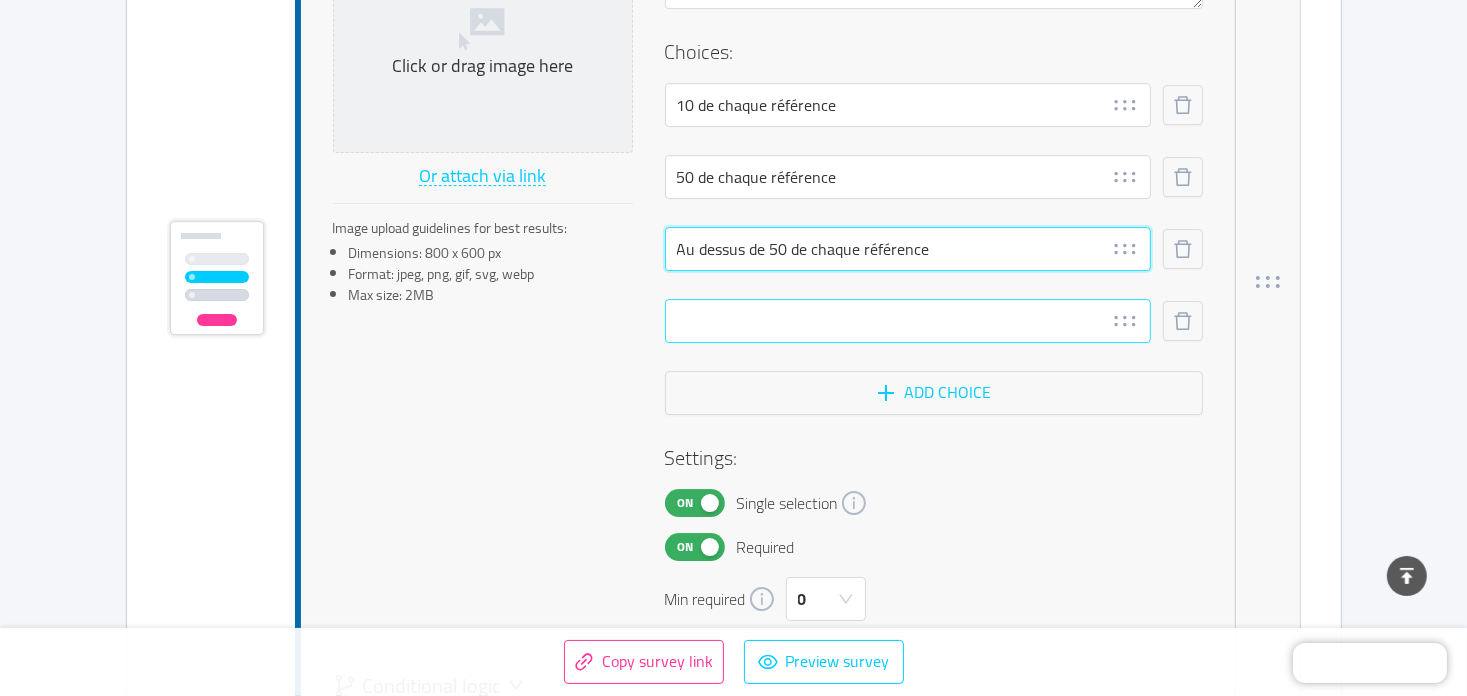 type on "Au dessus de 50 de chaque référence" 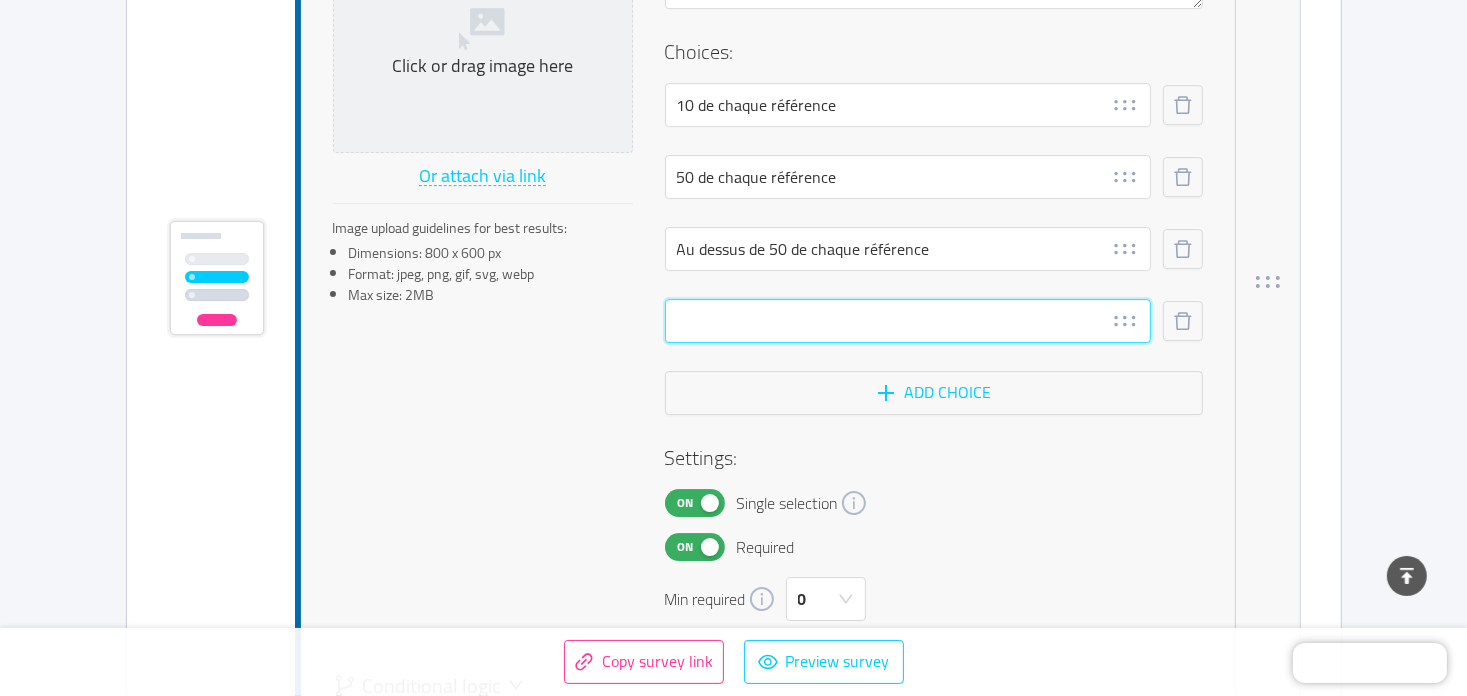 click at bounding box center (908, 321) 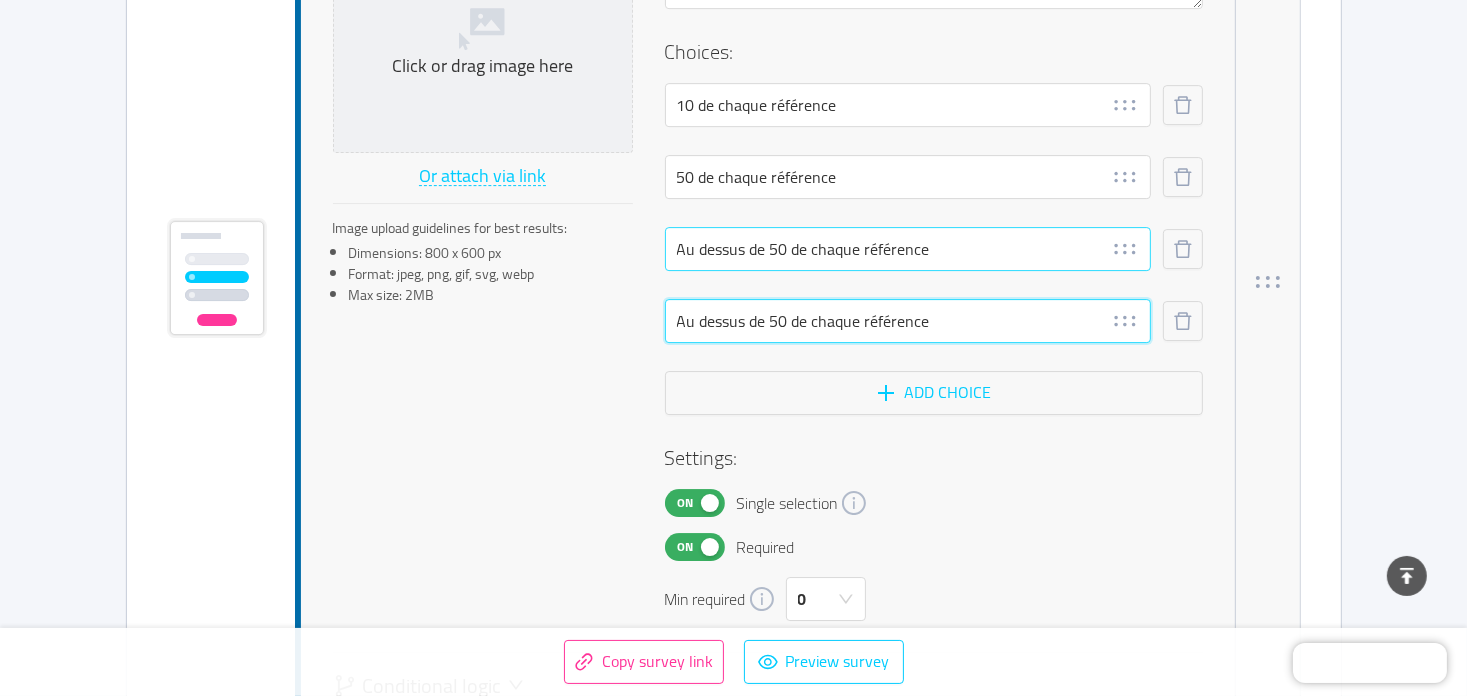 type on "Au dessus de 50 de chaque référence" 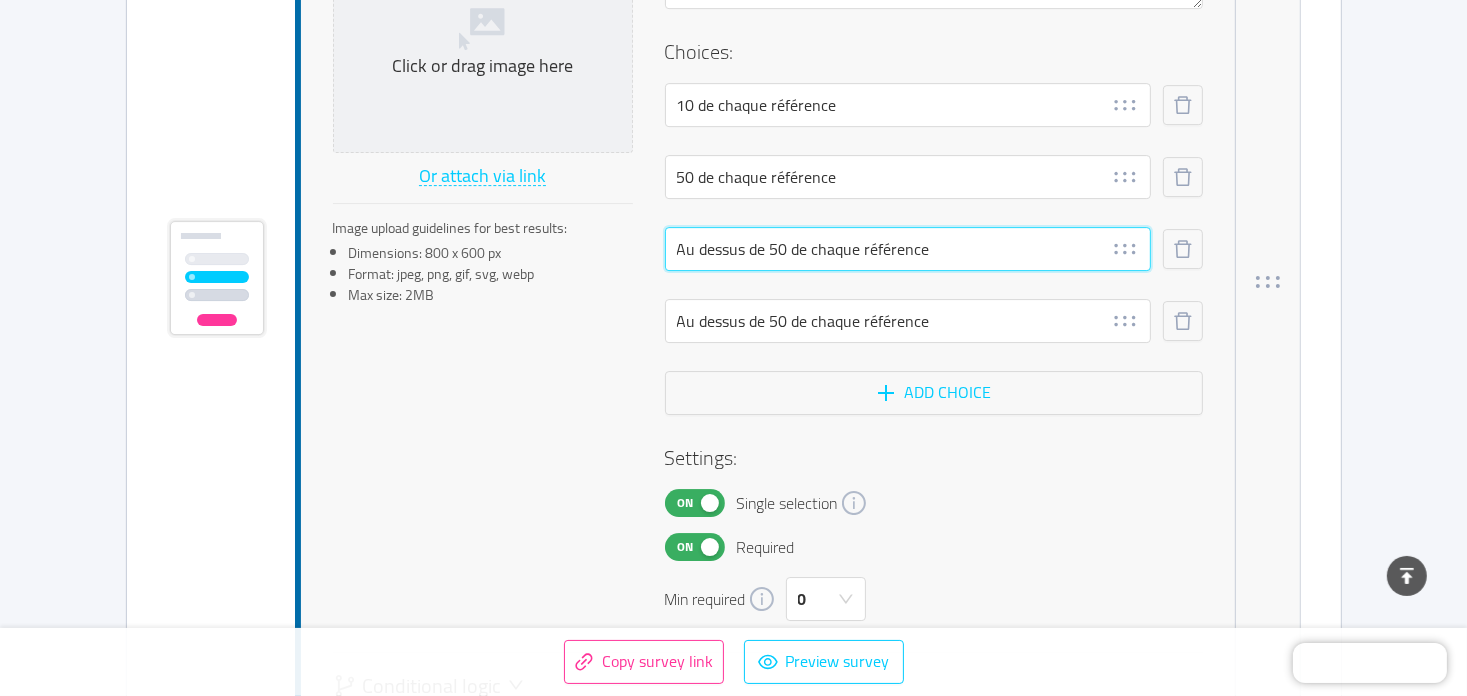 drag, startPoint x: 778, startPoint y: 243, endPoint x: 589, endPoint y: 245, distance: 189.01057 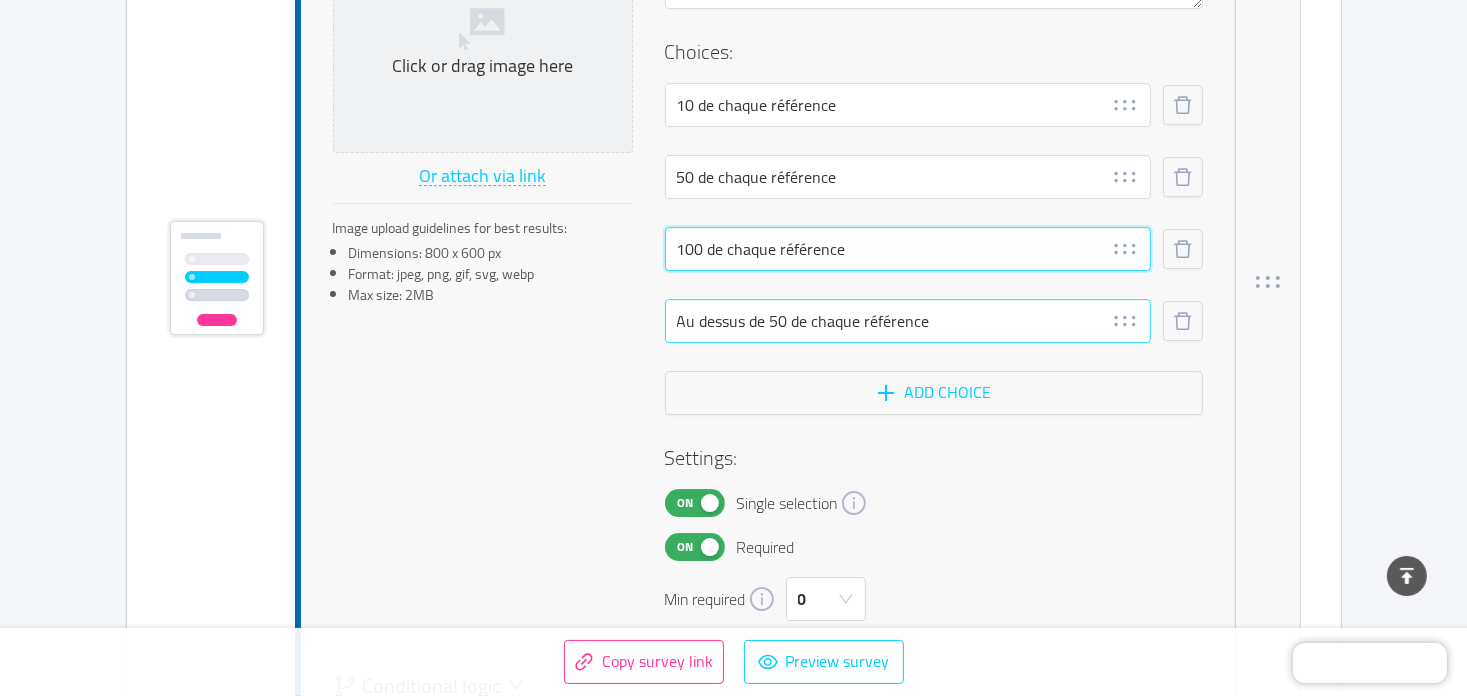 type on "100 de chaque référence" 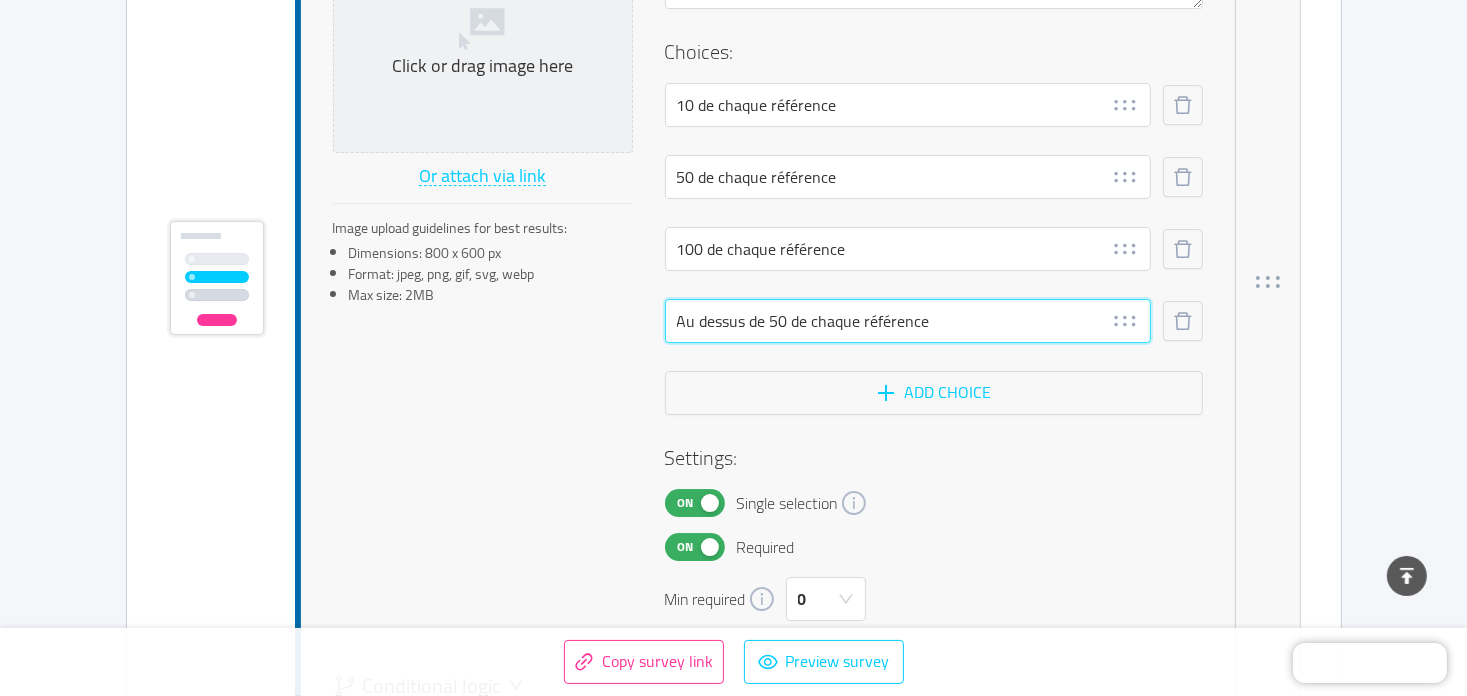 click on "Au dessus de 50 de chaque référence" at bounding box center [908, 321] 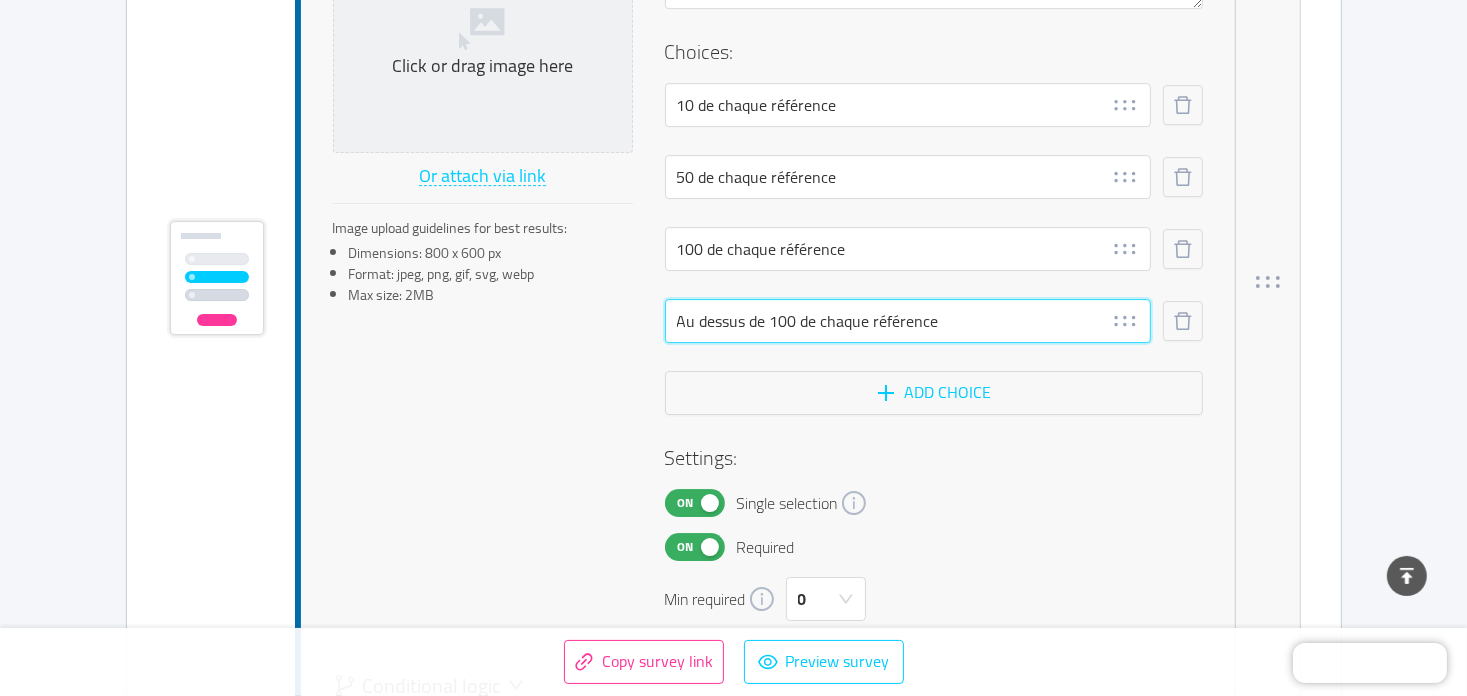 type on "Au dessus de 100 de chaque référence" 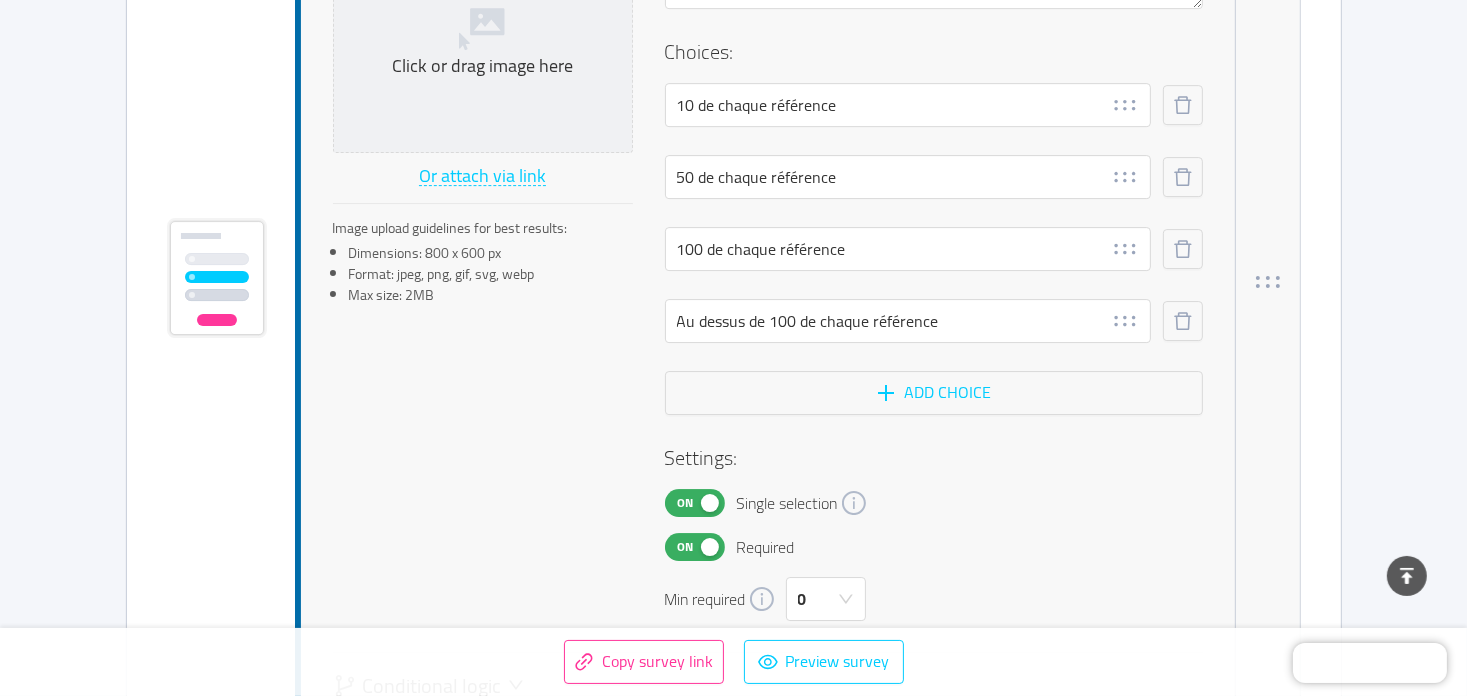 click on "Image:    Click or drag image here  Or attach via link Image upload guidelines for best results: Dimensions: 800 x 600 px Format: jpeg, png, gif, svg, webp Max size: 2MB Question: 📦 Quelle quantité envisagez-vous de commander (approximativement) ? Choices: 10 de chaque référence   50 de chaque référence   100 de chaque référence   Au dessus de 100 de chaque référence   Add choice Settings: On Single selection On Required Min required 0" at bounding box center (768, 255) 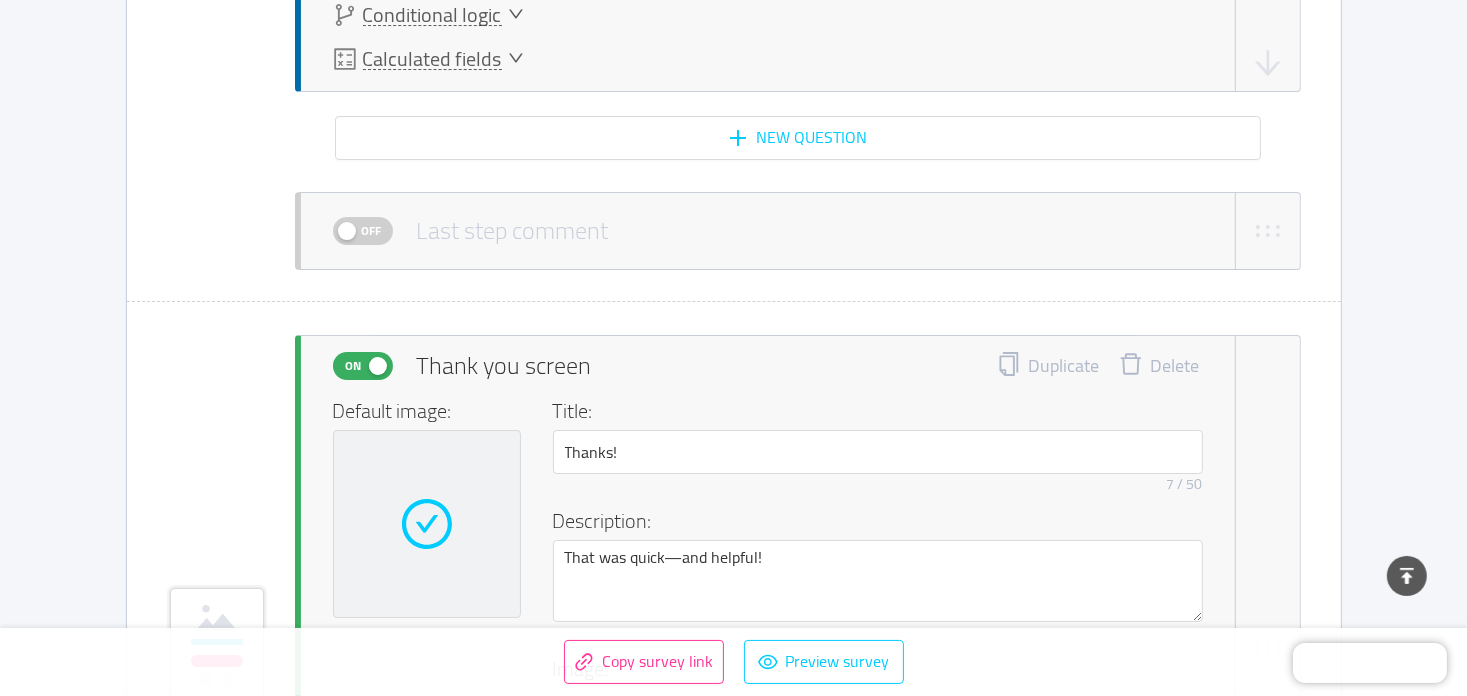 scroll, scrollTop: 6972, scrollLeft: 0, axis: vertical 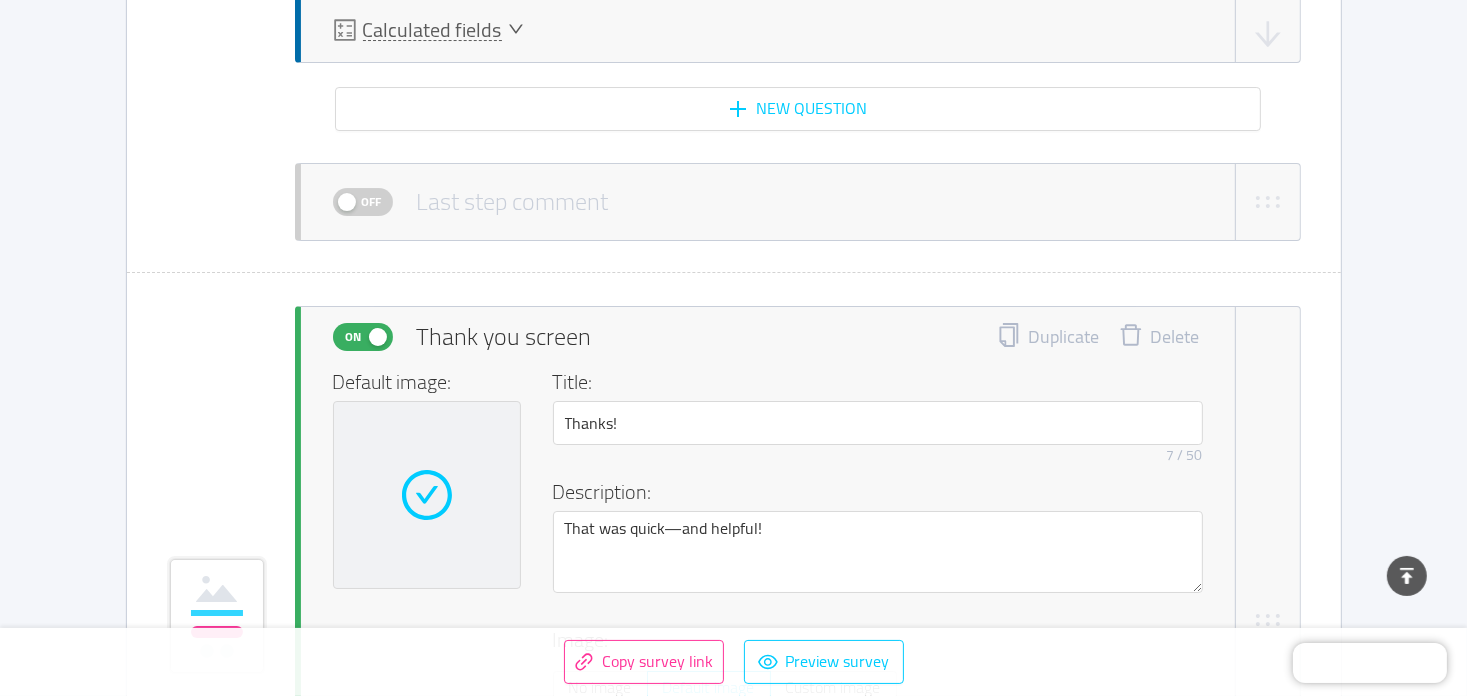 click on "Off" at bounding box center (372, 202) 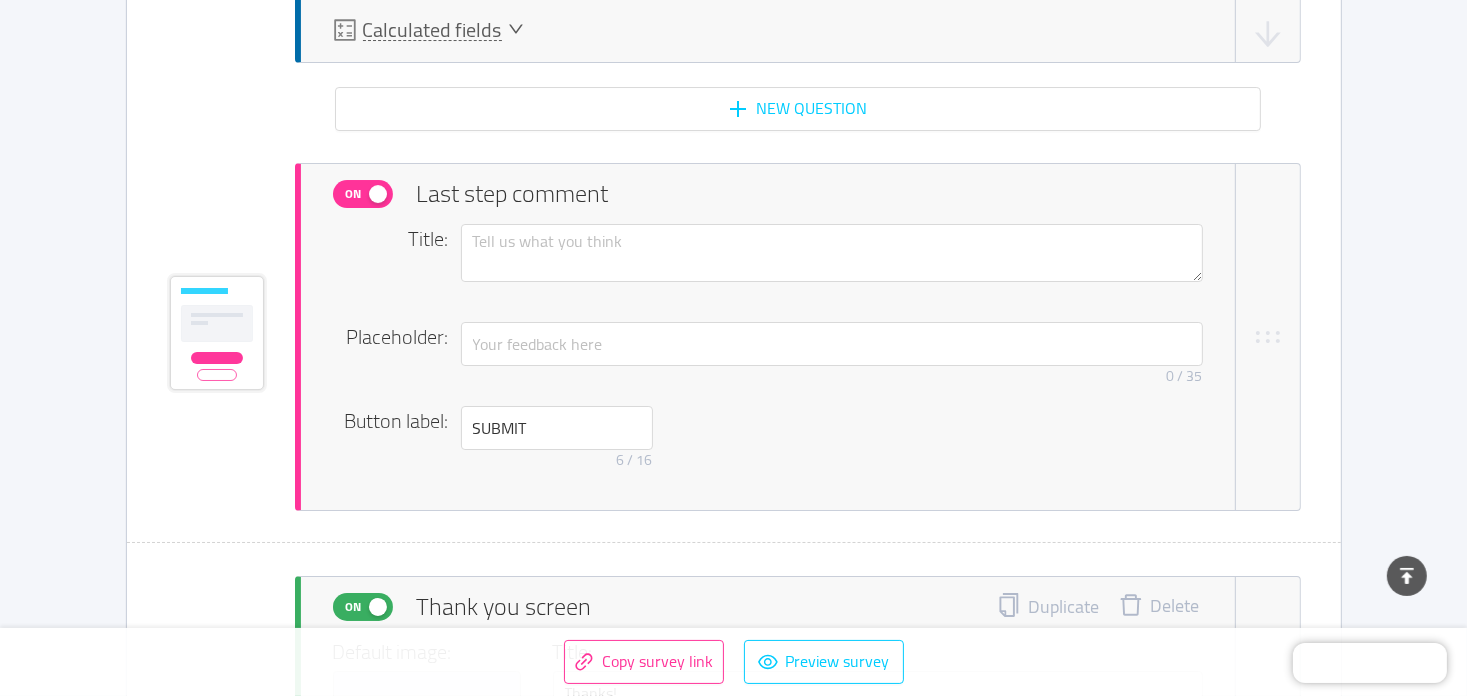 click on "On" at bounding box center (363, 194) 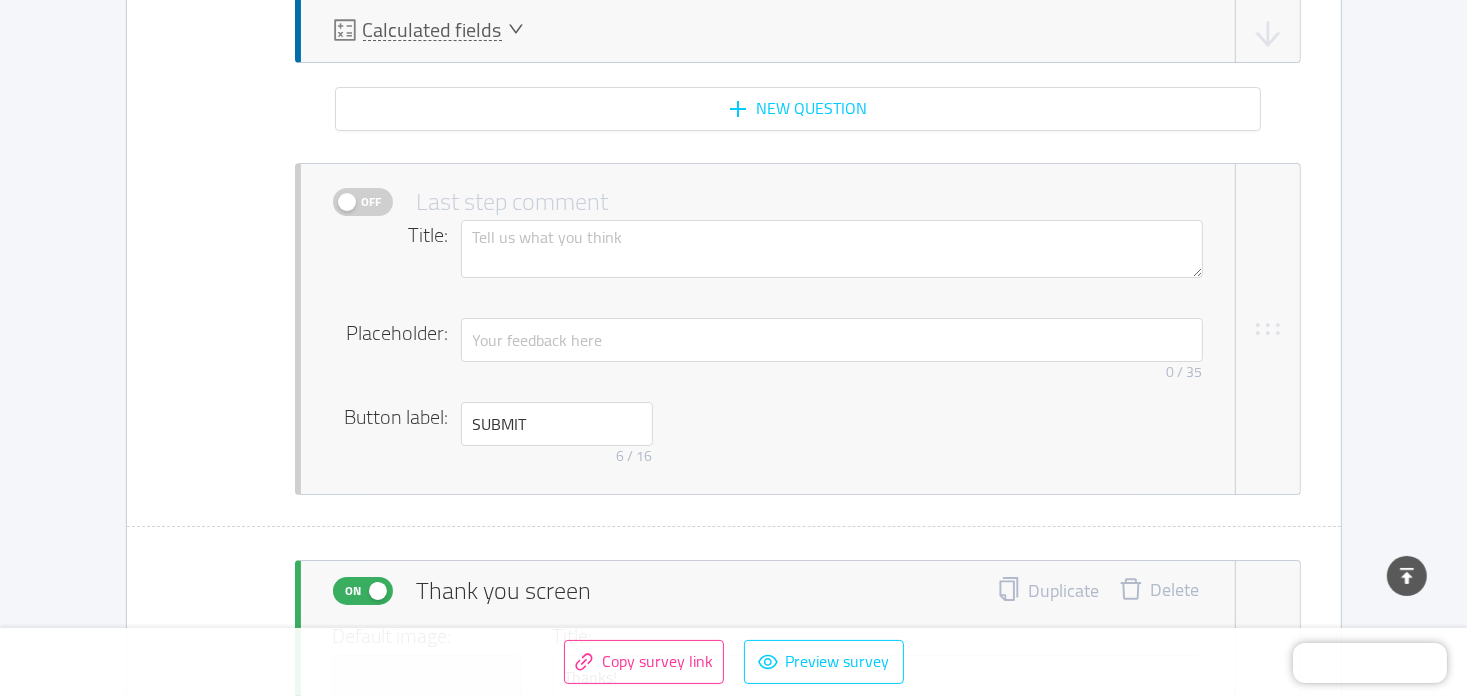 type 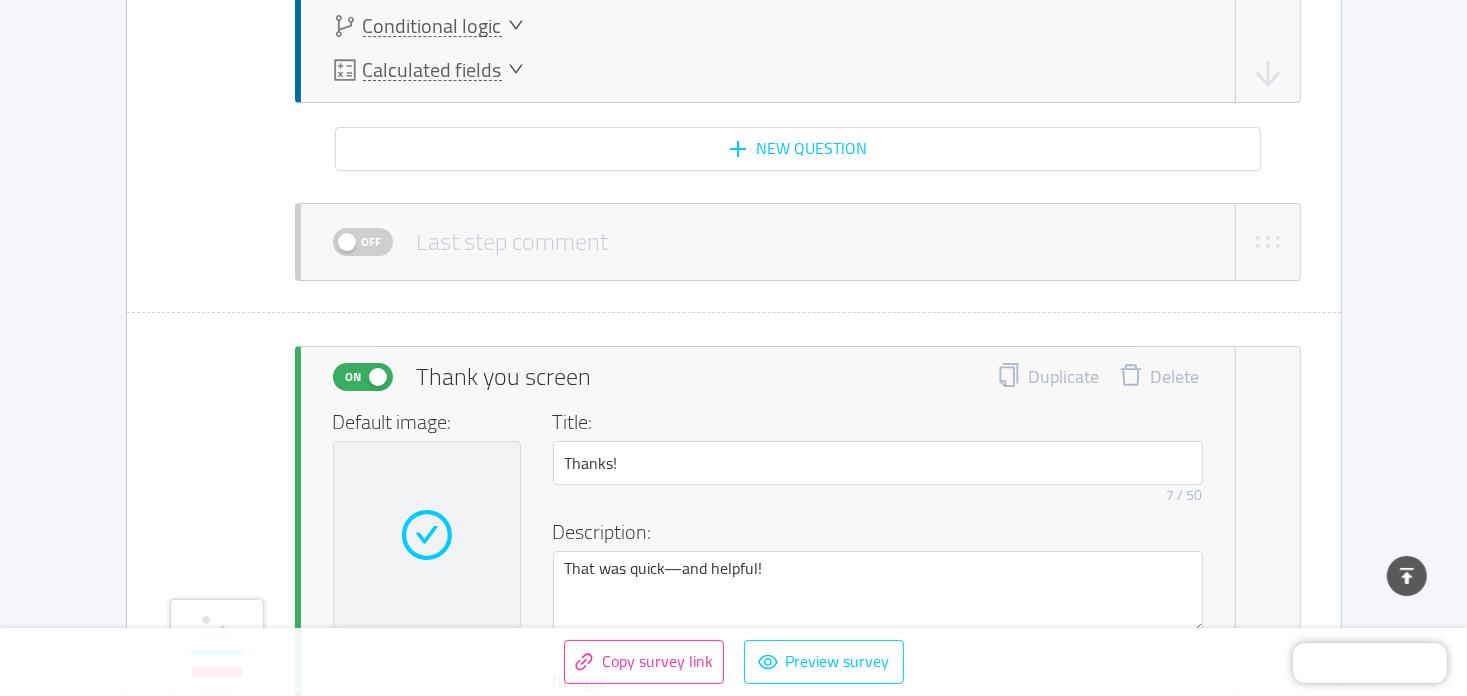 scroll, scrollTop: 6972, scrollLeft: 0, axis: vertical 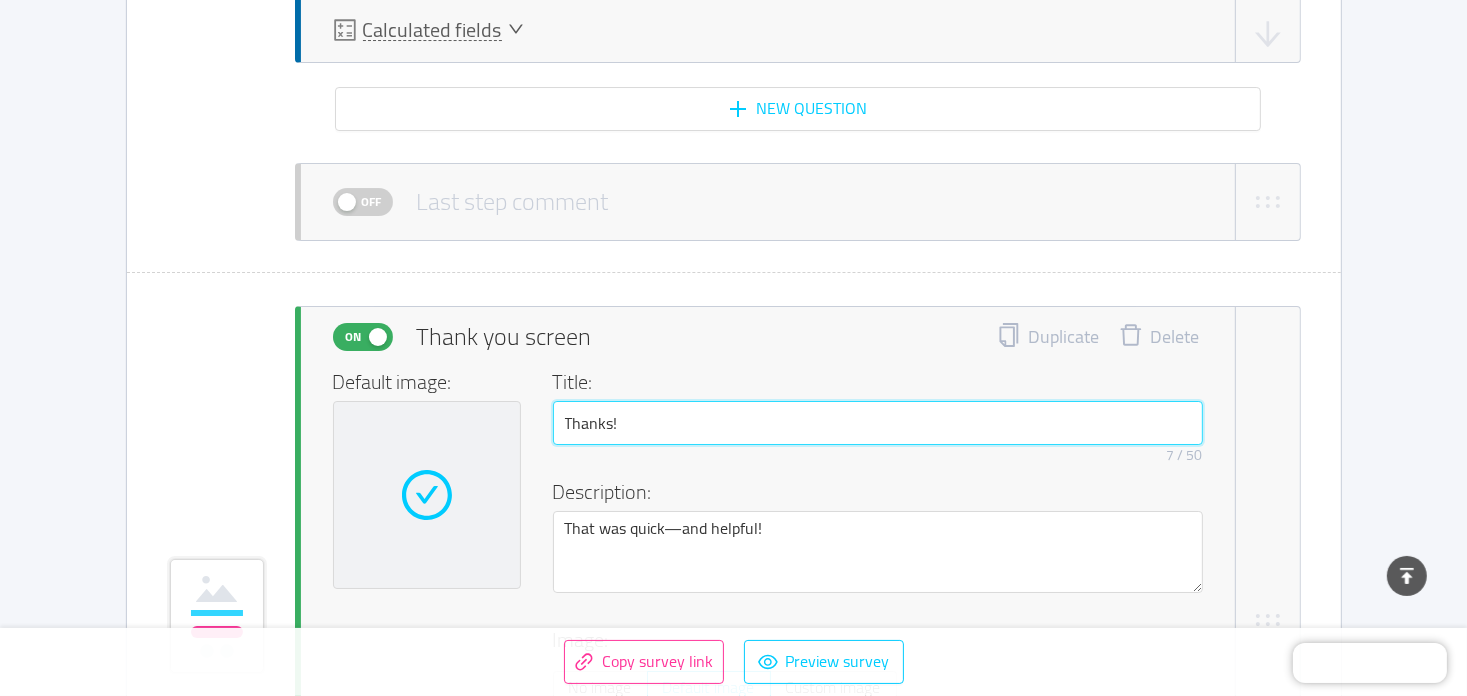 click on "Thanks!" at bounding box center (878, 423) 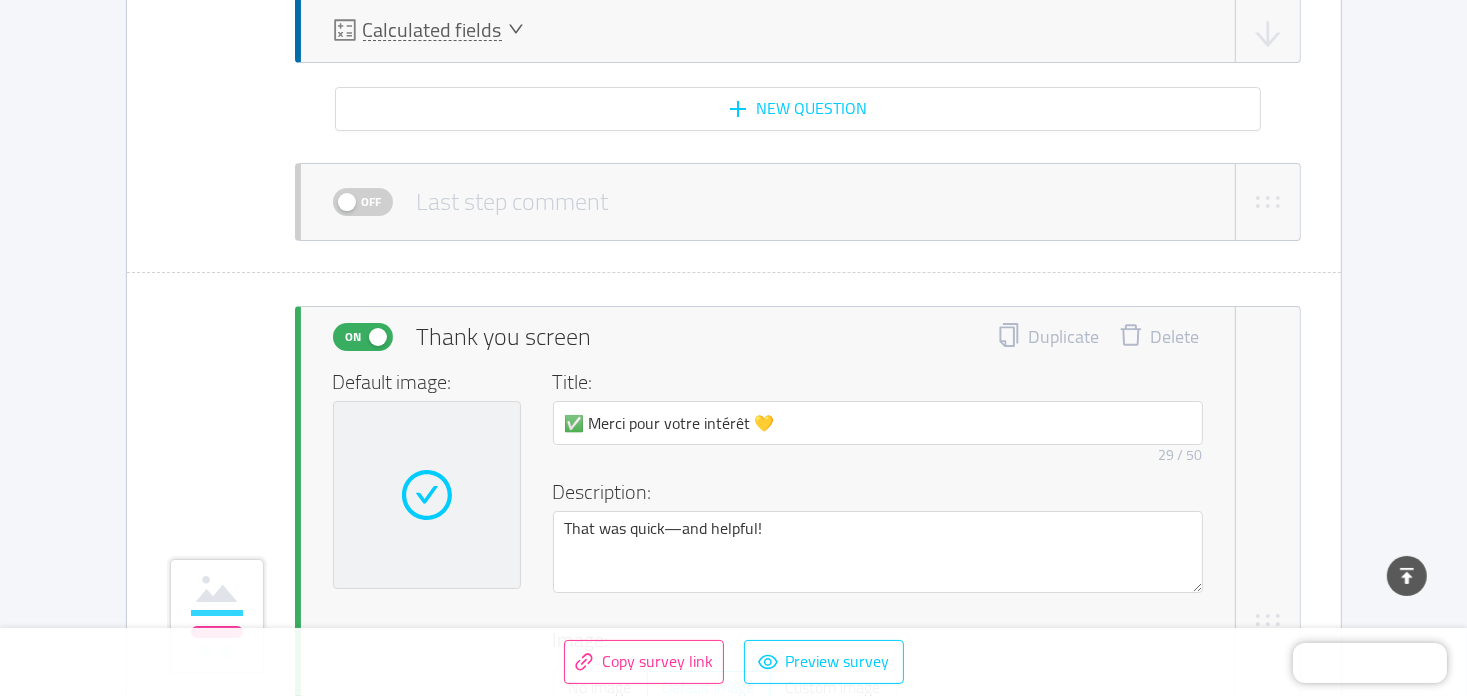 click 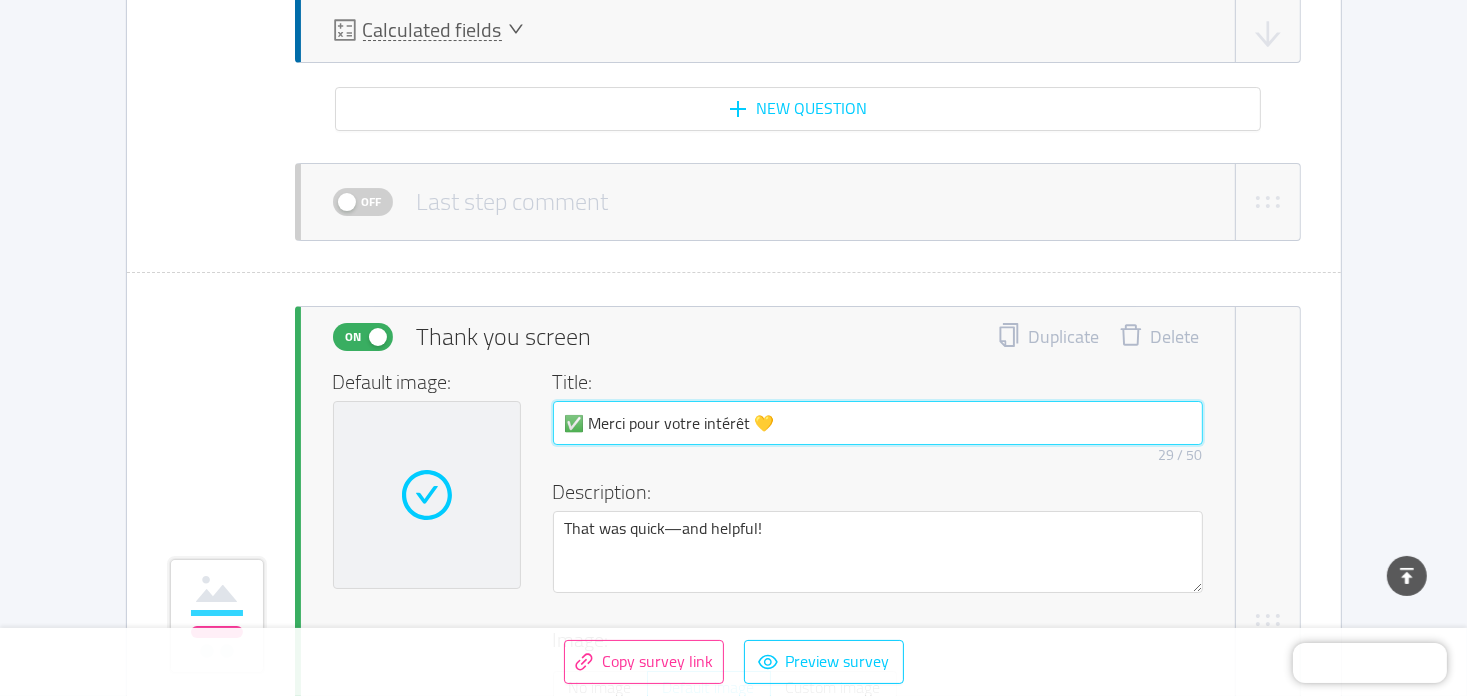 click on "✅ Merci pour votre intérêt 💛" at bounding box center (878, 423) 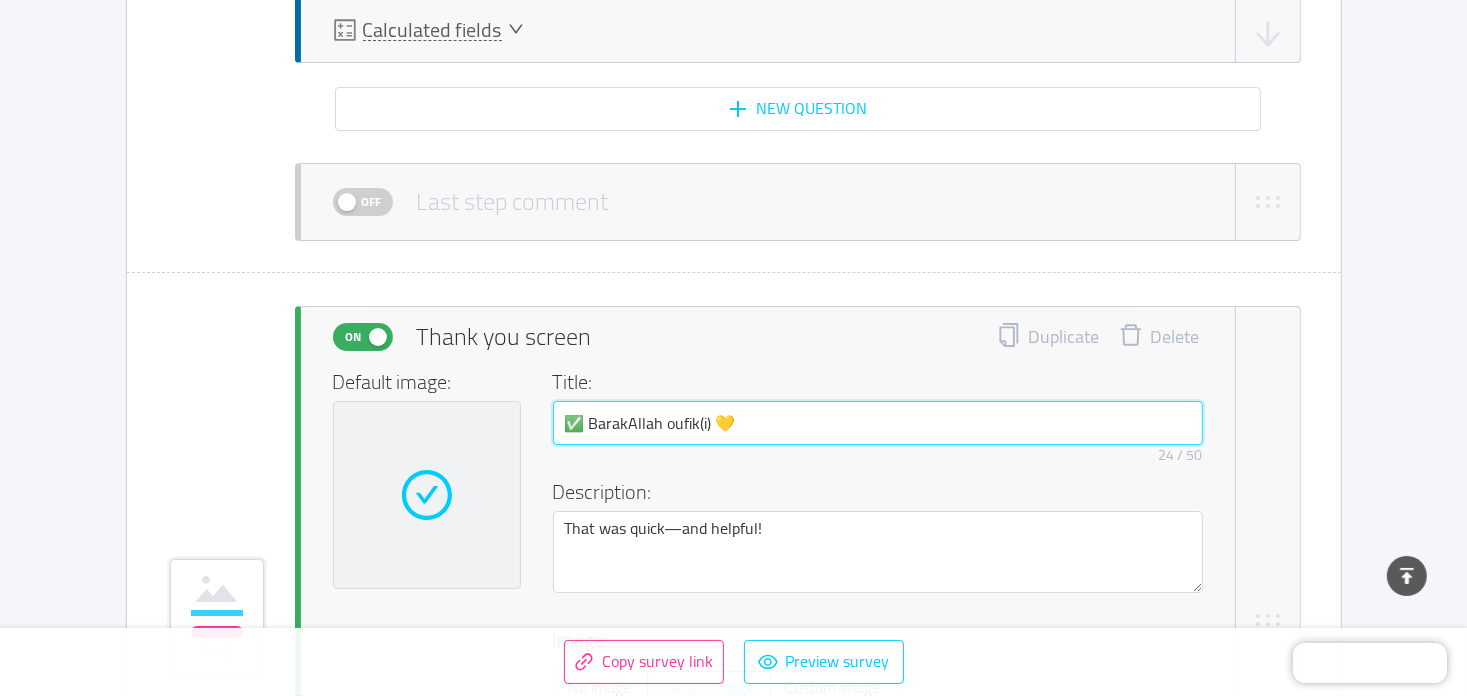 type on "✅ BarakAllah oufik(i) 💛" 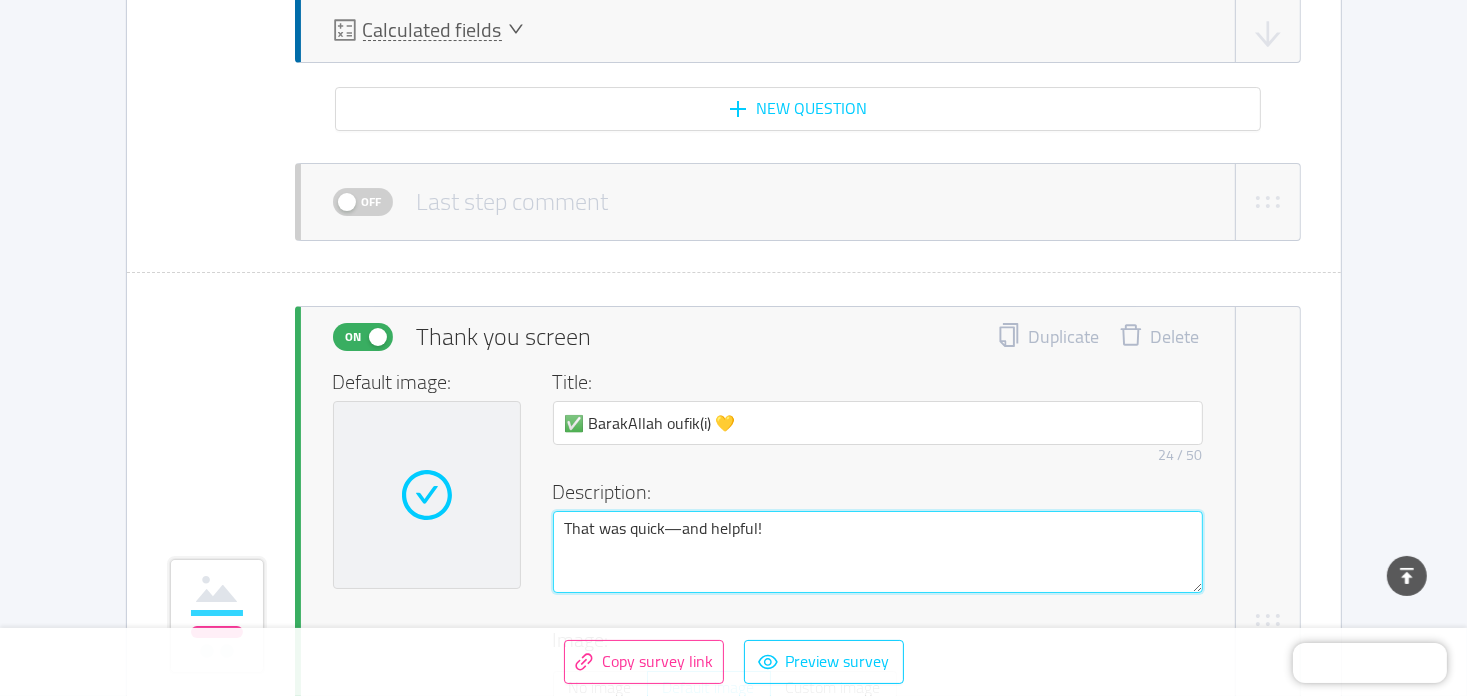 click on "That was quick—and helpful!" at bounding box center [878, 552] 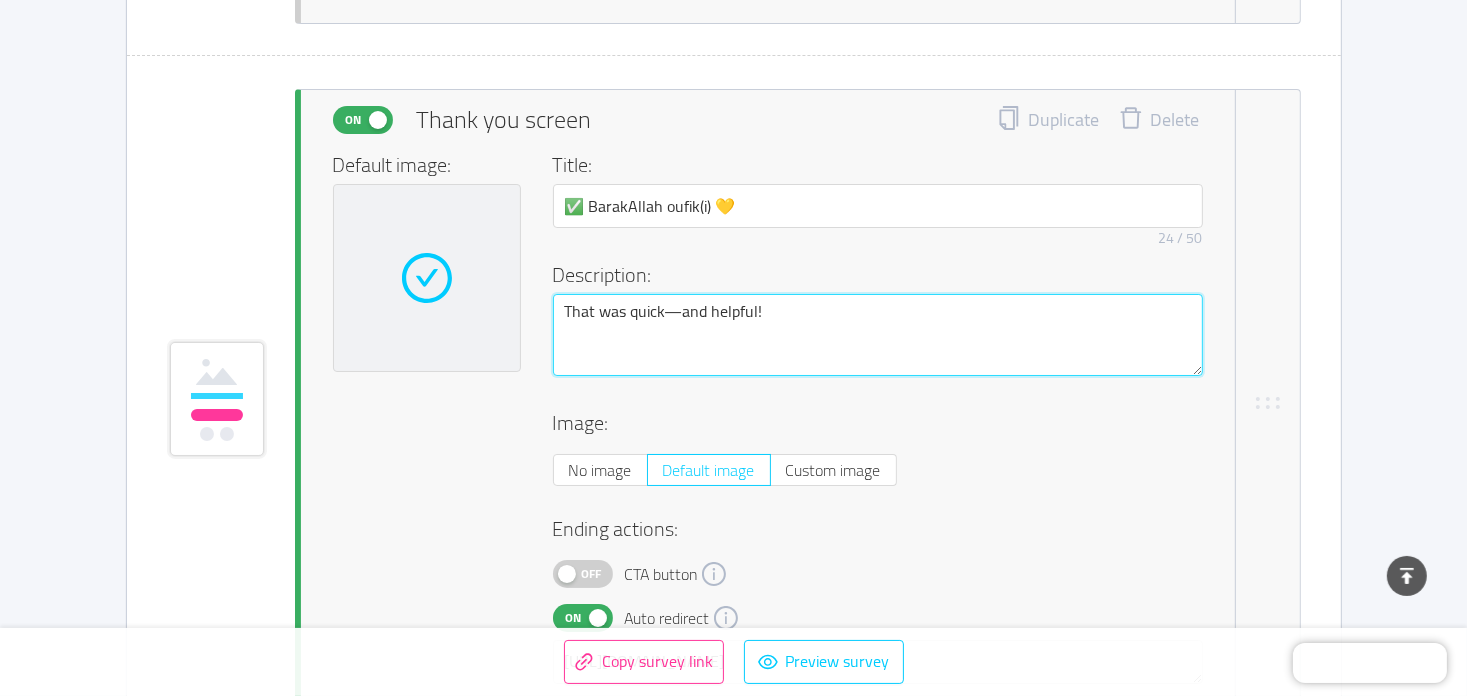 scroll, scrollTop: 7172, scrollLeft: 0, axis: vertical 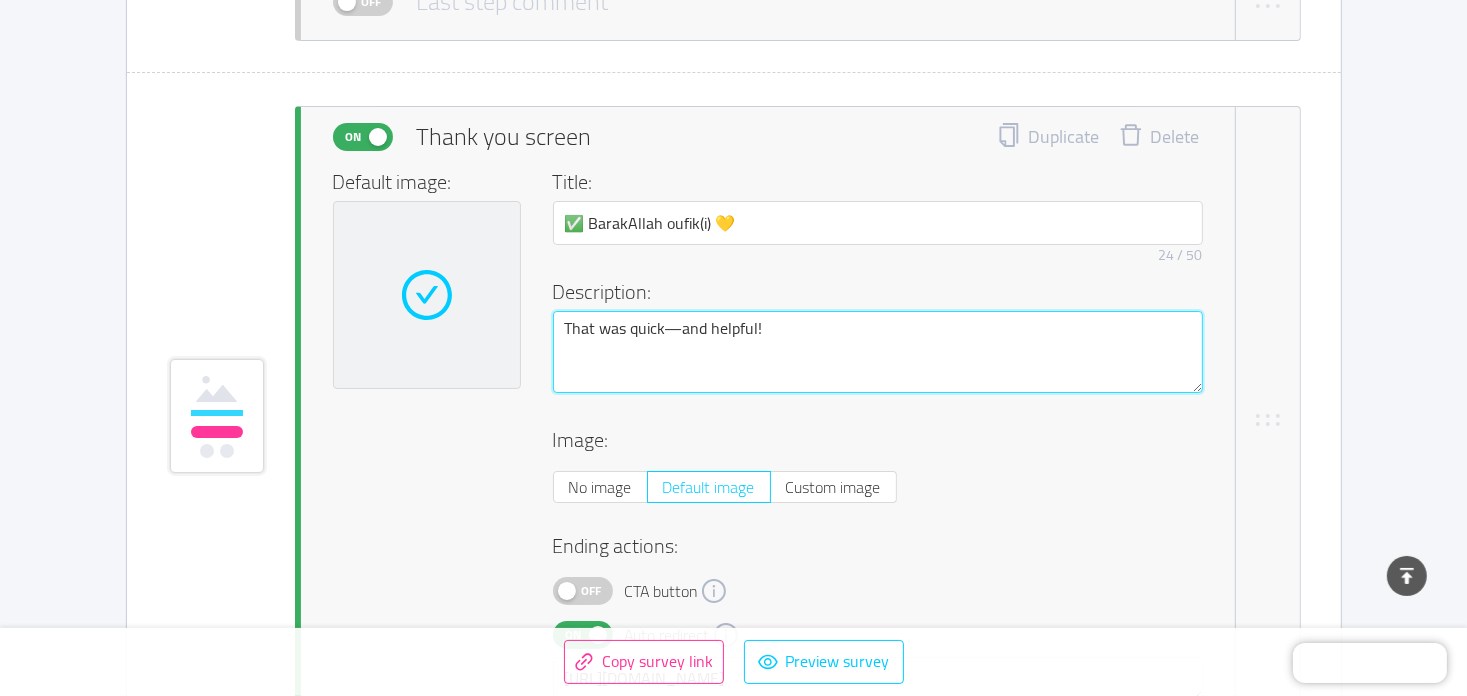 paste on "Nous vous remercions sincèrement d'avoir pris le temps de remplir notre formulaire pour devenir partenaire Qalbeen.
Notre petite équipe fera de son mieux pour vous répondre rapidement.
BarakAllahu fik,
L'équipe Qalbeen" 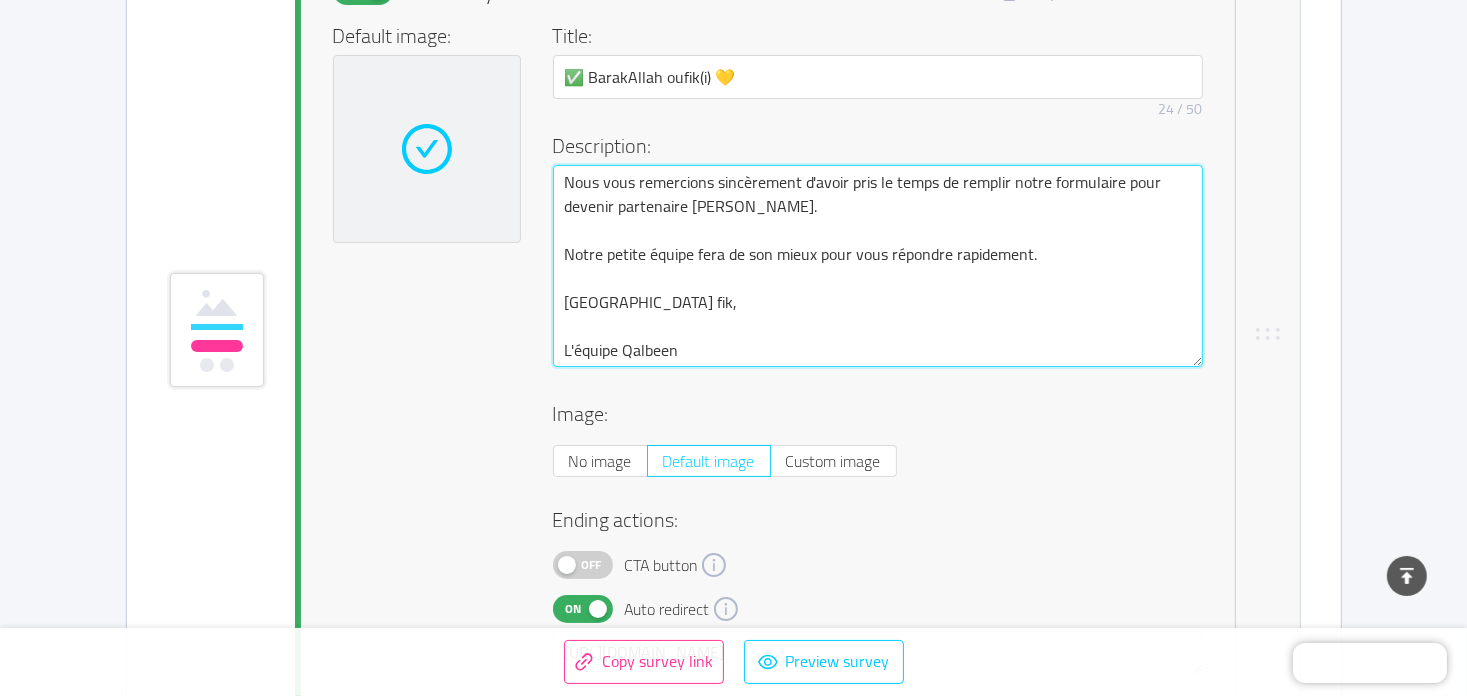 scroll, scrollTop: 7372, scrollLeft: 0, axis: vertical 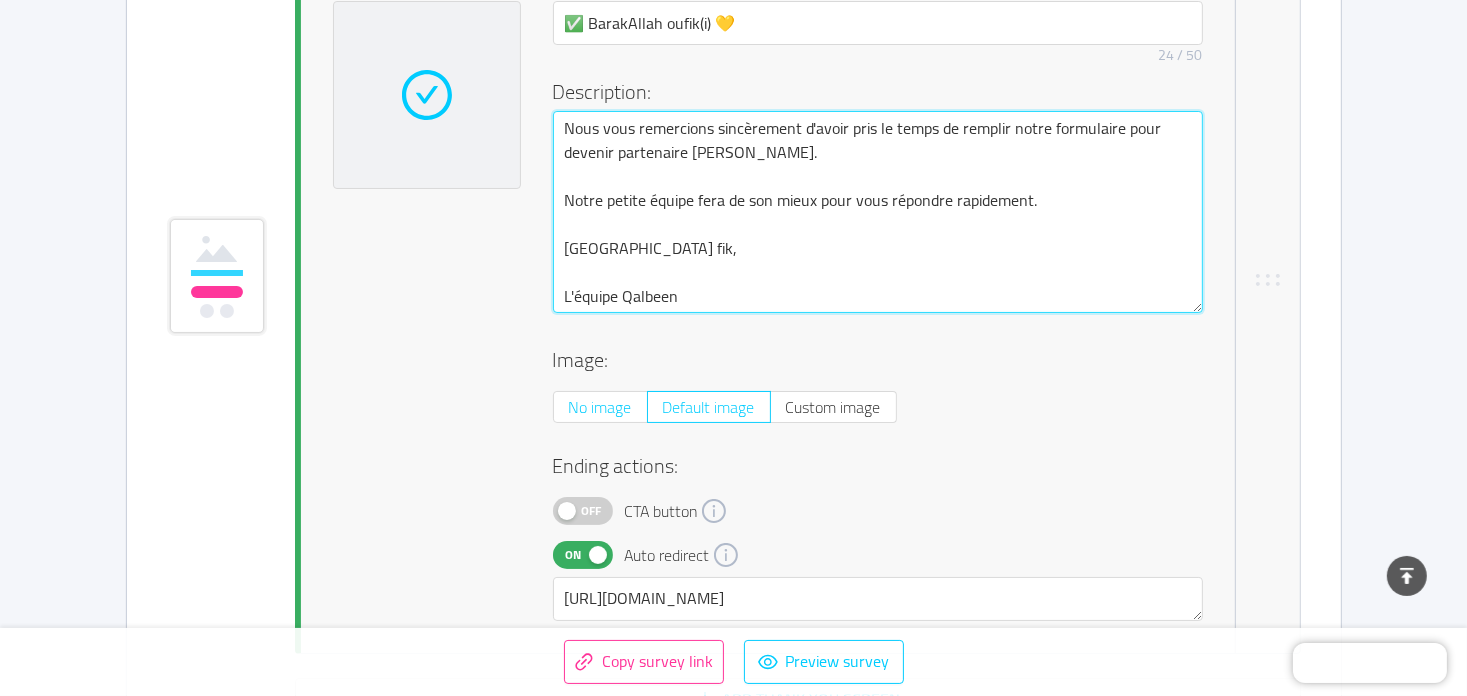 type on "Nous vous remercions sincèrement d'avoir pris le temps de remplir notre formulaire pour devenir partenaire Qalbeen.
Notre petite équipe fera de son mieux pour vous répondre rapidement.
BarakAllahu fik,
L'équipe Qalbeen" 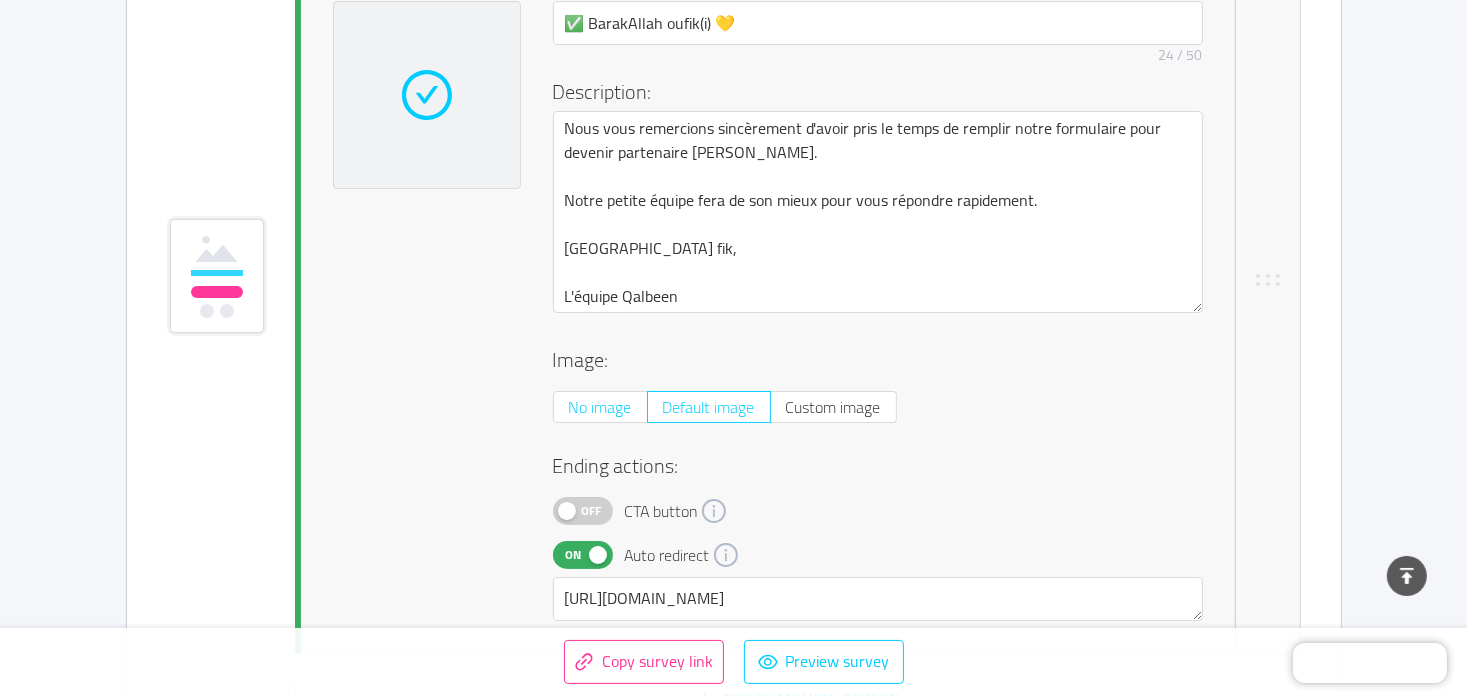 click on "No image" at bounding box center [600, 407] 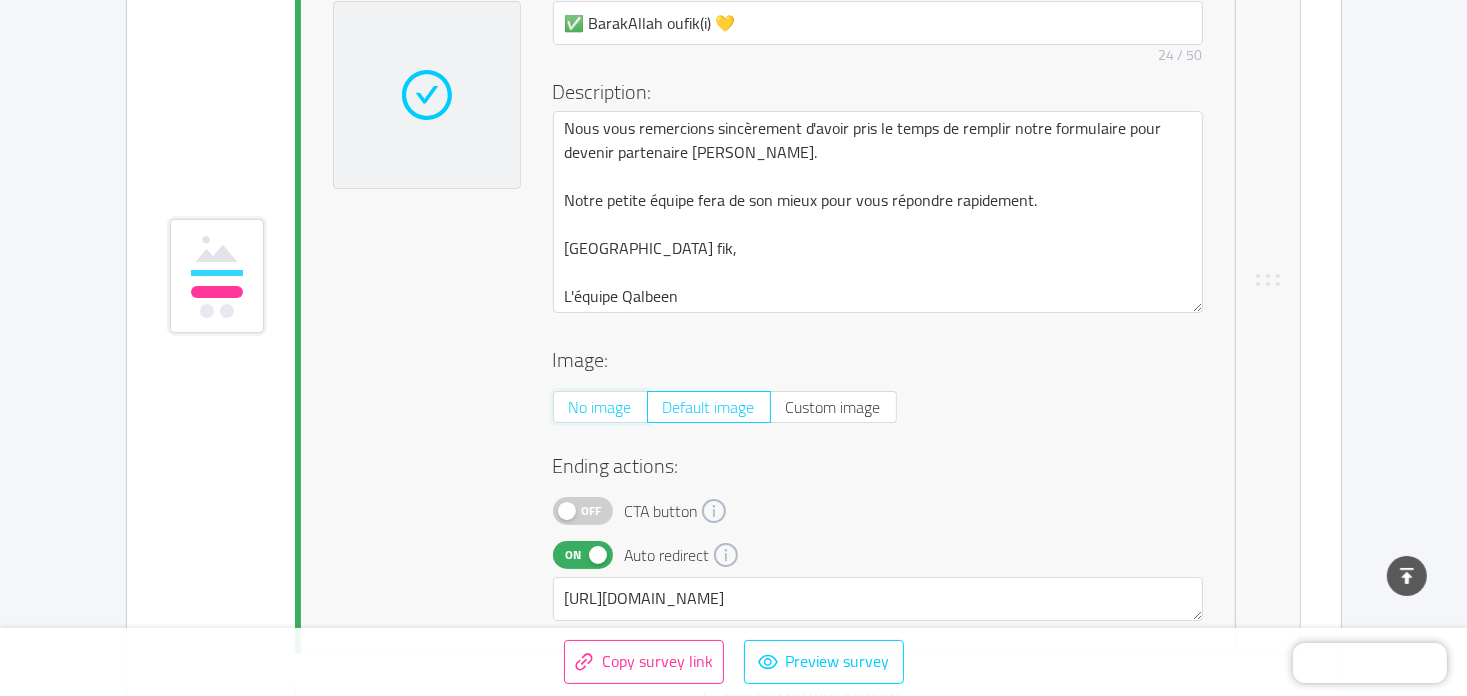 click on "No image" at bounding box center (569, 413) 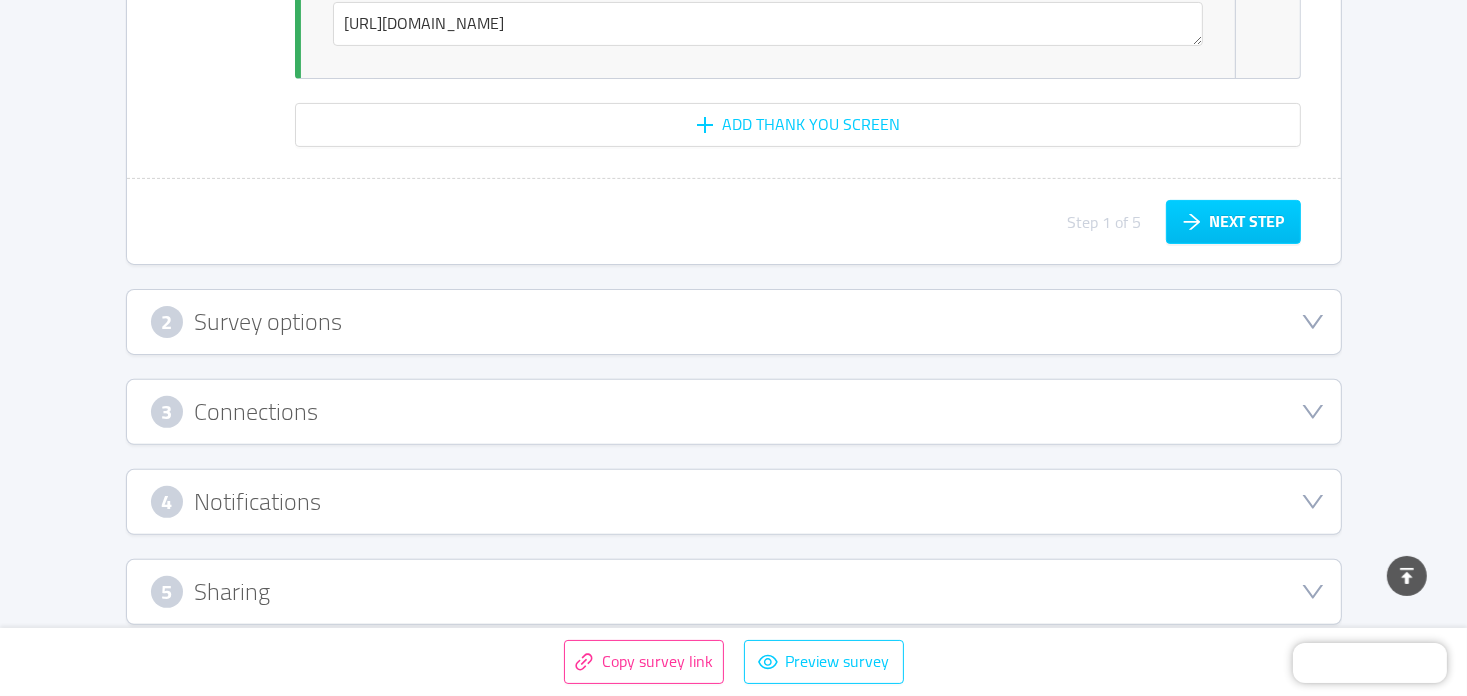 scroll, scrollTop: 7897, scrollLeft: 0, axis: vertical 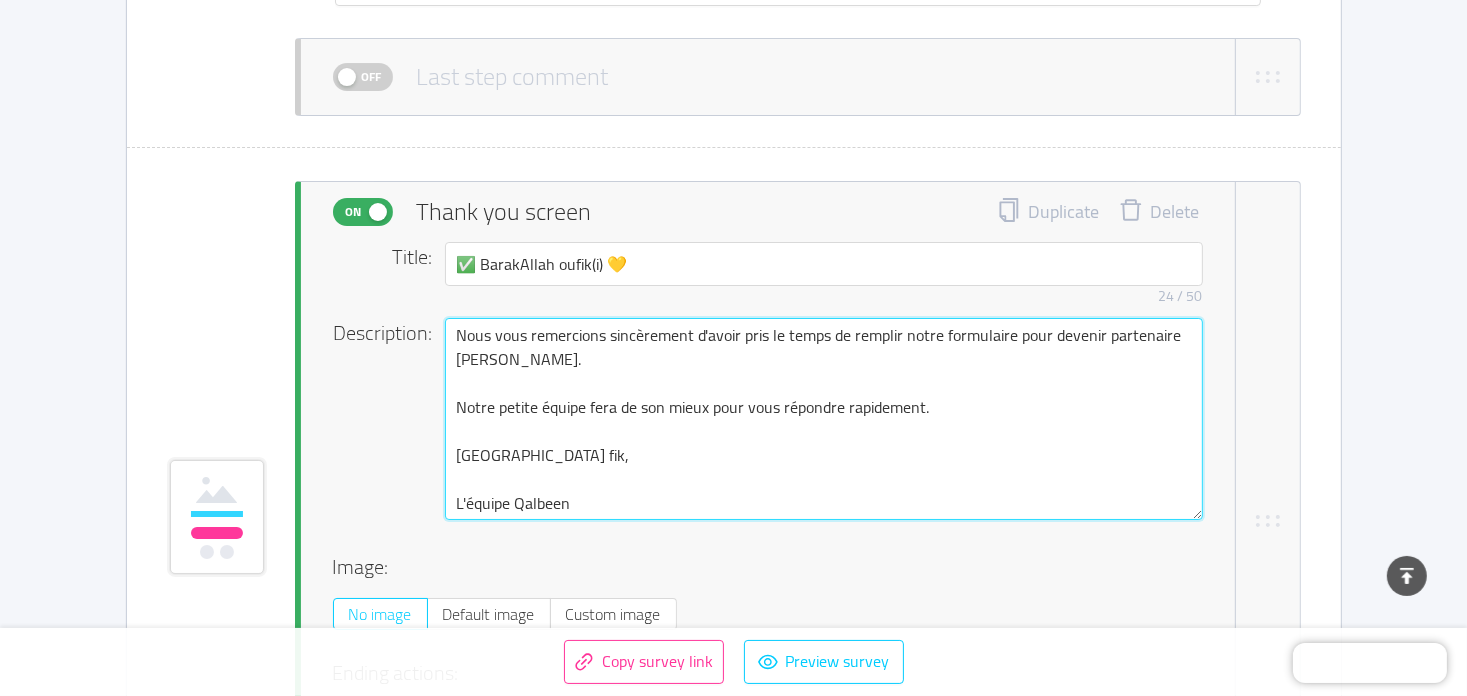 drag, startPoint x: 577, startPoint y: 453, endPoint x: 382, endPoint y: 437, distance: 195.6553 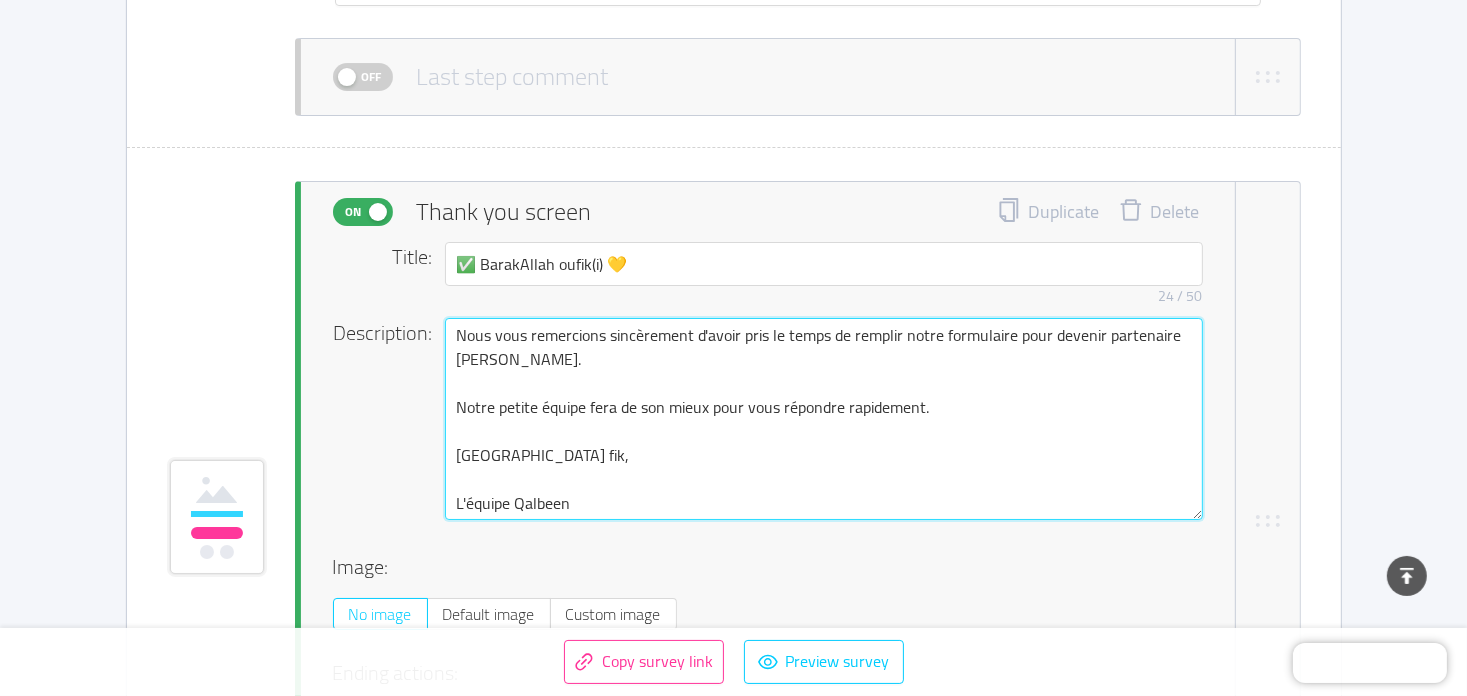 paste on "Merci pour votre patience ❤️" 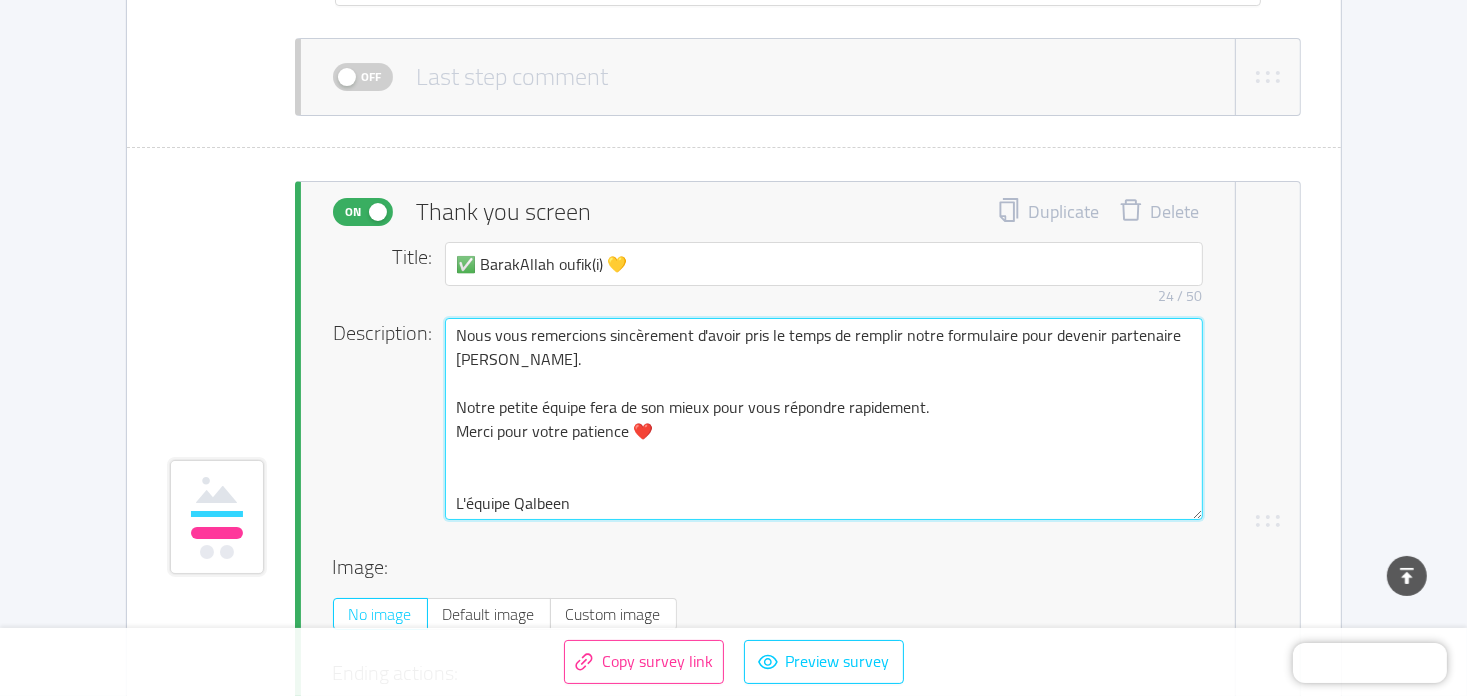 click on "Nous vous remercions sincèrement d'avoir pris le temps de remplir notre formulaire pour devenir partenaire Qalbeen.
Notre petite équipe fera de son mieux pour vous répondre rapidement.
Merci pour votre patience ❤️
L'équipe Qalbeen" at bounding box center [824, 419] 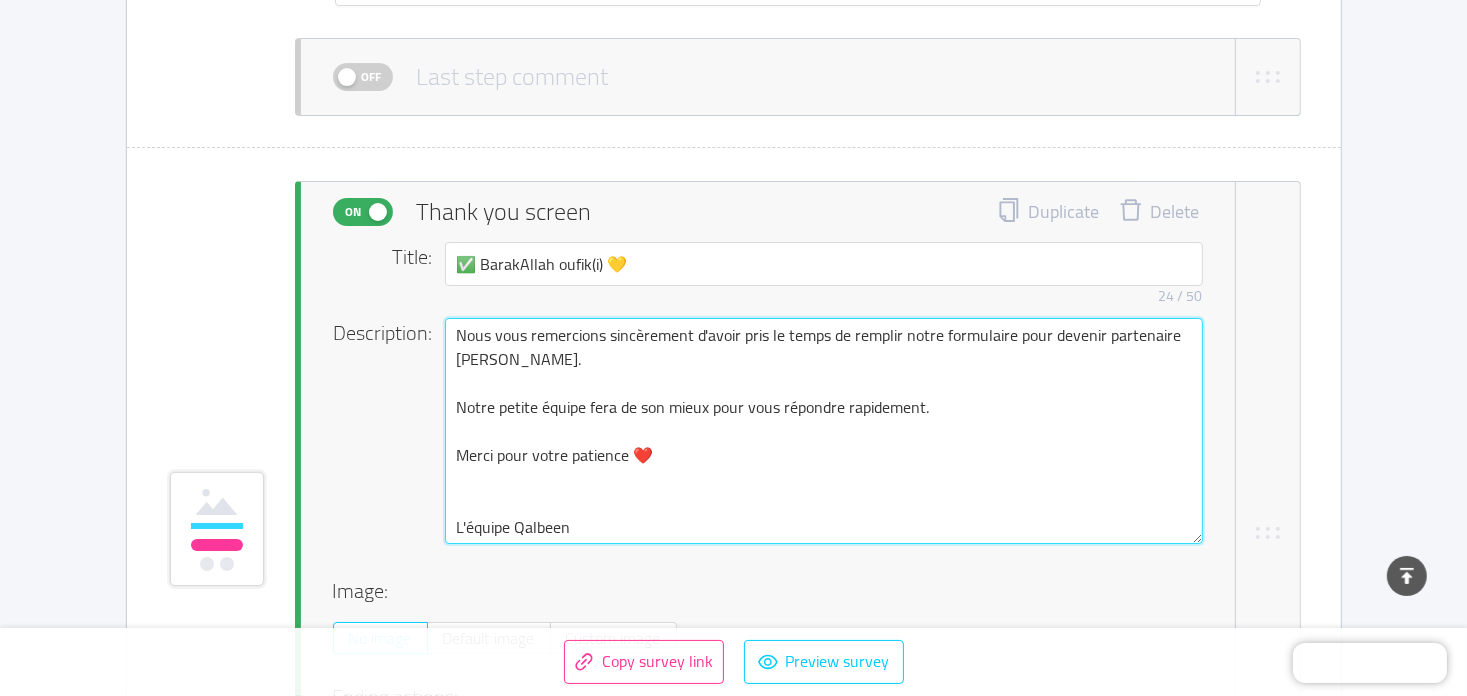 type on "Nous vous remercions sincèrement d'avoir pris le temps de remplir notre formulaire pour devenir partenaire Qalbeen.
Notre petite équipe fera de son mieux pour vous répondre rapidement.
Merci pour votre patience ❤️
L'équipe Qalbeen" 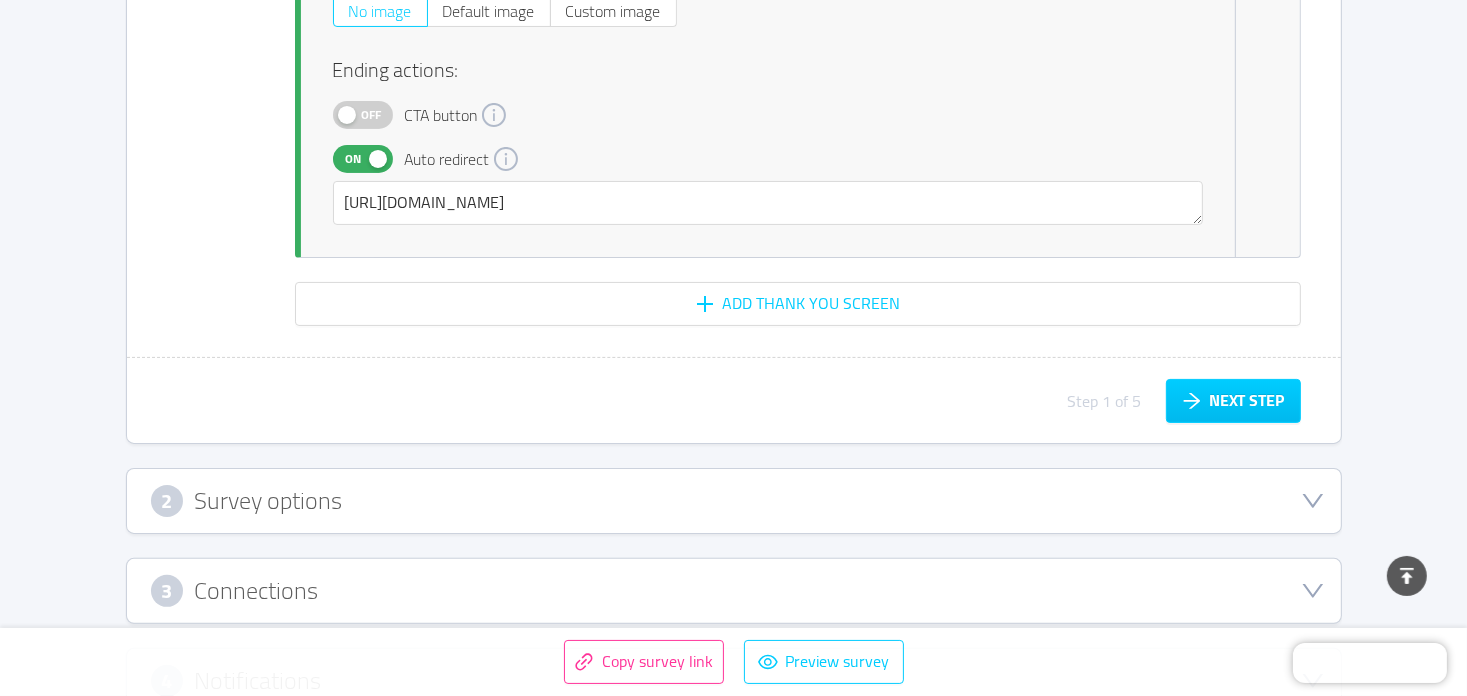 scroll, scrollTop: 7897, scrollLeft: 0, axis: vertical 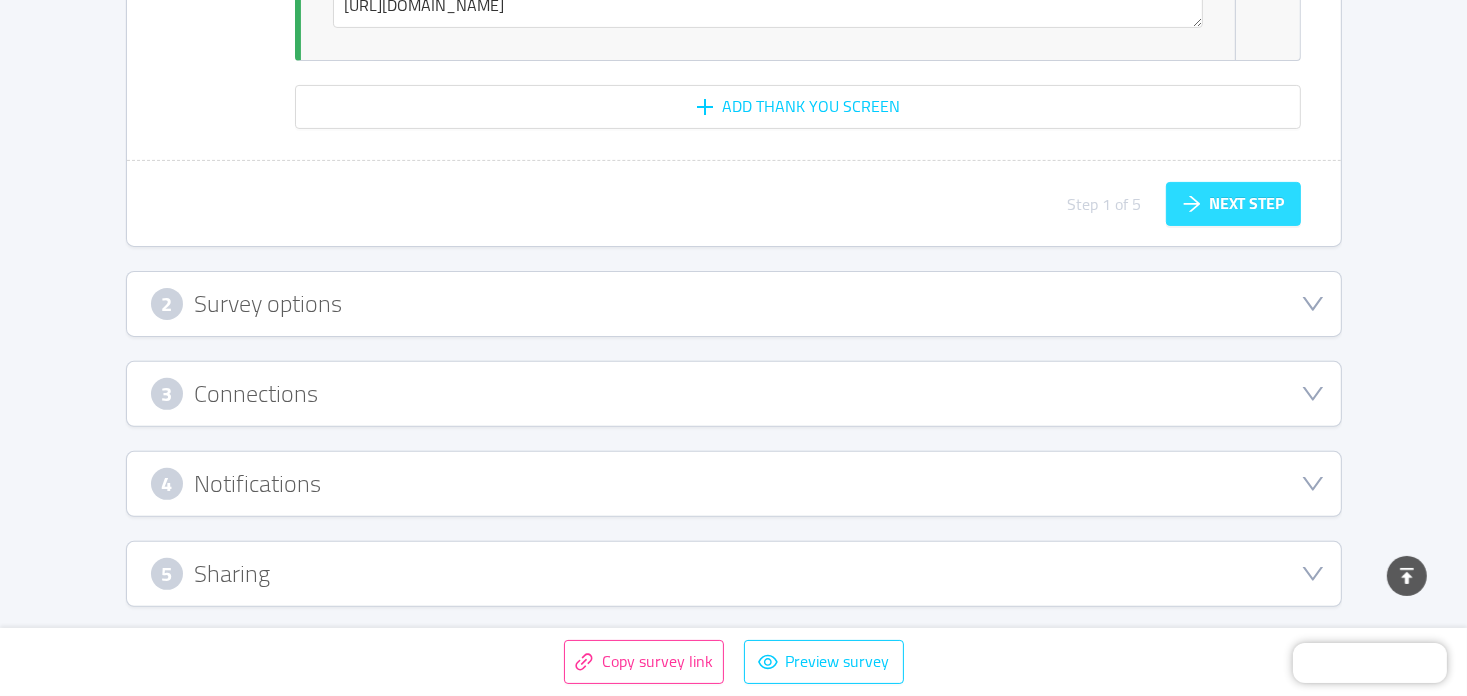 type on "Nous vous remercions sincèrement d'avoir pris le temps de remplir notre formulaire pour devenir partenaire Qalbeen.
Notre petite équipe fera de son mieux pour vous répondre rapidement.
Merci pour votre patience ❤️
L'équipe Qalbeen" 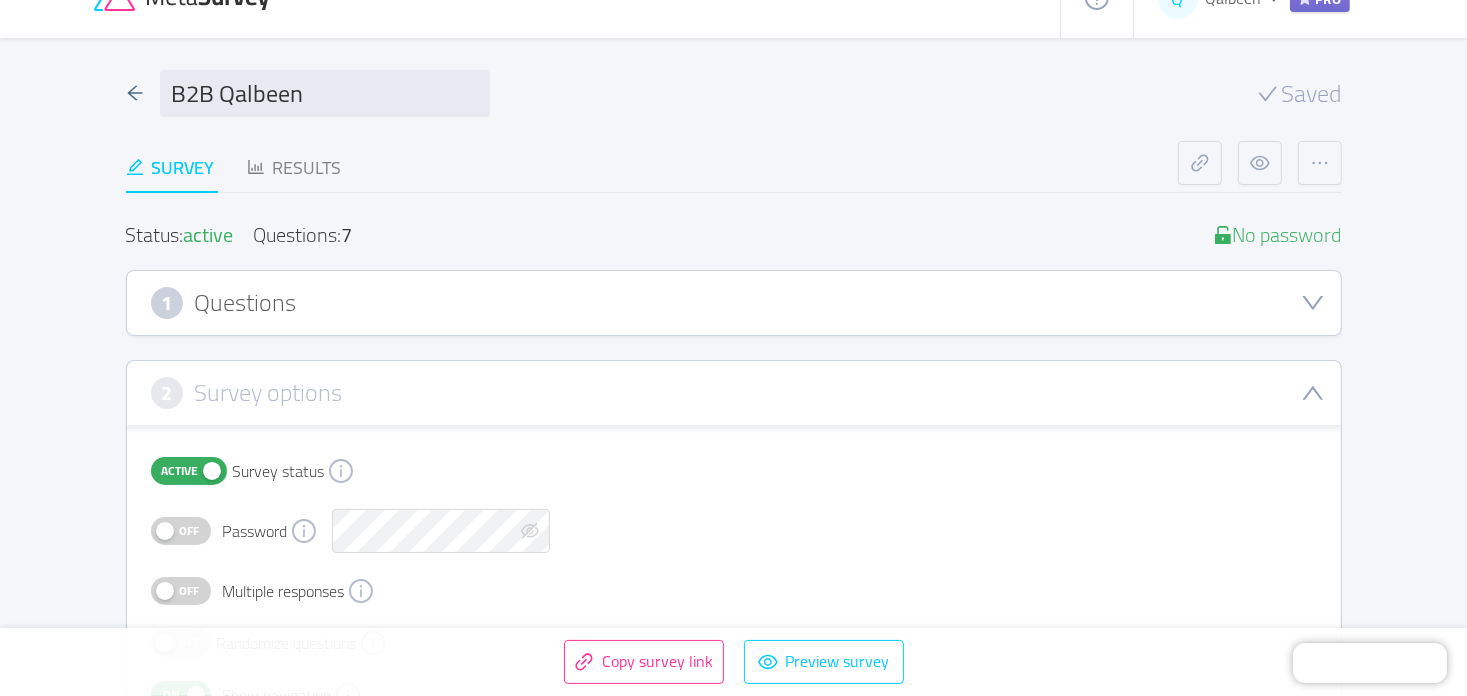 scroll, scrollTop: 0, scrollLeft: 0, axis: both 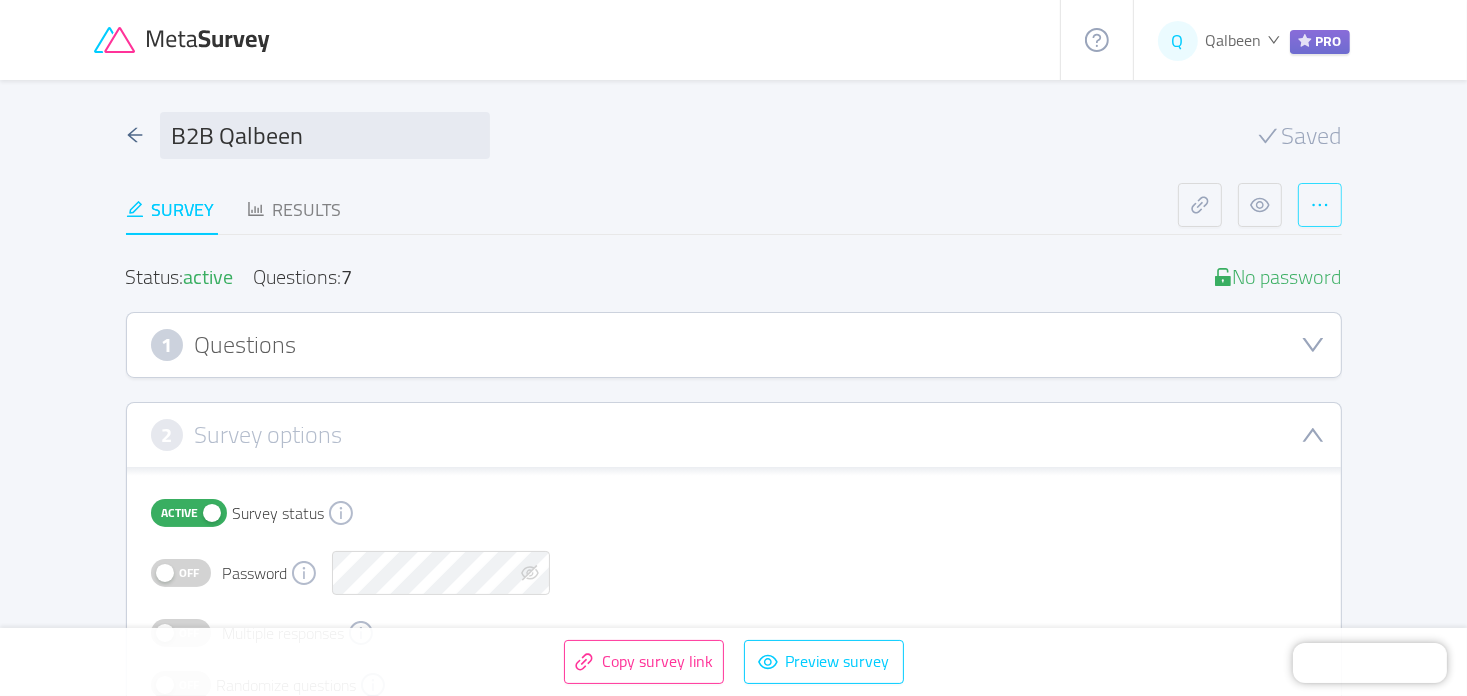 click at bounding box center [1320, 205] 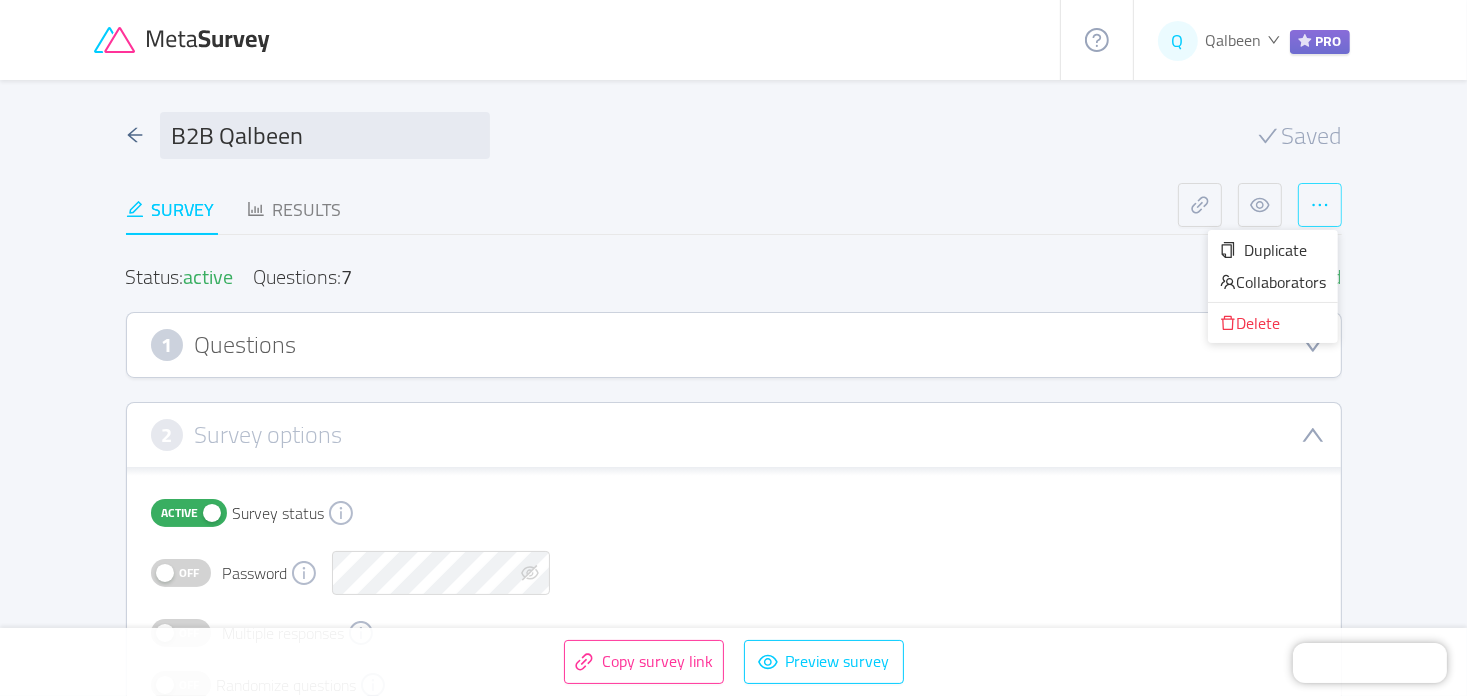 click at bounding box center (1320, 205) 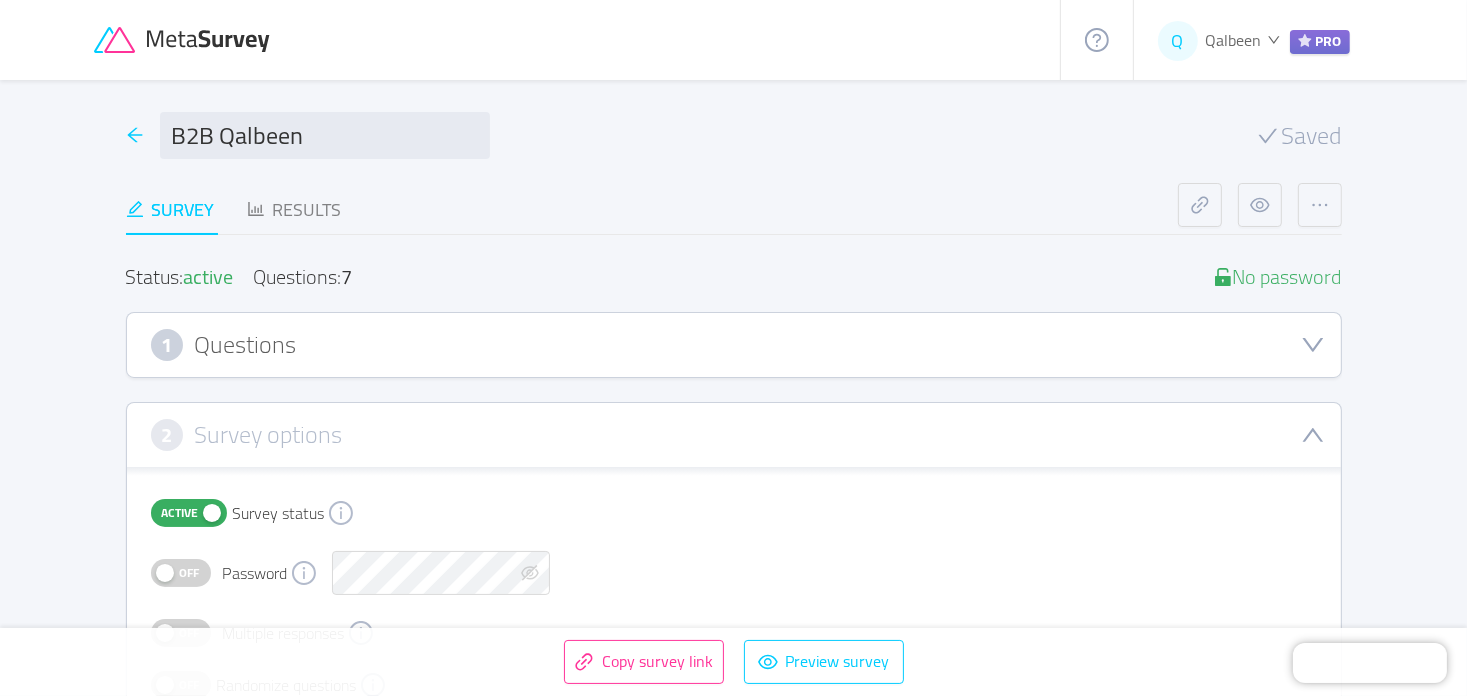 click 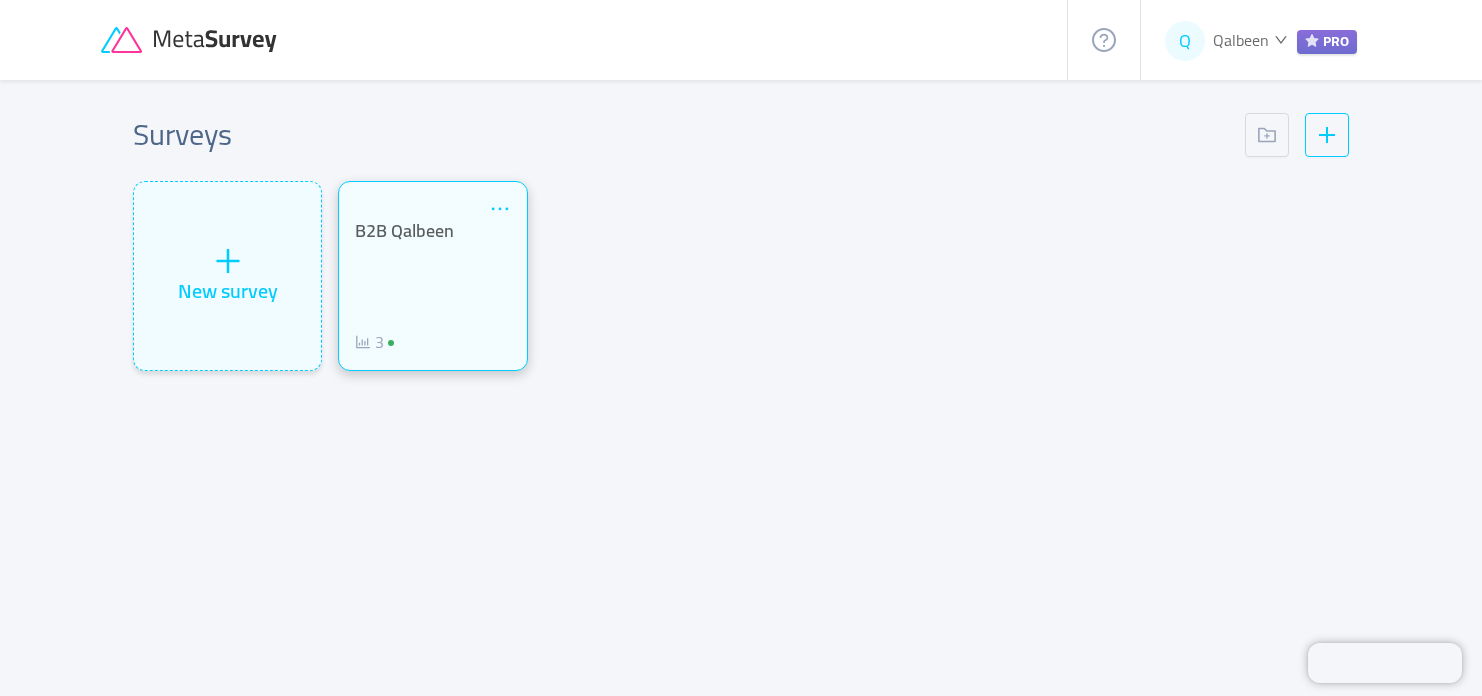click 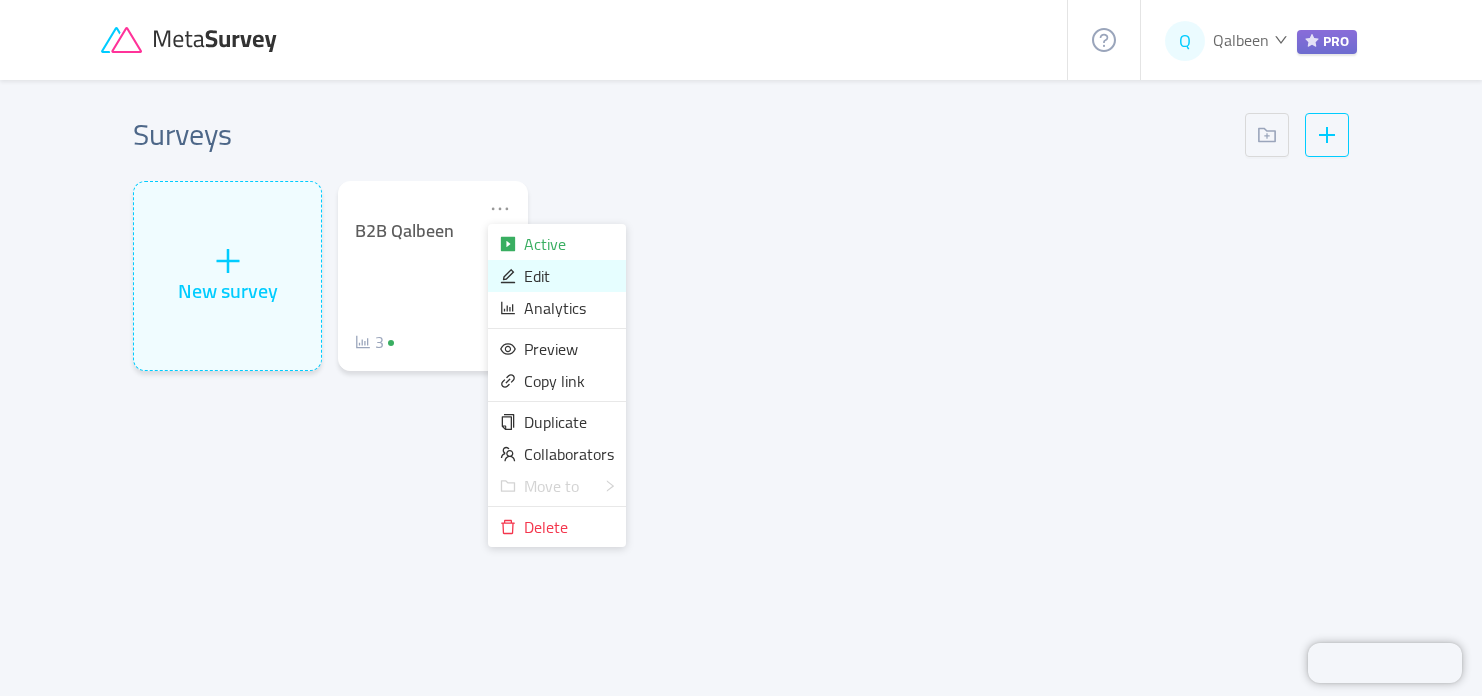 click on "Edit" at bounding box center (557, 276) 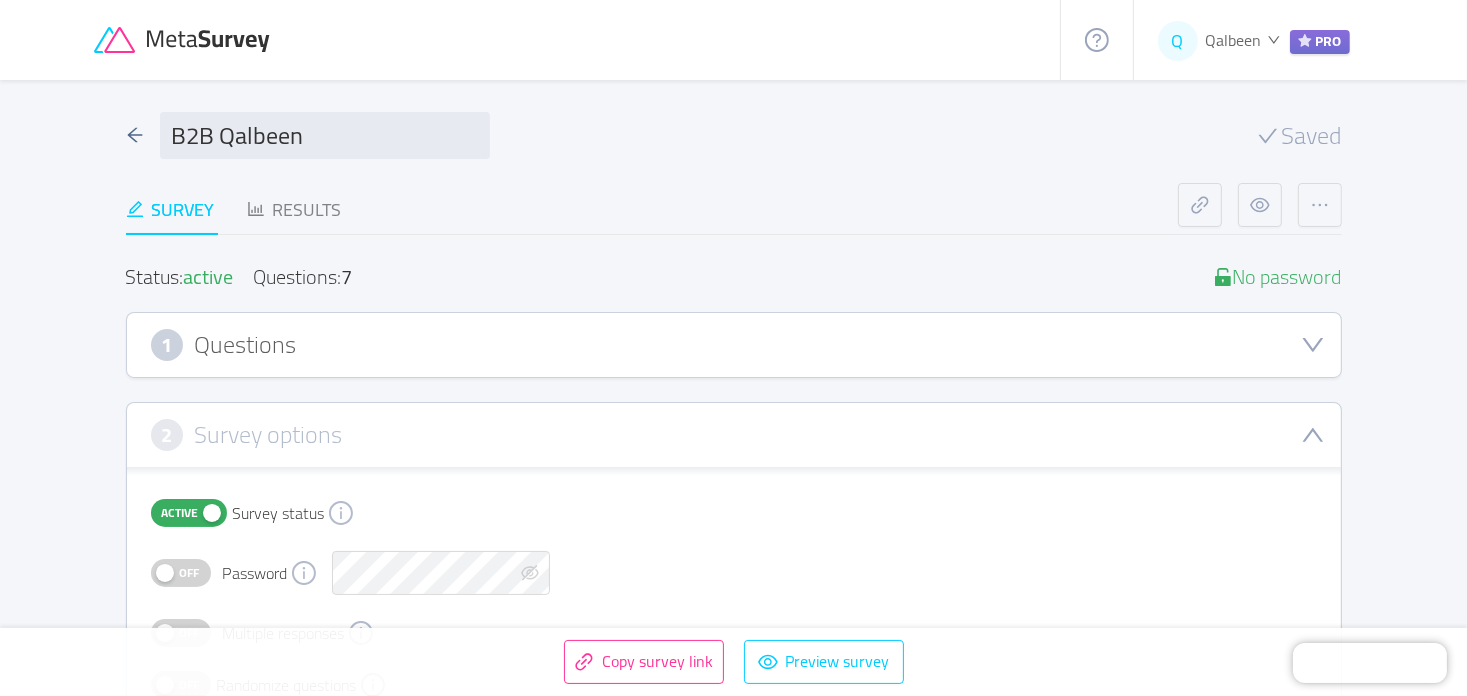 type 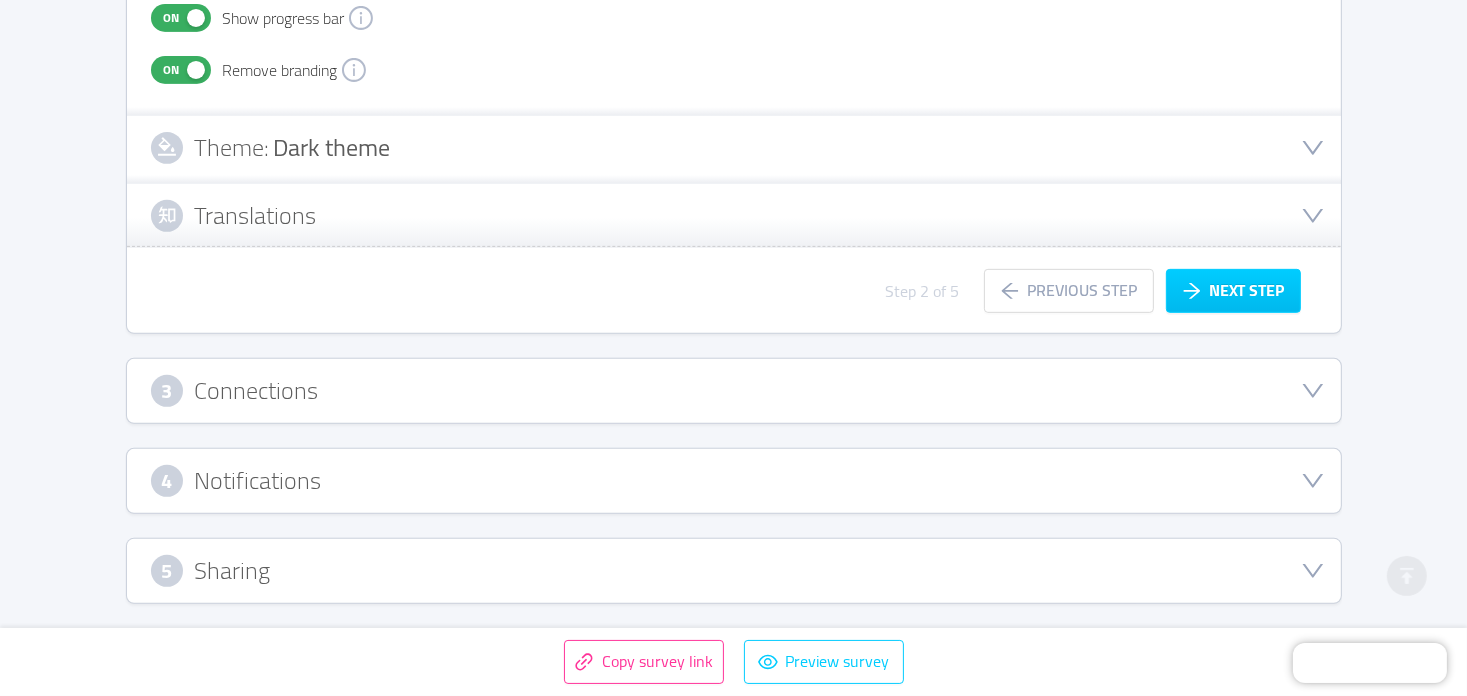 scroll, scrollTop: 771, scrollLeft: 0, axis: vertical 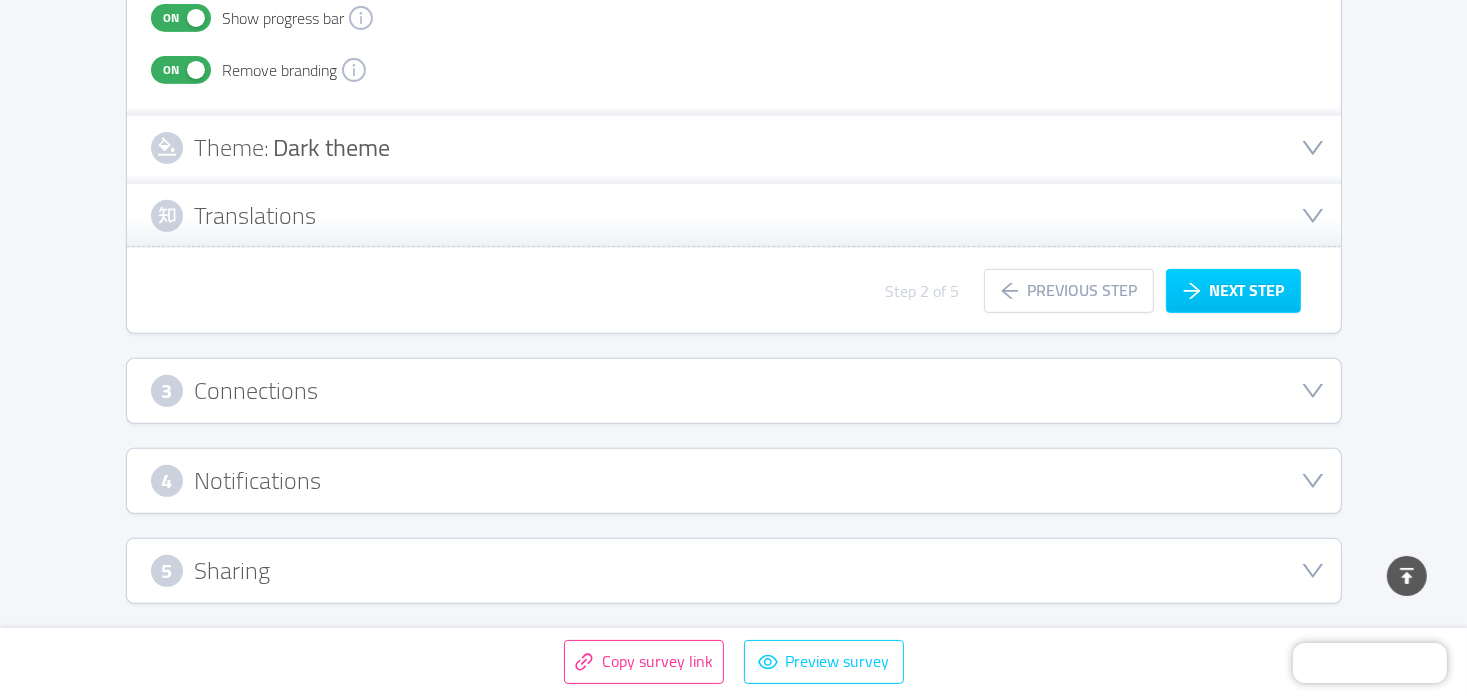 click 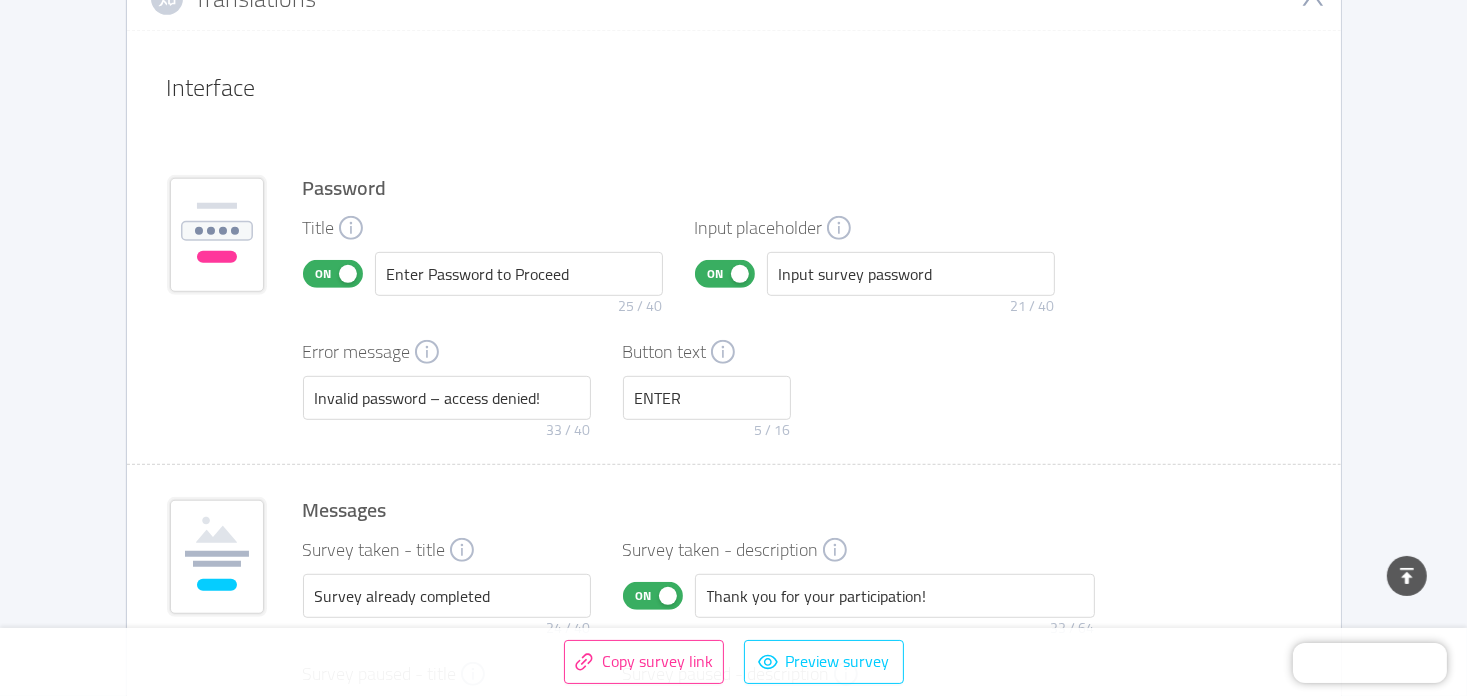 scroll, scrollTop: 971, scrollLeft: 0, axis: vertical 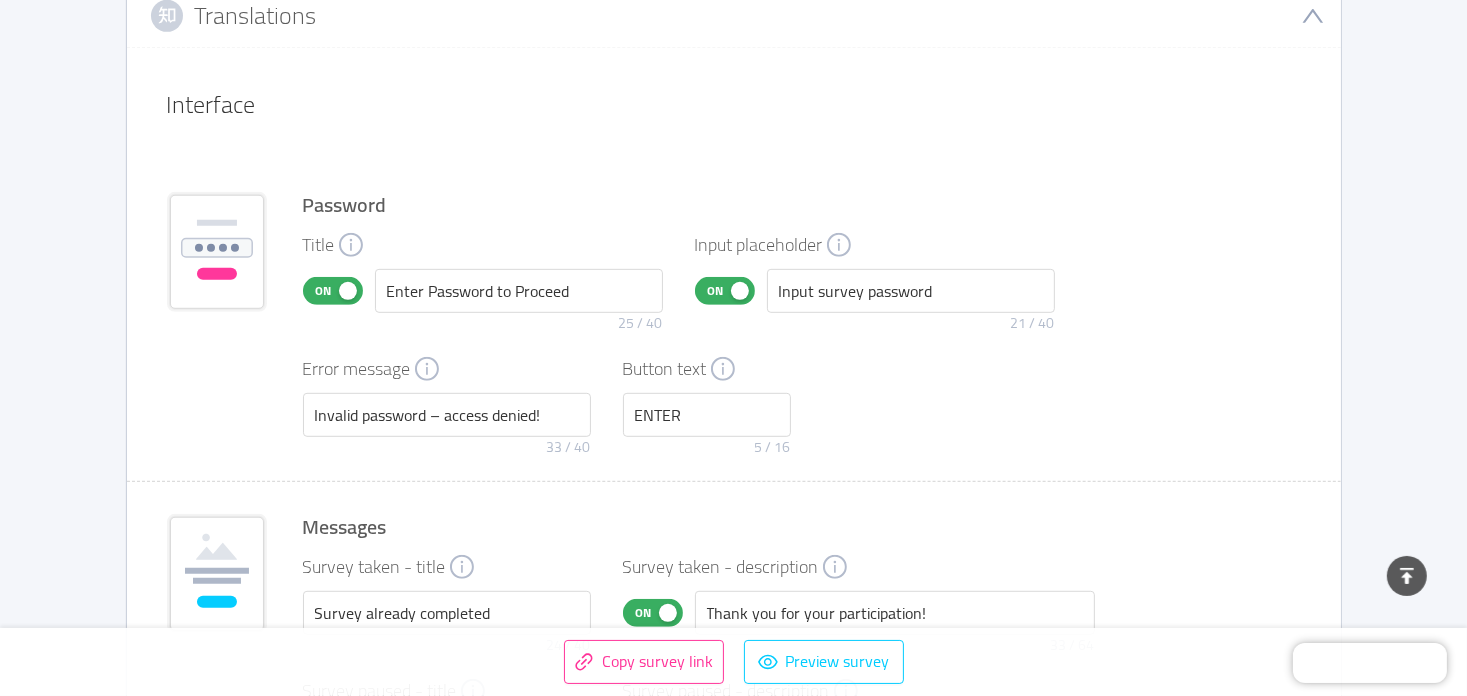 click on "On" at bounding box center (324, 291) 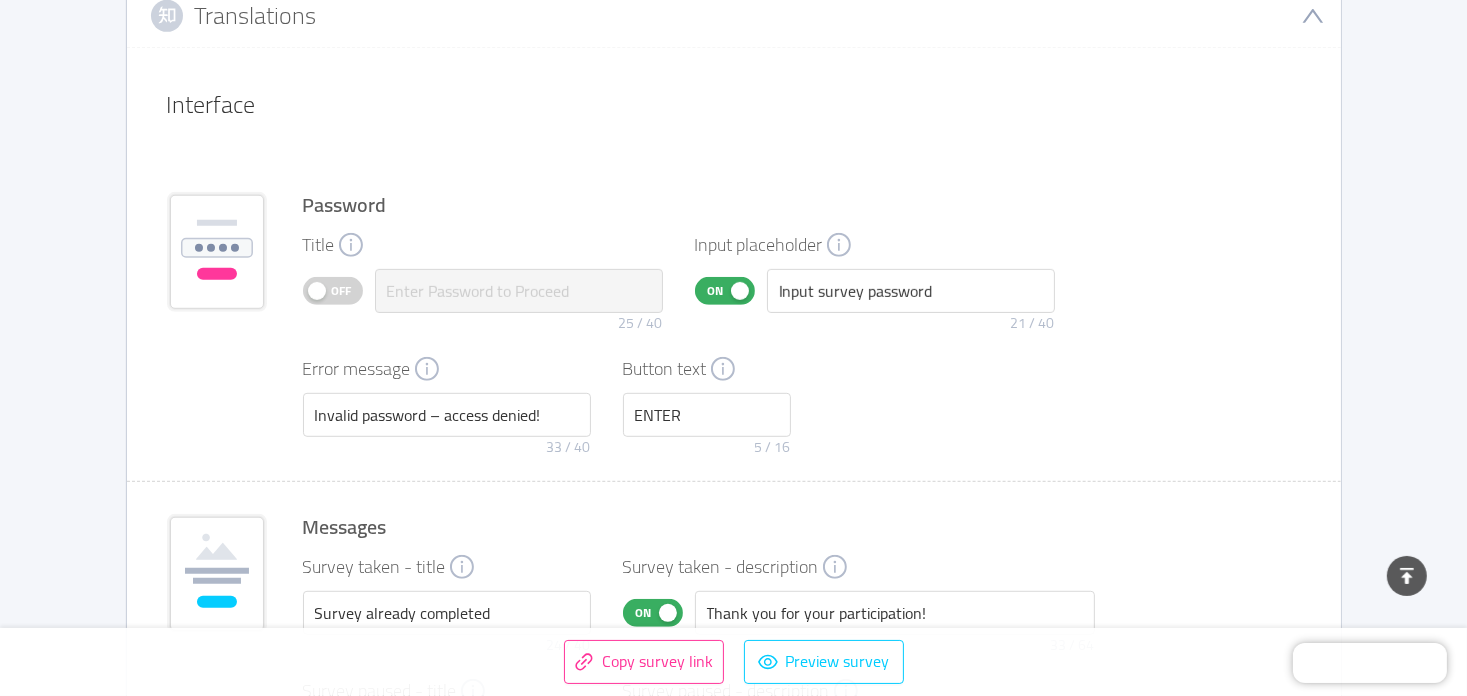 click on "On" at bounding box center [716, 291] 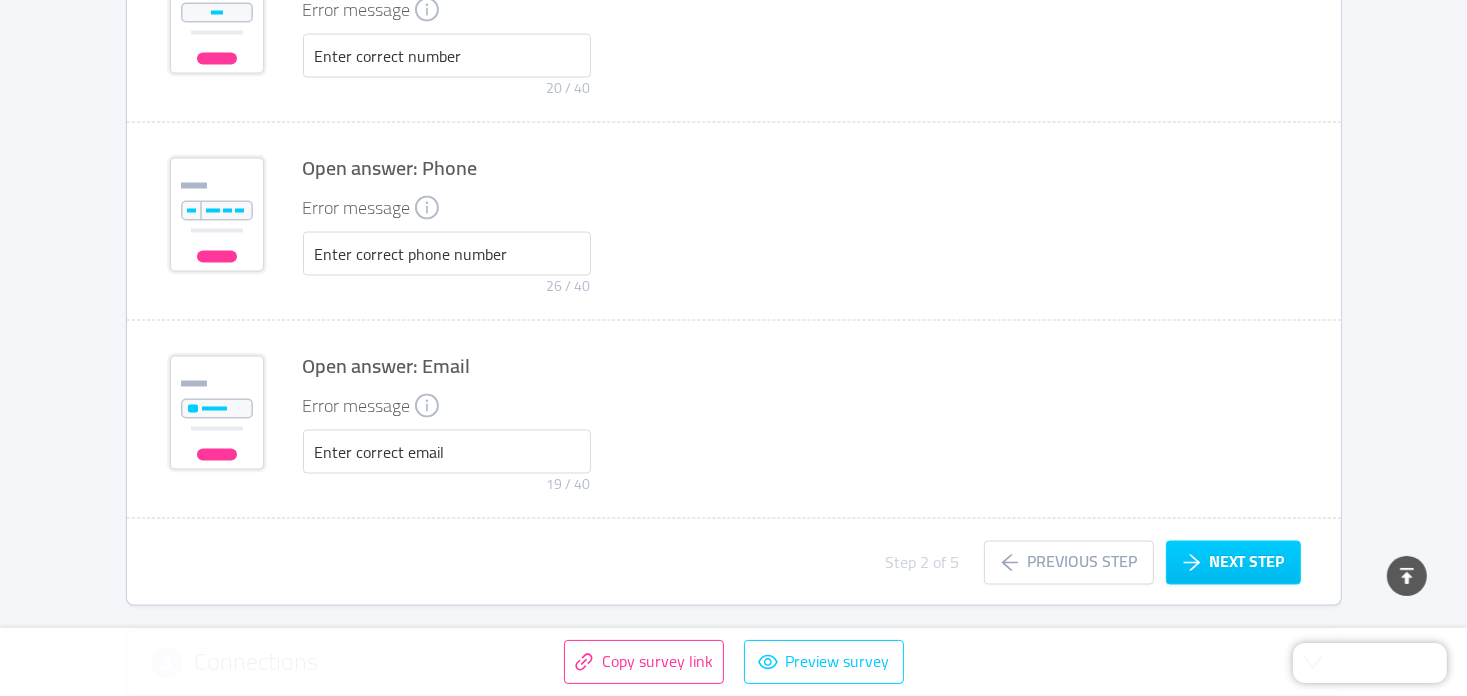 scroll, scrollTop: 3171, scrollLeft: 0, axis: vertical 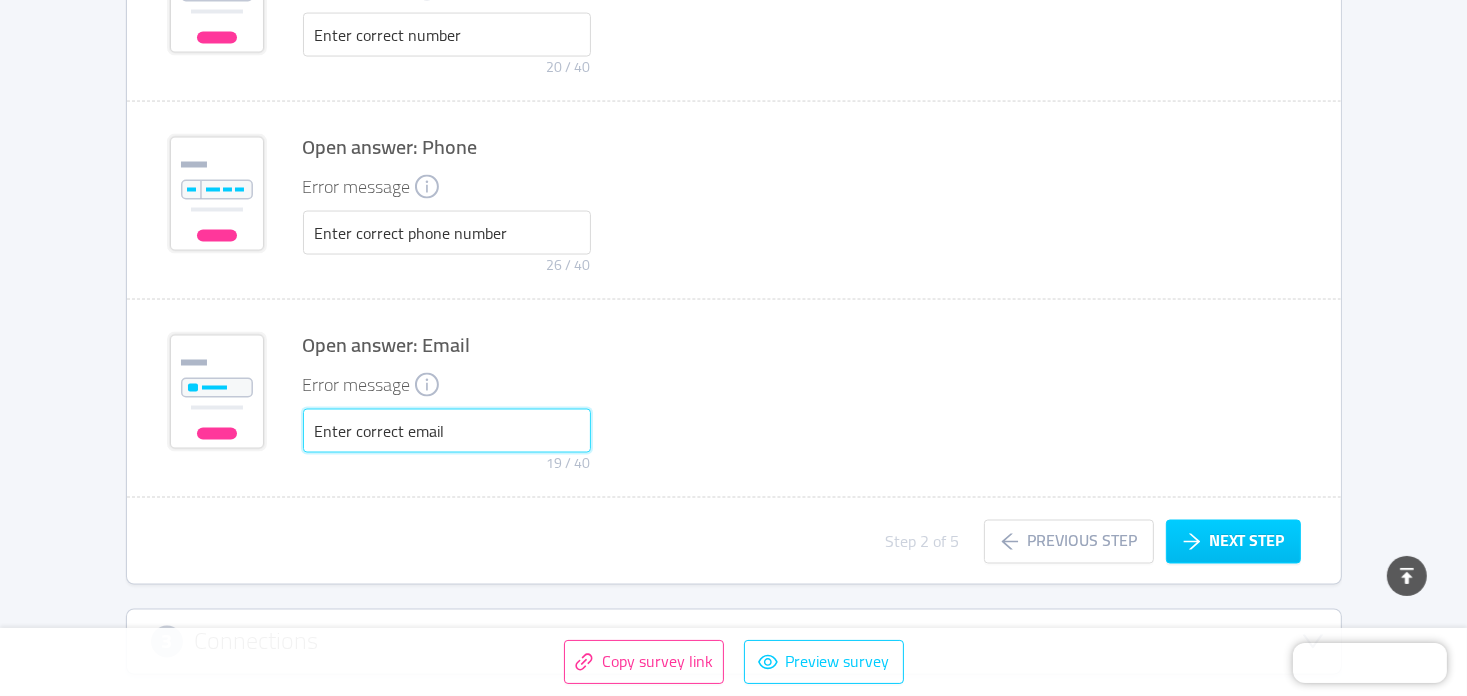 click on "Enter correct email" at bounding box center (447, 431) 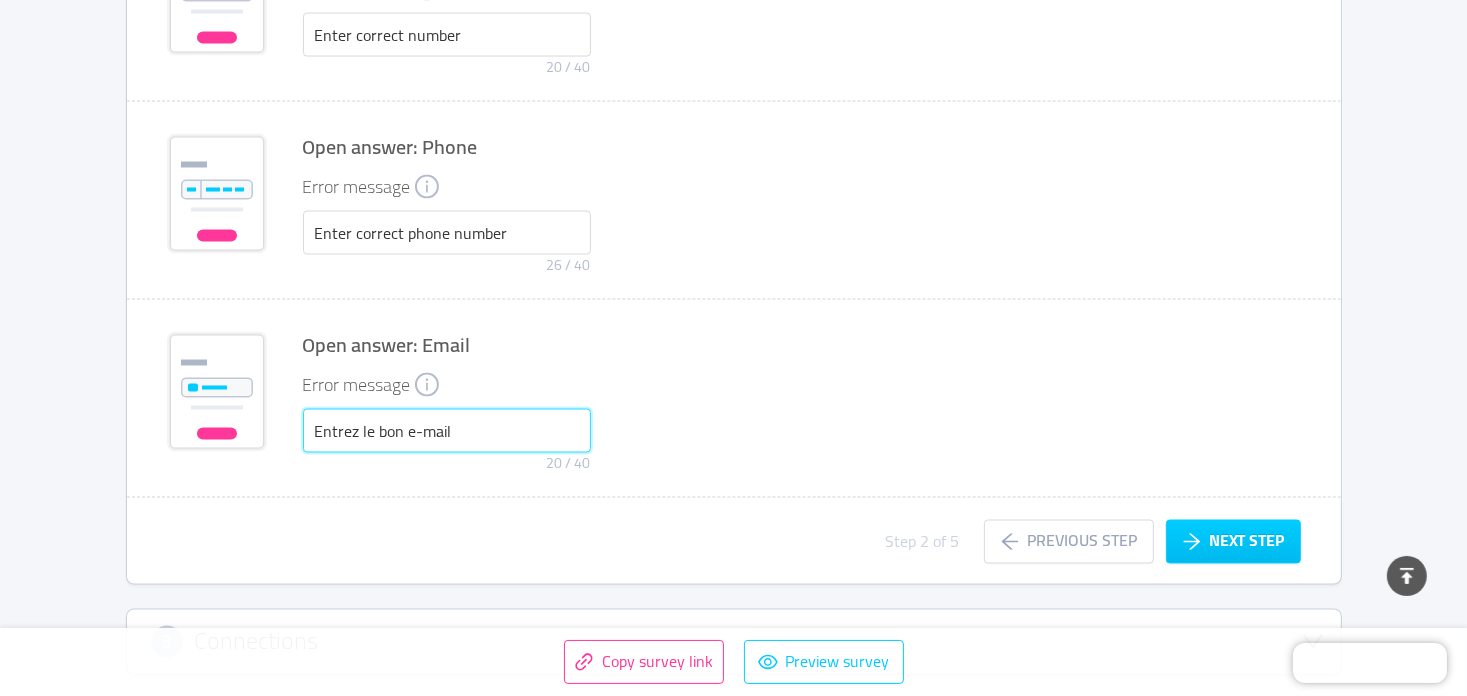 click on "Entrez le bon e-mail" at bounding box center [447, 431] 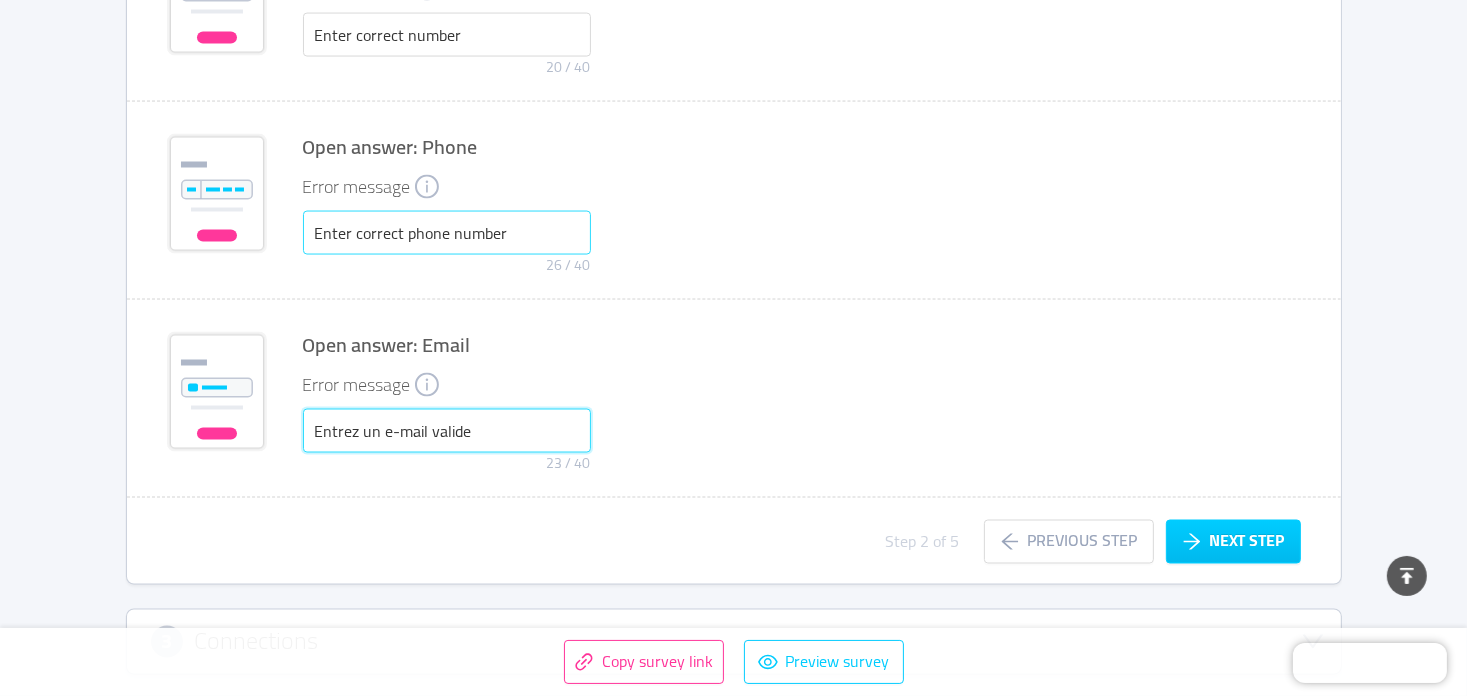 type on "Entrez un e-mail valide" 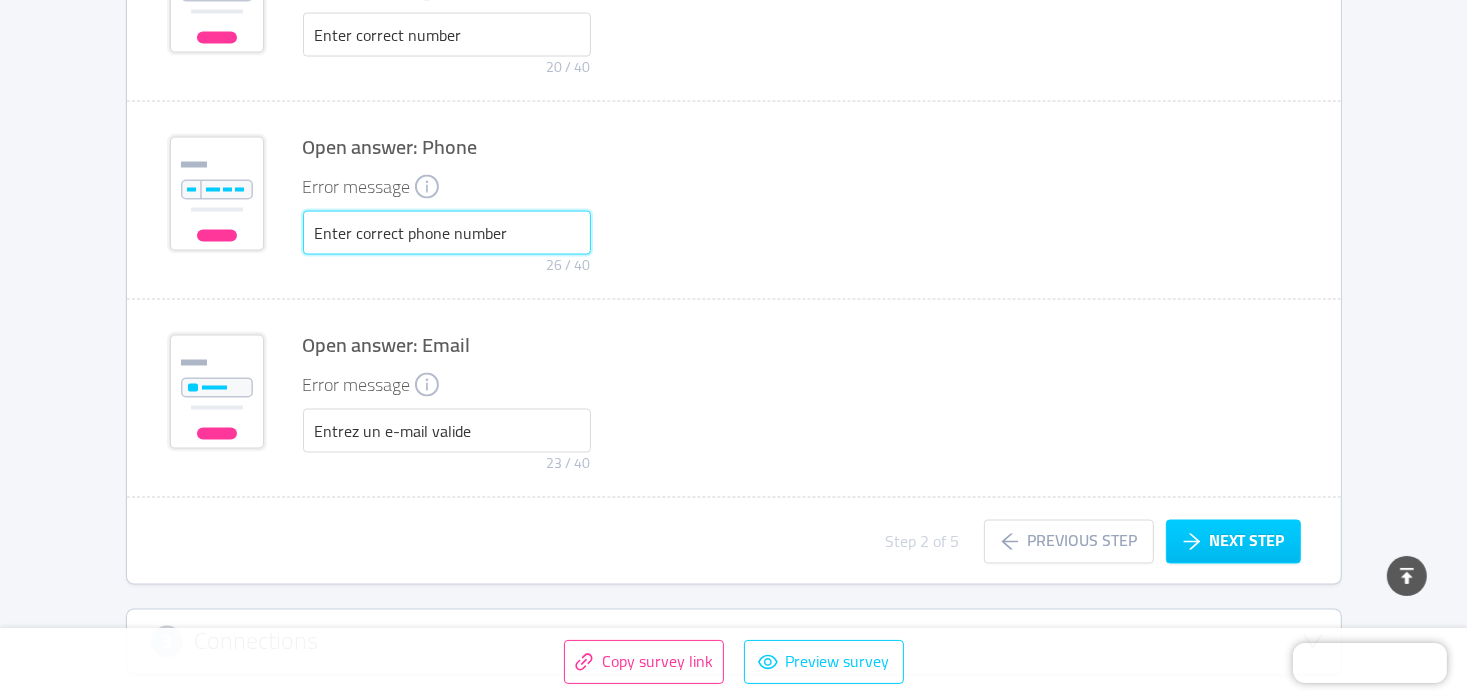 click on "Enter correct phone number" at bounding box center (447, 233) 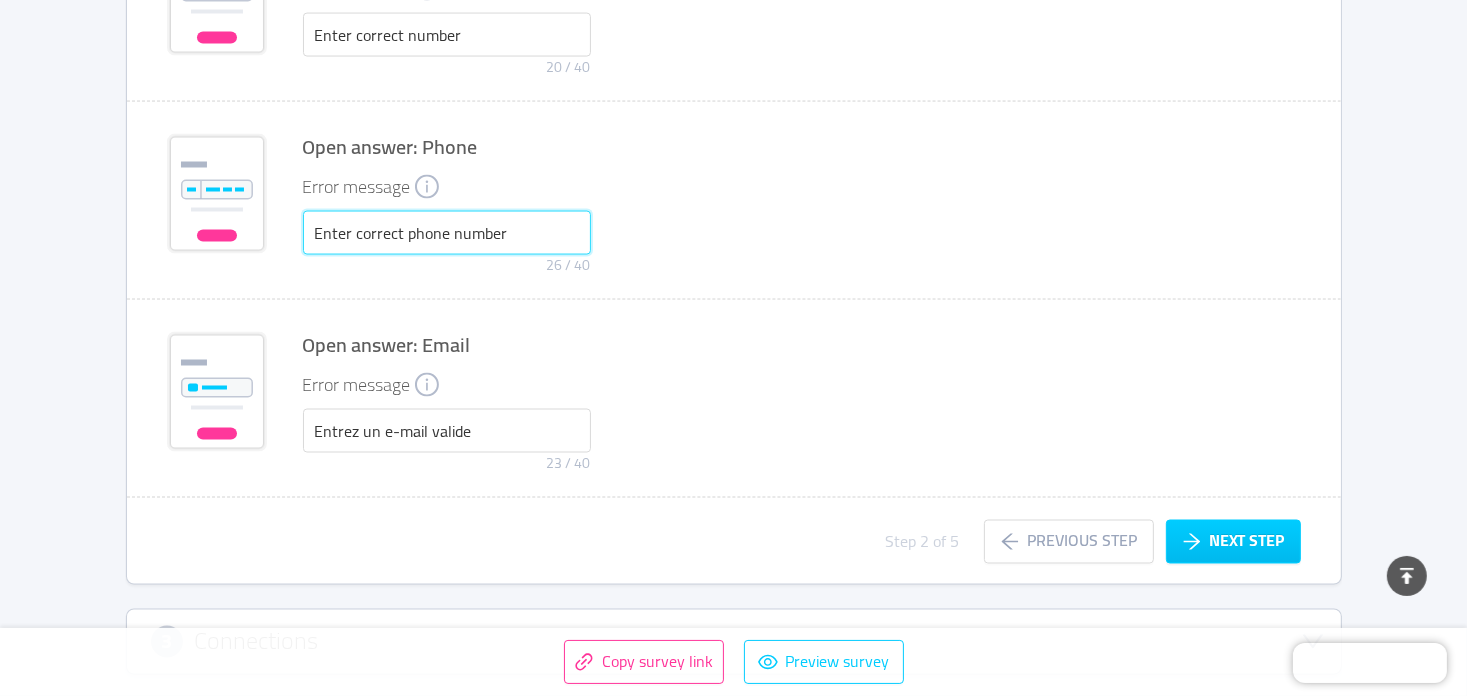 paste on "rez le numéro de téléphone correct" 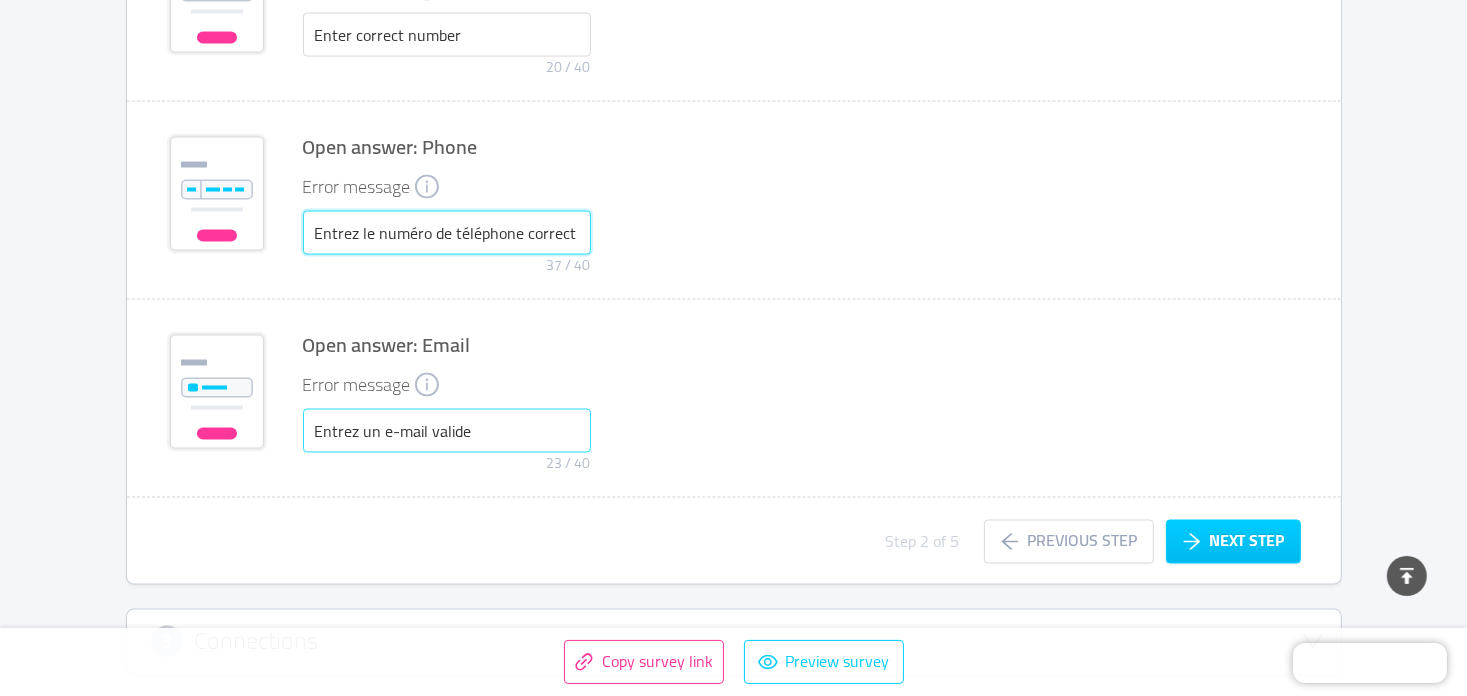 type on "Entrez le numéro de téléphone correct" 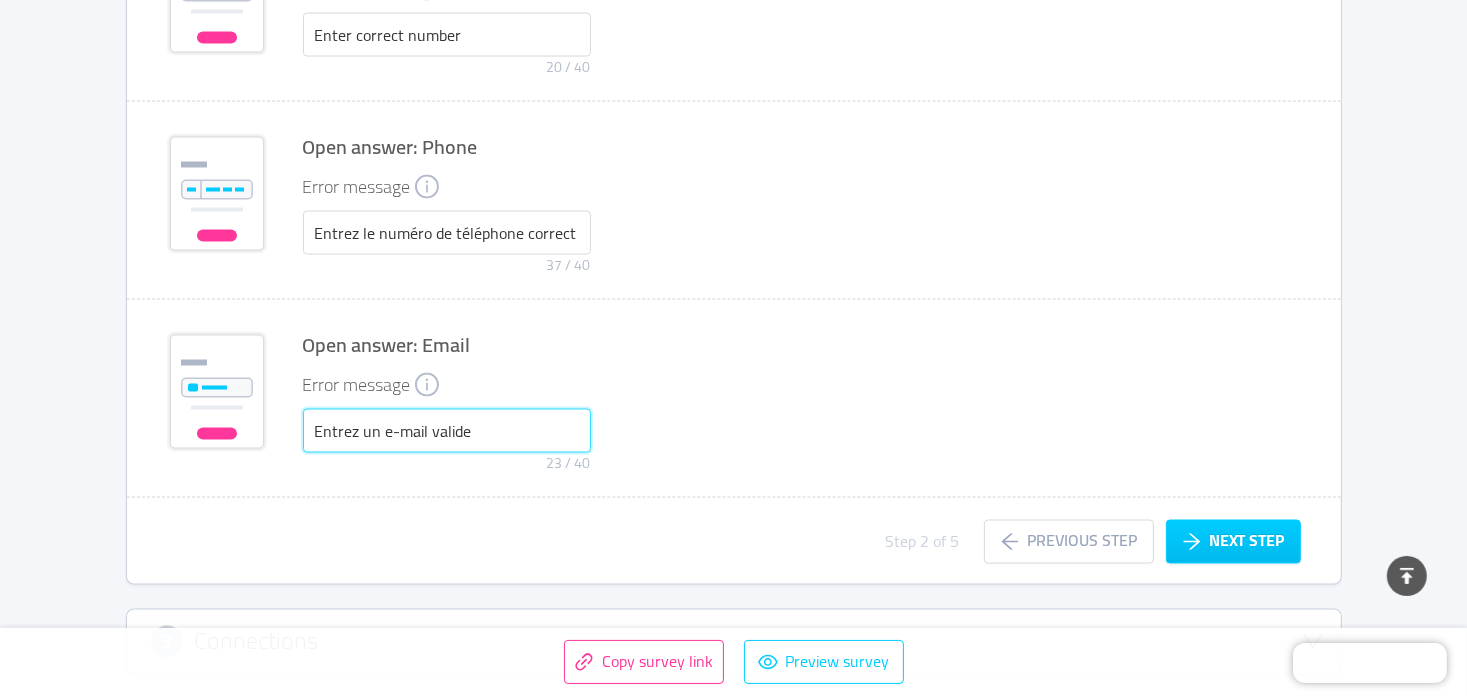 click on "Entrez un e-mail valide" at bounding box center [447, 431] 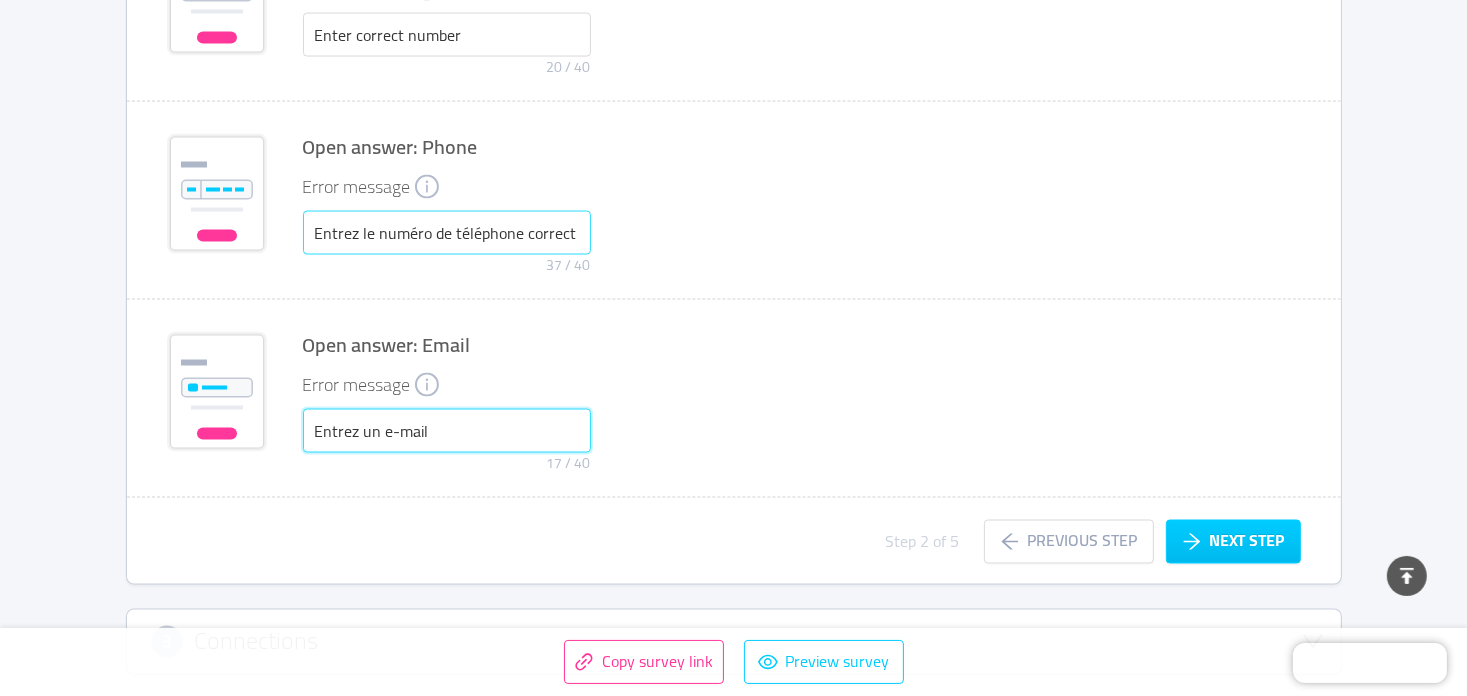 type on "Entrez un e-mail valide" 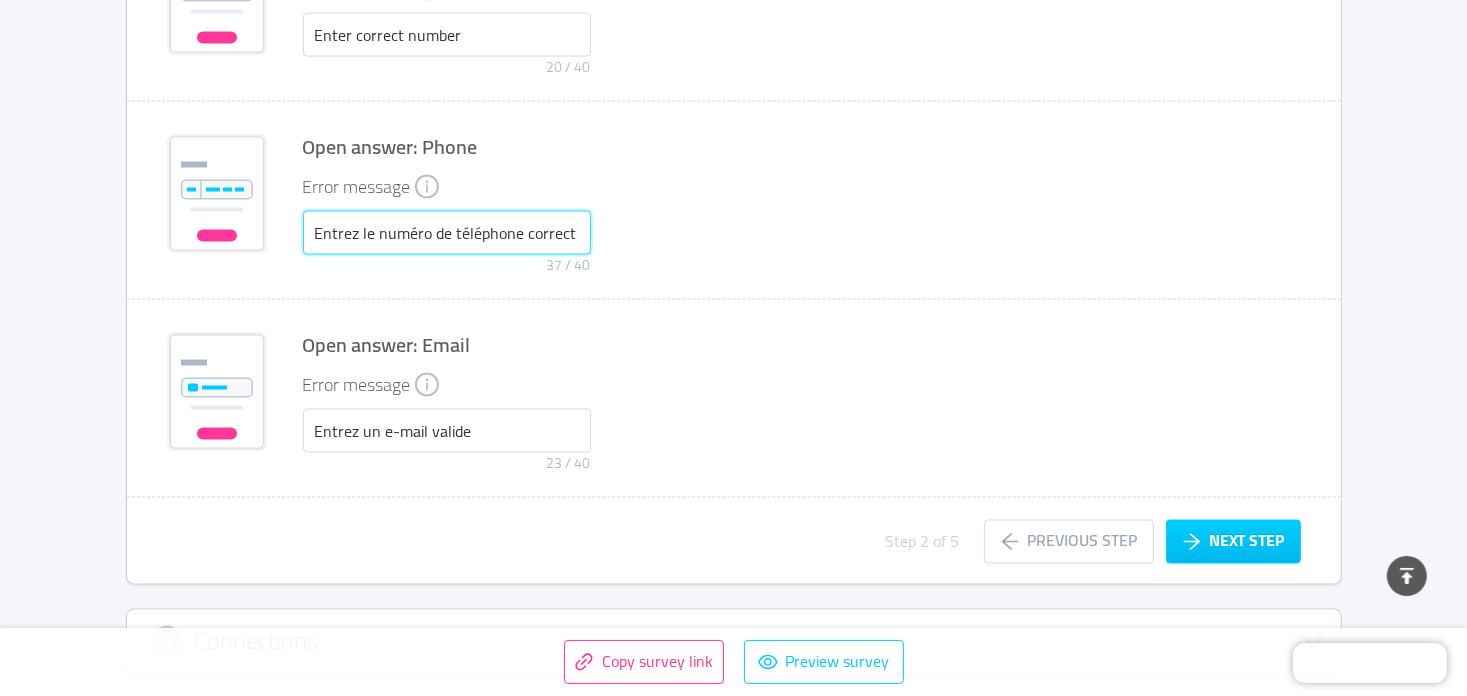 click on "Entrez le numéro de téléphone correct" at bounding box center (447, 233) 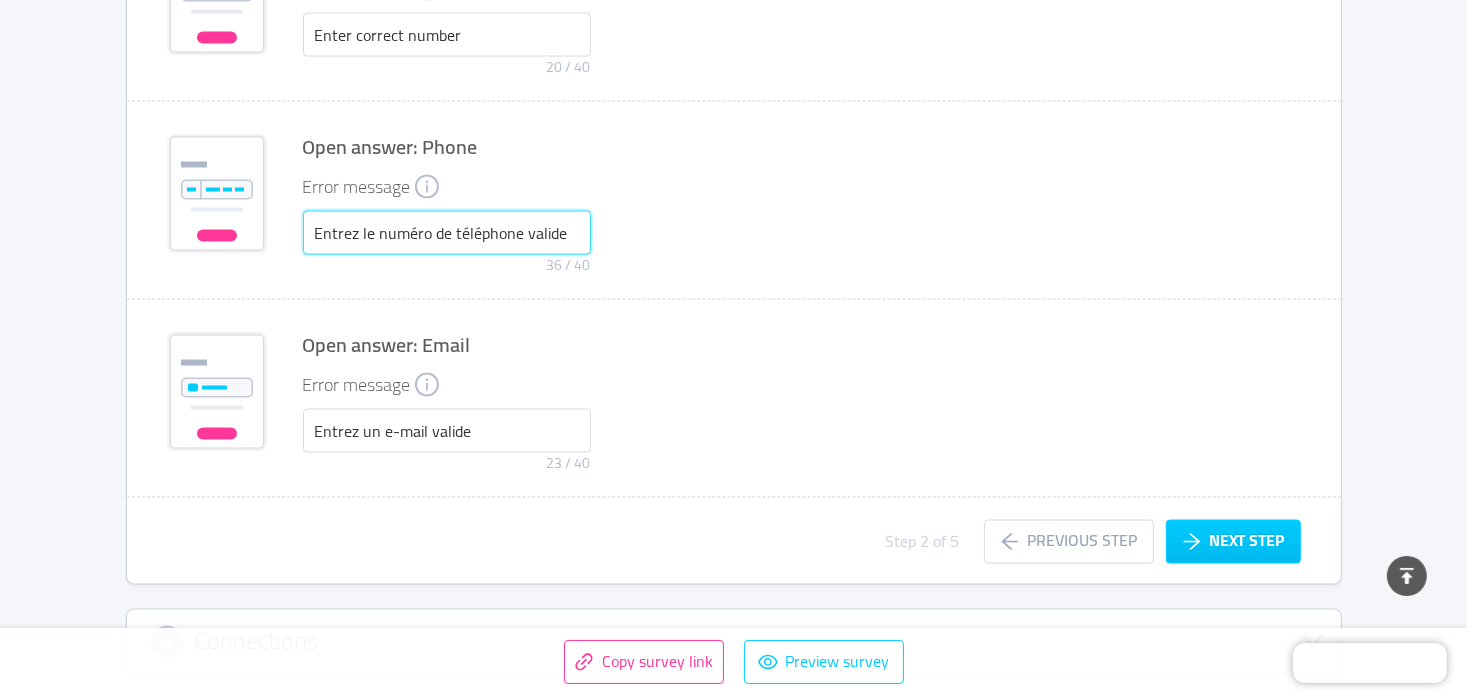 click on "Entrez le numéro de téléphone valide" at bounding box center [447, 233] 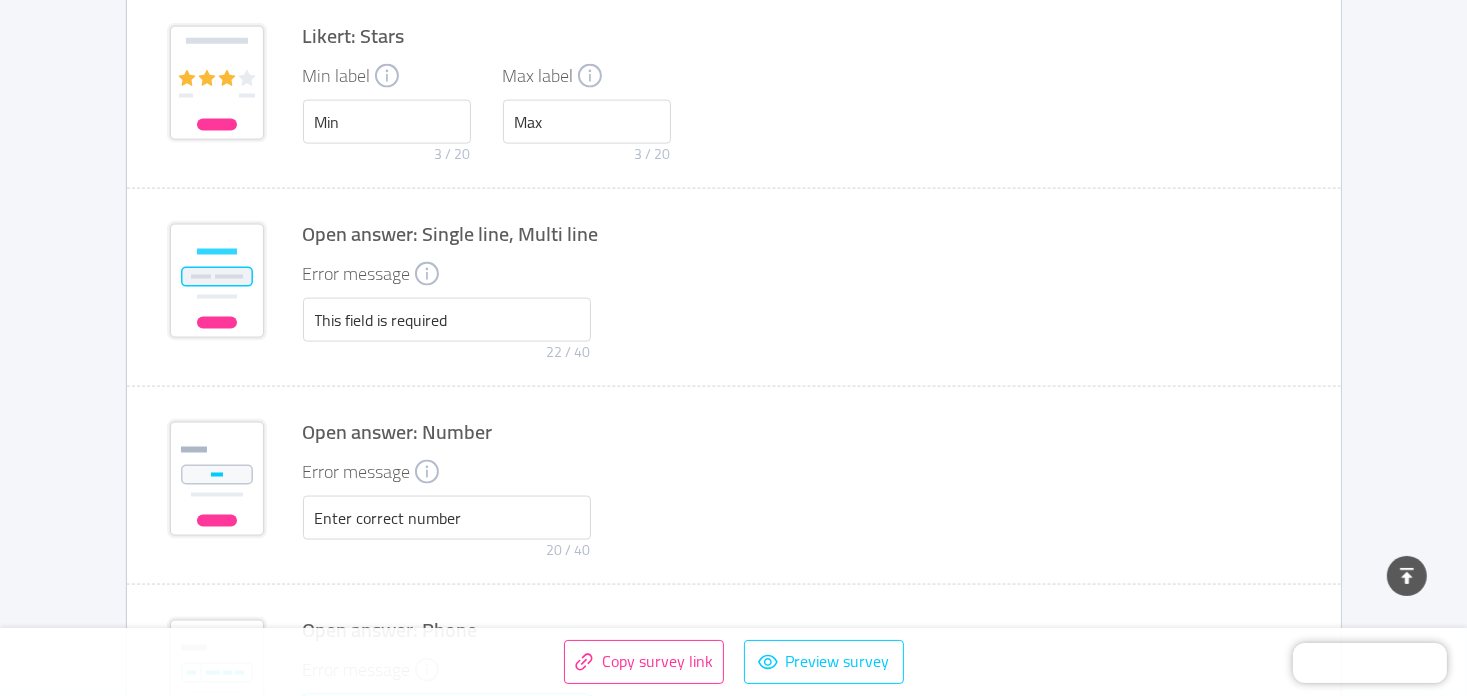 scroll, scrollTop: 2671, scrollLeft: 0, axis: vertical 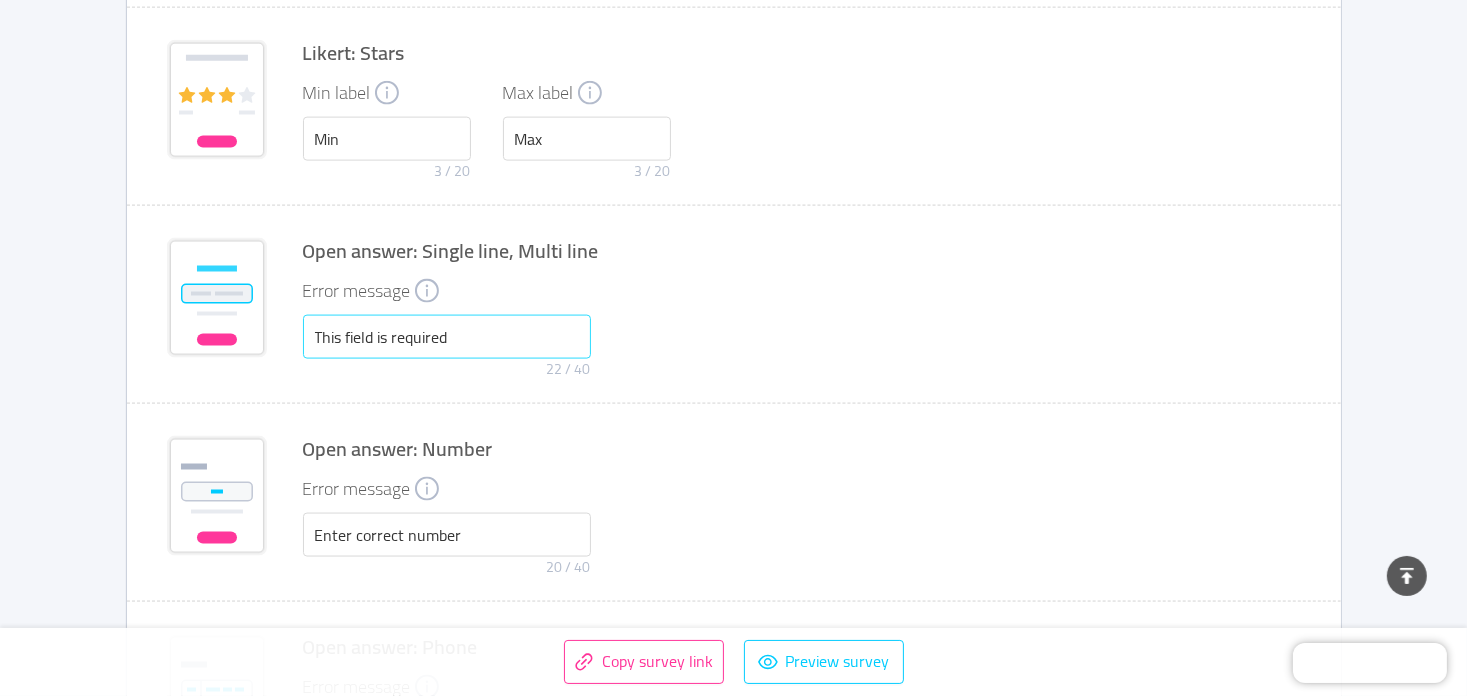 type on "Entrez un numéro de téléphone valide" 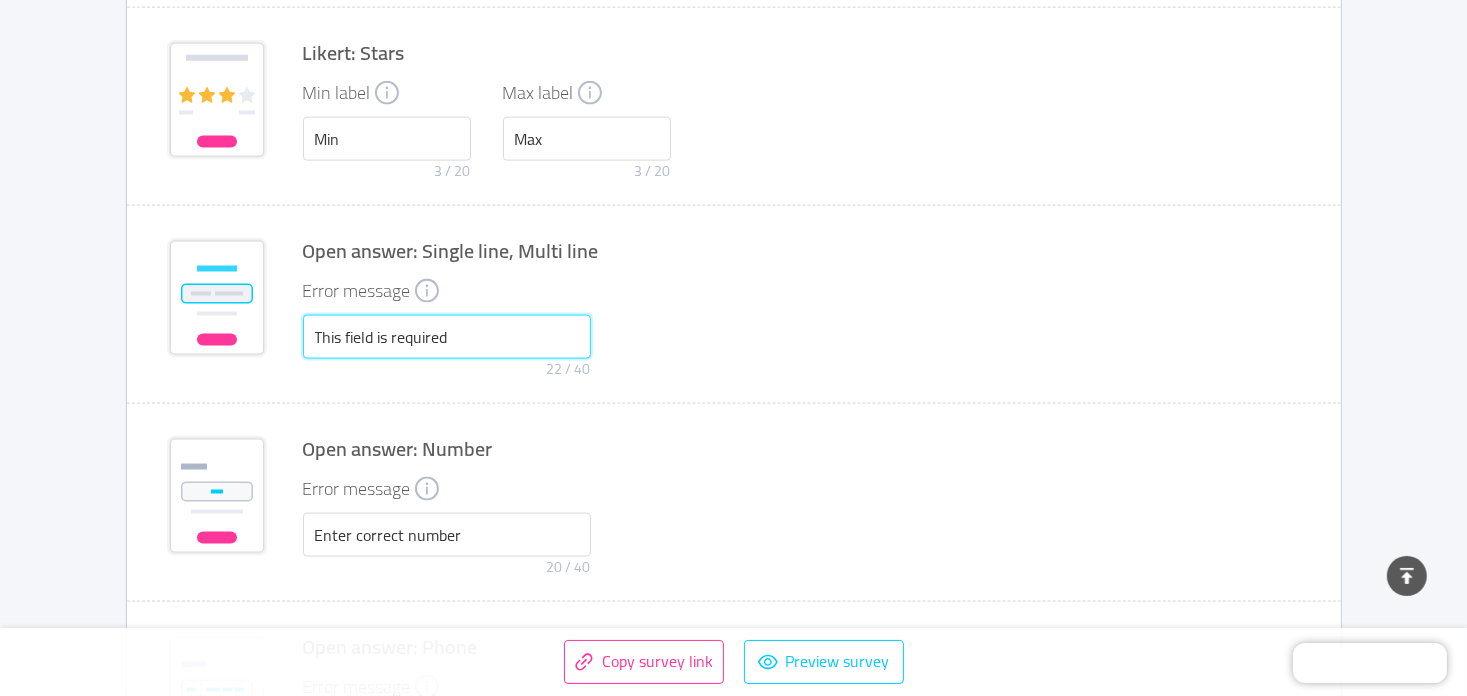click on "This field is required" at bounding box center (447, 337) 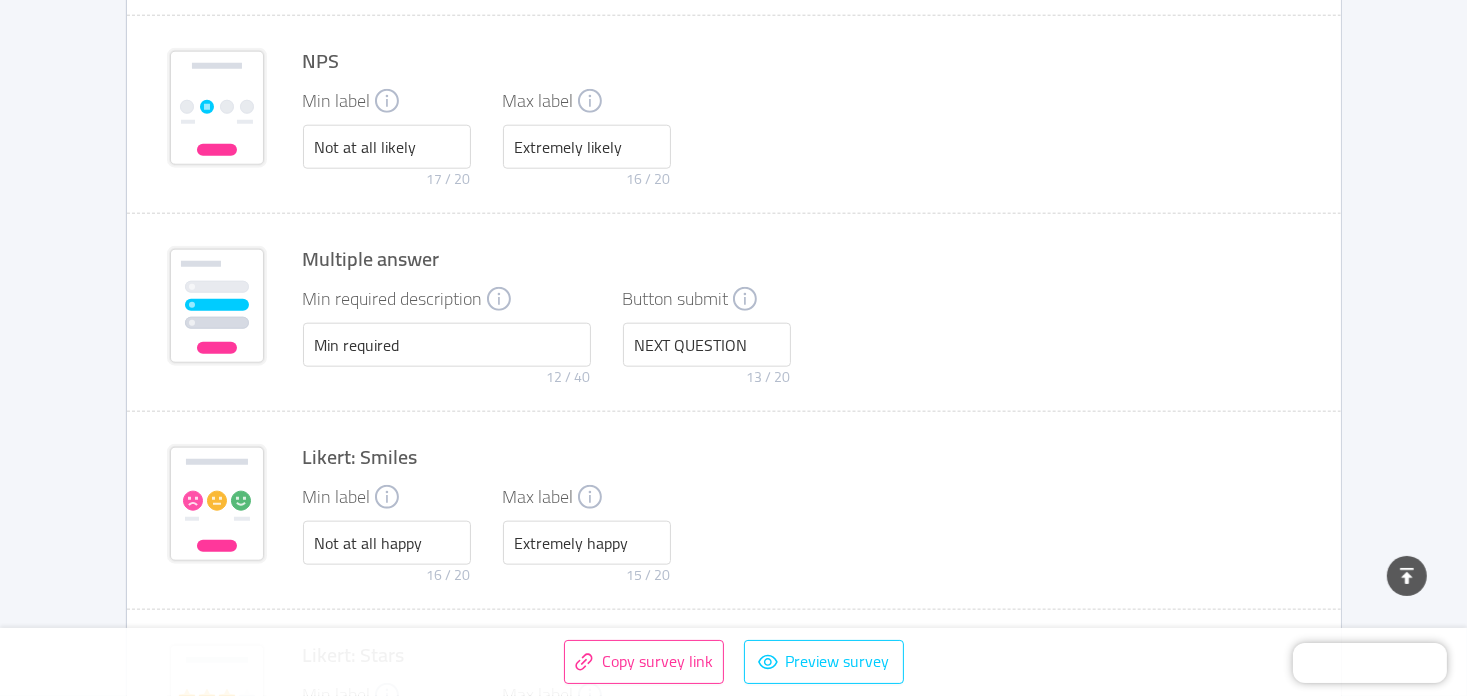 scroll, scrollTop: 1971, scrollLeft: 0, axis: vertical 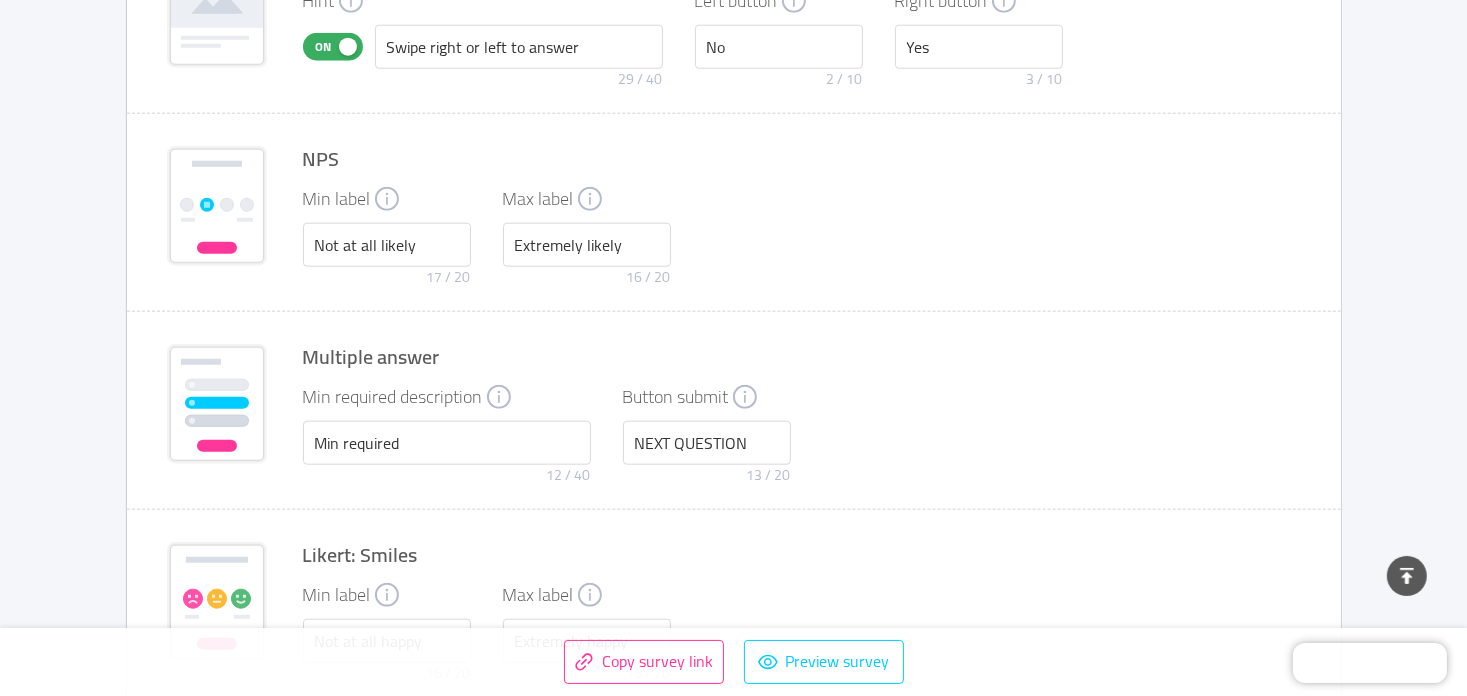 type on "Ce champ est obligatoire" 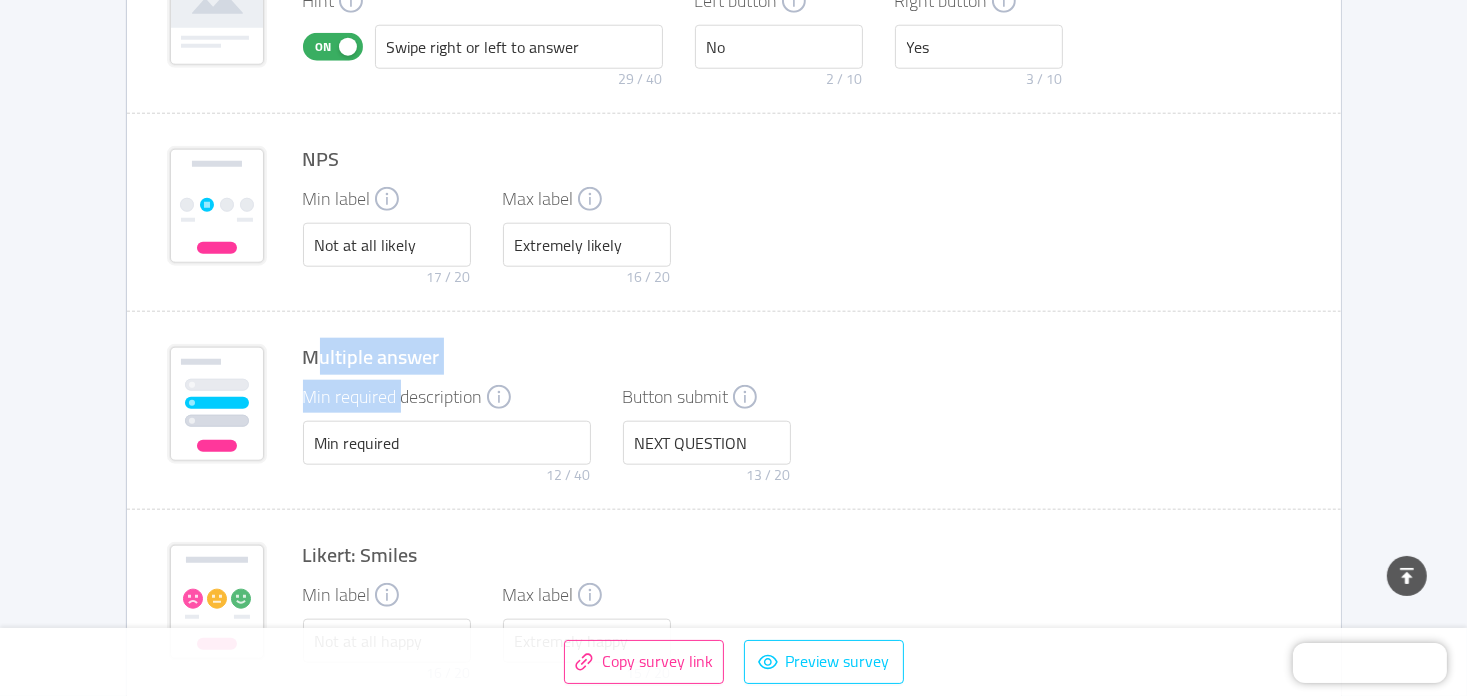 drag, startPoint x: 311, startPoint y: 363, endPoint x: 479, endPoint y: 379, distance: 168.76018 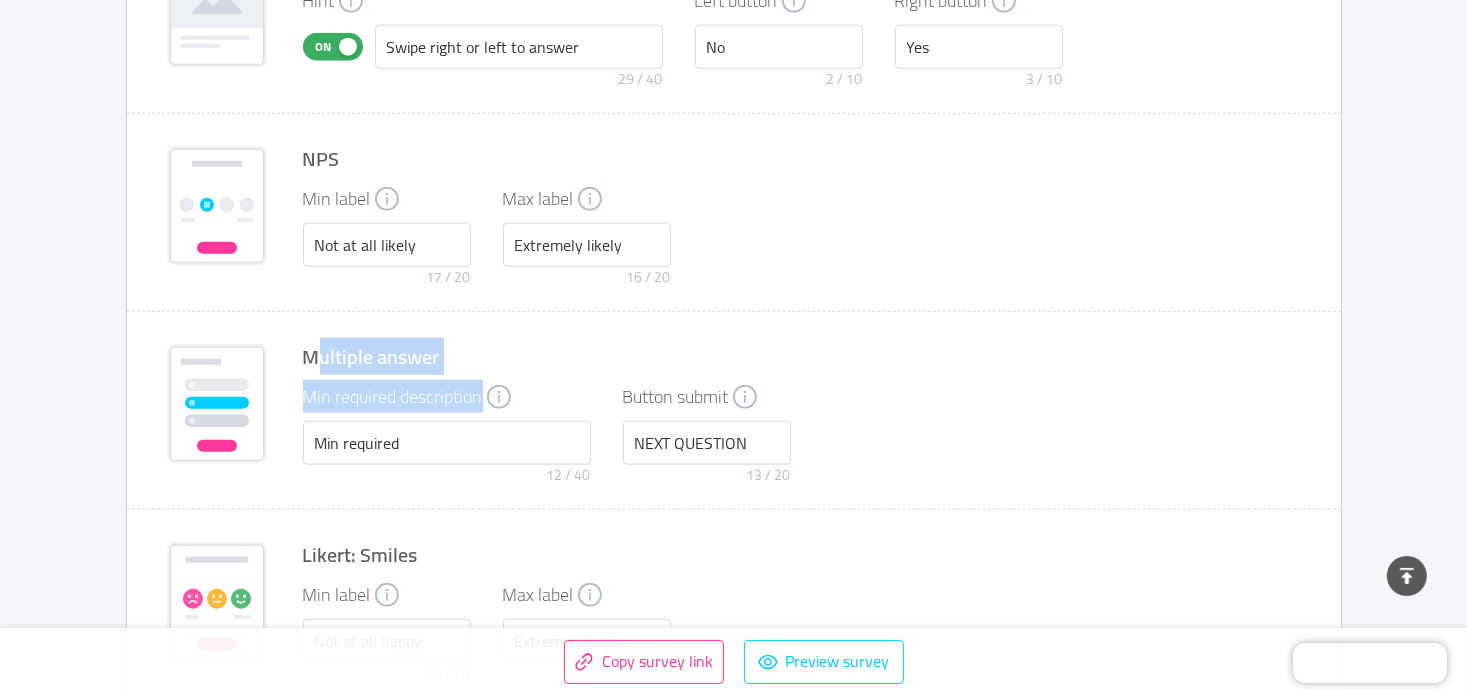 click on "Multiple answer" at bounding box center (802, 356) 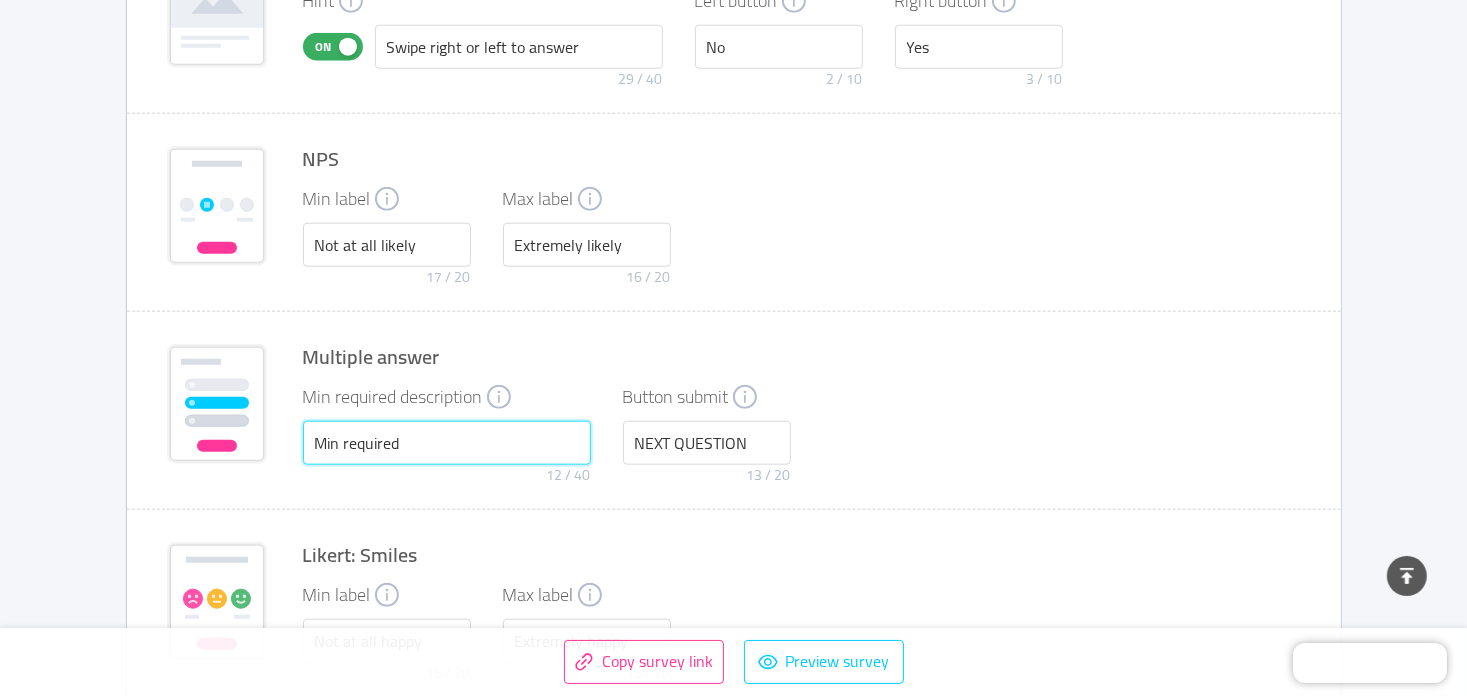 click on "Min required" at bounding box center [447, 443] 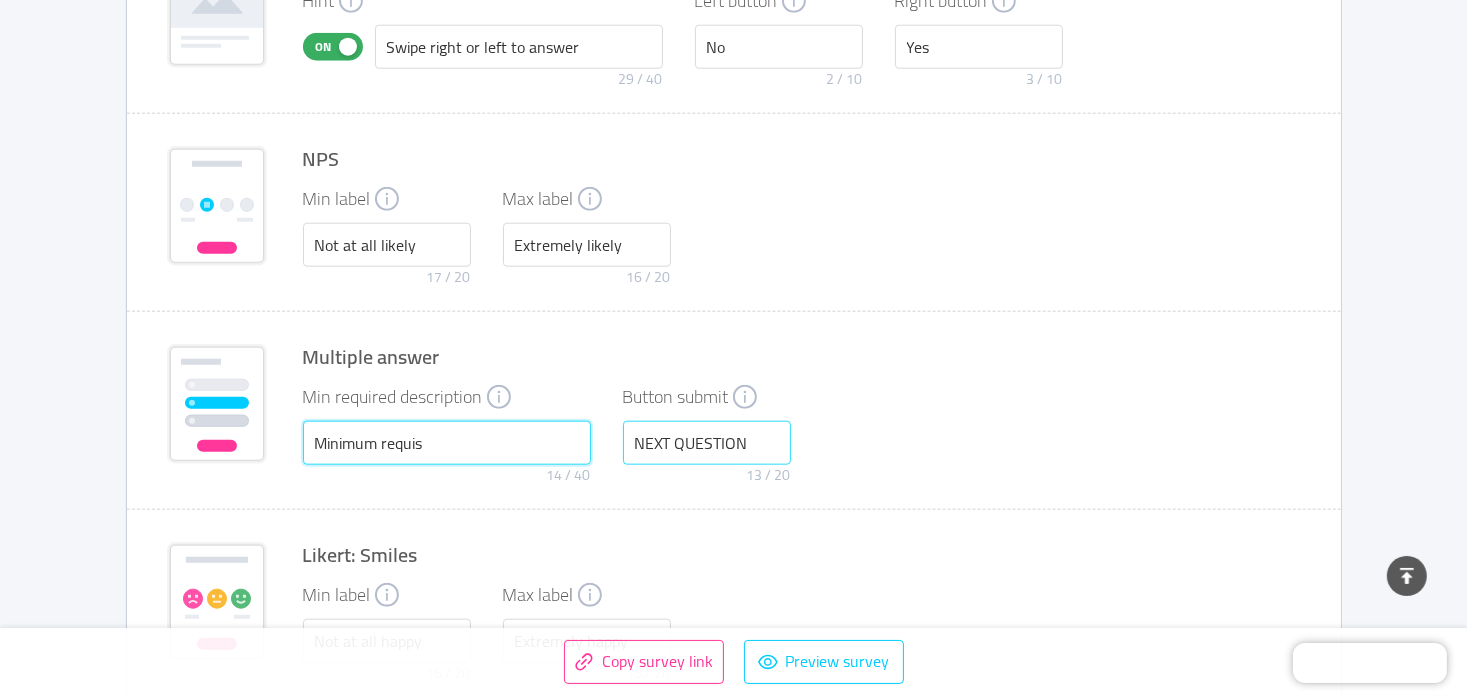 type on "Minimum requis" 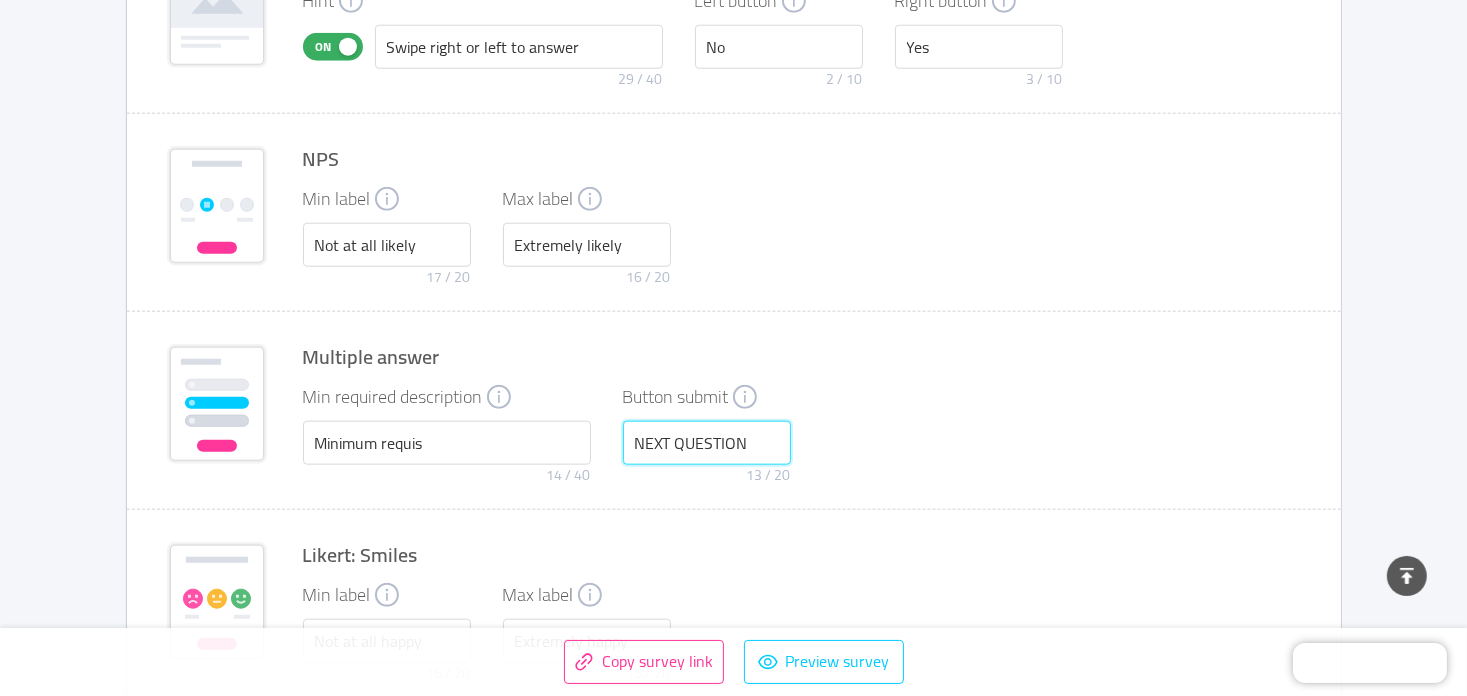 click on "NEXT QUESTION" at bounding box center (707, 443) 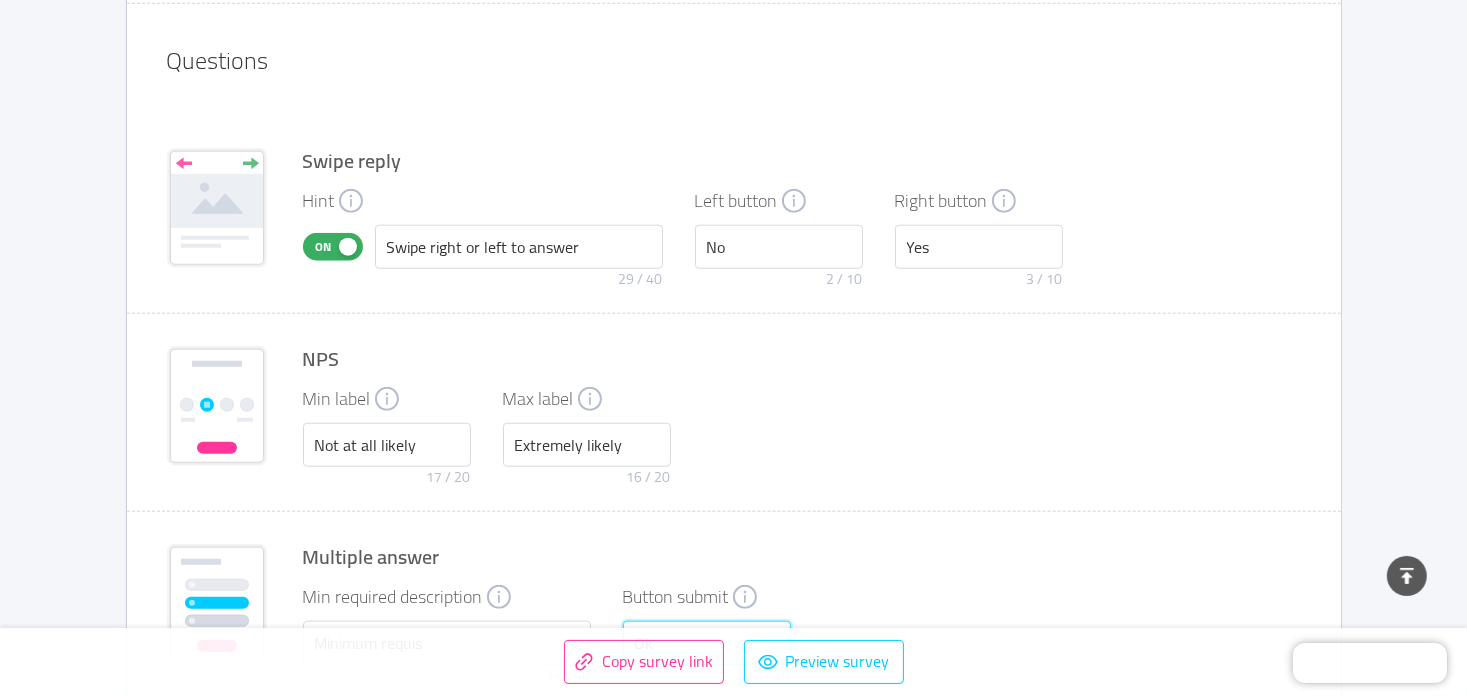 scroll, scrollTop: 1671, scrollLeft: 0, axis: vertical 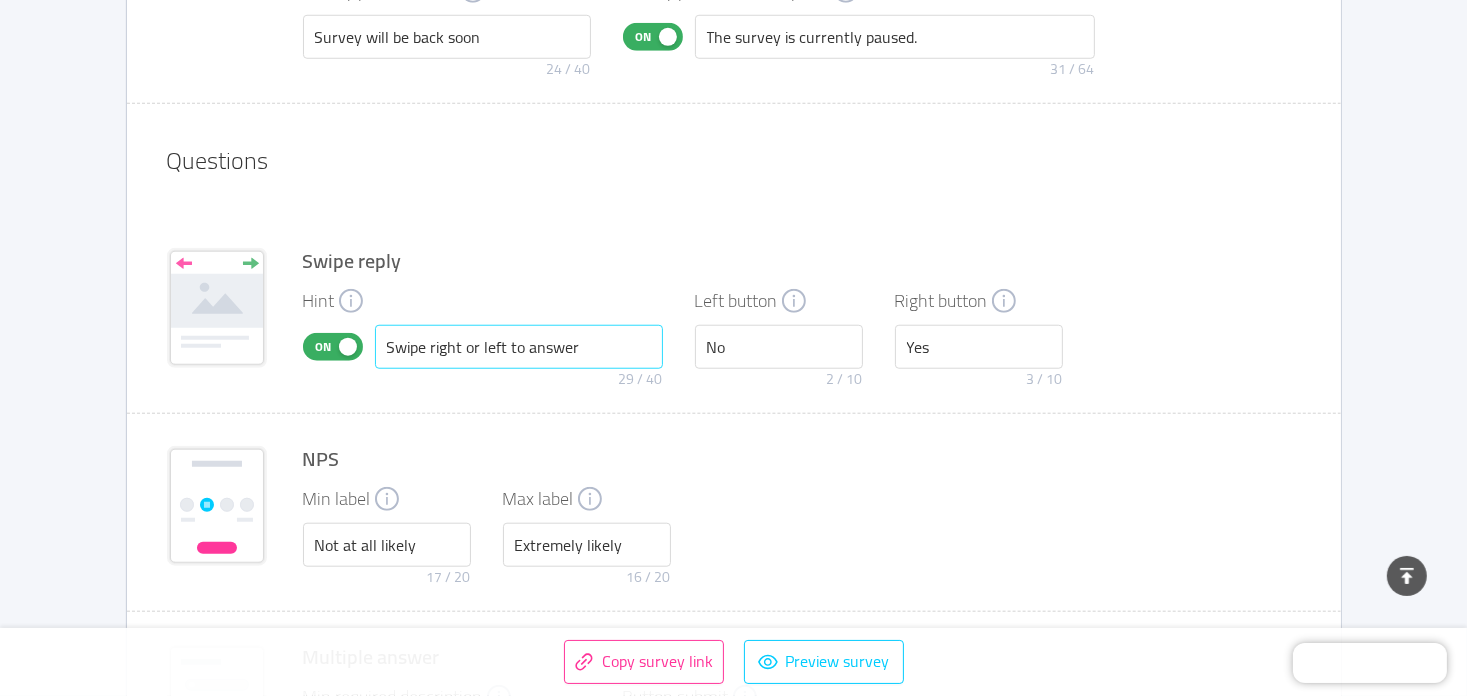 type on "Ok" 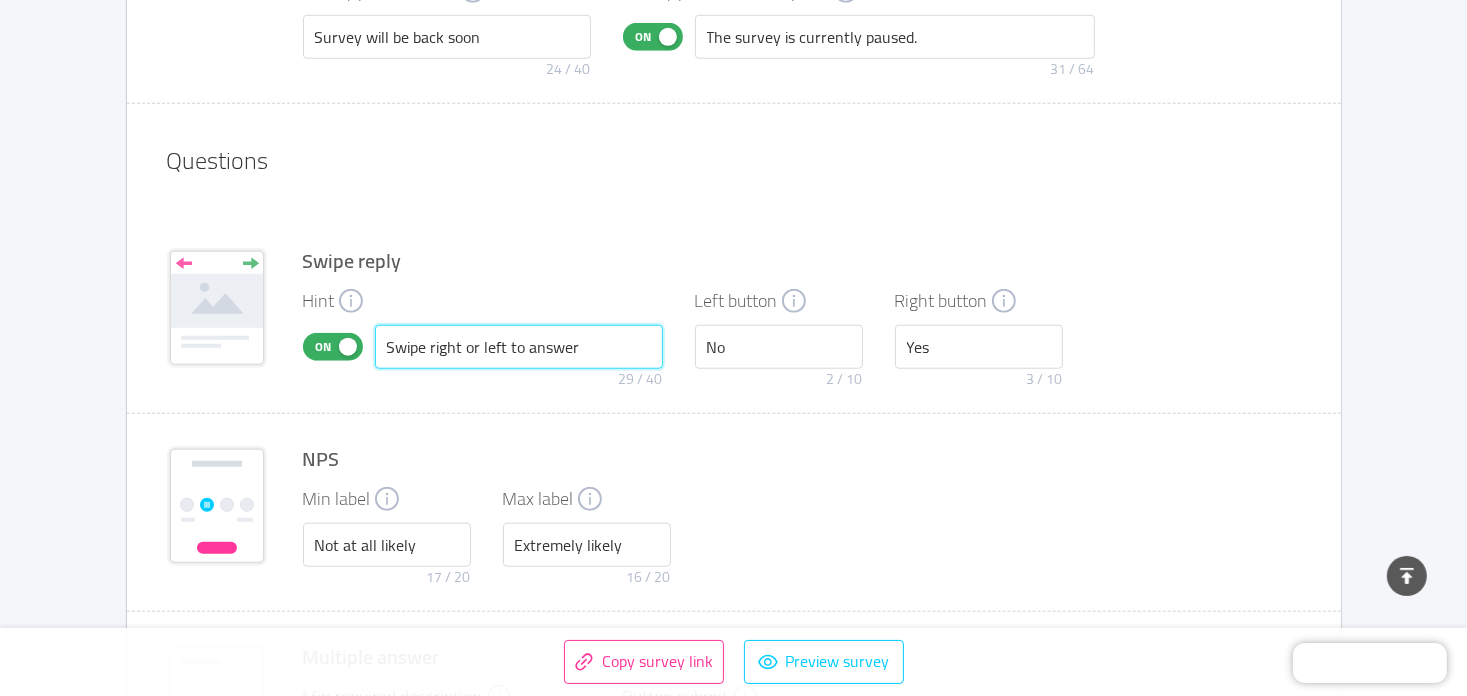 click on "Swipe right or left to answer" at bounding box center [519, 347] 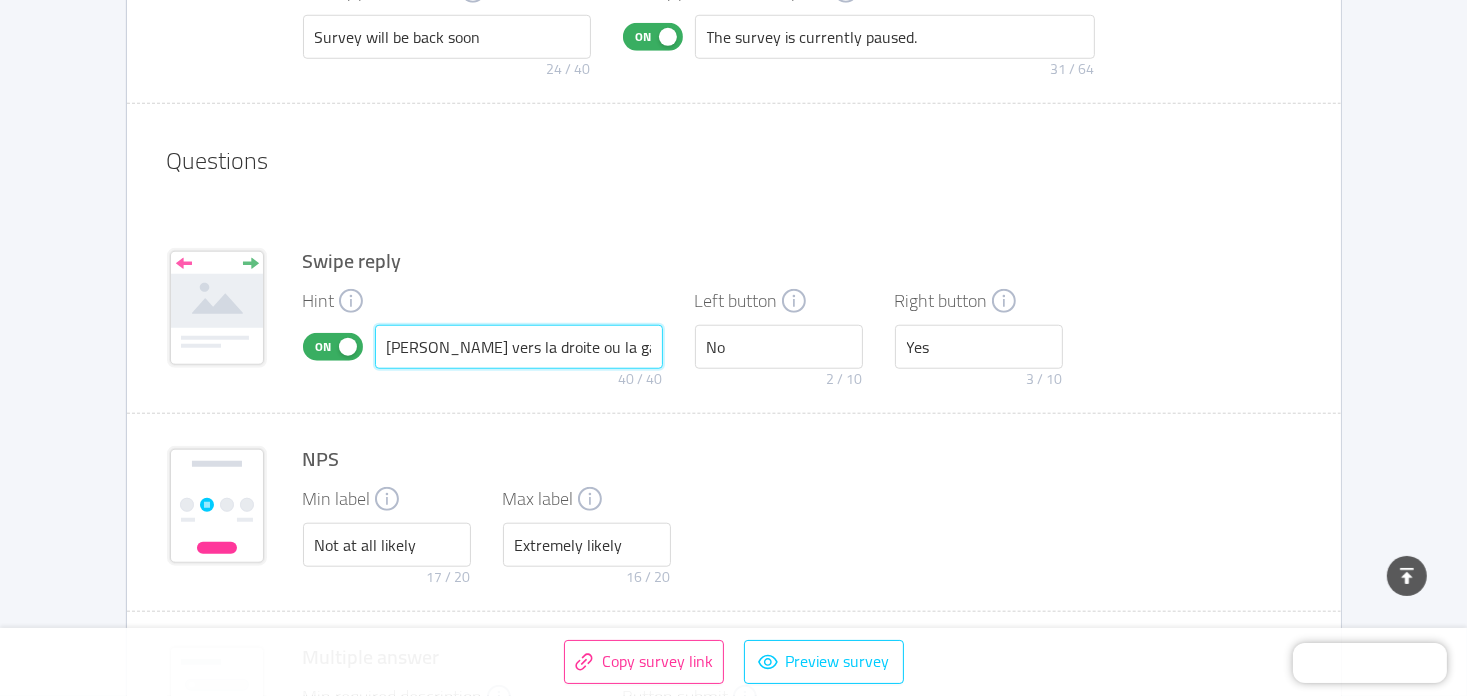 click on "Balayez vers la droite ou la gauche pour" at bounding box center [519, 347] 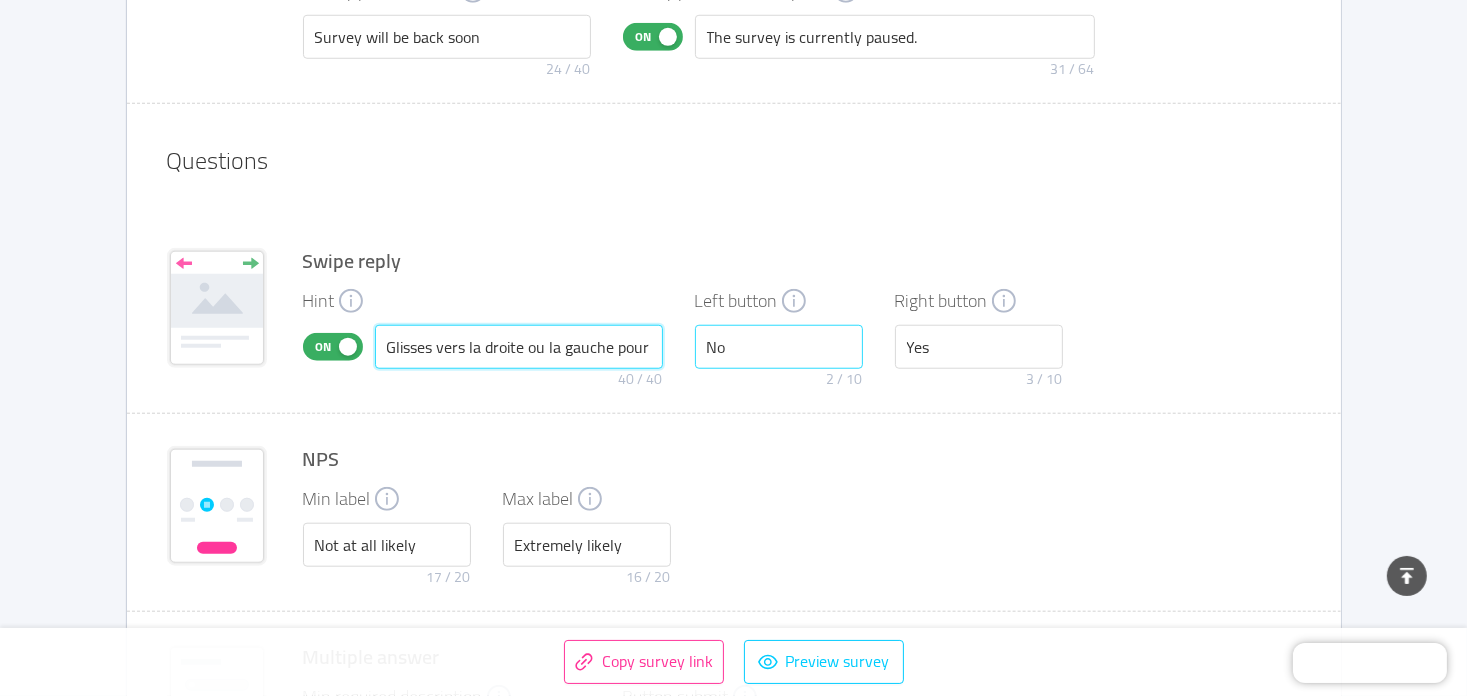 drag, startPoint x: 438, startPoint y: 336, endPoint x: 786, endPoint y: 336, distance: 348 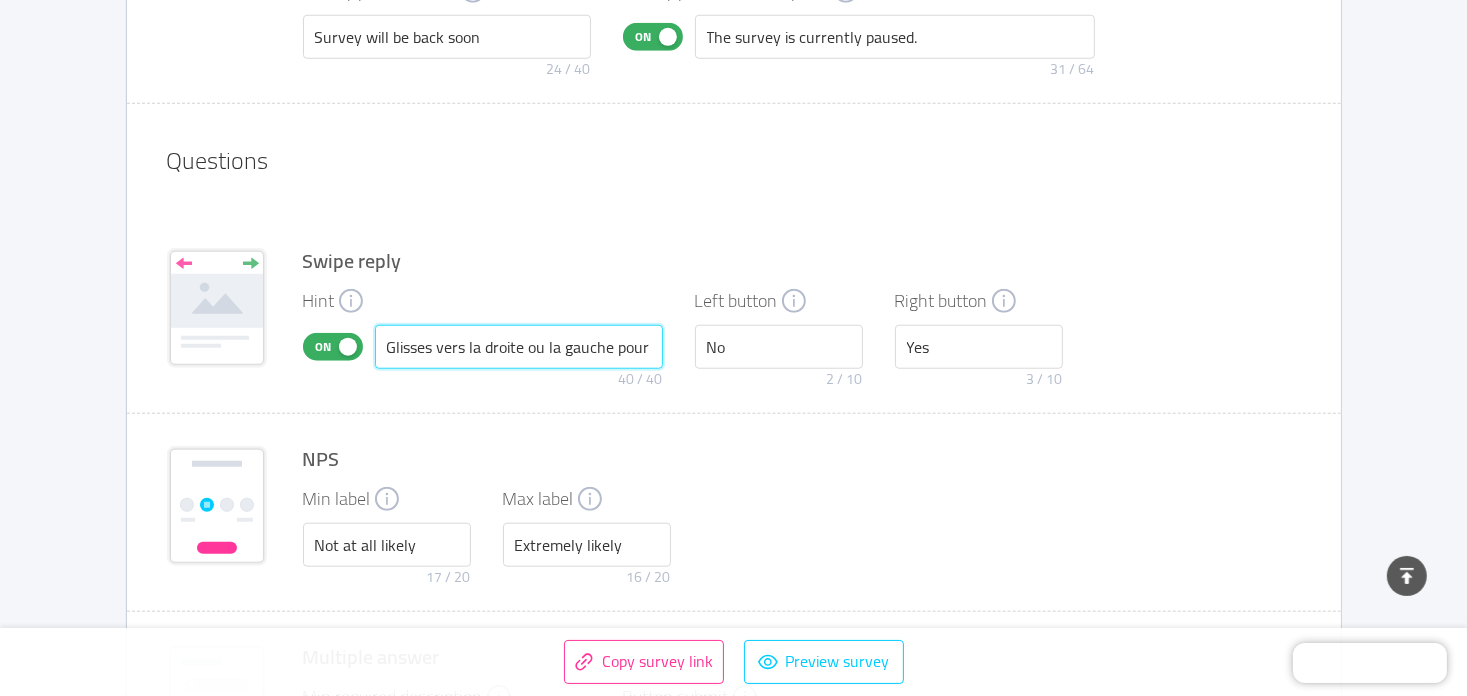click on "Glisses vers la droite ou la gauche pour" at bounding box center (519, 347) 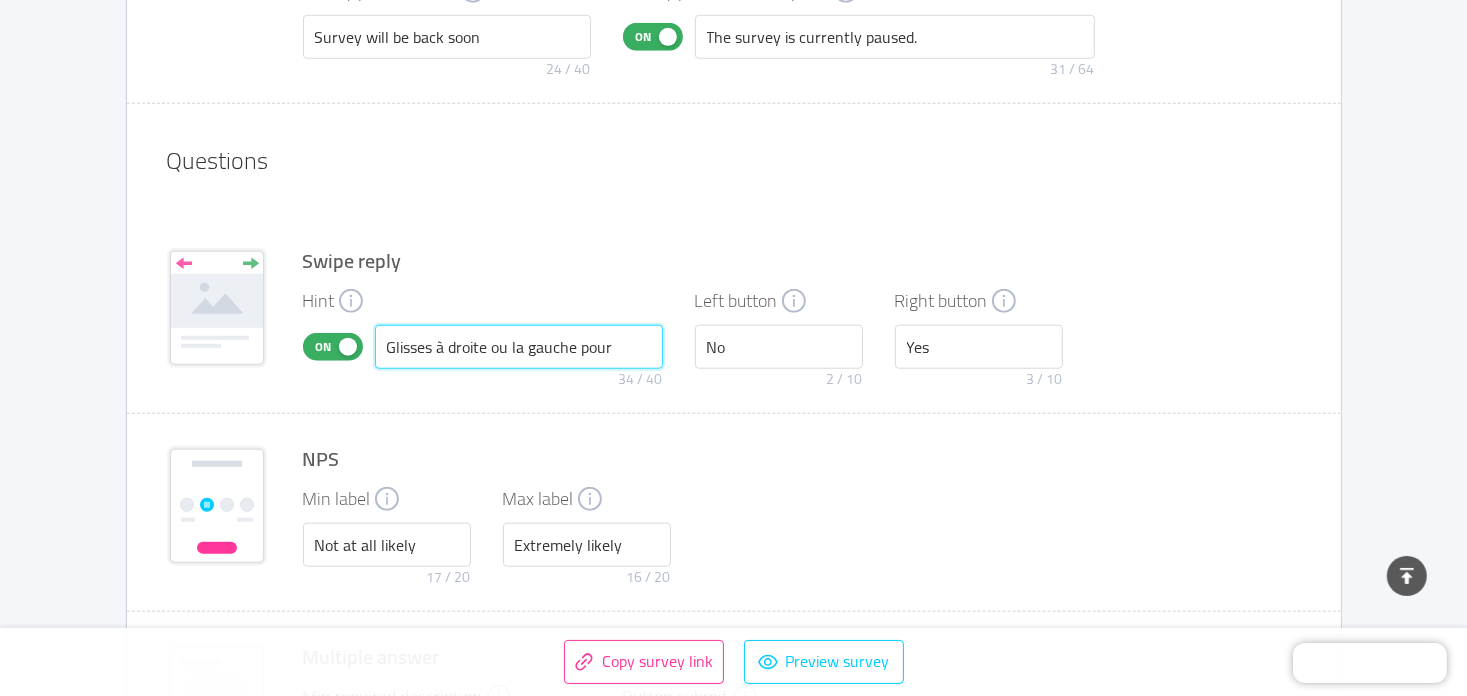 click on "Glisses à droite ou la gauche pour" at bounding box center [519, 347] 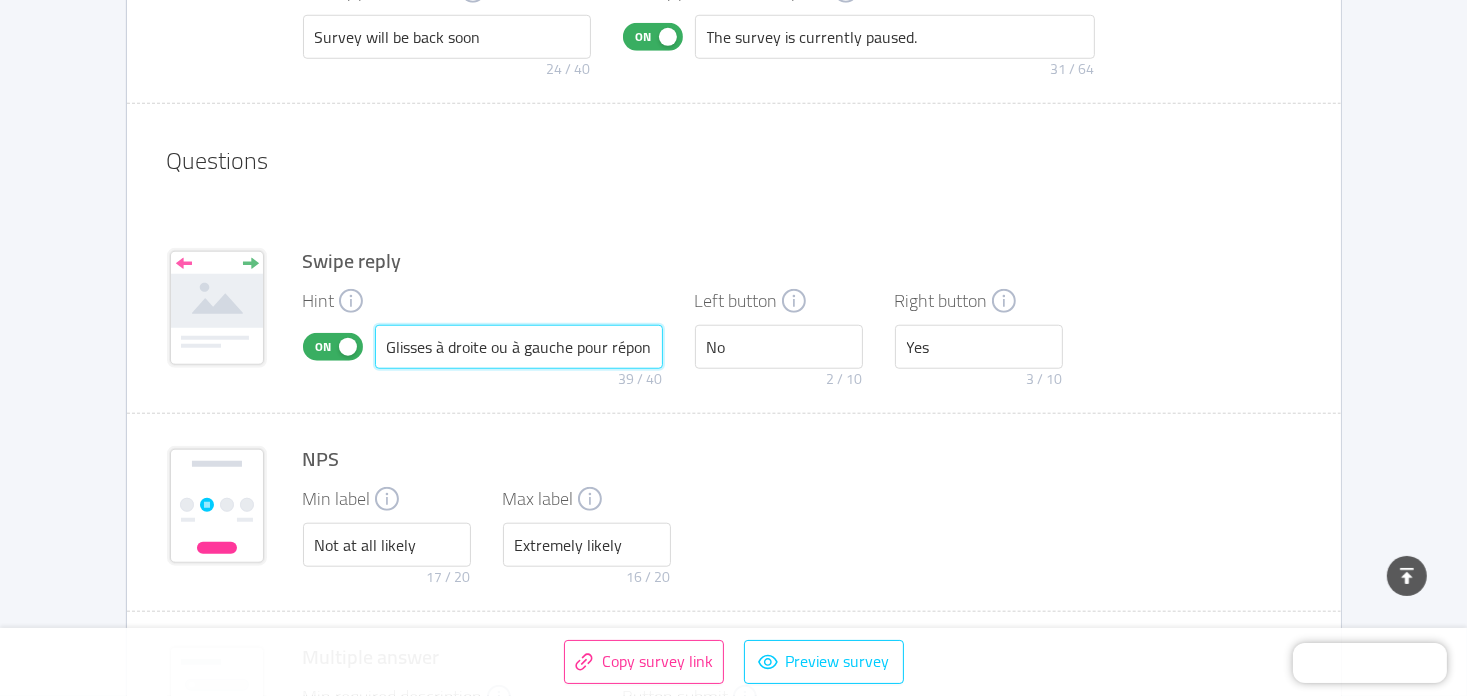 scroll, scrollTop: 0, scrollLeft: 6, axis: horizontal 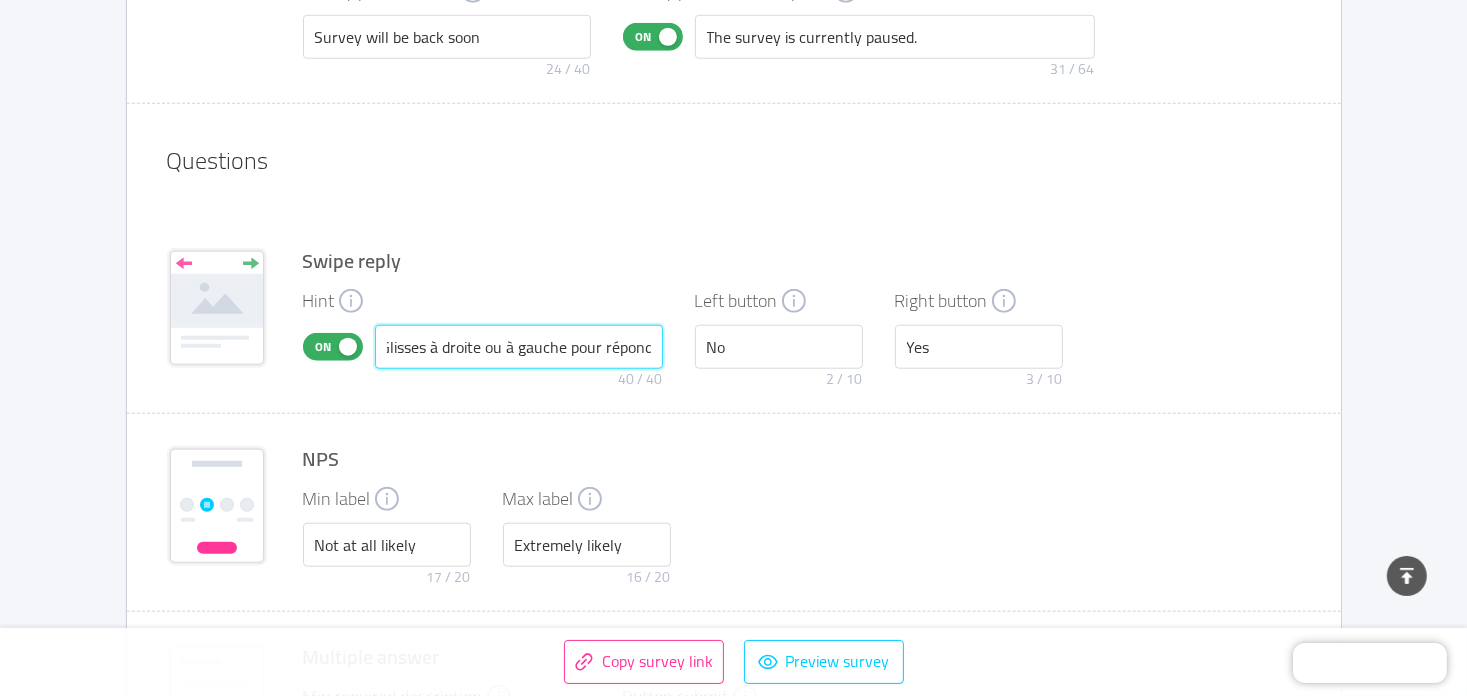 click on "Glisses à droite ou à gauche pour répond" at bounding box center (519, 347) 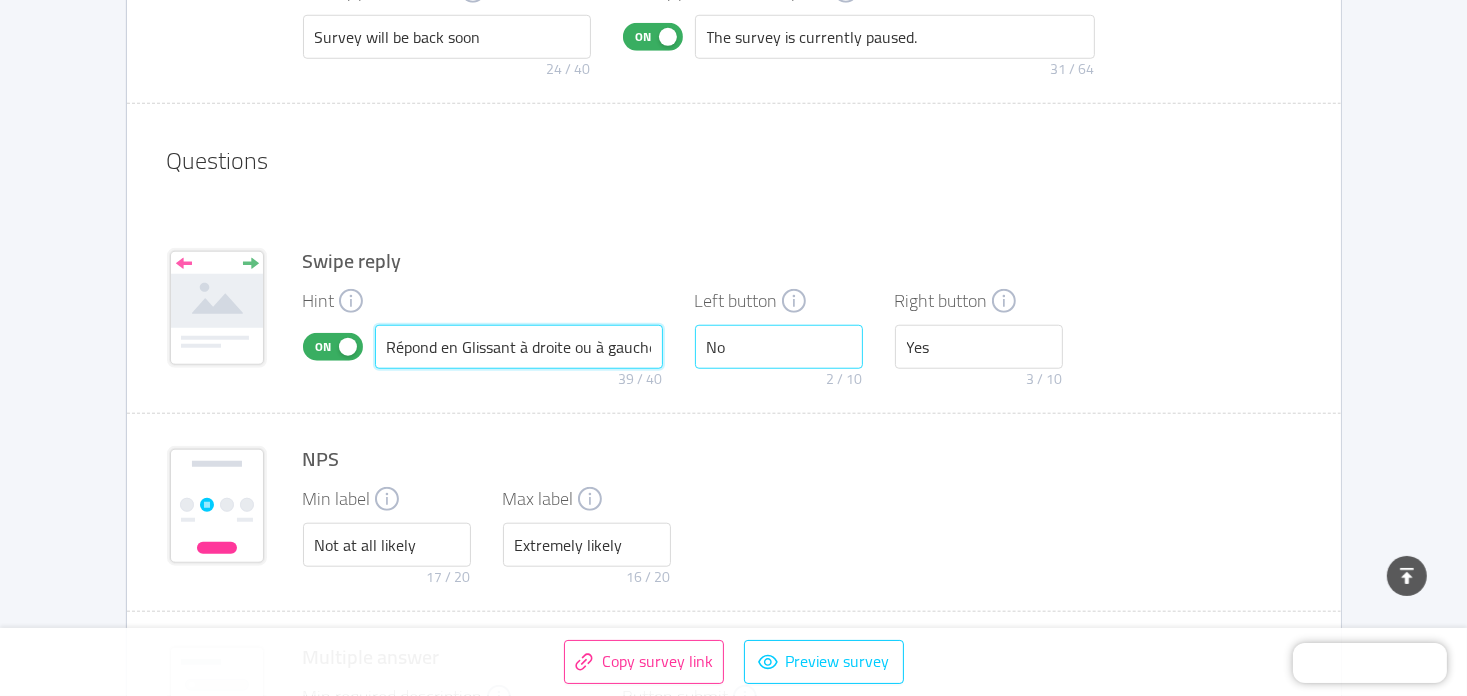 scroll, scrollTop: 0, scrollLeft: 3, axis: horizontal 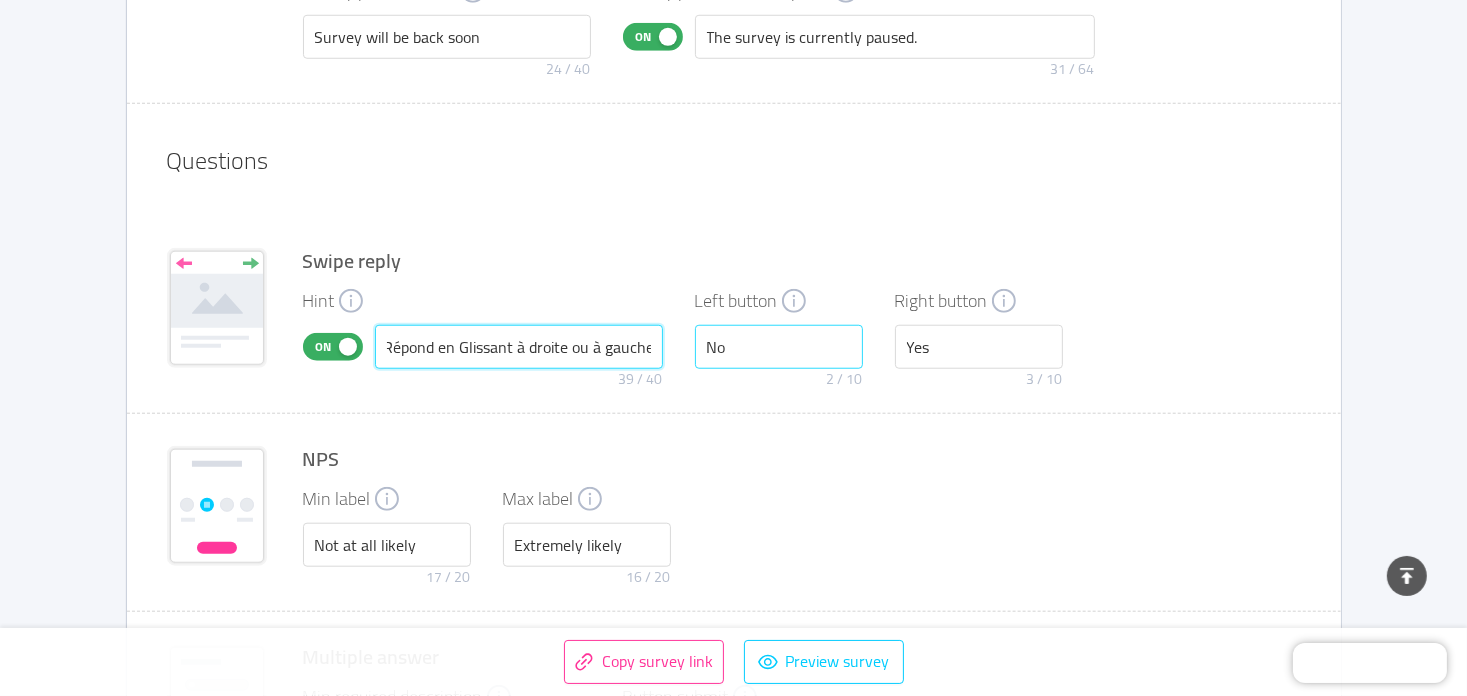 drag, startPoint x: 546, startPoint y: 340, endPoint x: 729, endPoint y: 328, distance: 183.39302 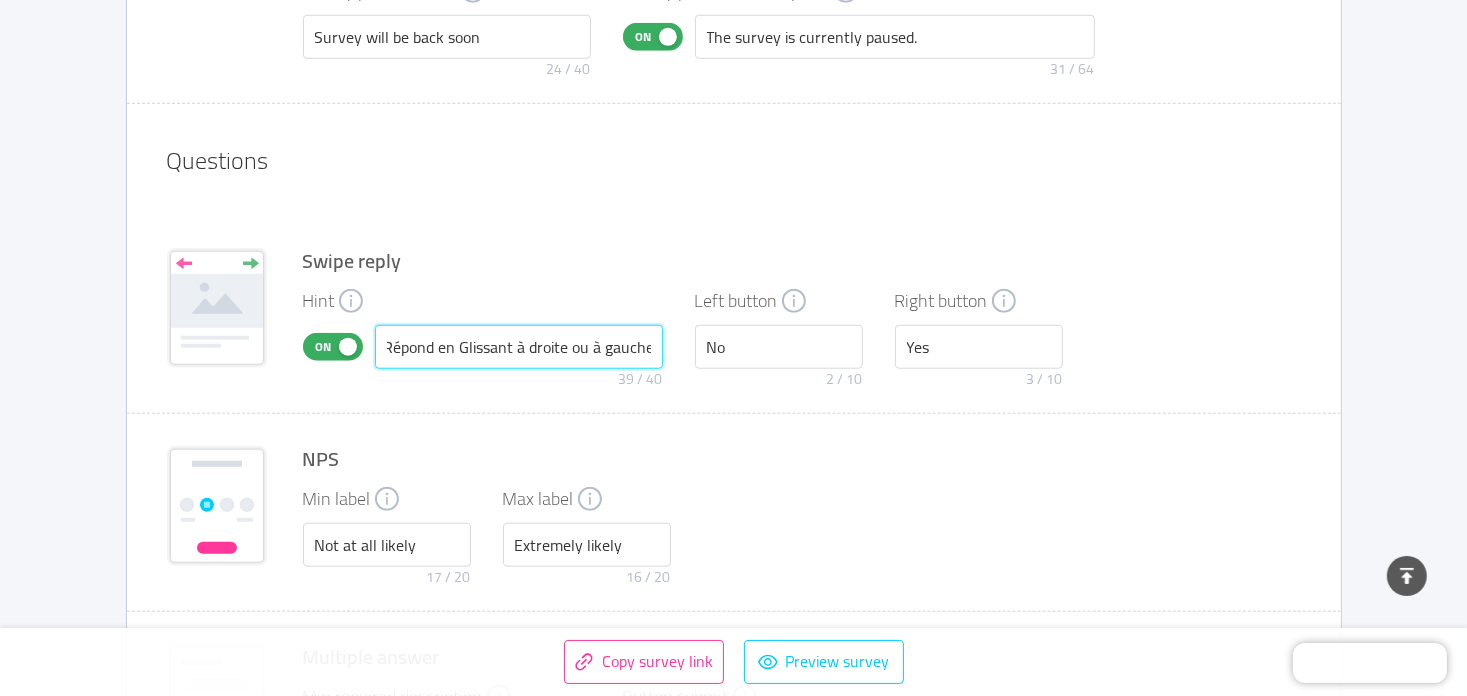 click on "Répond en Glissant à droite ou à gauche" at bounding box center (519, 347) 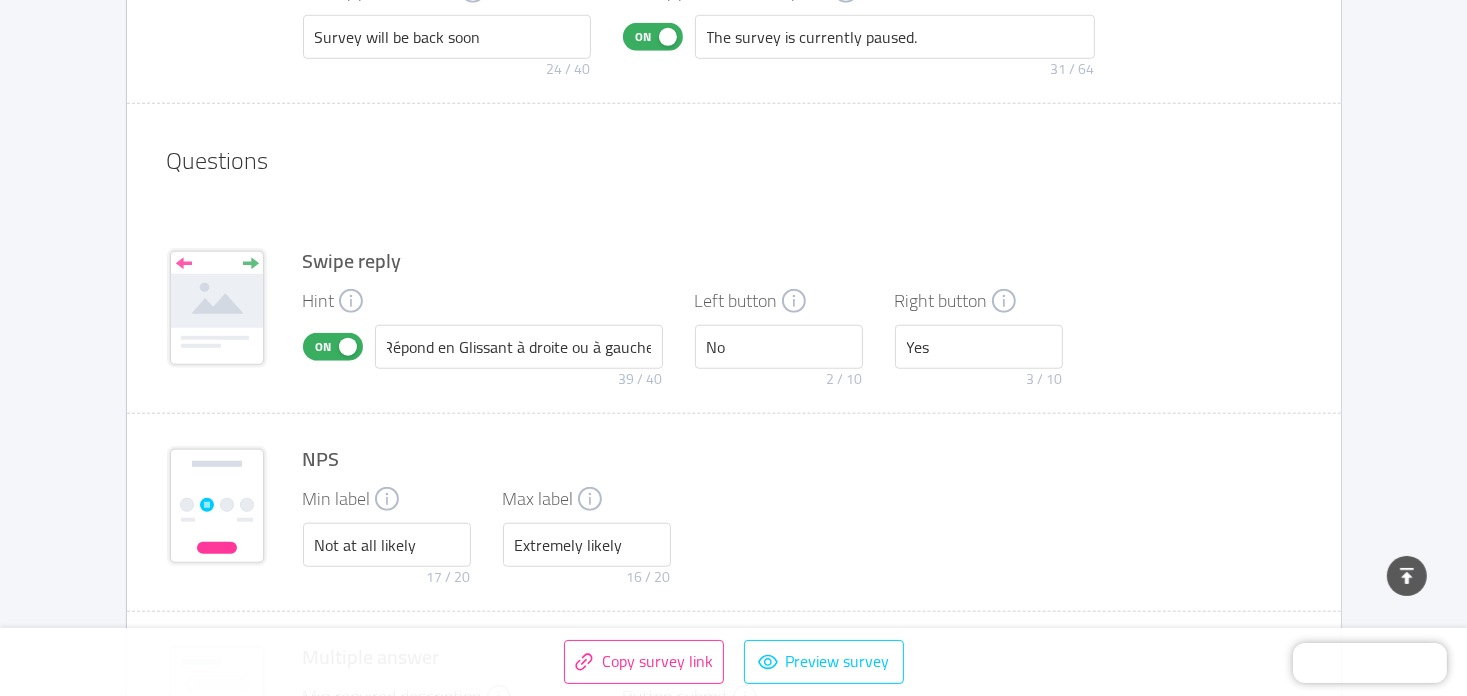 scroll, scrollTop: 0, scrollLeft: 0, axis: both 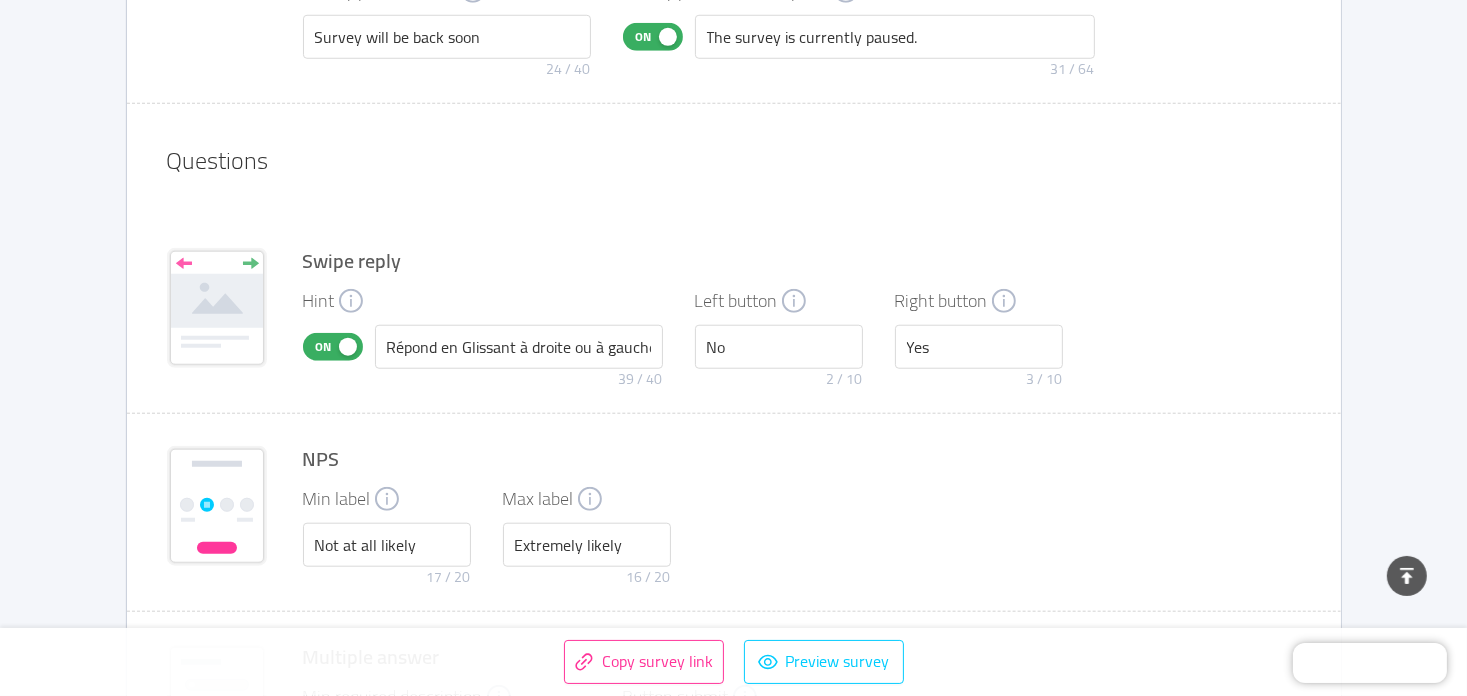click on "Hint On Répond en Glissant à droite ou à gauche  39 / 40  Left button No  2 / 10  Right button Yes  3 / 10" at bounding box center (802, 343) 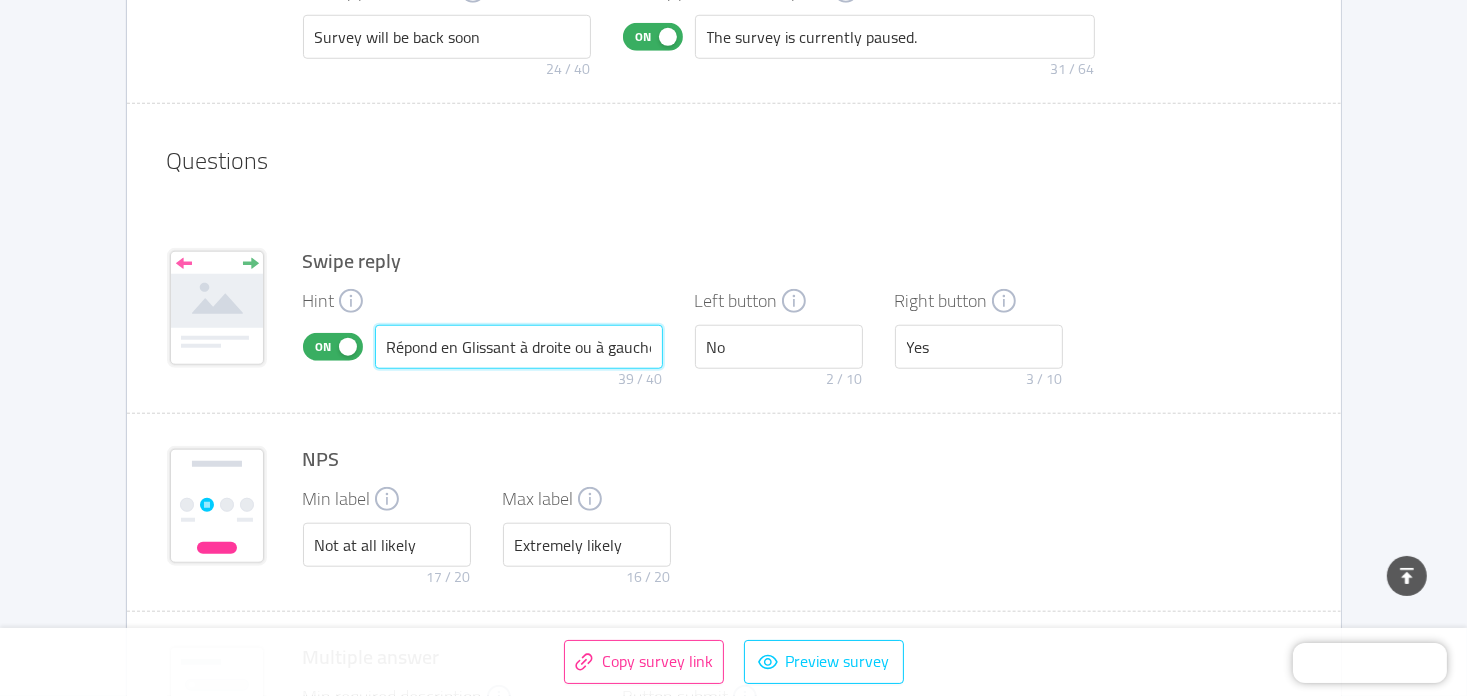 click on "Répond en Glissant à droite ou à gauche" at bounding box center [519, 347] 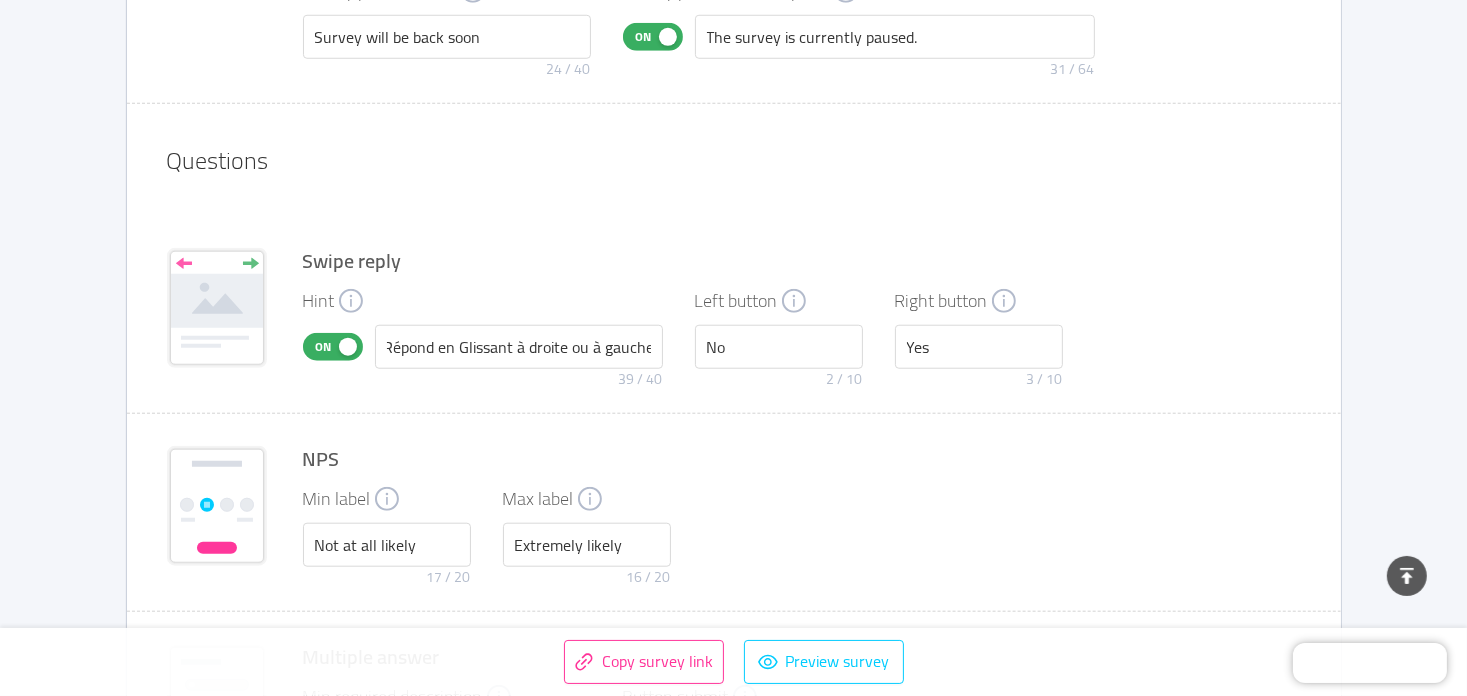 scroll, scrollTop: 0, scrollLeft: 0, axis: both 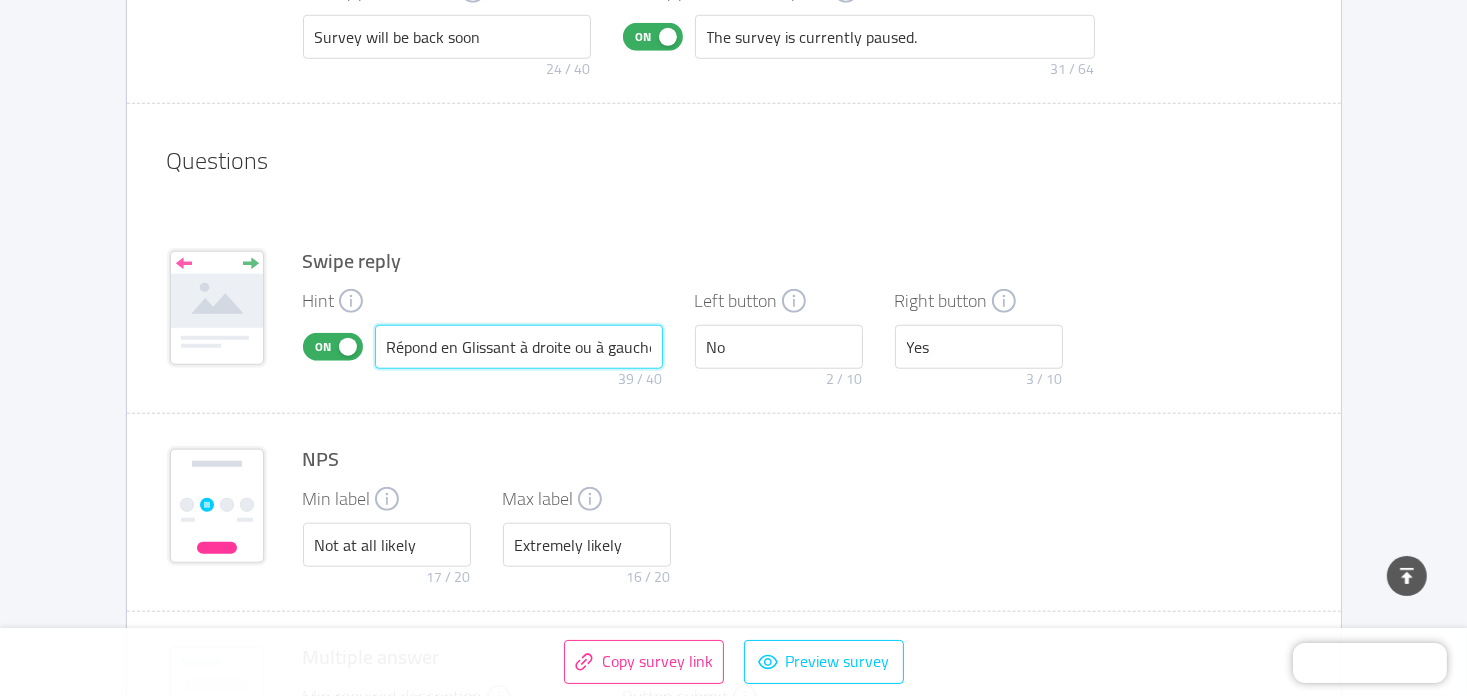 click on "Répond en Glissant à droite ou à gauche" at bounding box center (519, 347) 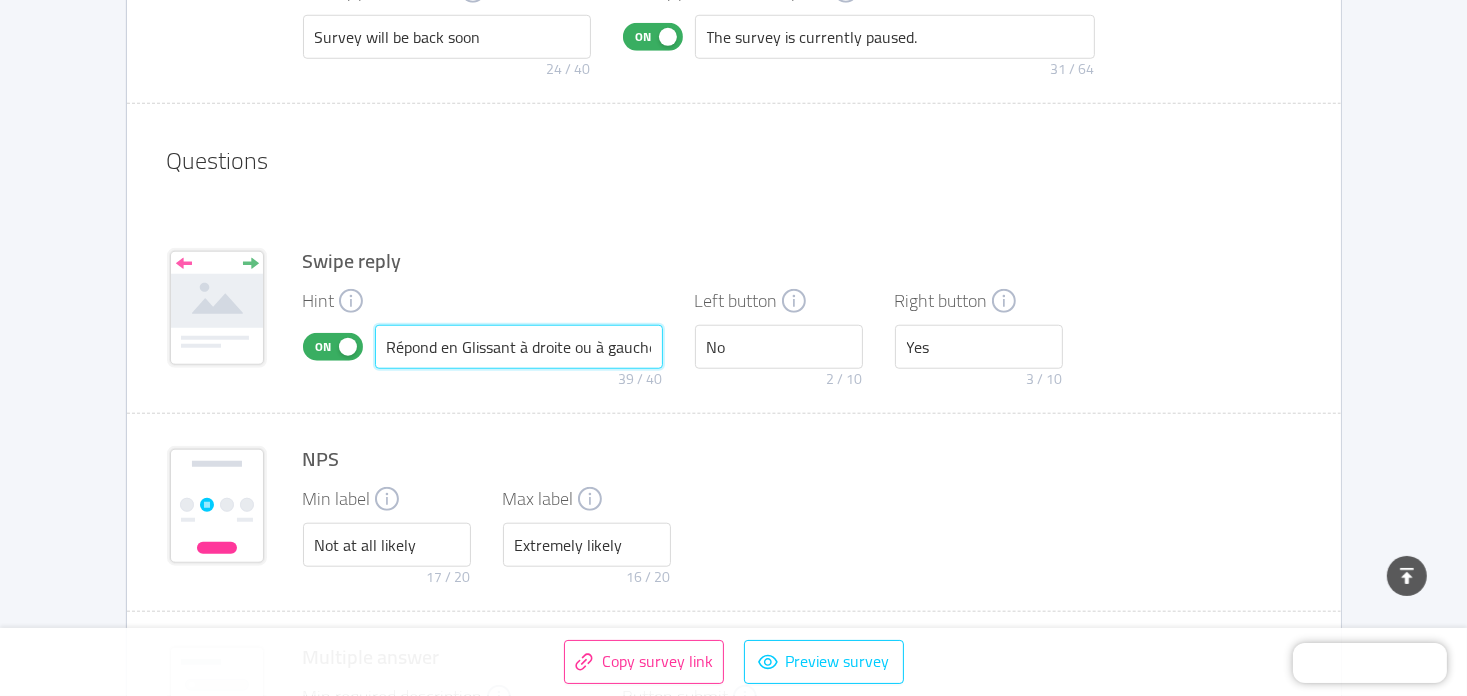 paste on "↔" 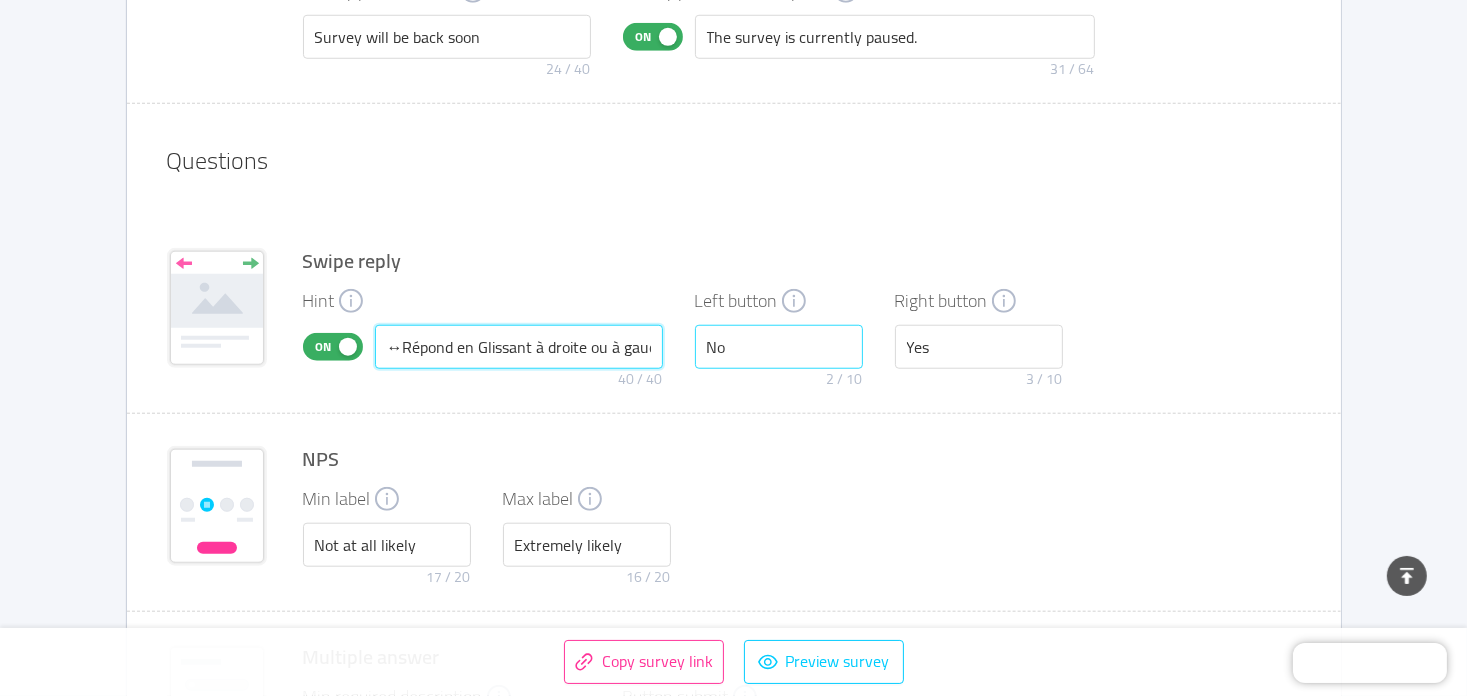 type on "↔Répond en Glissant à droite ou à gauche" 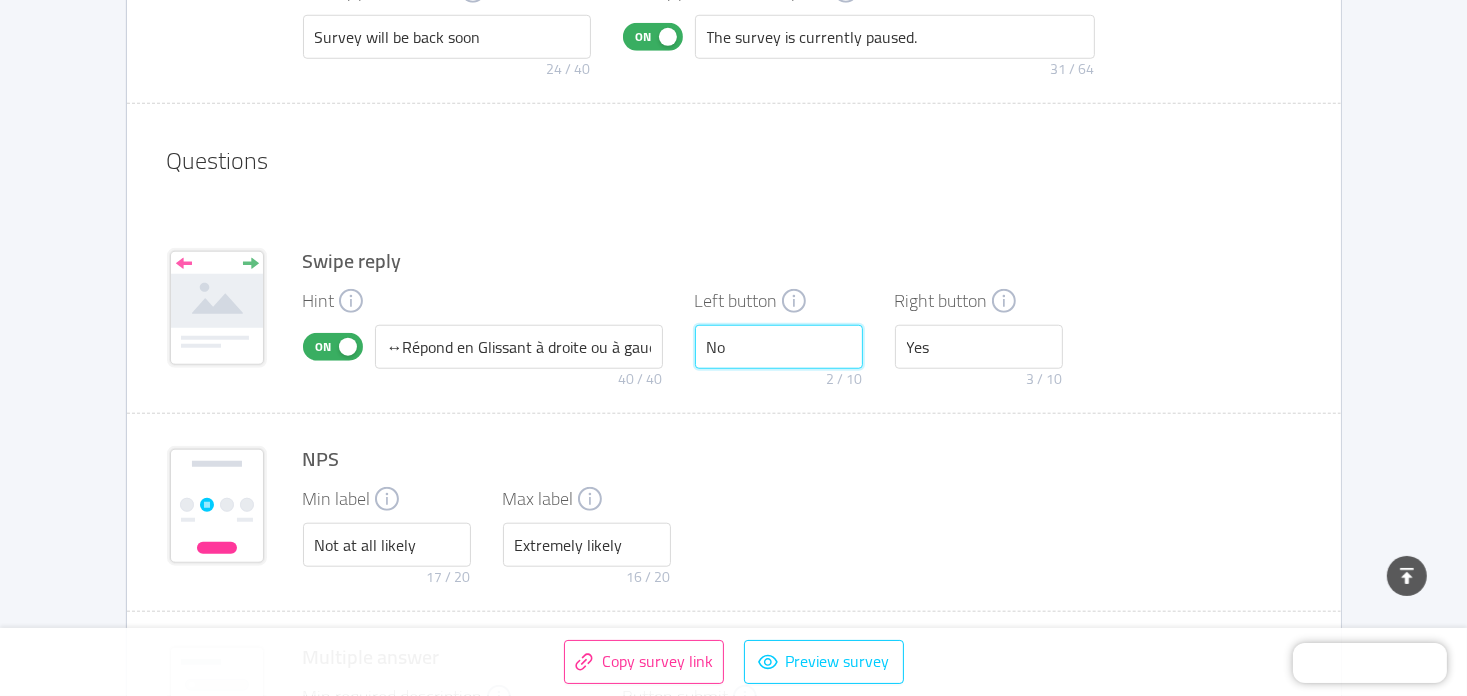 click on "No" at bounding box center (779, 347) 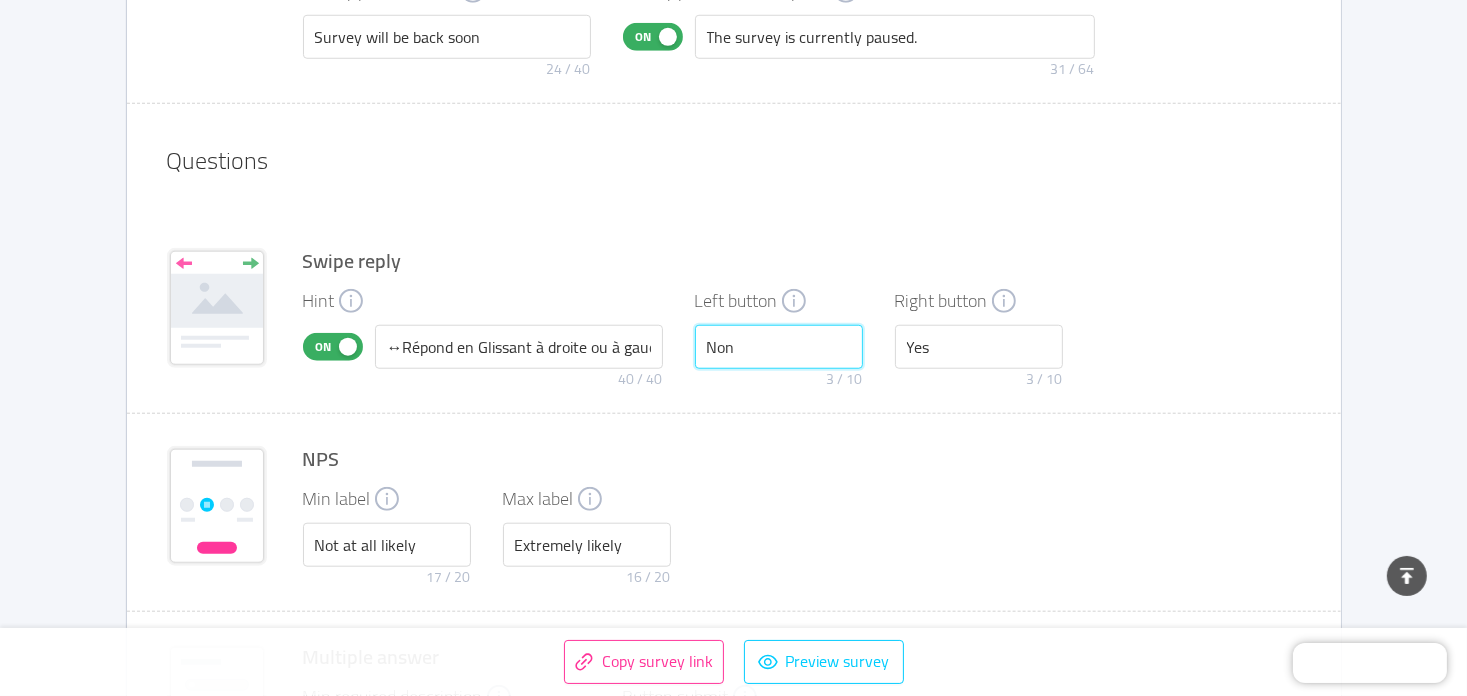 type on "Non" 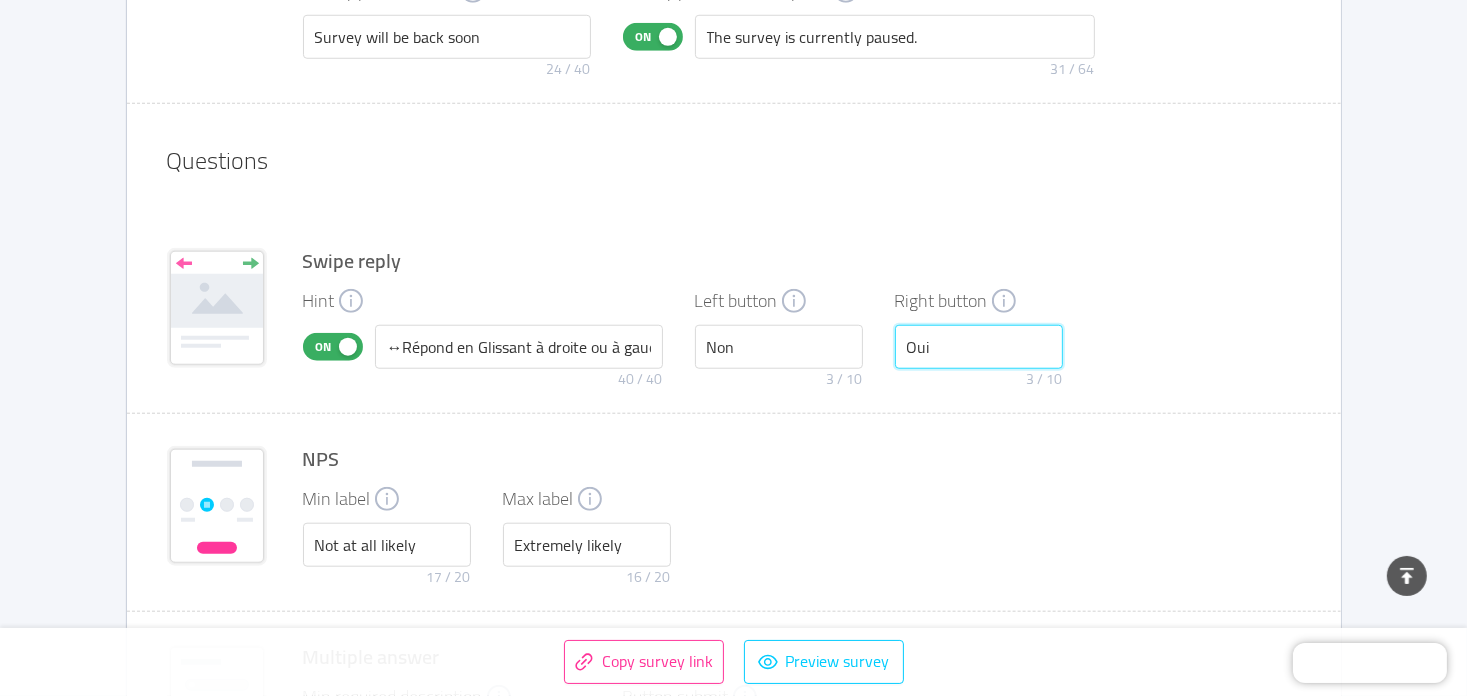 type on "Oui" 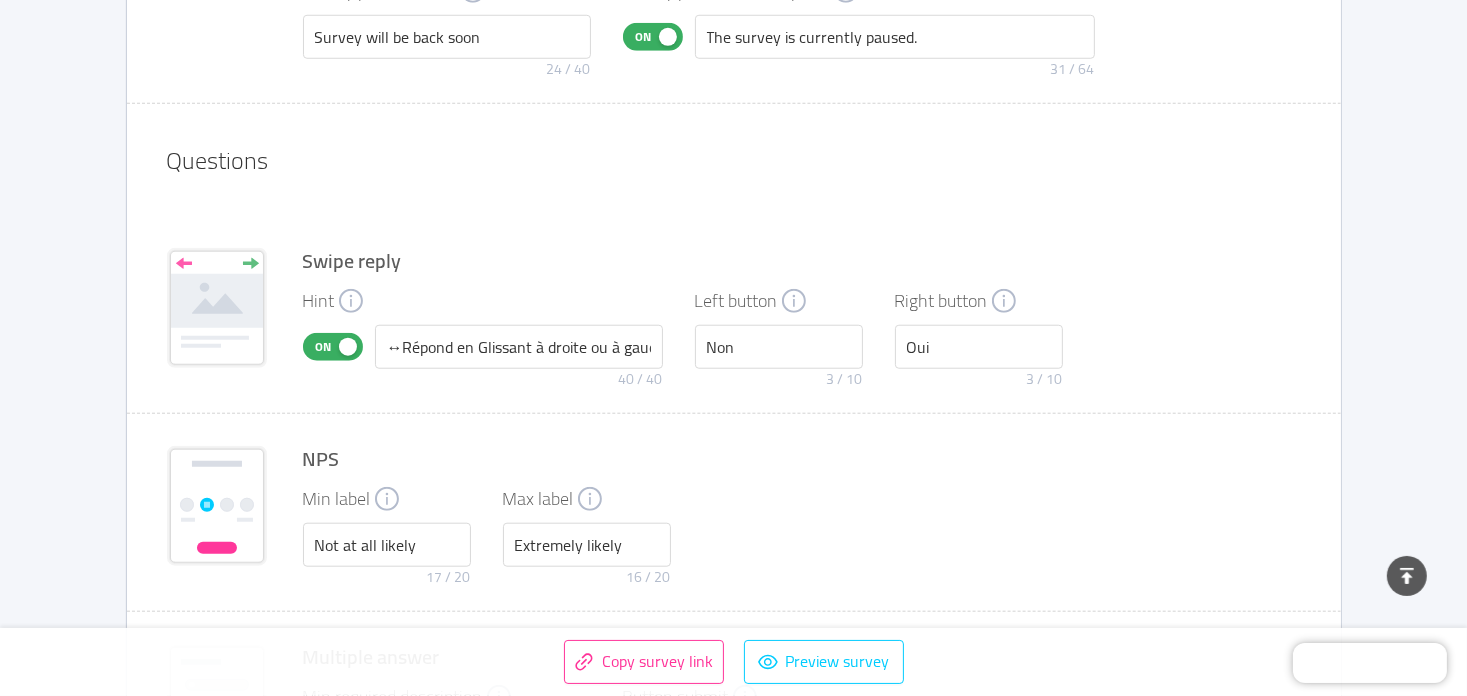 click on "Messages Survey taken - title Survey already completed  24 / 40  Survey taken - description On Thank you for your participation!  33 / 64  Survey paused - title Survey will be back soon  24 / 40  Survey paused - description On The survey is currently paused.  31 / 64" at bounding box center [734, -58] 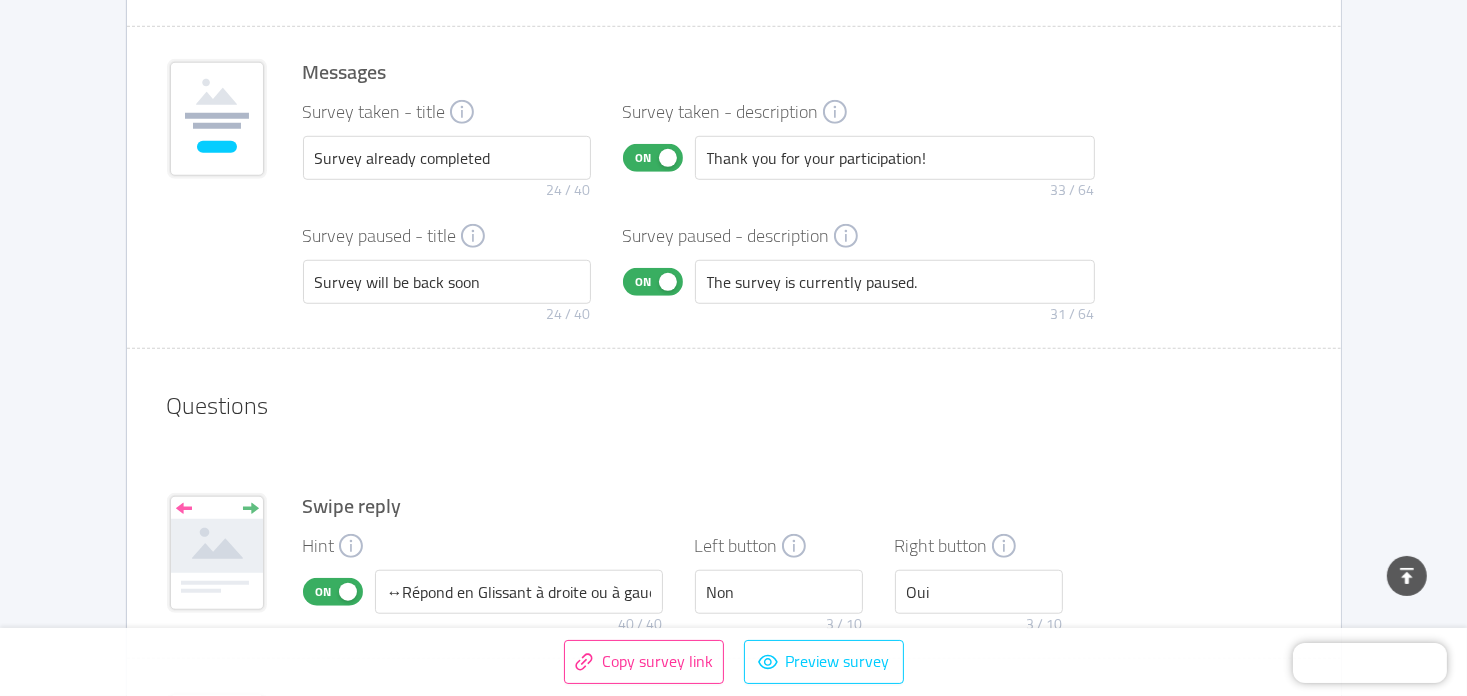 scroll, scrollTop: 1271, scrollLeft: 0, axis: vertical 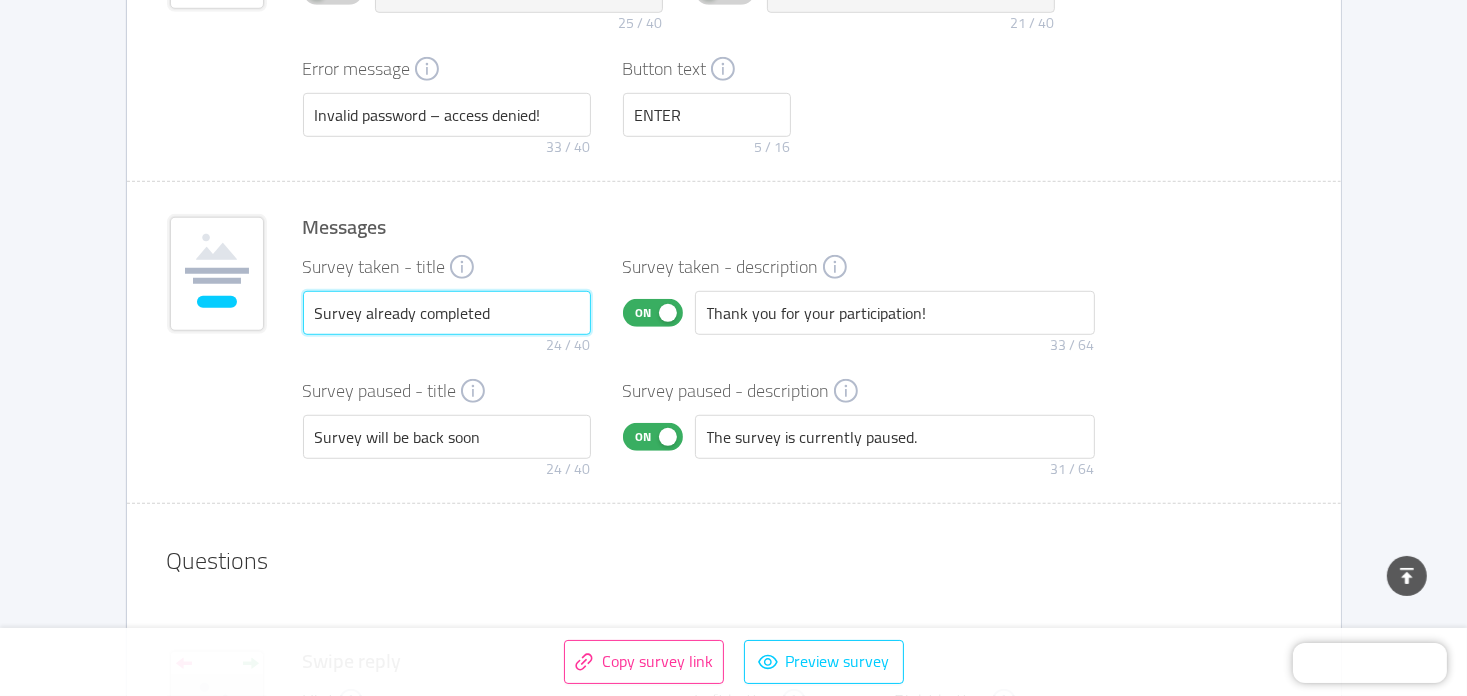 click on "Survey already completed" at bounding box center (447, 313) 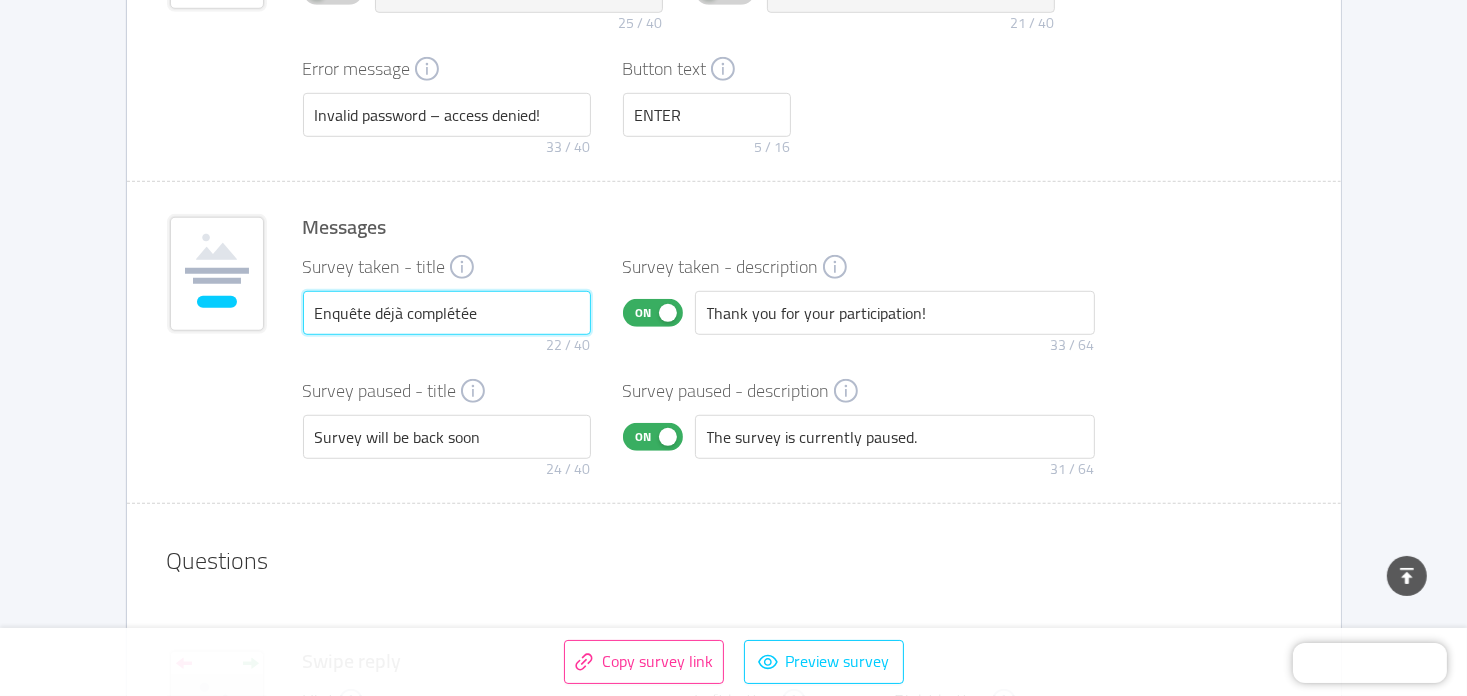 click on "Enquête déjà complétée" at bounding box center (447, 313) 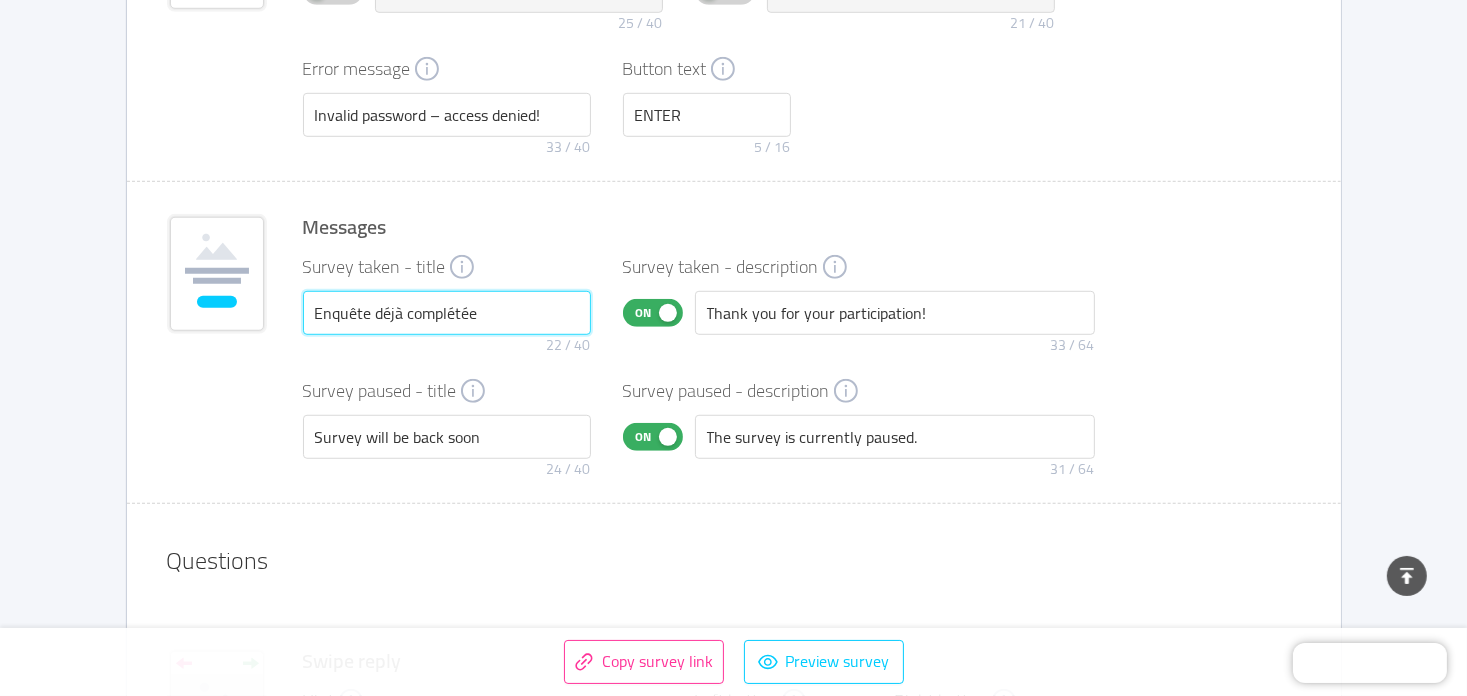 click on "Enquête déjà complétée" at bounding box center [447, 313] 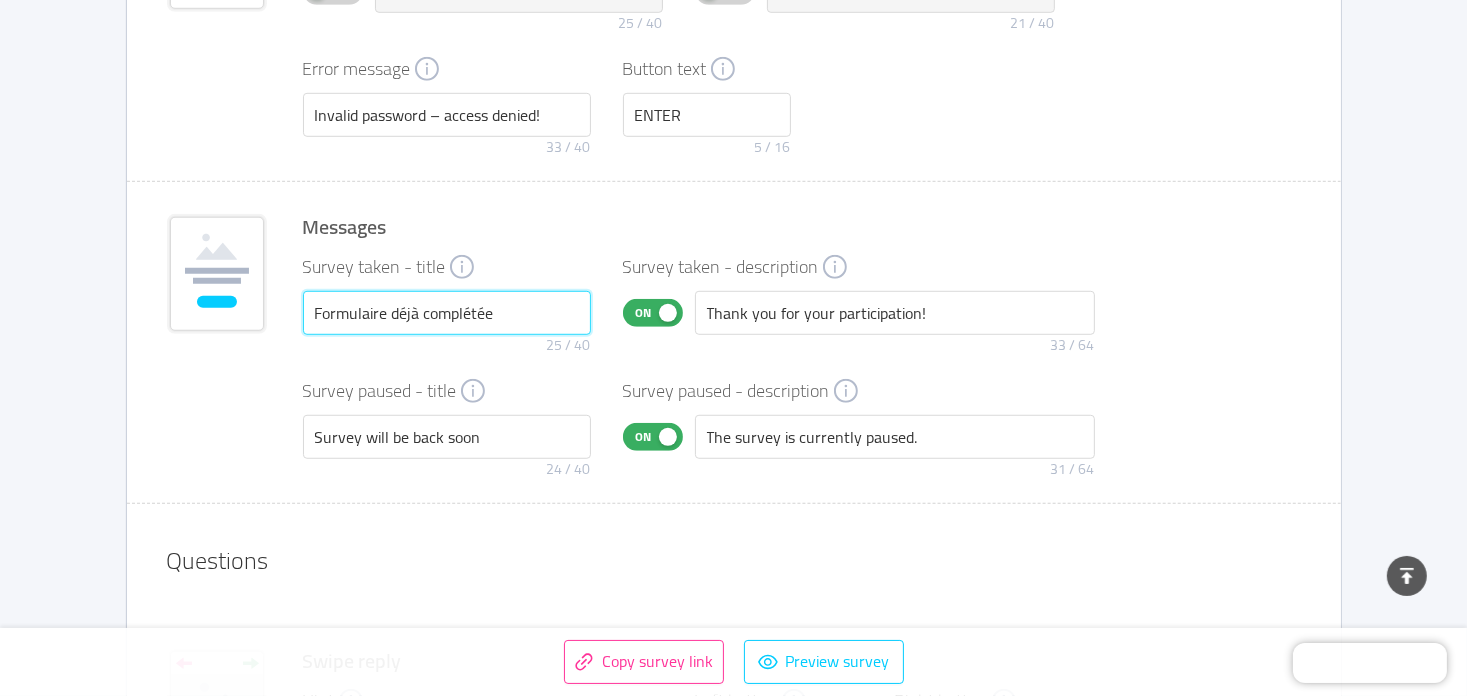 click on "Formulaire déjà complétée" at bounding box center (447, 313) 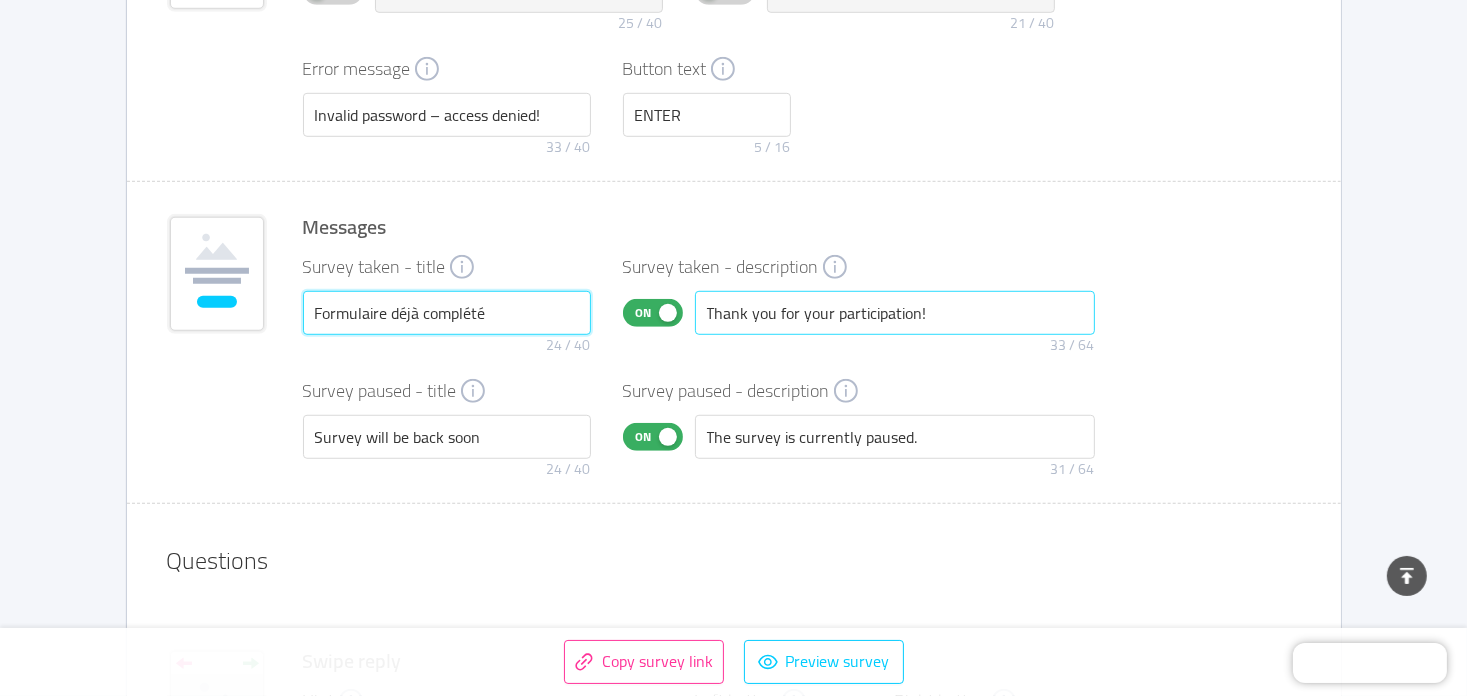type on "Formulaire déjà complété" 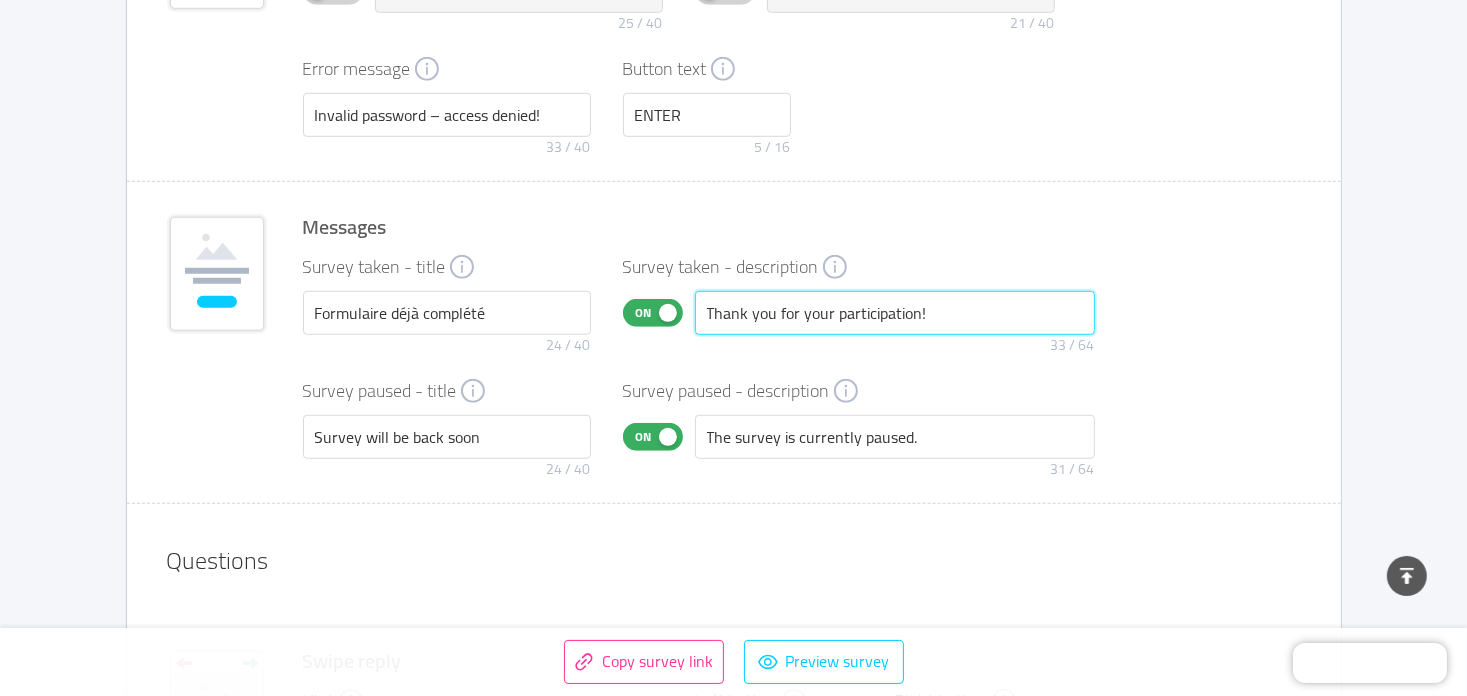 click on "Thank you for your participation!" at bounding box center (895, 313) 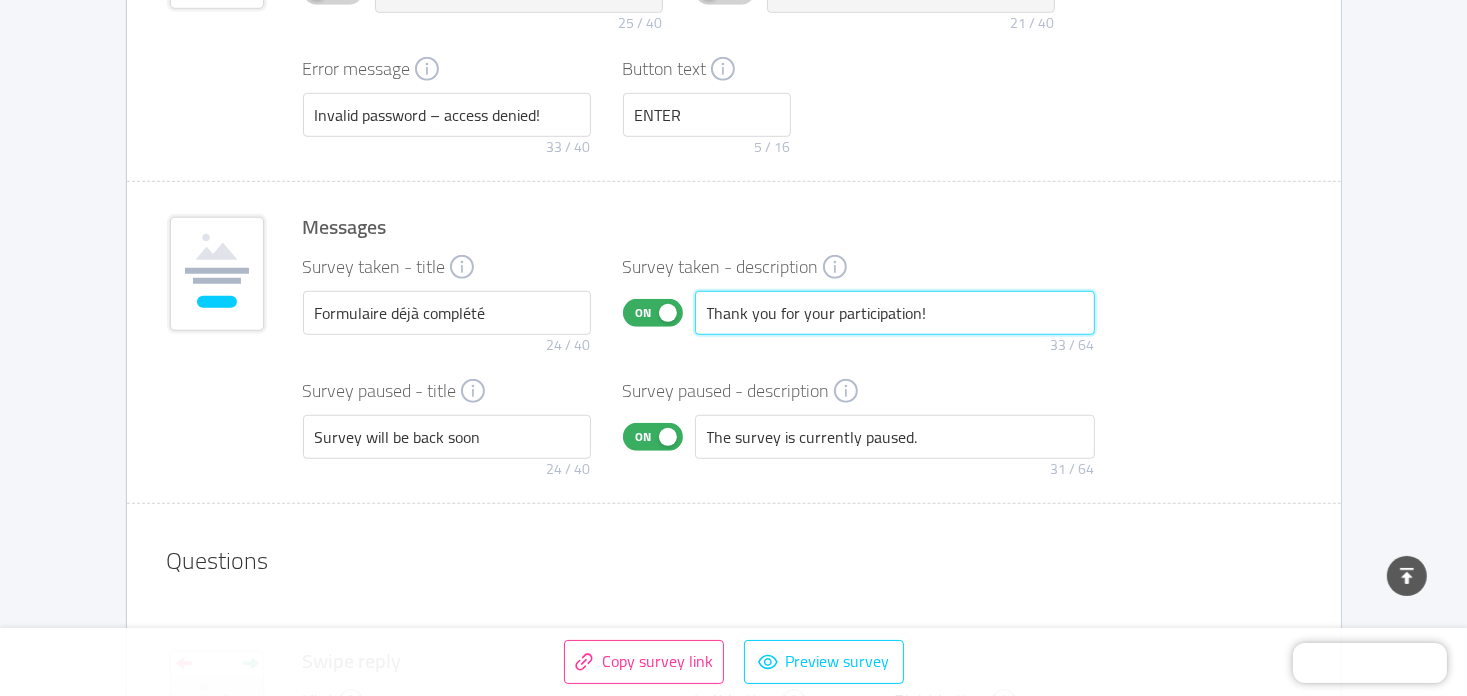 click on "Thank you for your participation!" at bounding box center [895, 313] 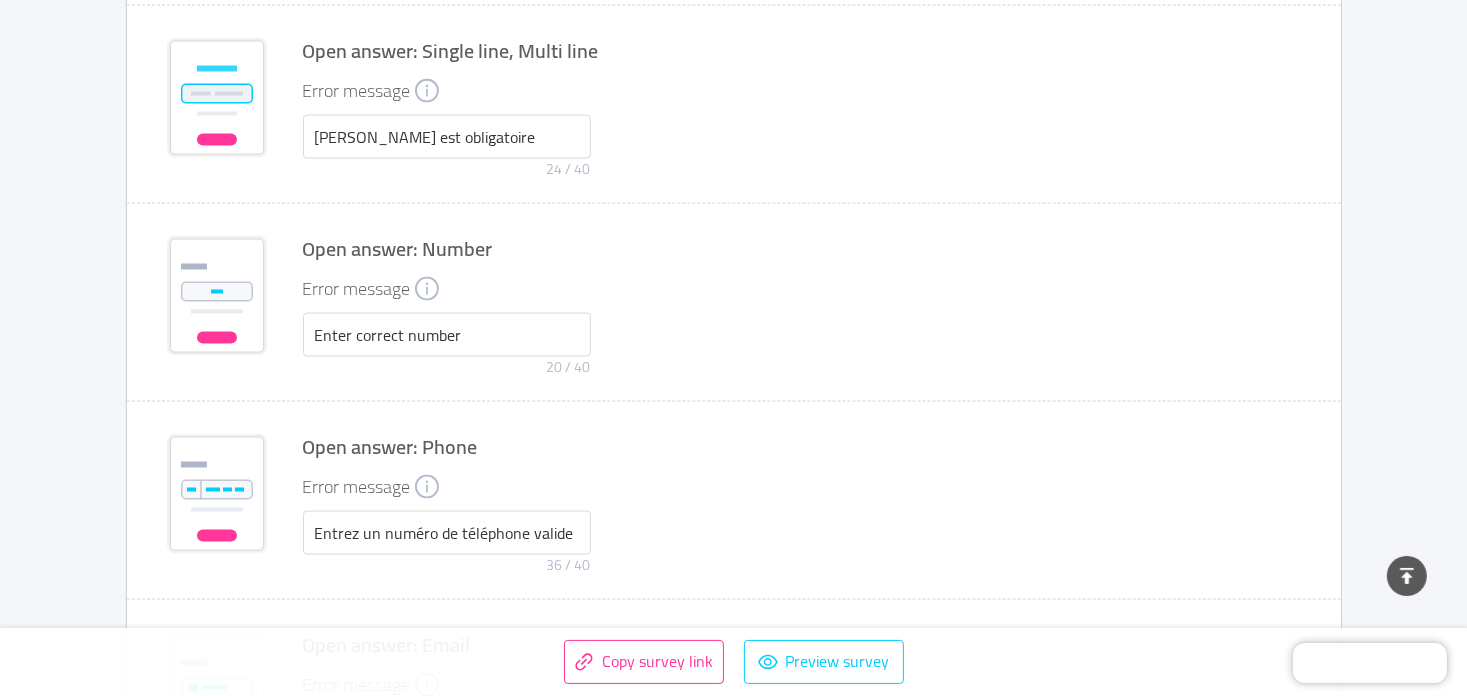 scroll, scrollTop: 3420, scrollLeft: 0, axis: vertical 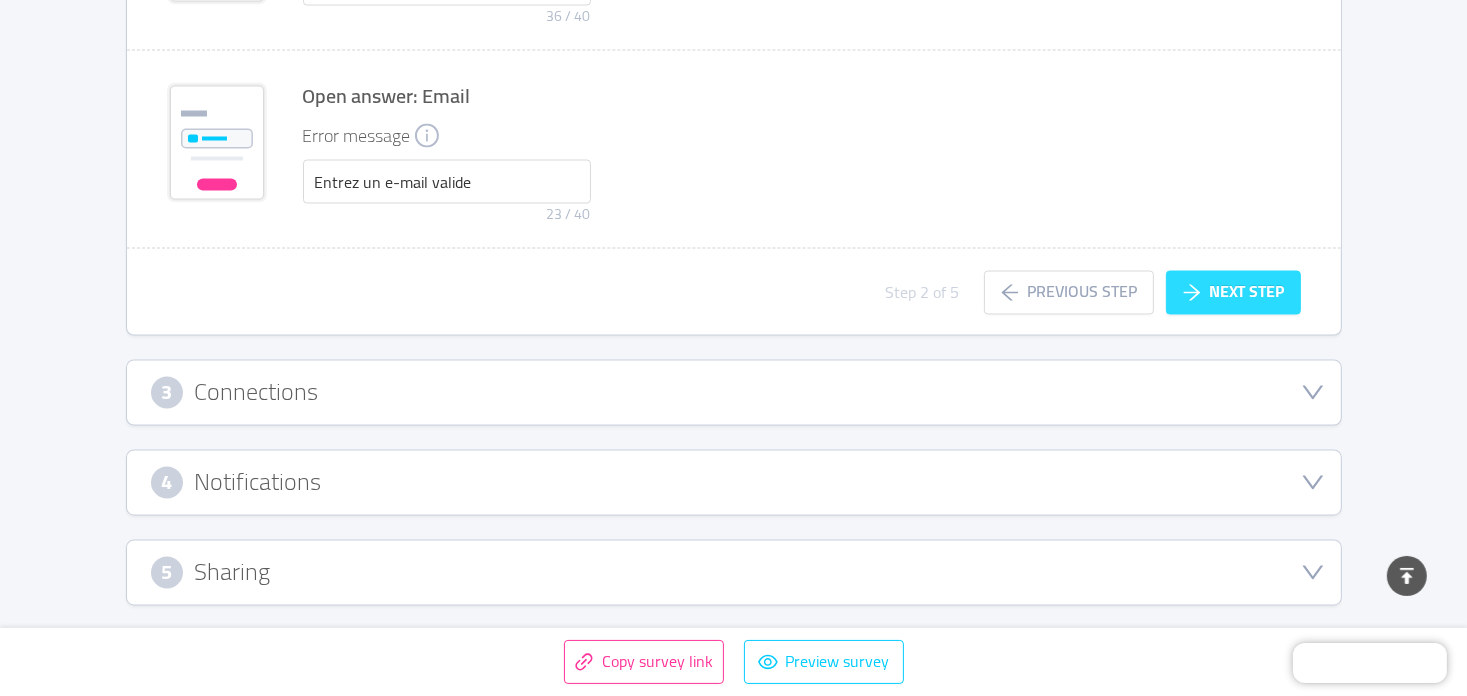 type on "Merci pour votre participation !" 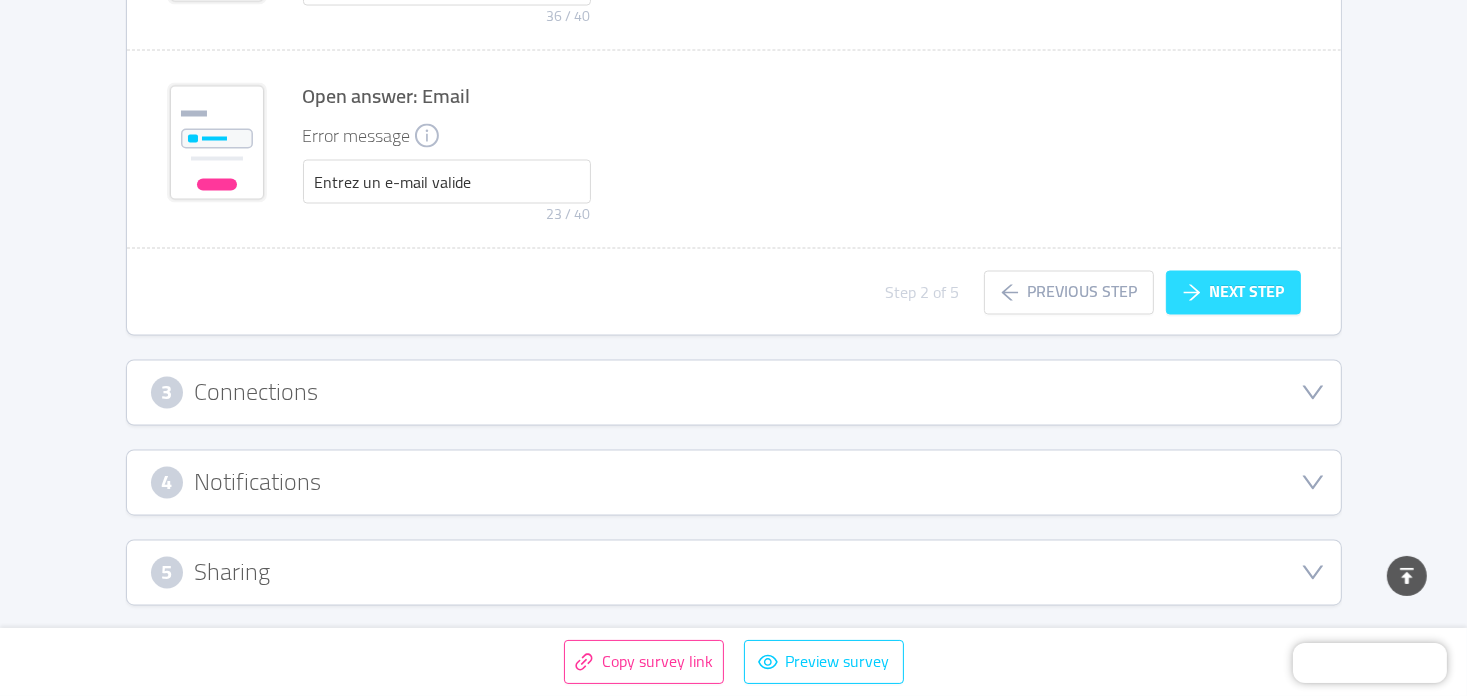 click on "Next step" at bounding box center (1233, 293) 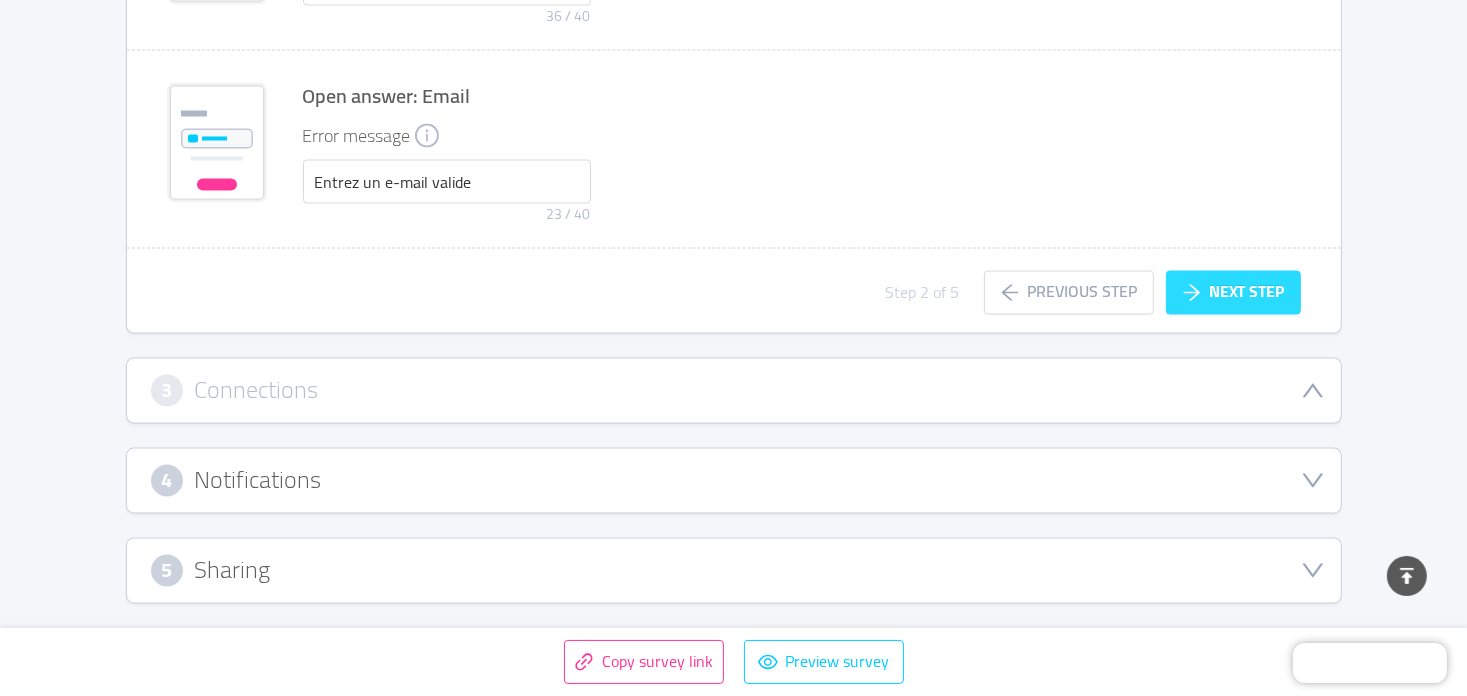 scroll, scrollTop: 479, scrollLeft: 0, axis: vertical 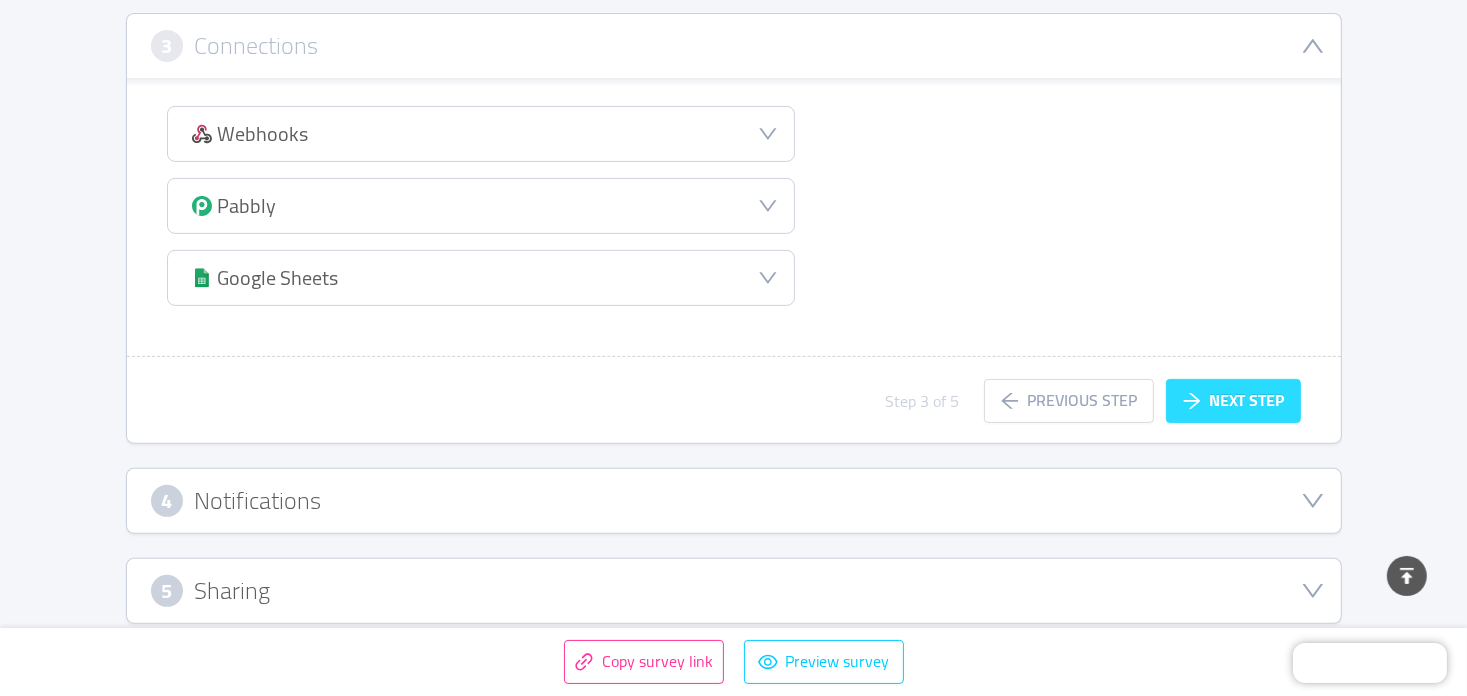 click on "Next step" at bounding box center (1233, 401) 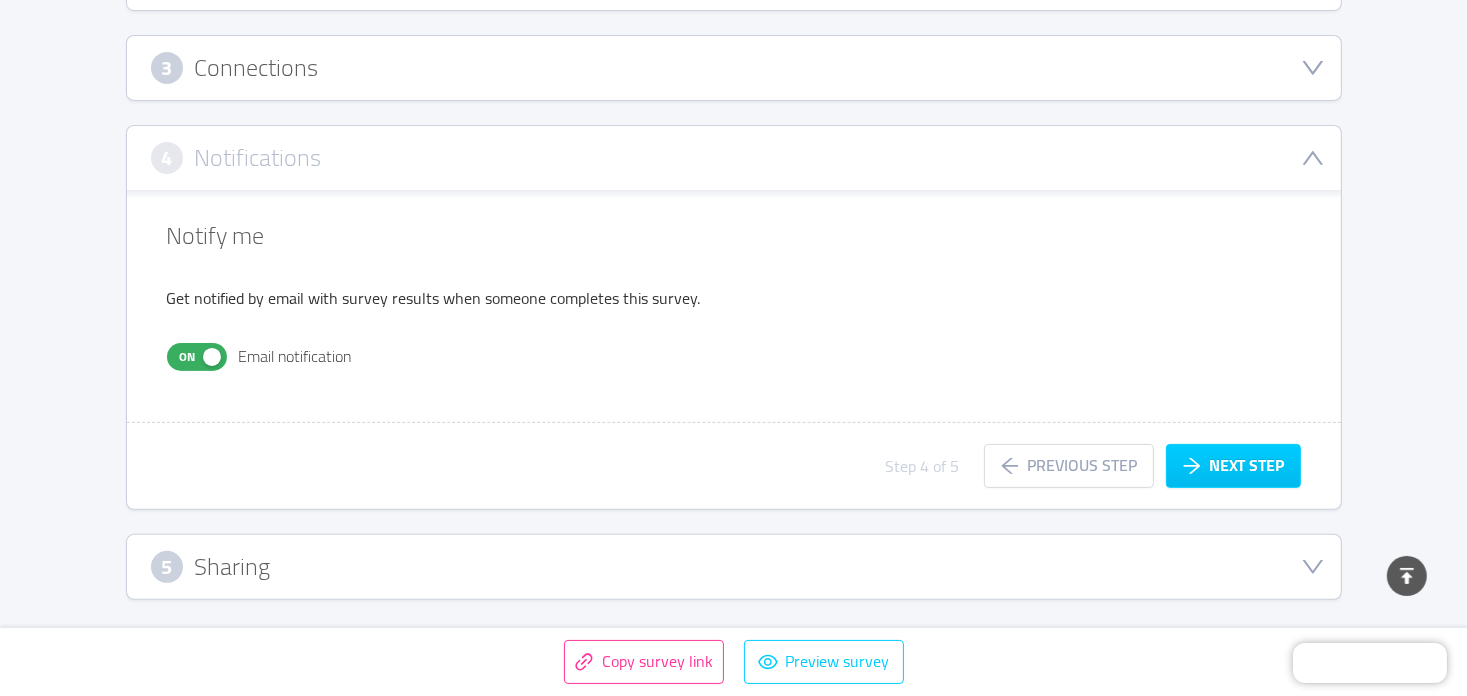 scroll, scrollTop: 453, scrollLeft: 0, axis: vertical 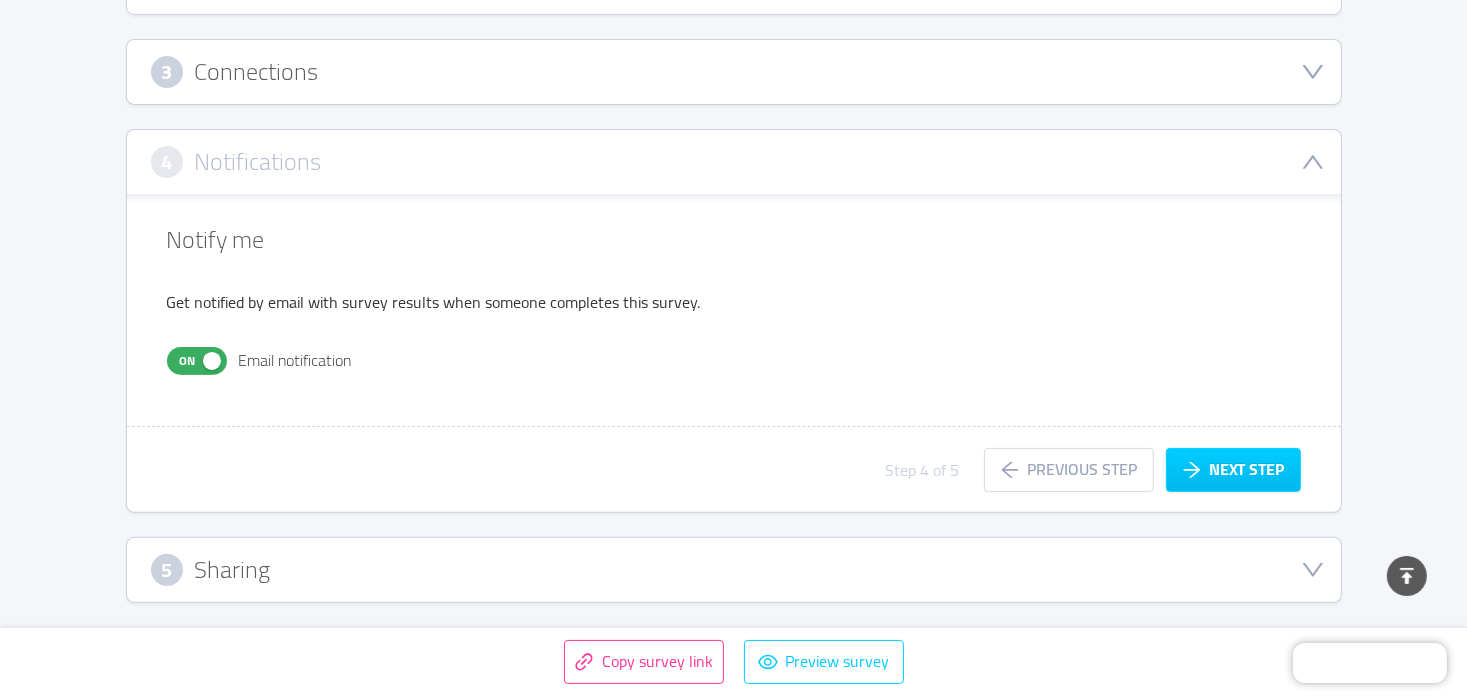 click on "Notify me   Get notified by email with survey results when someone completes this survey.  On Email notification  Step 4 of 5  Previous step Next step" at bounding box center (734, 353) 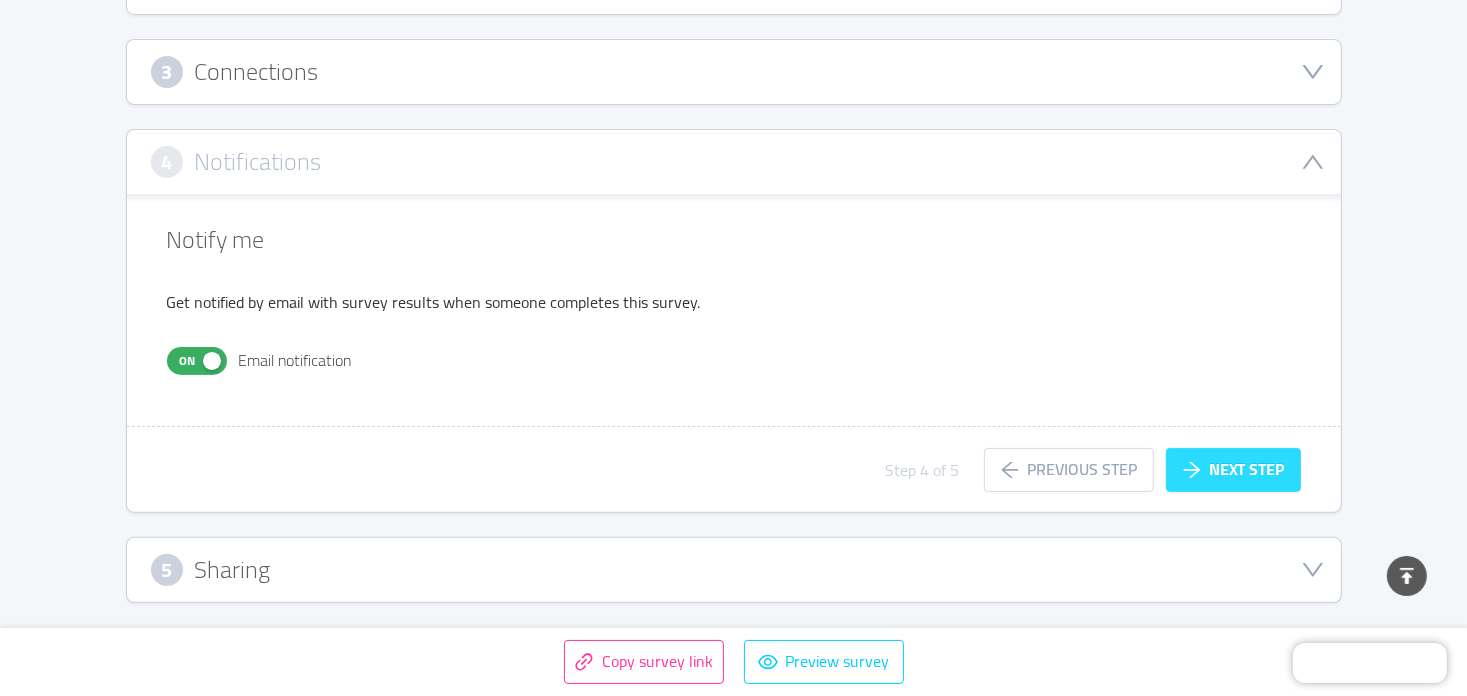 click on "Next step" at bounding box center [1233, 470] 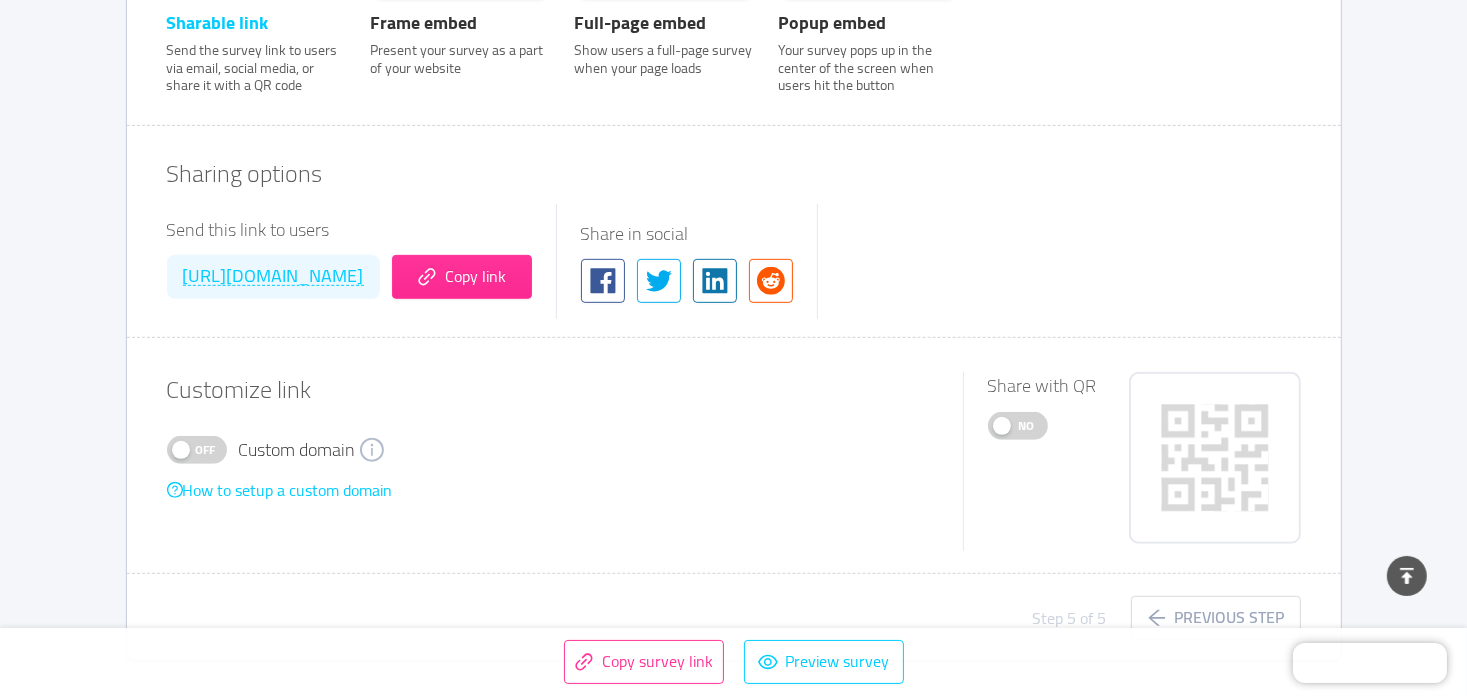 scroll, scrollTop: 1010, scrollLeft: 0, axis: vertical 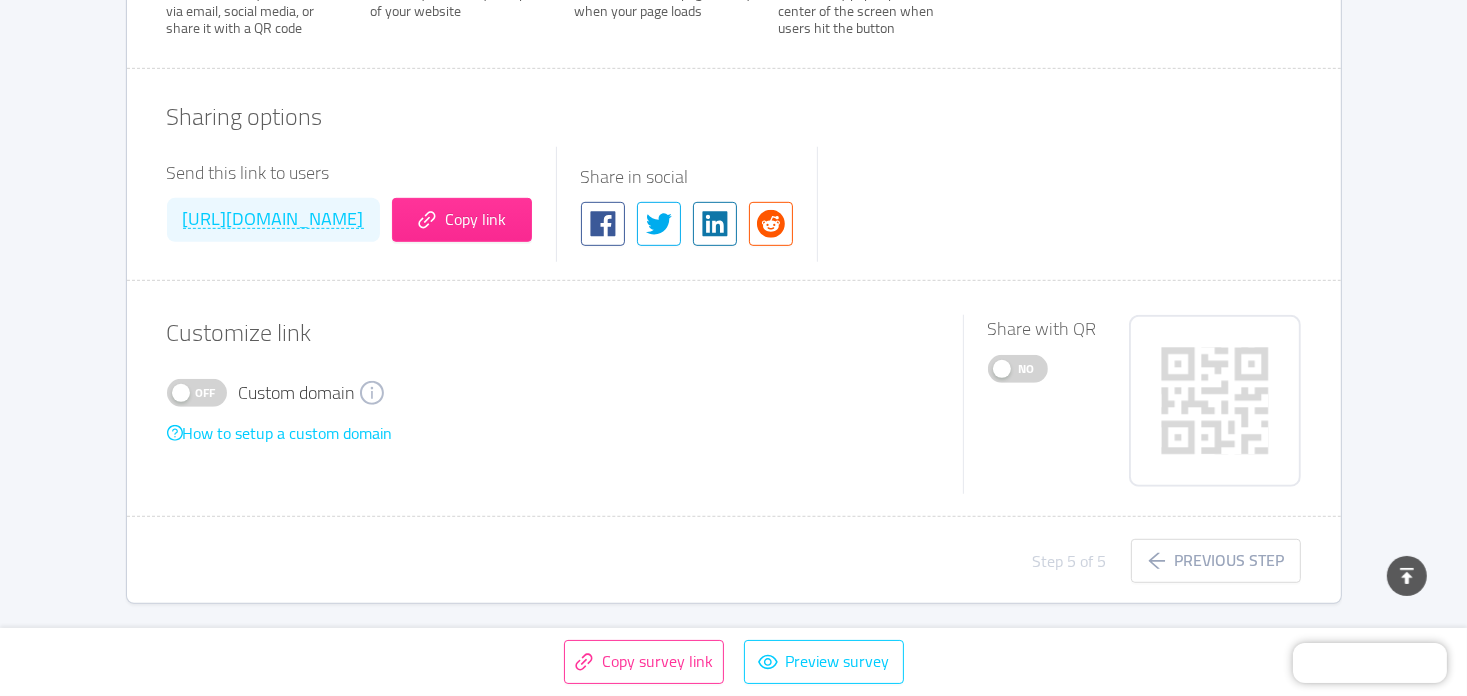 click on "Off" at bounding box center [197, 393] 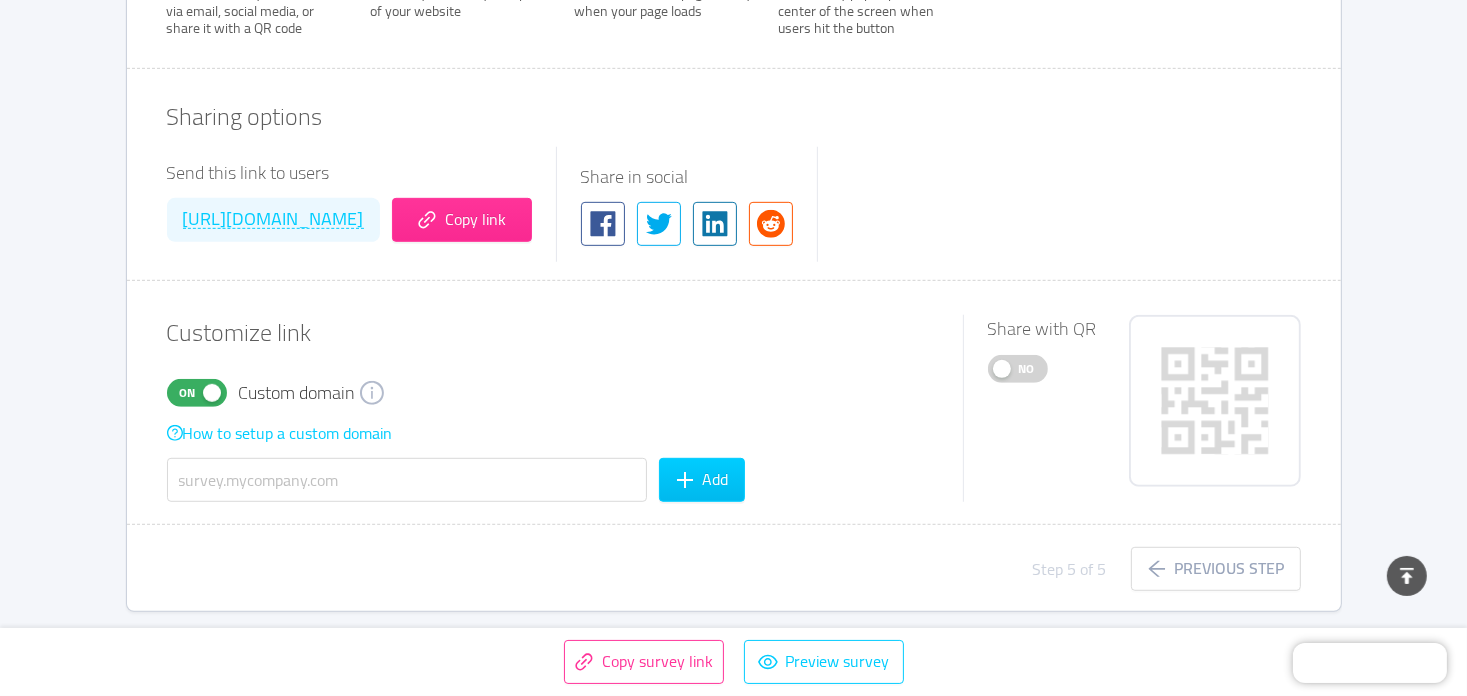 click on "On" at bounding box center (197, 393) 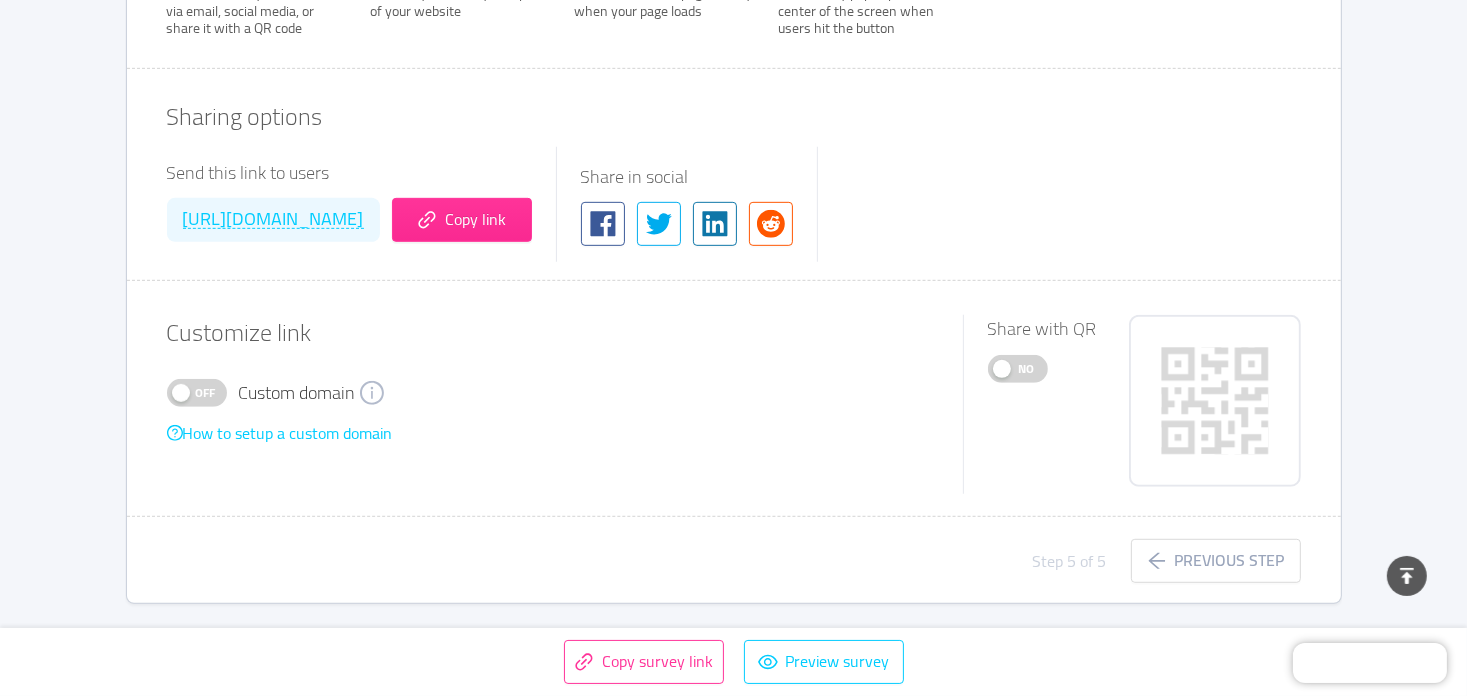 click on "Off Custom domain" at bounding box center [553, 393] 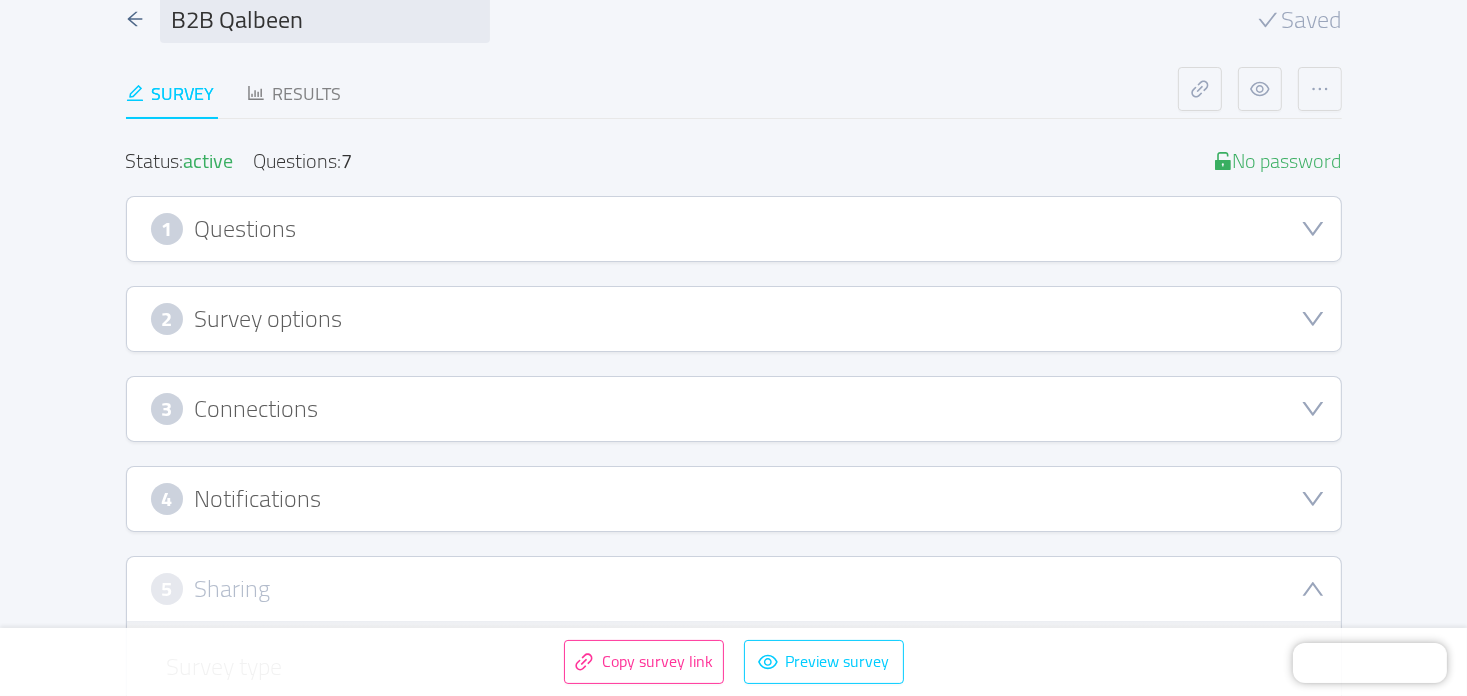 scroll, scrollTop: 100, scrollLeft: 0, axis: vertical 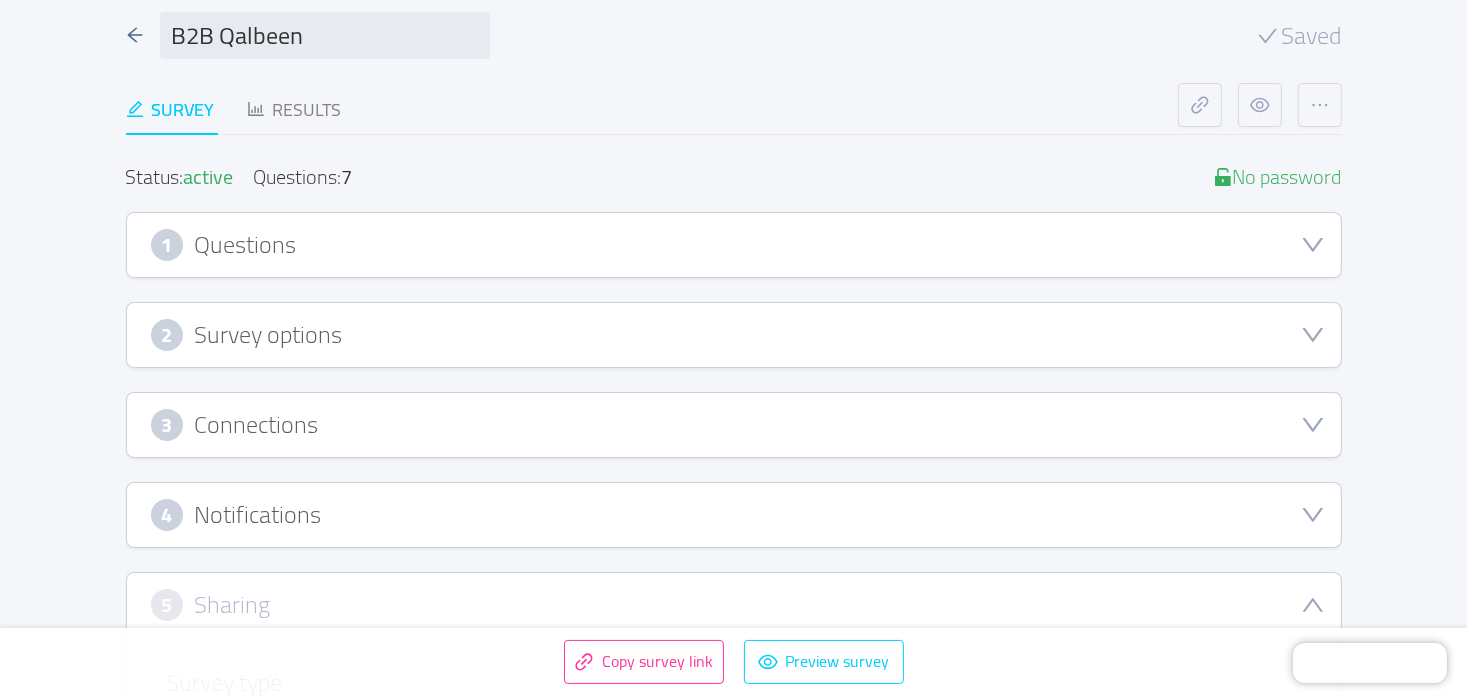 click on "1  Questions" at bounding box center [734, 245] 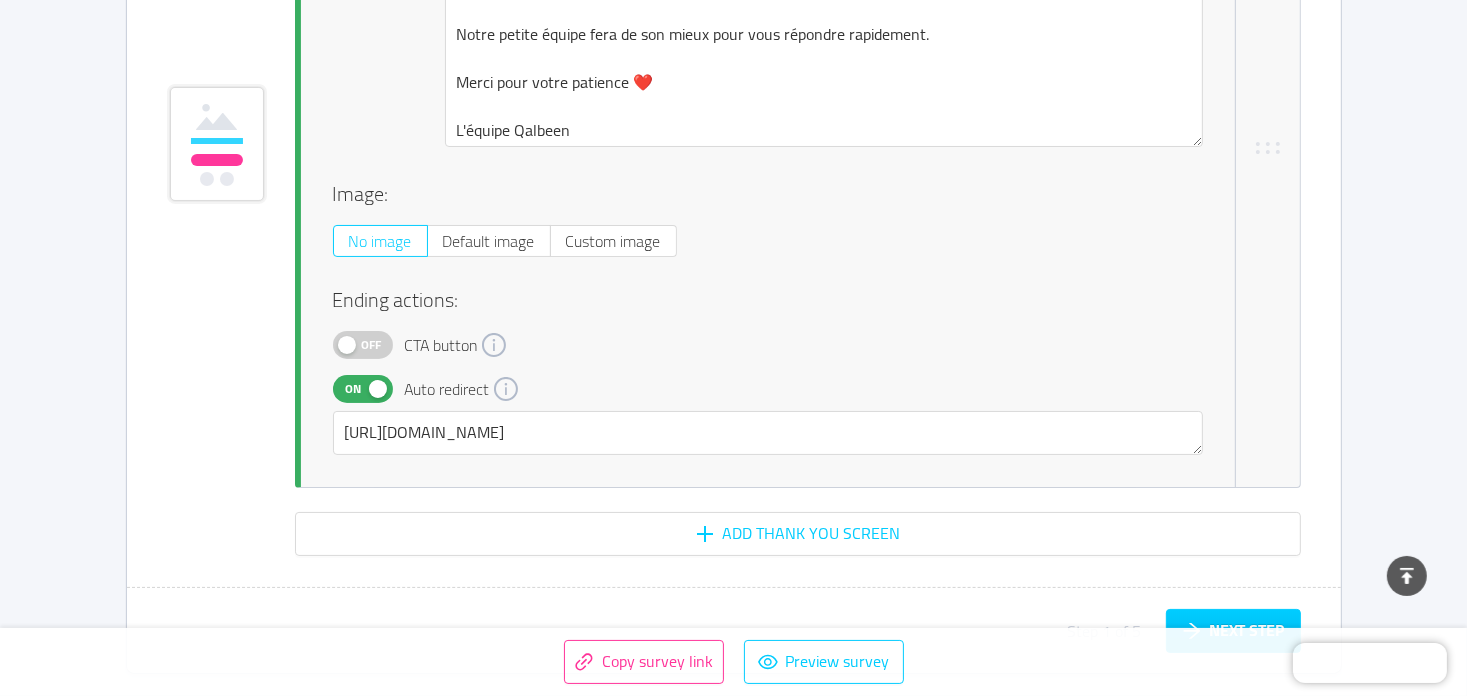 scroll, scrollTop: 7397, scrollLeft: 0, axis: vertical 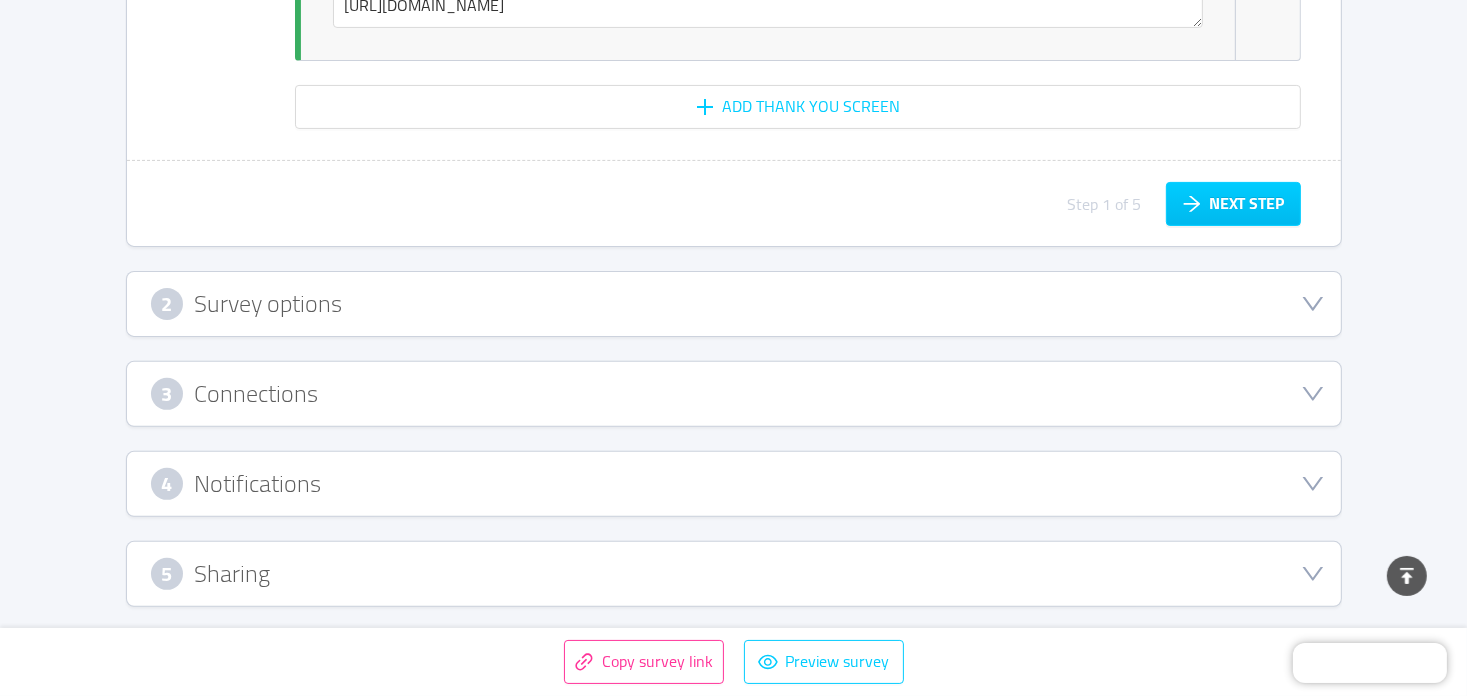click on "5  Sharing" at bounding box center [734, 574] 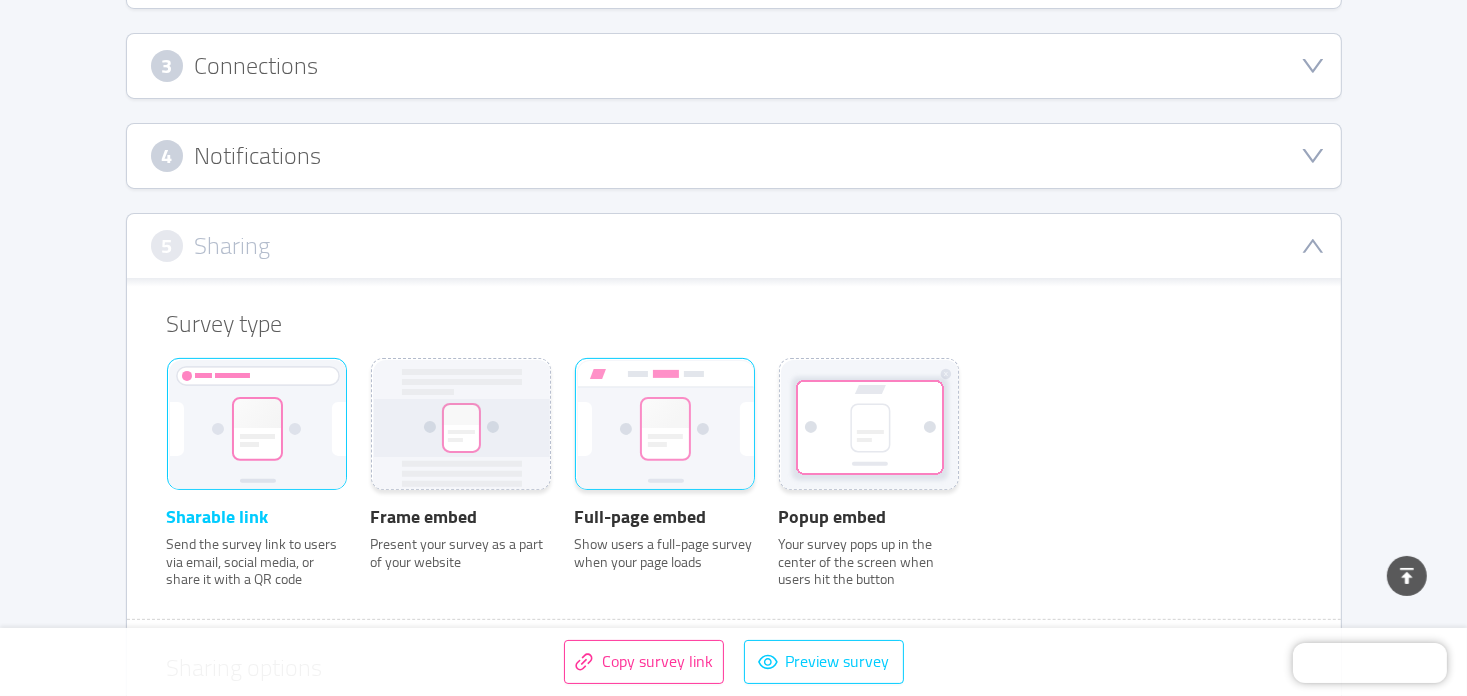 type 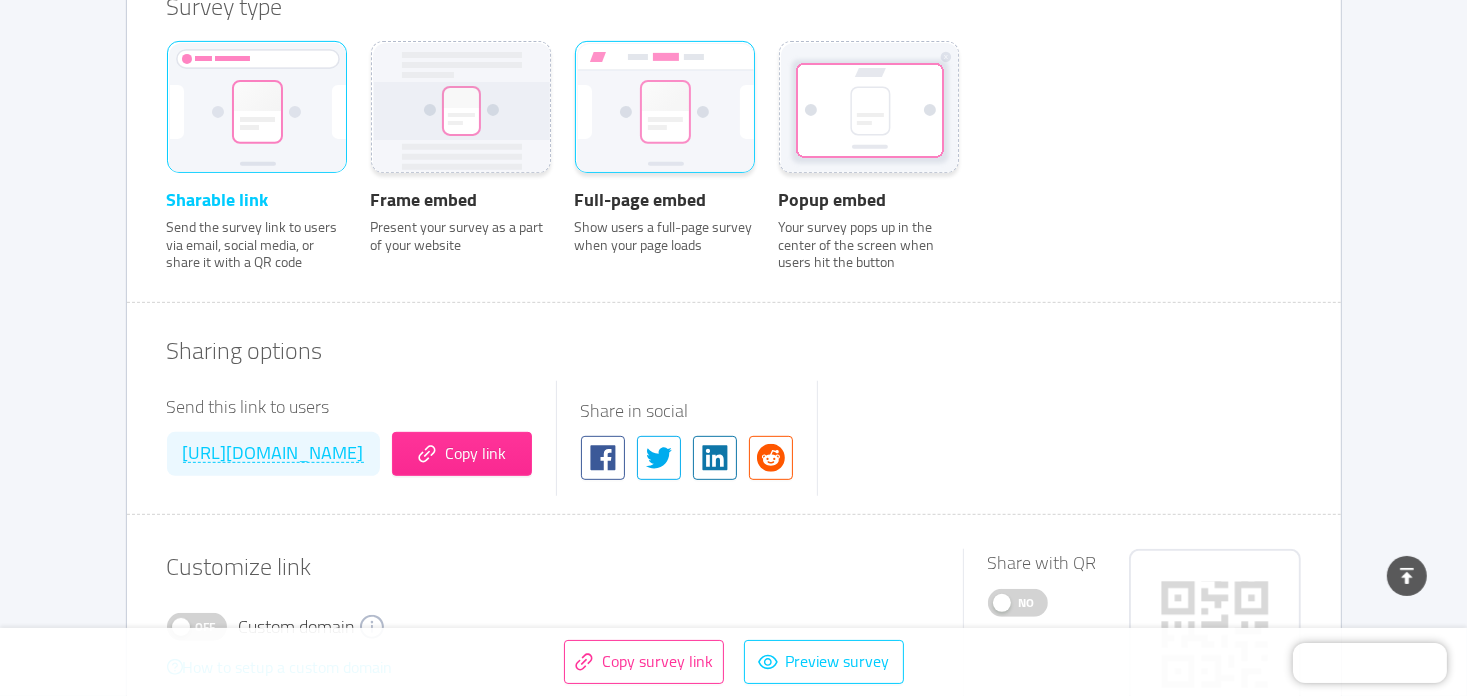 scroll, scrollTop: 759, scrollLeft: 0, axis: vertical 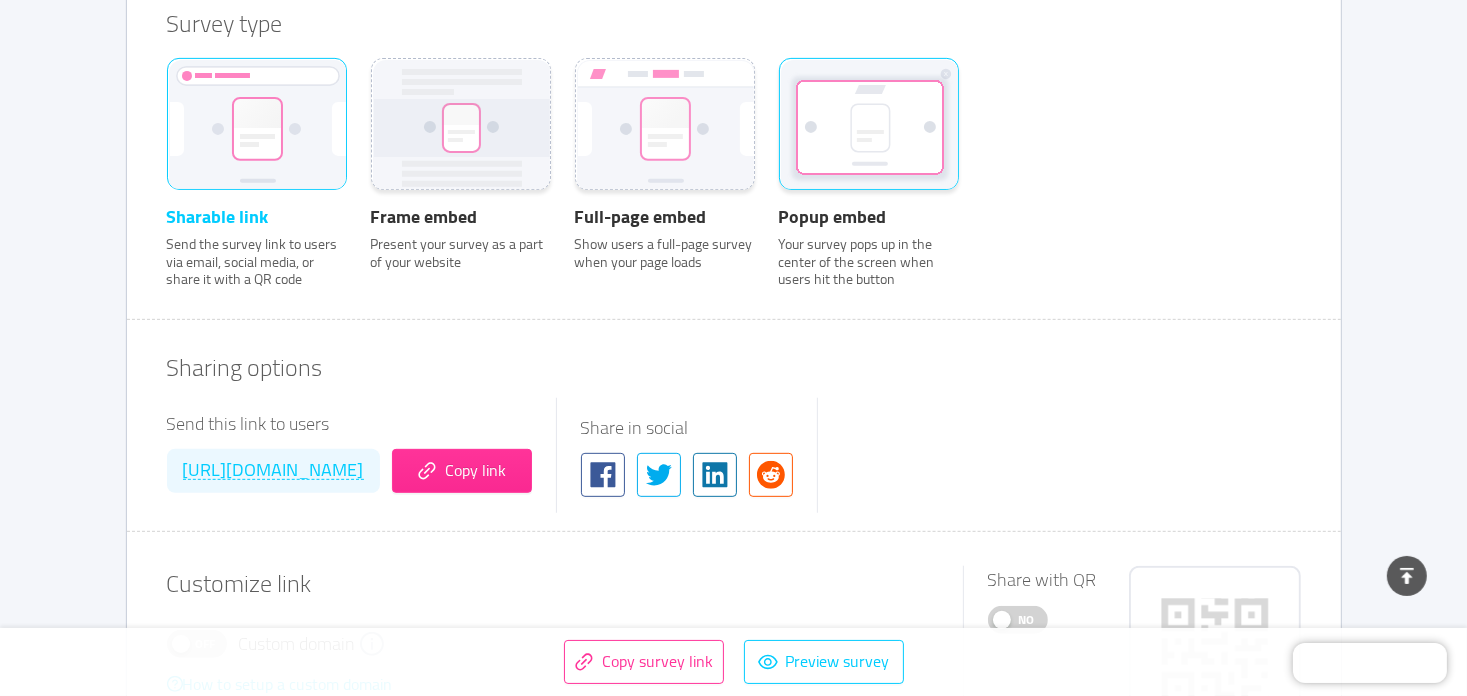 click 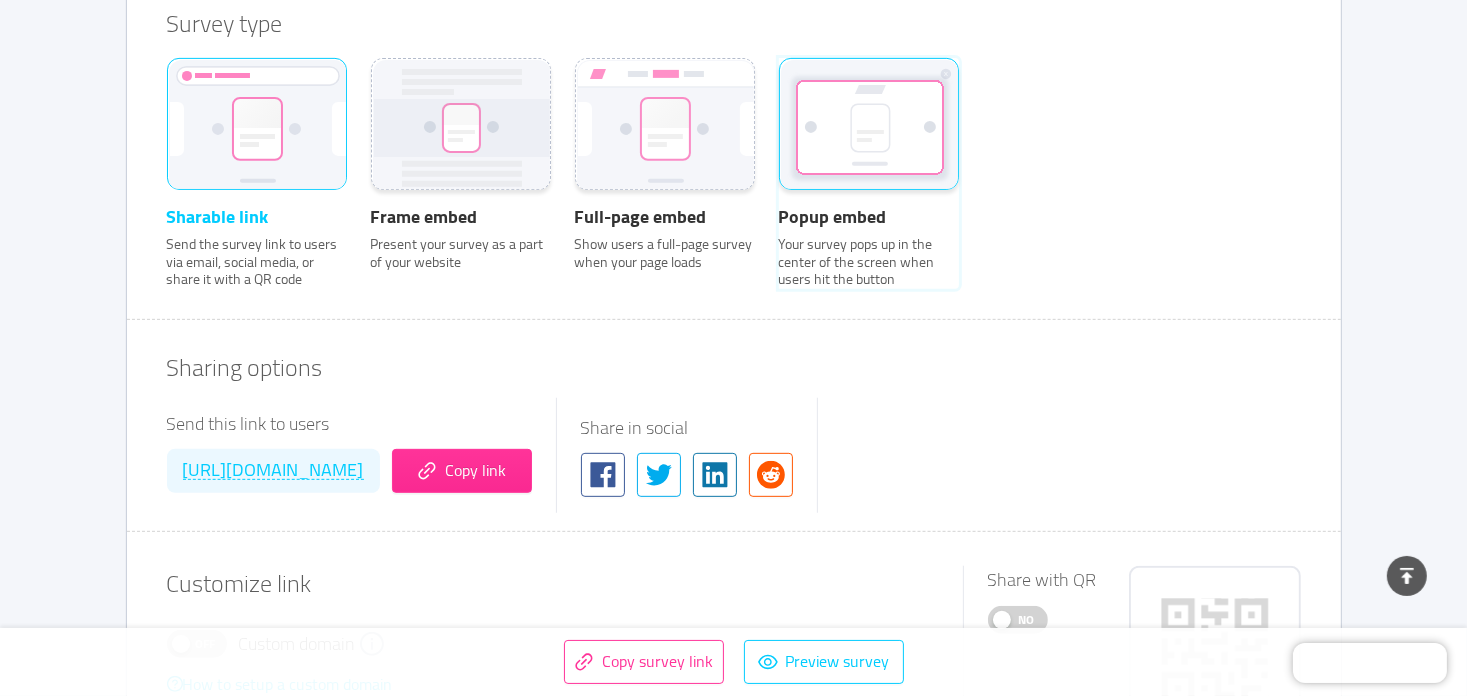 click on "Popup embed   Your survey pops up in the center of the screen when users hit the button" at bounding box center (779, 85) 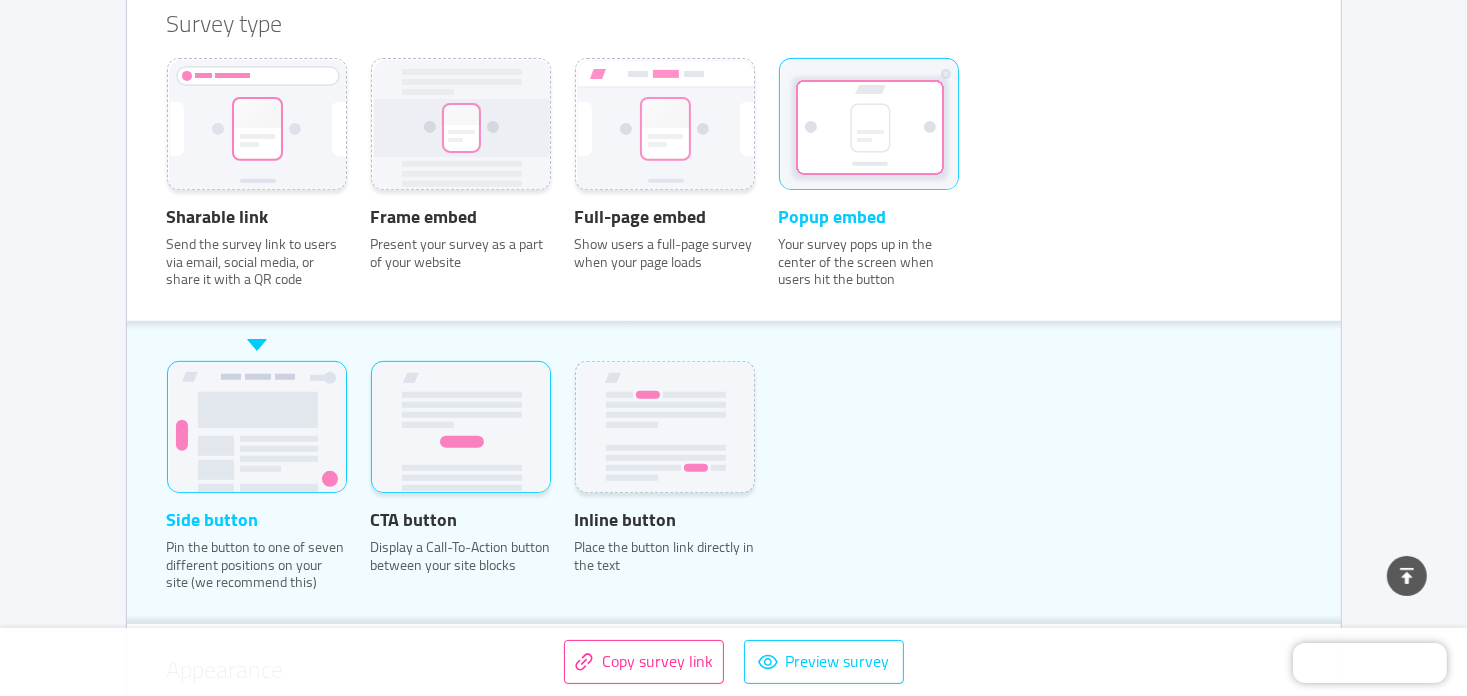 click 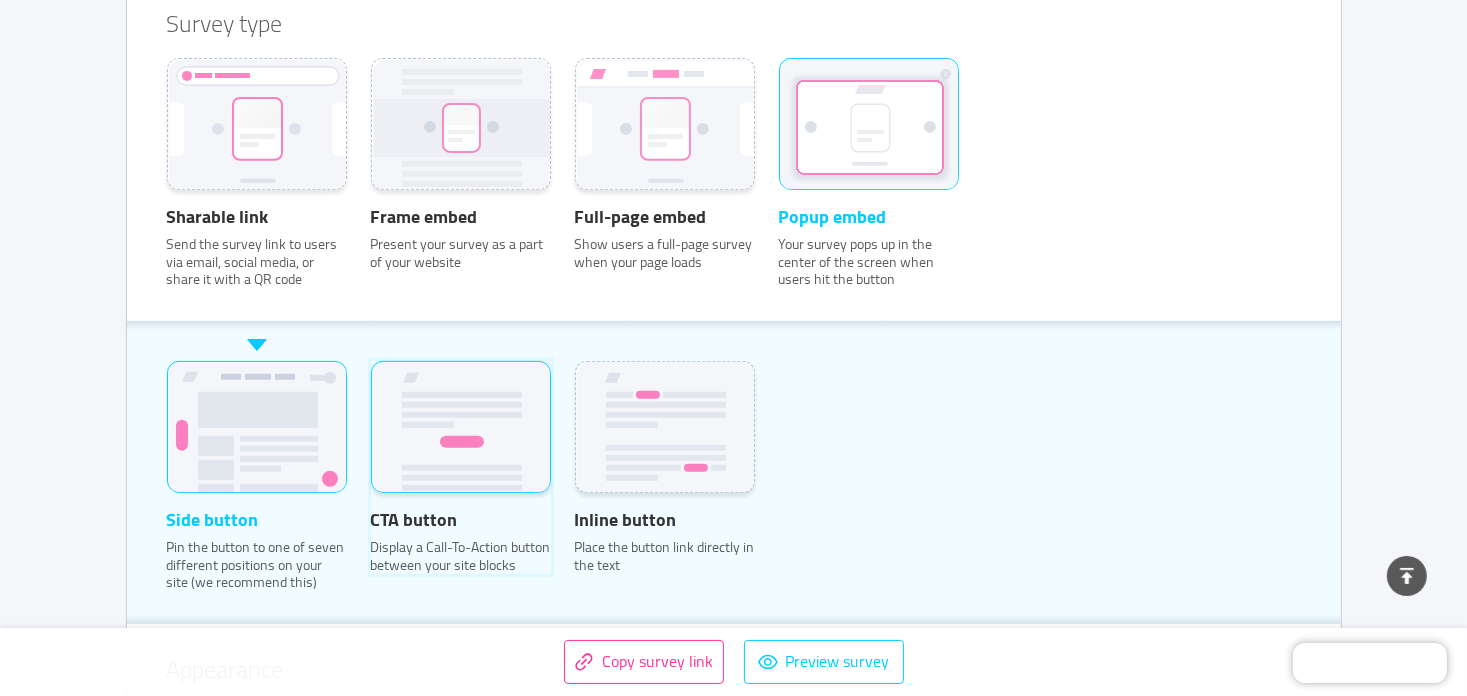 click on "CTA button   Display a Call-To-Action button between your site blocks" at bounding box center [371, 388] 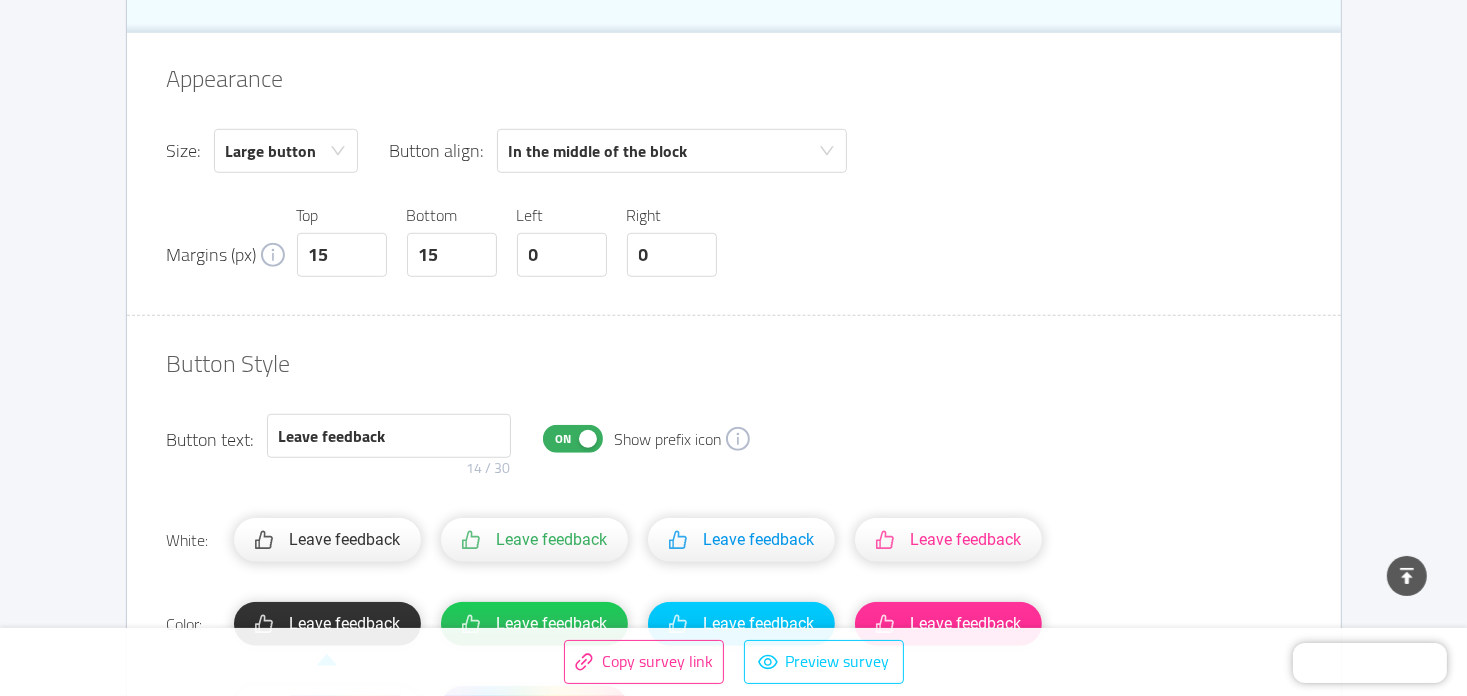 scroll, scrollTop: 1259, scrollLeft: 0, axis: vertical 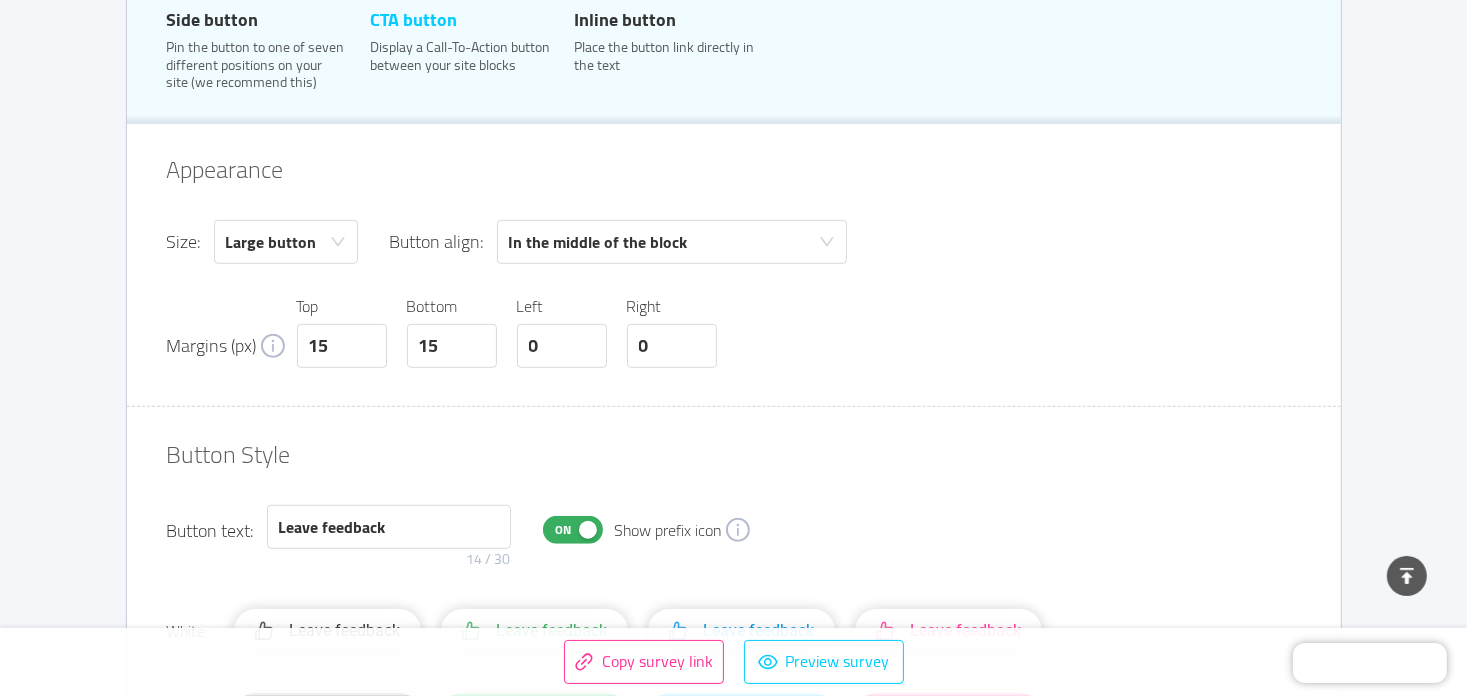 click on "Size:  Large button  Button align:  In the middle of the block" at bounding box center (734, 242) 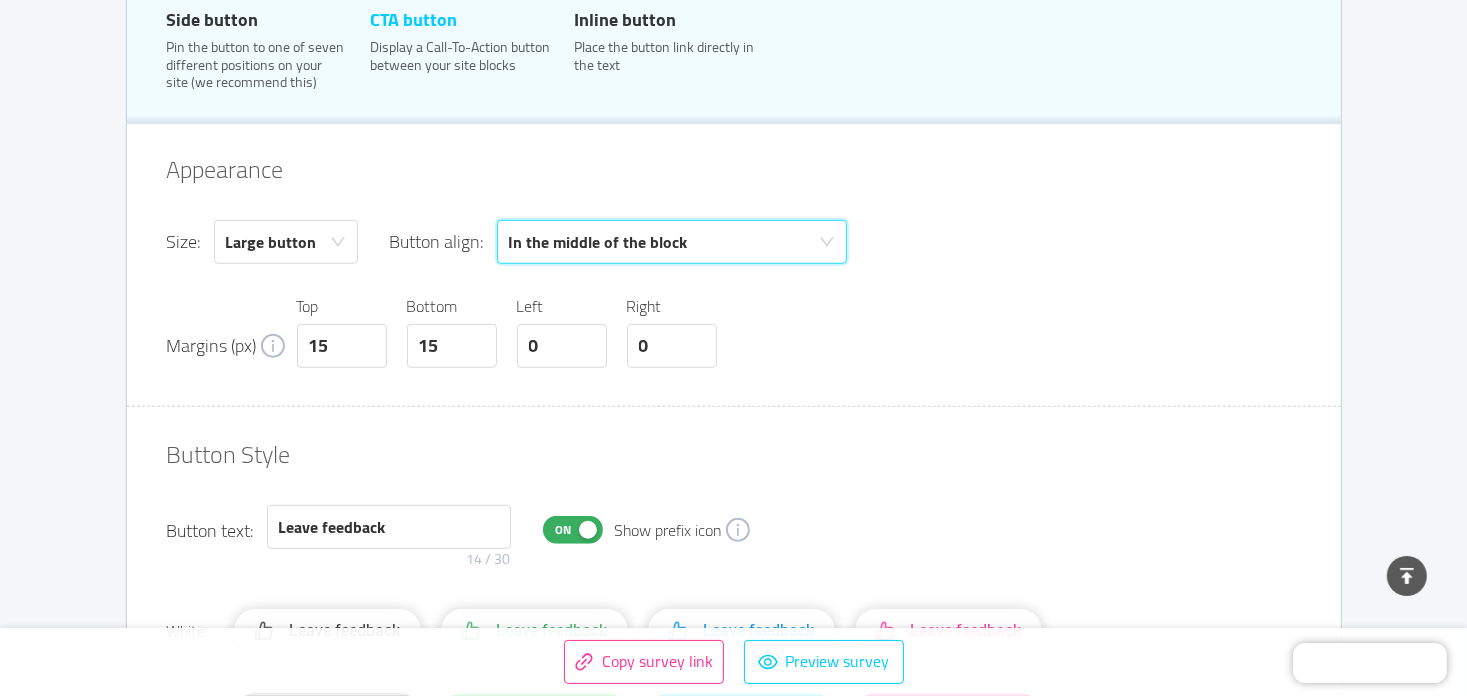 click 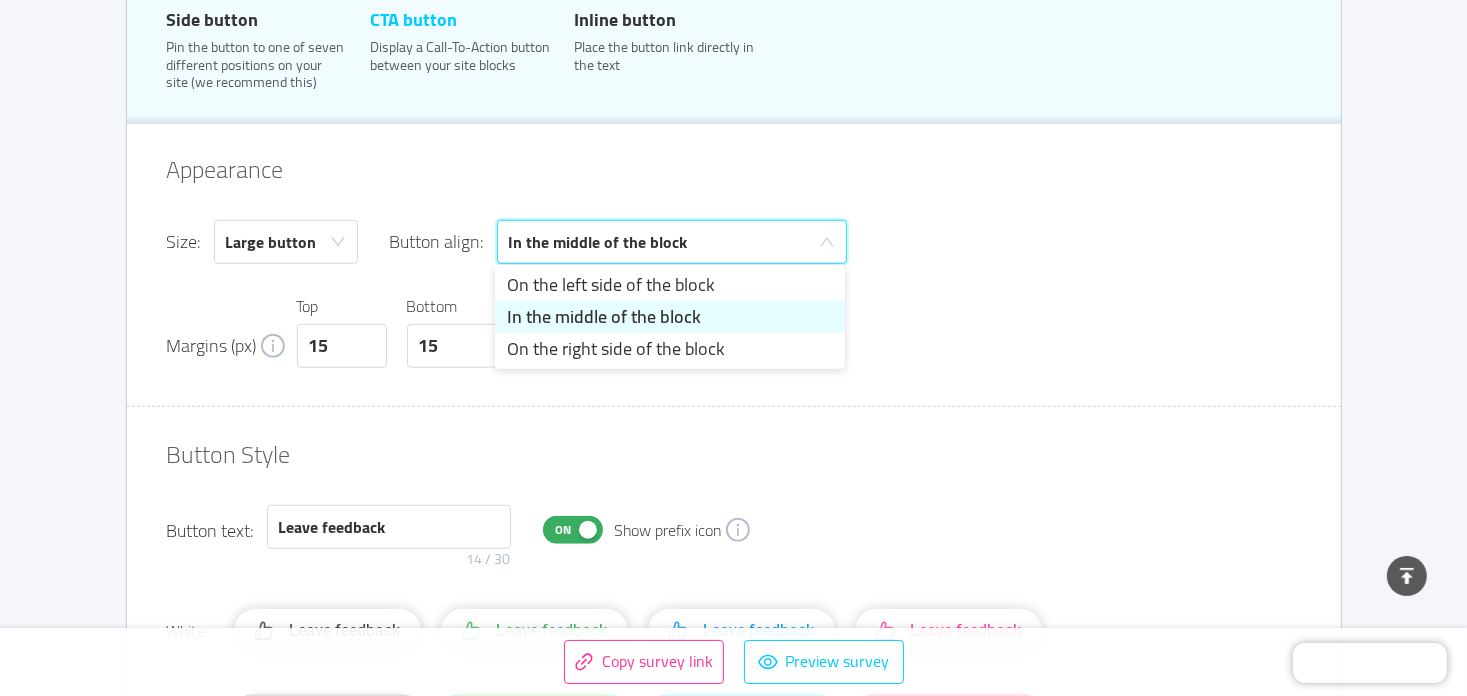 click 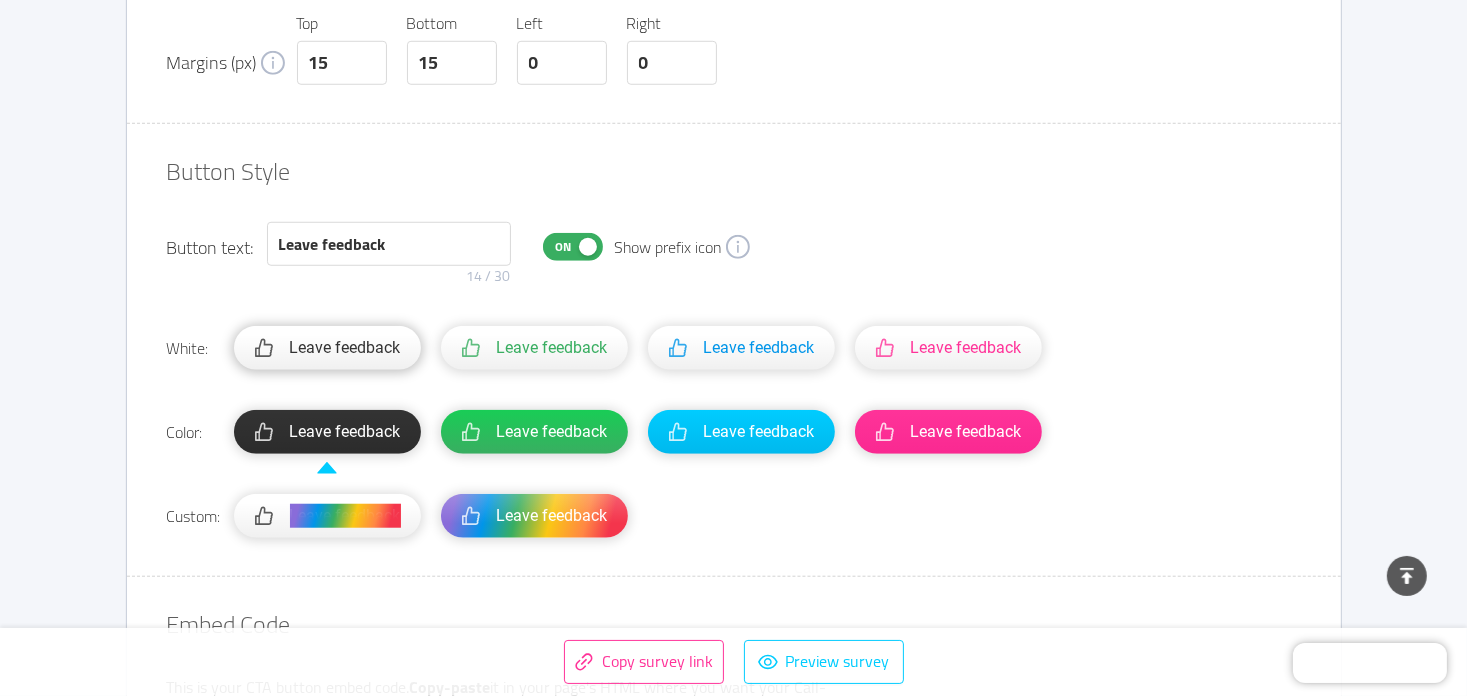 scroll, scrollTop: 1559, scrollLeft: 0, axis: vertical 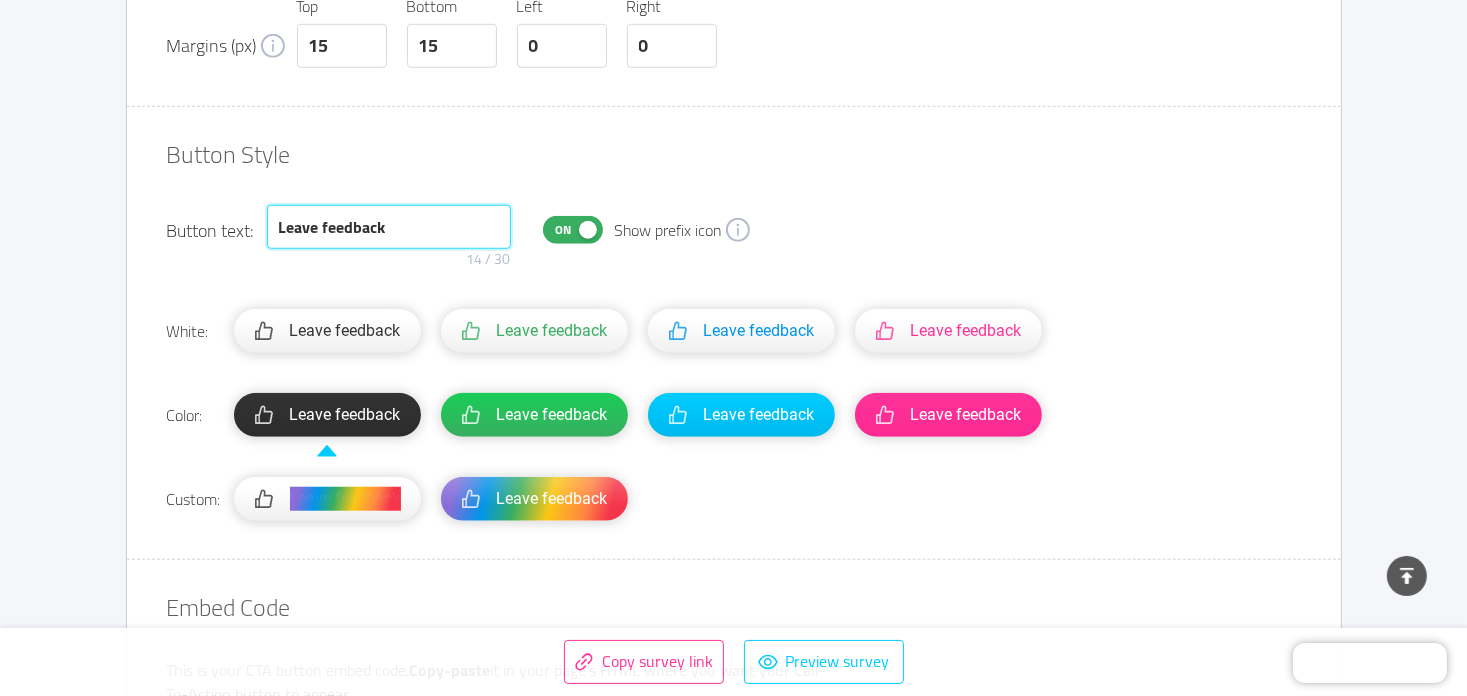 click on "Leave feedback" at bounding box center [389, 227] 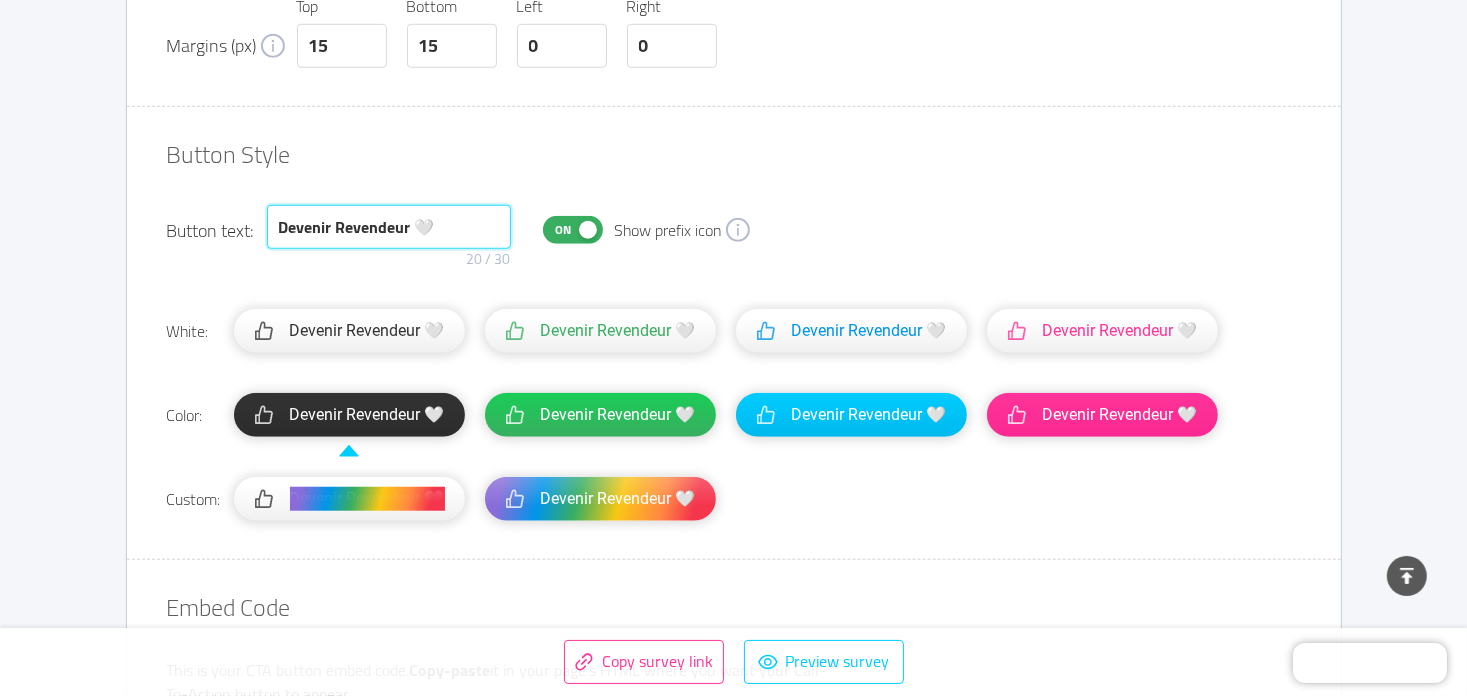 type on "Devenir Revendeur 🤍" 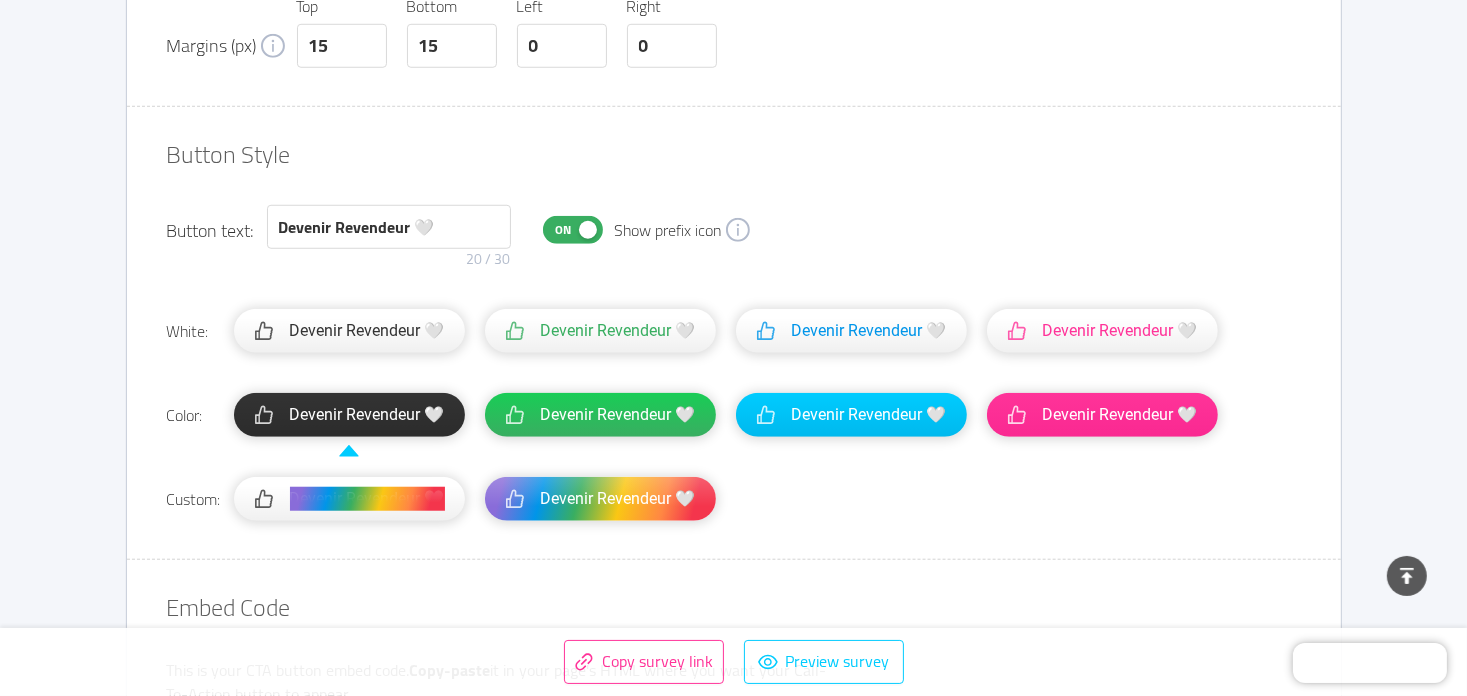 click on "On" at bounding box center [564, 230] 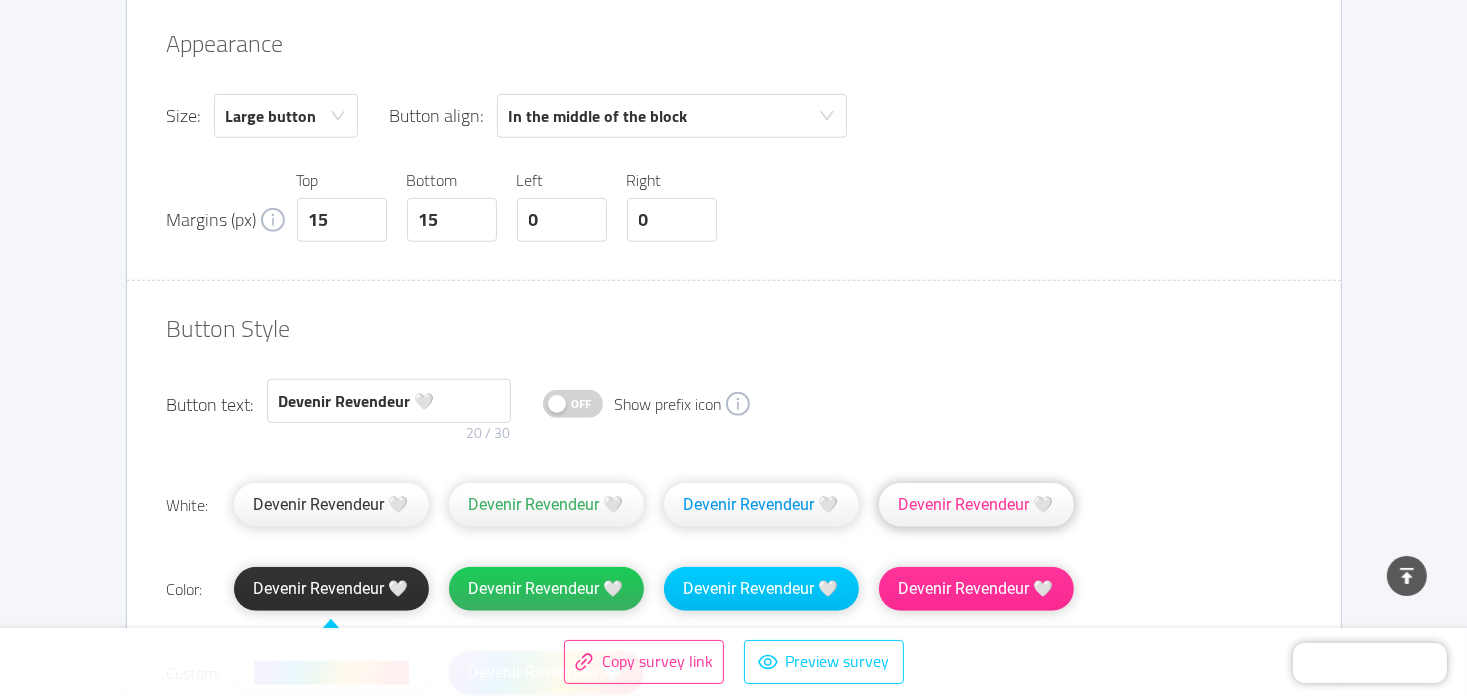 scroll, scrollTop: 1259, scrollLeft: 0, axis: vertical 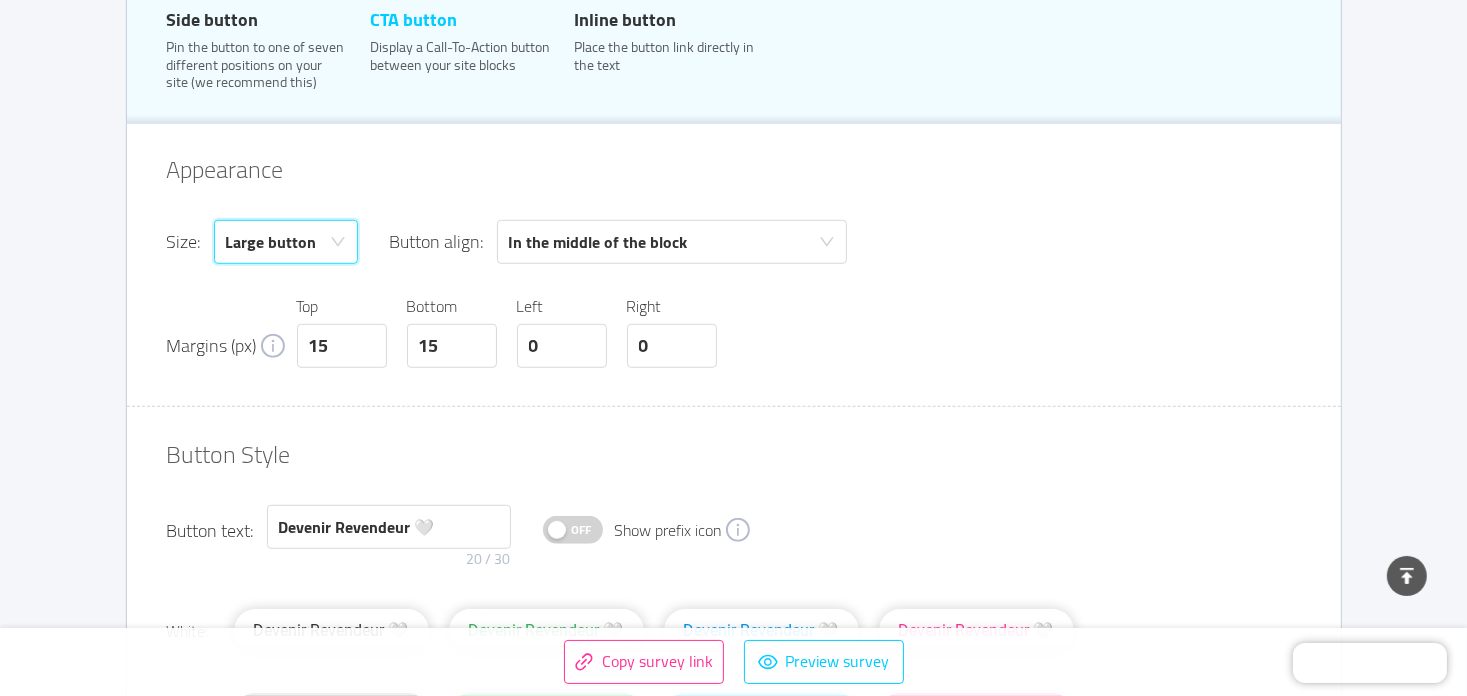 click on "Large button" at bounding box center [271, 242] 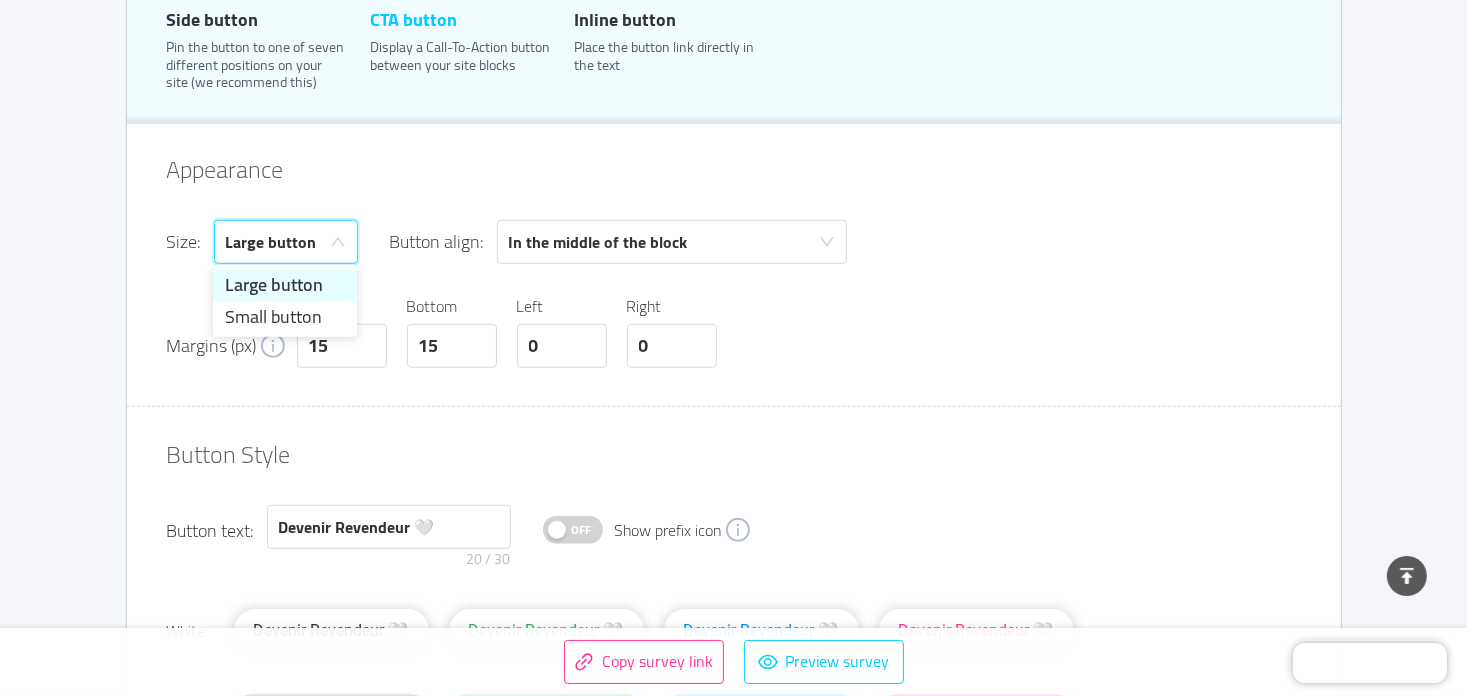 click on "Large button" at bounding box center [271, 242] 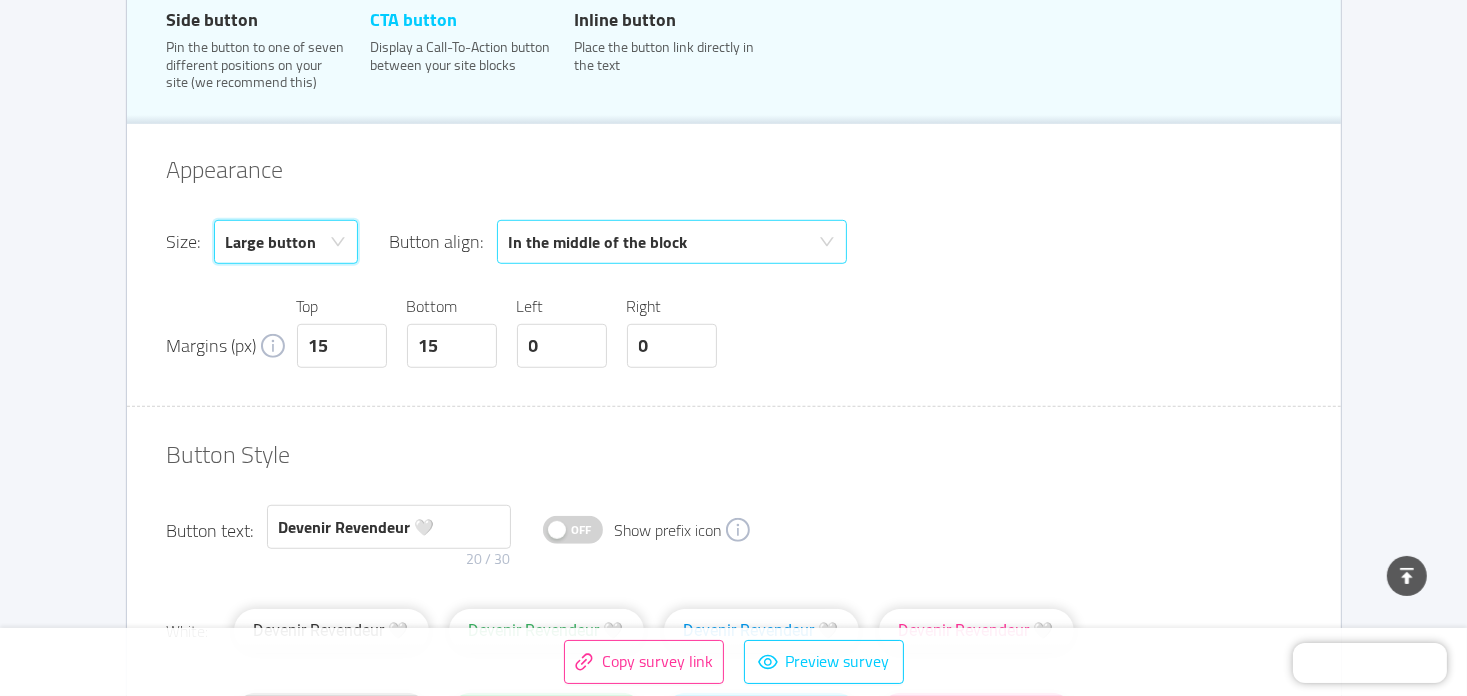 click on "In the middle of the block" at bounding box center [665, 242] 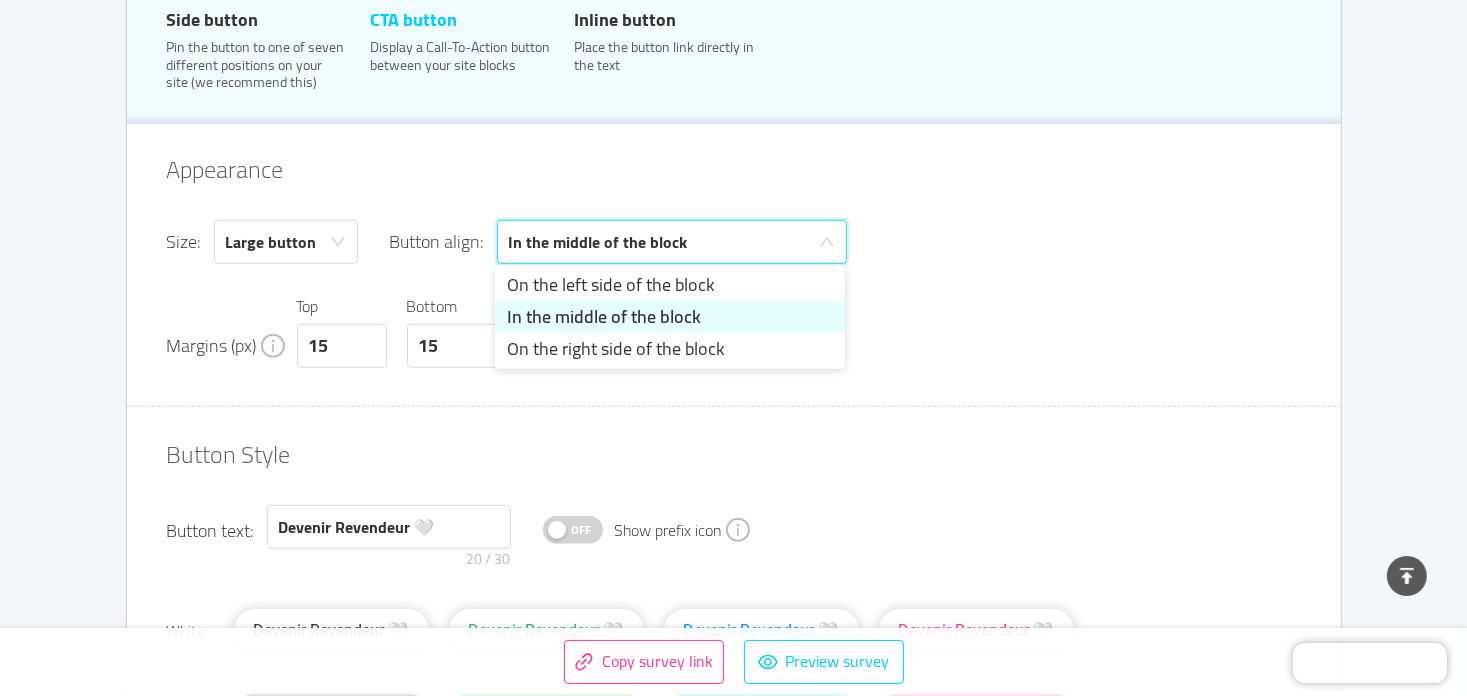 click on "In the middle of the block" at bounding box center [665, 242] 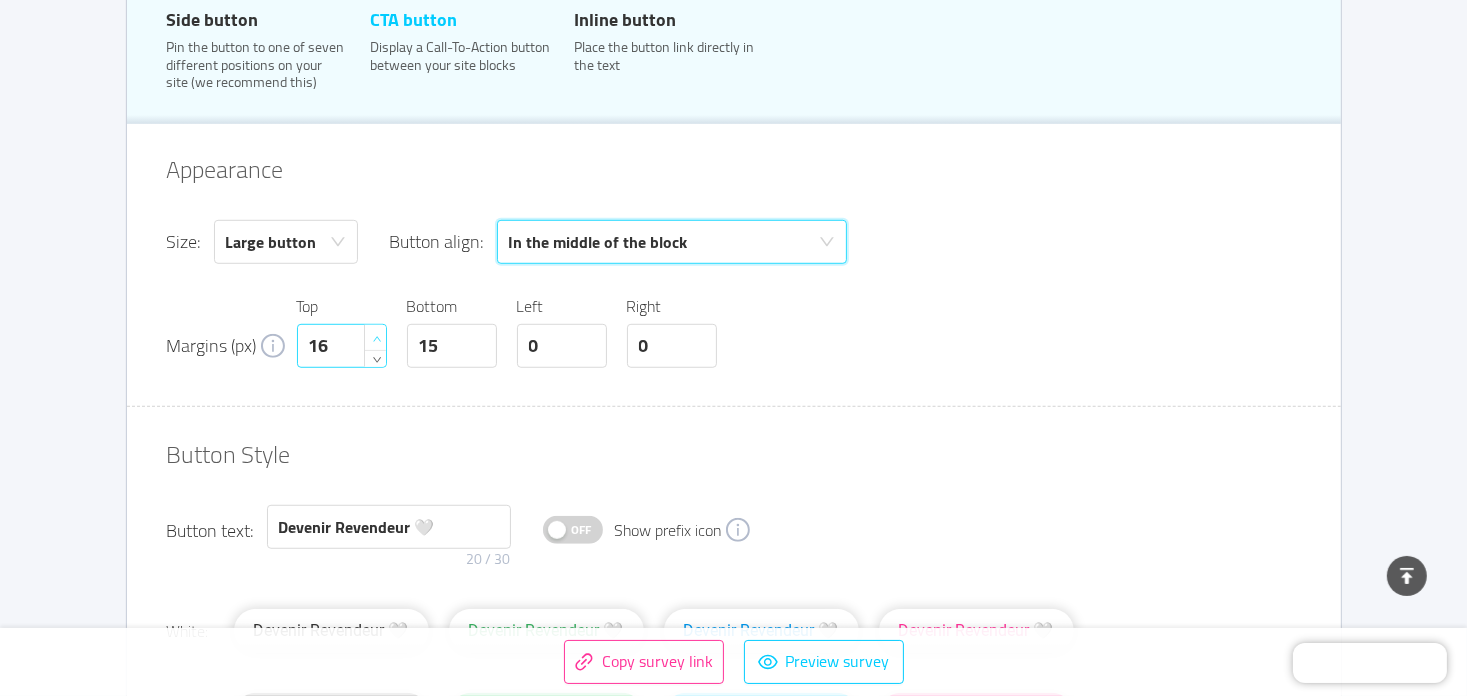 click 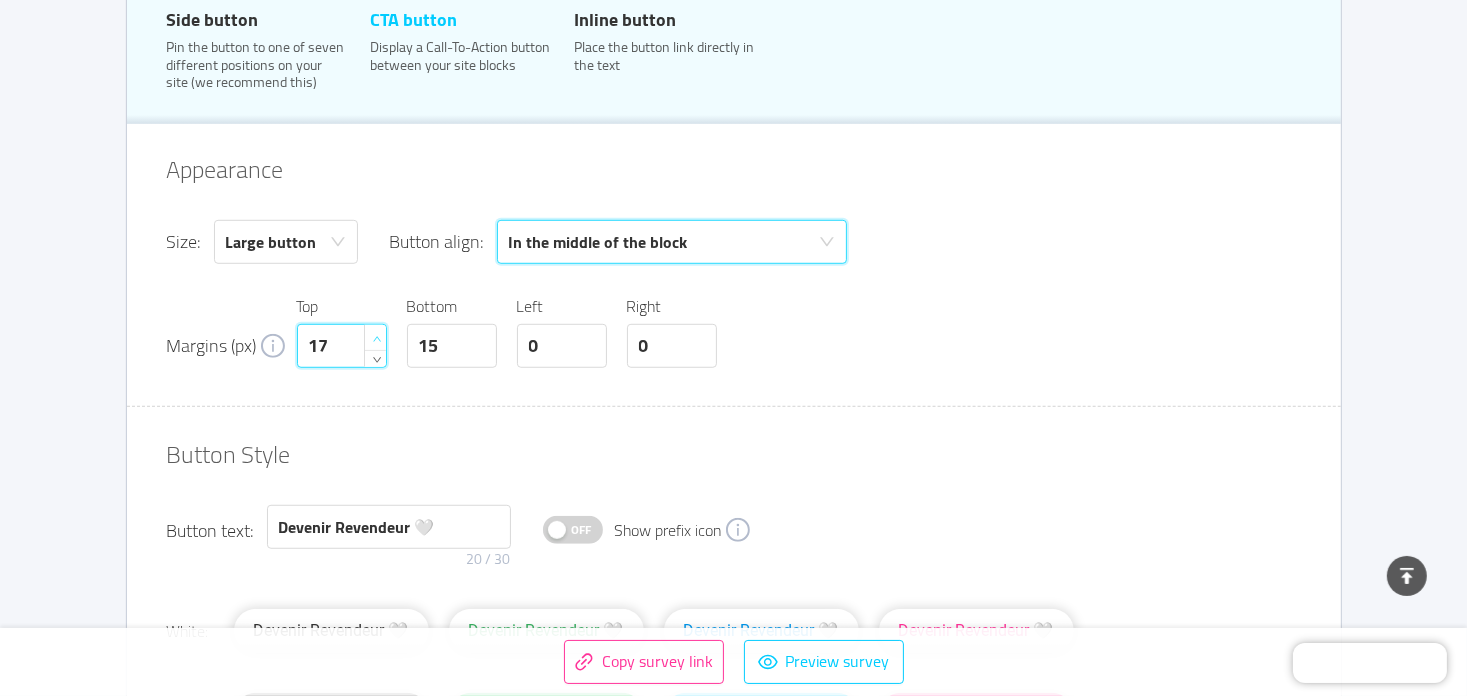 click 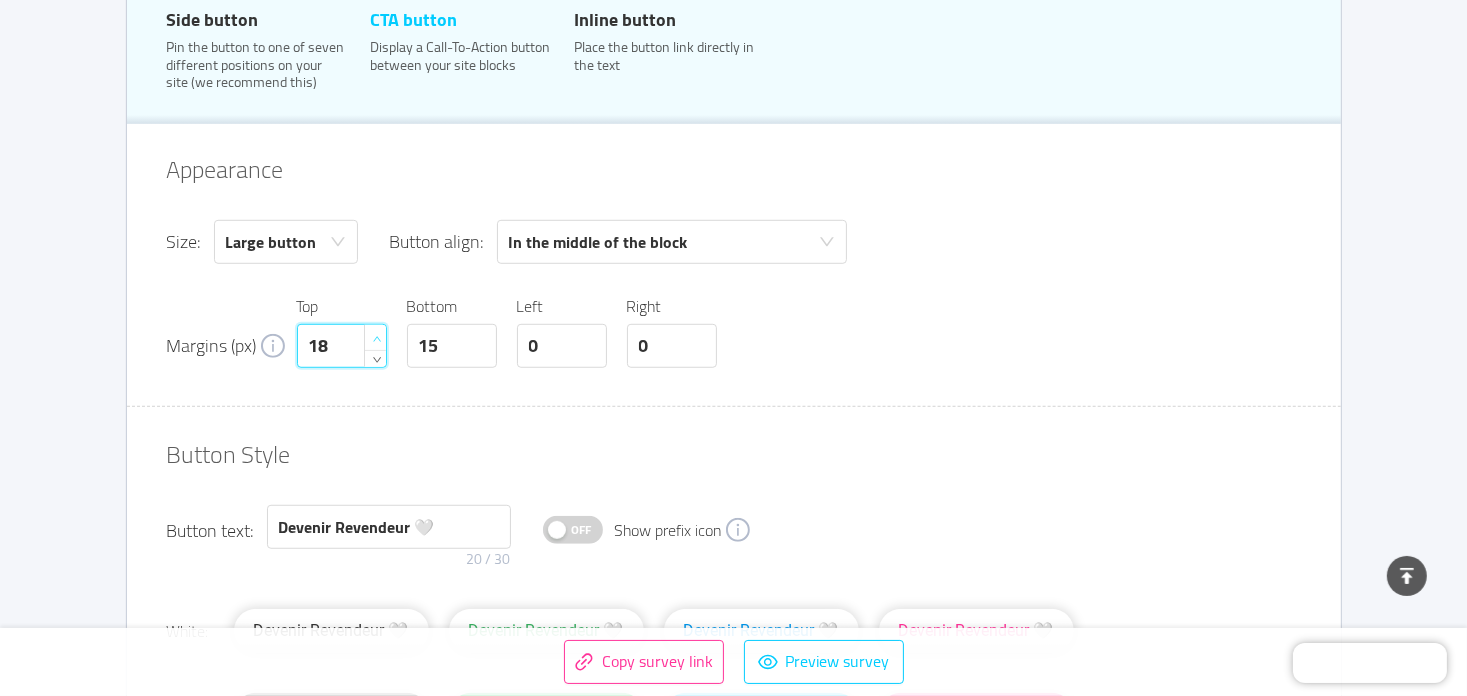 click 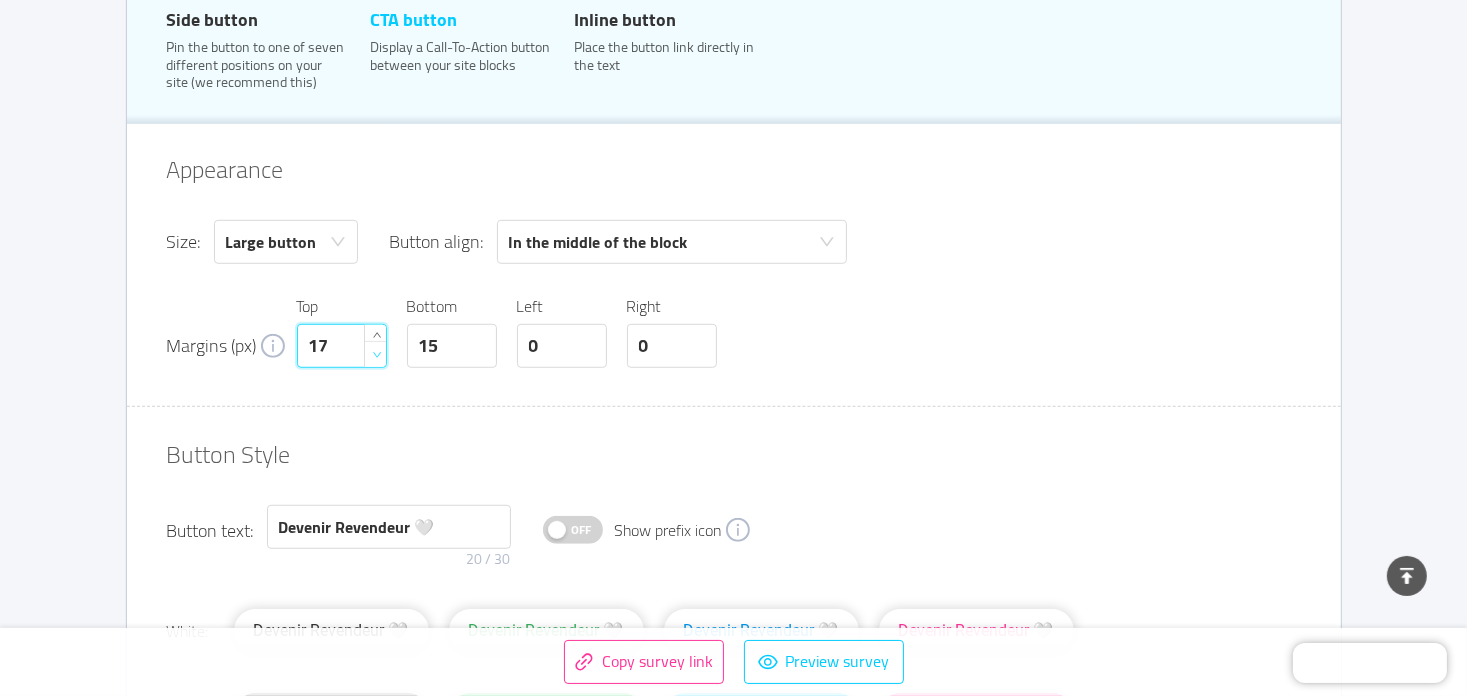 click at bounding box center (375, 353) 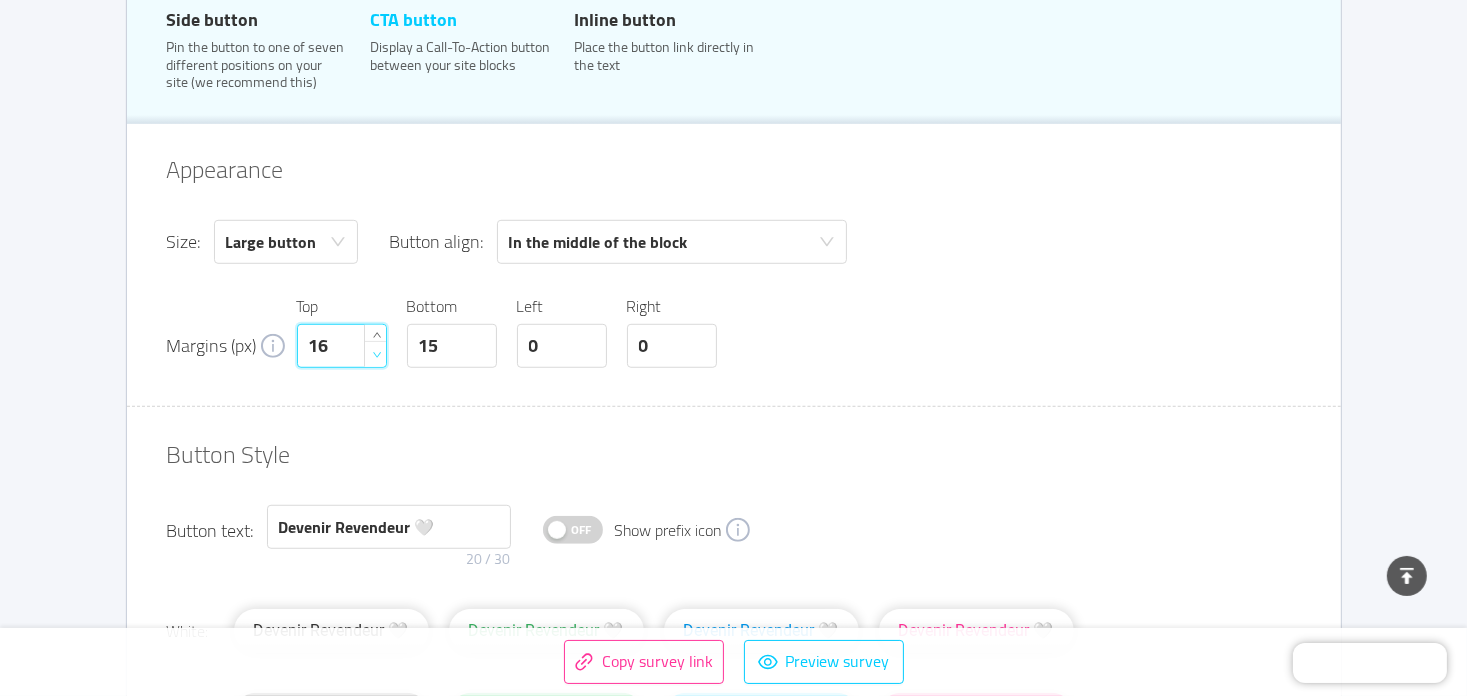 click at bounding box center (375, 353) 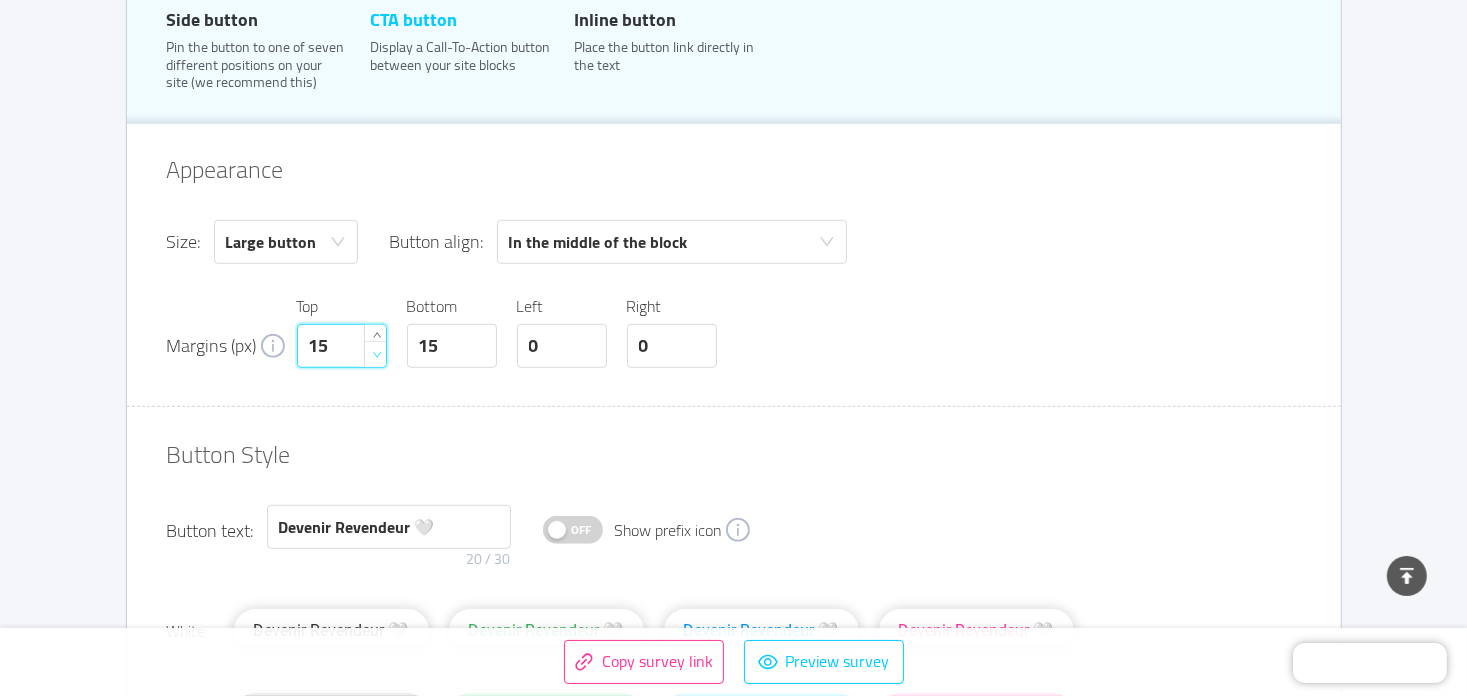 click at bounding box center (375, 353) 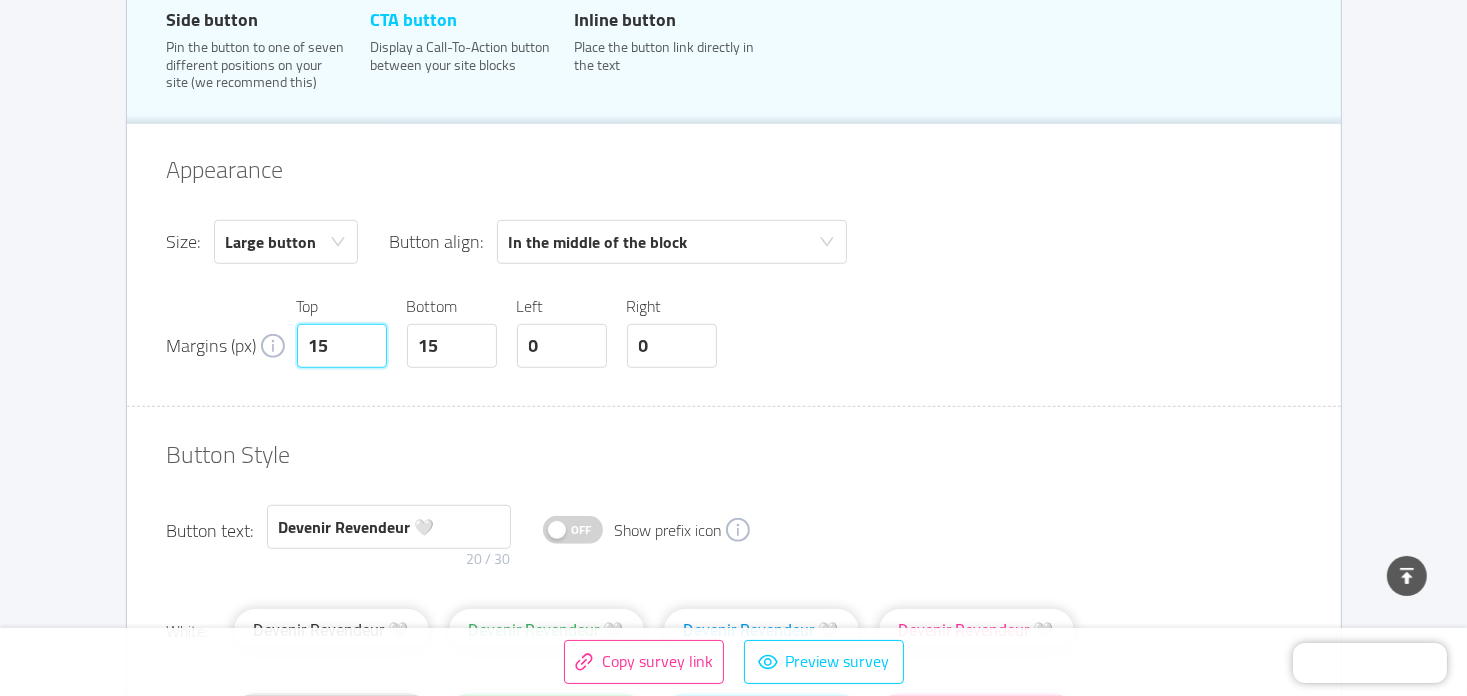 click on "Margins (px) Top 15 Bottom 15 Left 0 Right 0" at bounding box center (734, 332) 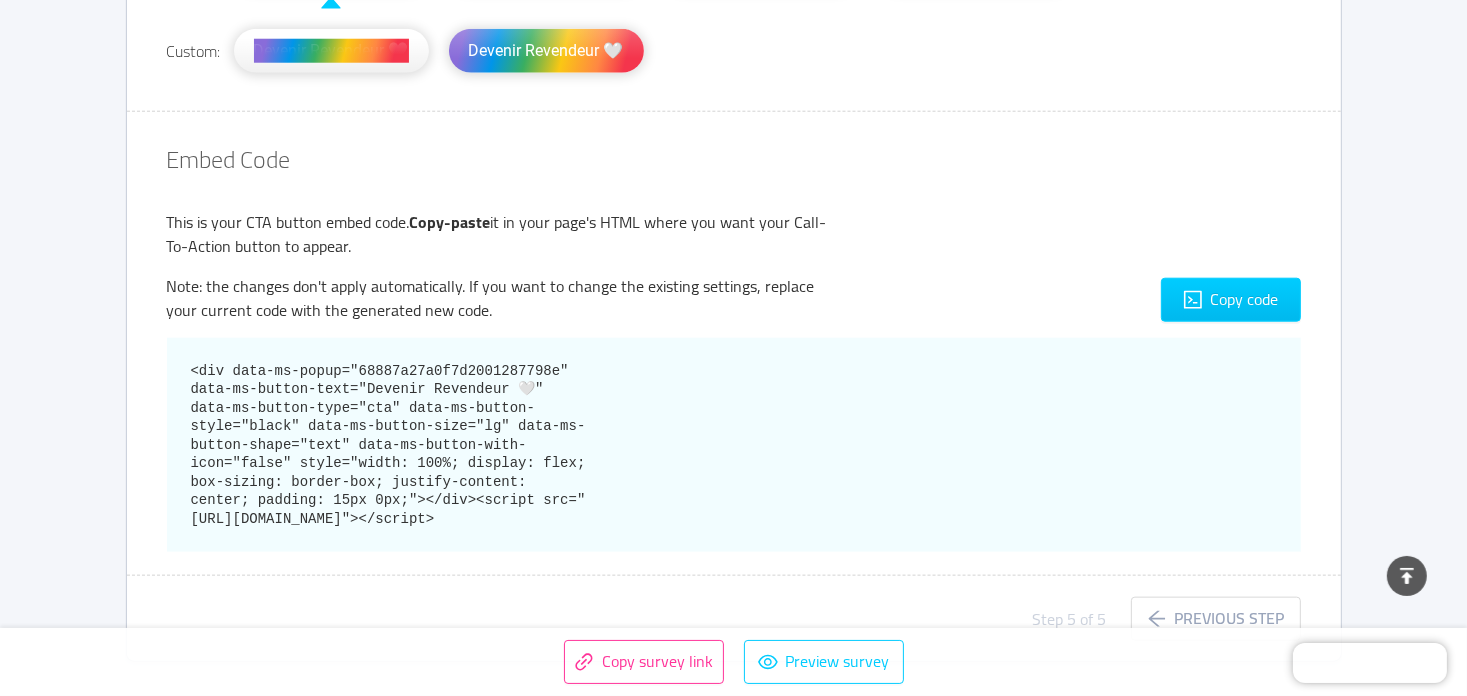 scroll, scrollTop: 2078, scrollLeft: 0, axis: vertical 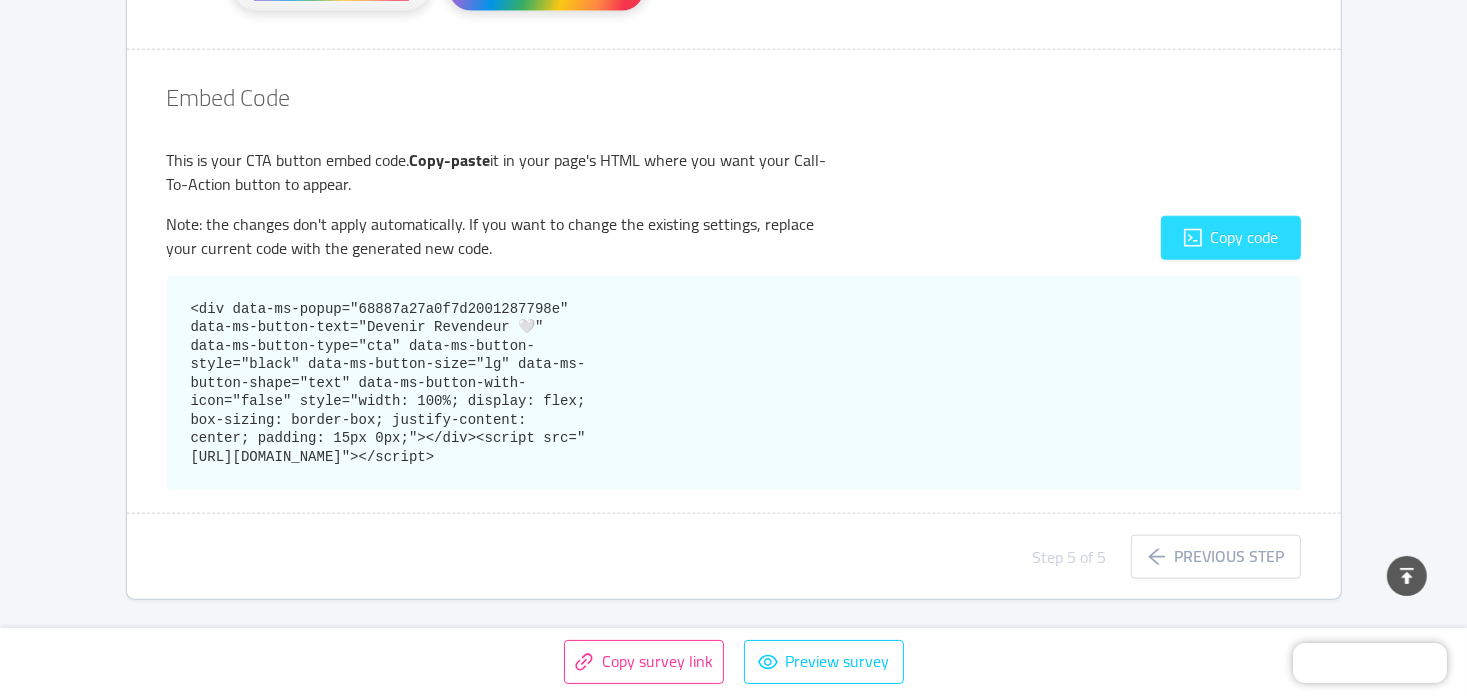 click on "Copy code" at bounding box center (1231, 238) 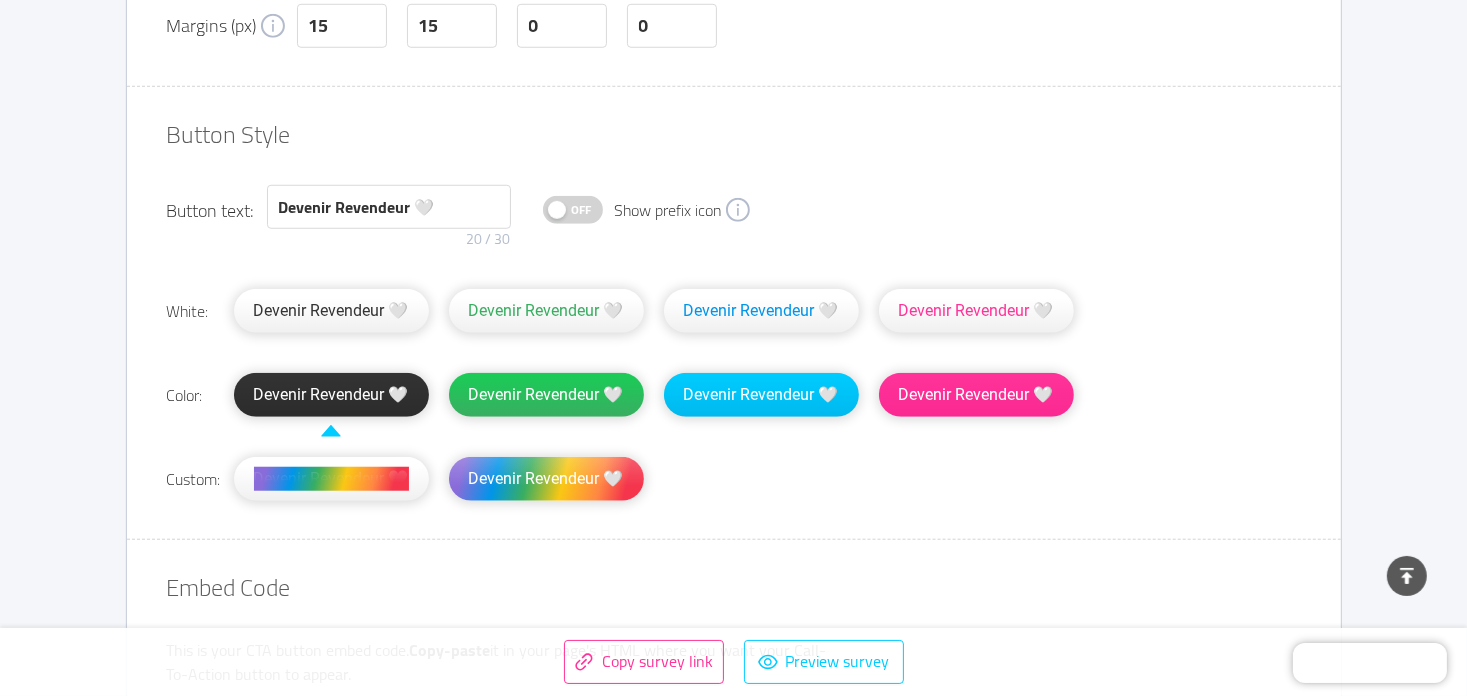 scroll, scrollTop: 1578, scrollLeft: 0, axis: vertical 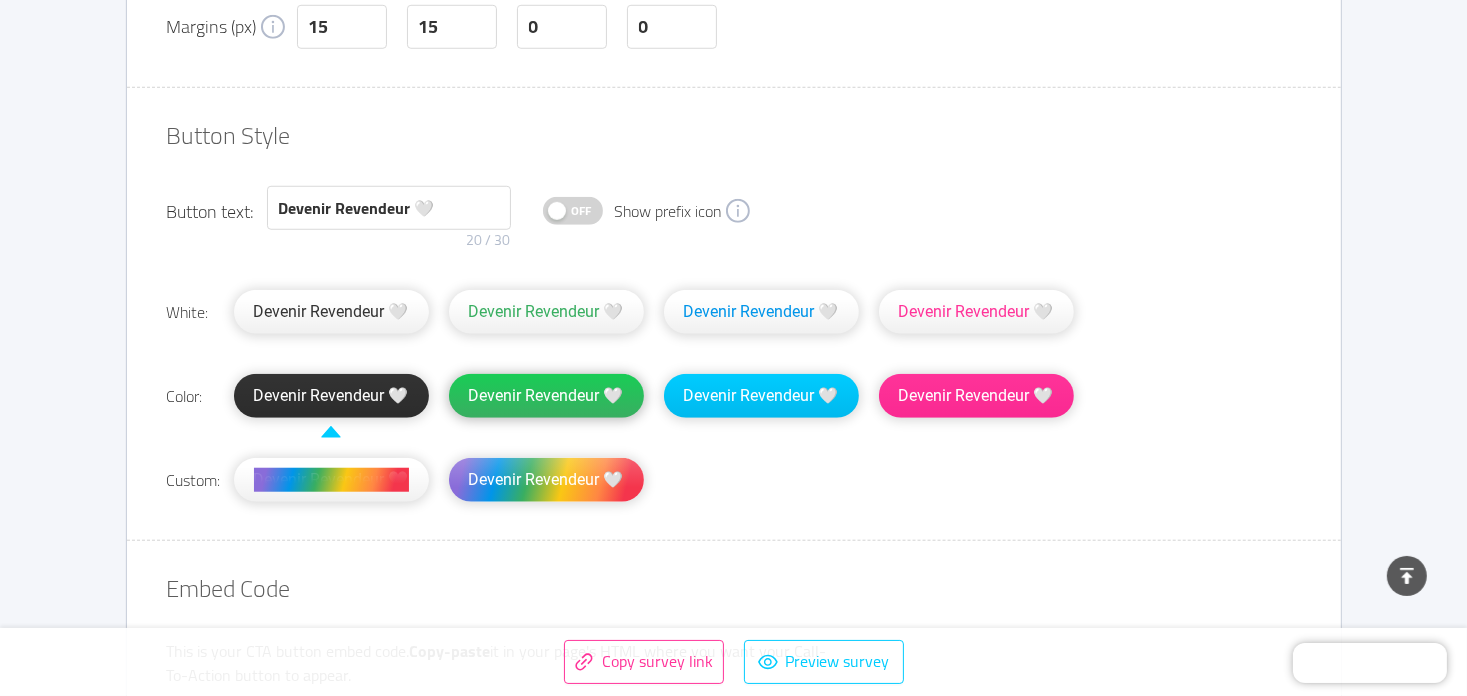 click on "Devenir Revendeur 🤍" at bounding box center (546, 396) 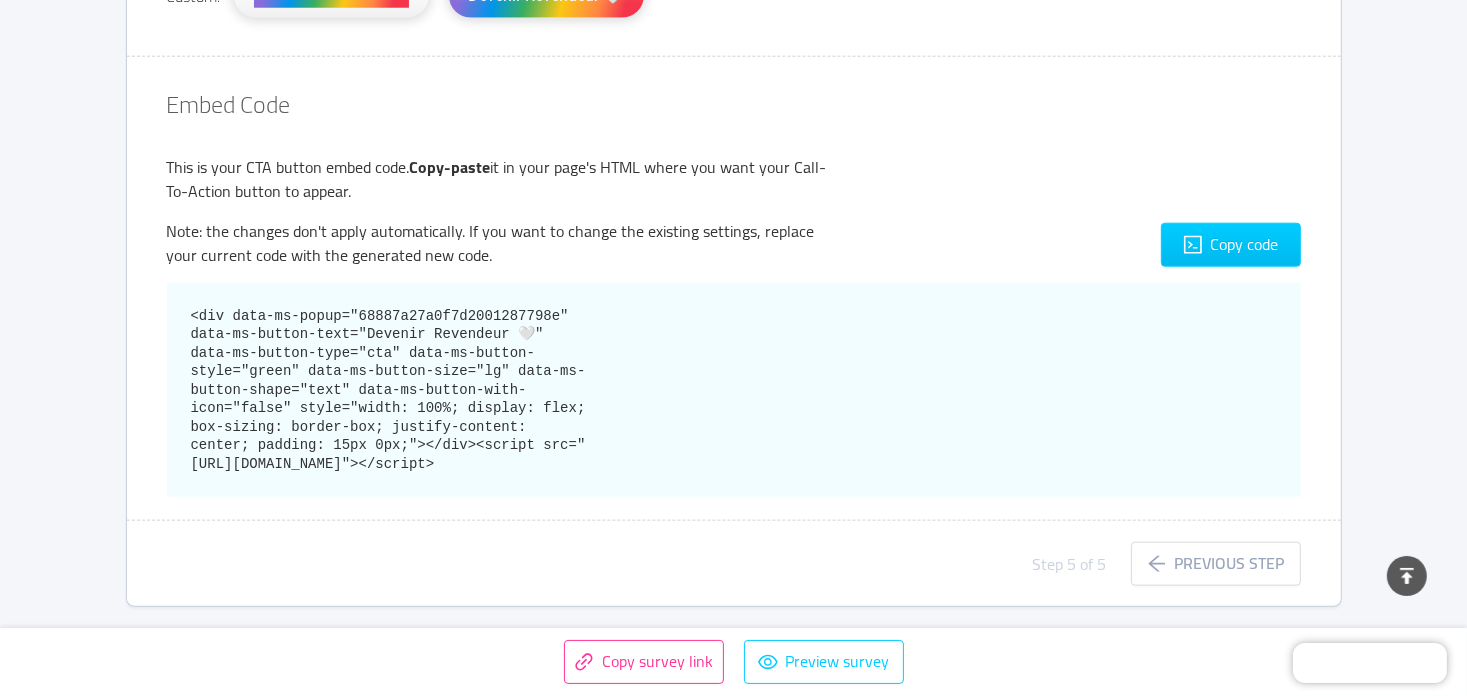 scroll, scrollTop: 2078, scrollLeft: 0, axis: vertical 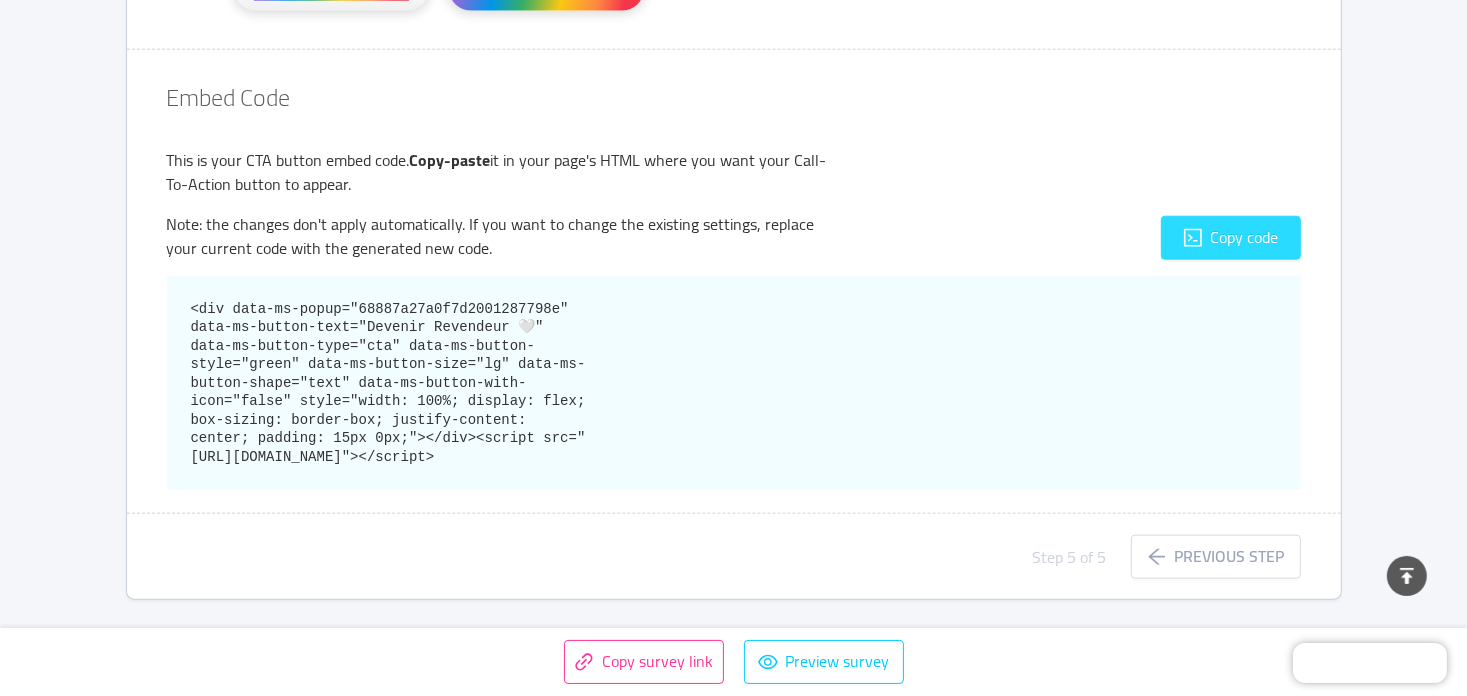 click on "Copy code" at bounding box center (1231, 238) 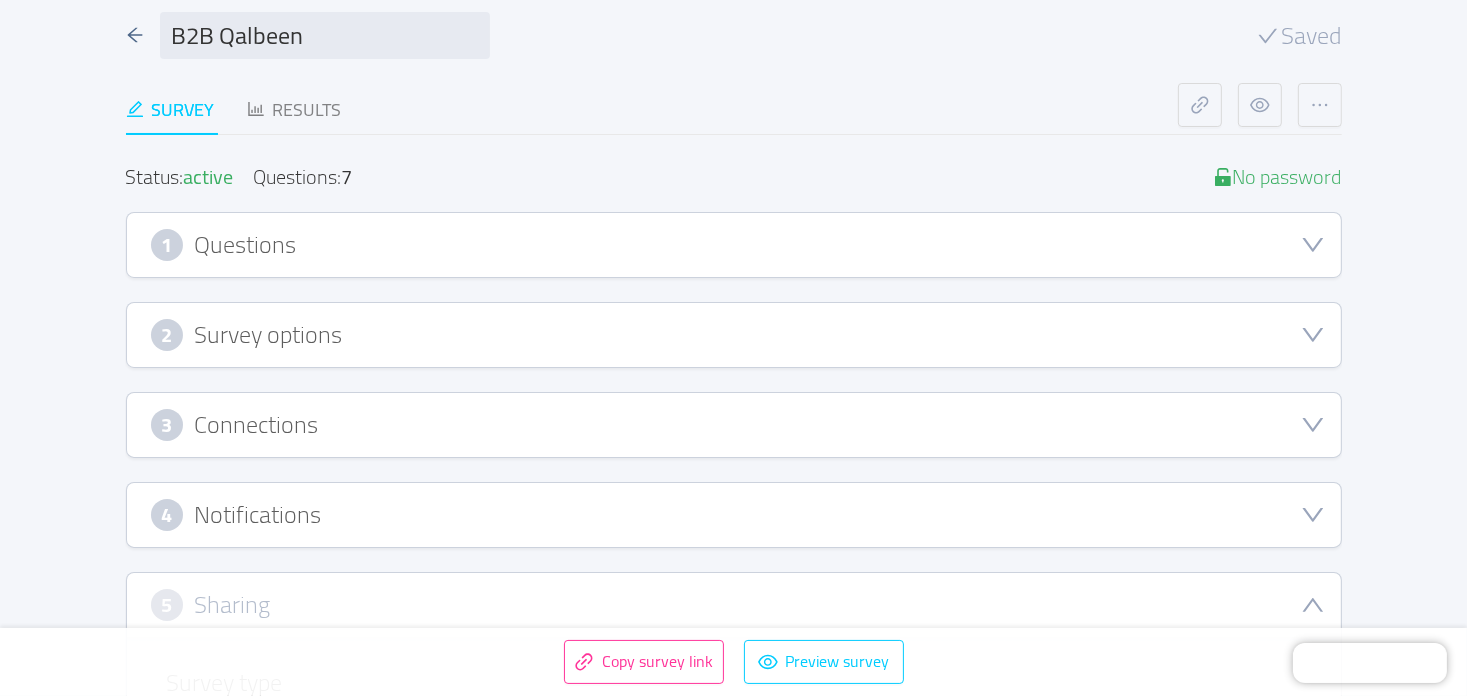 scroll, scrollTop: 200, scrollLeft: 0, axis: vertical 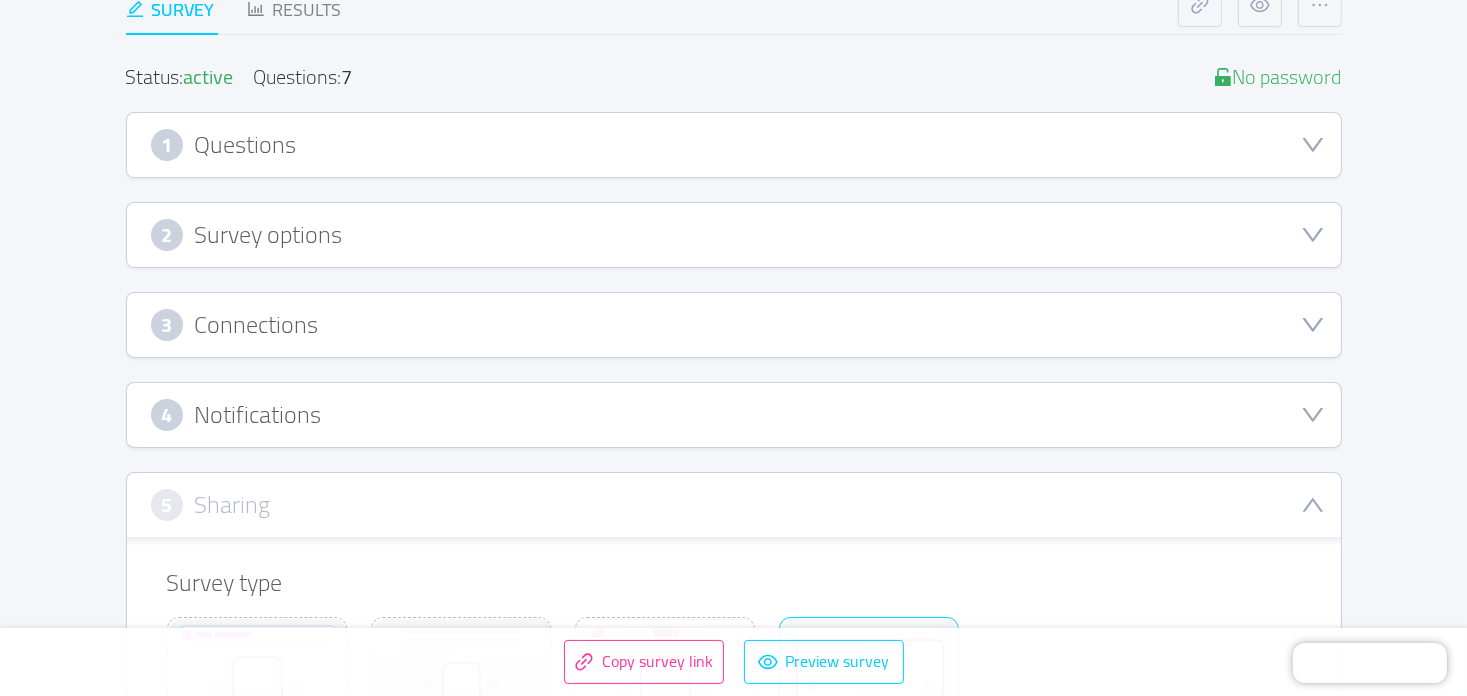 click on "4  Notifications" at bounding box center (734, 415) 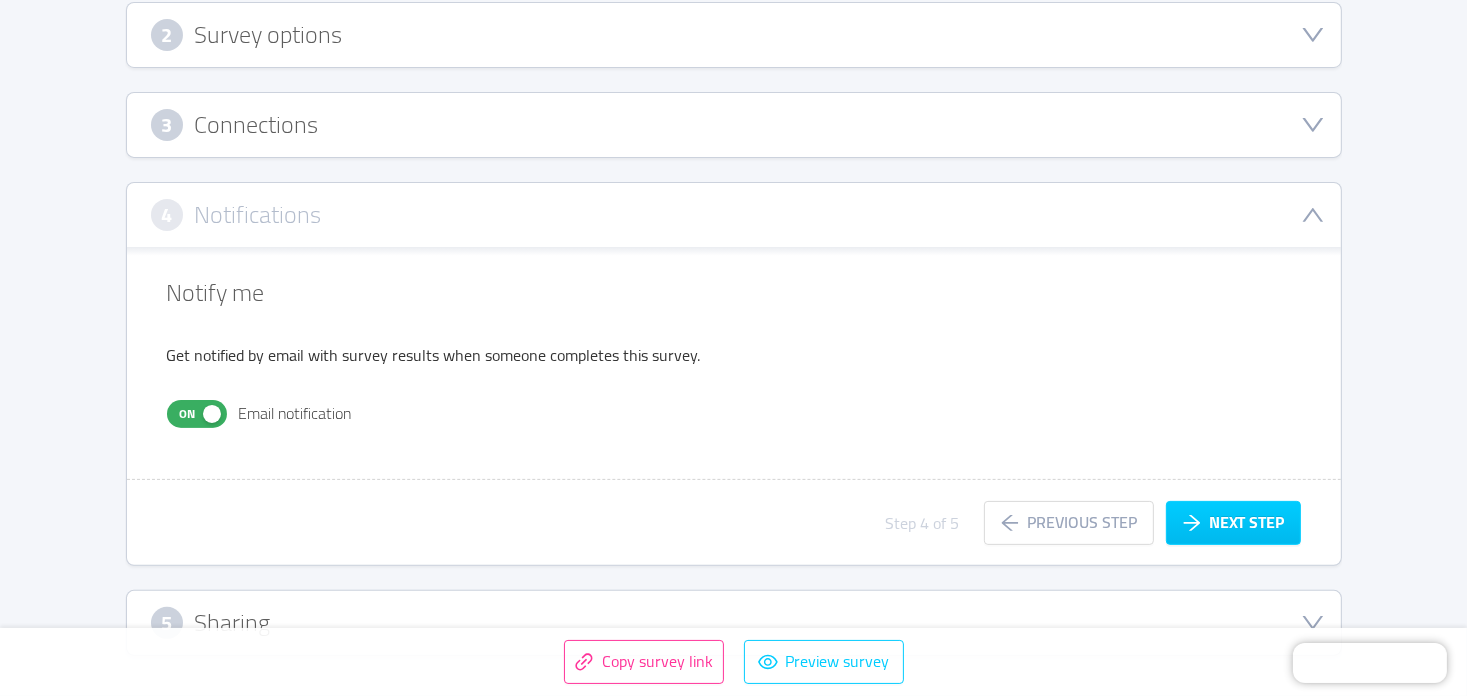 scroll, scrollTop: 0, scrollLeft: 0, axis: both 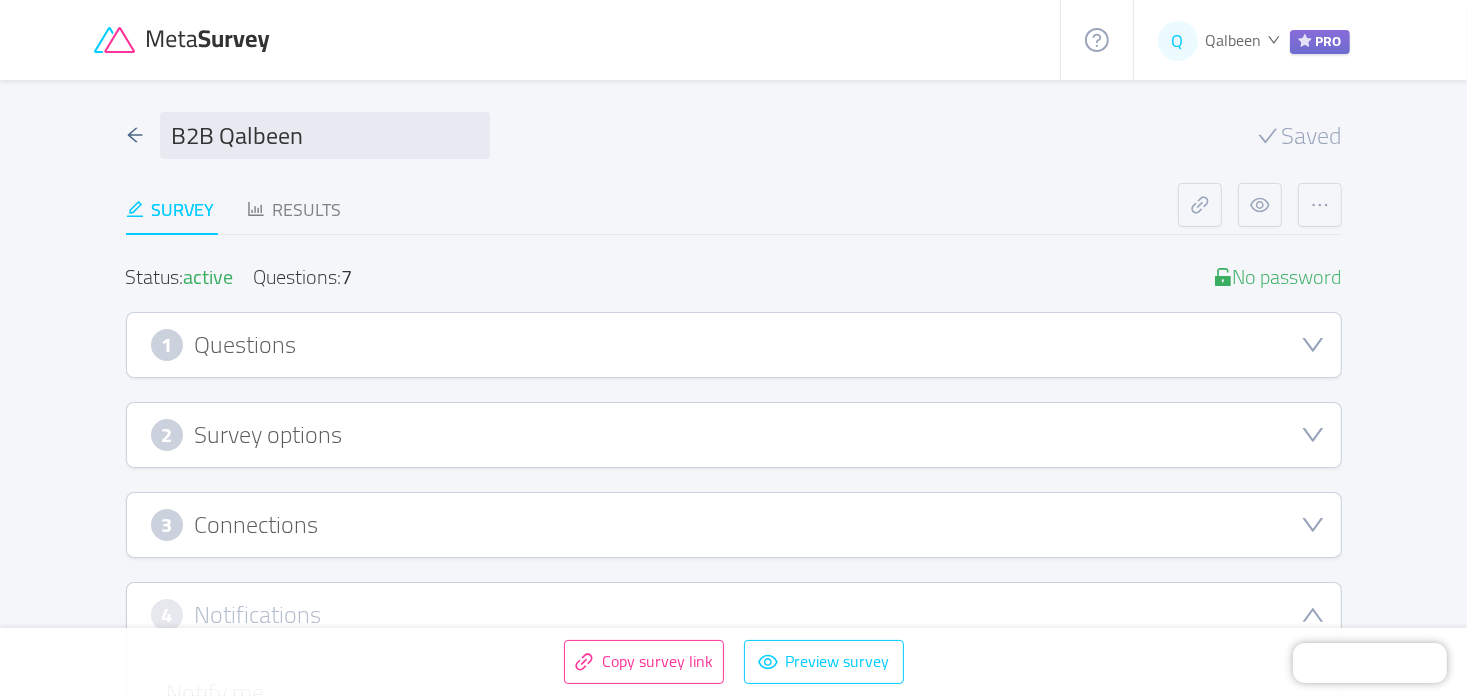 click on "1  Questions" at bounding box center [734, 345] 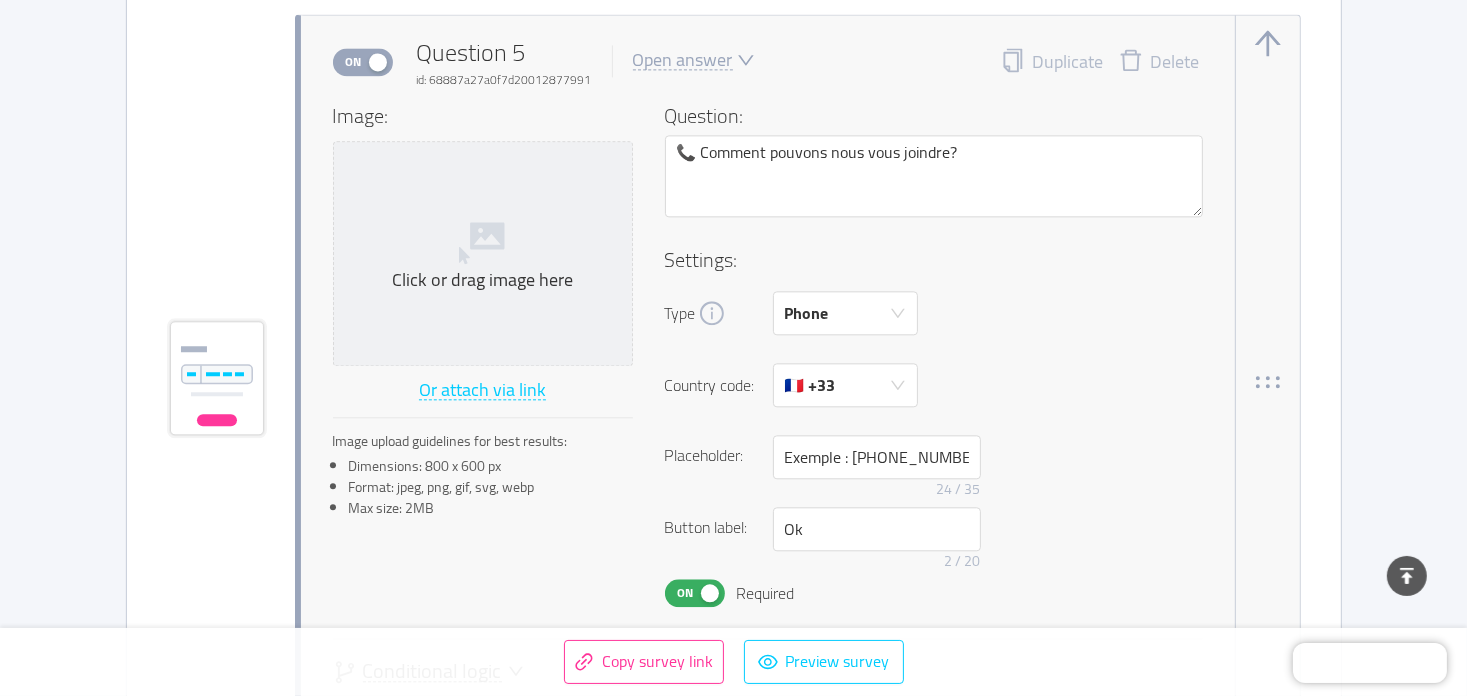 scroll, scrollTop: 4500, scrollLeft: 0, axis: vertical 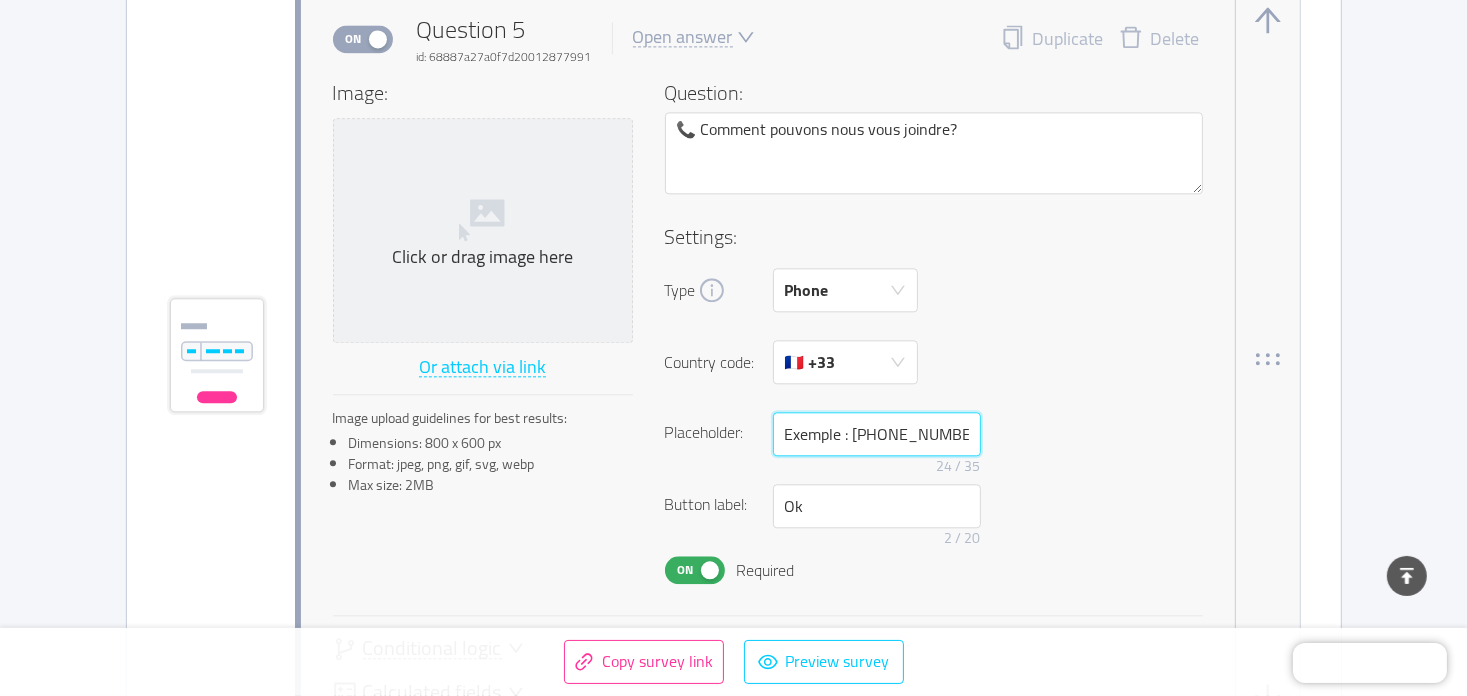 click on "Exemple : 06.12.34.56.78" at bounding box center (877, 434) 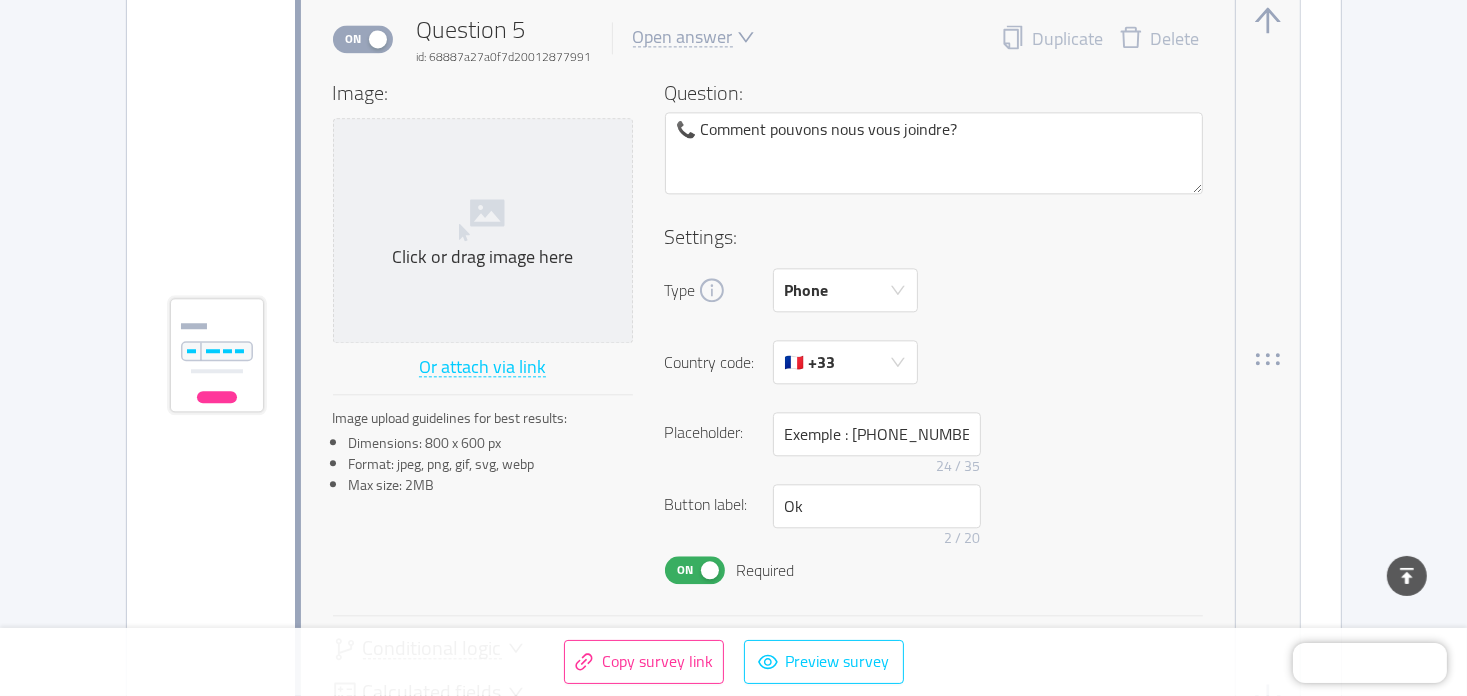 click on "Settings: Type  Phone  Country code: 🇫🇷 +33   Placeholder: Exemple : 06.12.34.56.78  24 / 35  Button label: Ok  2 / 20  On Required" at bounding box center [934, 403] 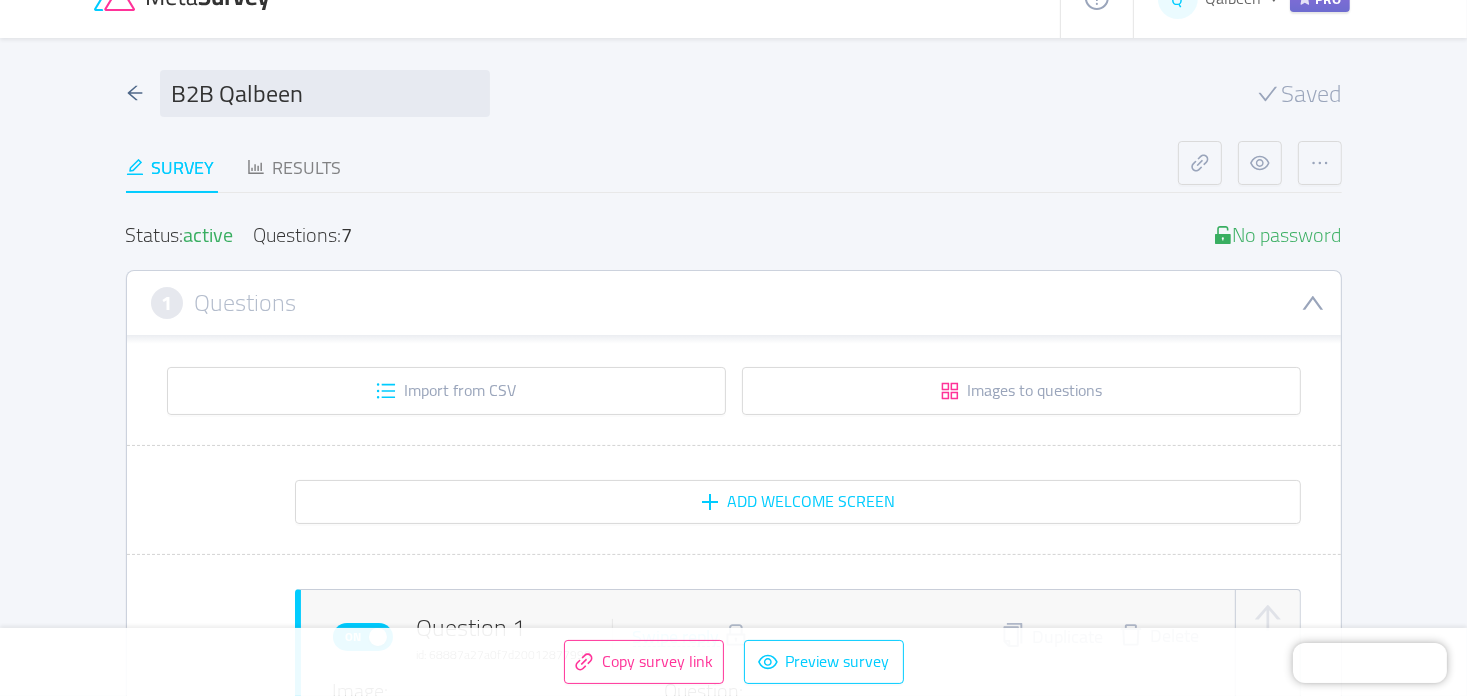 scroll, scrollTop: 0, scrollLeft: 0, axis: both 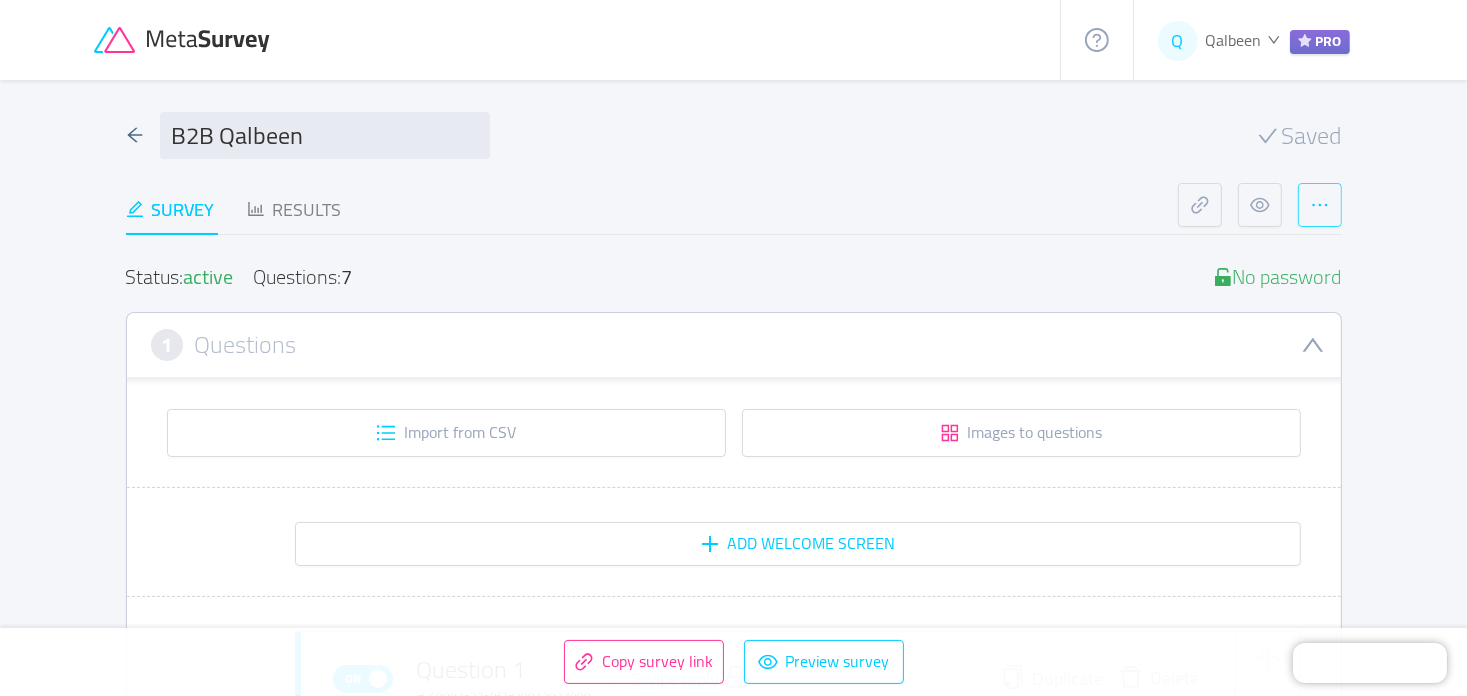 click at bounding box center (1320, 205) 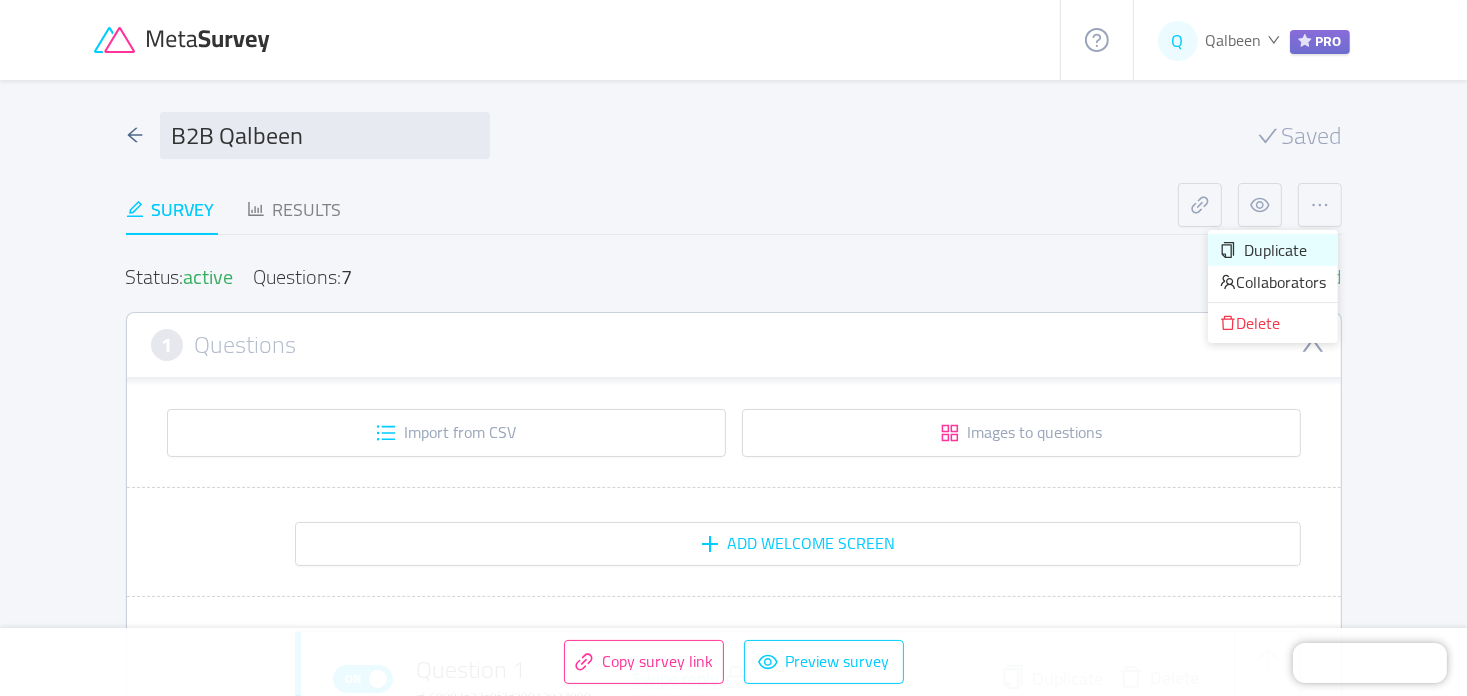 click on "Duplicate" at bounding box center [1275, 250] 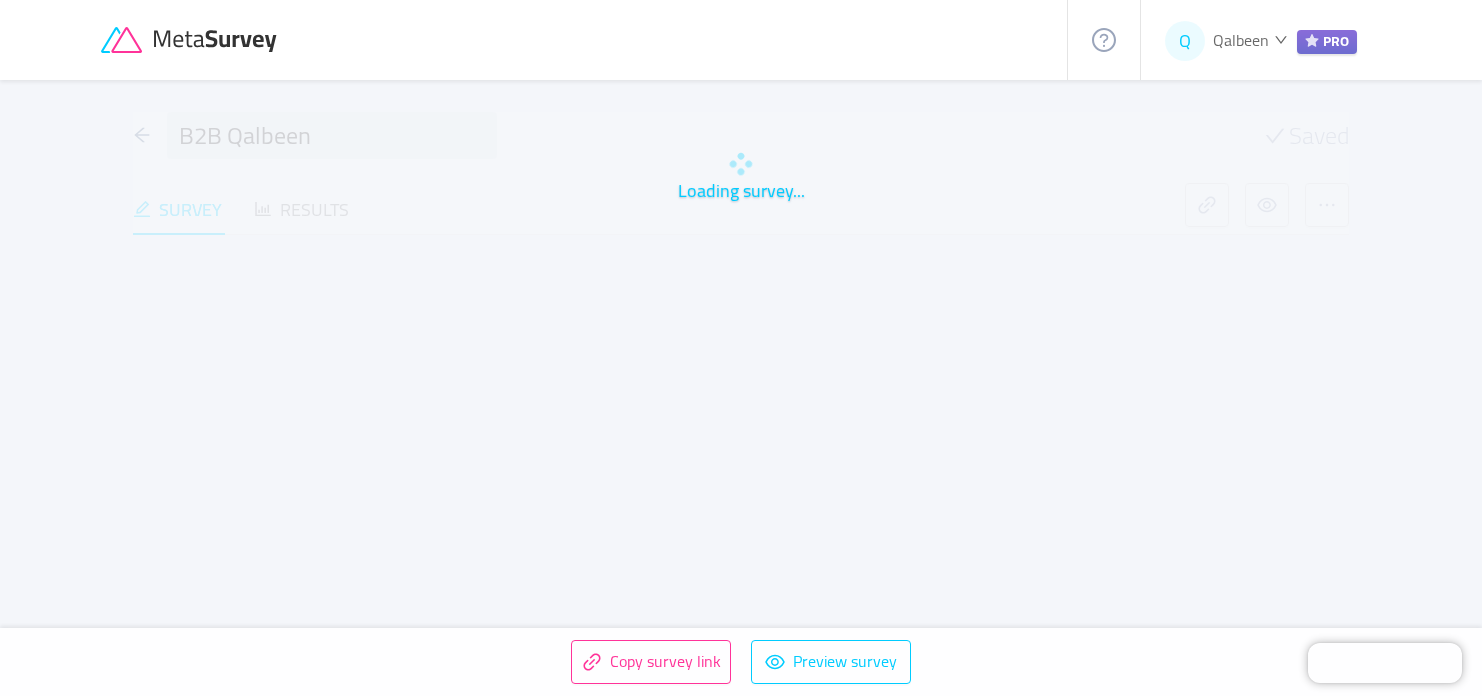 type 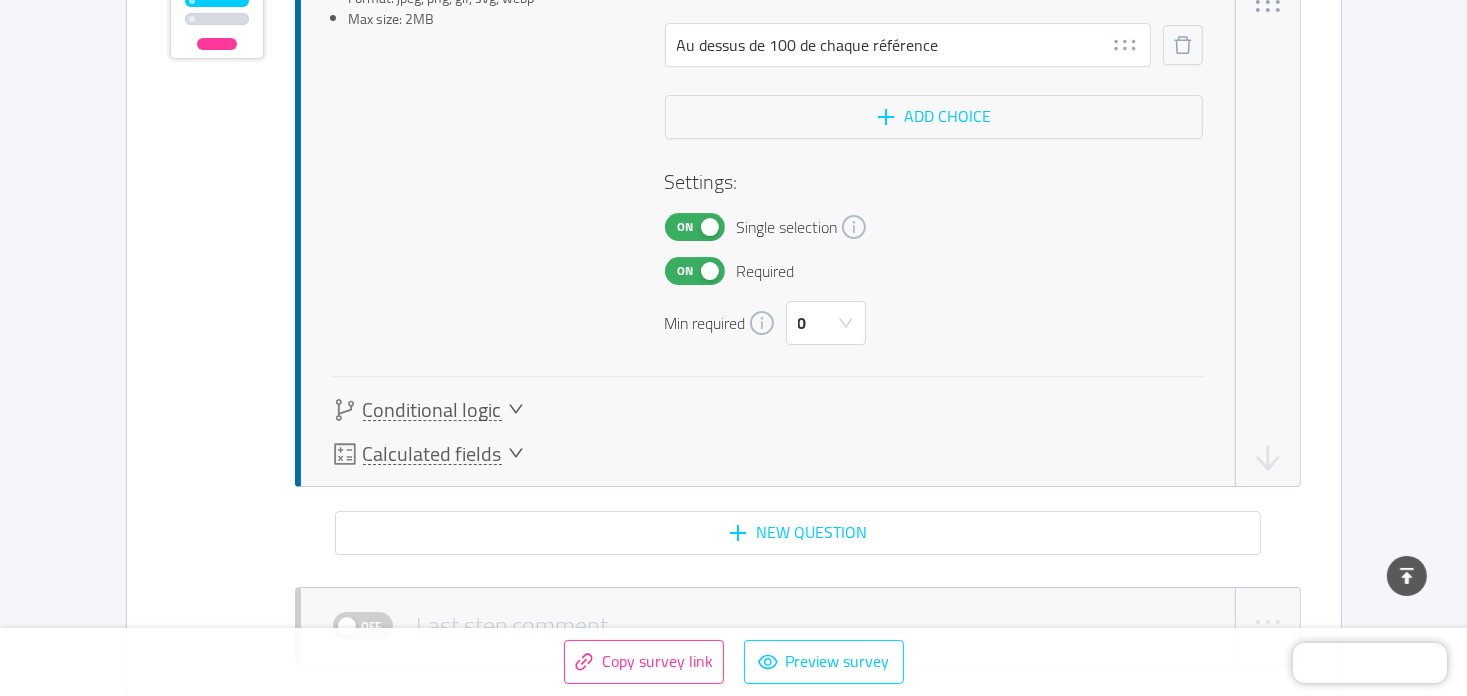 scroll, scrollTop: 7897, scrollLeft: 0, axis: vertical 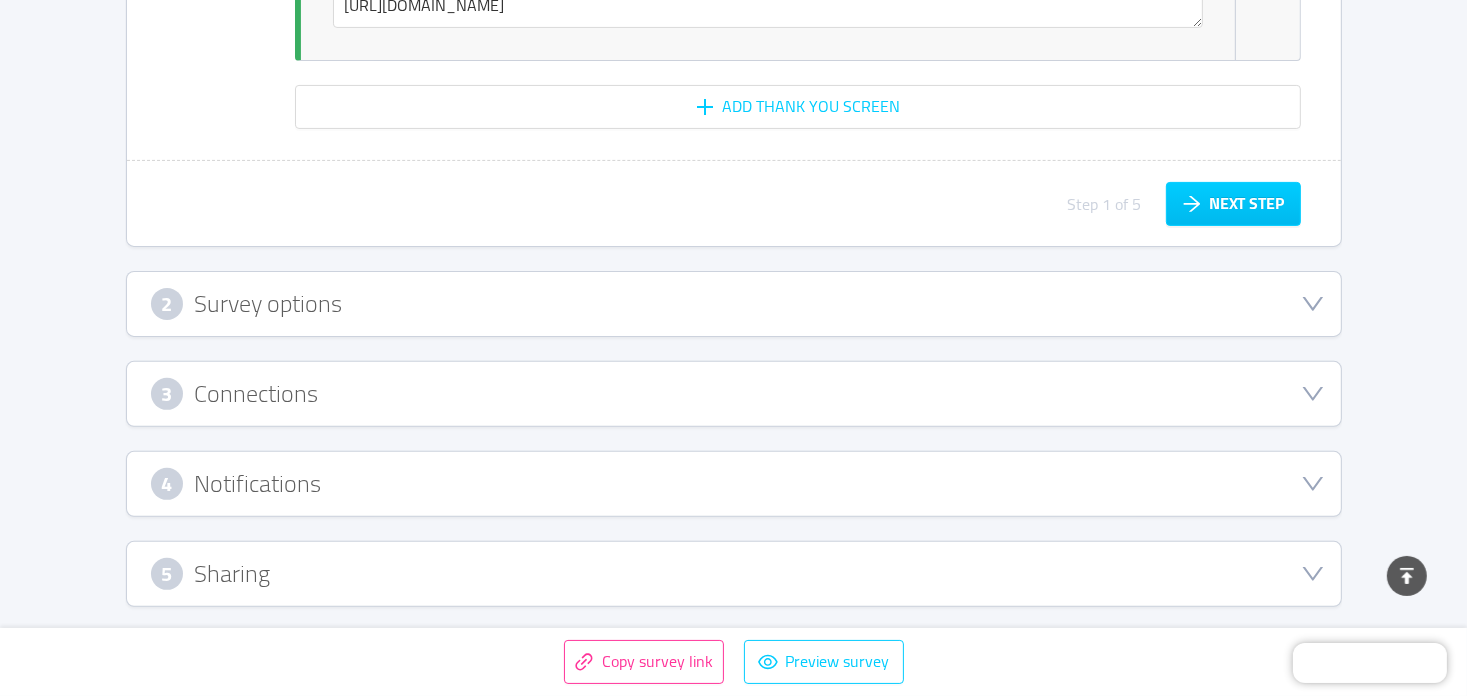 click on "5  Sharing" at bounding box center (734, 574) 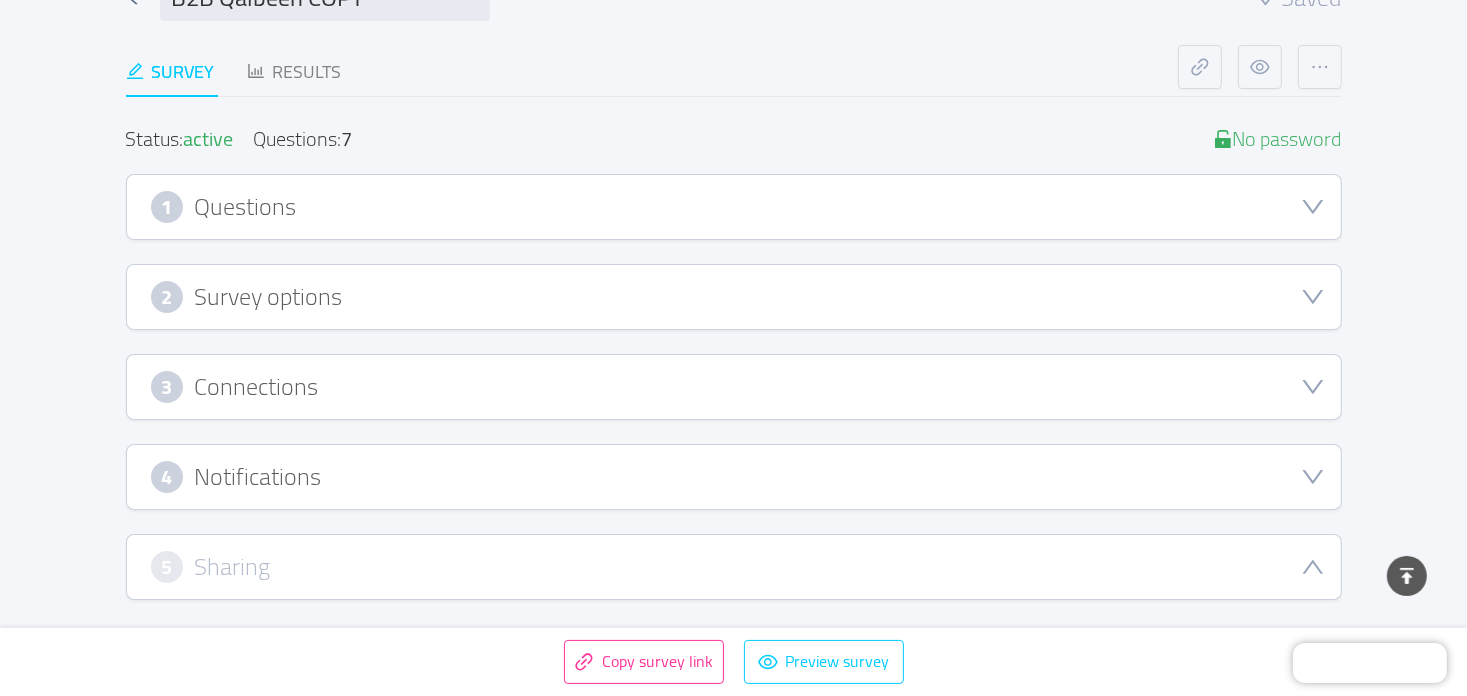 type 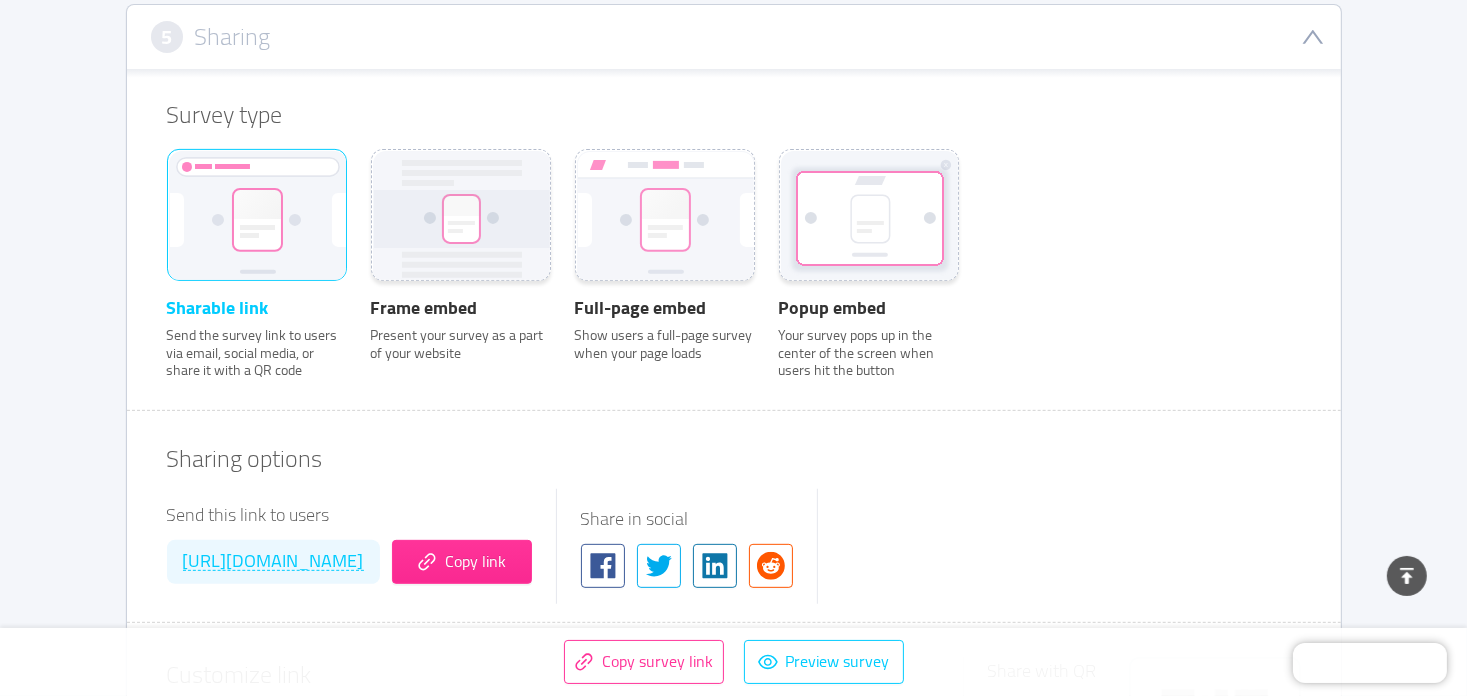 scroll, scrollTop: 760, scrollLeft: 0, axis: vertical 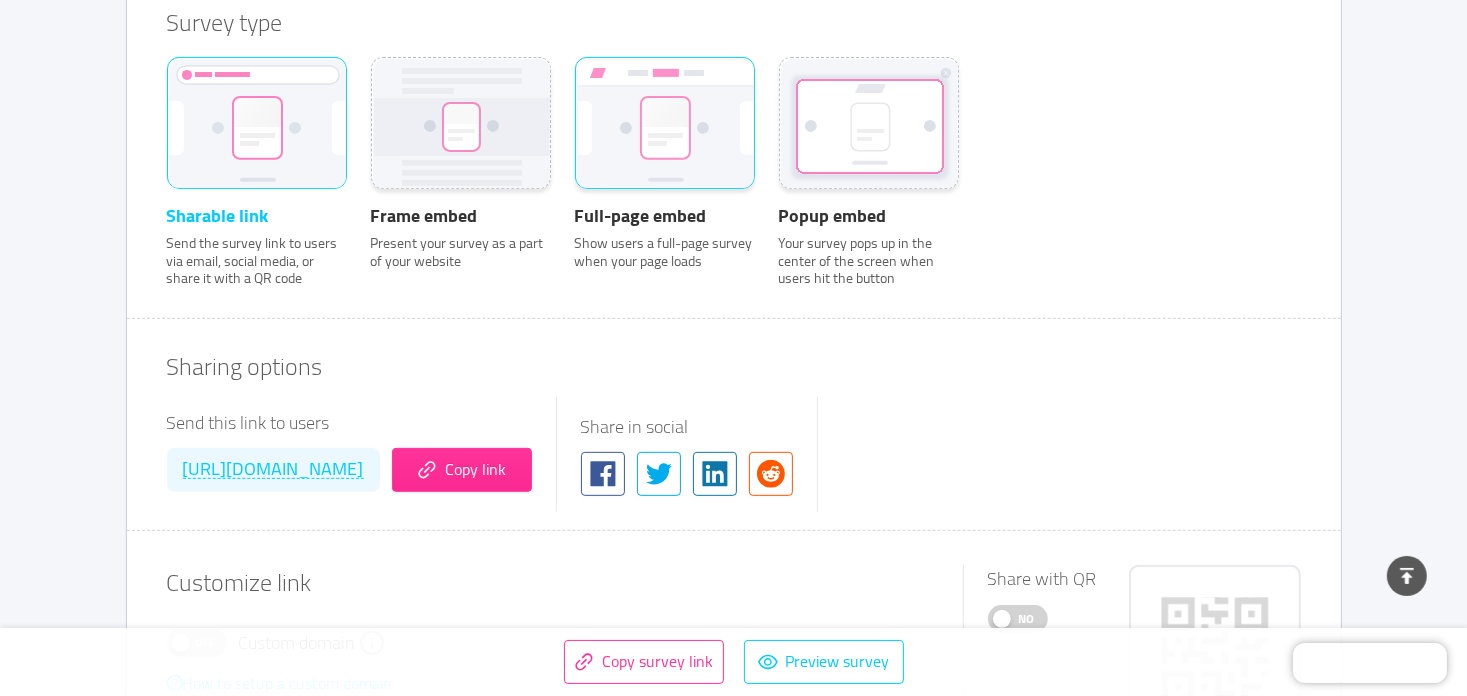 click 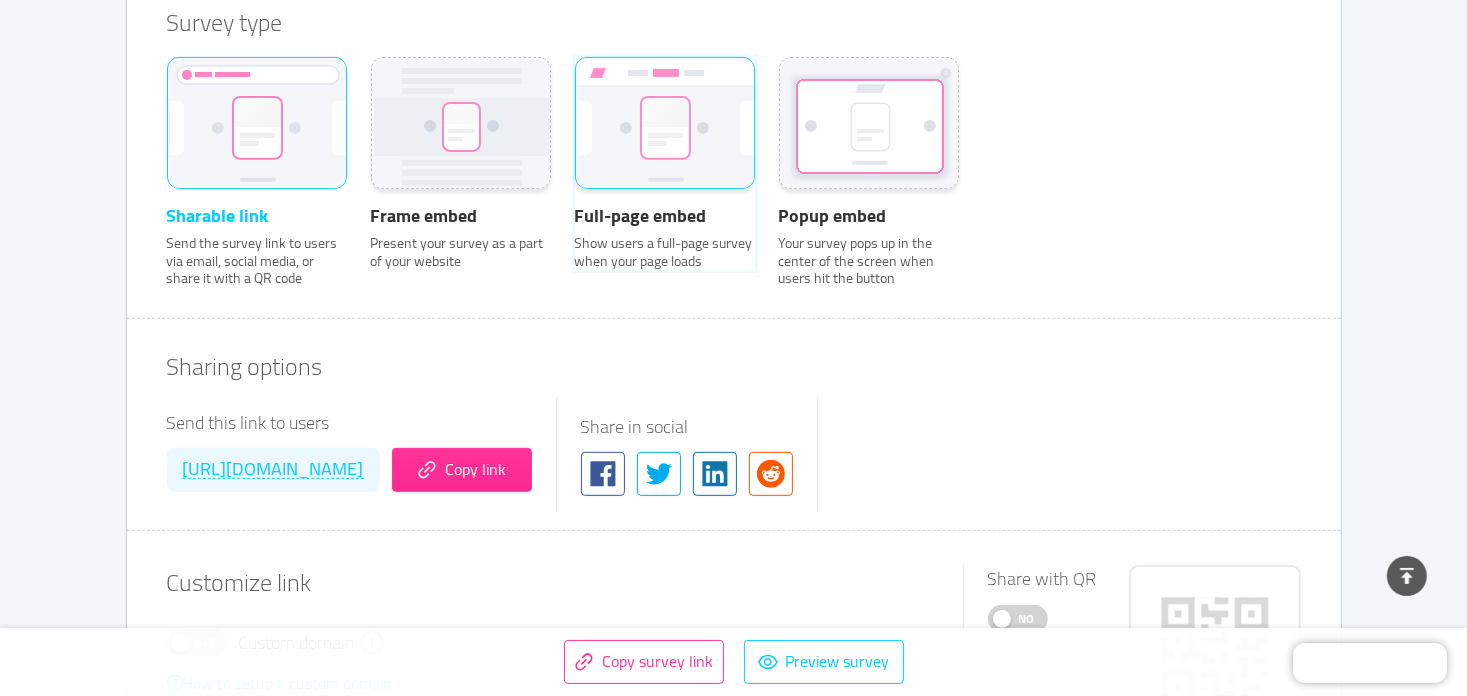 click on "Full-page embed   Show users a full-page survey when your page loads" at bounding box center [575, 84] 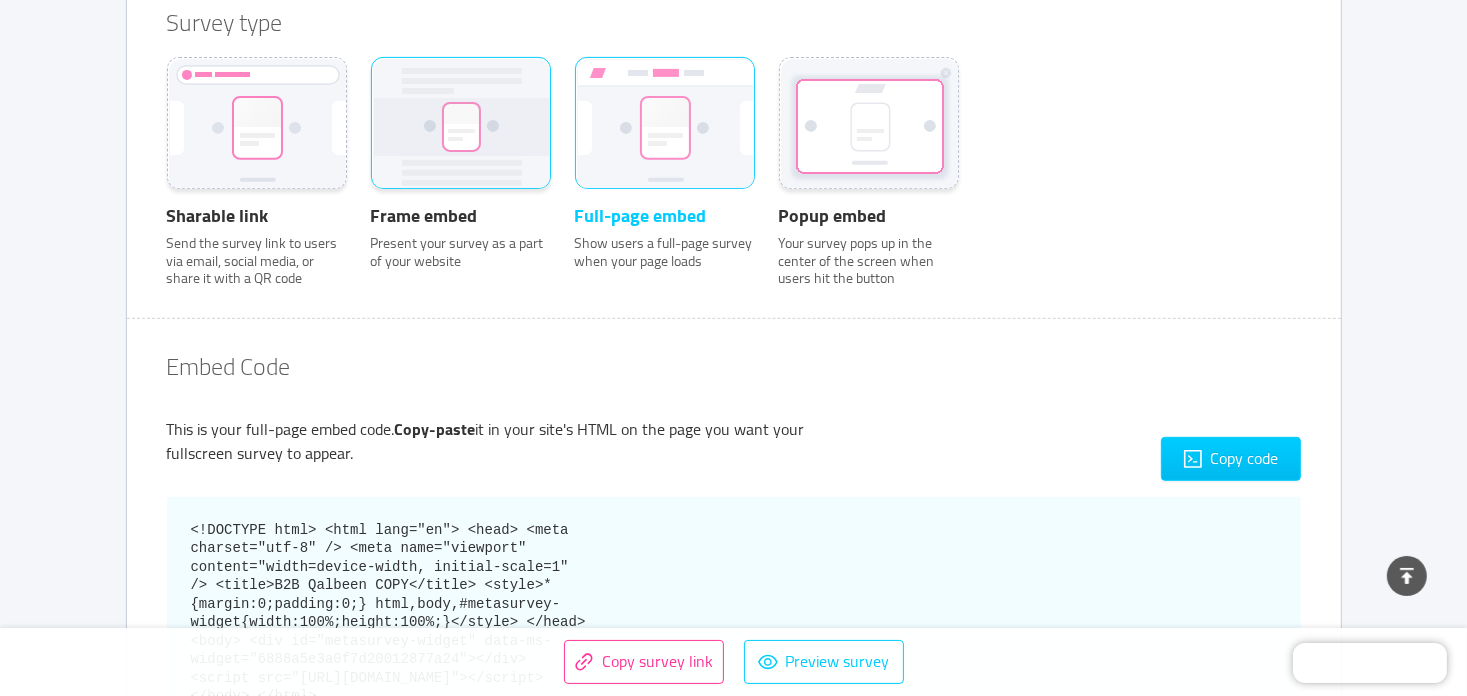 click 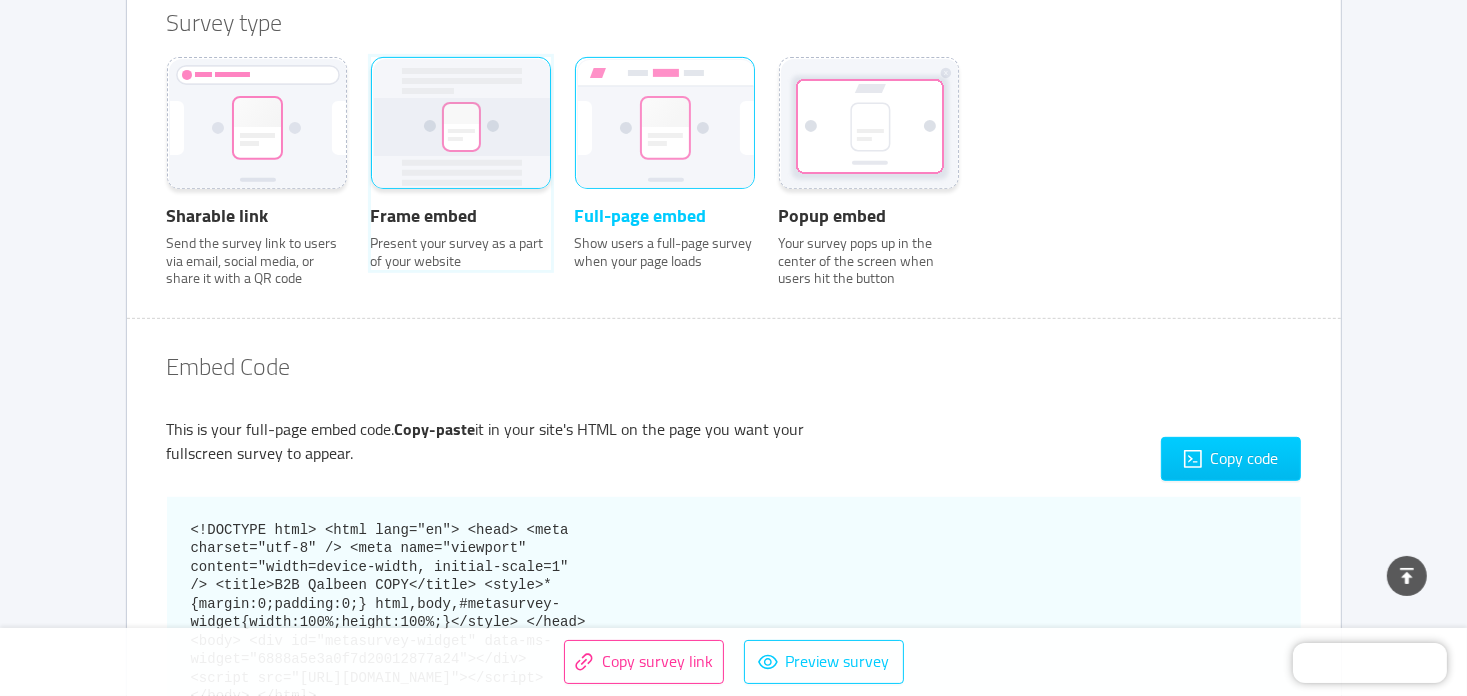 click on "Frame embed   Present your survey as a part of your website" at bounding box center [371, 84] 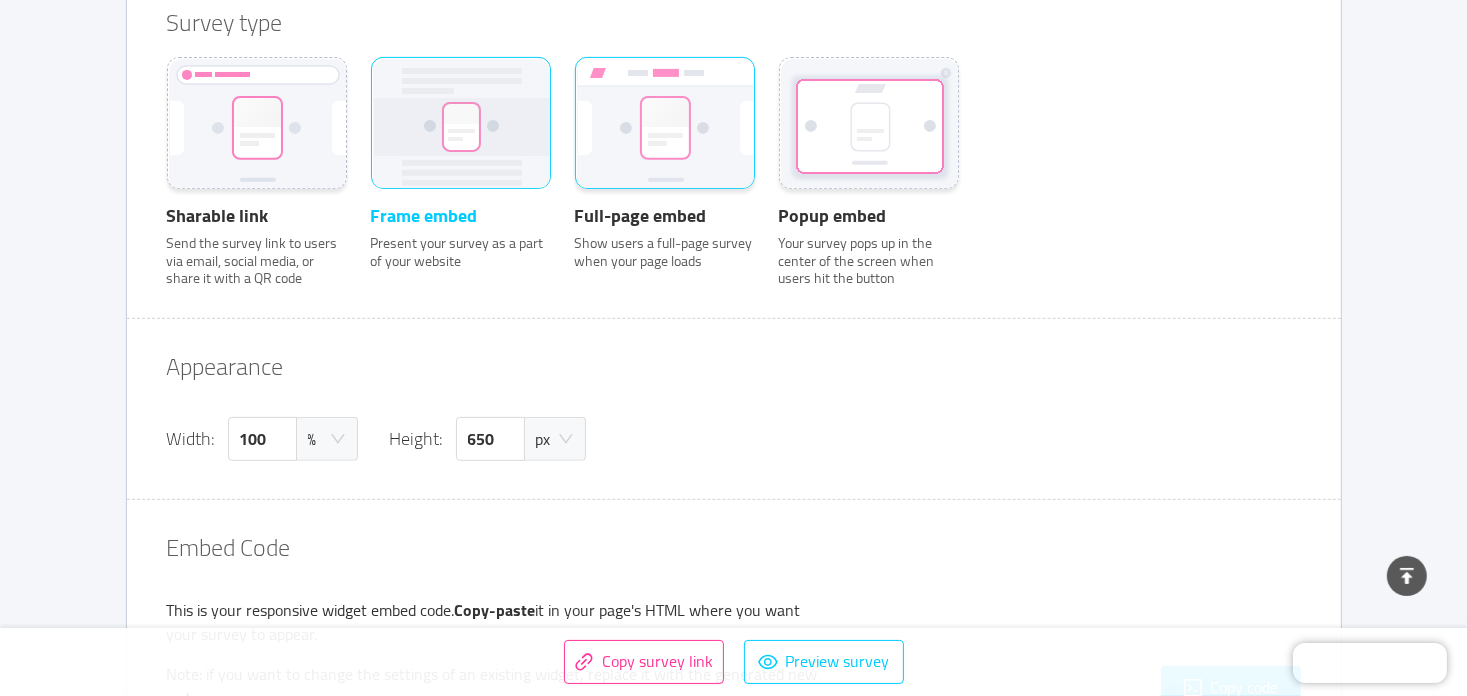 click 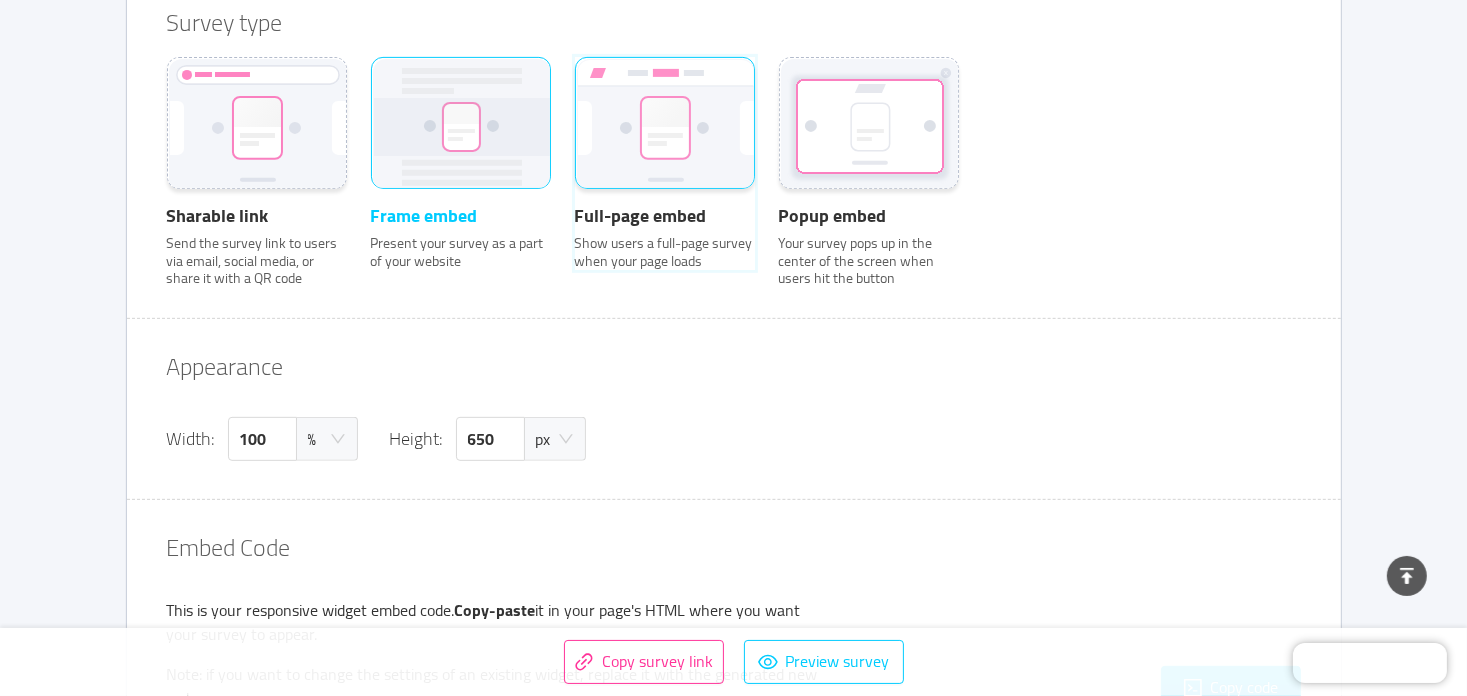 click on "Full-page embed   Show users a full-page survey when your page loads" at bounding box center (575, 84) 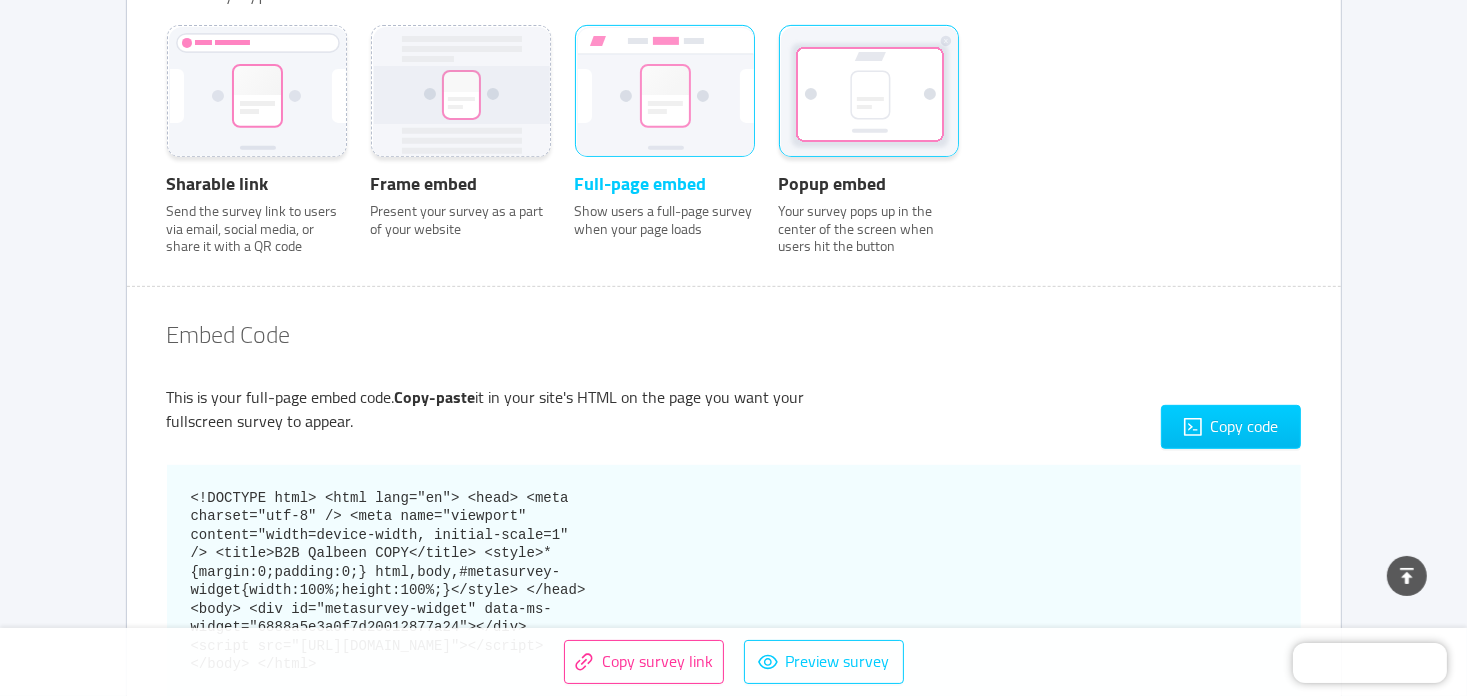 scroll, scrollTop: 790, scrollLeft: 0, axis: vertical 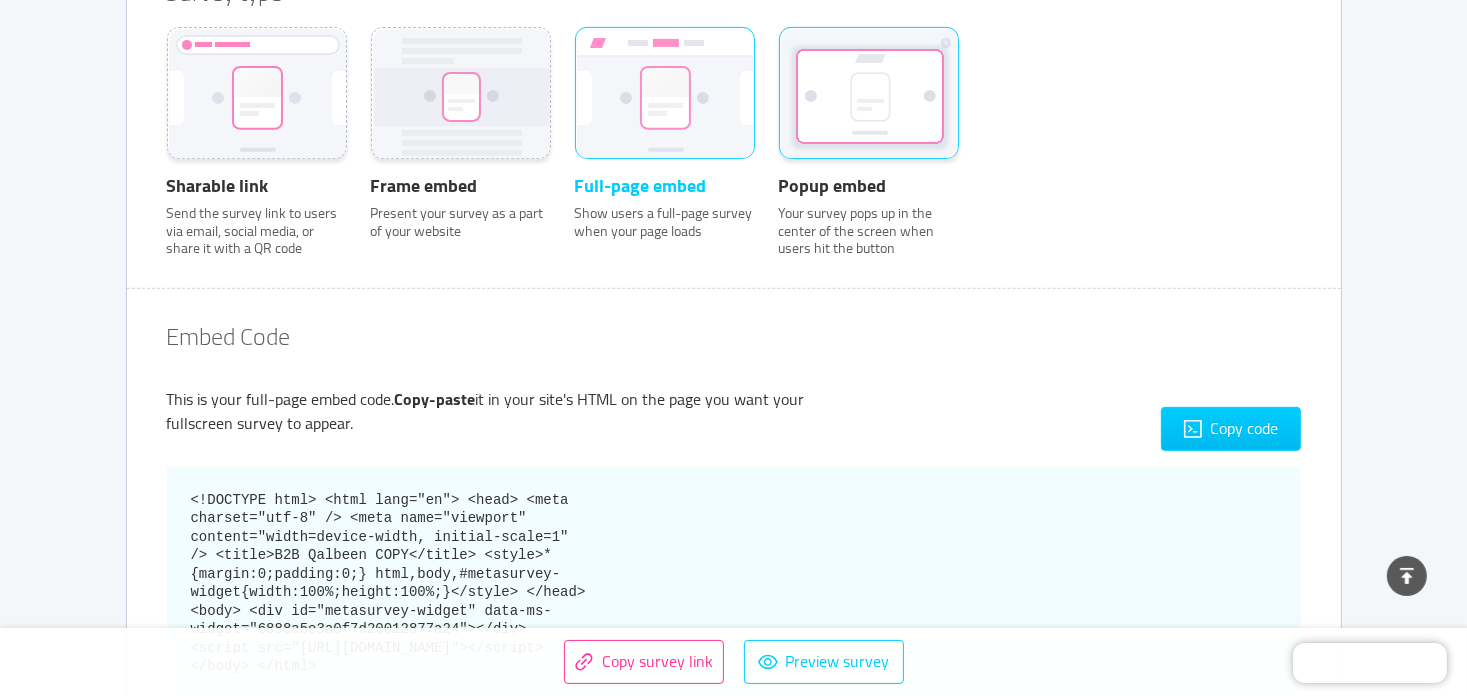click on "Popup embed" at bounding box center [869, 186] 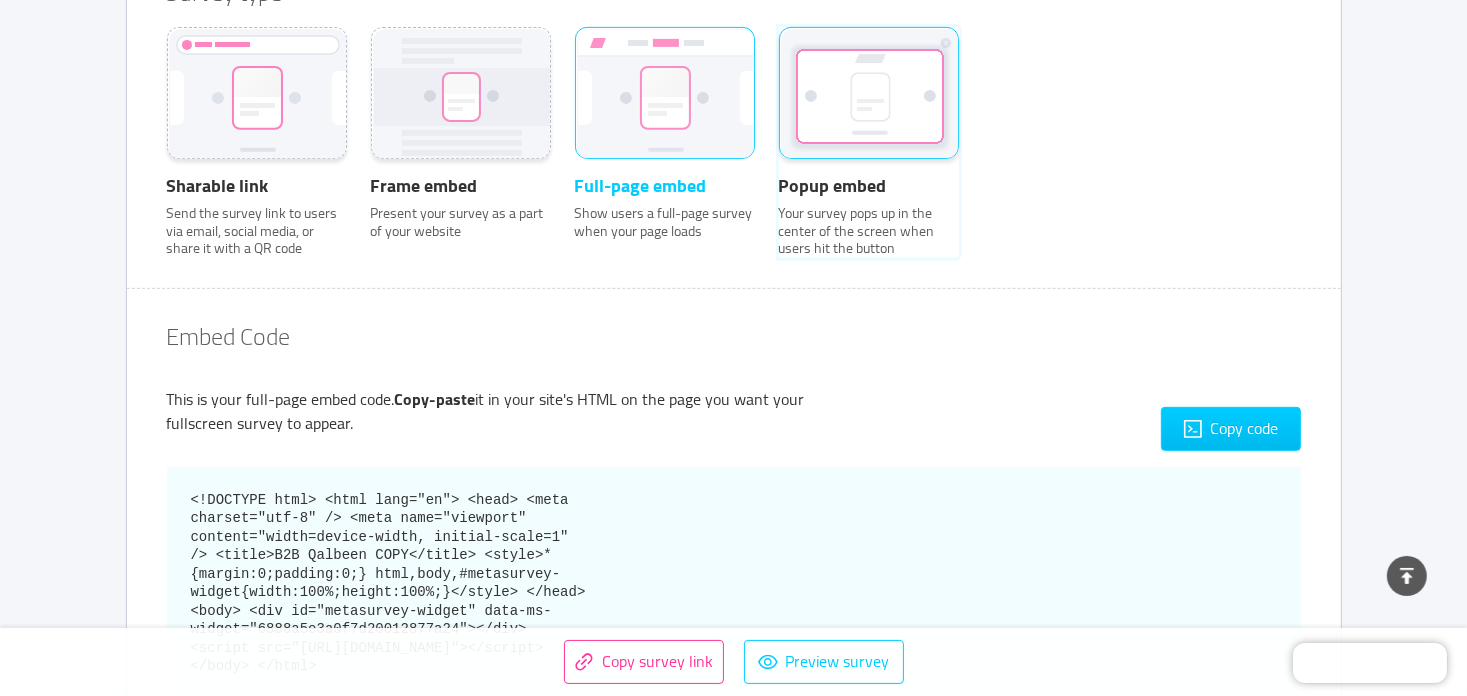 click on "Popup embed   Your survey pops up in the center of the screen when users hit the button" at bounding box center [779, 54] 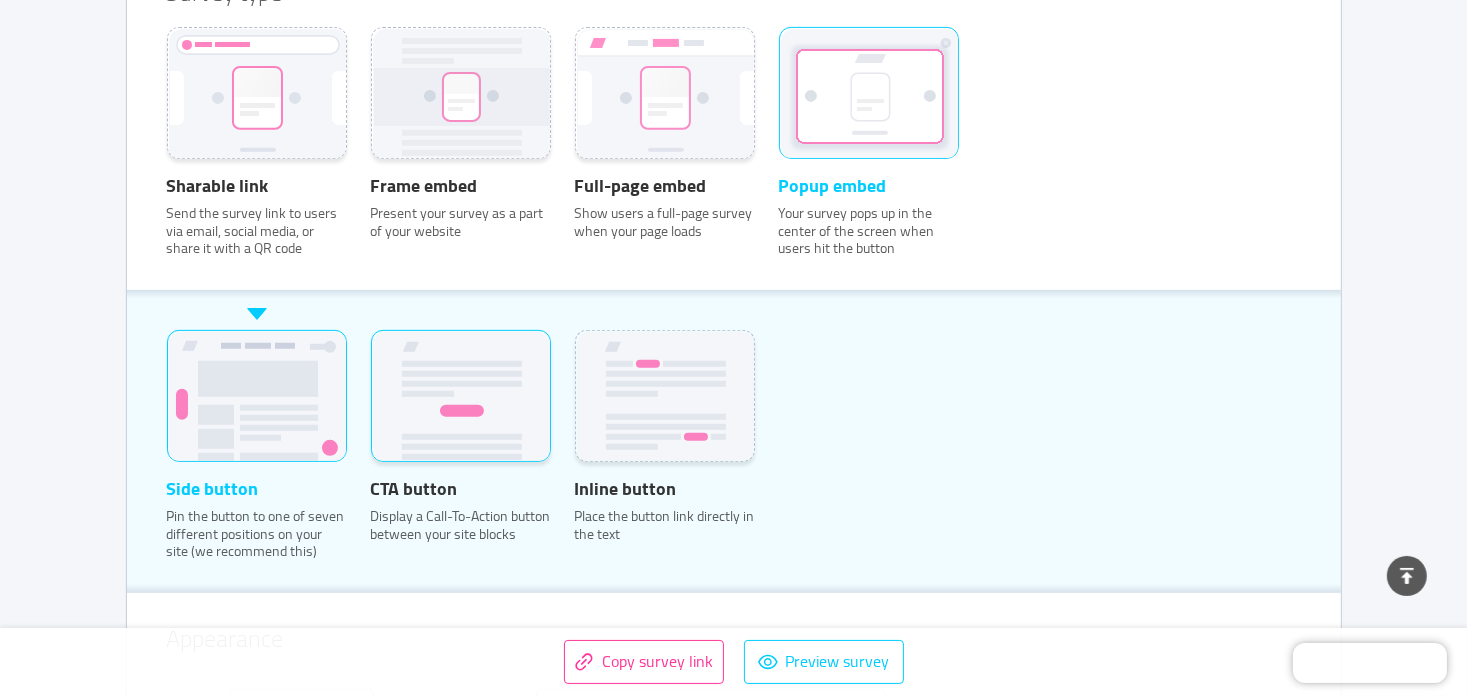 click 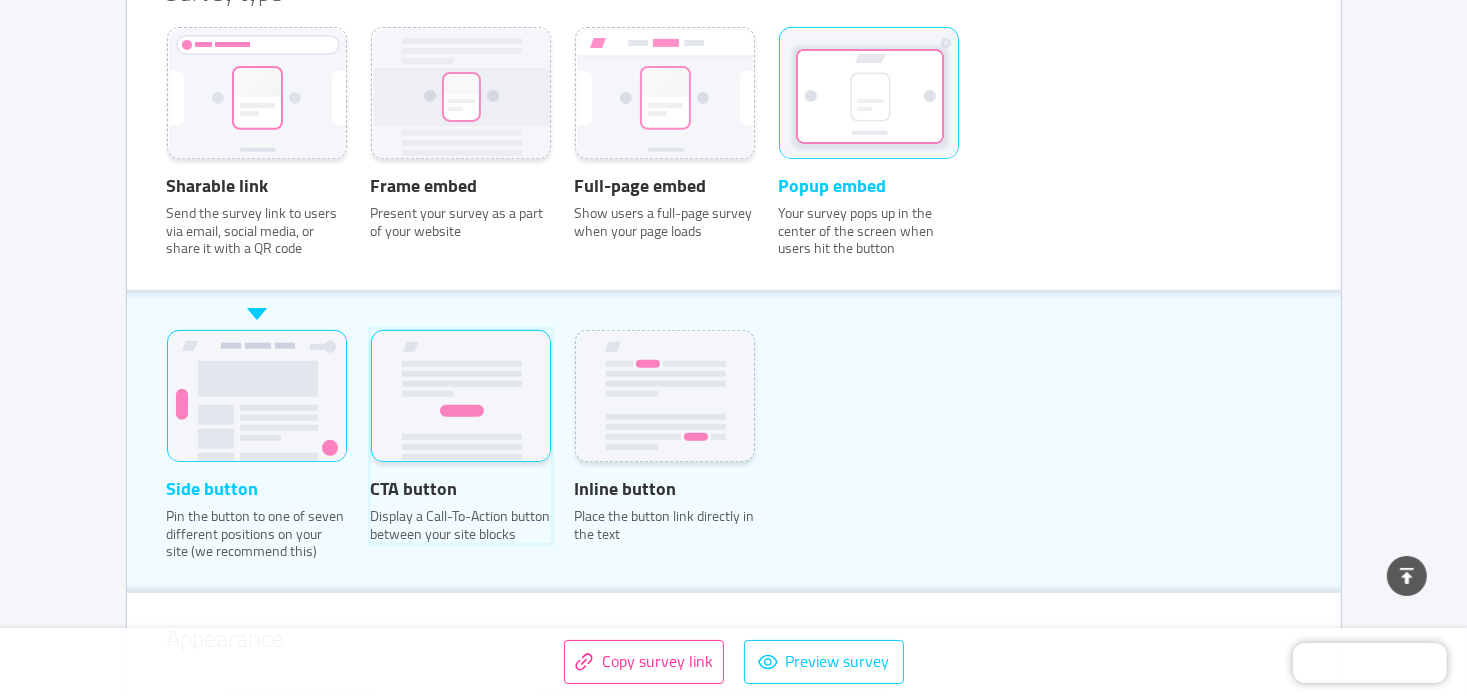 click on "CTA button   Display a Call-To-Action button between your site blocks" at bounding box center (371, 357) 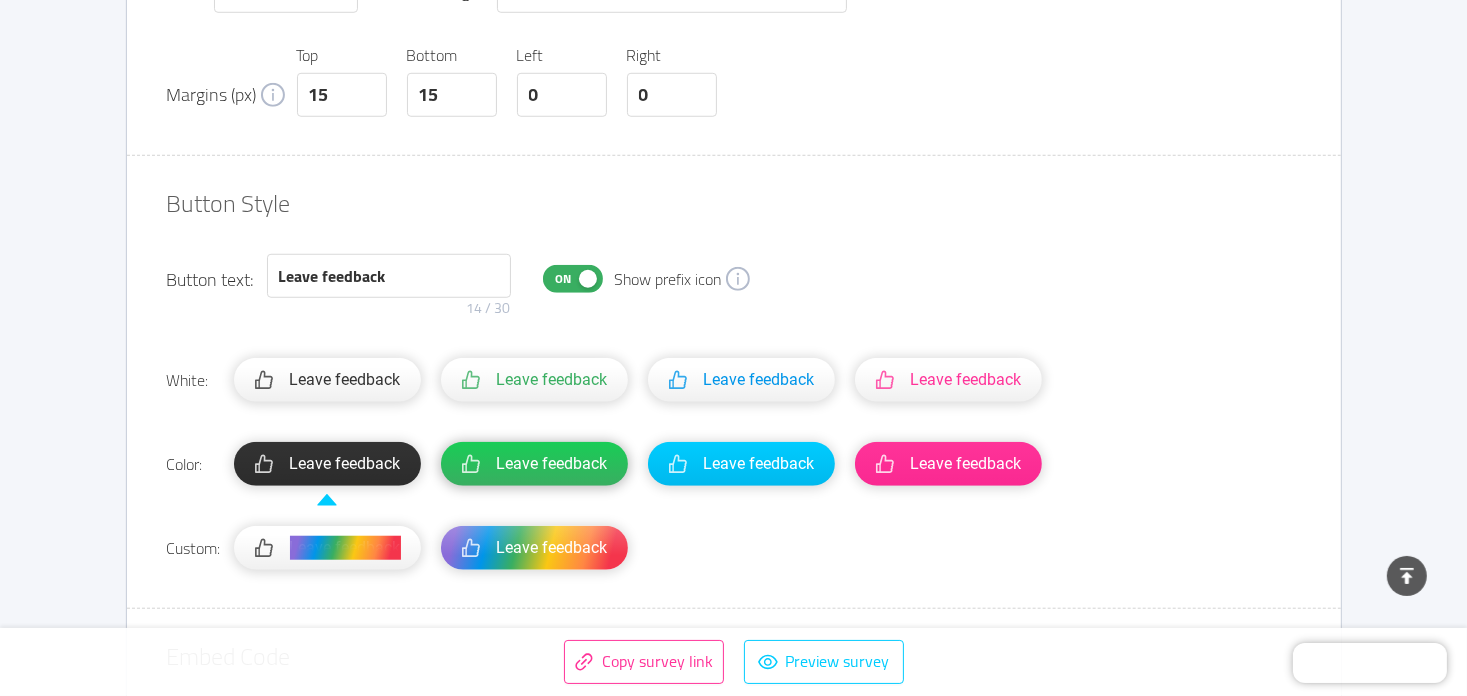 scroll, scrollTop: 1590, scrollLeft: 0, axis: vertical 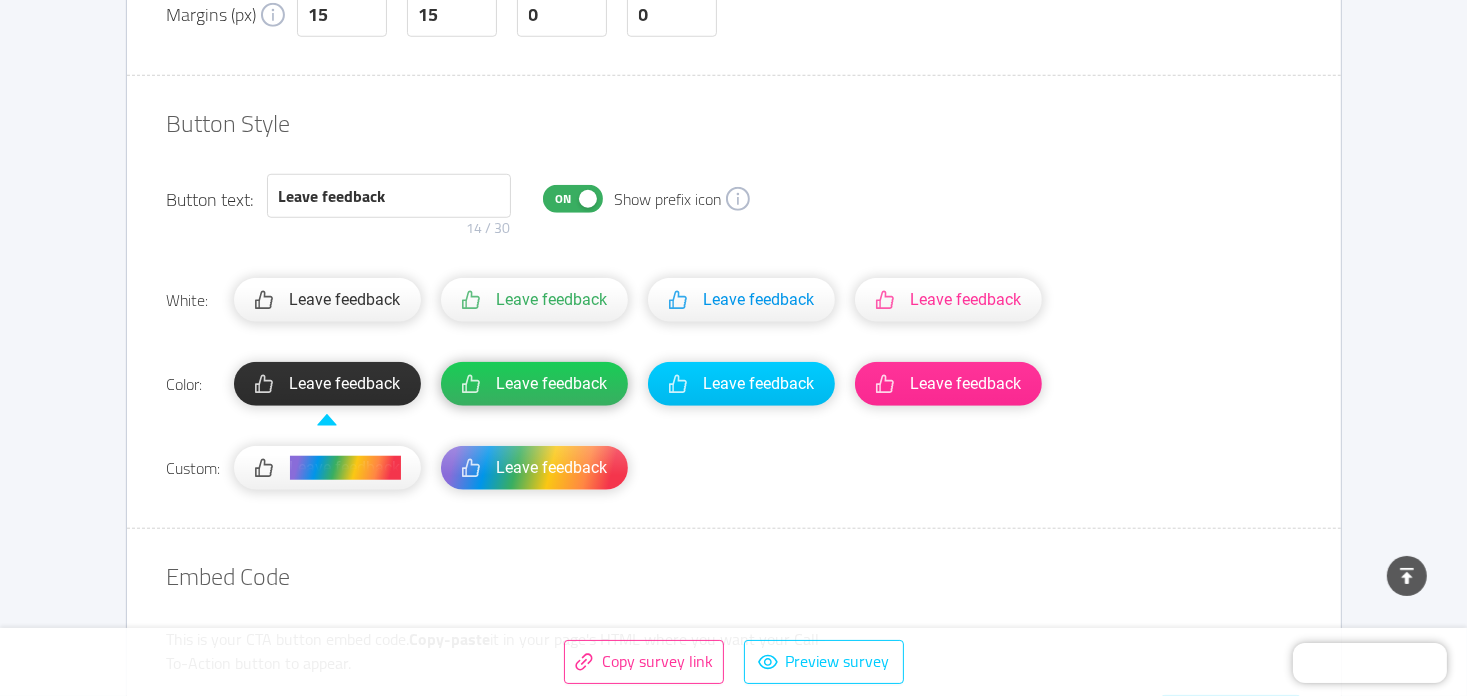 click on "Leave feedback" at bounding box center [552, 384] 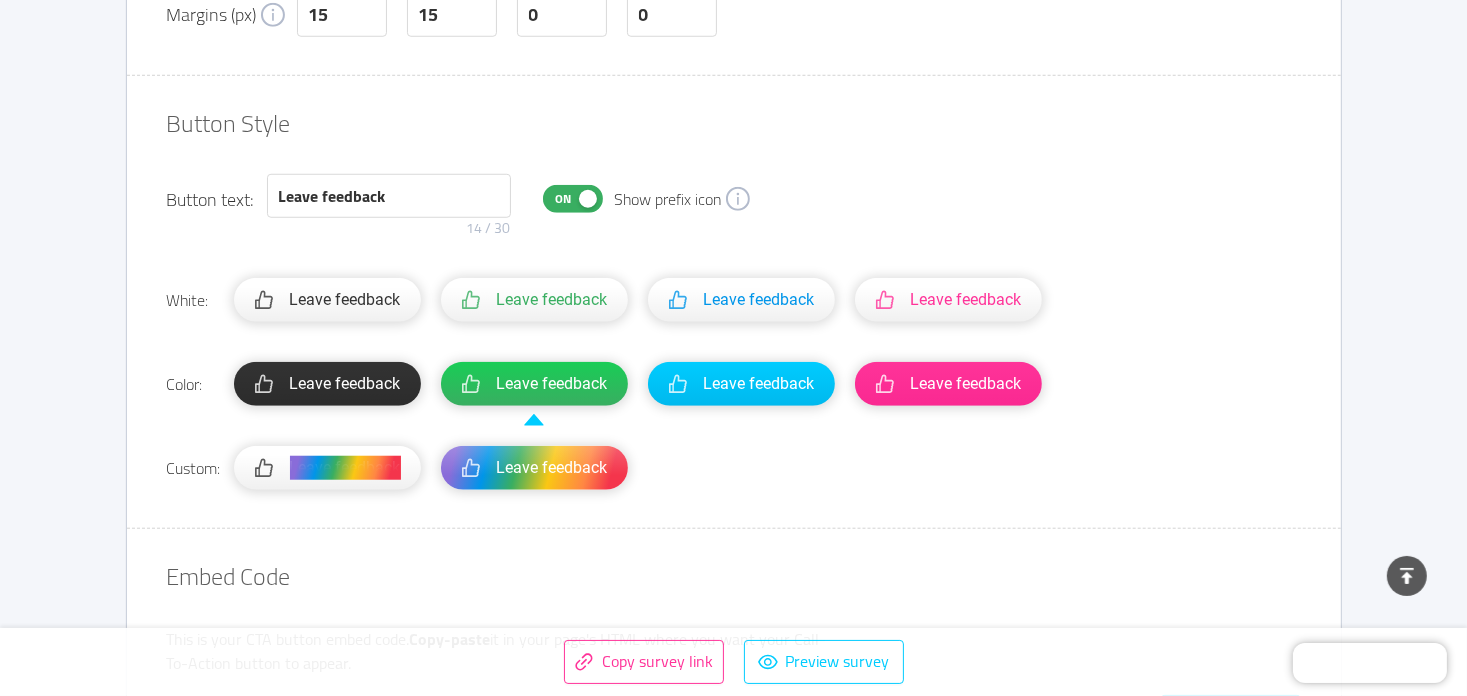 type 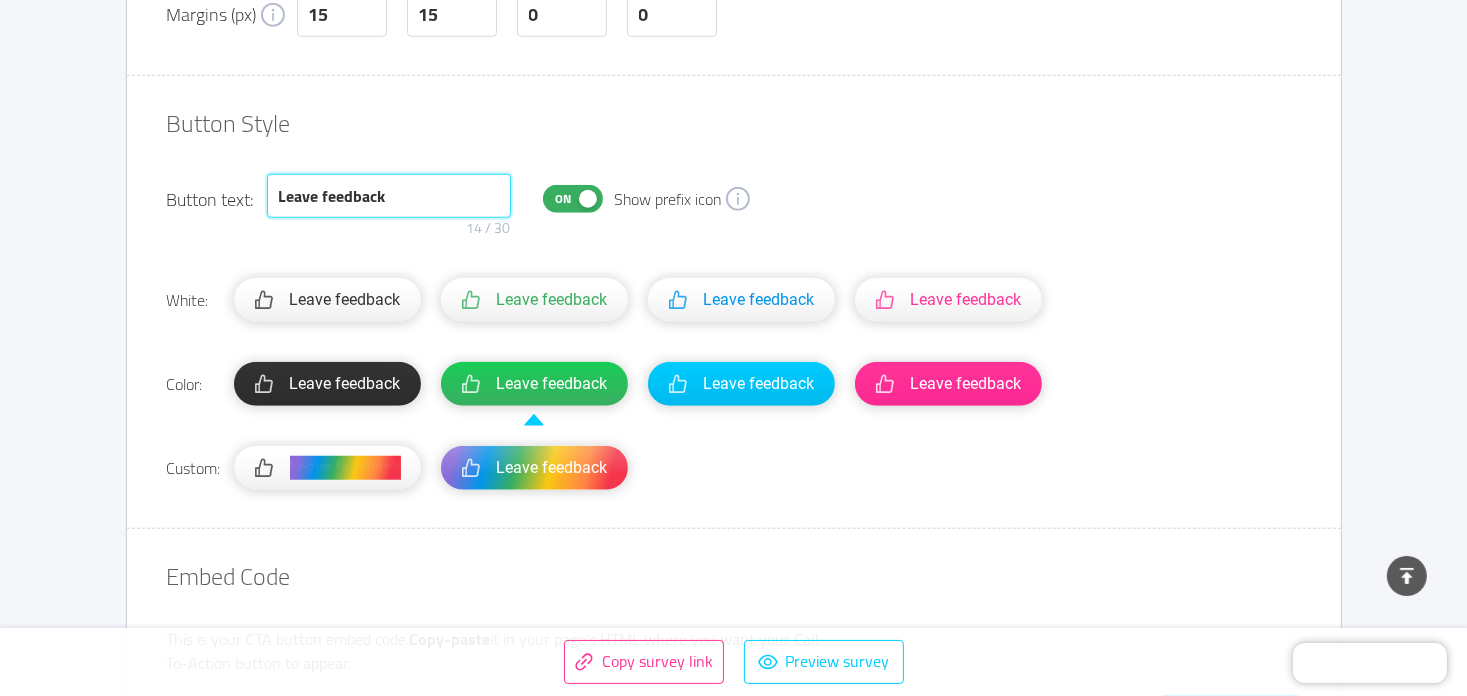 click on "Leave feedback" at bounding box center (389, 196) 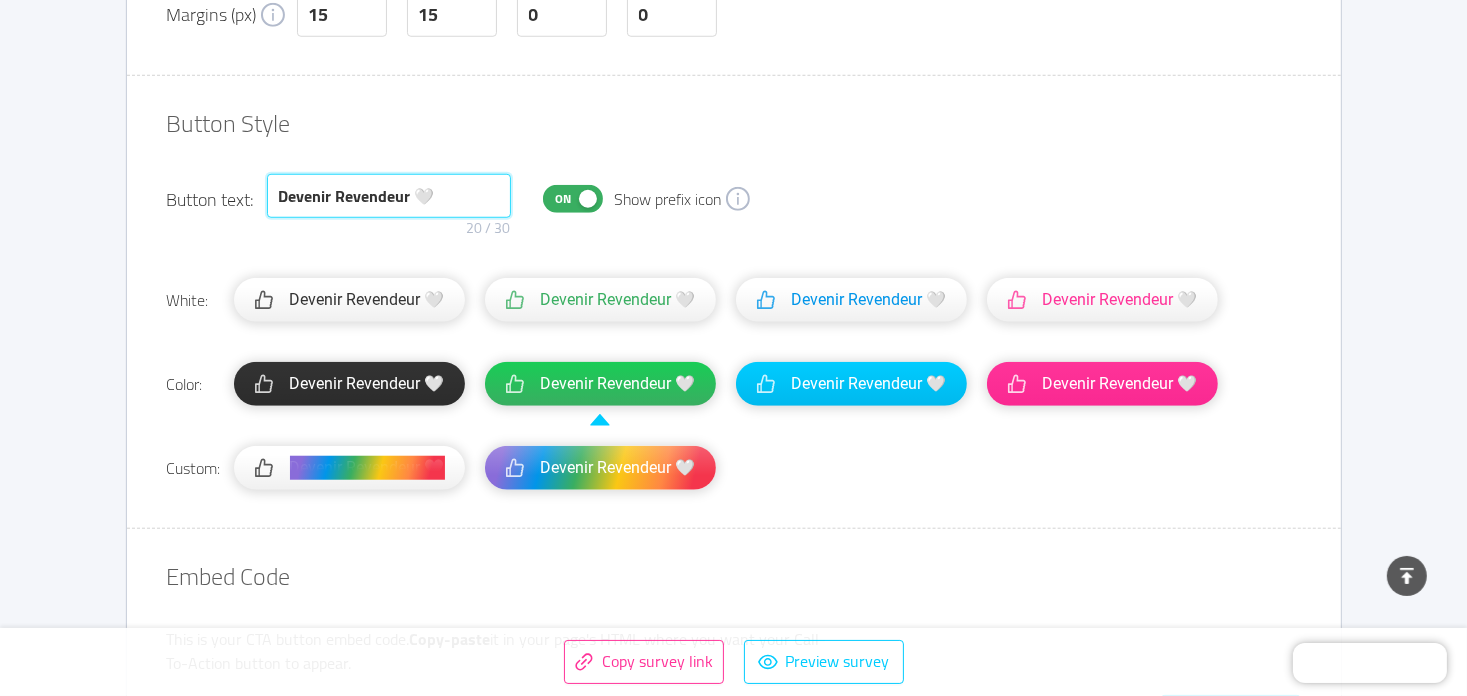 type on "Devenir Revendeur 🤍" 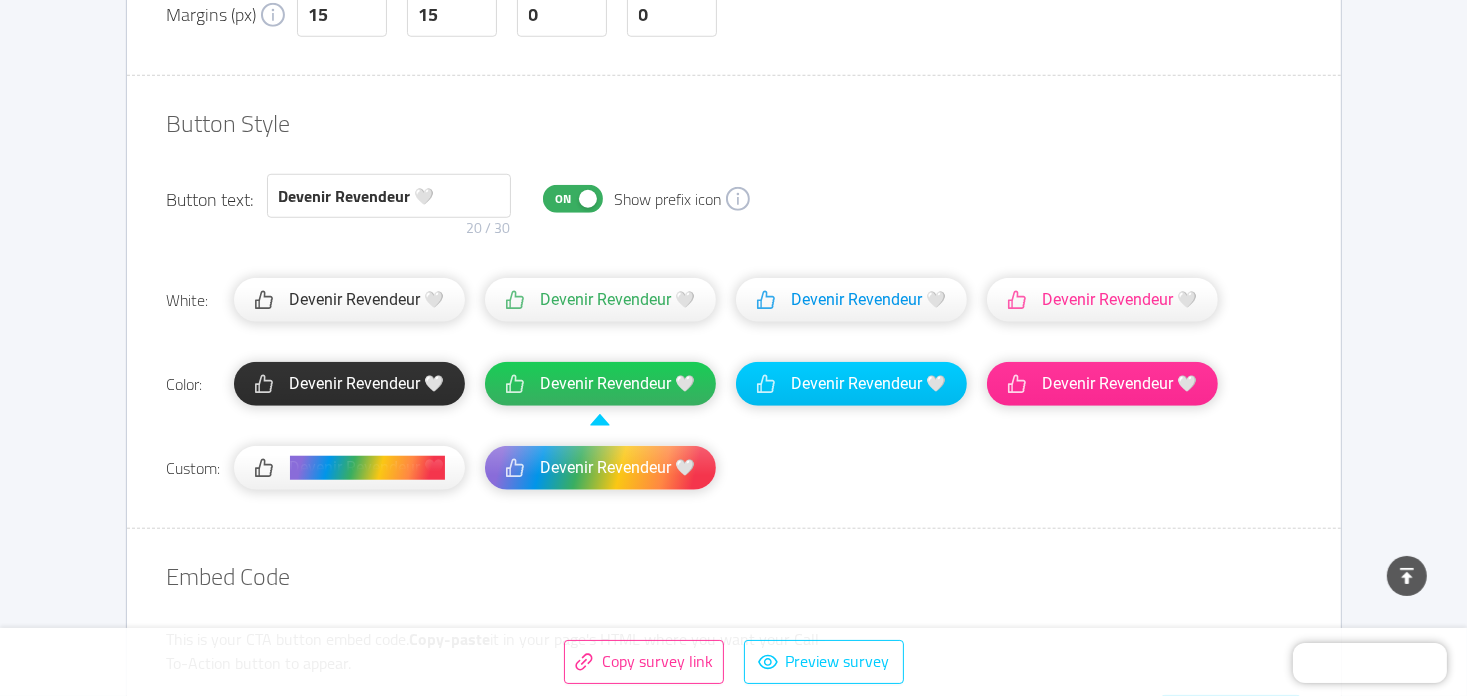 click on "On" at bounding box center [573, 199] 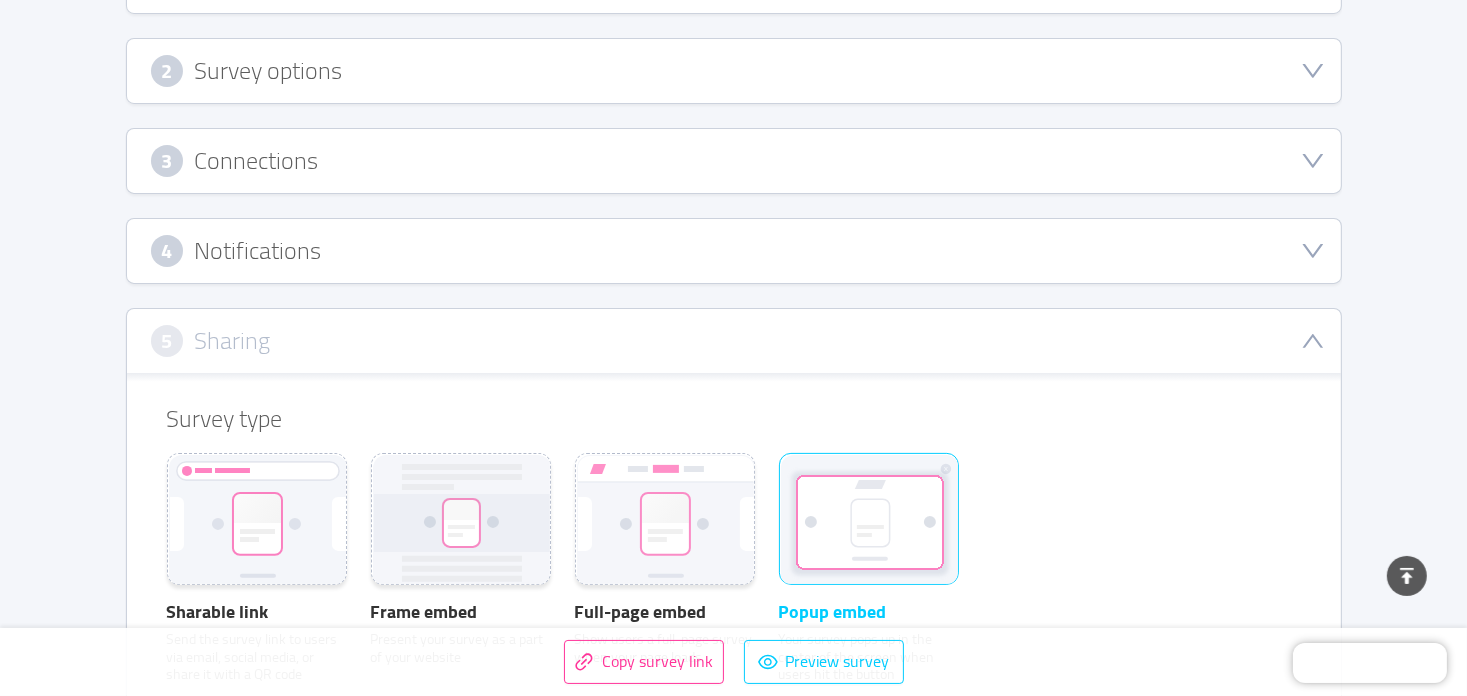scroll, scrollTop: 190, scrollLeft: 0, axis: vertical 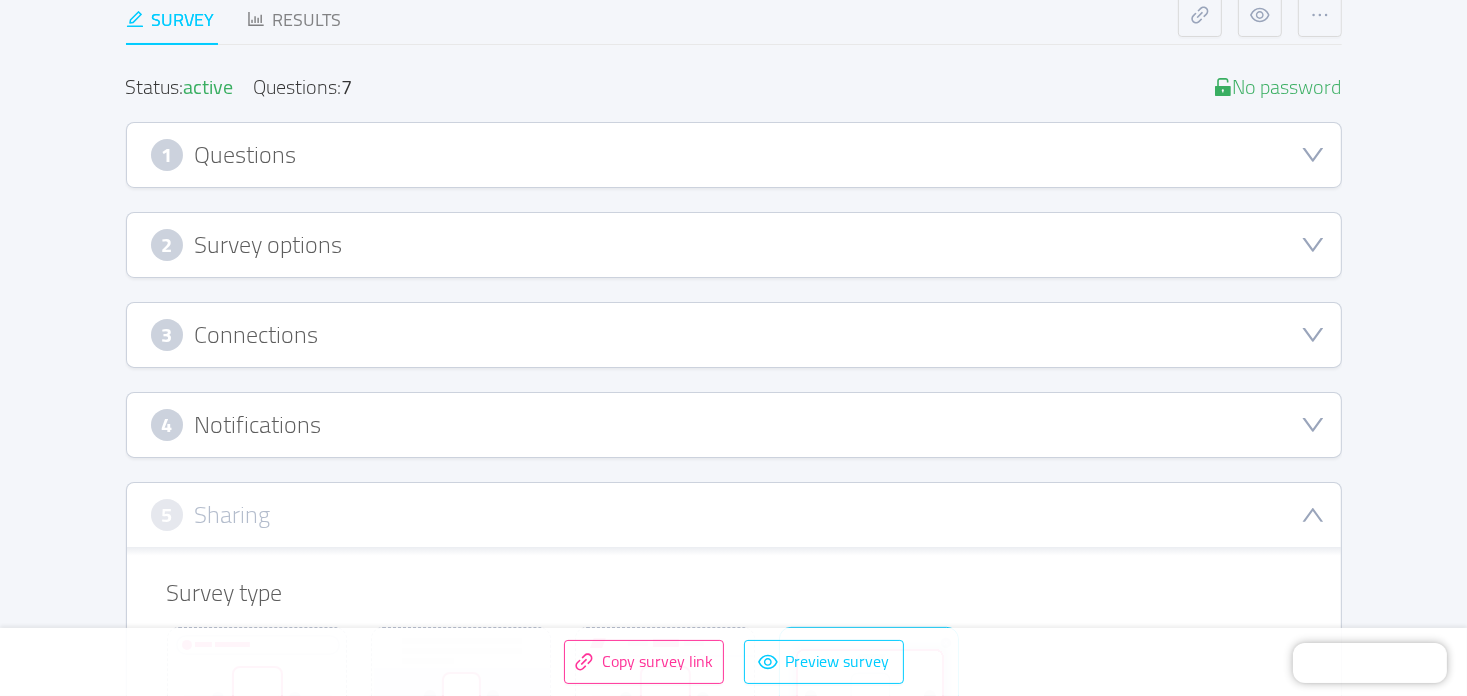 click on "Notifications" at bounding box center (258, 425) 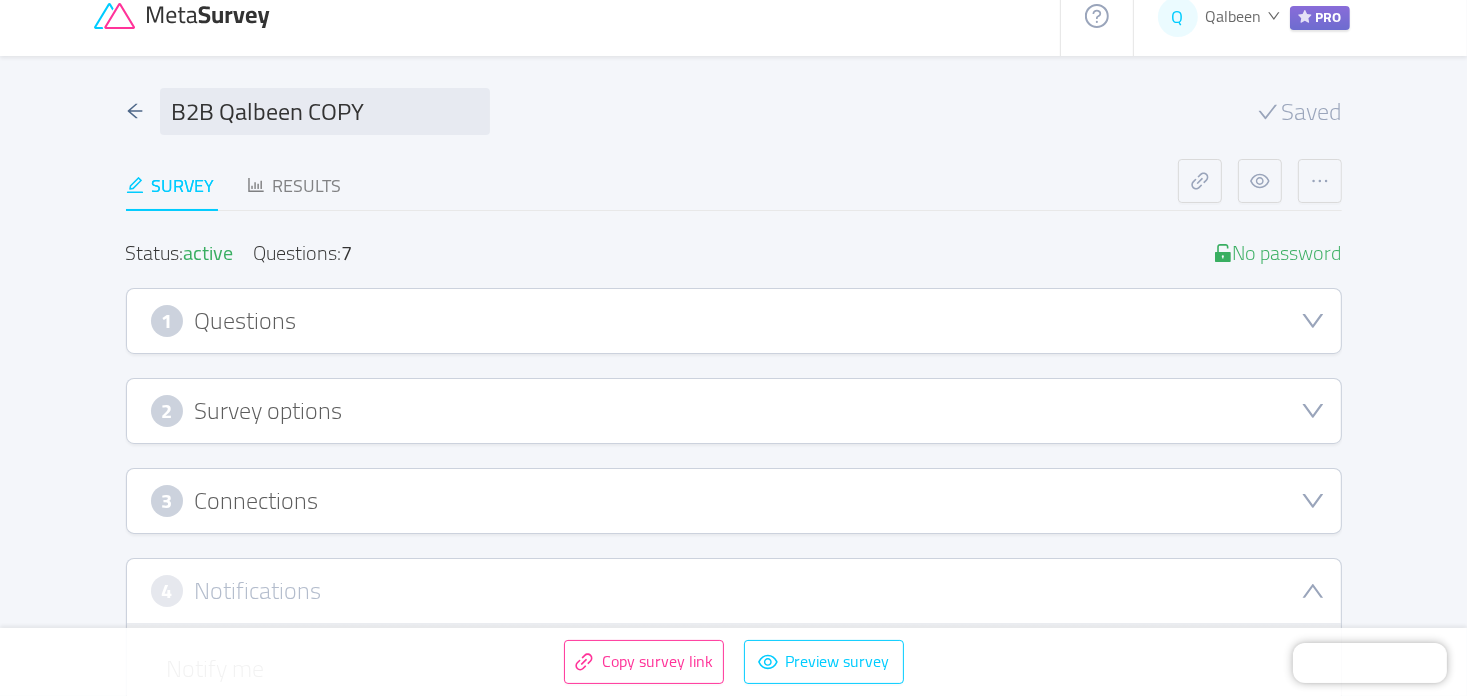 scroll, scrollTop: 0, scrollLeft: 0, axis: both 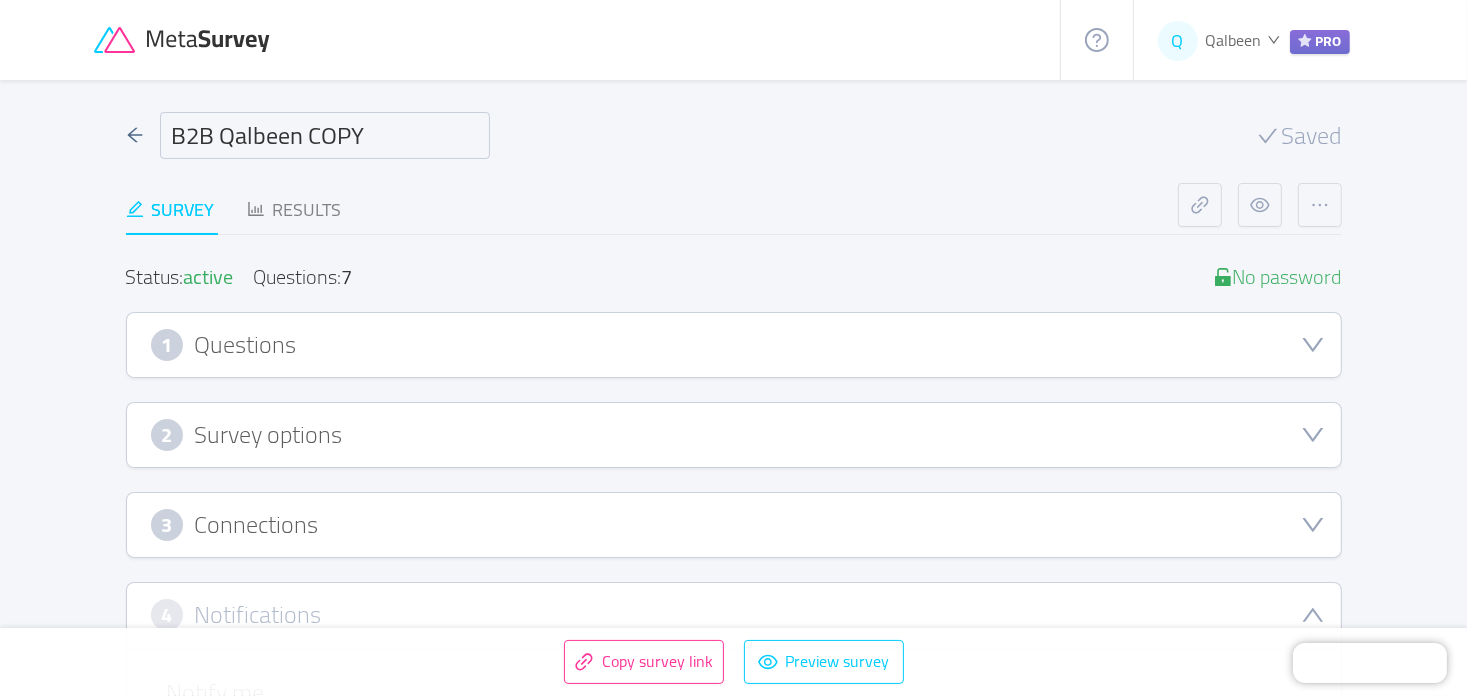 click on "B2B Qalbeen COPY" at bounding box center [325, 135] 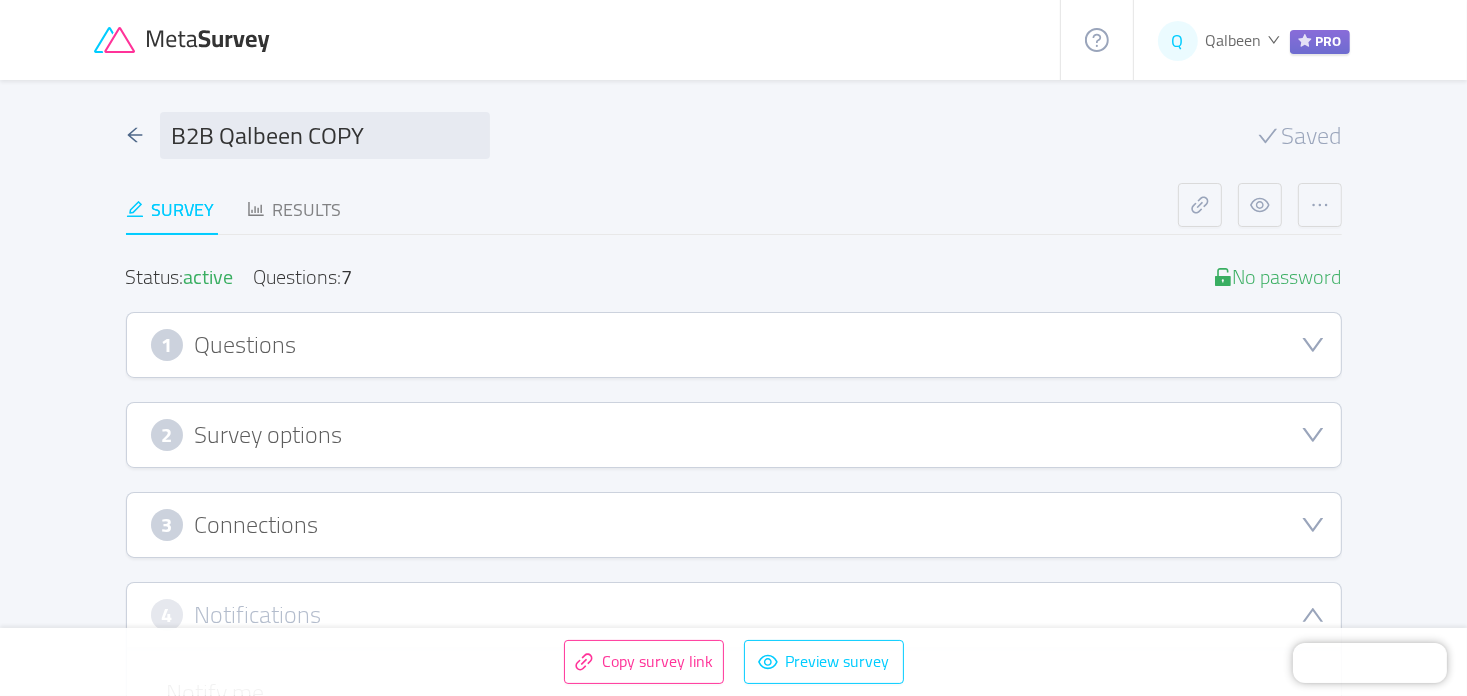 click on "B2B Qalbeen COPY Saved" at bounding box center [734, 135] 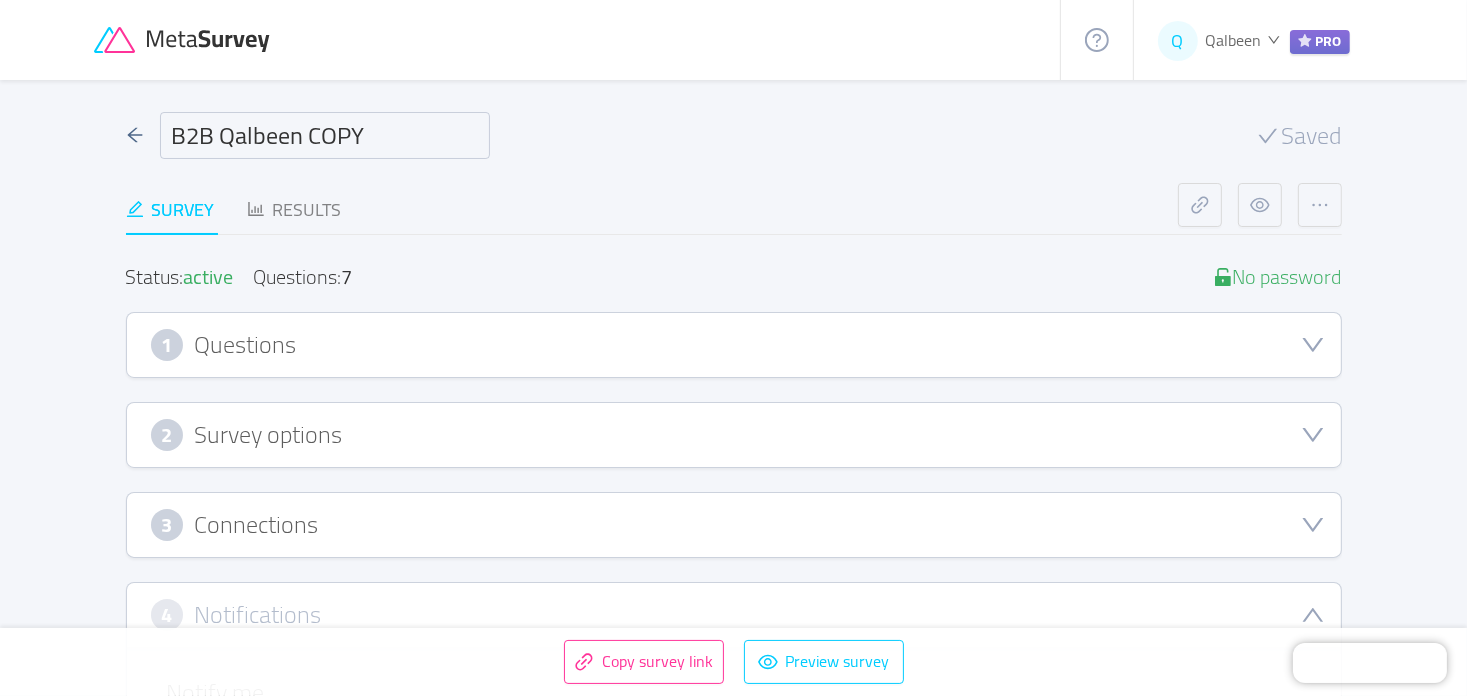 click on "B2B Qalbeen COPY" at bounding box center [325, 135] 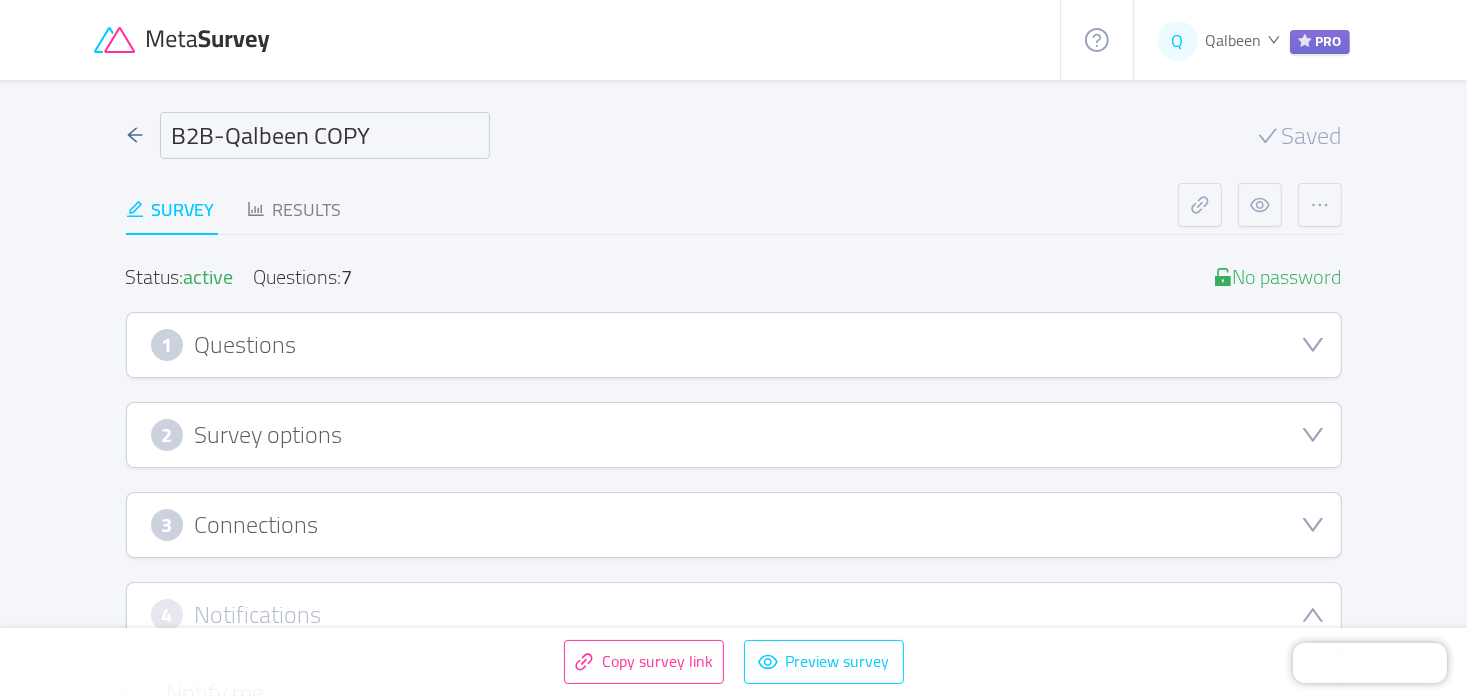click on "B2B-Qalbeen COPY" at bounding box center (325, 135) 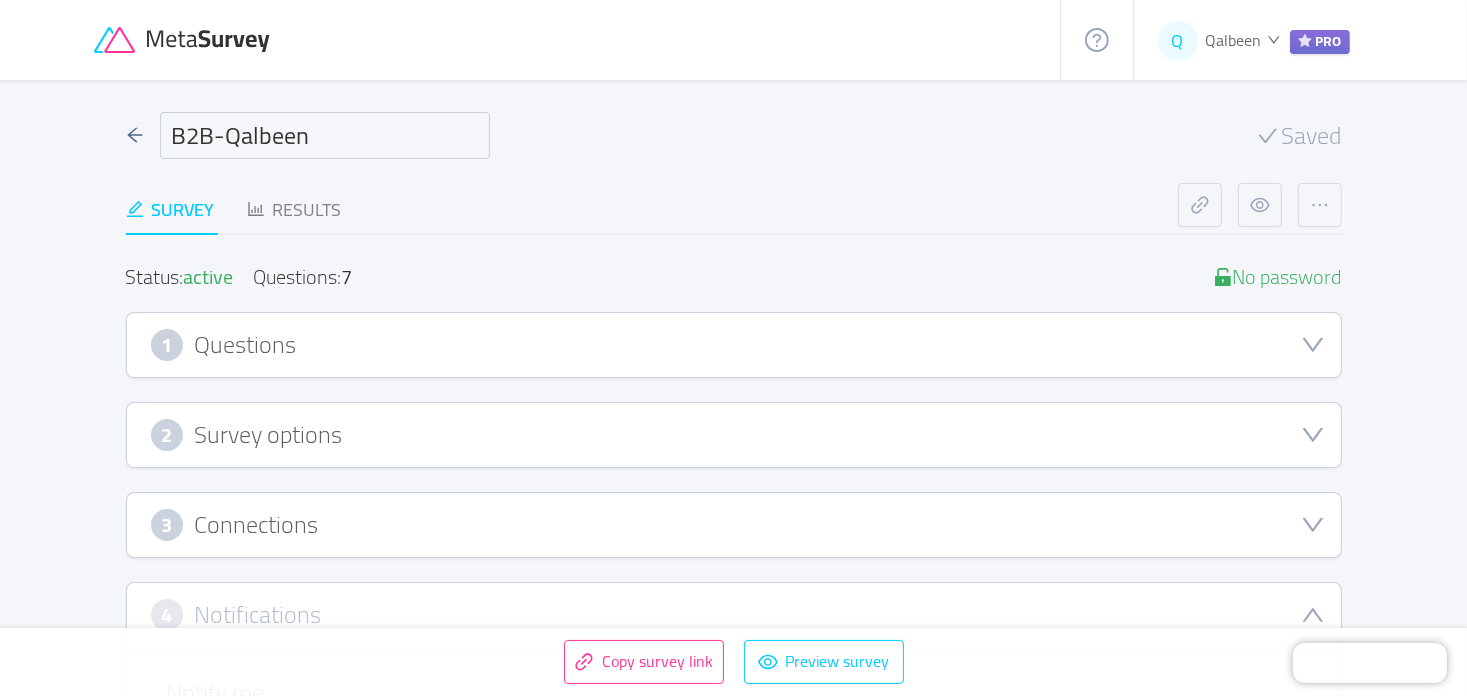type on "B2B-Qalbeen" 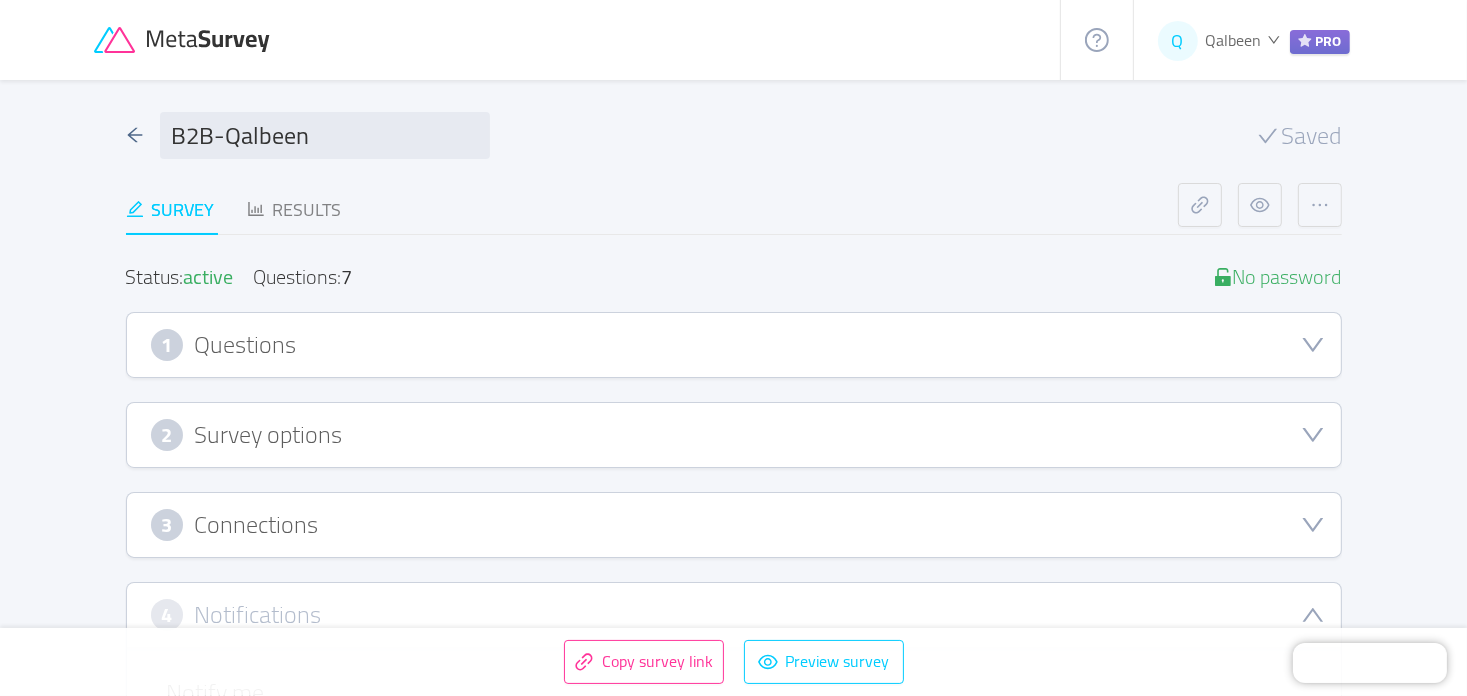 click on "1  Questions" at bounding box center [734, 345] 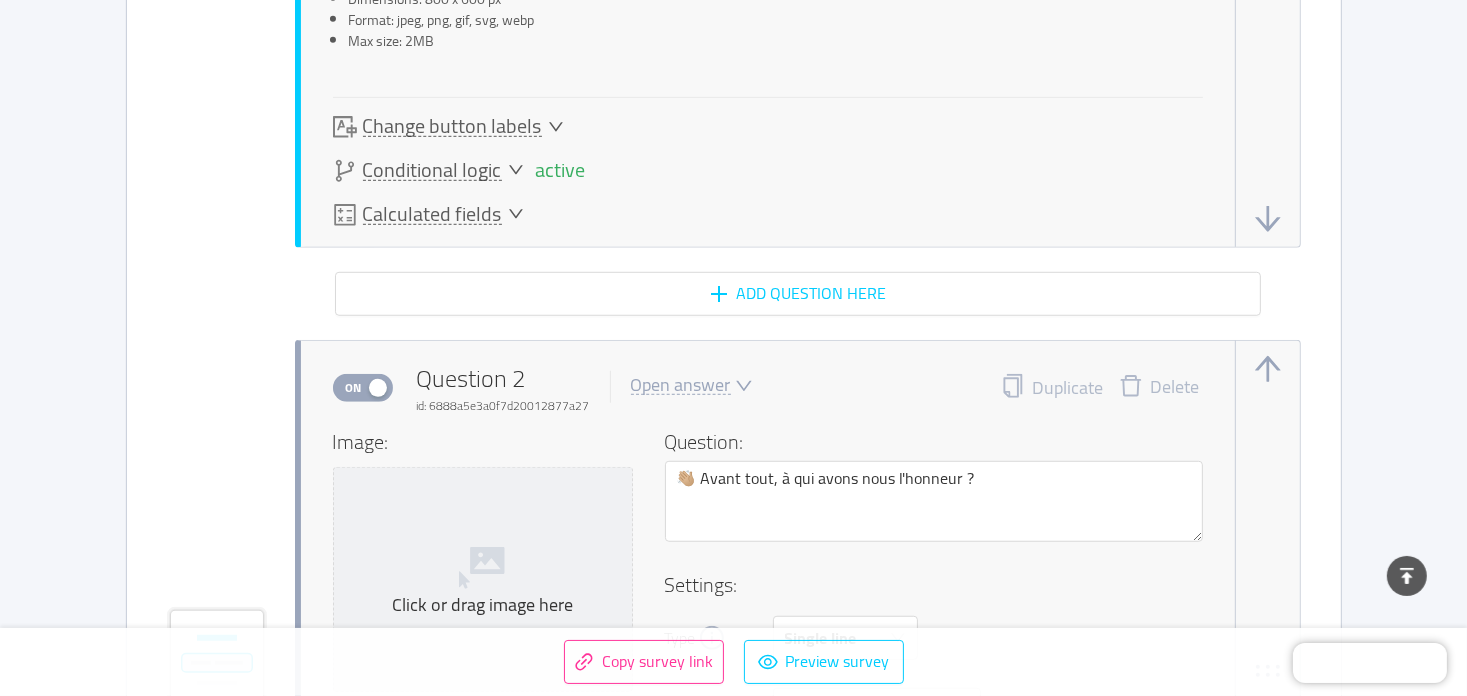 scroll, scrollTop: 1200, scrollLeft: 0, axis: vertical 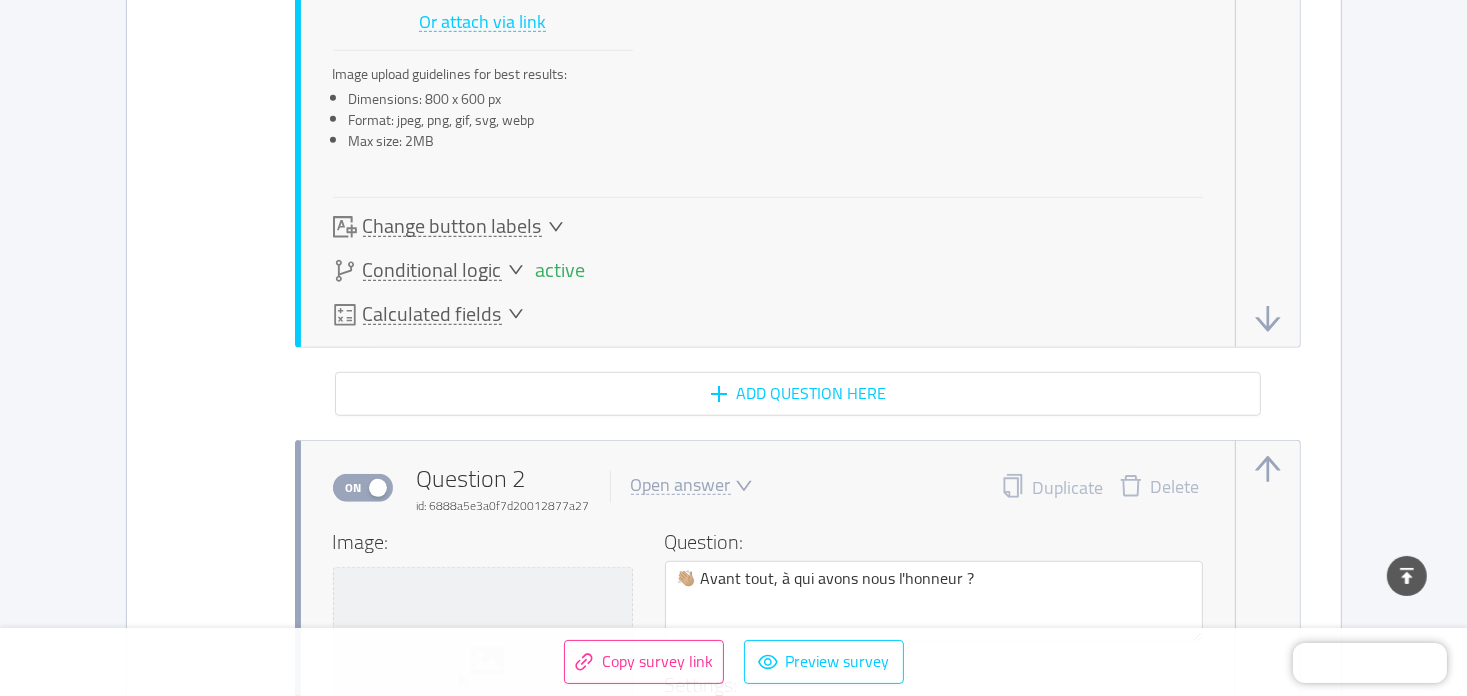 click on "Image: Or attach via link Image upload guidelines for best results: Dimensions: 800 x 600 px Format: jpeg, png, gif, svg, webp Max size: 2MB Question: Êtes-vous un/une professionnel.le? Settings: On Required  Change button labels   active   Conditional logic   Calculated fields" at bounding box center [768, -78] 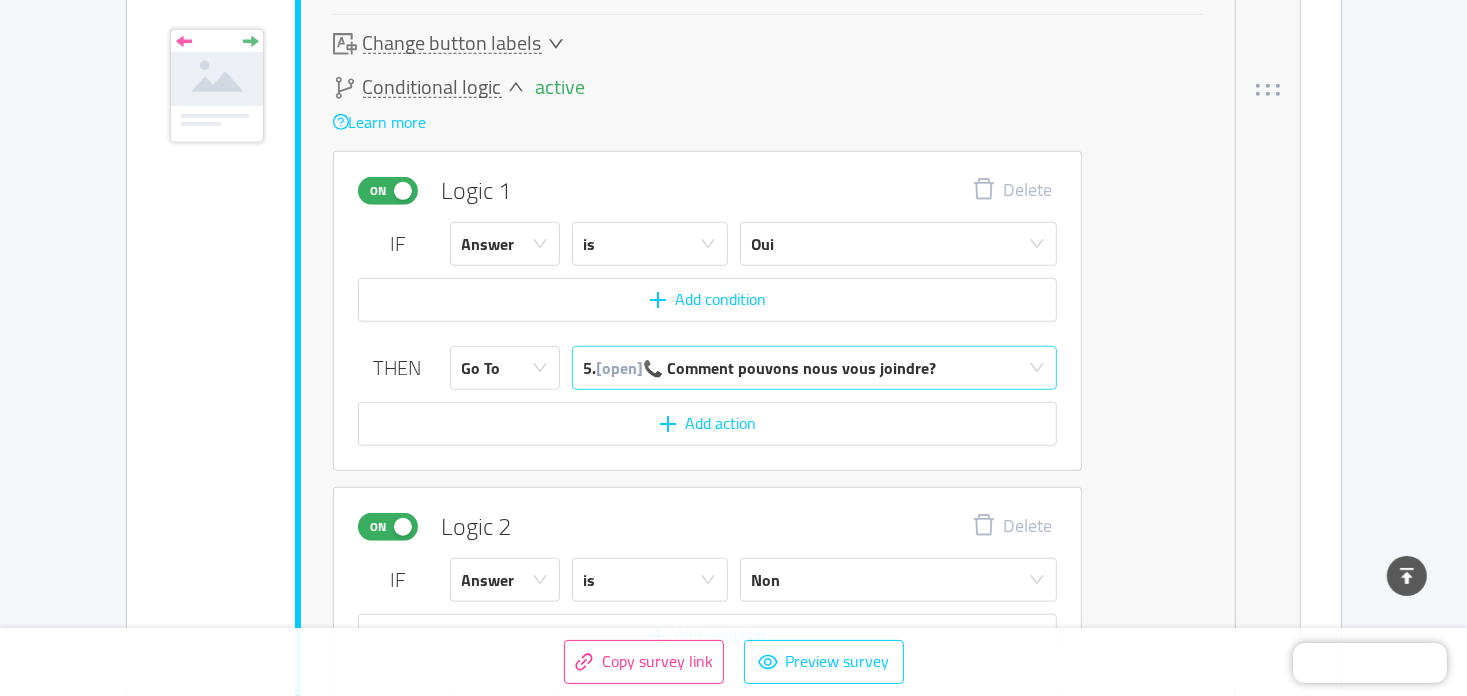 scroll, scrollTop: 1400, scrollLeft: 0, axis: vertical 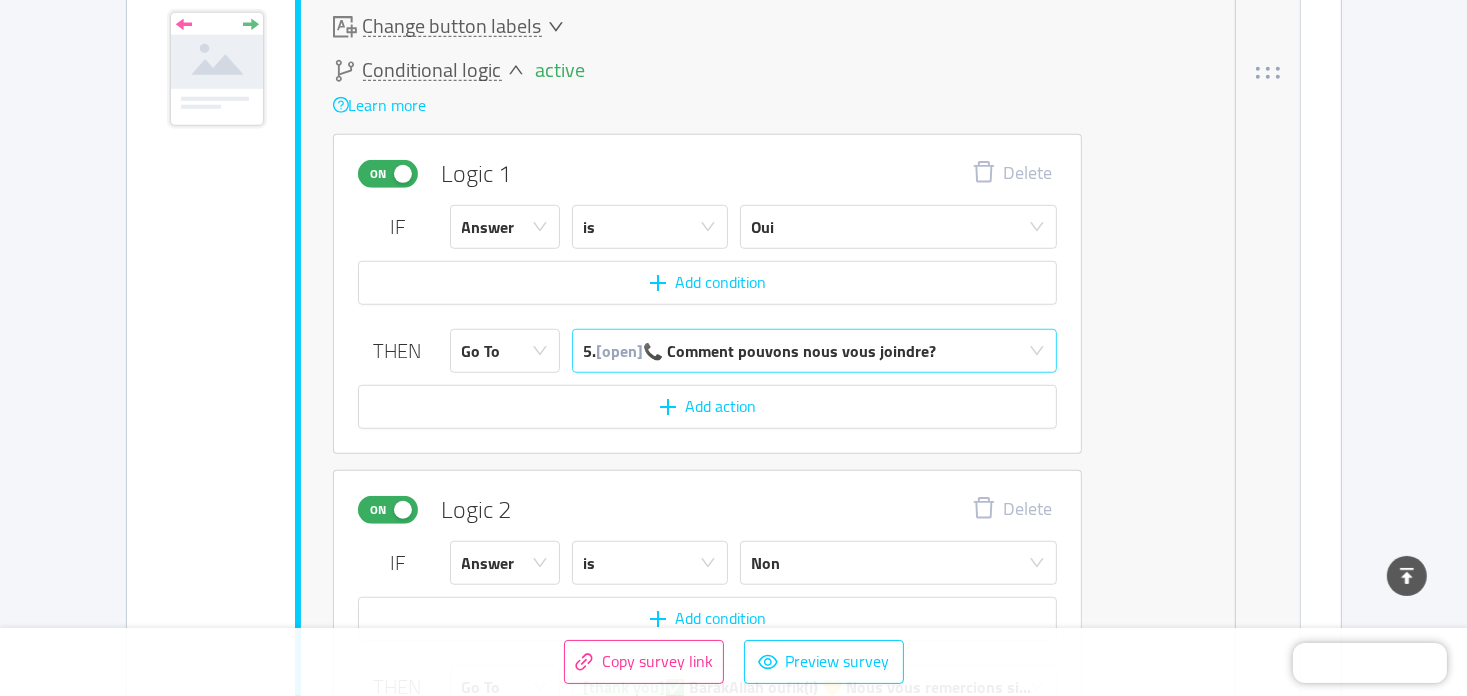 click on "5.  [open]   📞 Comment pouvons nous vous joindre?" at bounding box center (808, 351) 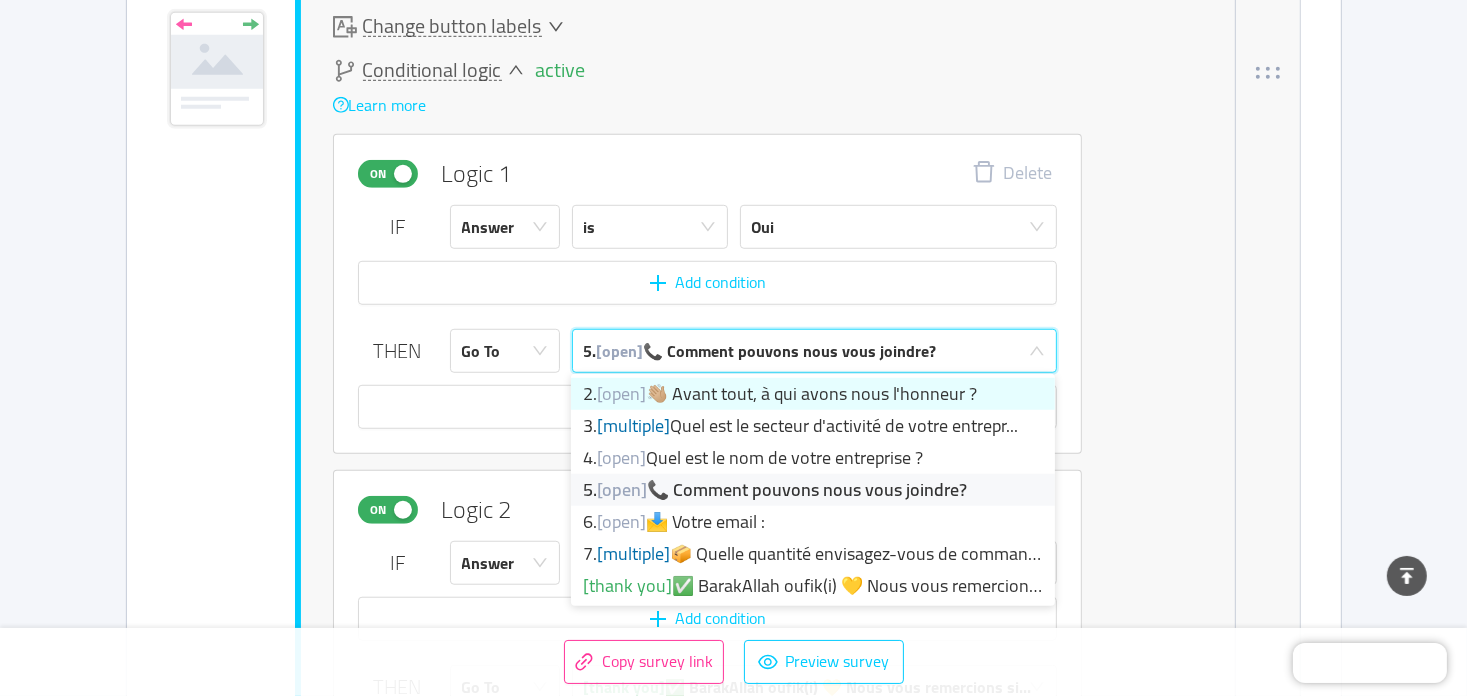 click on "2.  [open]   👋🏼 Avant tout, à qui avons nous l'honneur ?" at bounding box center (813, 394) 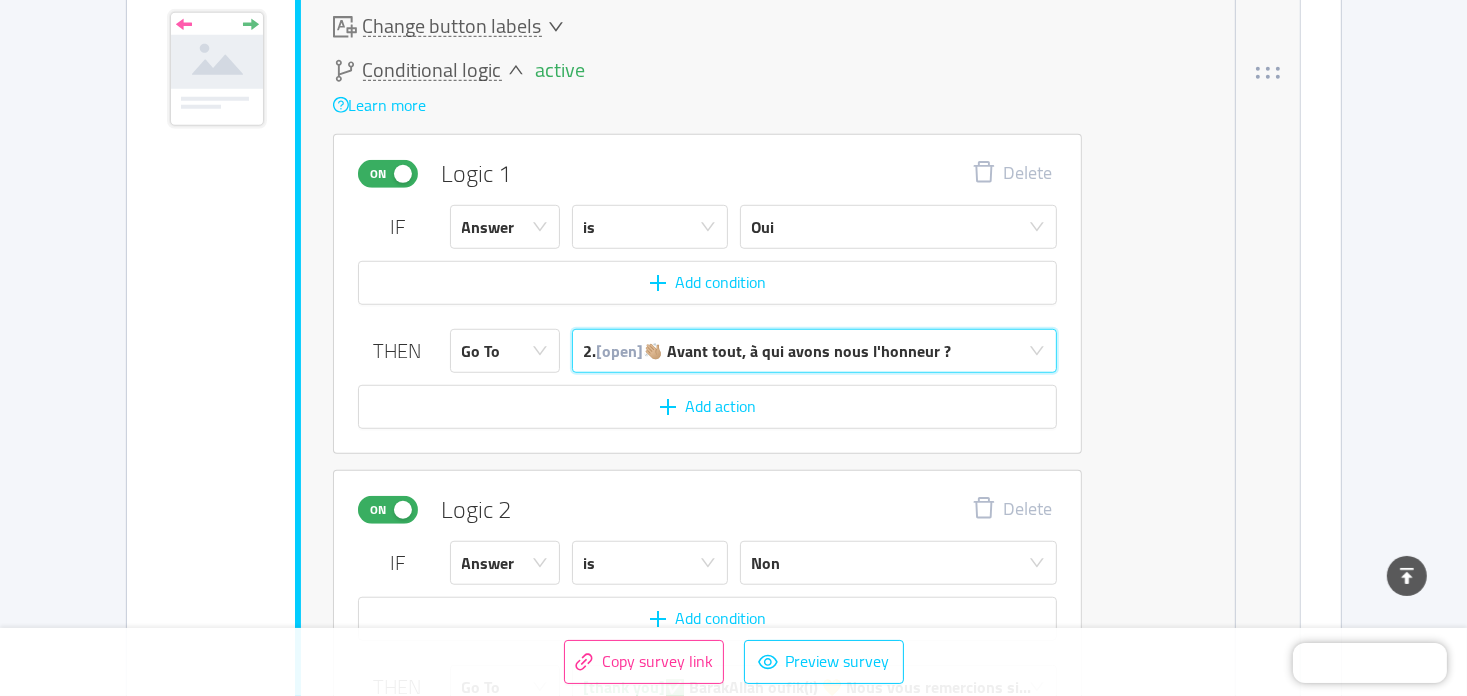 click on "active   Conditional logic   Learn more  On Logic 1 Delete IF  Answer   is   Oui  Add condition  THEN   Go To  2.  [open]   👋🏼 Avant tout, à qui avons nous l'honneur ?  Add action On Logic 2 Delete IF  Answer   is   Non  Add condition  THEN   Go To   [thank you]   ✅ BarakAllah oufik(i) 💛 Nous vous remercions si...  Add action New logic" at bounding box center [768, 454] 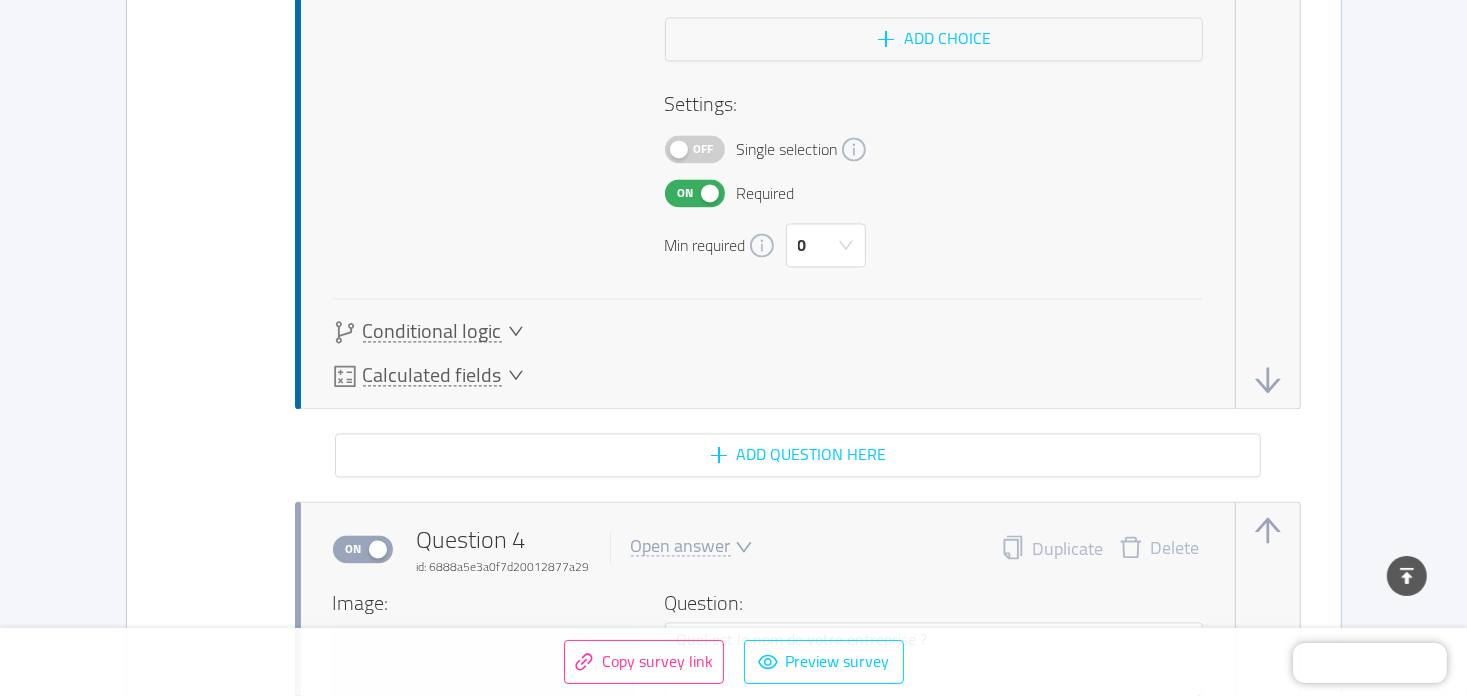 scroll, scrollTop: 4000, scrollLeft: 0, axis: vertical 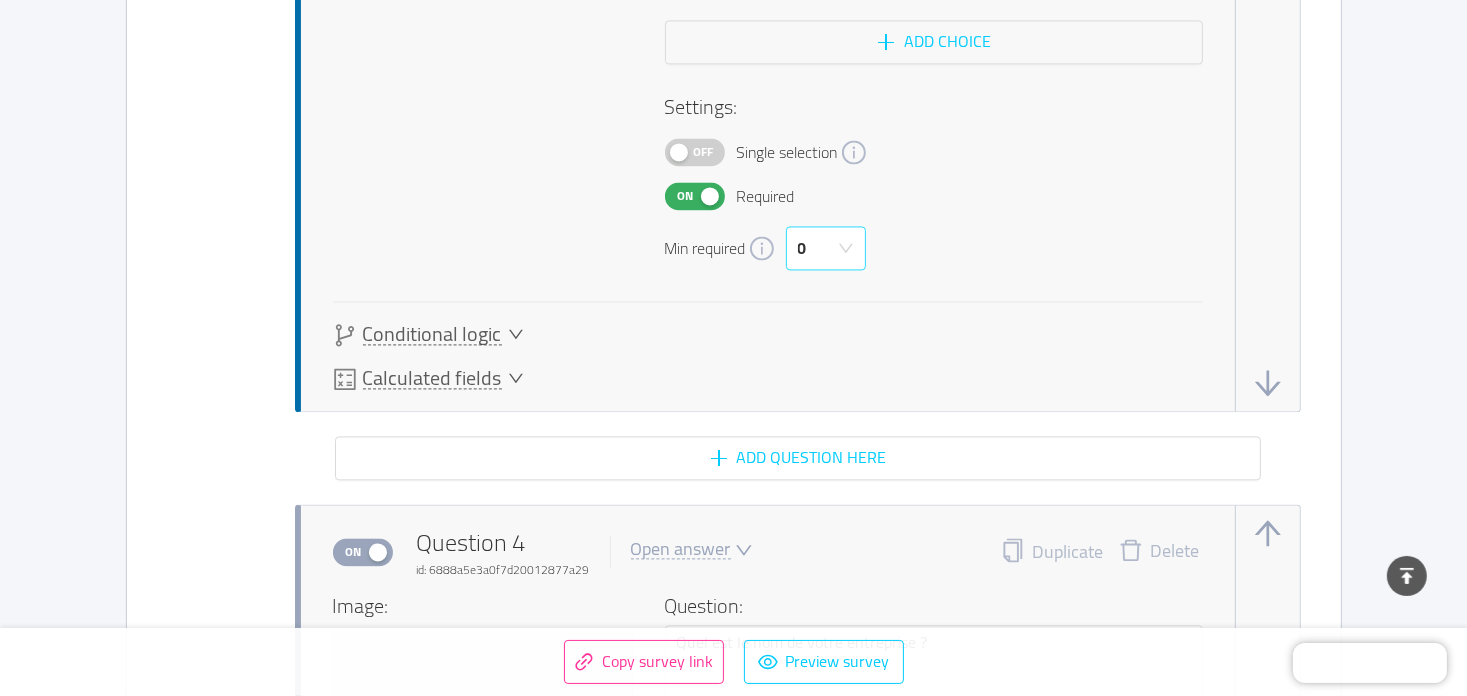 click 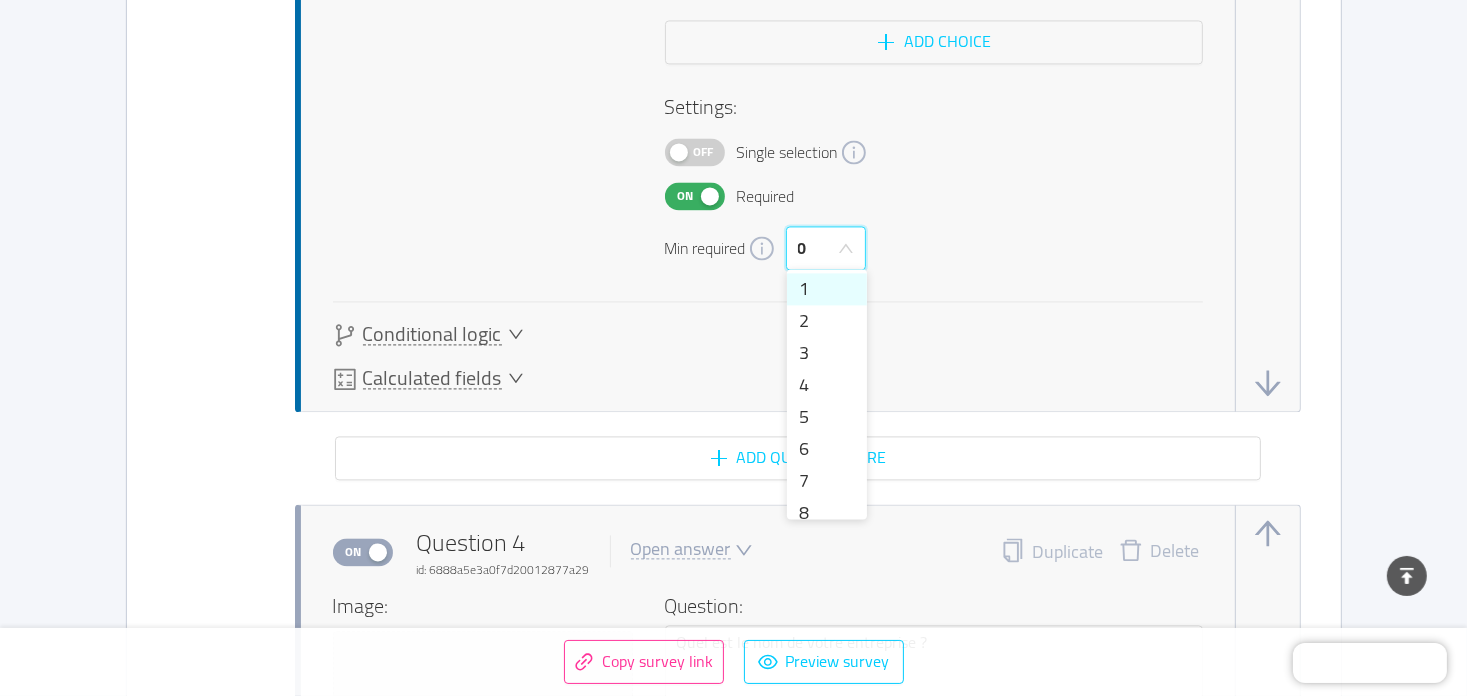 click on "1" at bounding box center [827, 289] 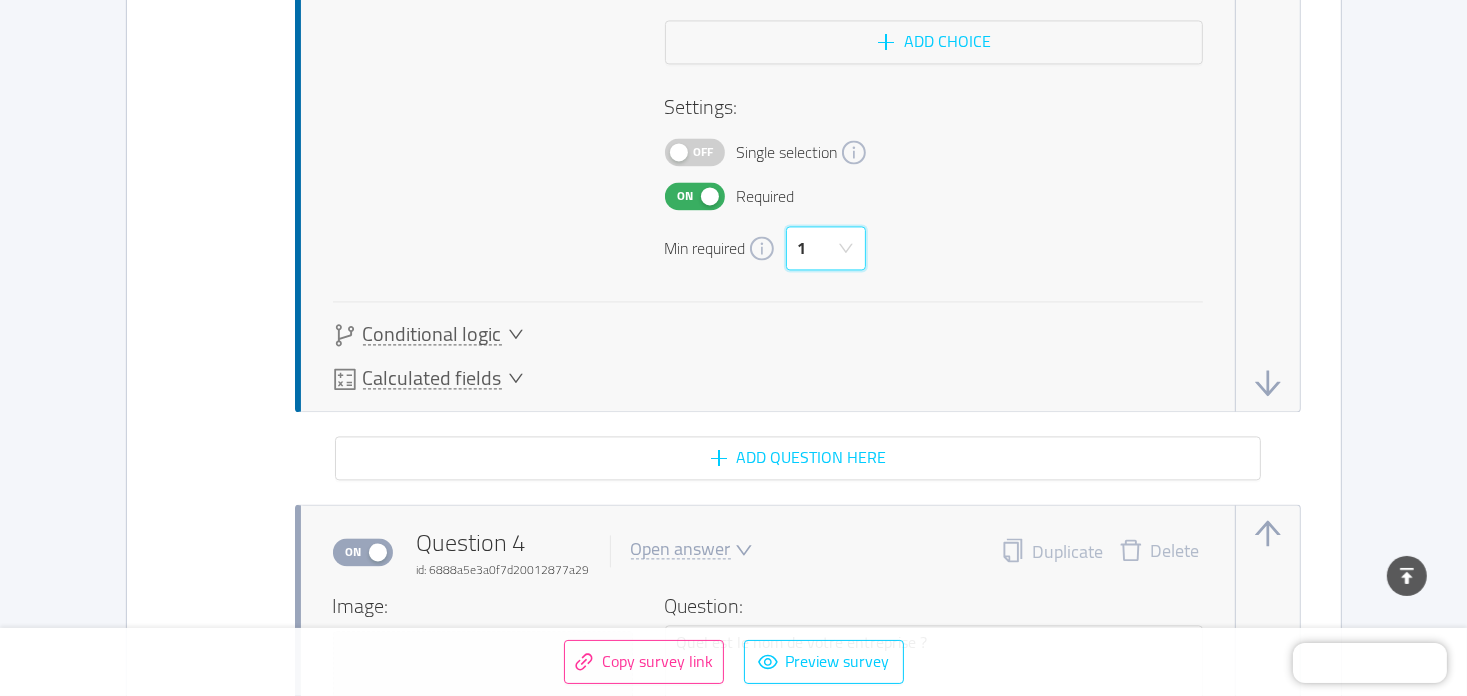 click on "Min required  1" at bounding box center (934, 248) 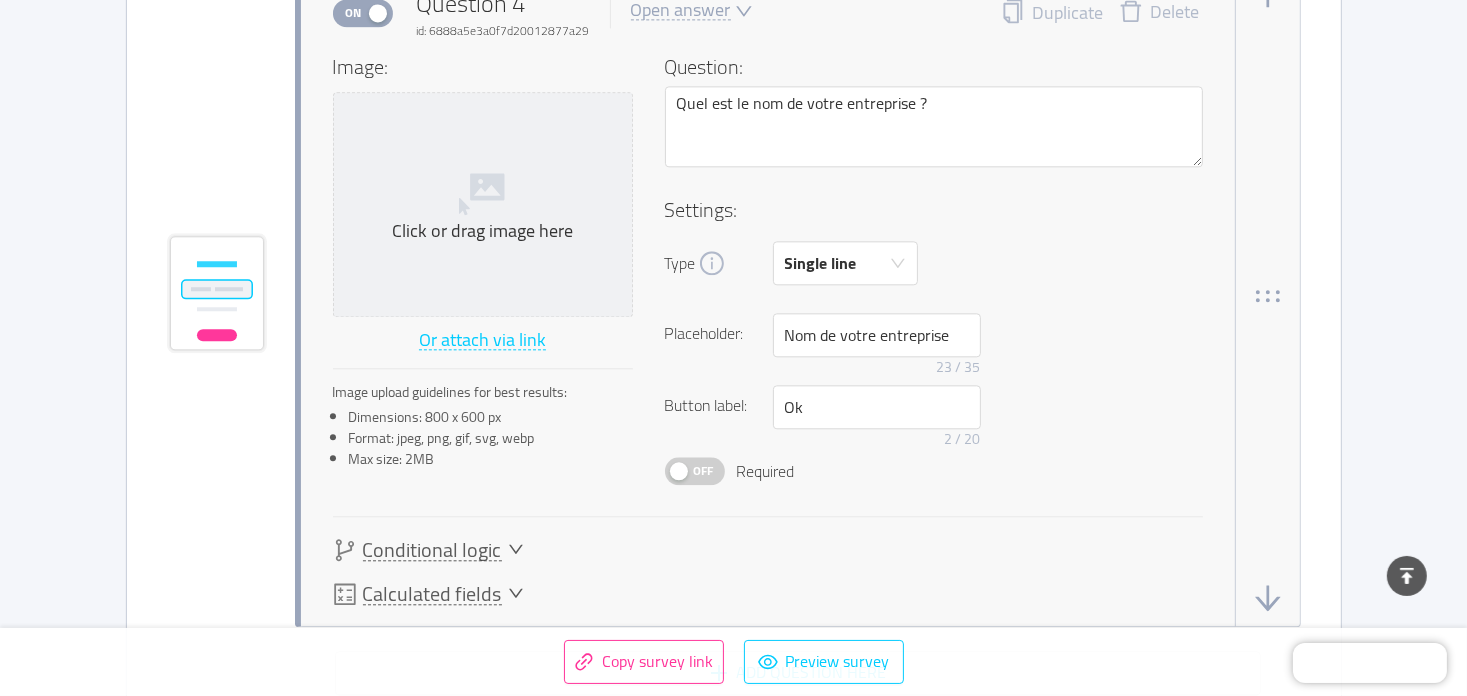 scroll, scrollTop: 4600, scrollLeft: 0, axis: vertical 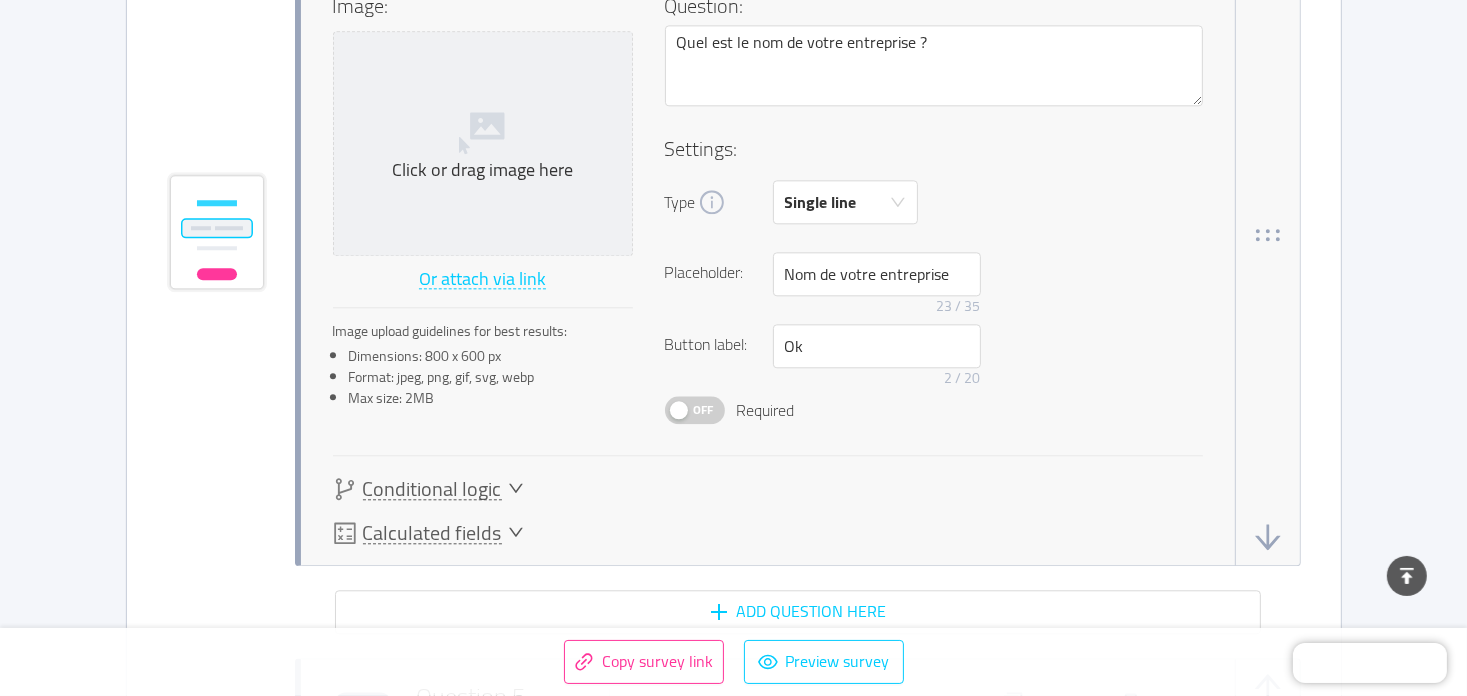 click on "Off" at bounding box center (695, 410) 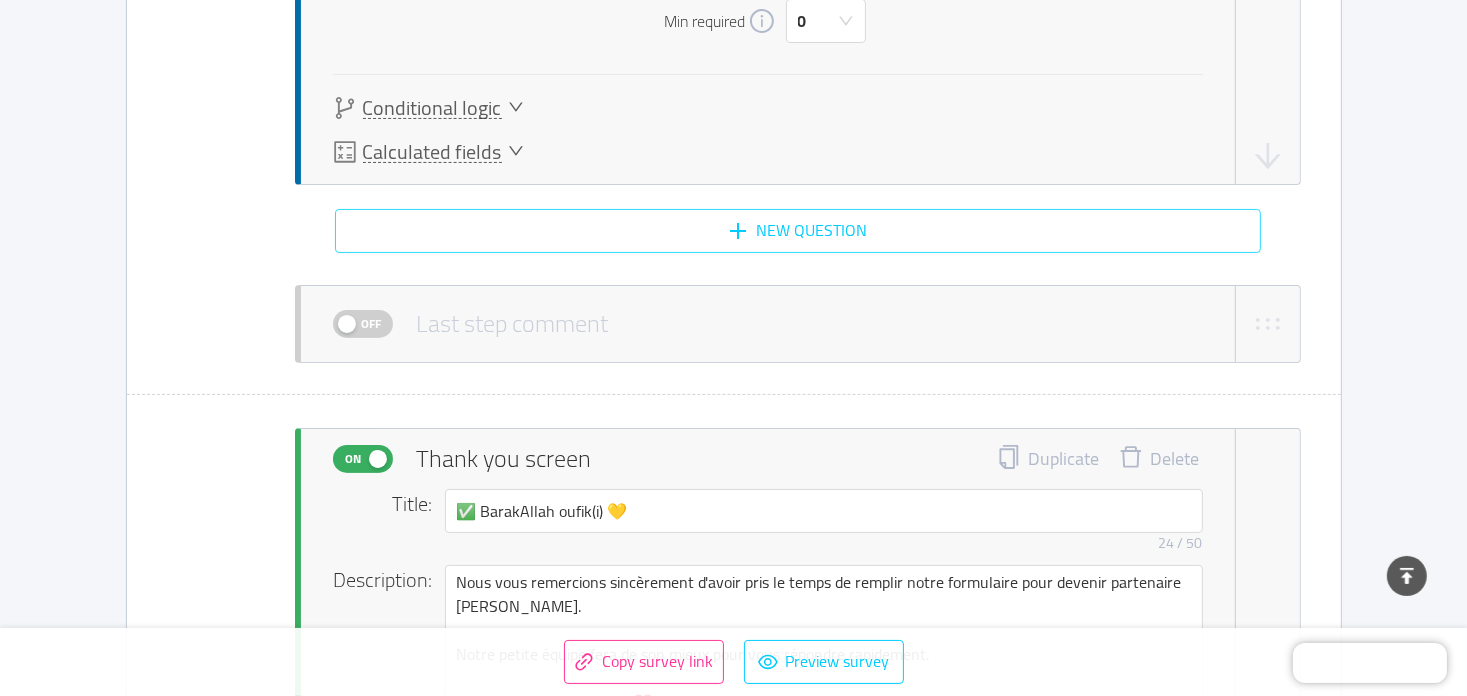 scroll, scrollTop: 7600, scrollLeft: 0, axis: vertical 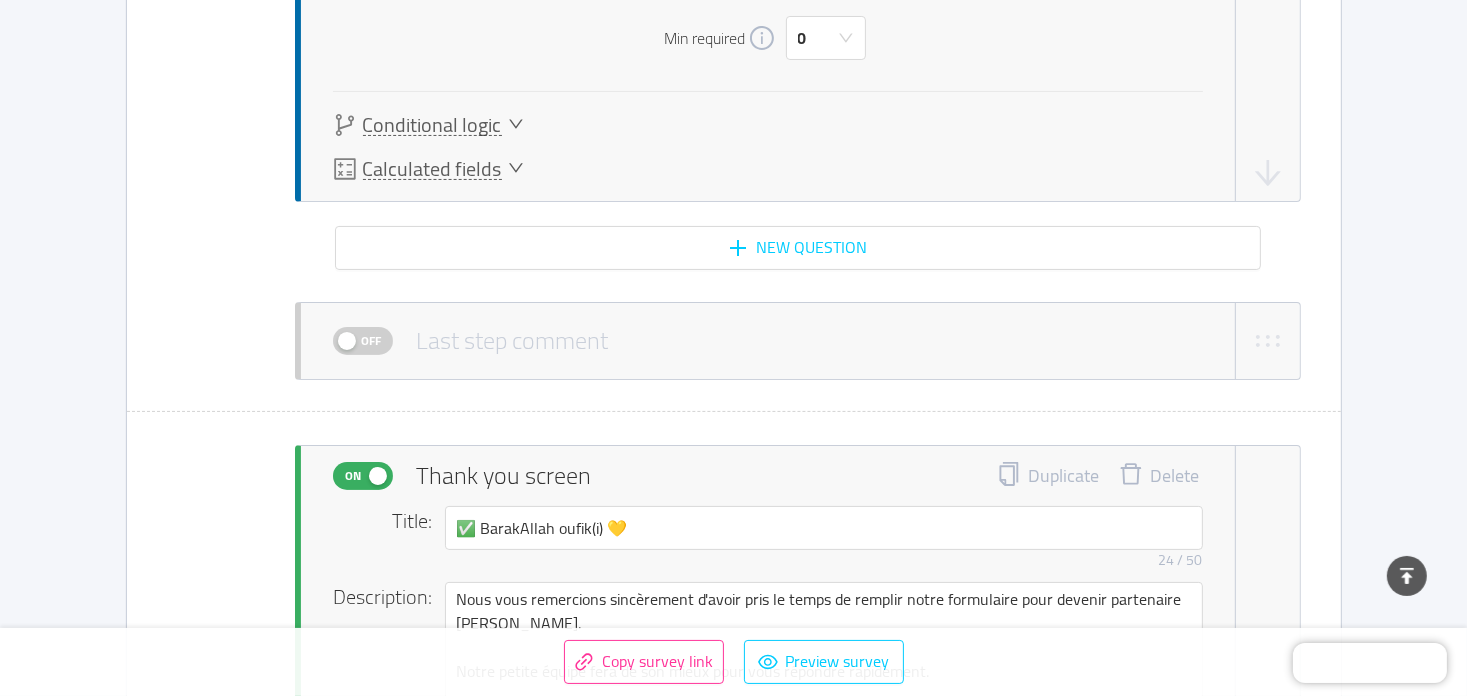 click on "Off" at bounding box center [372, 341] 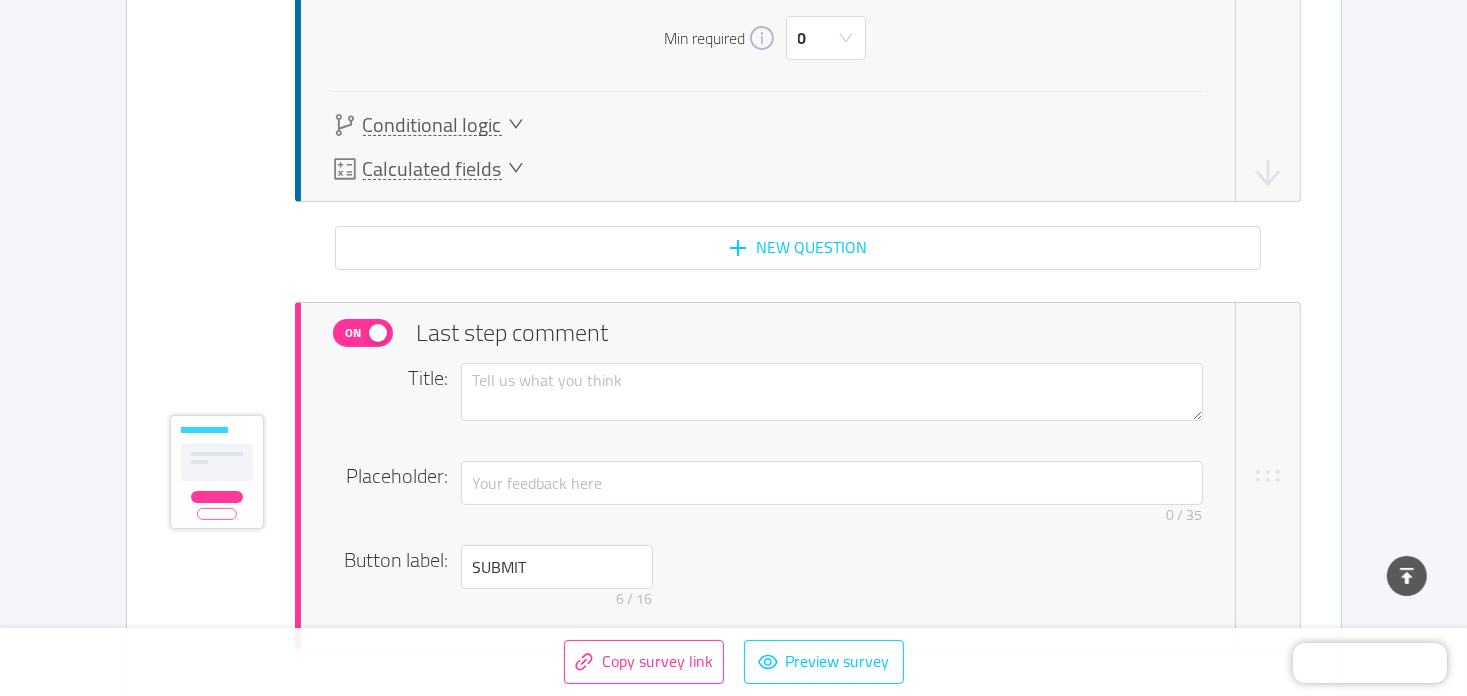 click on "On" at bounding box center [354, 333] 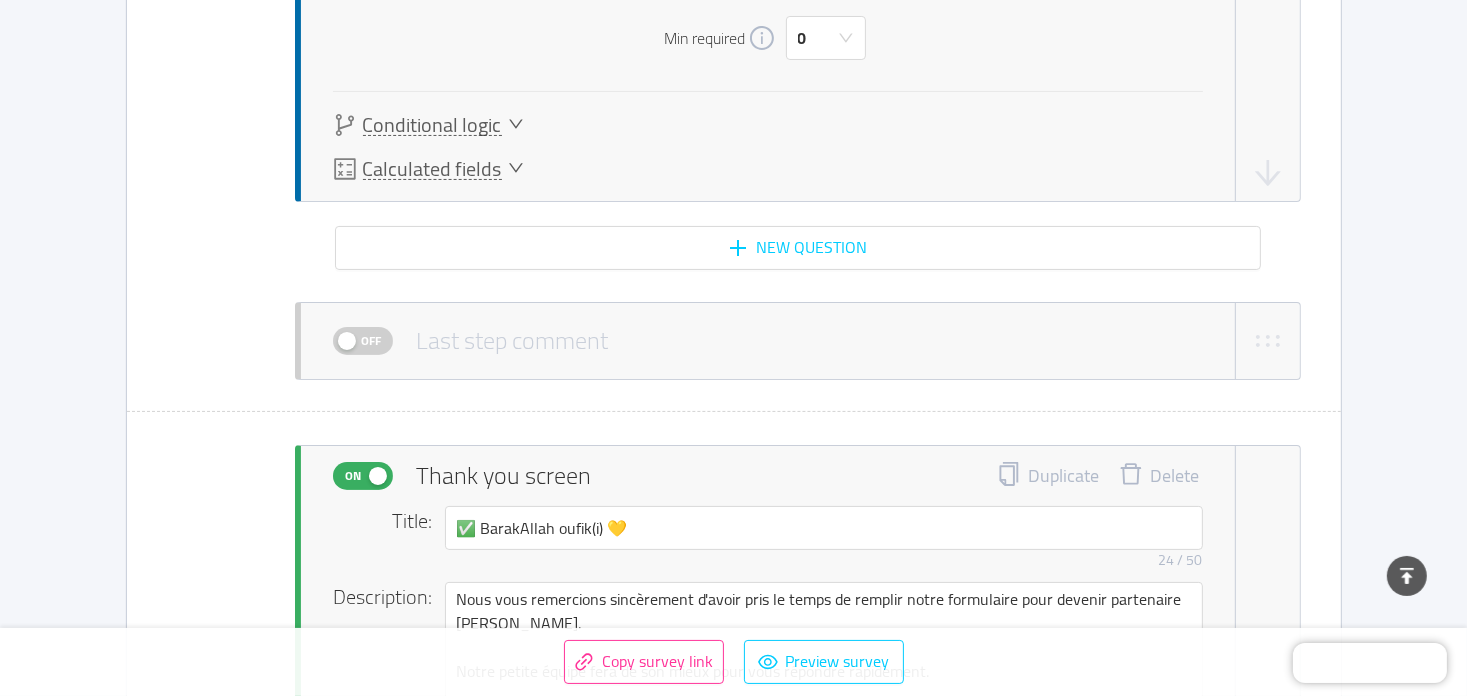 type 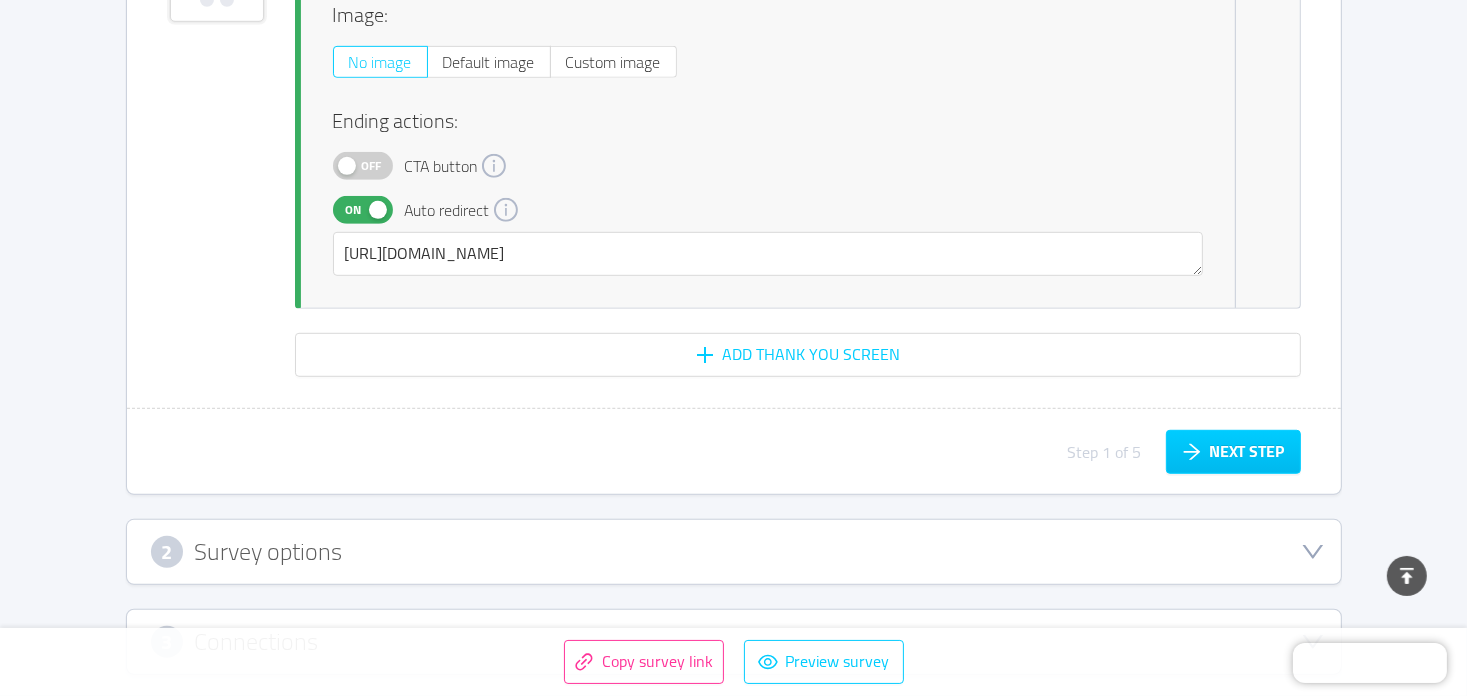scroll, scrollTop: 8400, scrollLeft: 0, axis: vertical 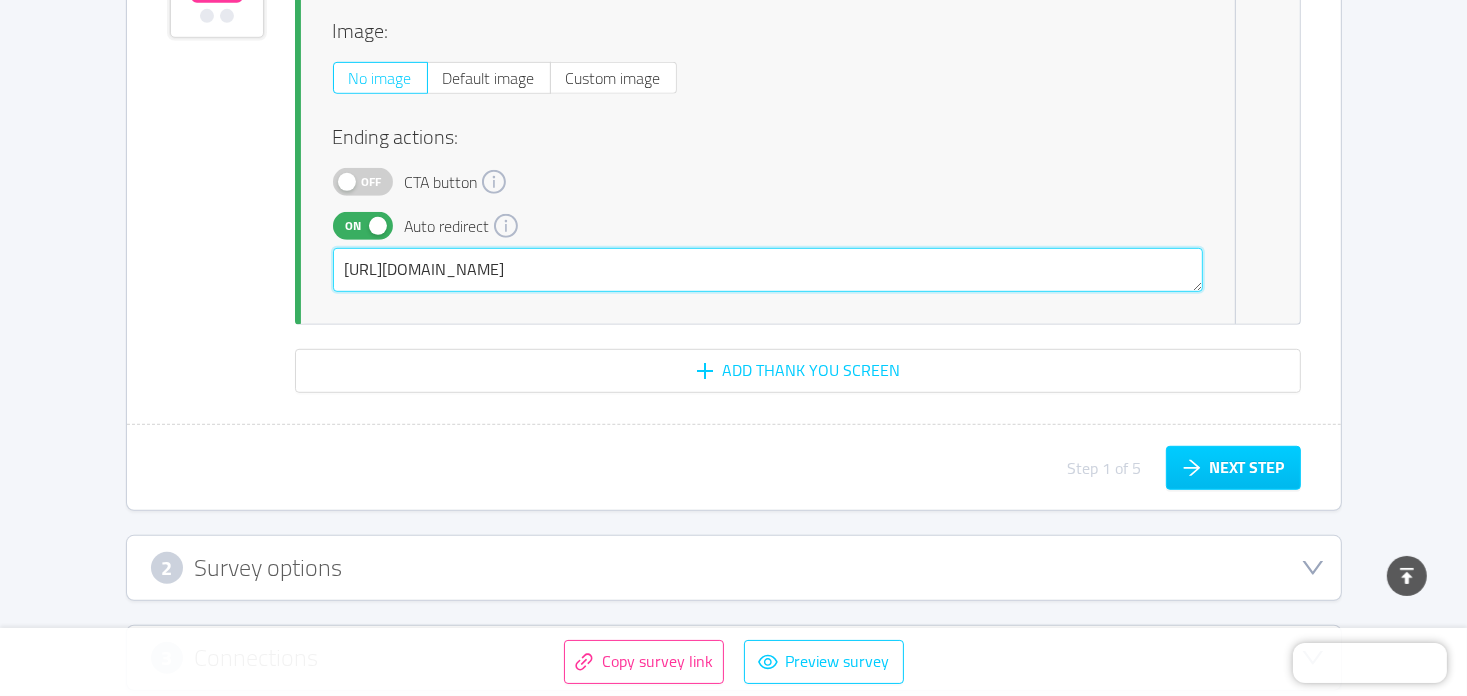 click on "https://qalbeen.com" at bounding box center (768, 270) 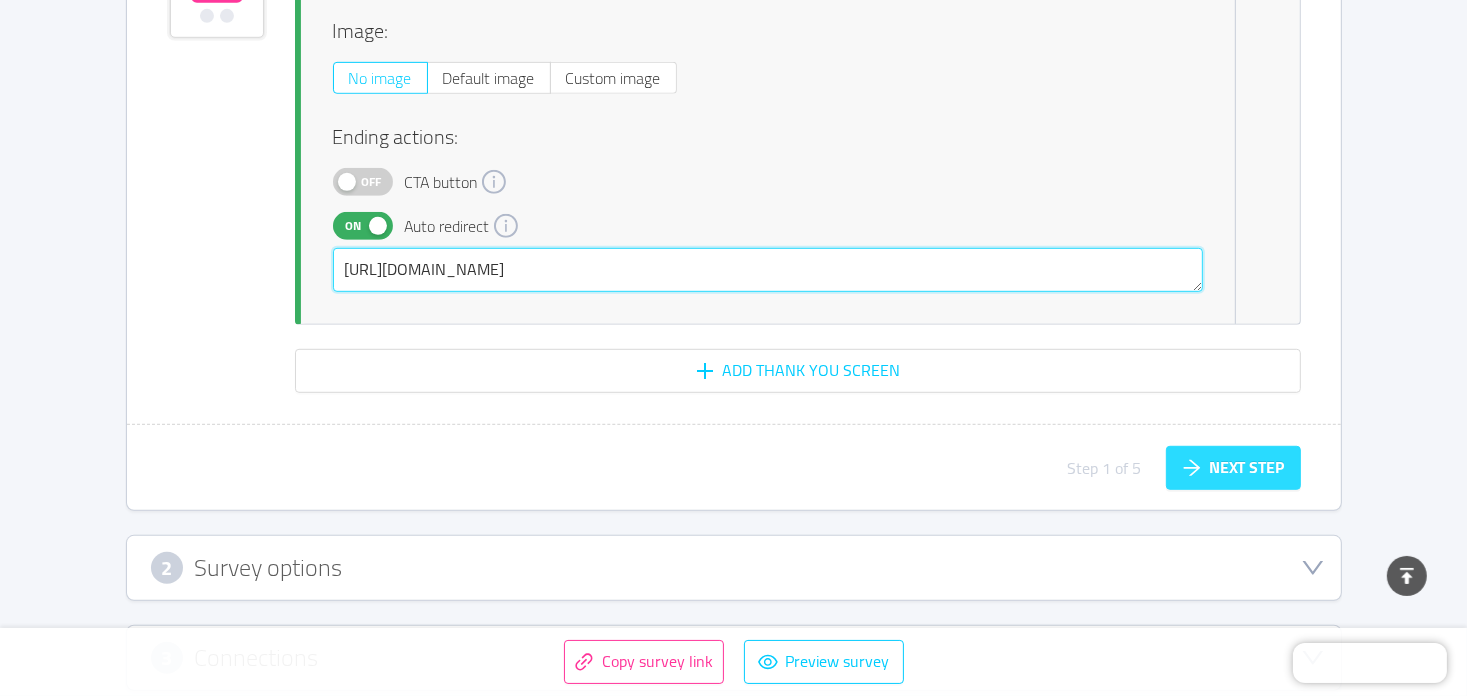 type on "https://qalbeen.com/pages/revendeur-eligible" 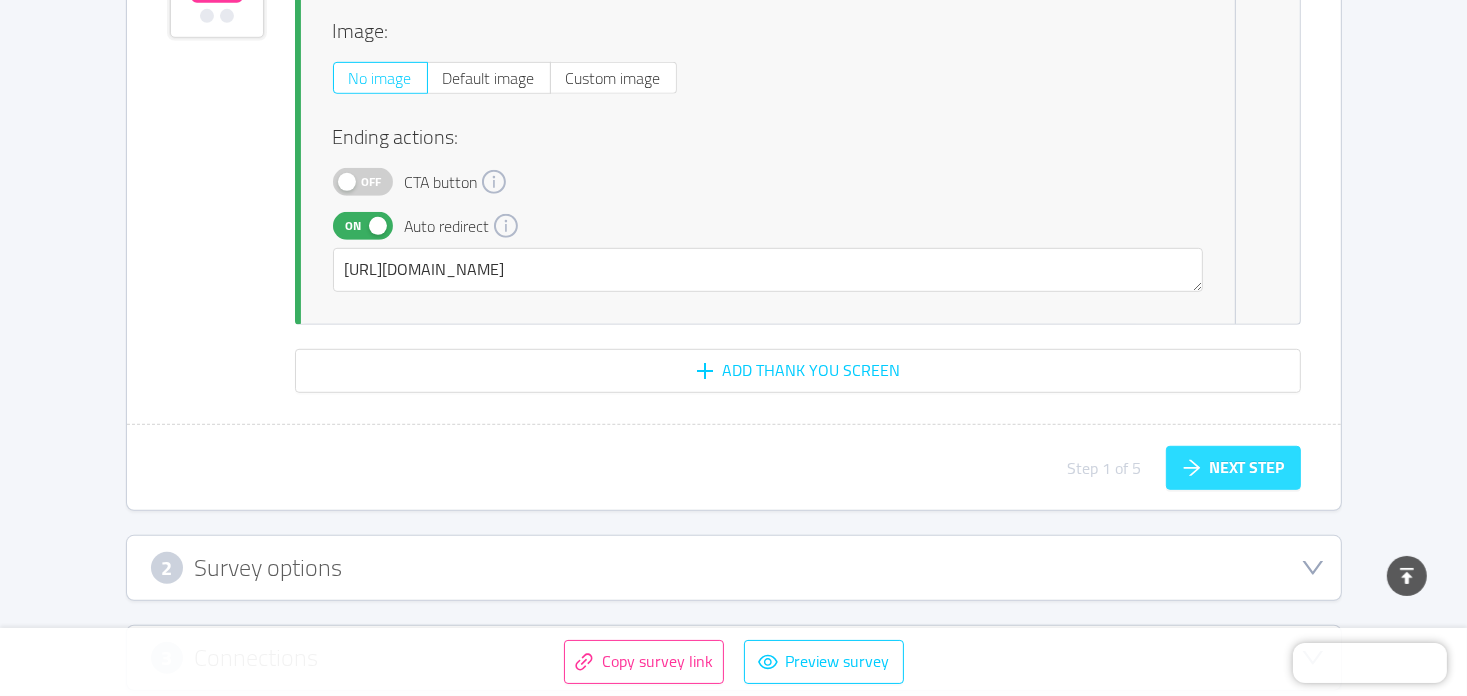 click on "Next step" at bounding box center [1233, 468] 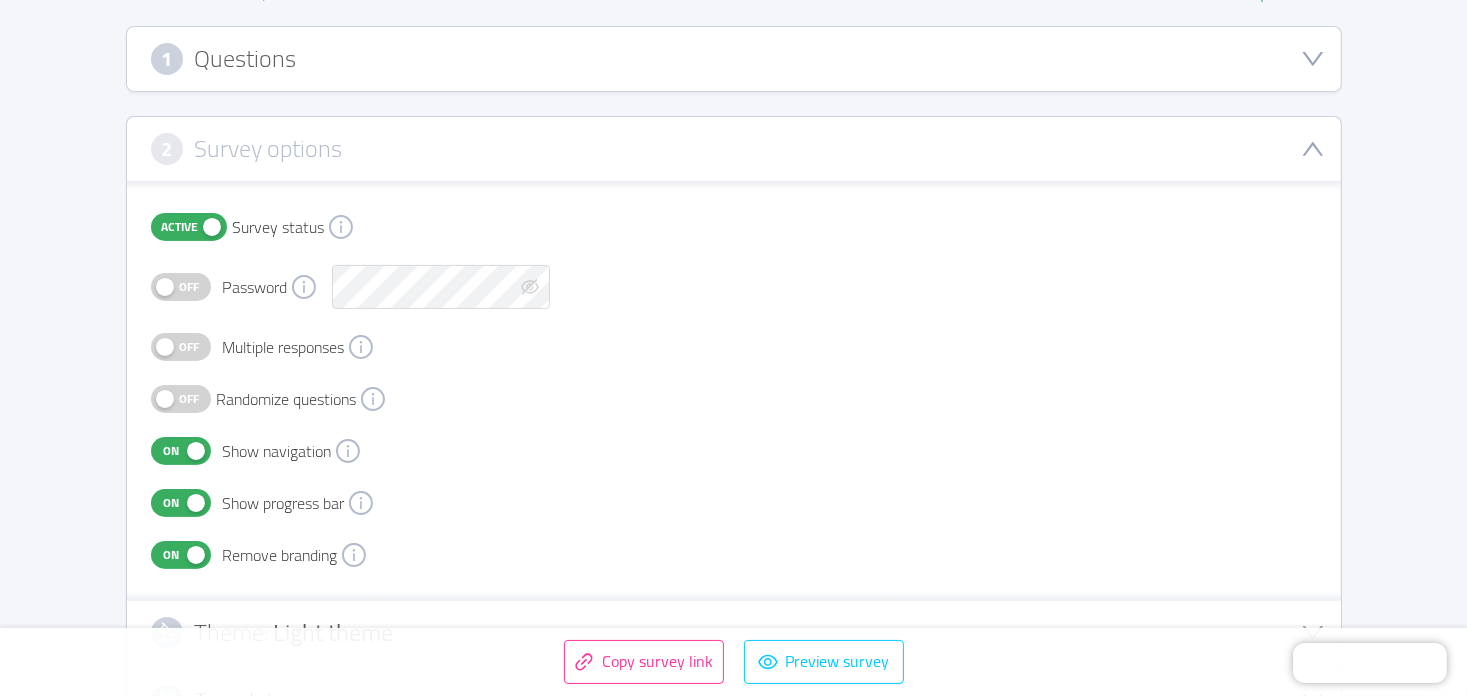 scroll, scrollTop: 771, scrollLeft: 0, axis: vertical 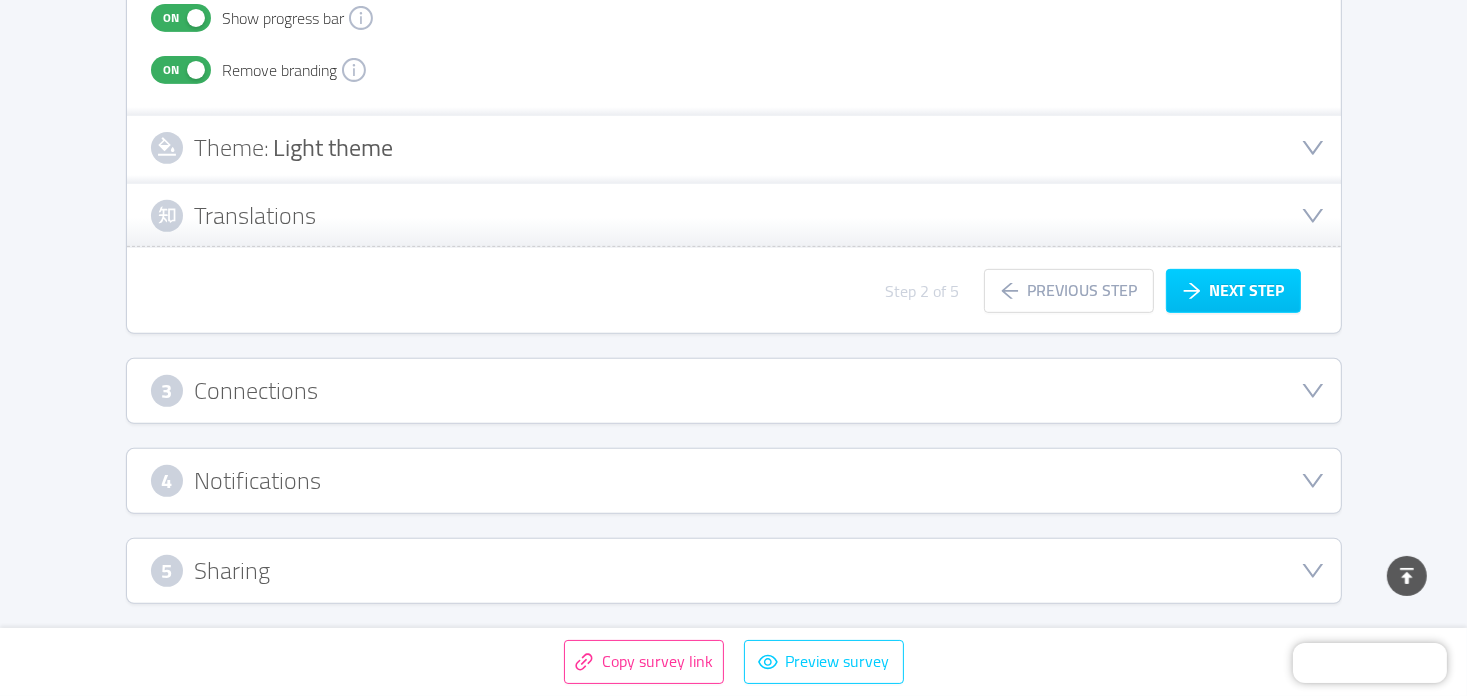 click on "5  Sharing" at bounding box center [734, 571] 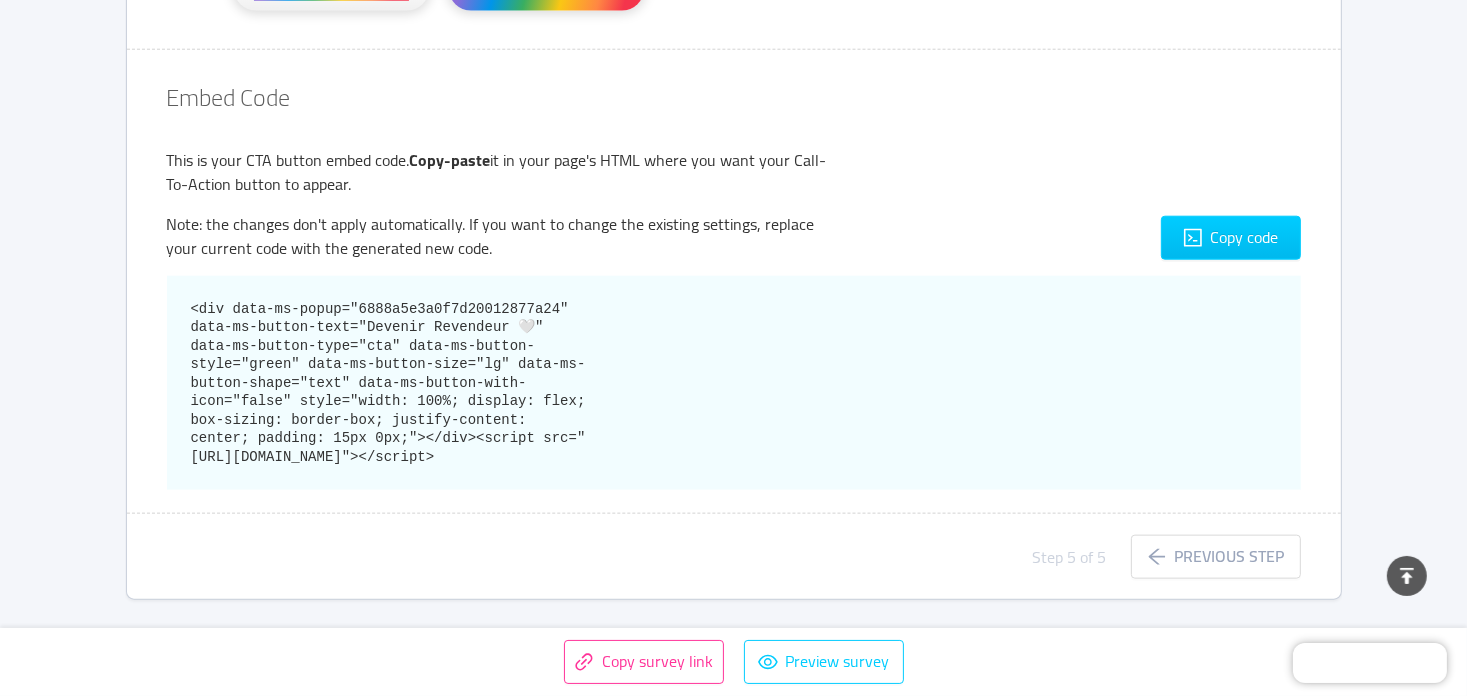 scroll, scrollTop: 2078, scrollLeft: 0, axis: vertical 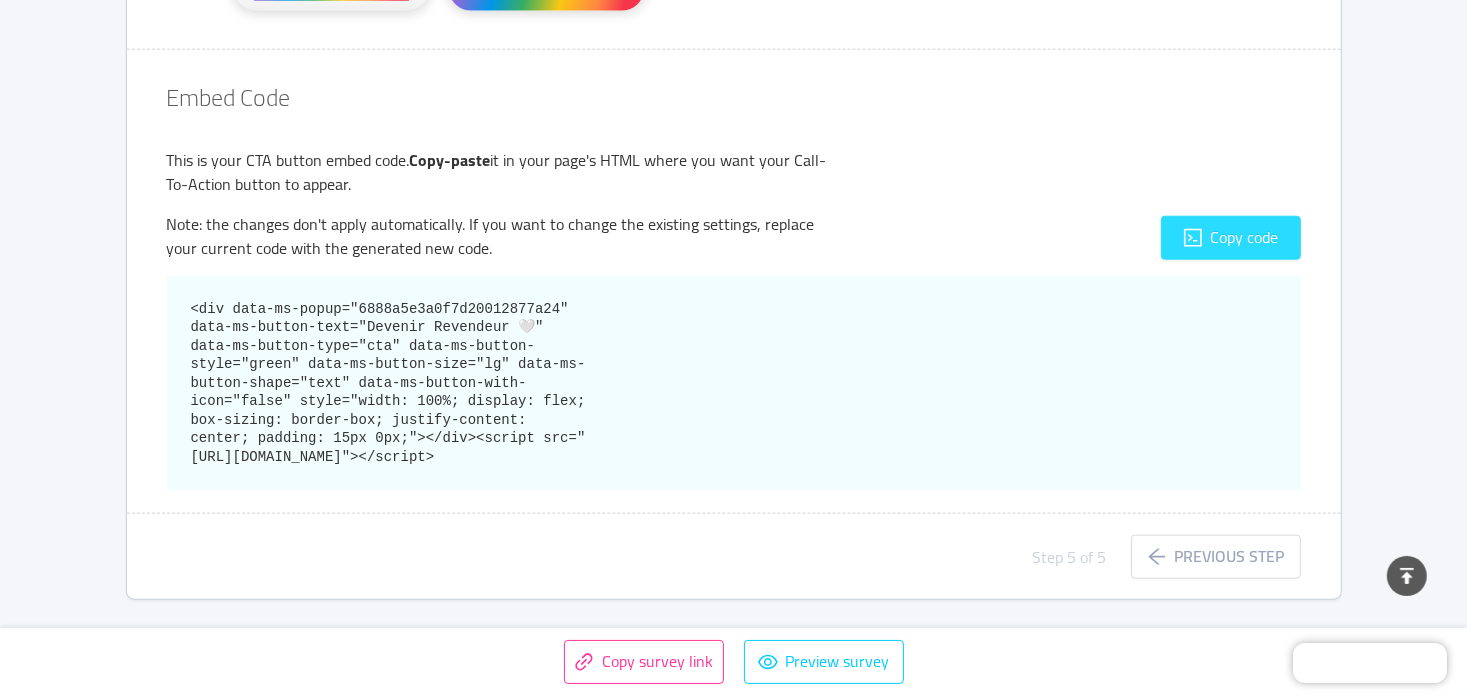 click on "Copy code" at bounding box center (1231, 238) 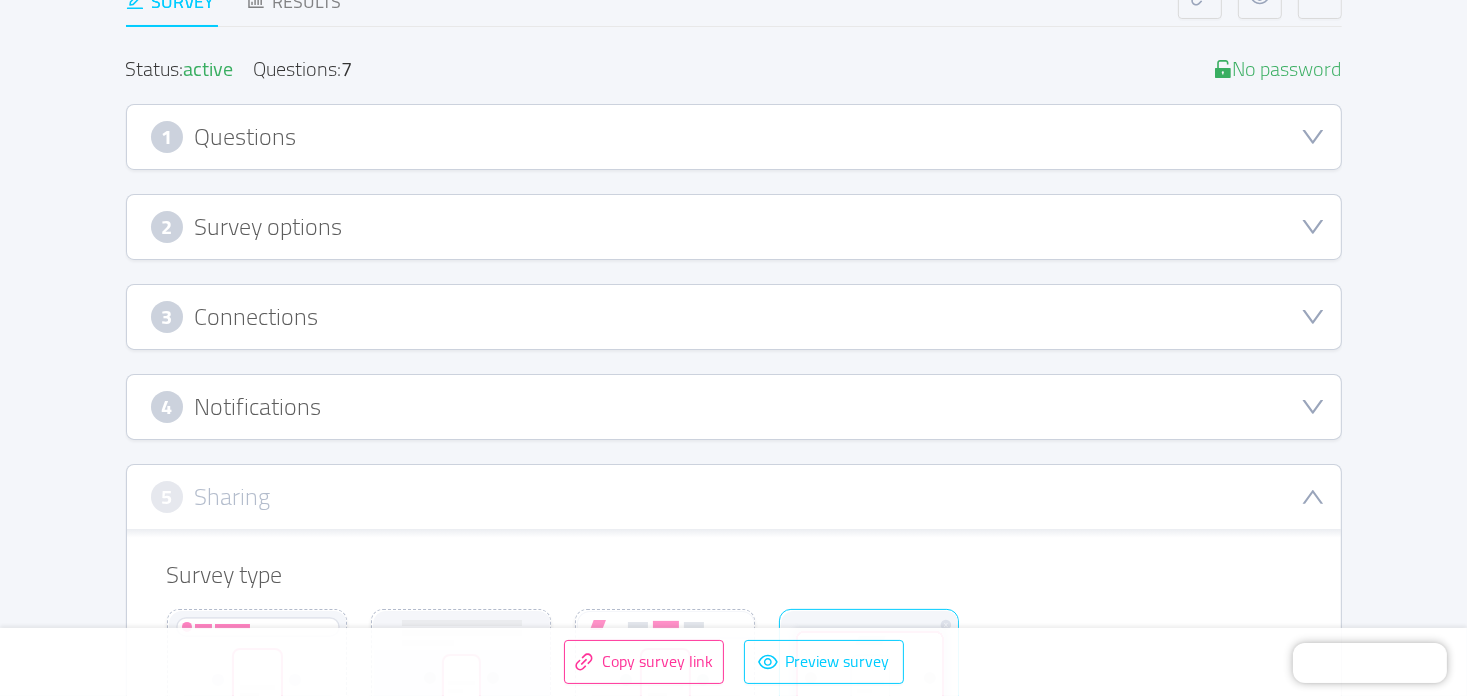 scroll, scrollTop: 278, scrollLeft: 0, axis: vertical 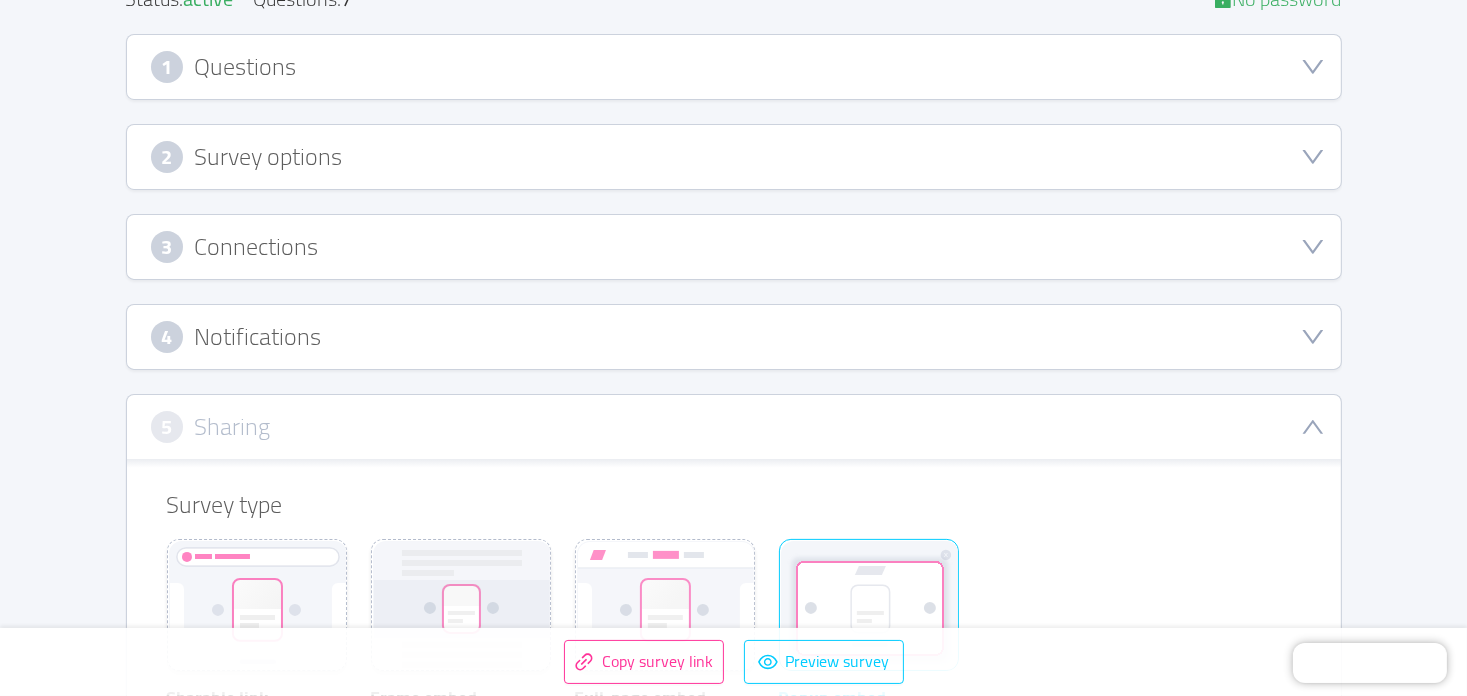 click on "2  Survey options" at bounding box center [734, 157] 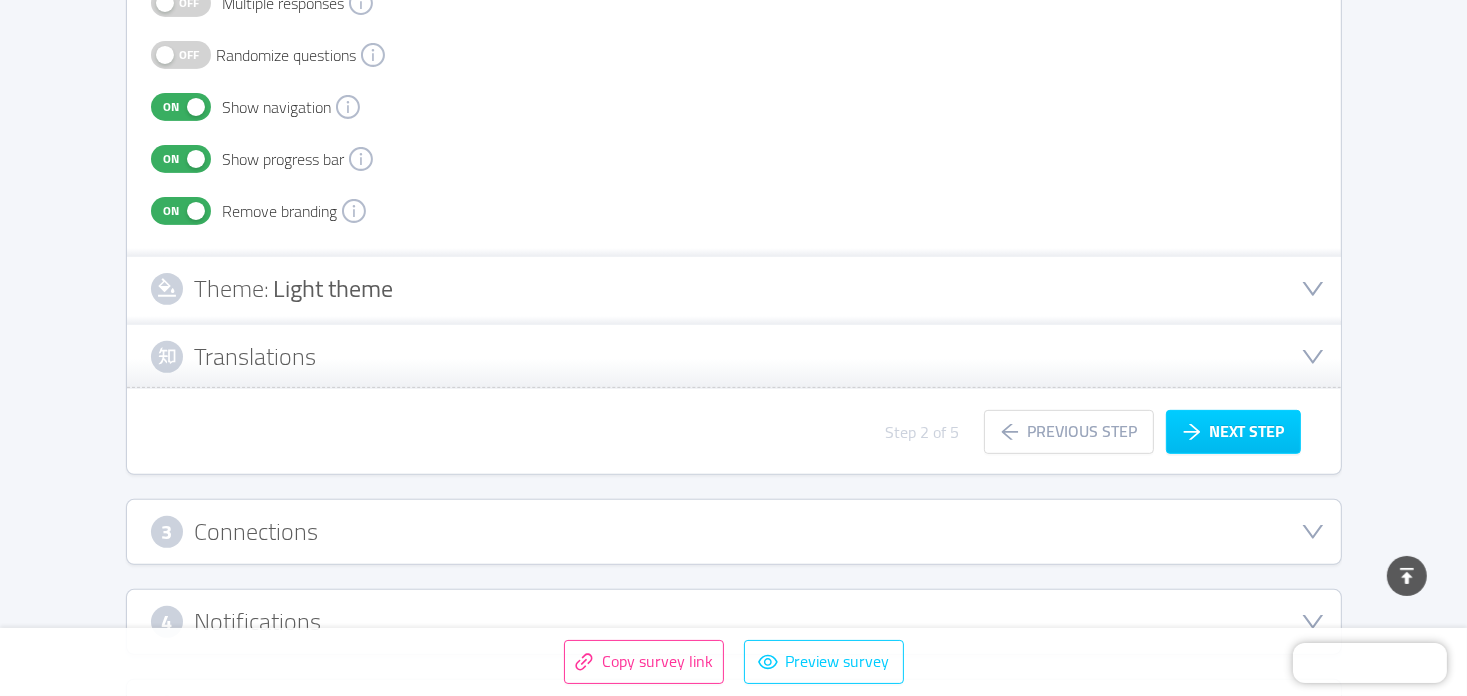 scroll, scrollTop: 678, scrollLeft: 0, axis: vertical 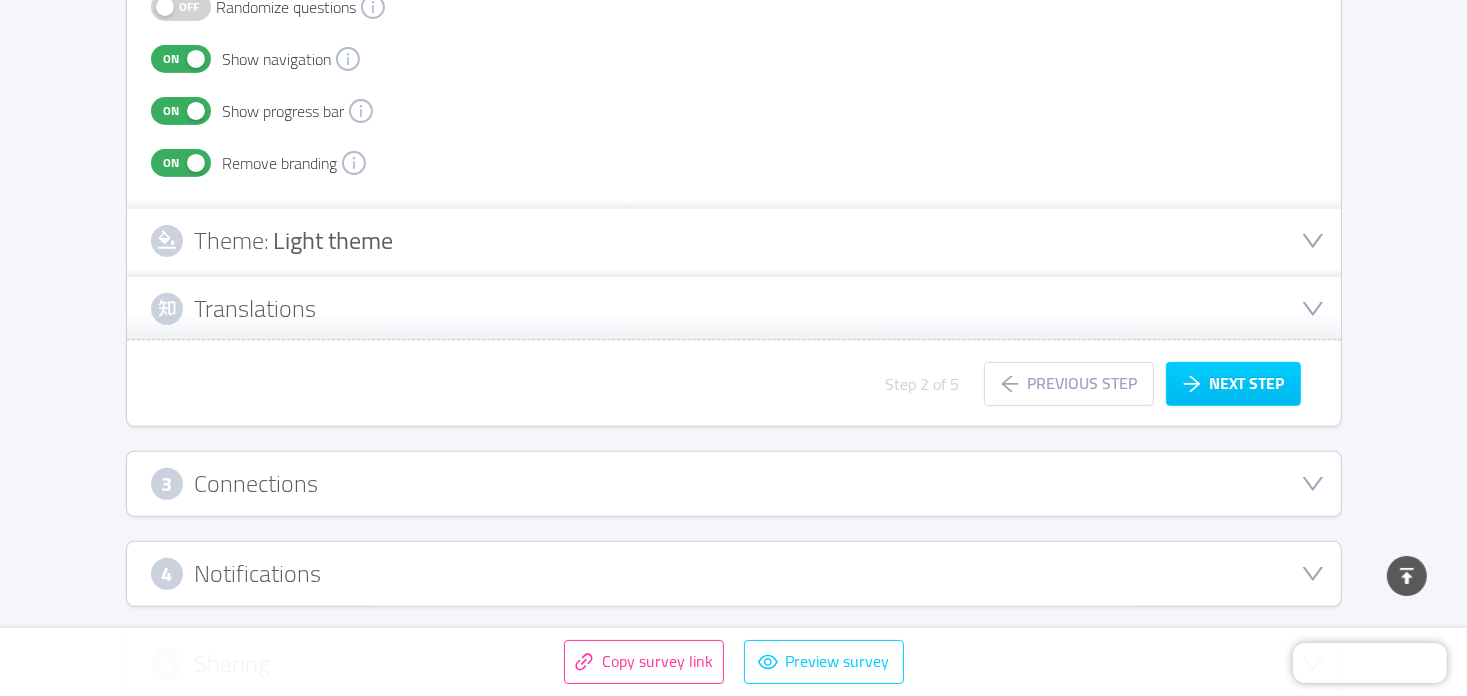 click on "Translations" at bounding box center (734, 309) 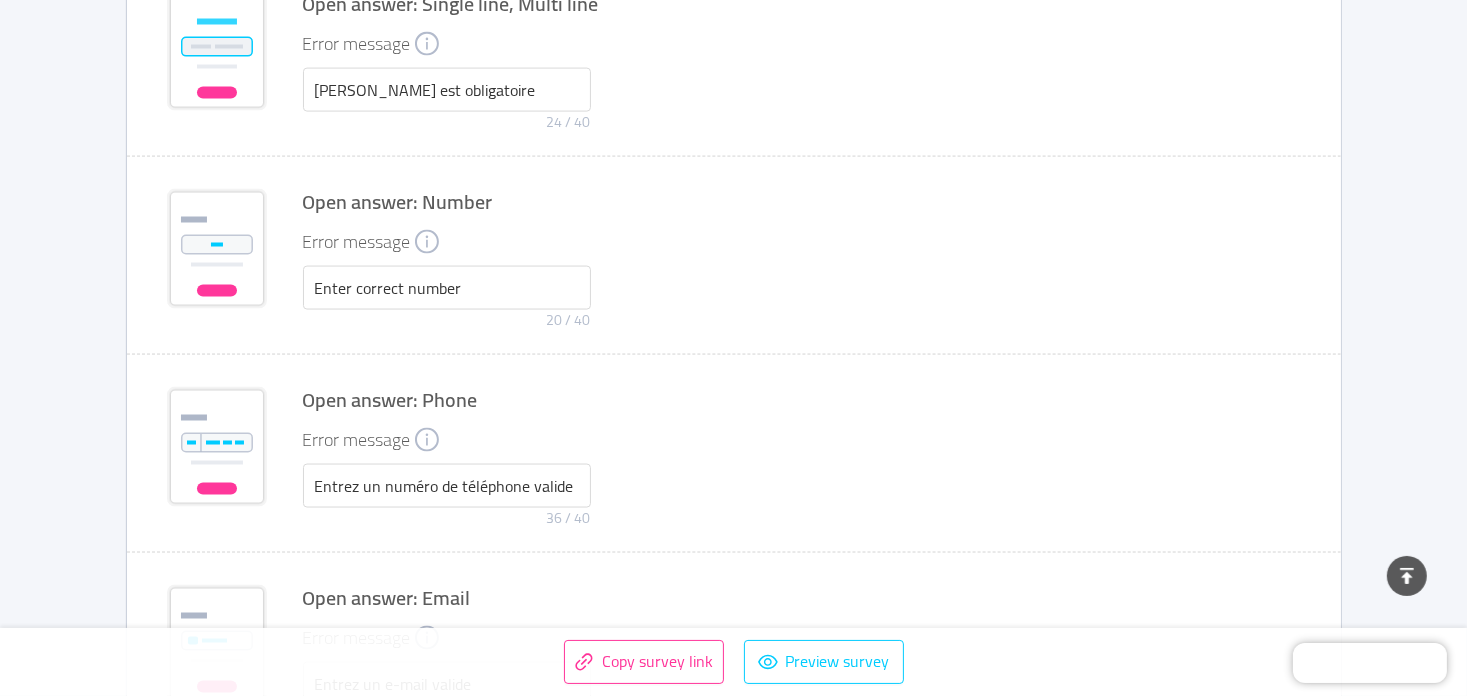 scroll, scrollTop: 2978, scrollLeft: 0, axis: vertical 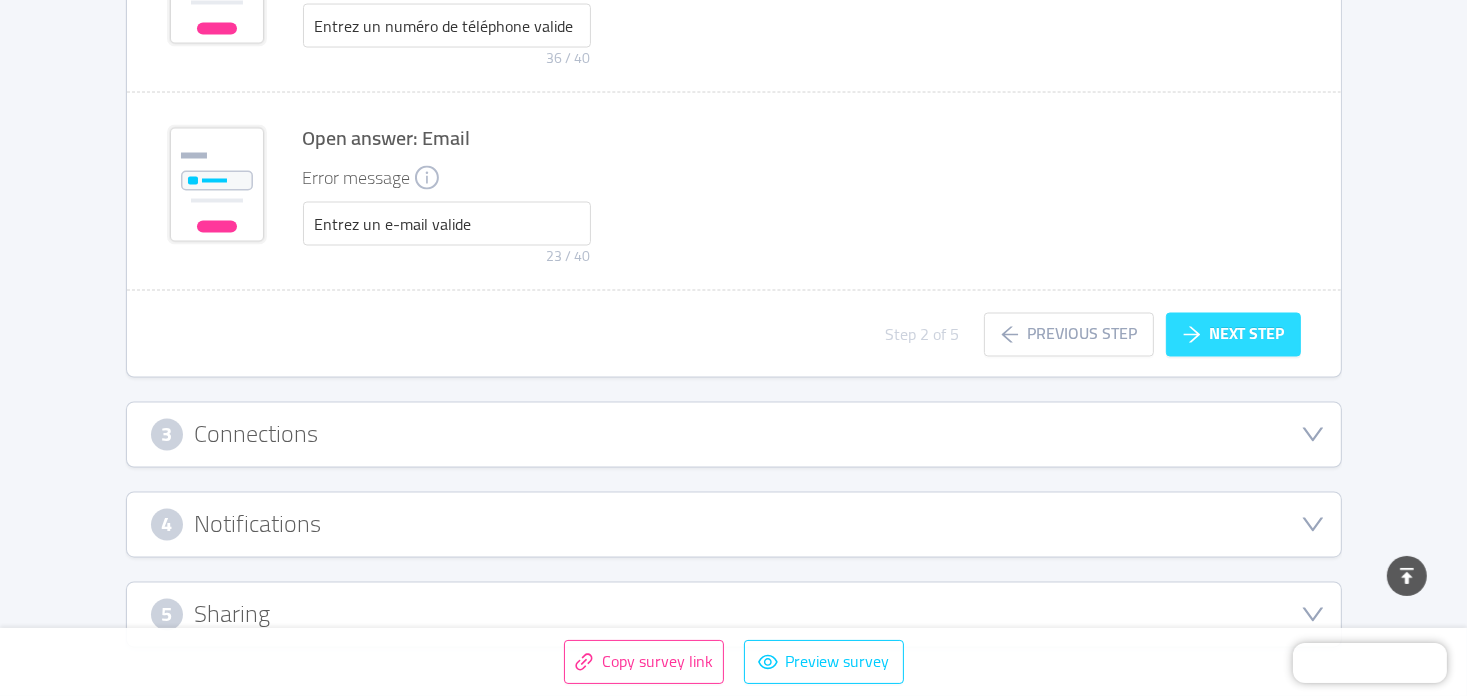 click on "Next step" at bounding box center (1233, 335) 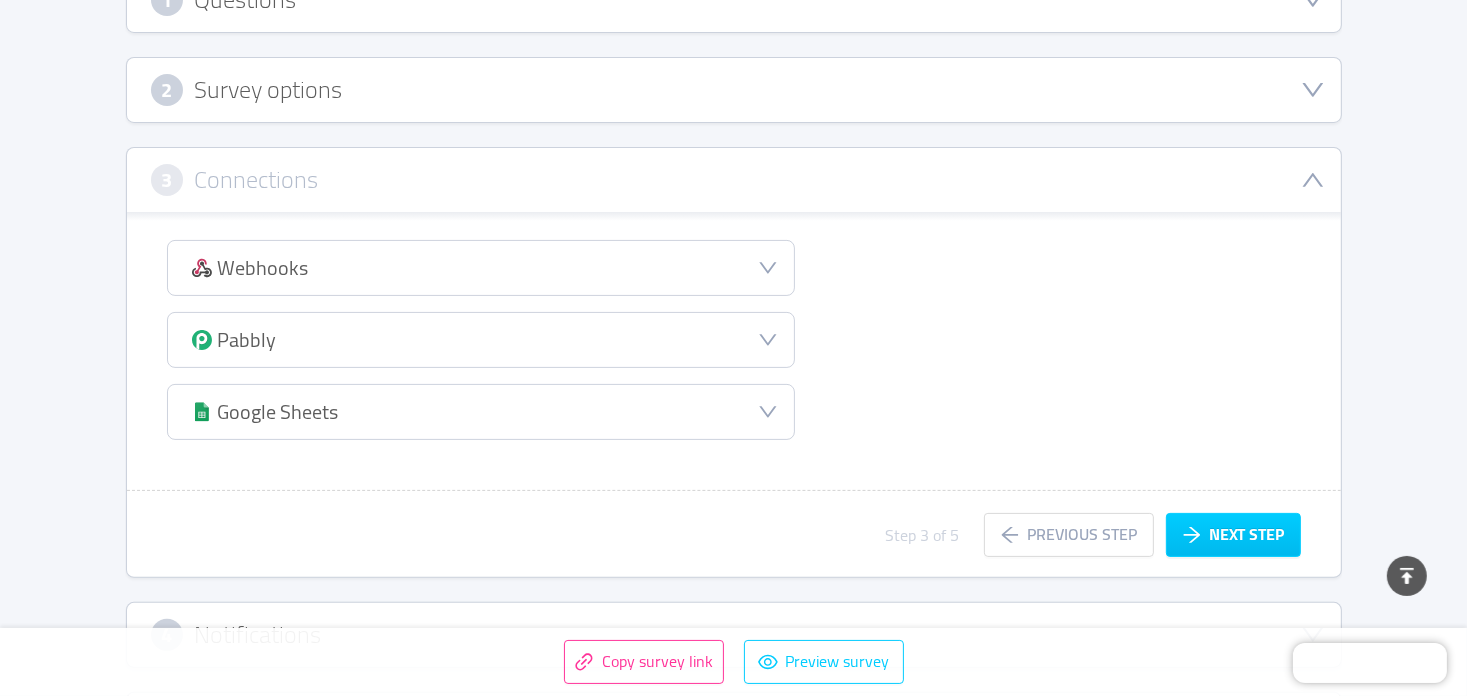 scroll, scrollTop: 0, scrollLeft: 0, axis: both 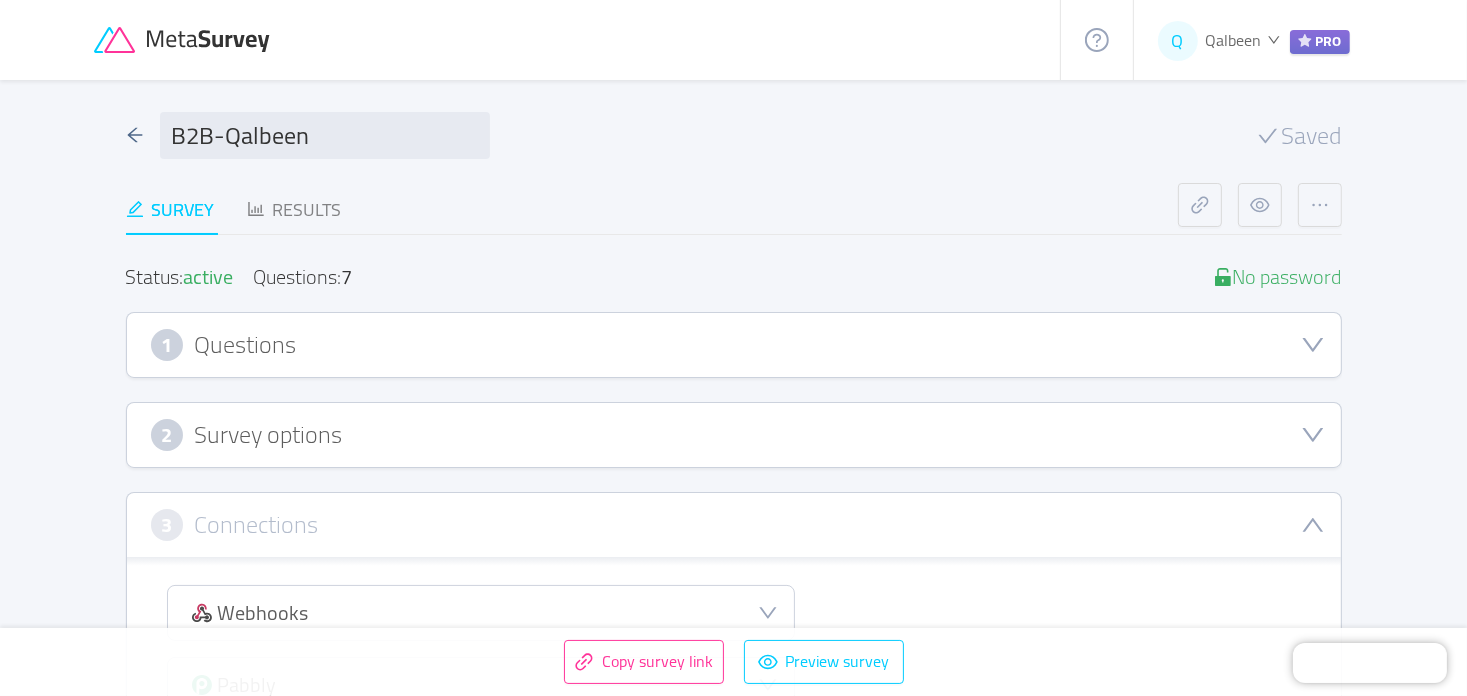 click on "2  Survey options" at bounding box center [734, 435] 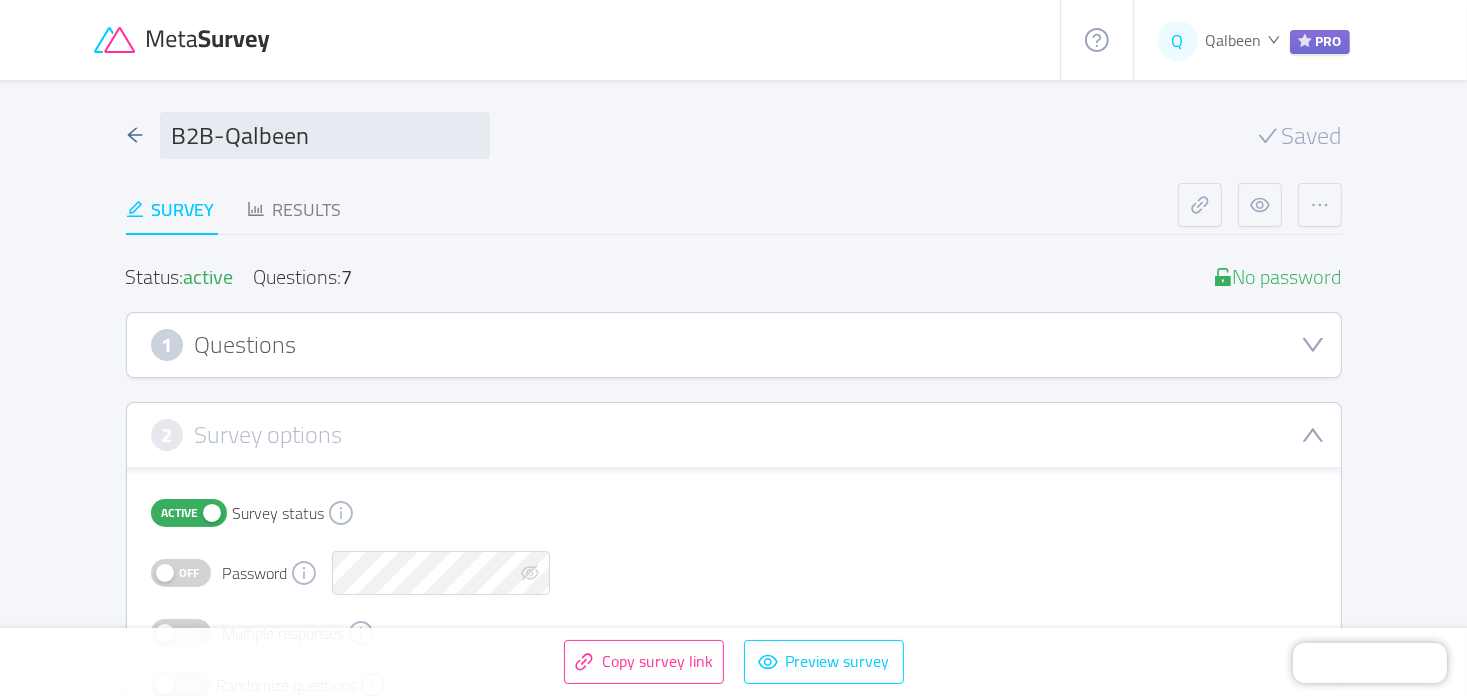 click on "1  Questions" at bounding box center (734, 345) 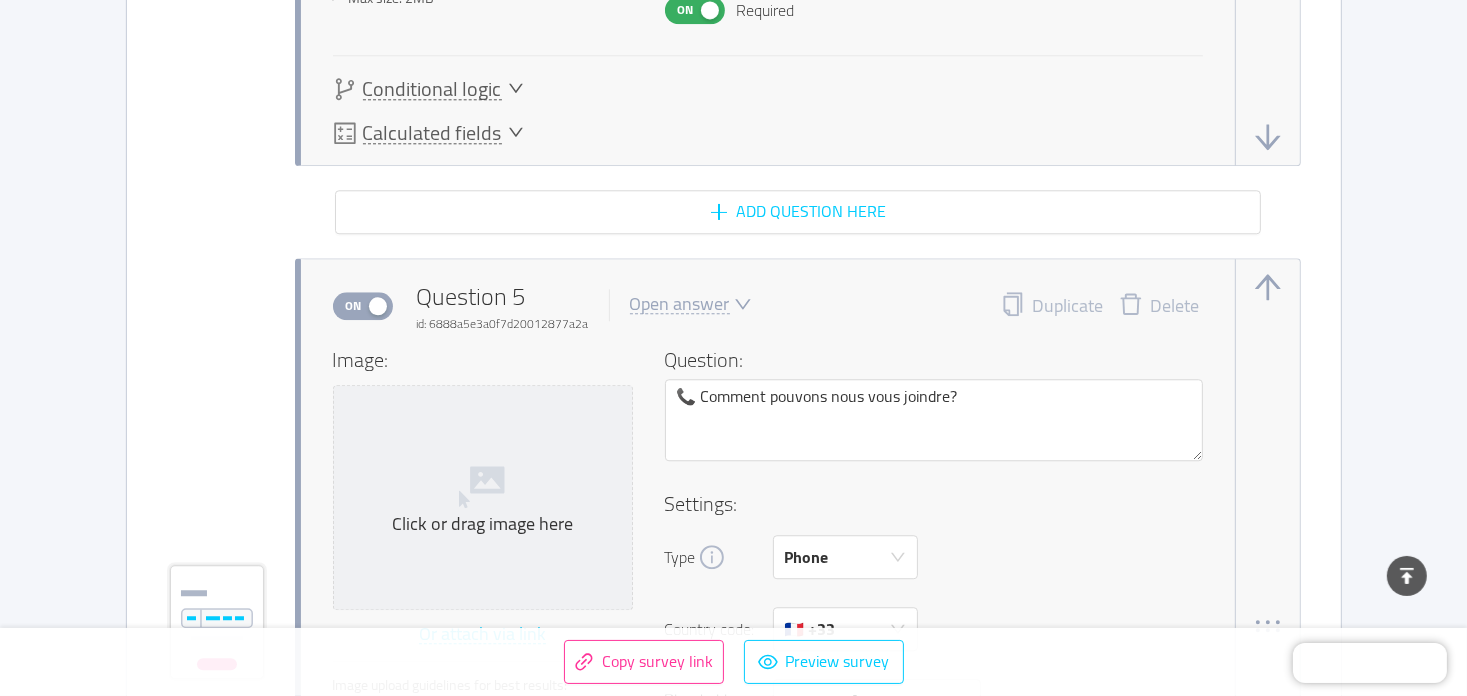 scroll, scrollTop: 5200, scrollLeft: 0, axis: vertical 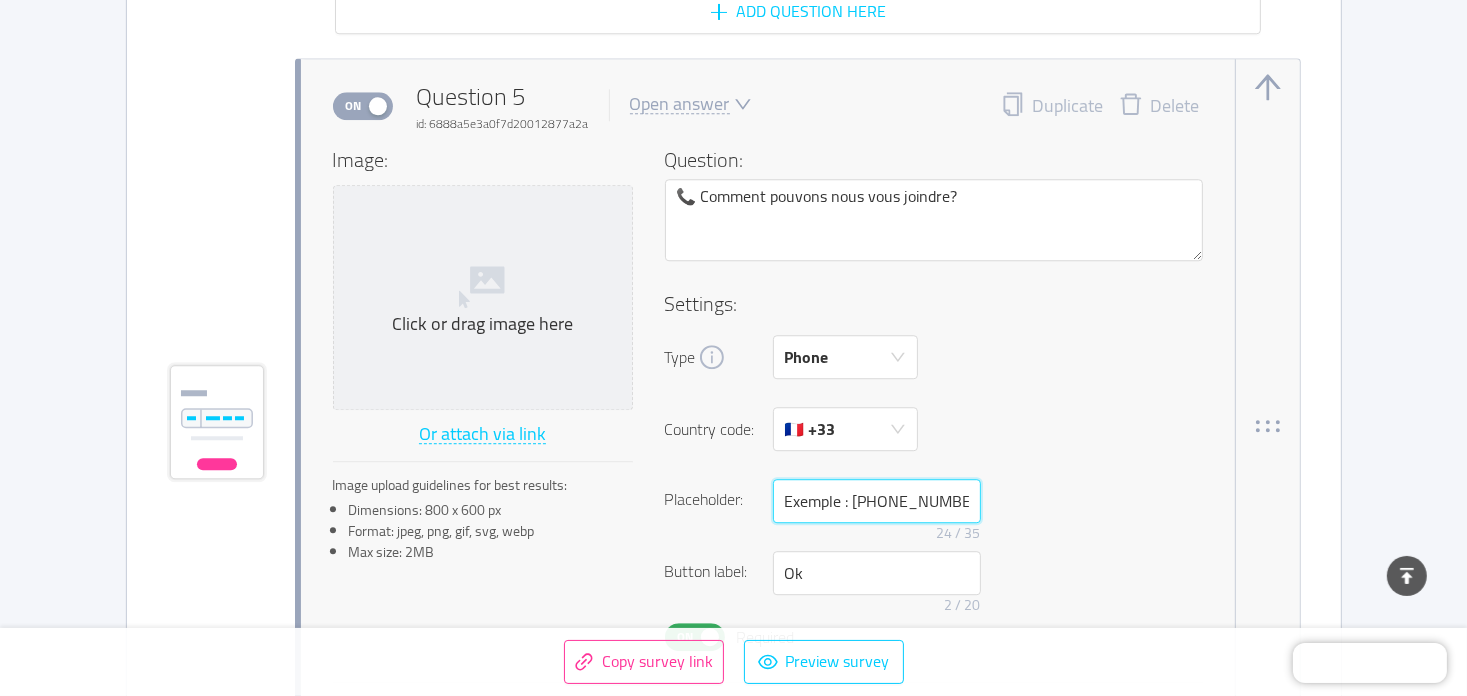 click on "Exemple : 06.12.34.56.78" at bounding box center (877, 501) 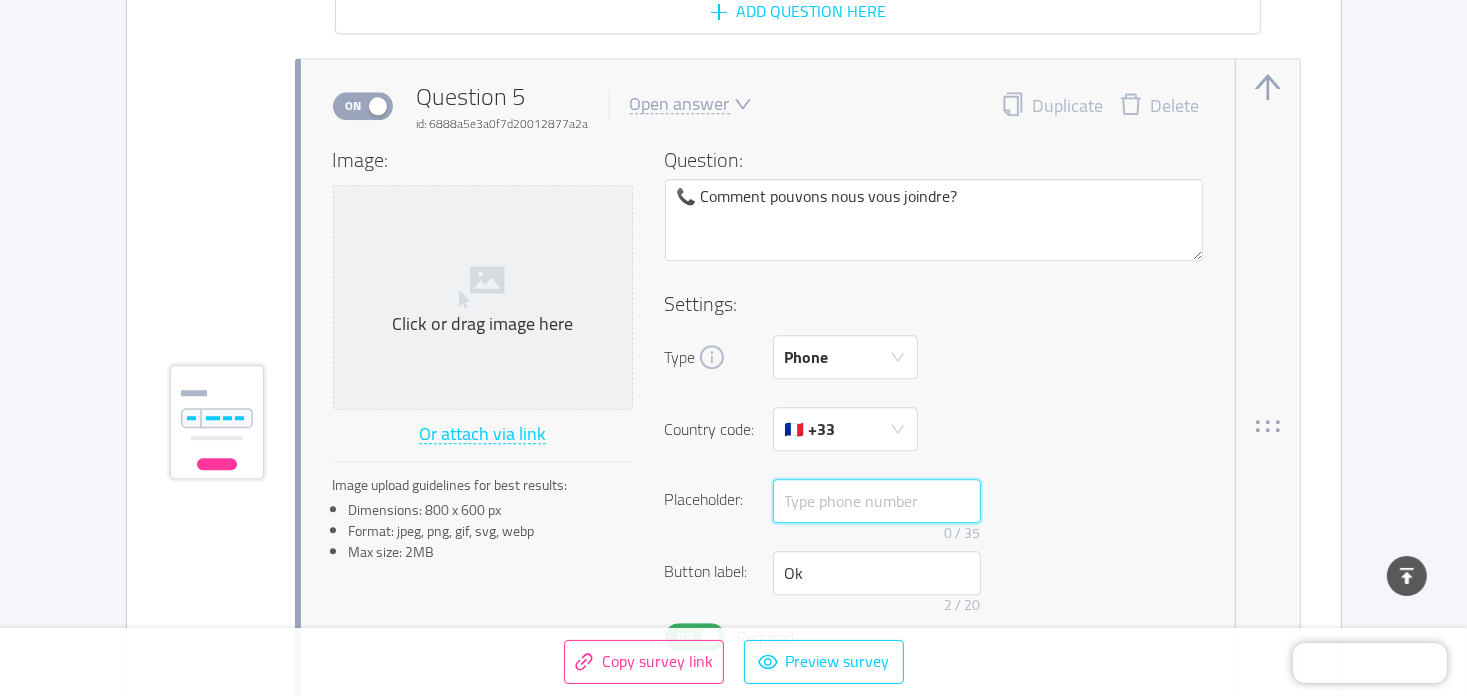 paste on "Exemple : 06.12.34.56.78" 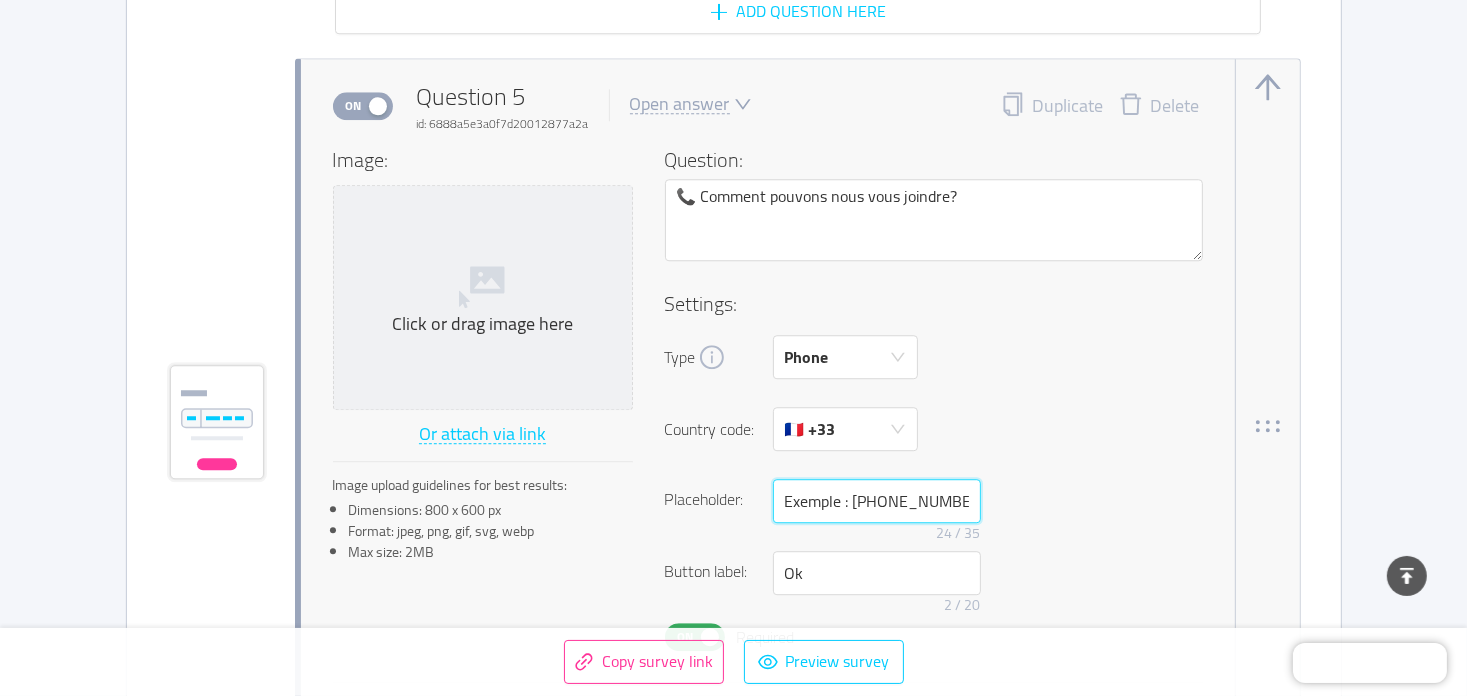 drag, startPoint x: 851, startPoint y: 494, endPoint x: 803, endPoint y: 494, distance: 48 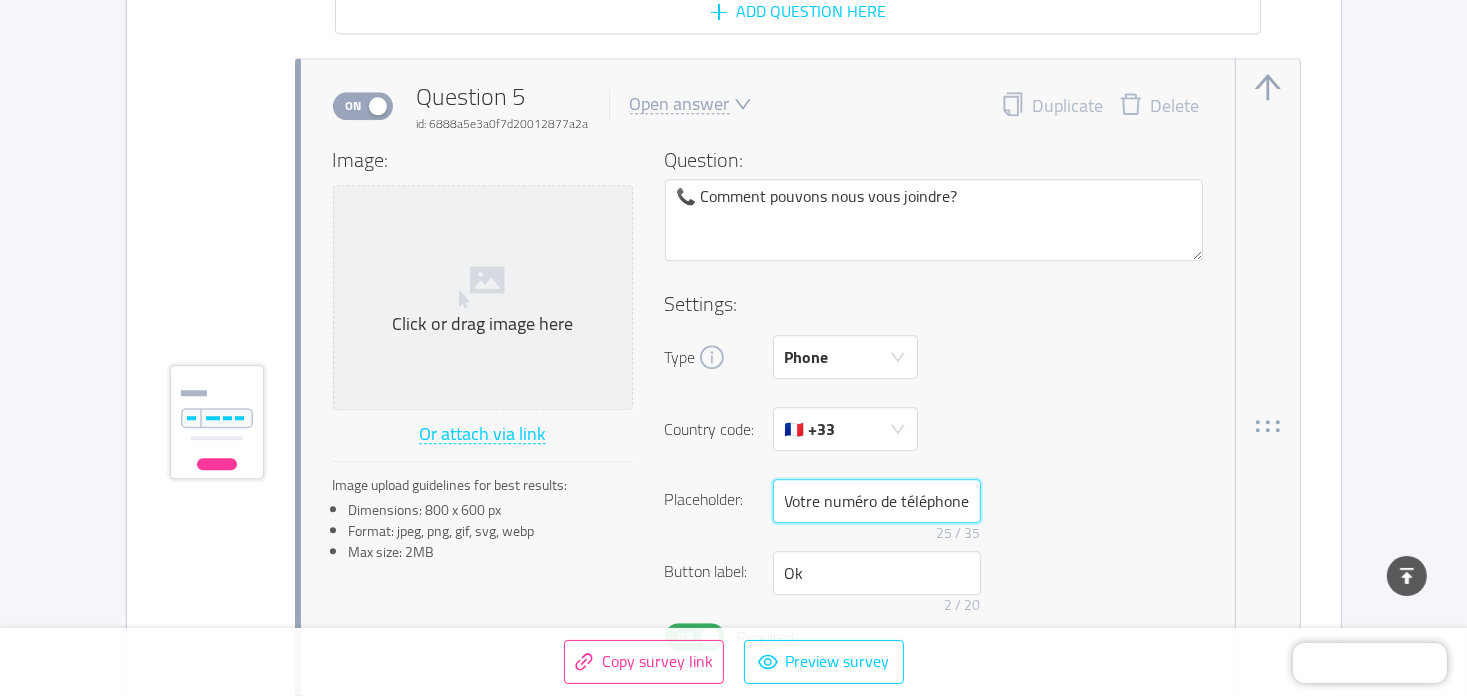 type on "Votre numéro de téléphone" 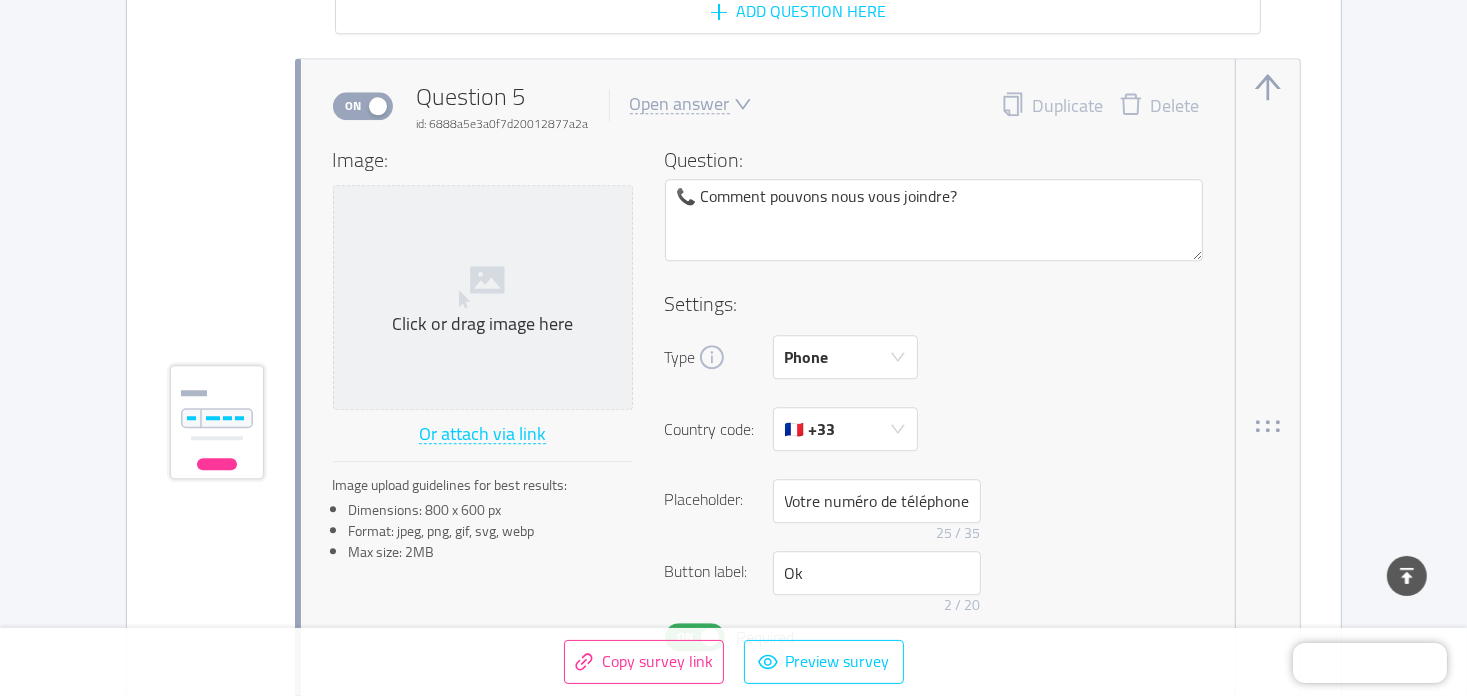 click on "Settings: Type  Phone  Country code: 🇫🇷 +33   Placeholder: Votre numéro de téléphone  25 / 35  Button label: Ok  2 / 20  On Required" at bounding box center [934, 470] 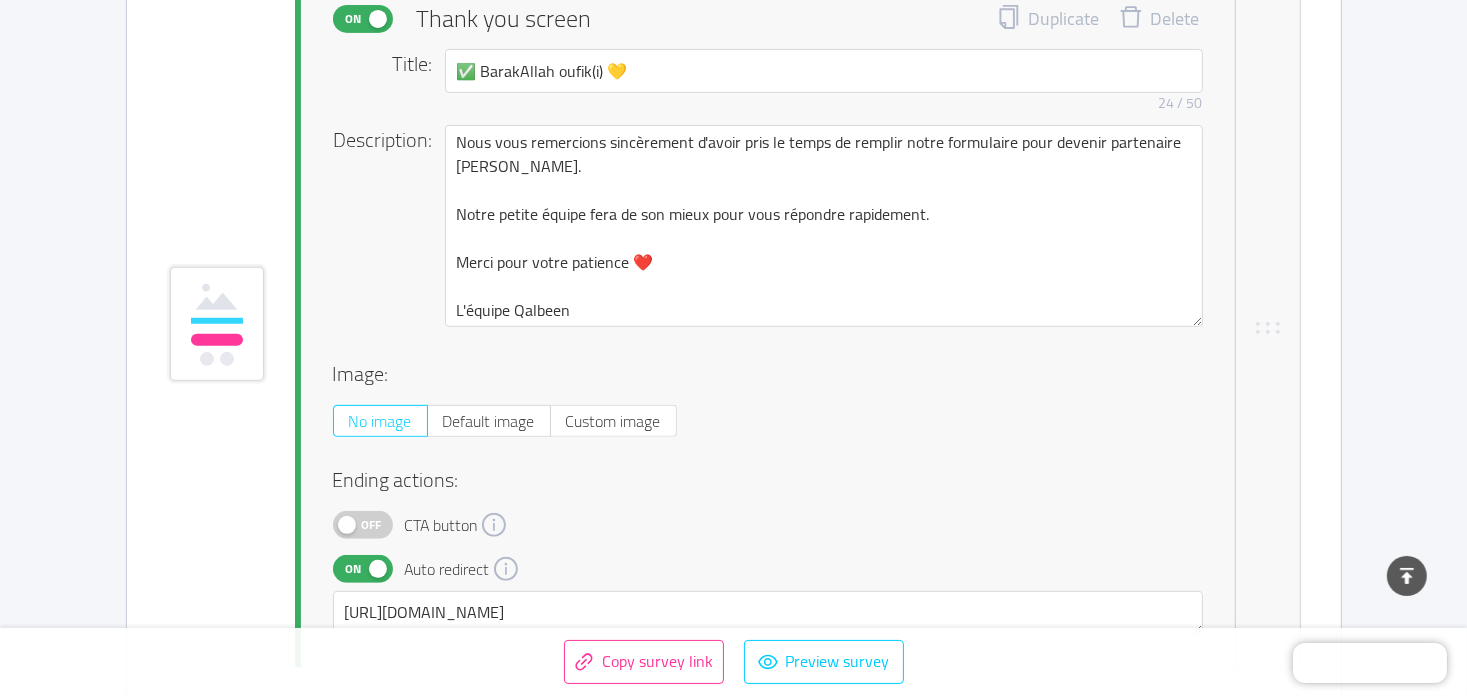 scroll, scrollTop: 8000, scrollLeft: 0, axis: vertical 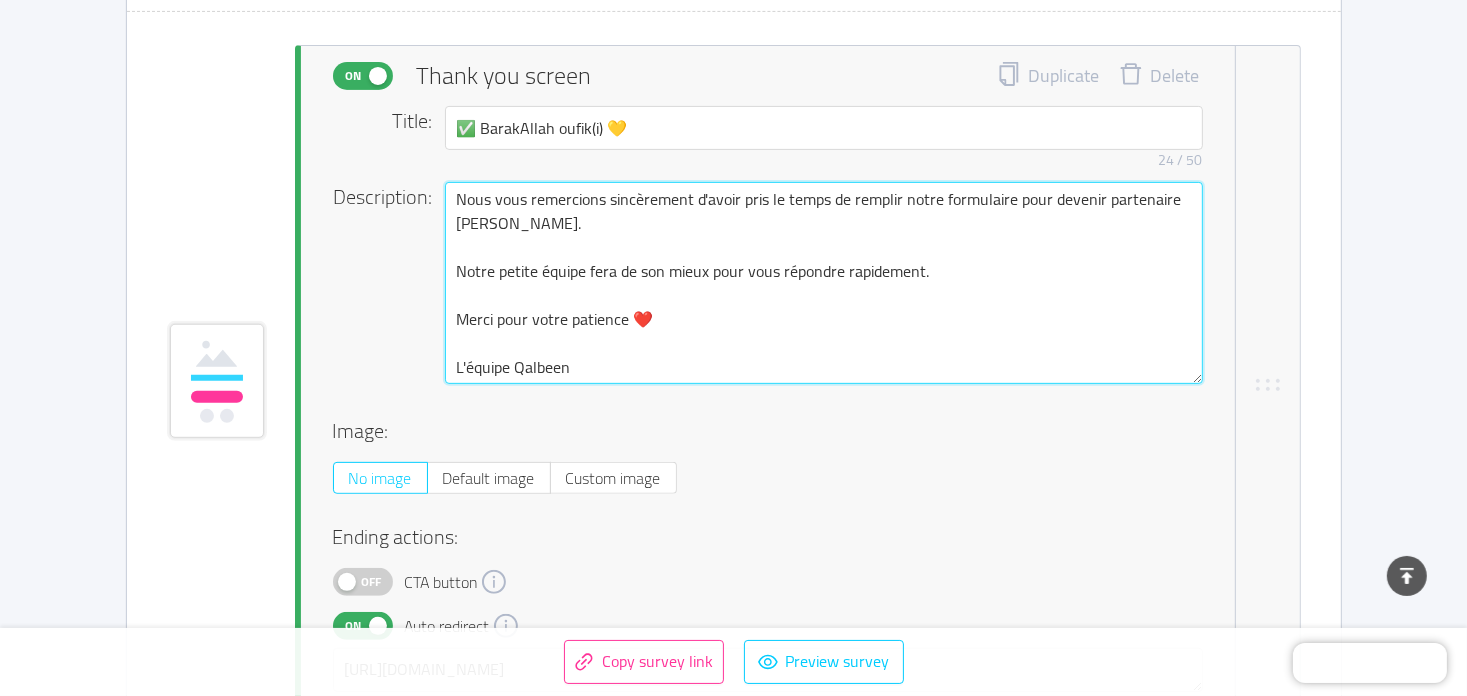 click on "Nous vous remercions sincèrement d'avoir pris le temps de remplir notre formulaire pour devenir partenaire Qalbeen.
Notre petite équipe fera de son mieux pour vous répondre rapidement.
Merci pour votre patience ❤️
L'équipe Qalbeen" at bounding box center [824, 283] 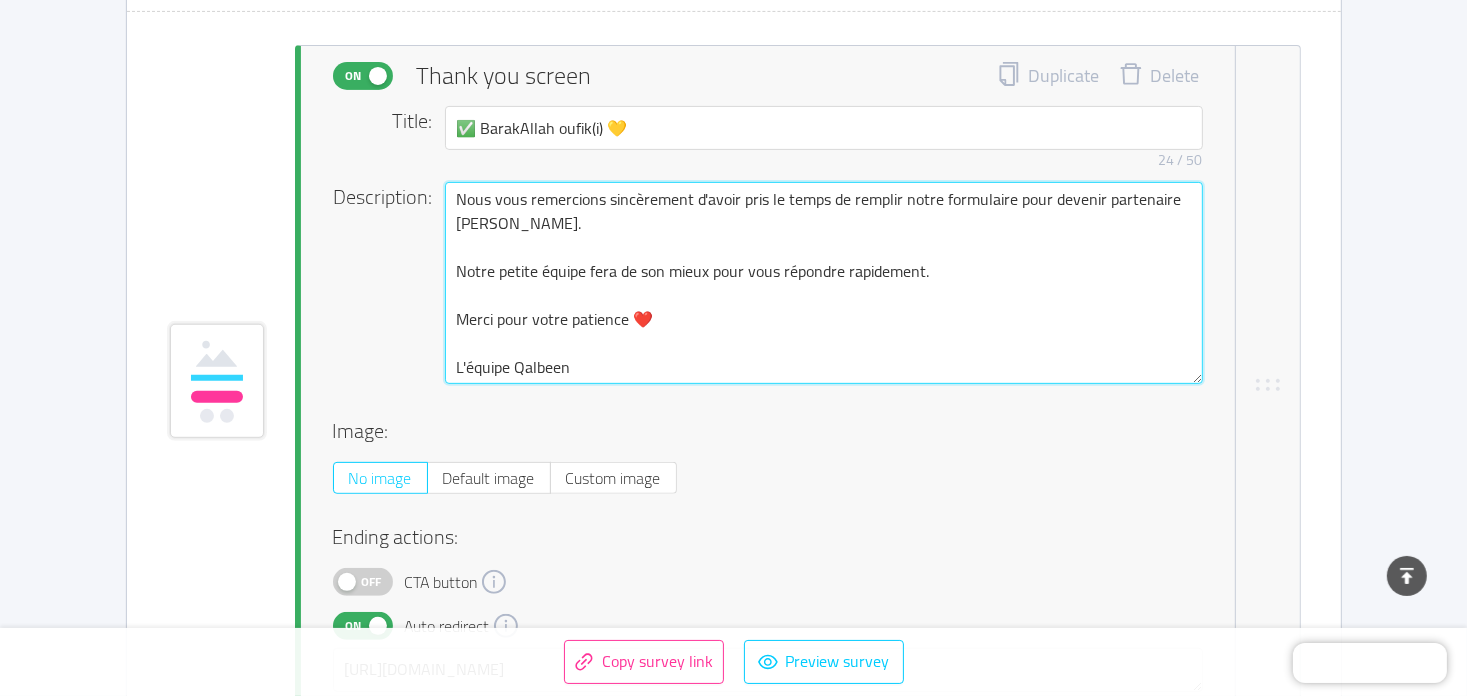 drag, startPoint x: 455, startPoint y: 190, endPoint x: 757, endPoint y: 319, distance: 328.3976 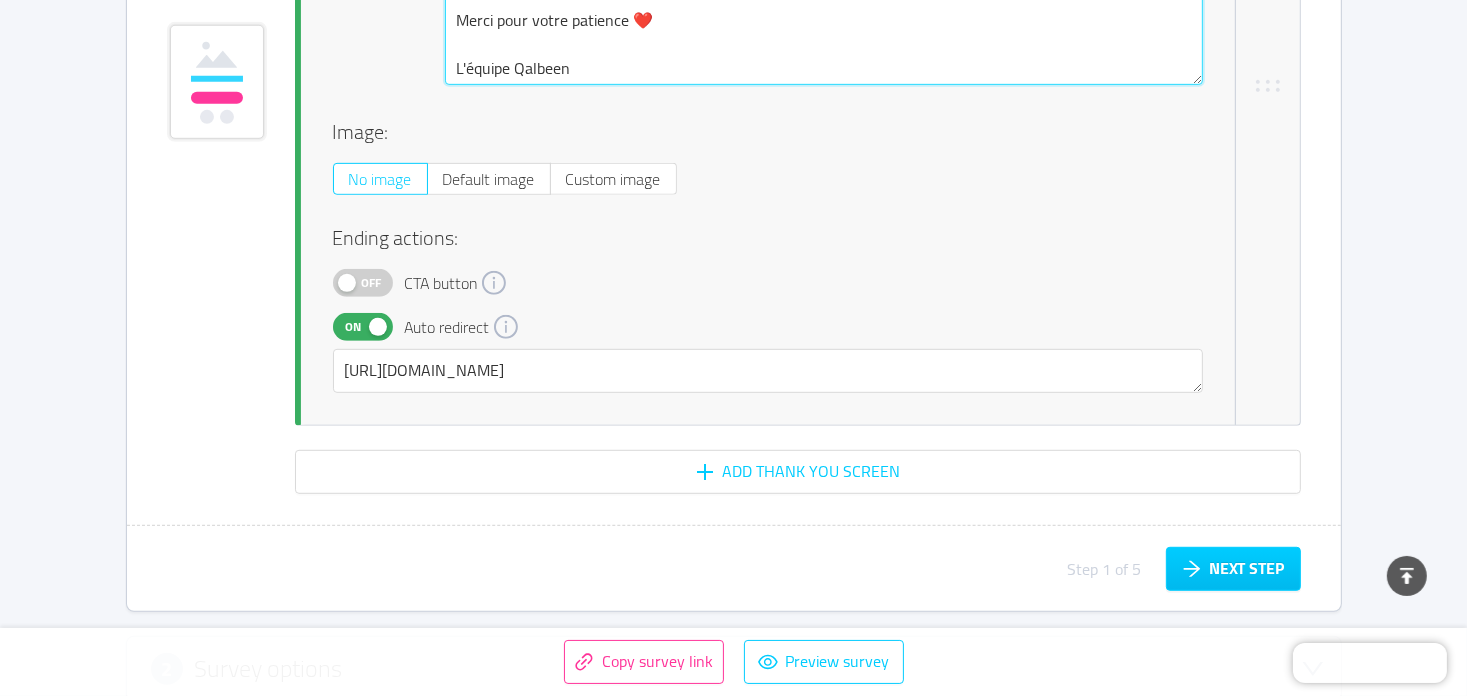 scroll, scrollTop: 8400, scrollLeft: 0, axis: vertical 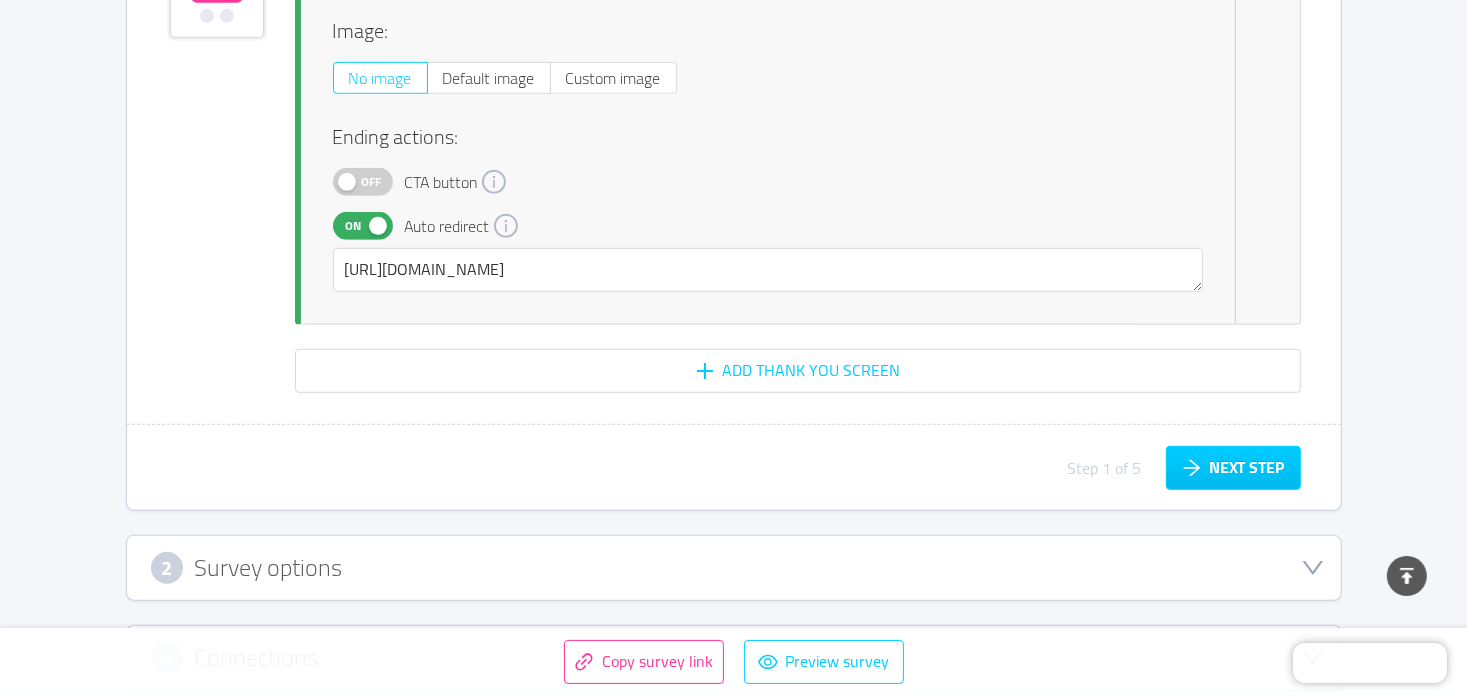 click on "2  Survey options" at bounding box center [734, 568] 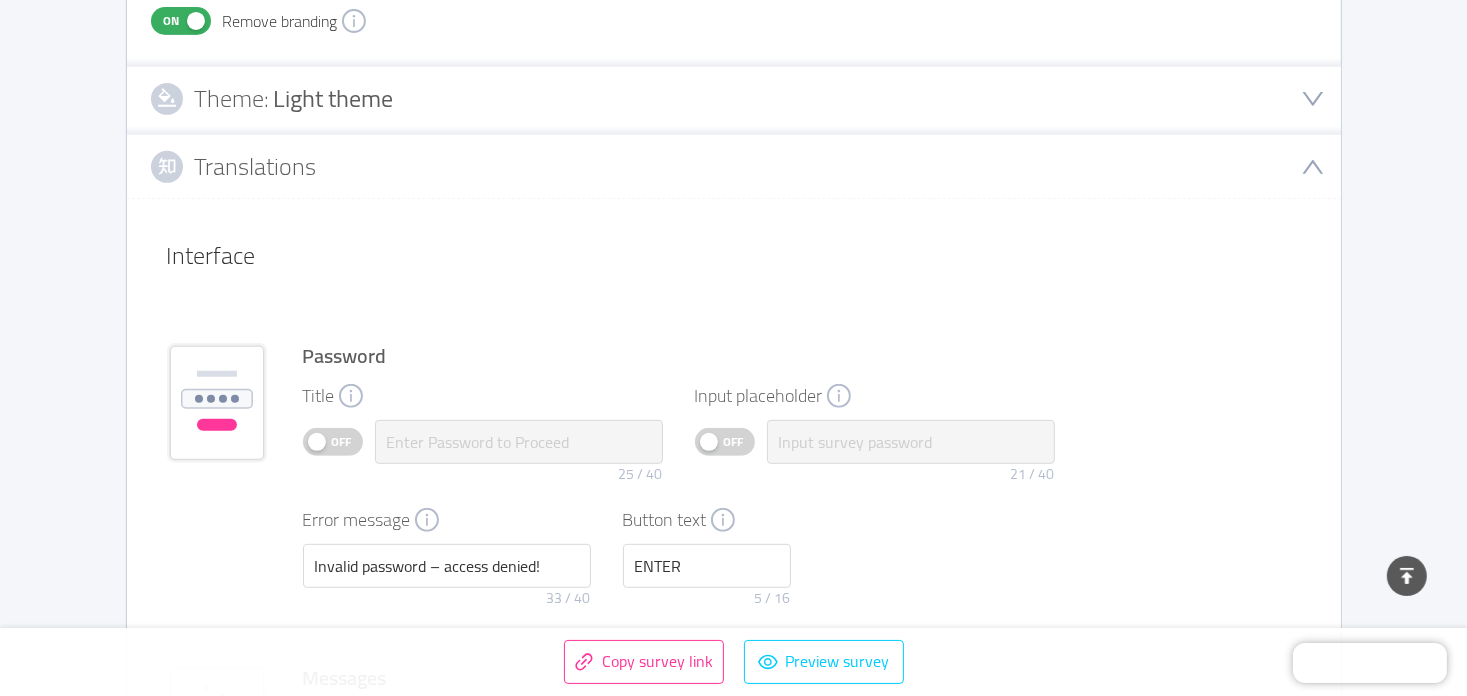 scroll, scrollTop: 820, scrollLeft: 0, axis: vertical 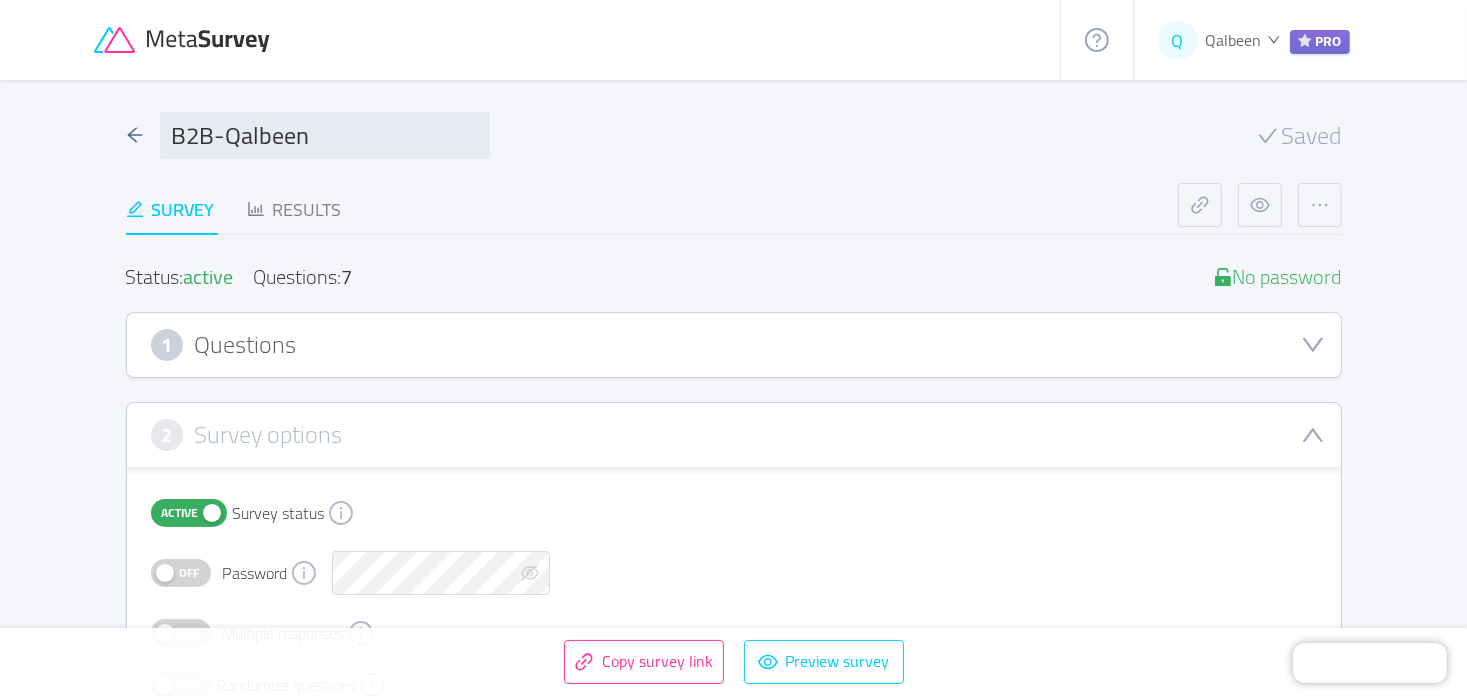 click on "Q Qalbeen  PRO" at bounding box center [1254, 40] 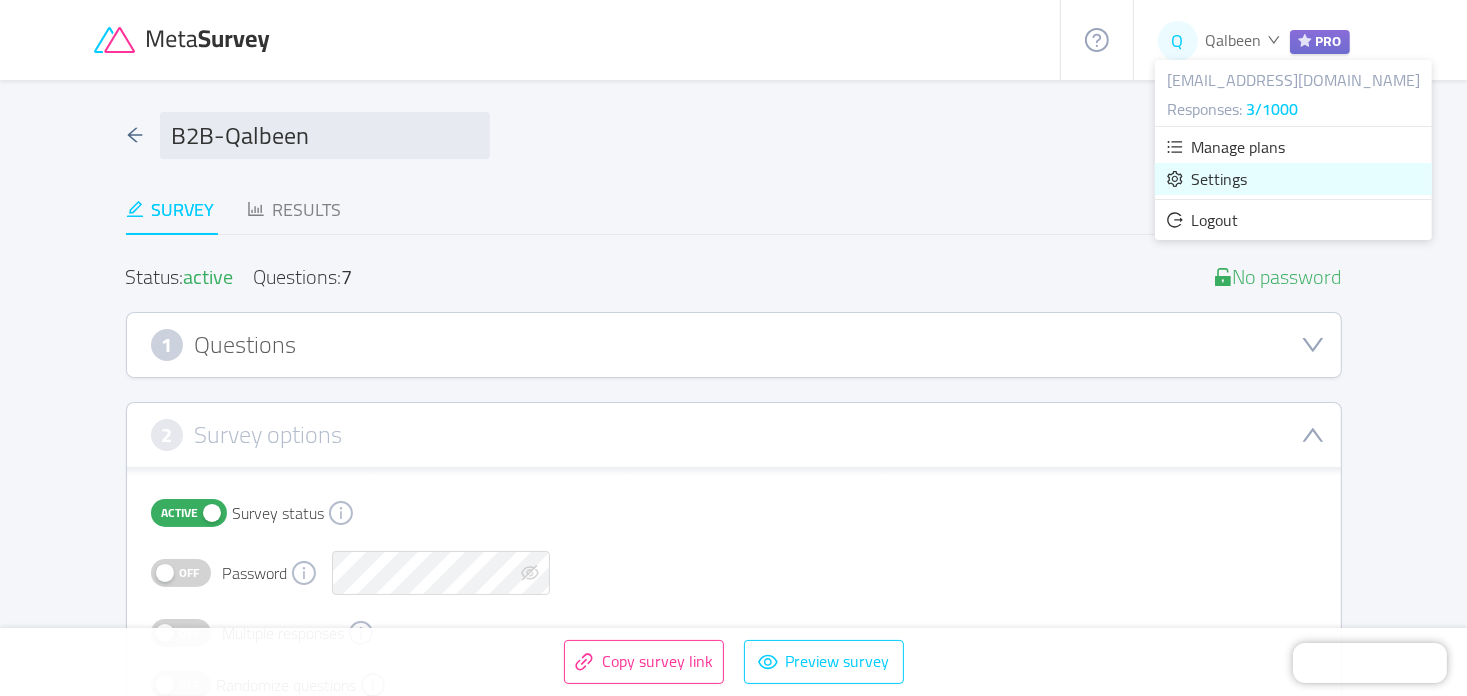 click on "Settings" at bounding box center (1219, 179) 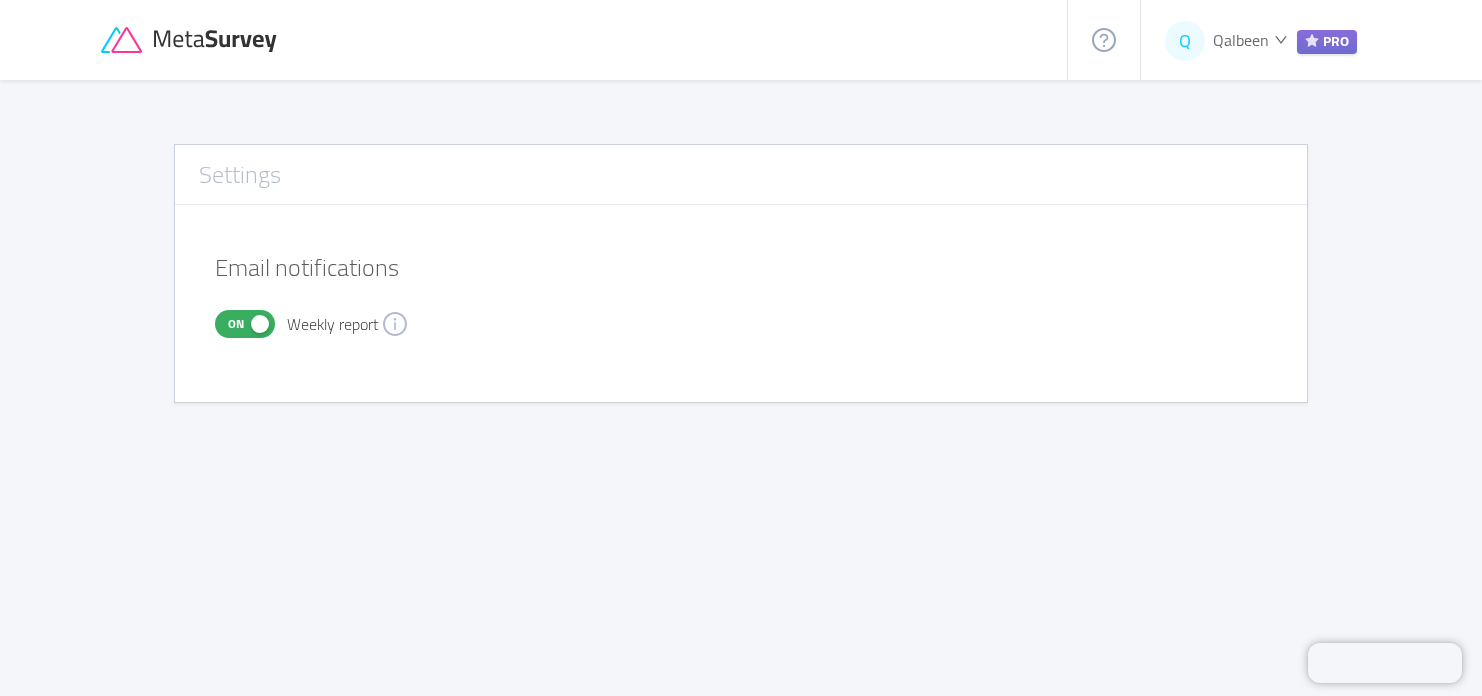 click on "Qalbeen" at bounding box center [1241, 40] 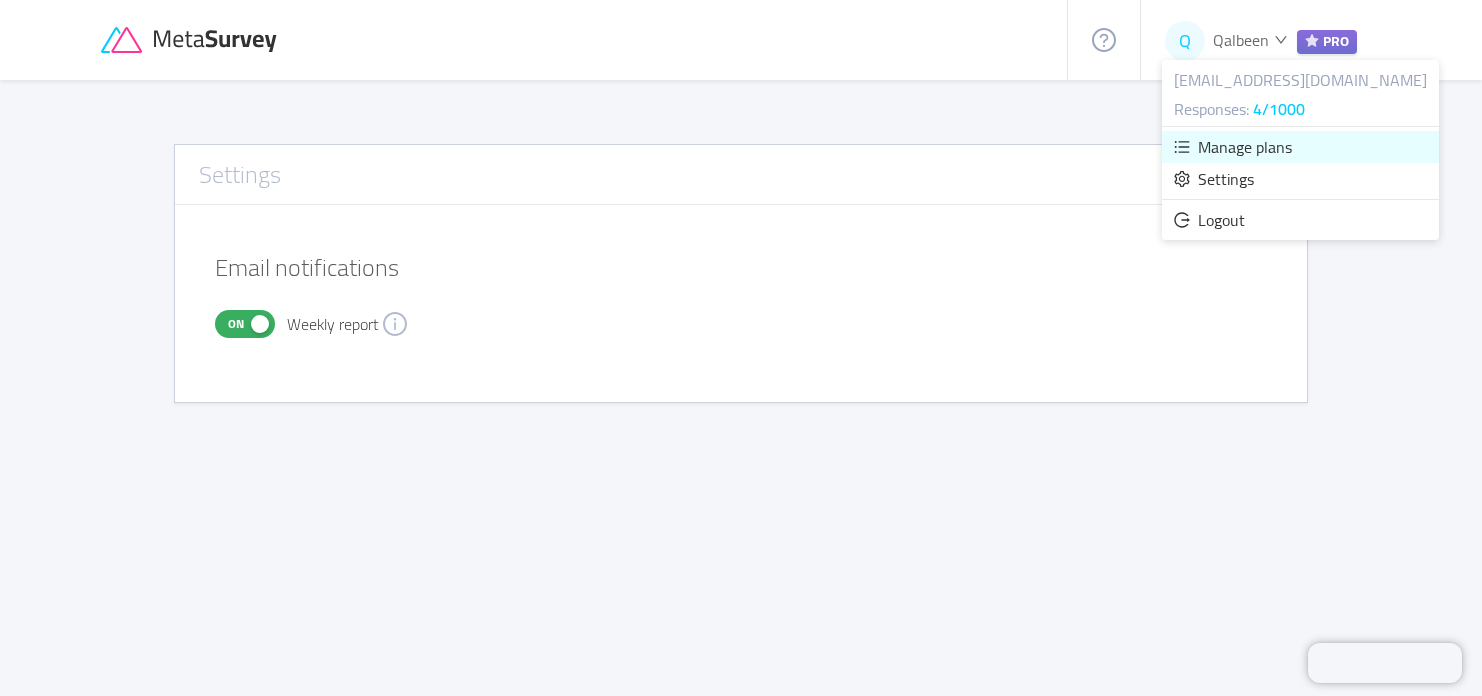 click on "Manage plans" at bounding box center [1245, 147] 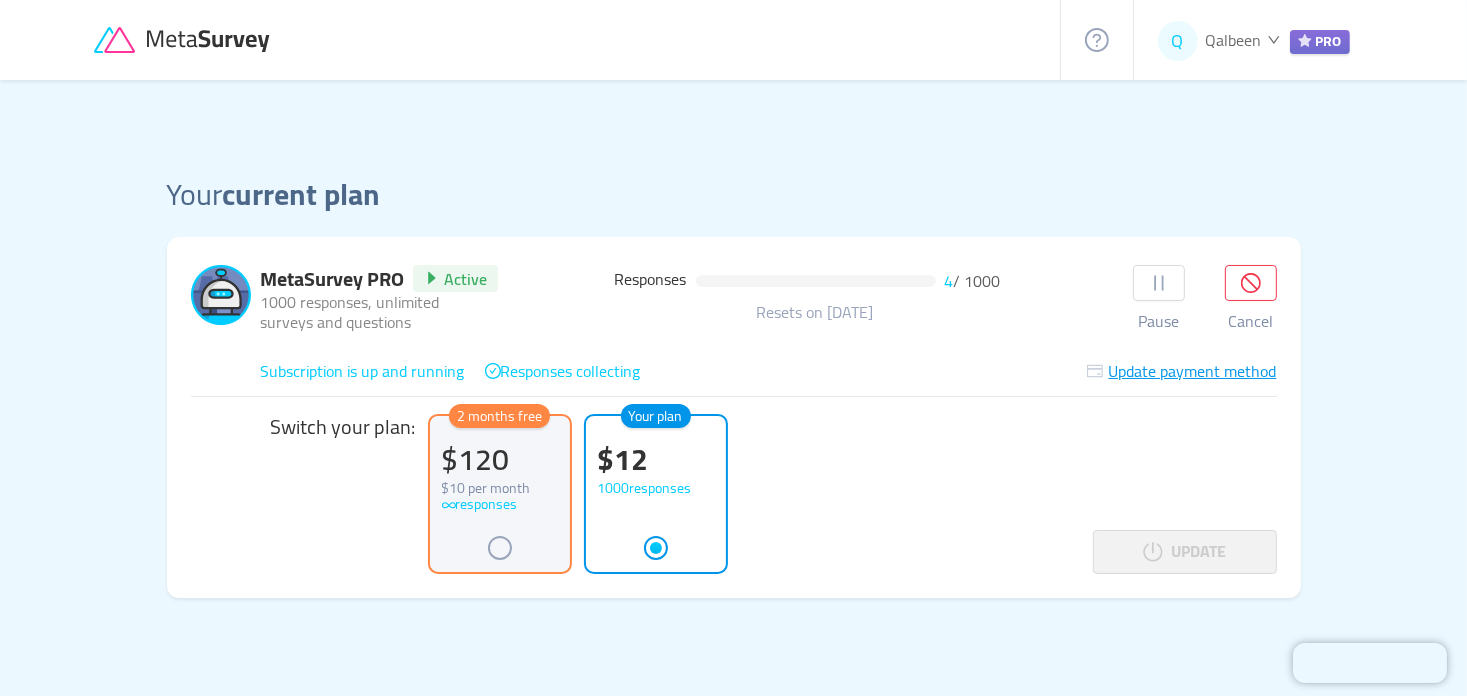 click on "Qalbeen" at bounding box center (1234, 40) 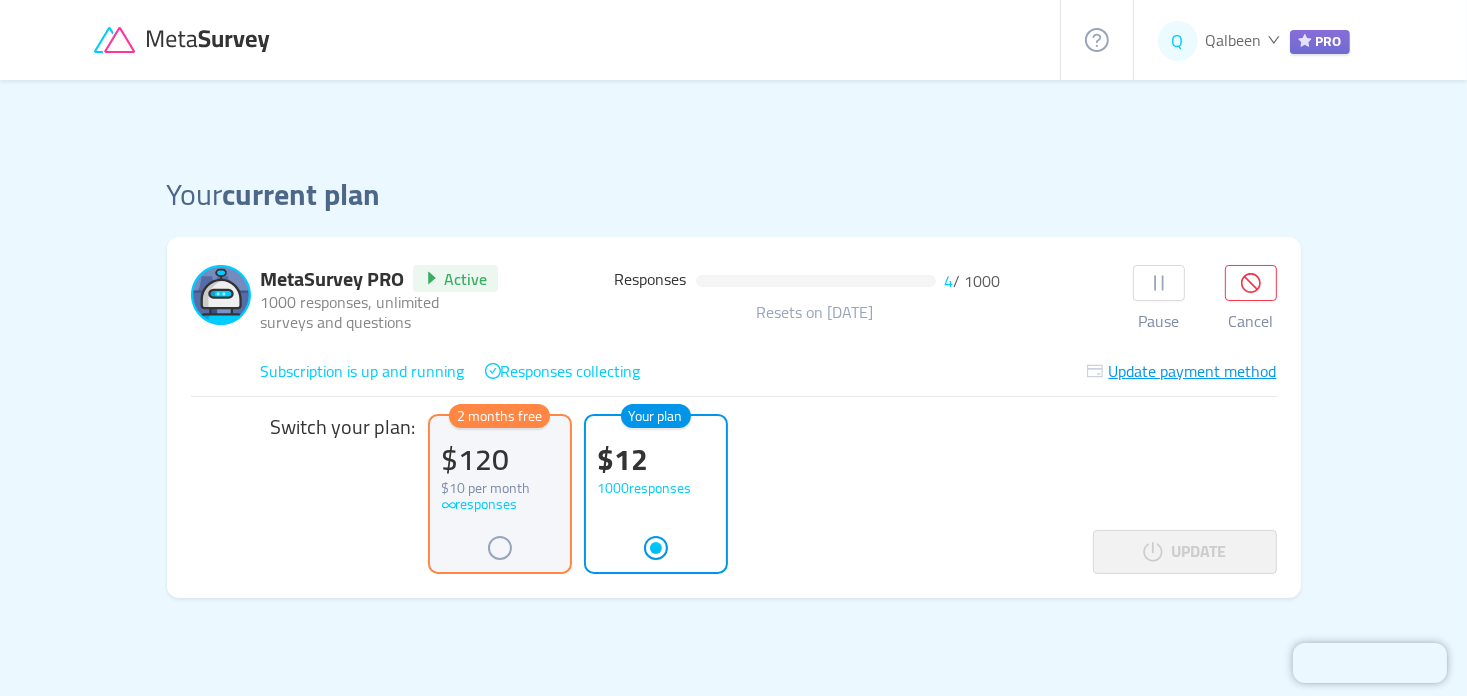 click 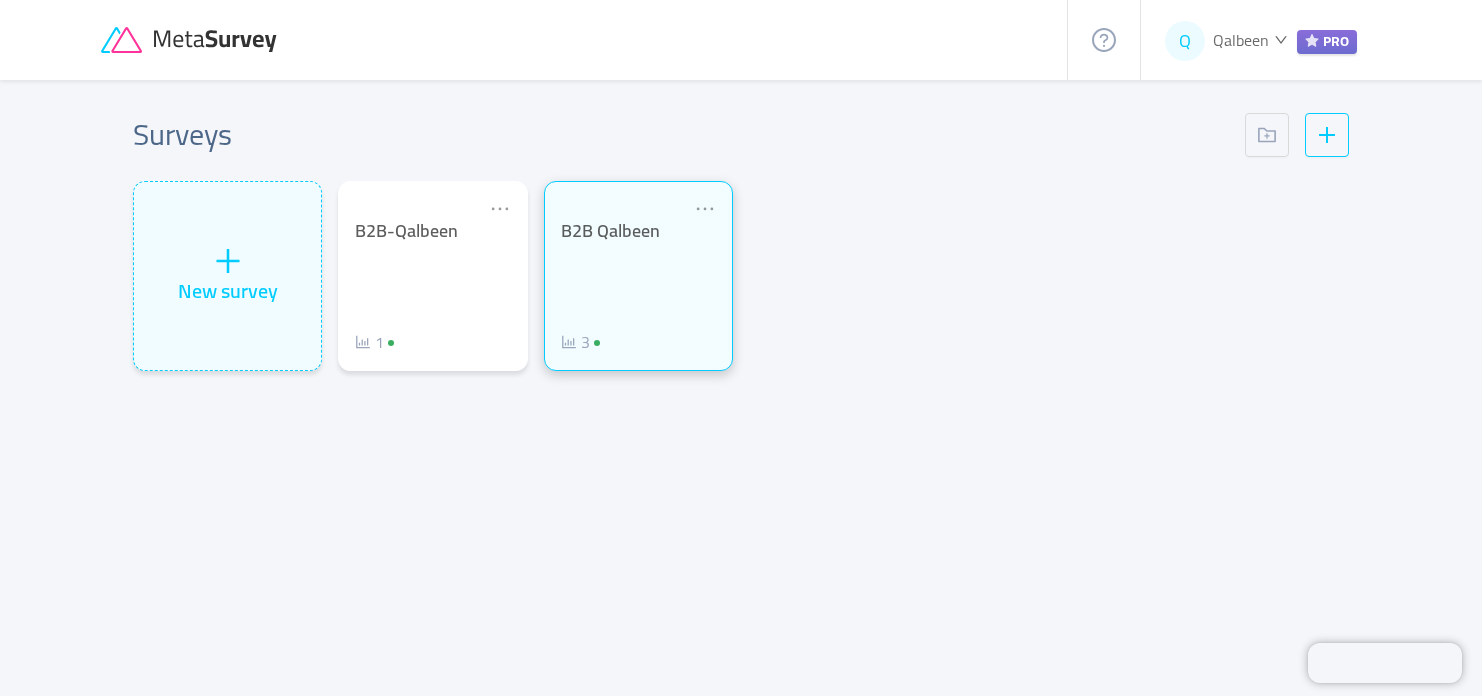 click at bounding box center [638, 209] 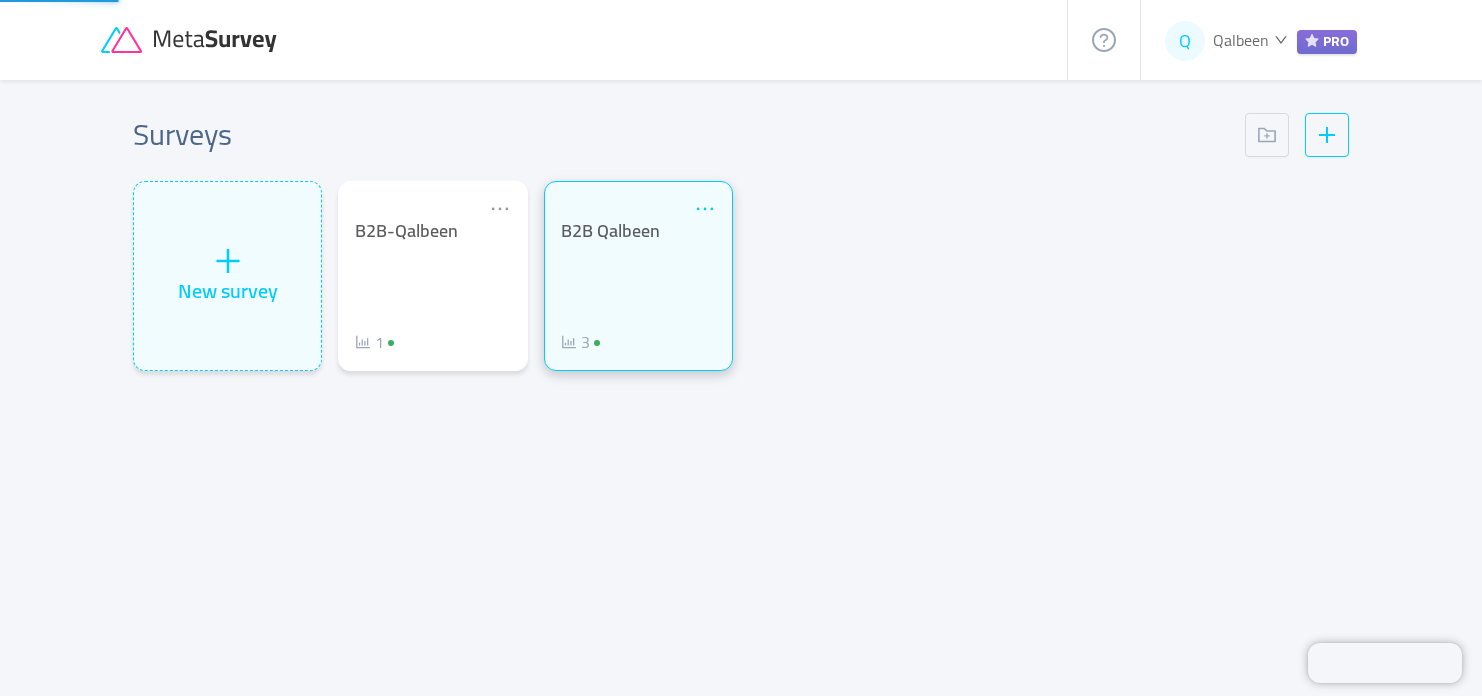 click 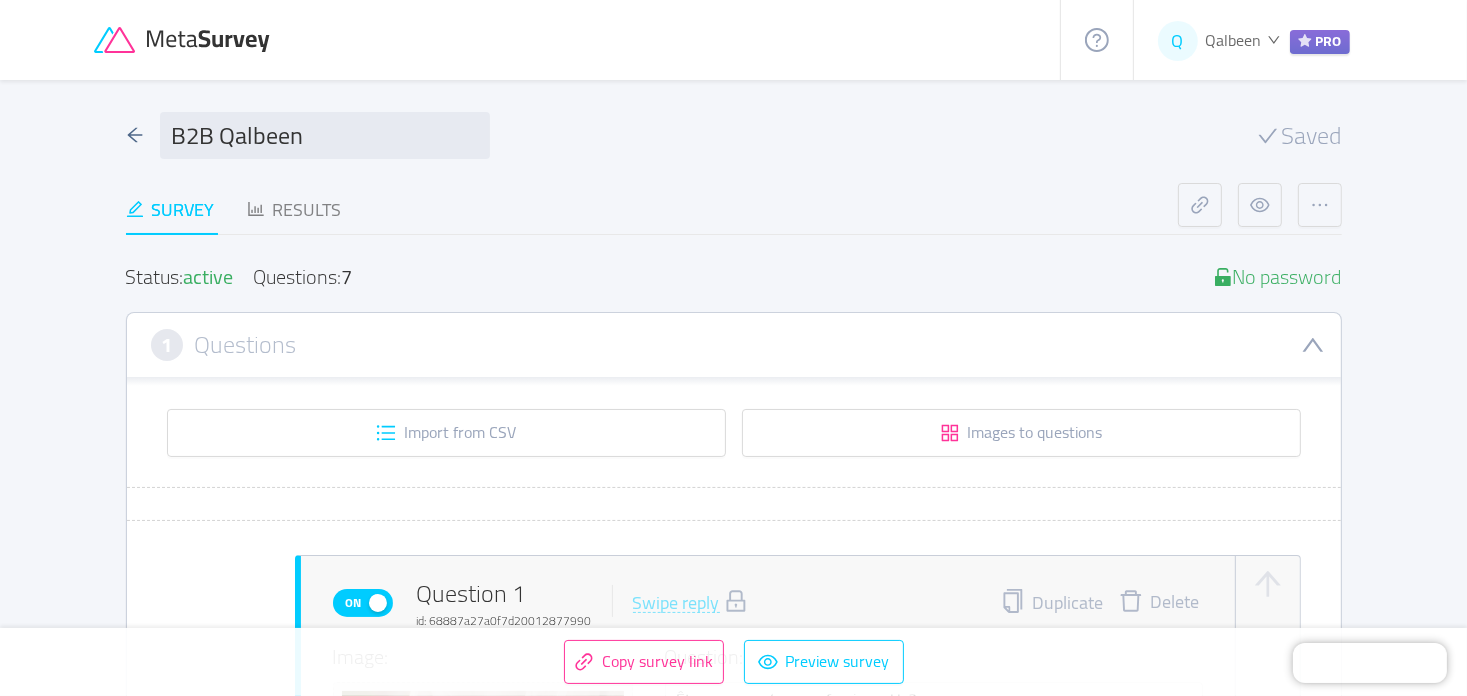 click on "active" at bounding box center (209, 276) 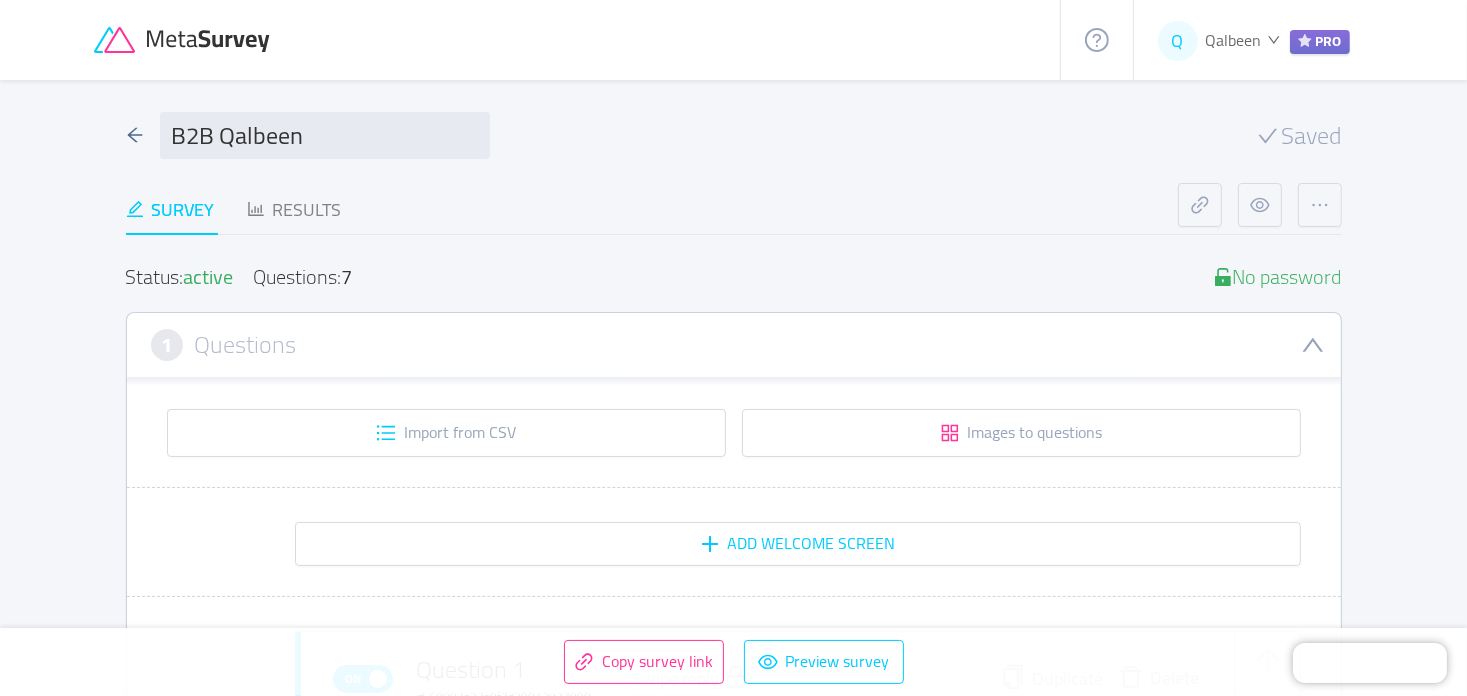 click on "active" at bounding box center [209, 276] 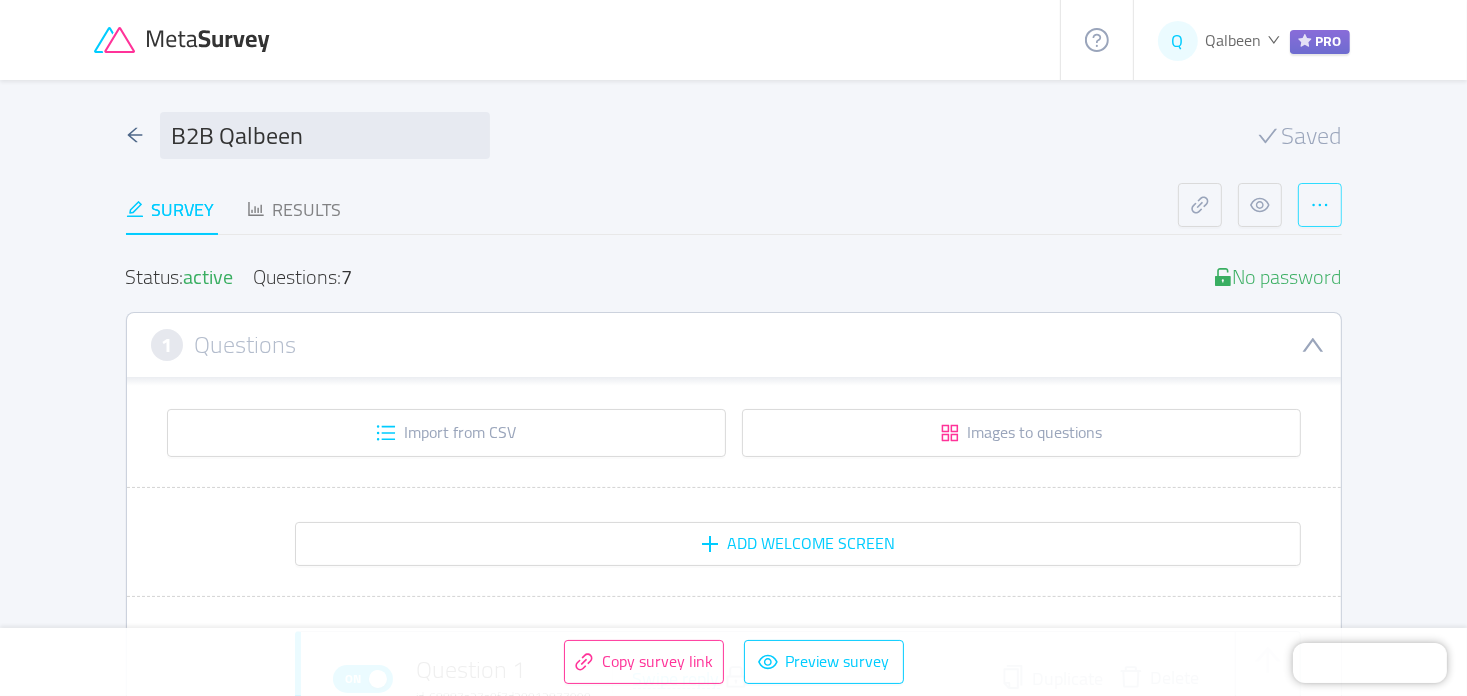 click at bounding box center (1320, 205) 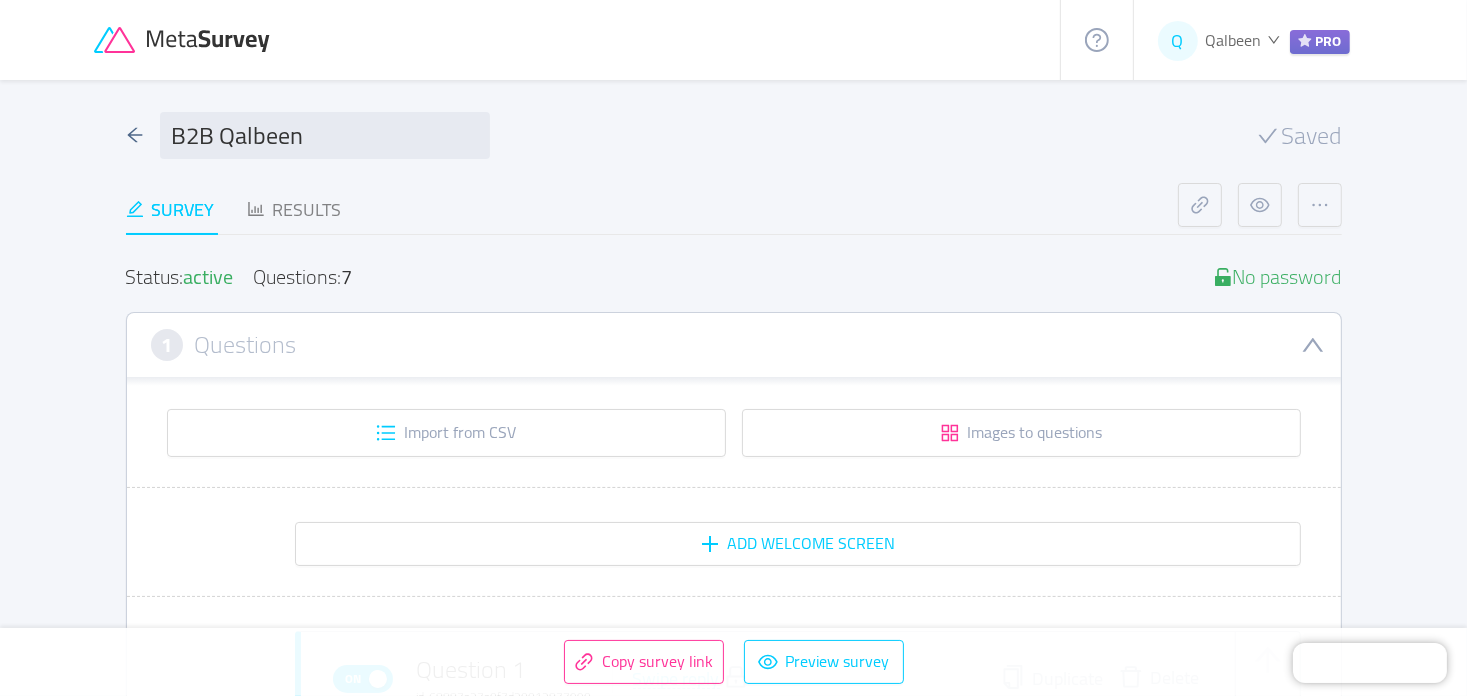click on "B2B Qalbeen Saved  Survey   Results   Status:   active   Questions:   7   No password   1  Questions Import from CSV Images to questions Add Welcome screen On  Question 1  id: 68887a27a0f7d20012877990  Swipe reply  Duplicate Delete Image: Or attach via link Image upload guidelines for best results: Dimensions: 800 x 600 px Format: jpeg, png, gif, svg, webp Max size: 2MB Question: Êtes-vous un/une professionnel.le? Settings: On Required  Change button labels   active   Conditional logic   Calculated fields  Add question here On  Question 2  id: 688893e1a0f7d200128779fb  Open answer  Duplicate Delete Image:    Click or drag image here  Or attach via link Image upload guidelines for best results: Dimensions: 800 x 600 px Format: jpeg, png, gif, svg, webp Max size: 2MB Question: 👋🏼 Avant tout, à qui avons nous l'honneur ? Settings: Type  Single line  Country code: 🇫🇷 +33   Placeholder: Votre prénom  12 / 35  Button label: Ok  2 / 20  On Required  Conditional logic   Calculated fields  On Duplicate" at bounding box center [734, 4340] 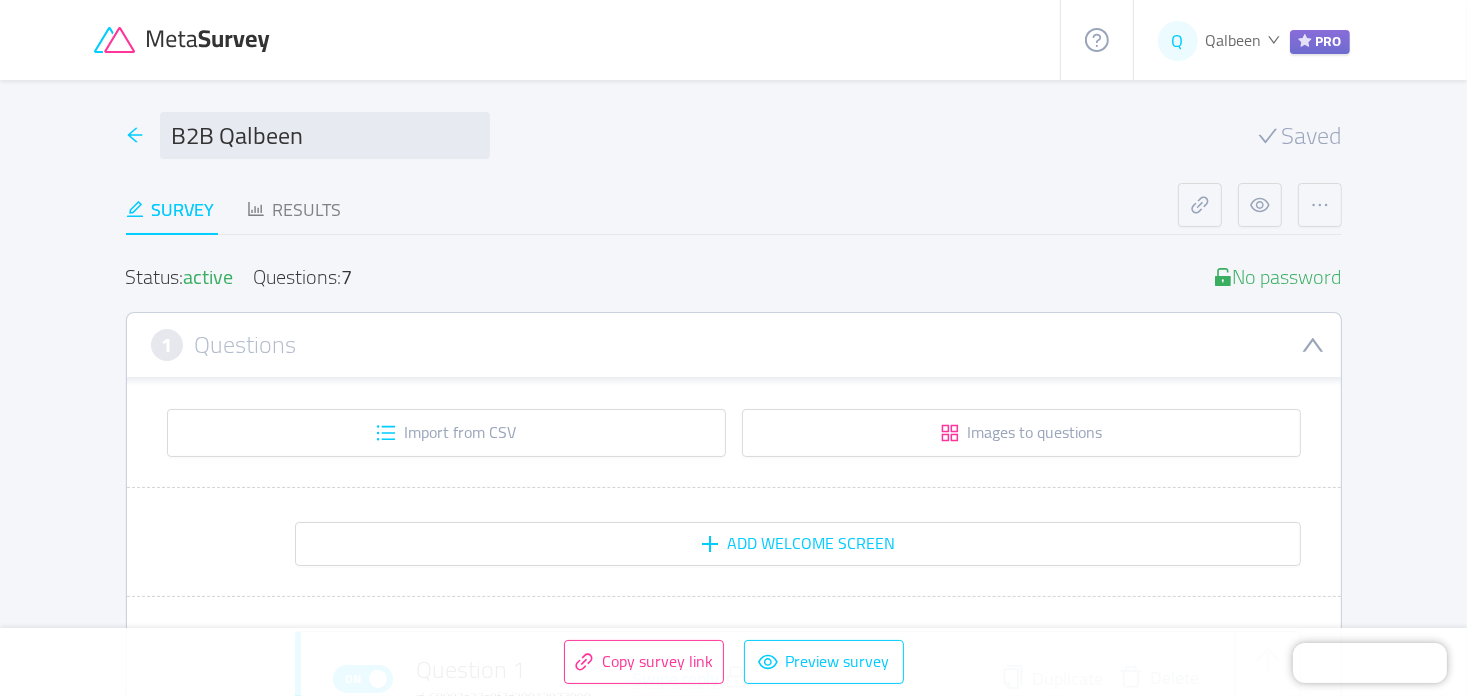 click 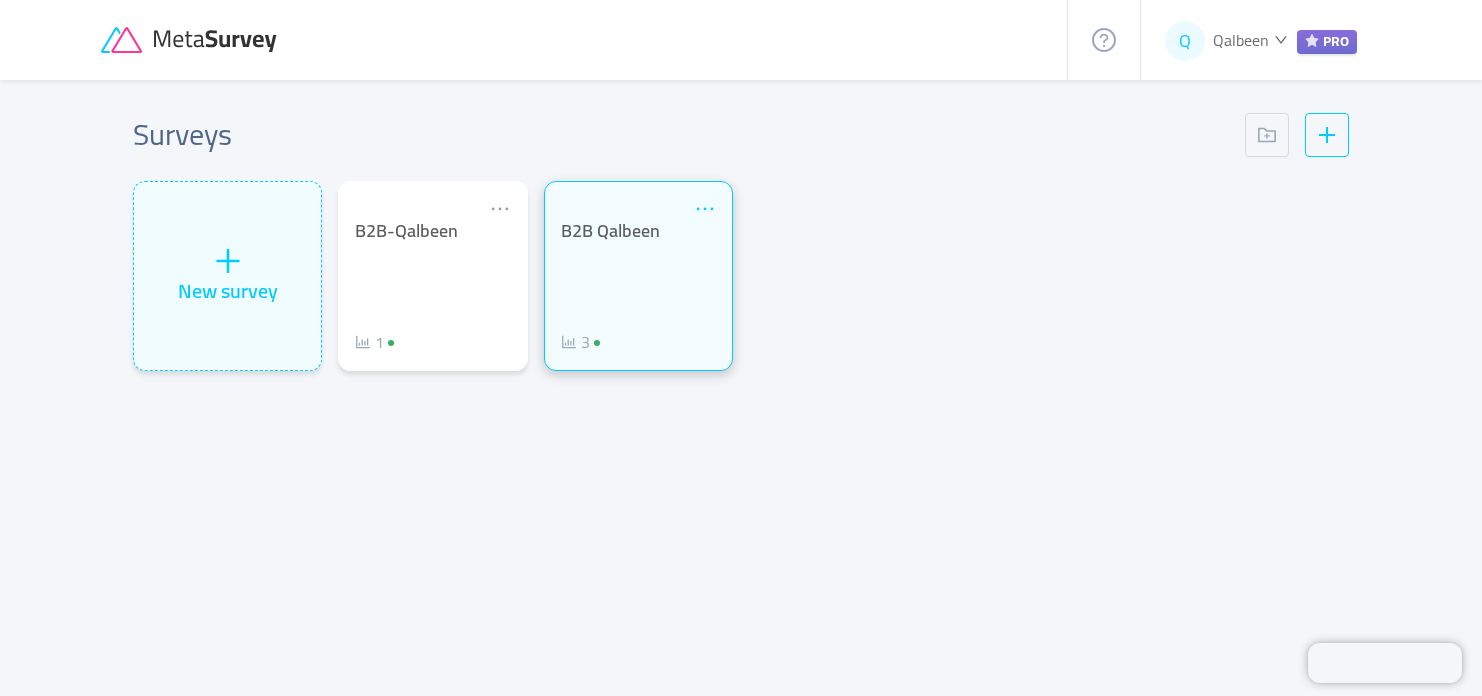 click 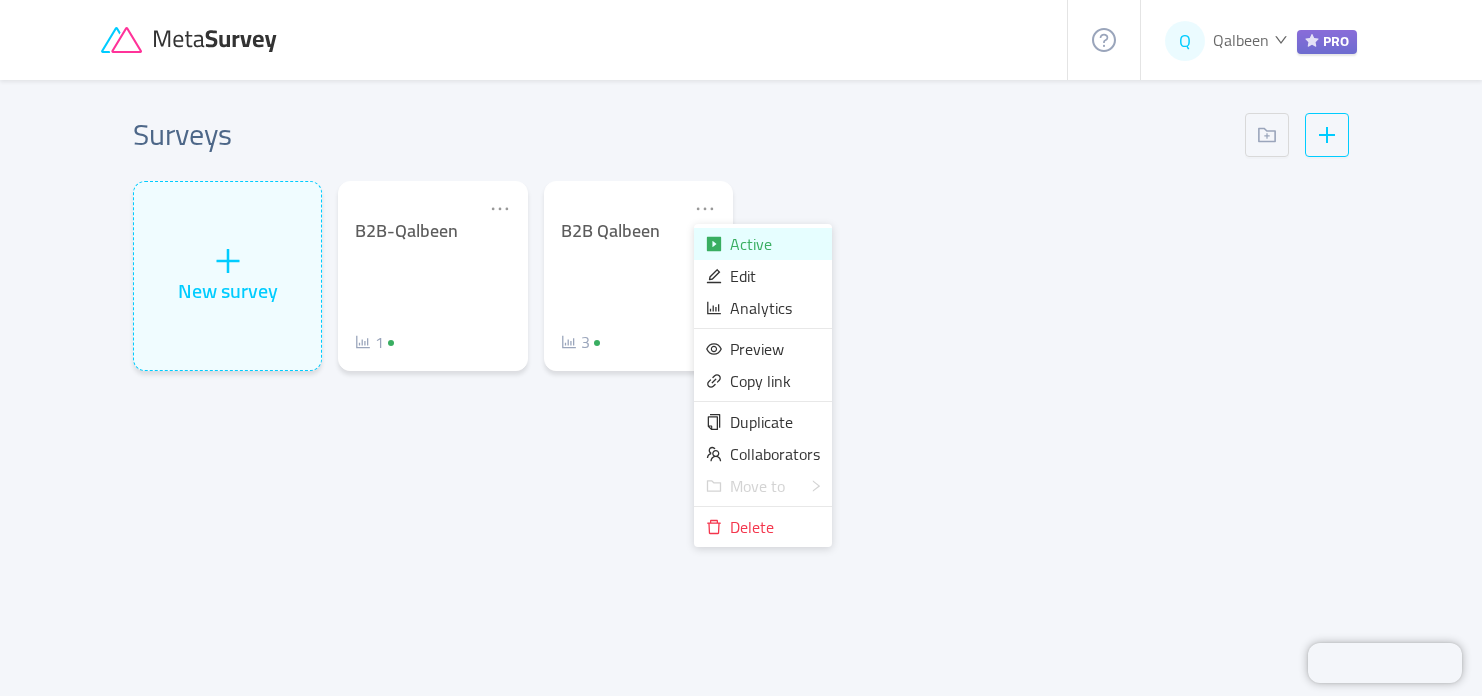 click on "Active" at bounding box center (751, 244) 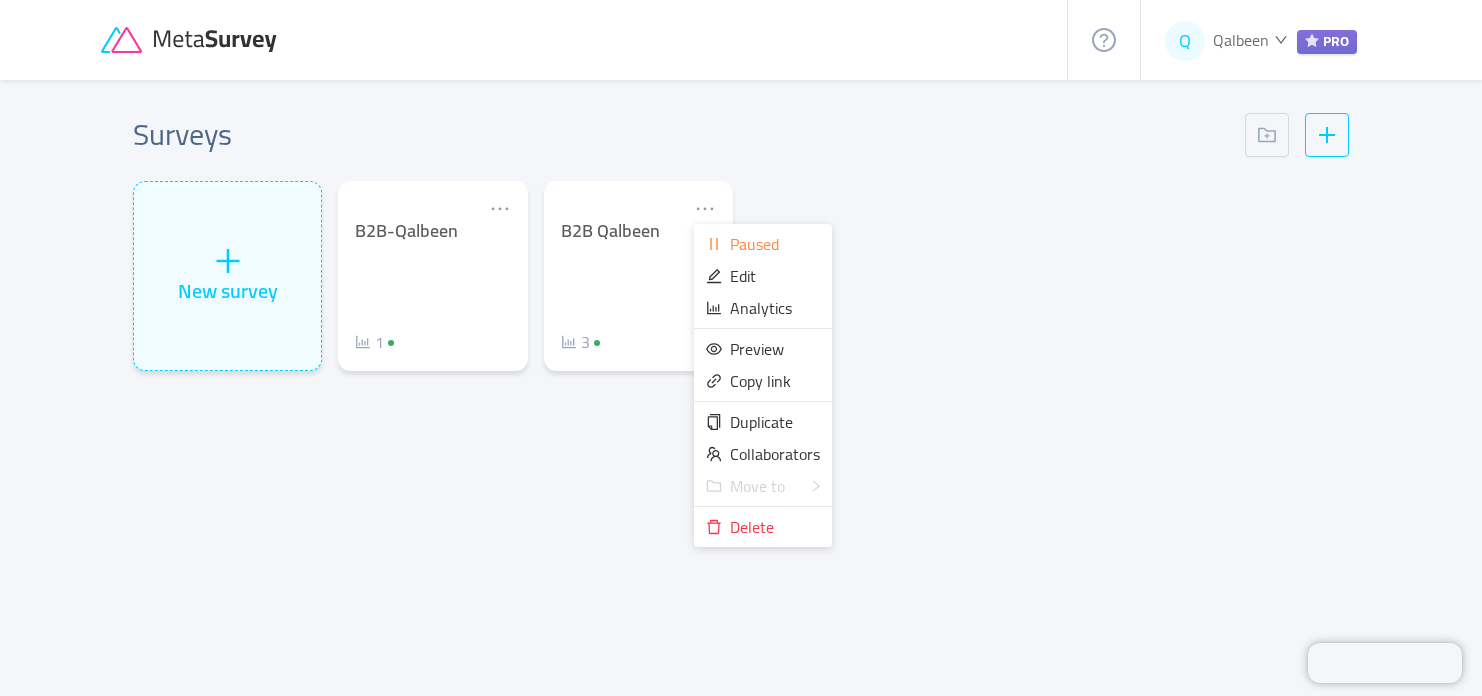 click on "New survey  B2B-Qalbeen  1  B2B Qalbeen  3" at bounding box center (741, 284) 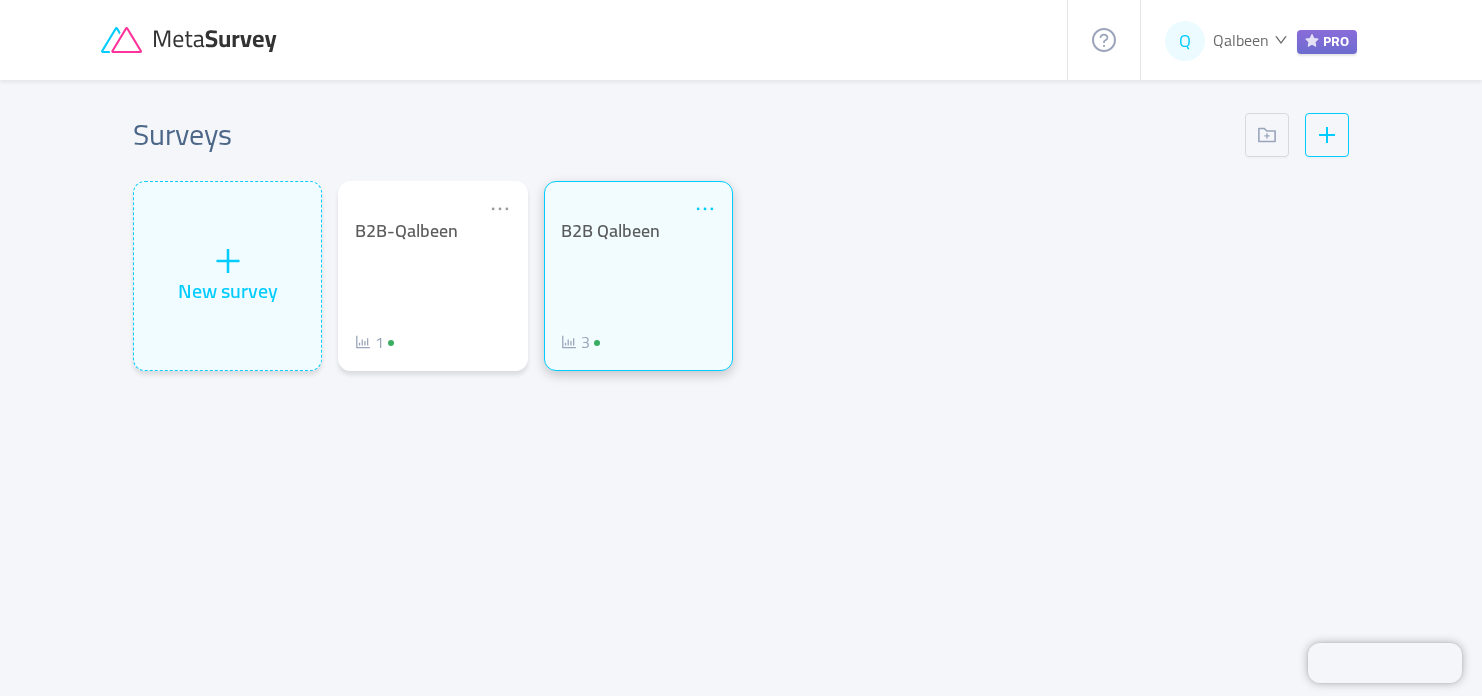 click 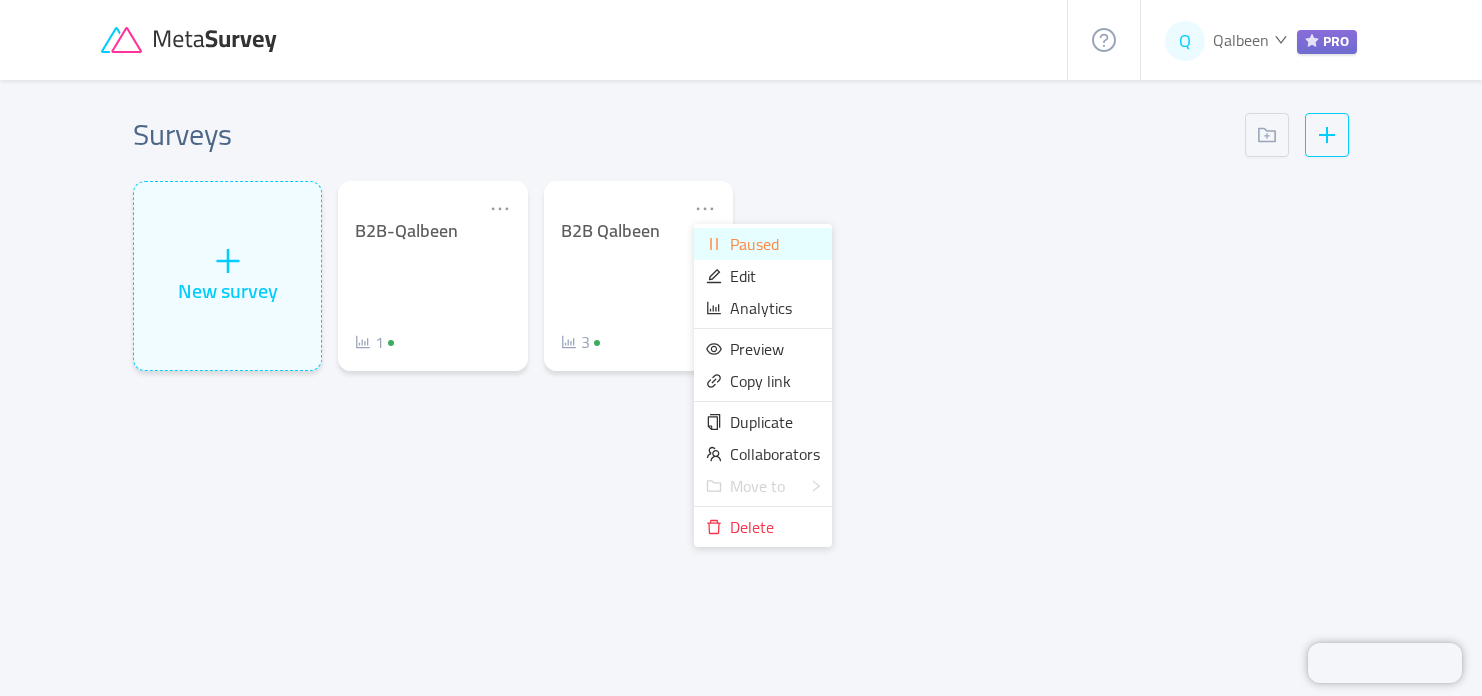 click on "Paused" at bounding box center [754, 244] 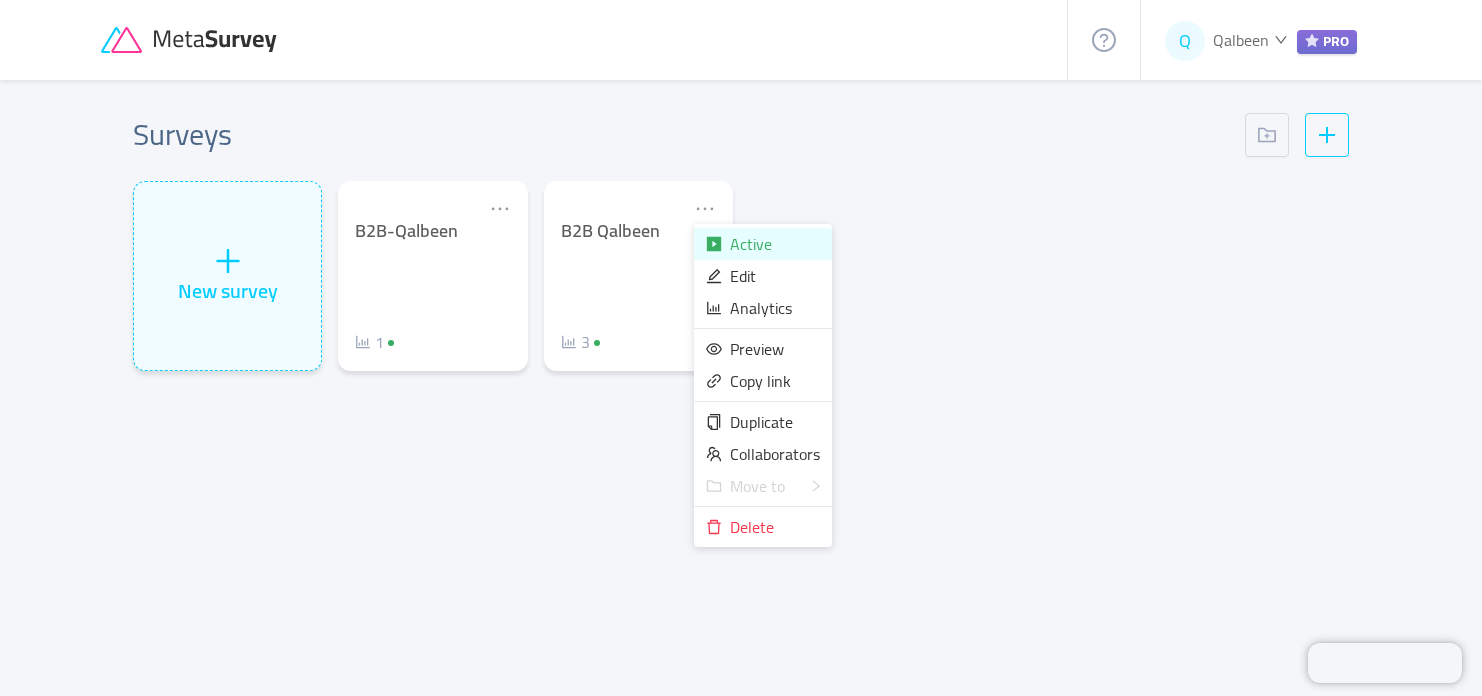 drag, startPoint x: 774, startPoint y: 240, endPoint x: 785, endPoint y: 244, distance: 11.7046995 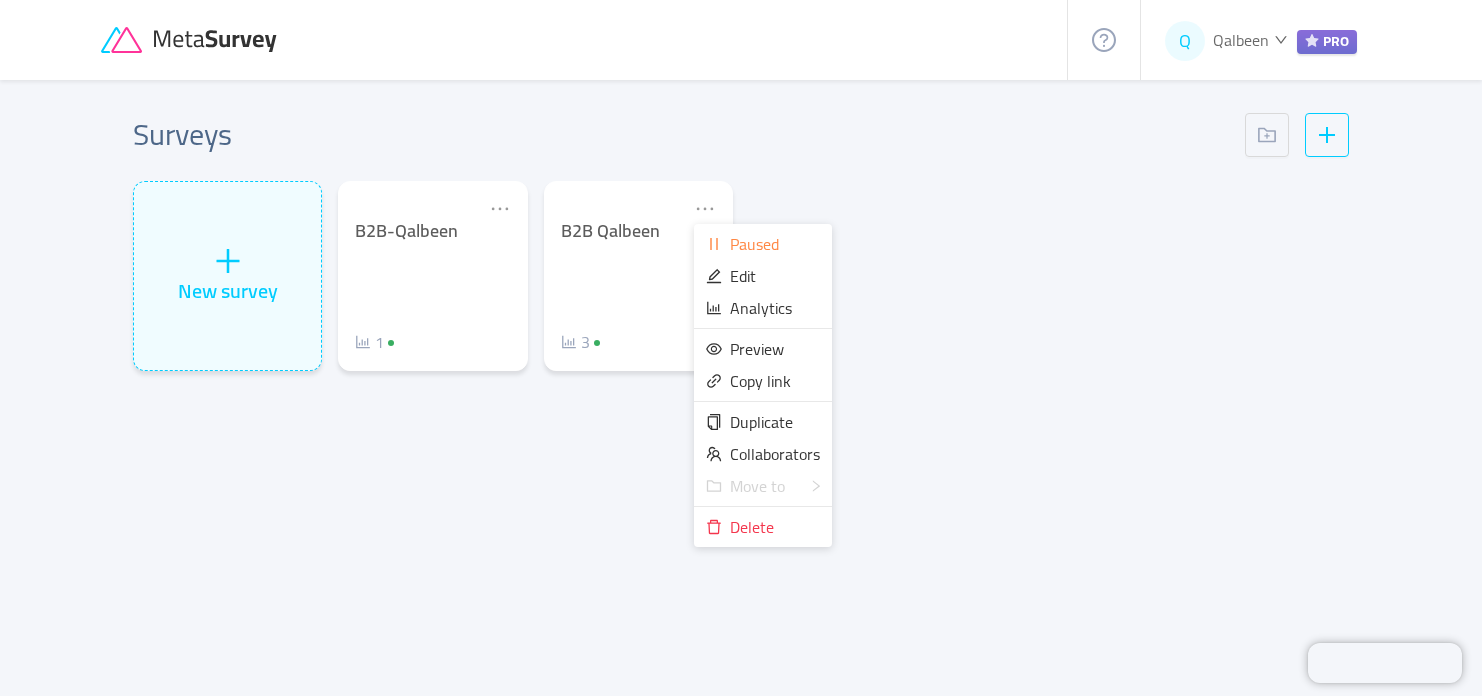 click on "New survey  B2B-Qalbeen  1  B2B Qalbeen  3" at bounding box center (741, 284) 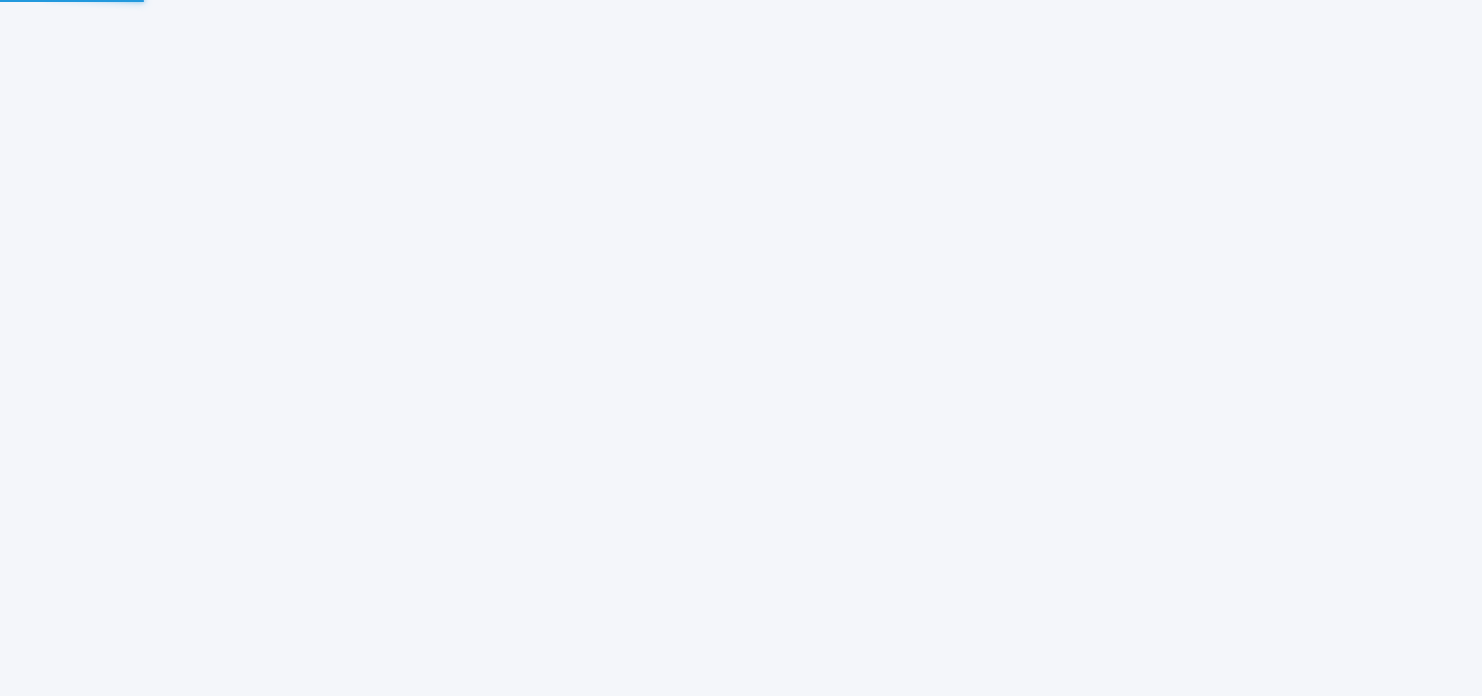 scroll, scrollTop: 0, scrollLeft: 0, axis: both 